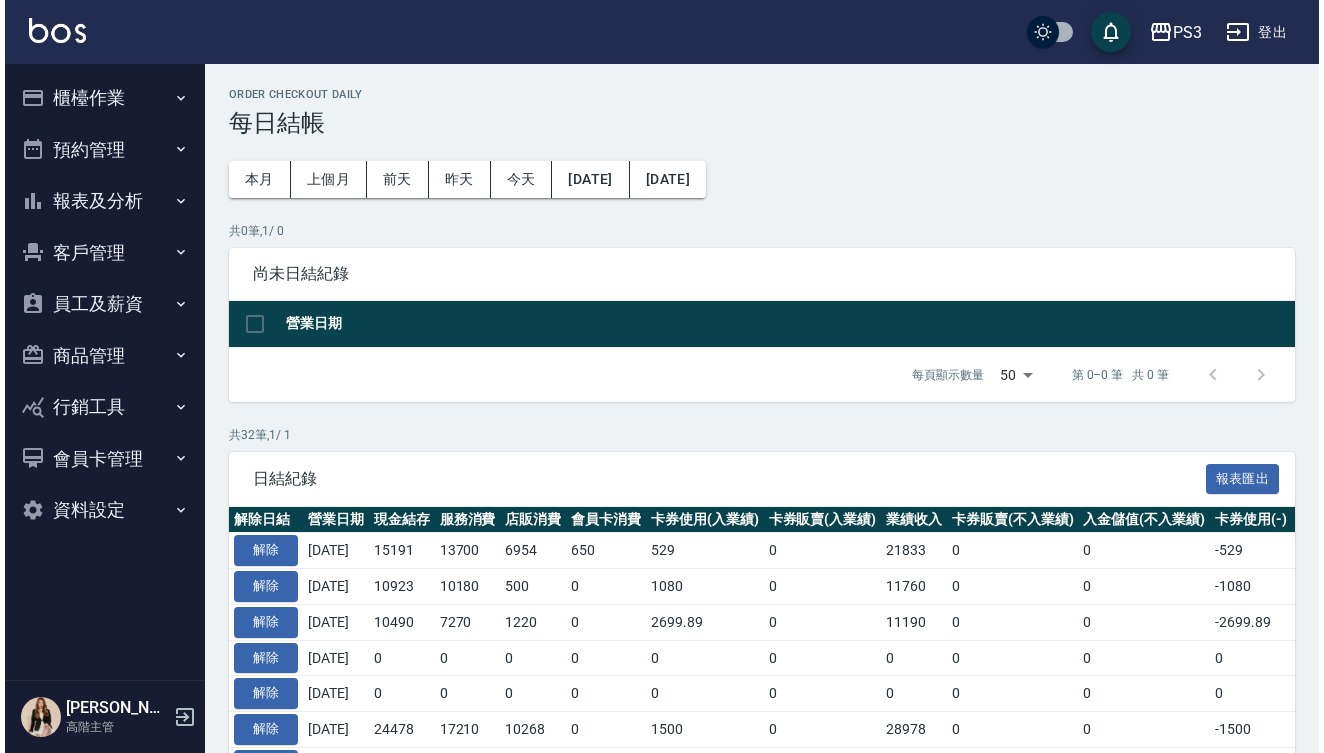 scroll, scrollTop: 0, scrollLeft: 0, axis: both 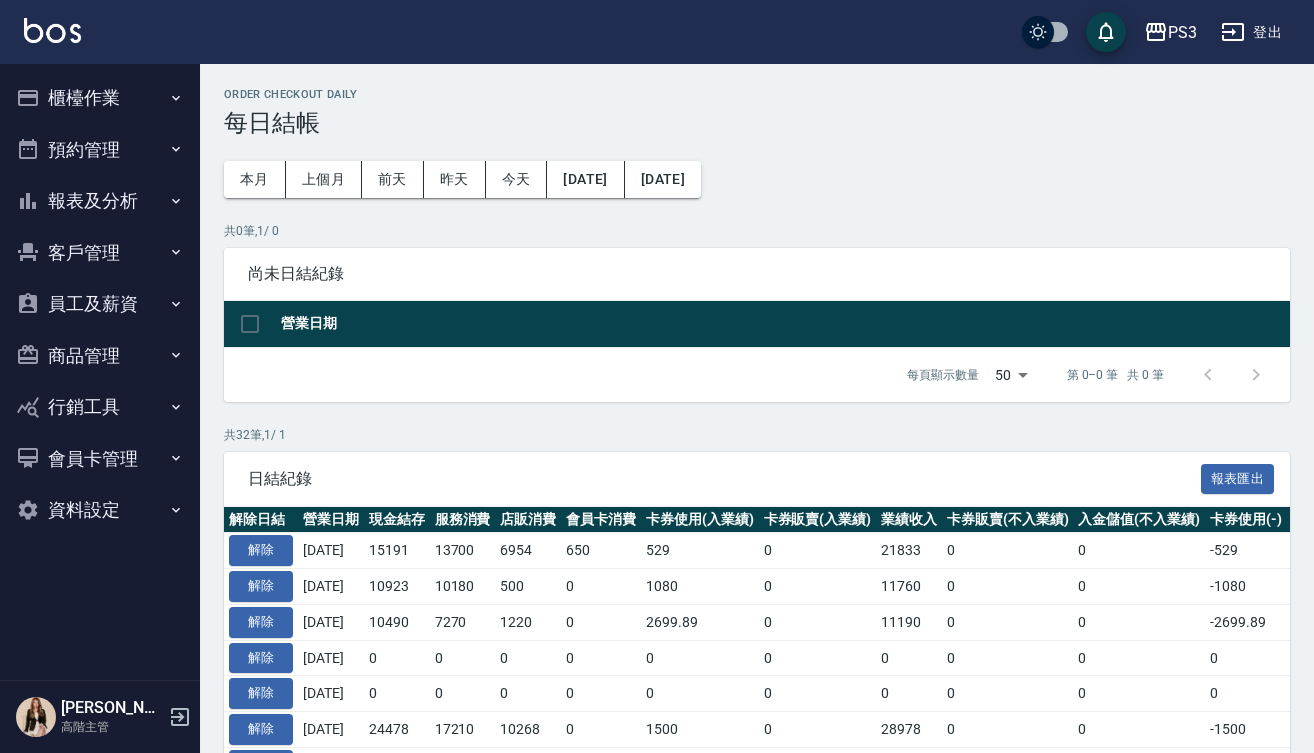 click on "櫃檯作業" at bounding box center (100, 98) 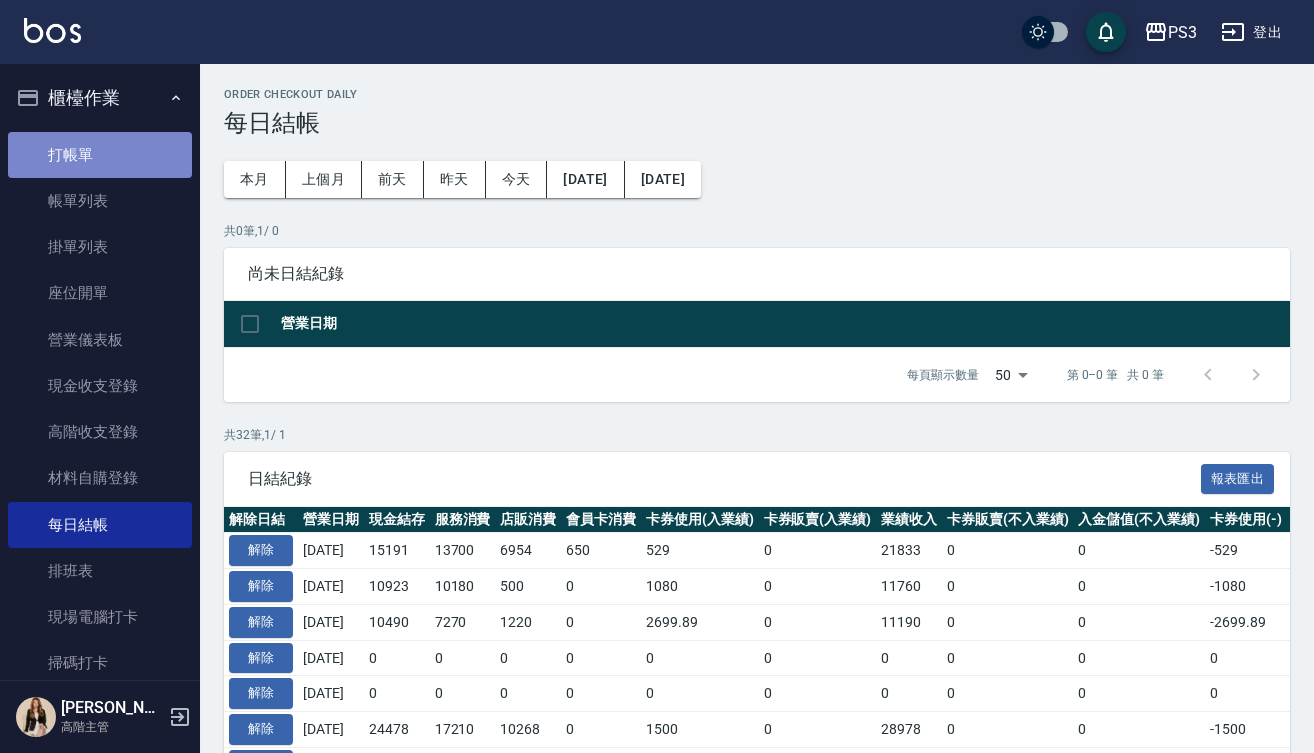 click on "打帳單" at bounding box center [100, 155] 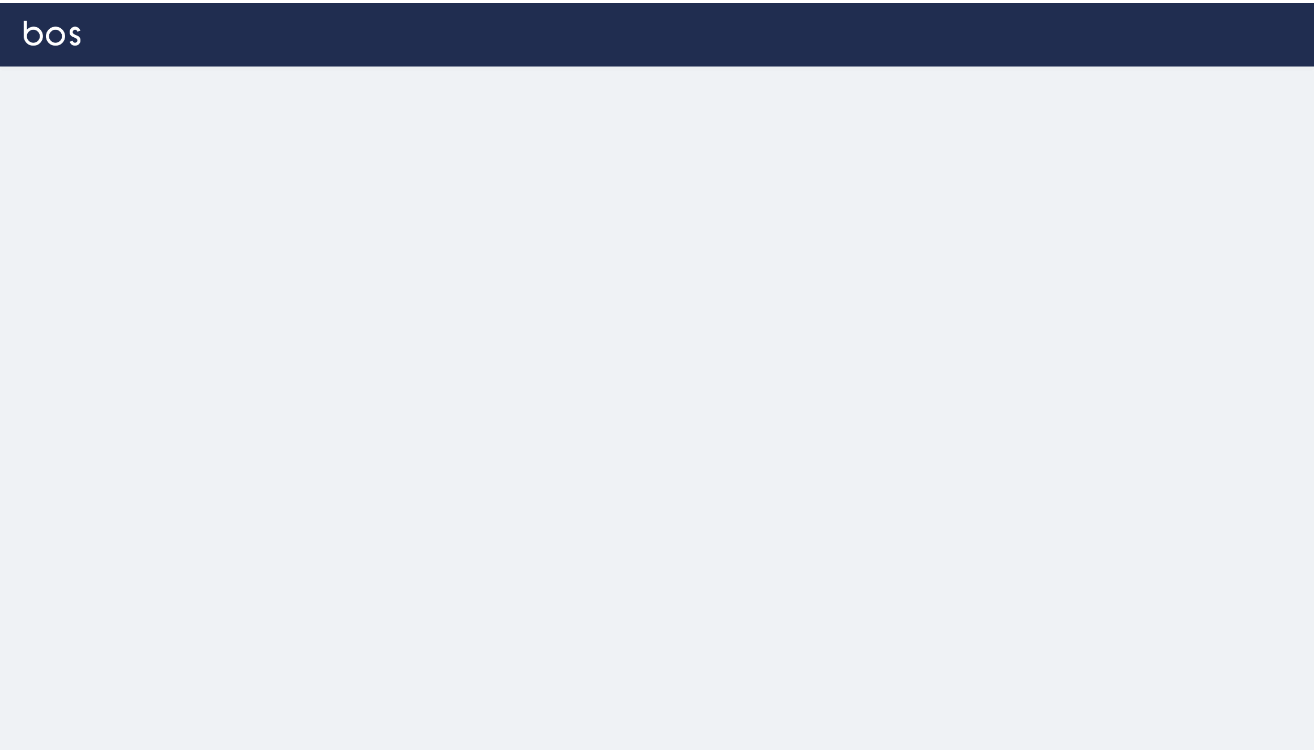 scroll, scrollTop: 0, scrollLeft: 0, axis: both 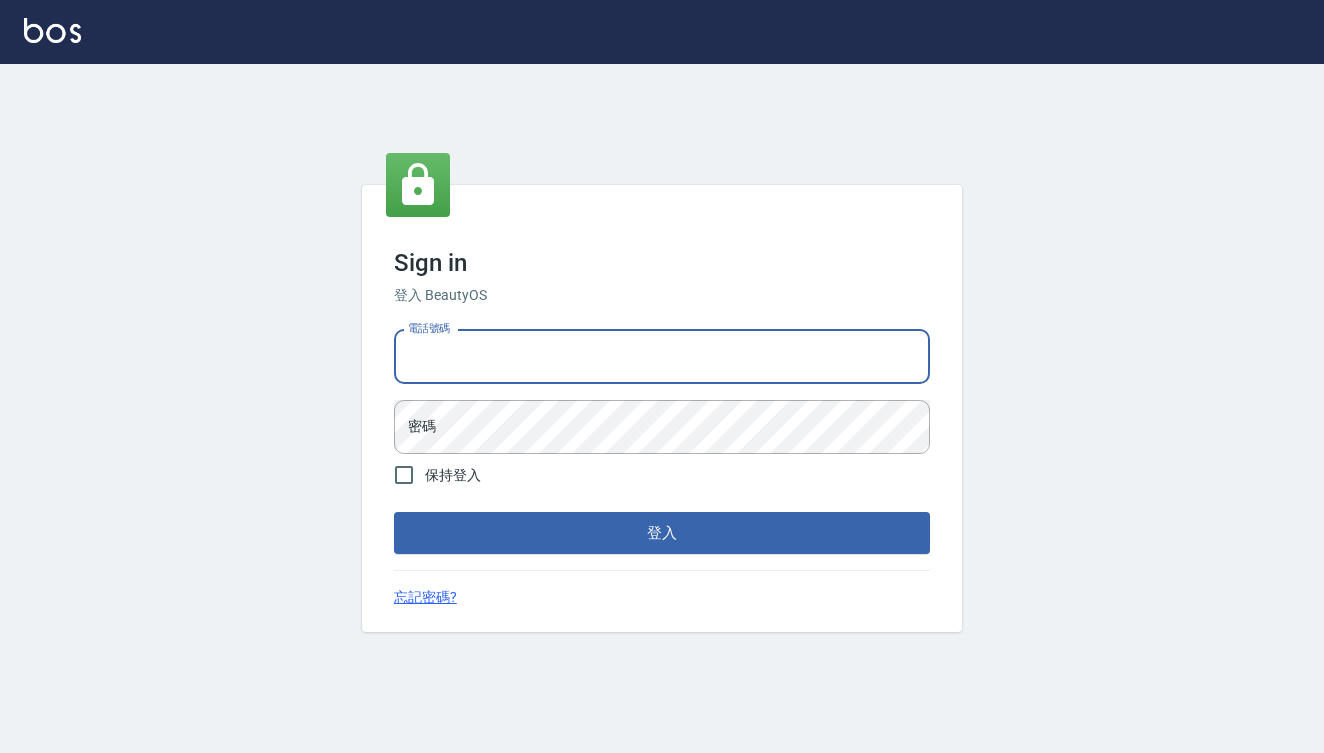 type on "0909291021" 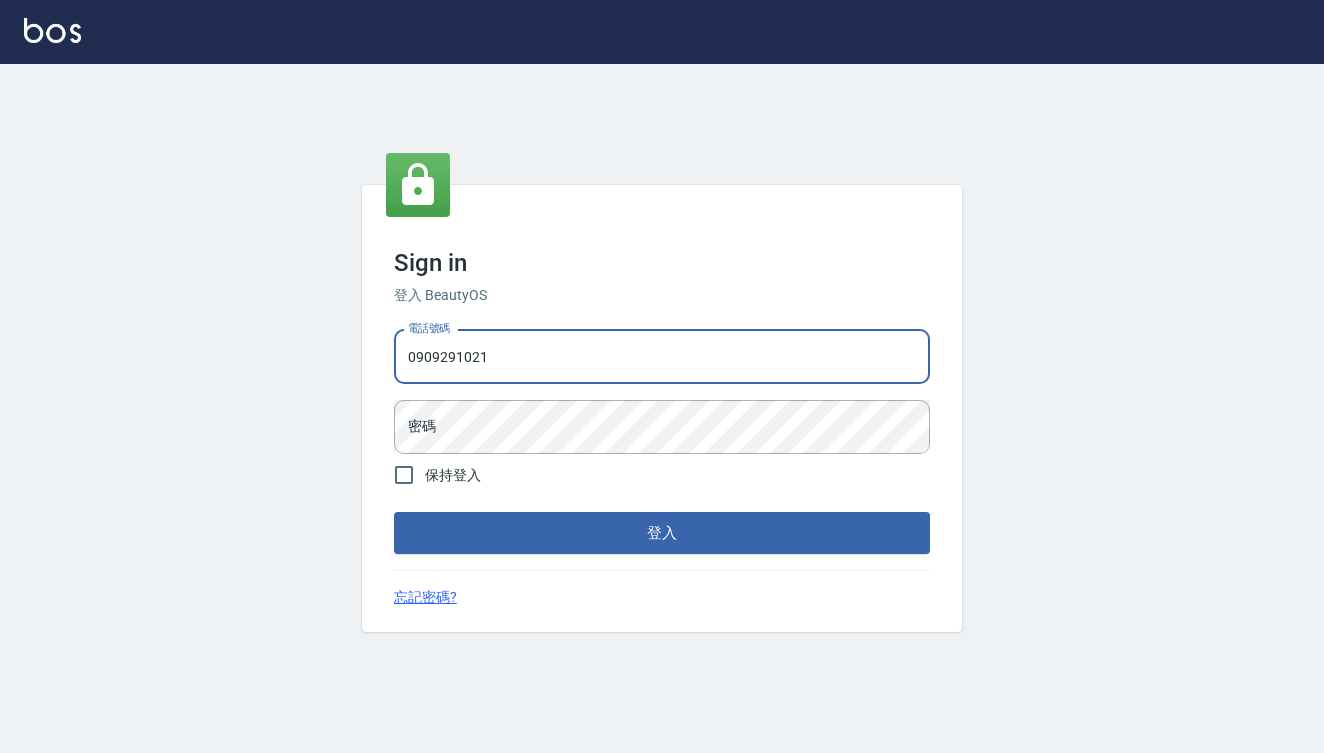 click on "登入" at bounding box center (662, 533) 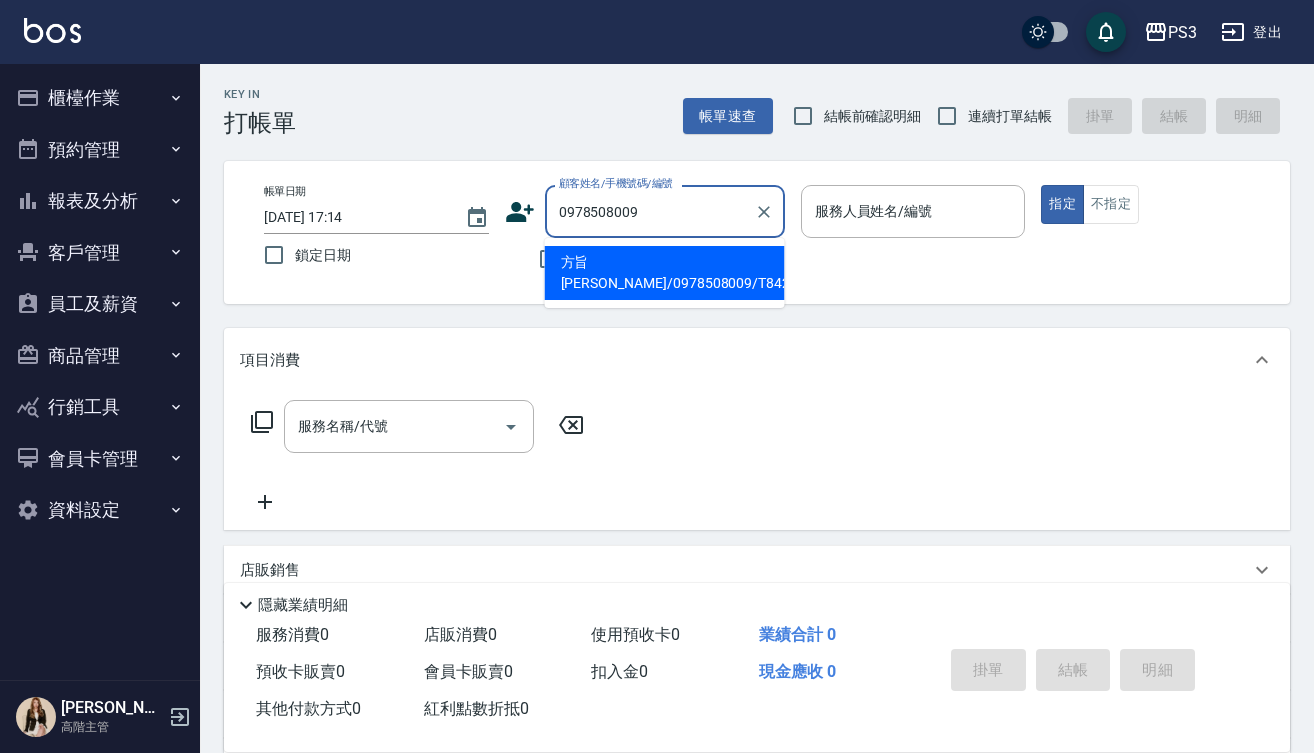 type on "方旨[PERSON_NAME]/0978508009/T84275" 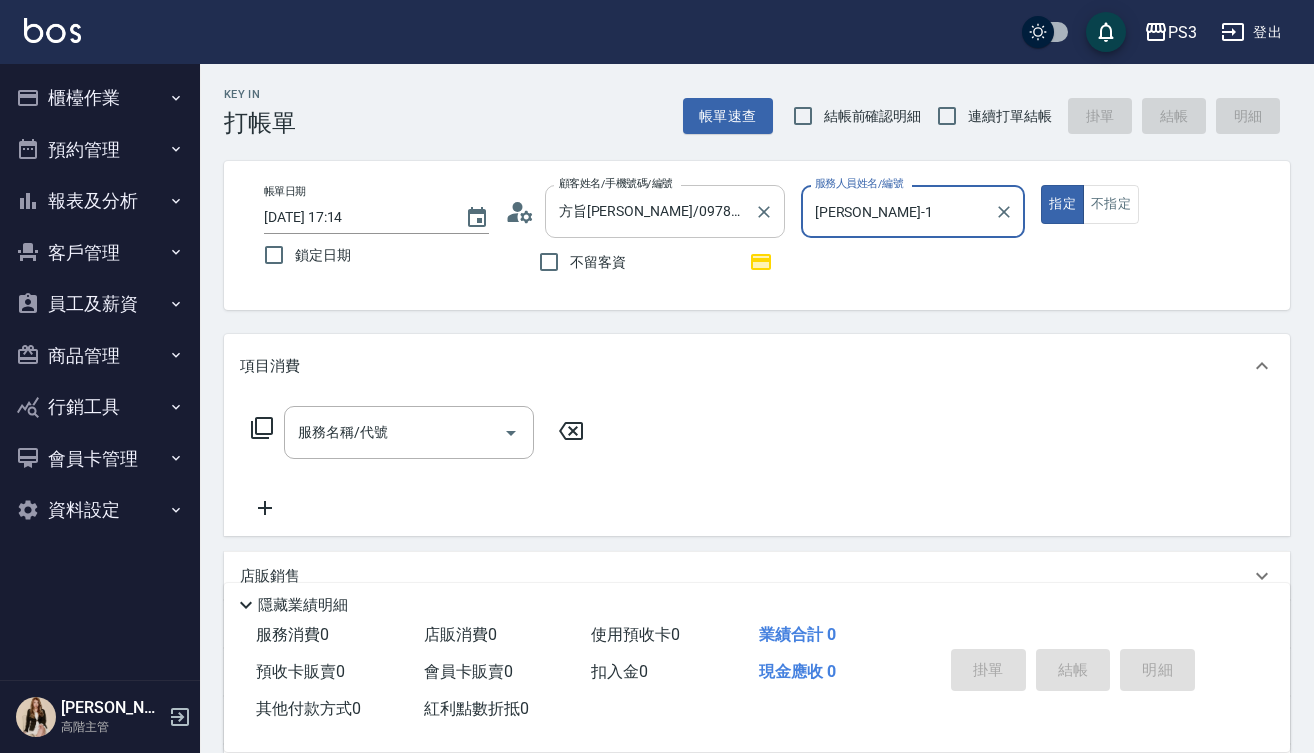 type on "[PERSON_NAME]-1" 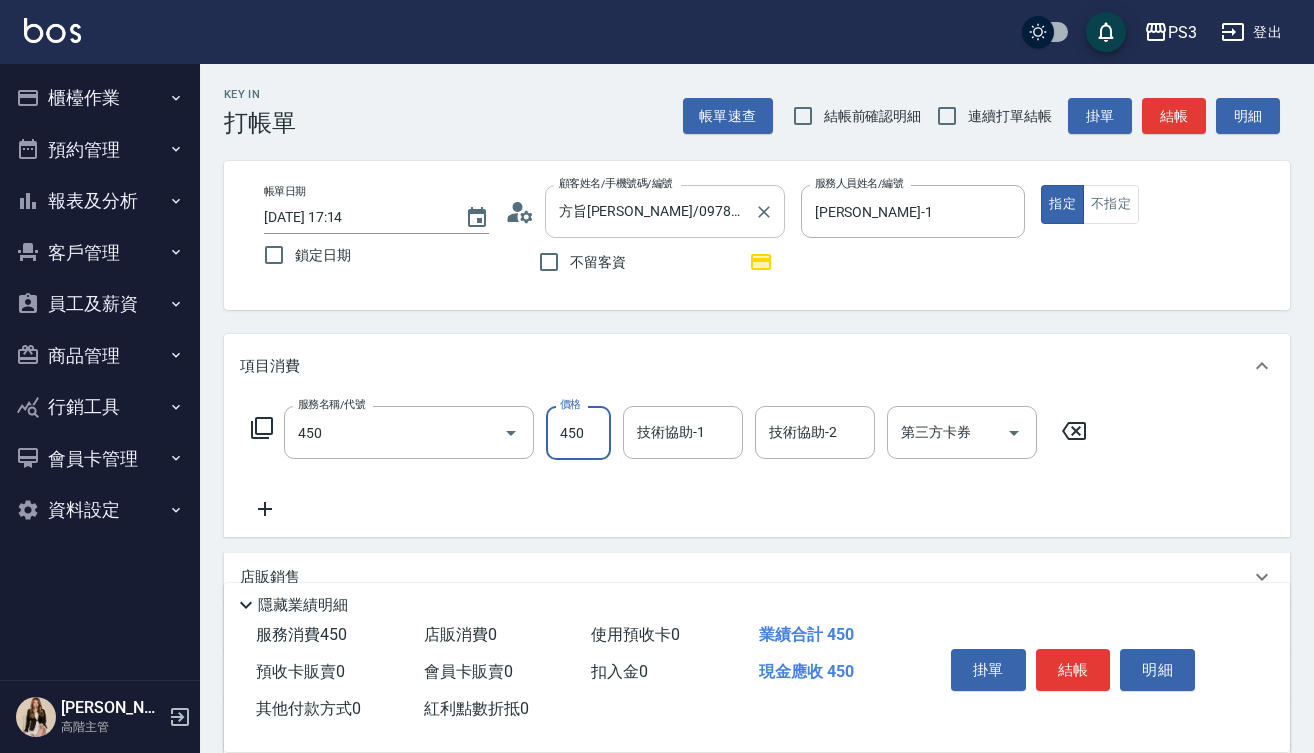 type on "有機洗髮(450)" 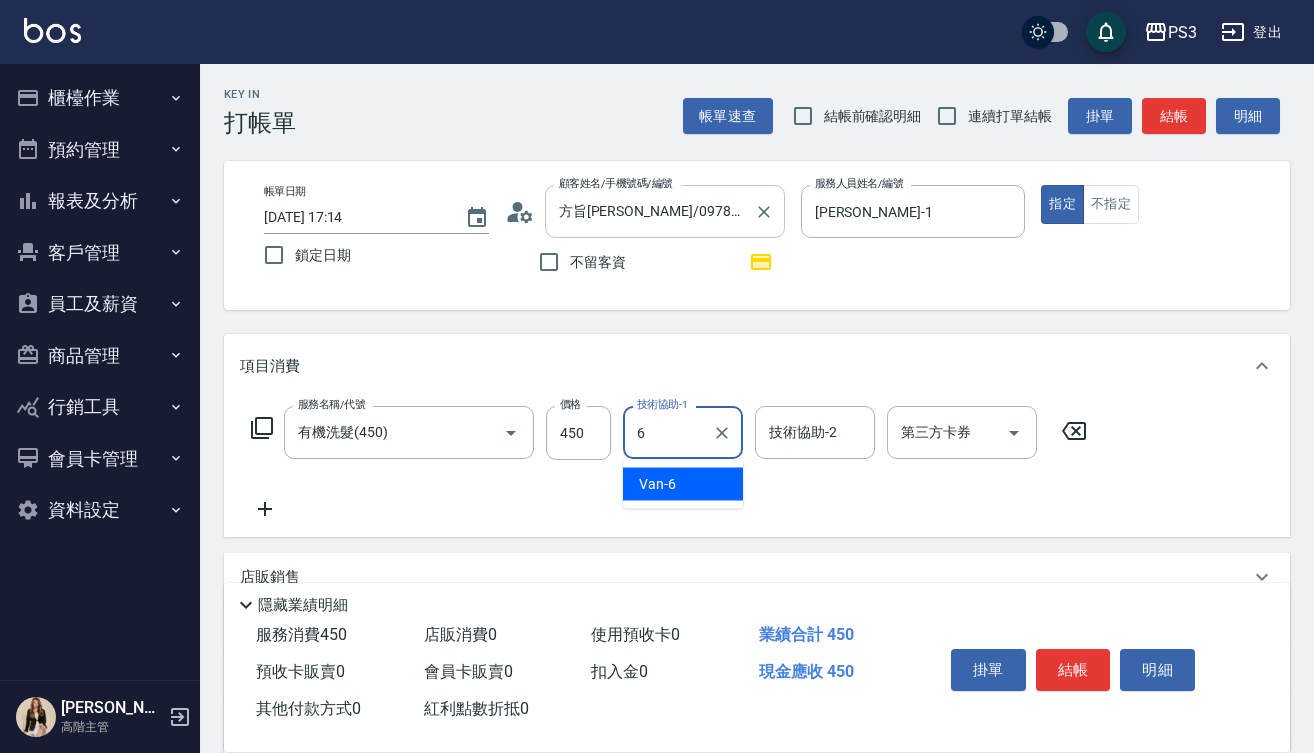 type on "Van-6" 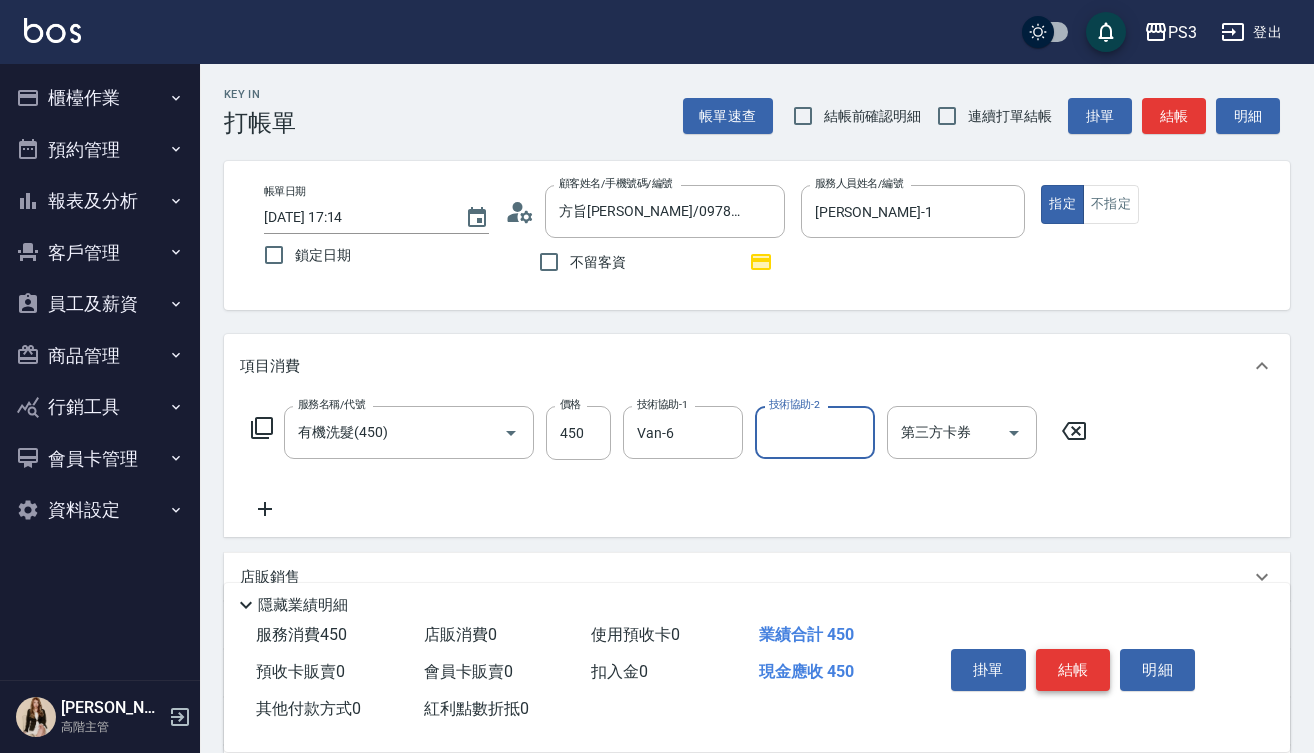 click on "結帳" at bounding box center [1073, 670] 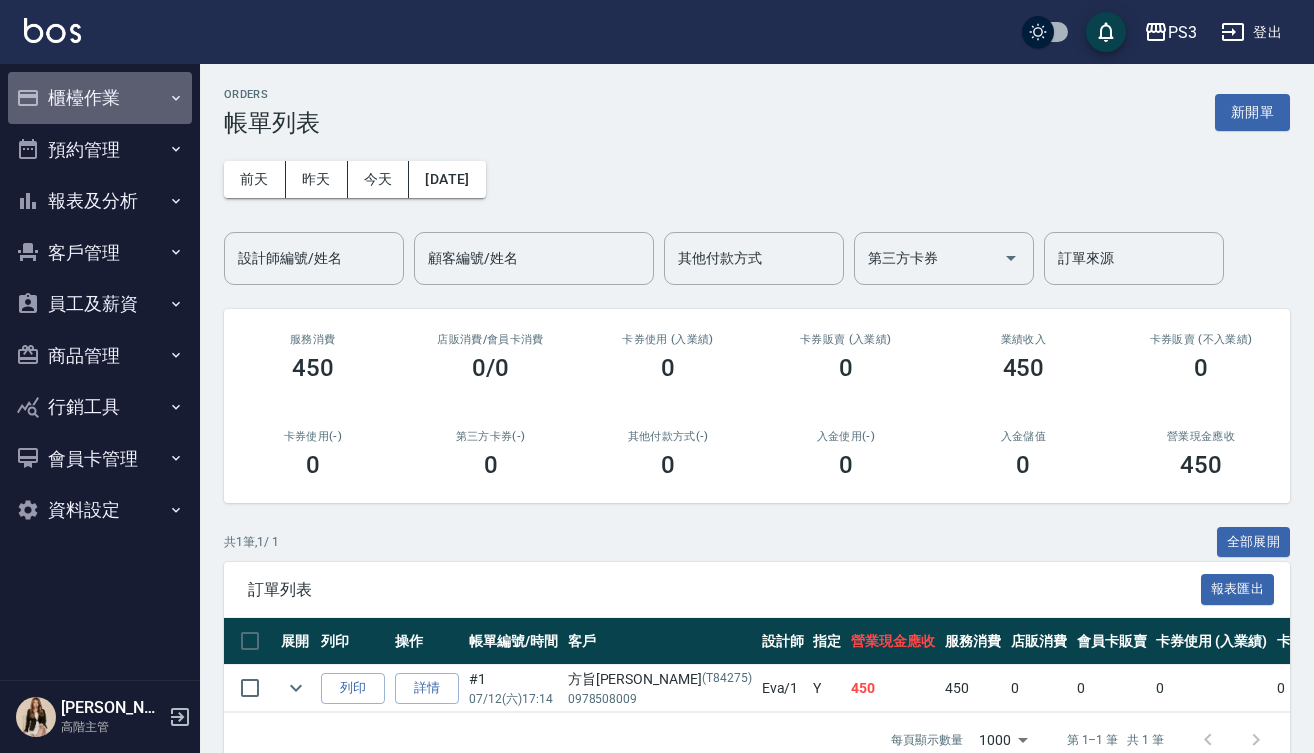 click on "櫃檯作業" at bounding box center (100, 98) 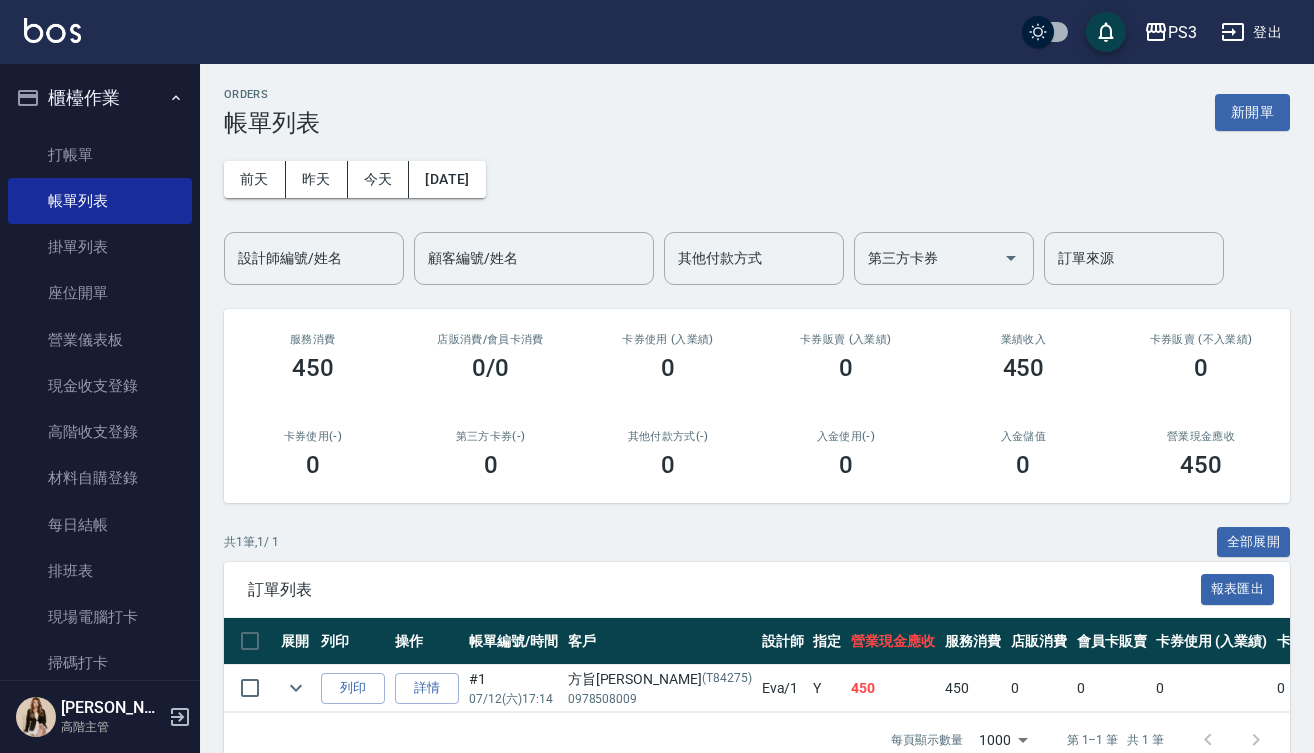 click on "櫃檯作業 打帳單 帳單列表 掛單列表 座位開單 營業儀表板 現金收支登錄 高階收支登錄 材料自購登錄 每日結帳 排班表 現場電腦打卡 掃碼打卡" at bounding box center [100, 383] 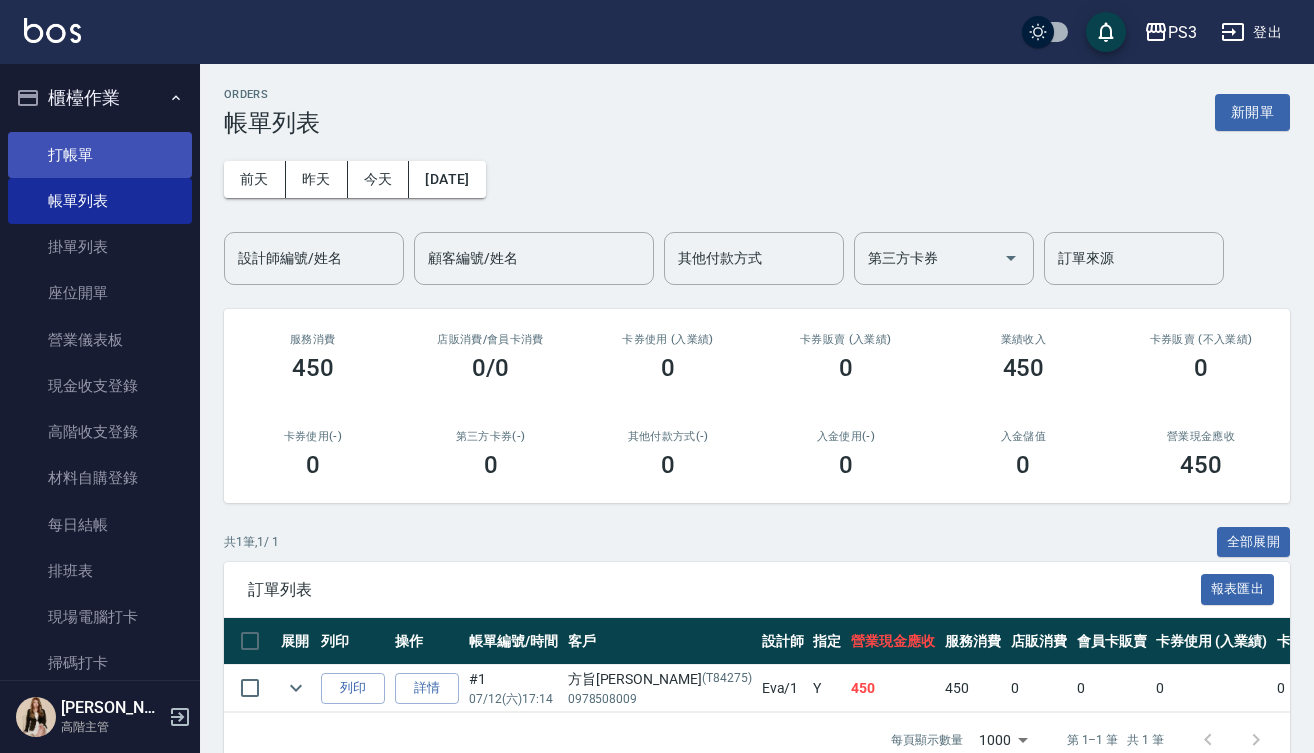 click on "打帳單" at bounding box center [100, 155] 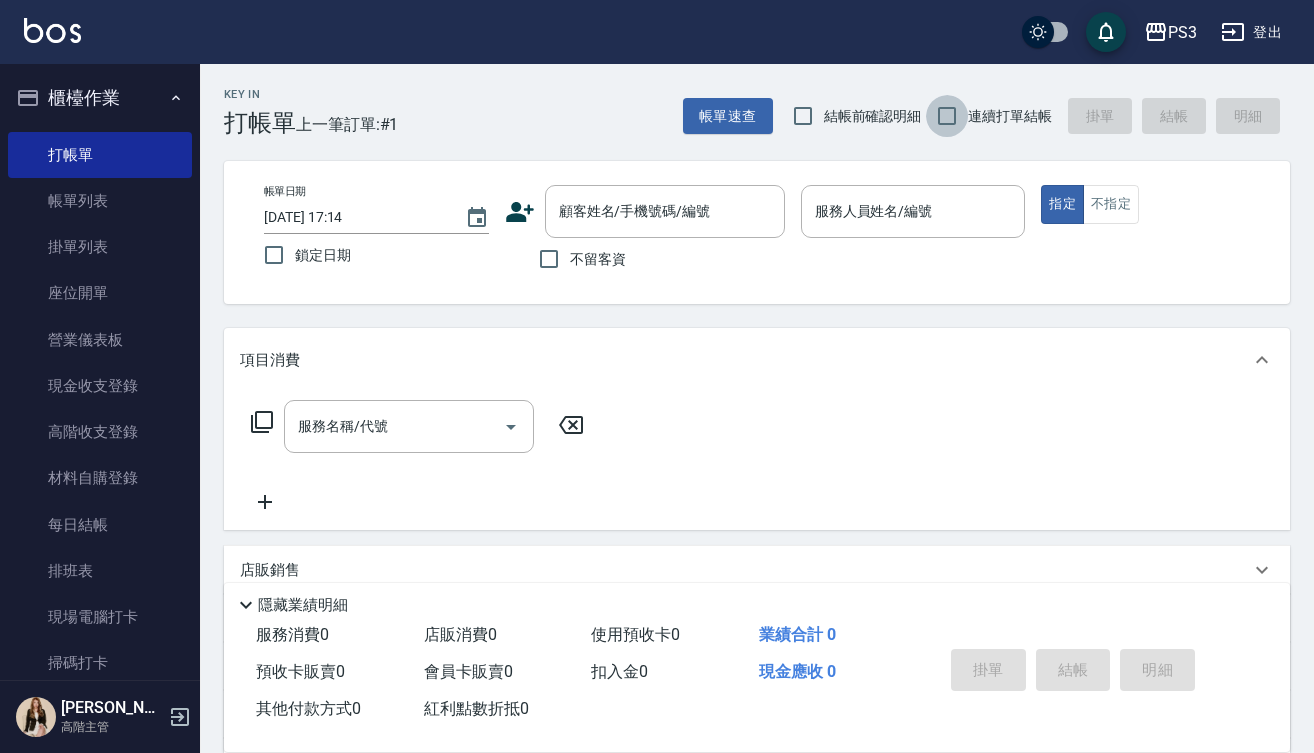 click on "連續打單結帳" at bounding box center (947, 116) 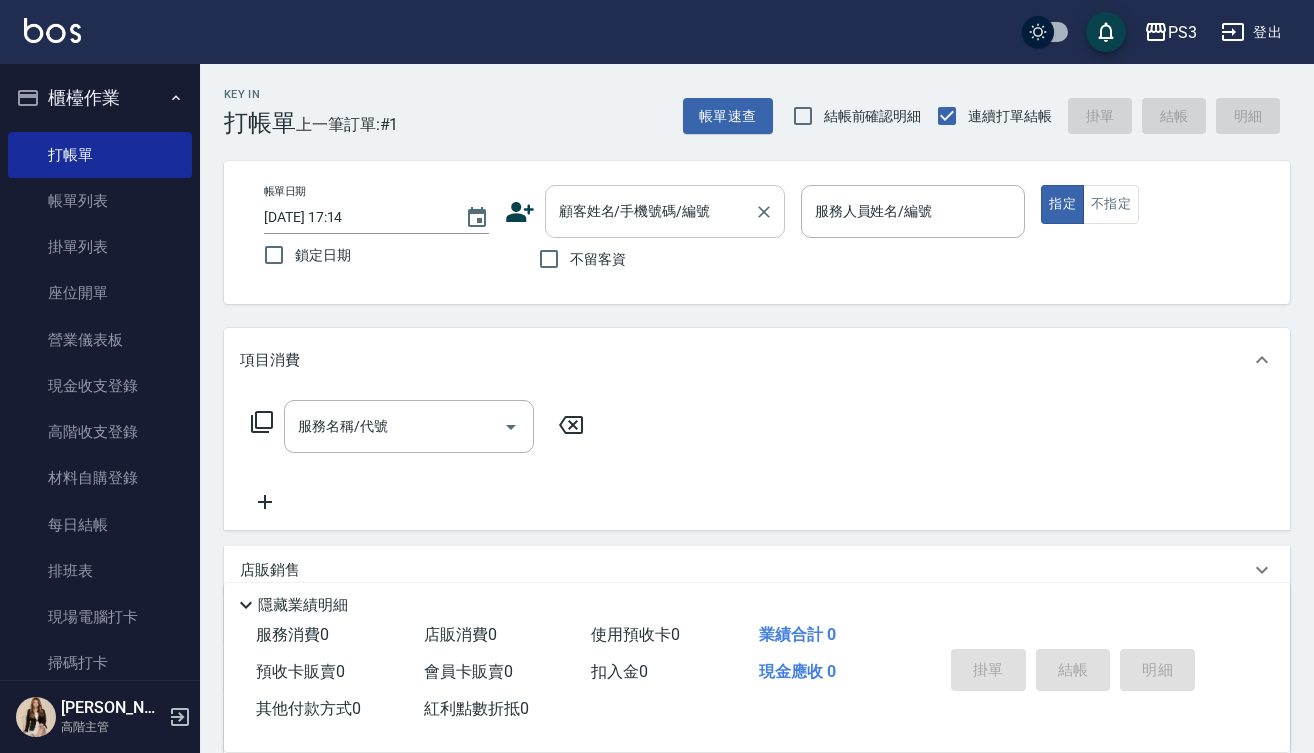 click on "顧客姓名/手機號碼/編號" at bounding box center [665, 211] 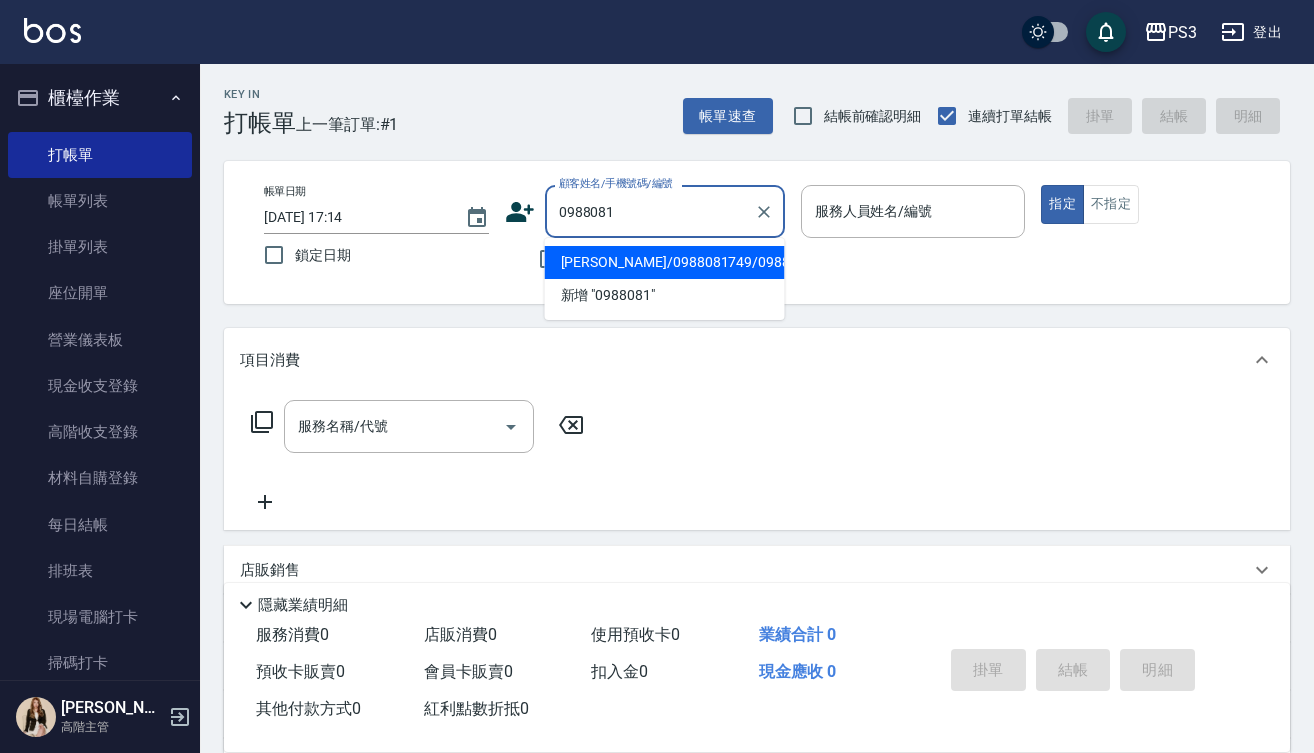 type on "[PERSON_NAME]/0988081749/0988081749" 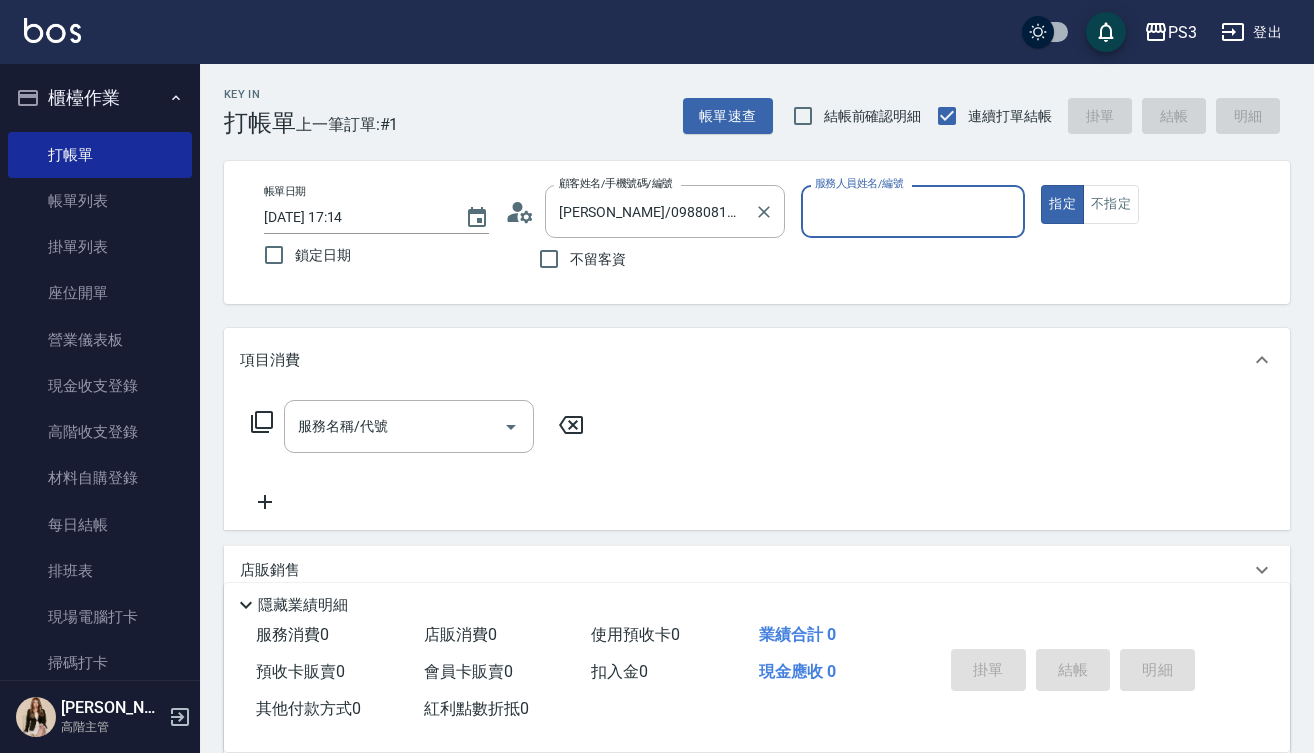 type on "[PERSON_NAME]-1" 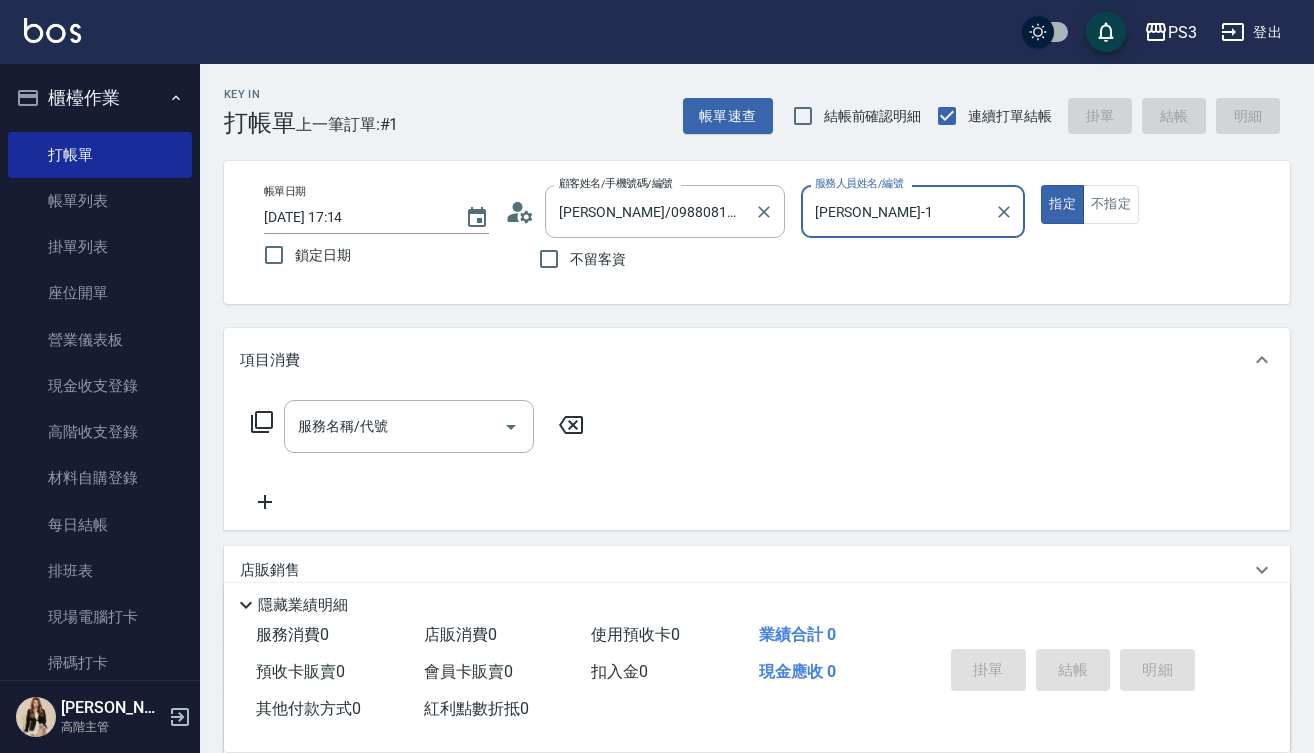 click on "指定" at bounding box center [1062, 204] 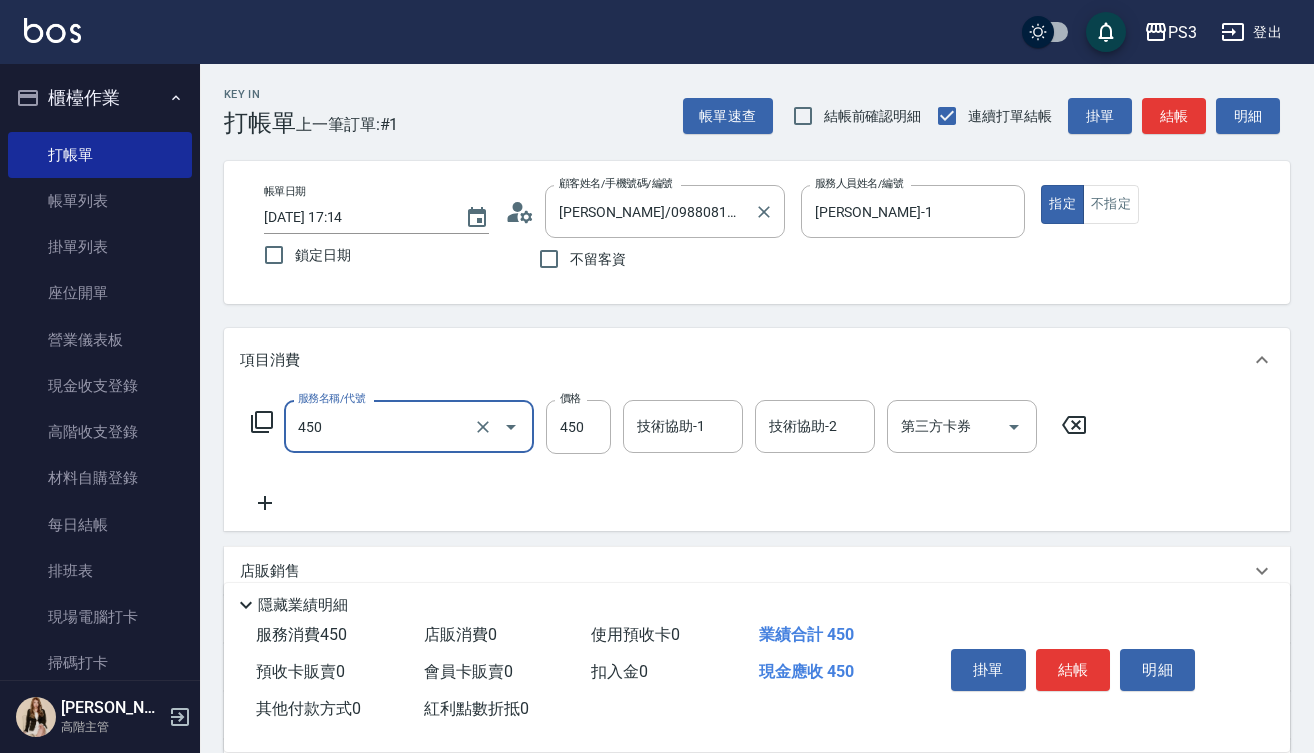 type on "有機洗髮(450)" 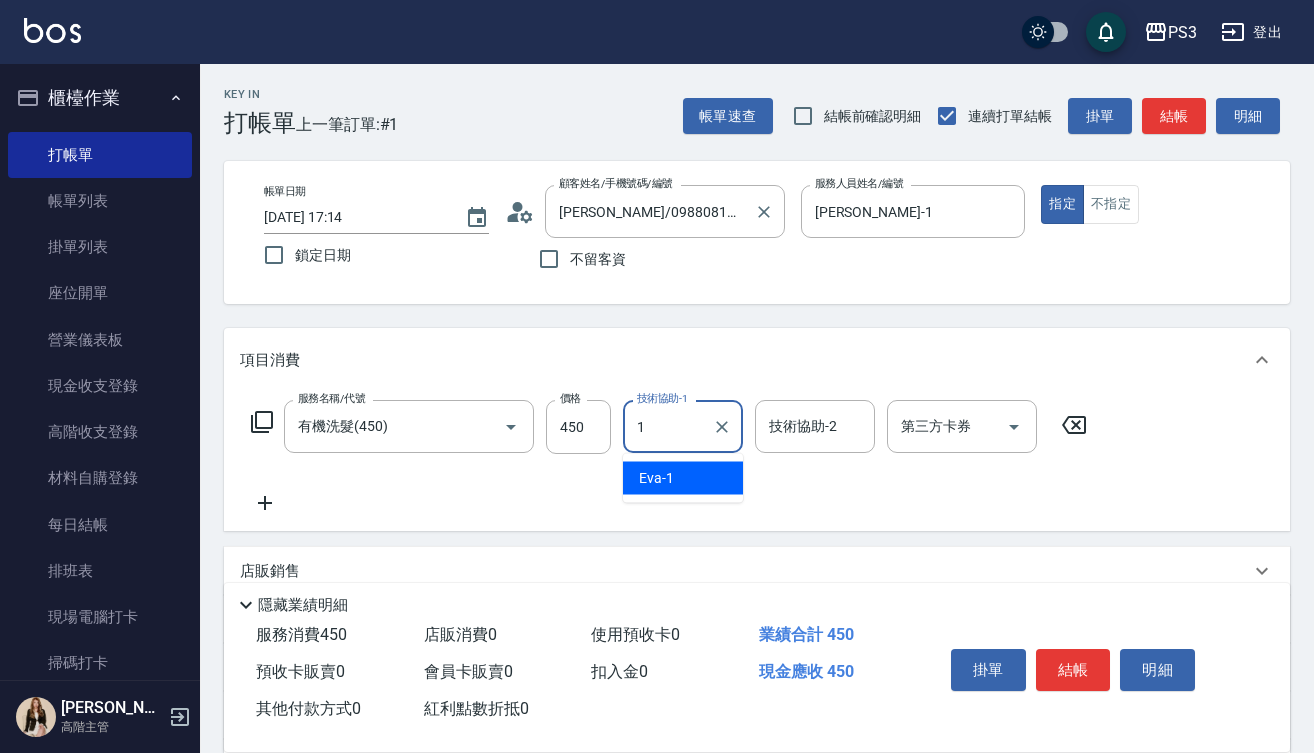 type on "[PERSON_NAME]-1" 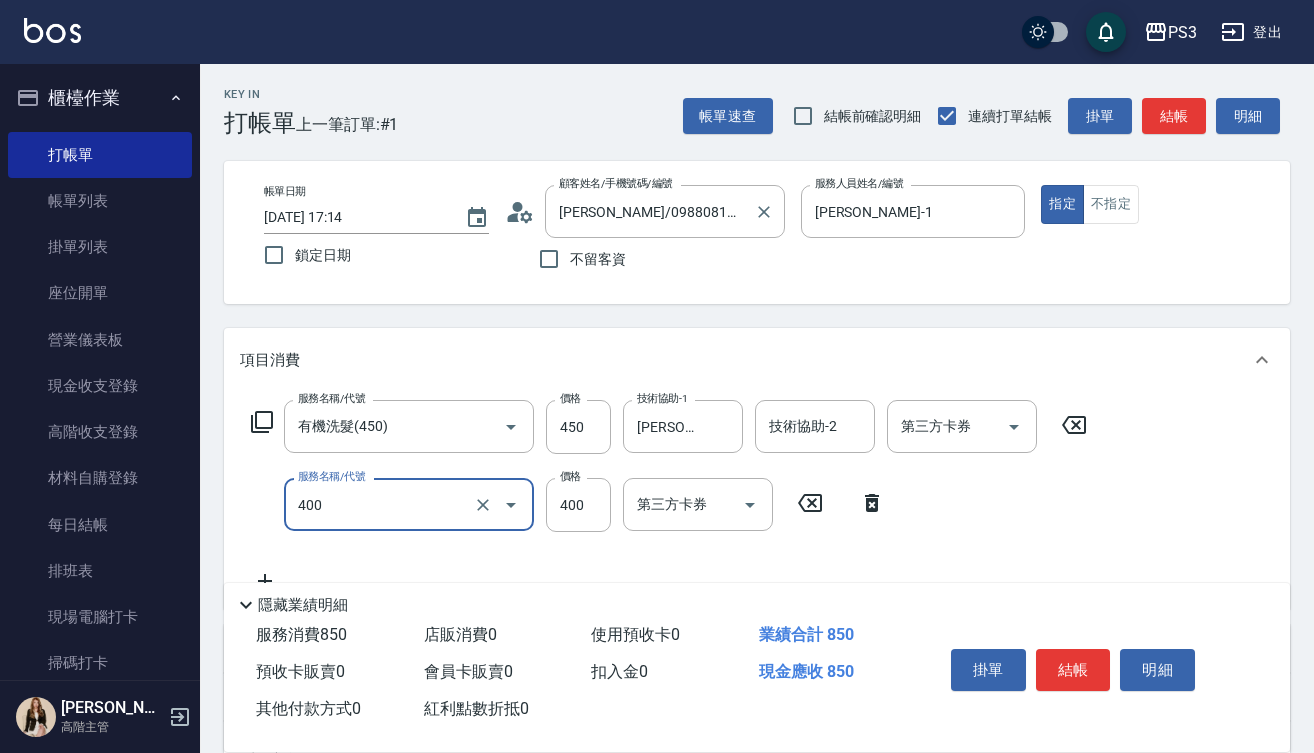 type on "剪(400)" 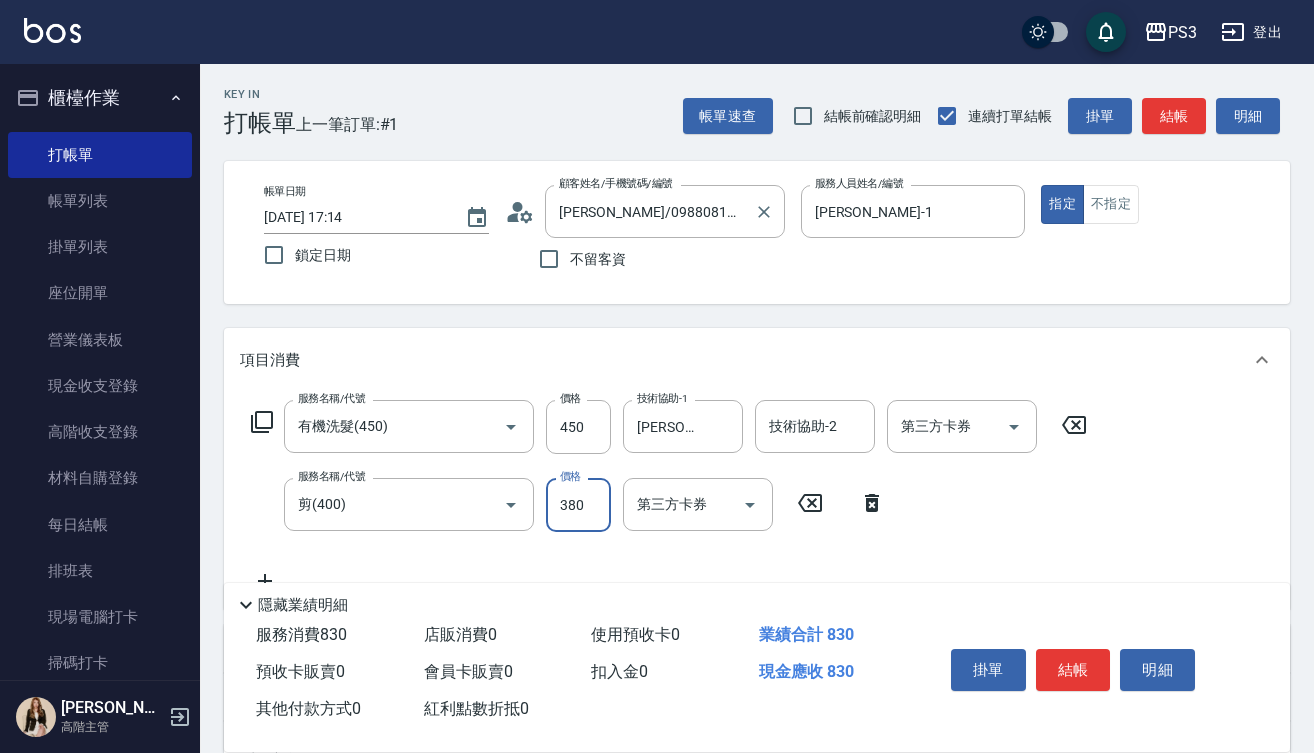 type on "380" 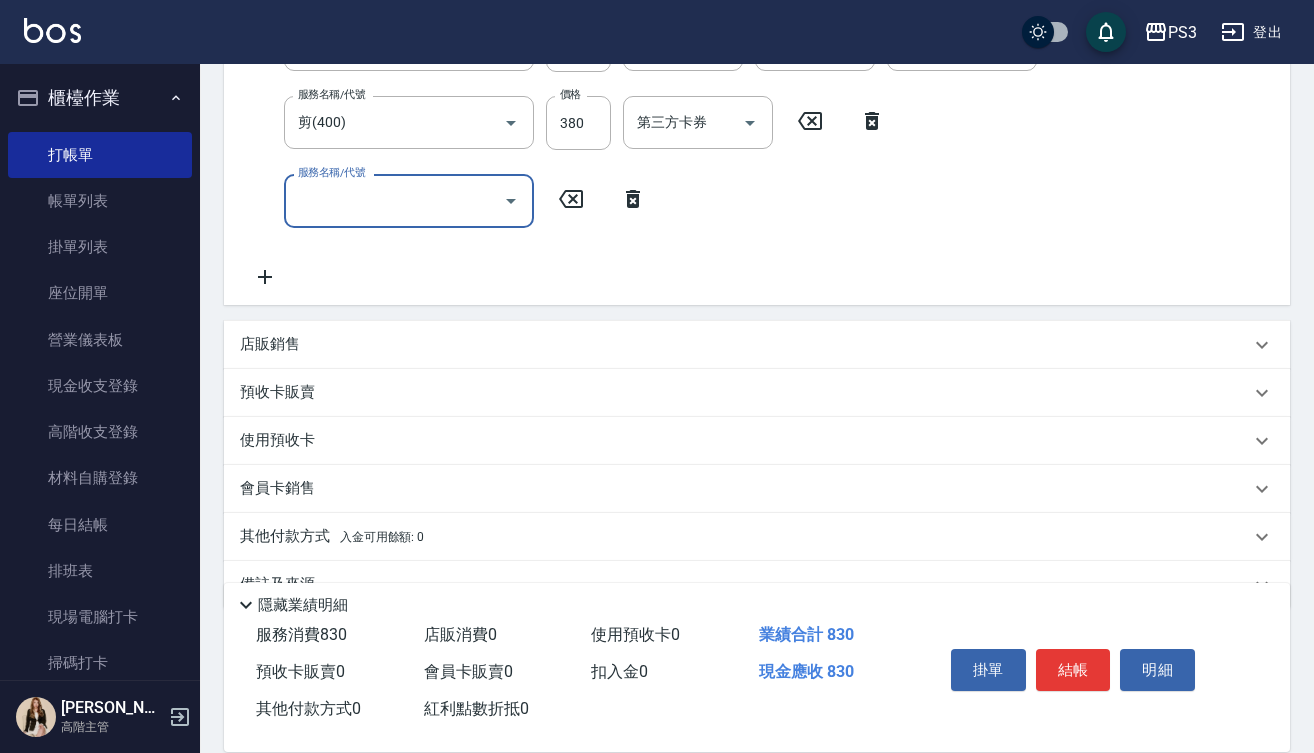 scroll, scrollTop: 430, scrollLeft: 0, axis: vertical 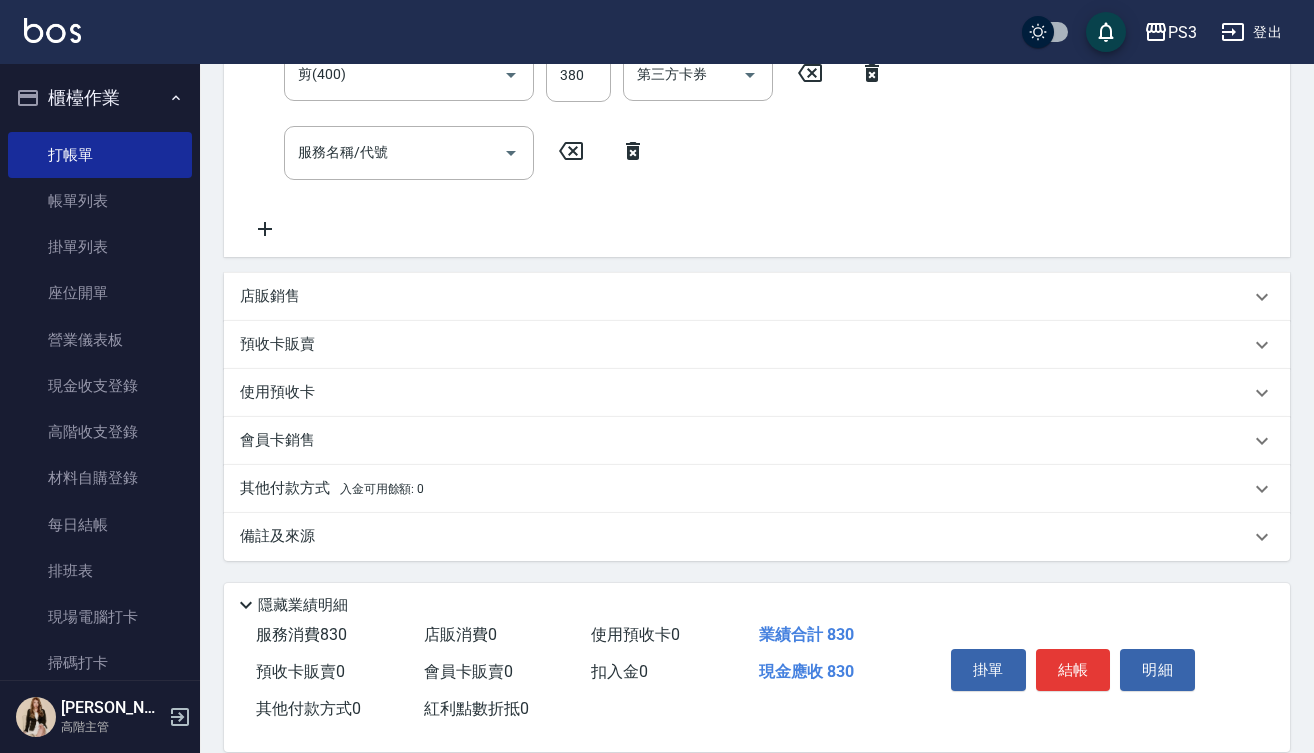 click on "店販銷售" at bounding box center [270, 296] 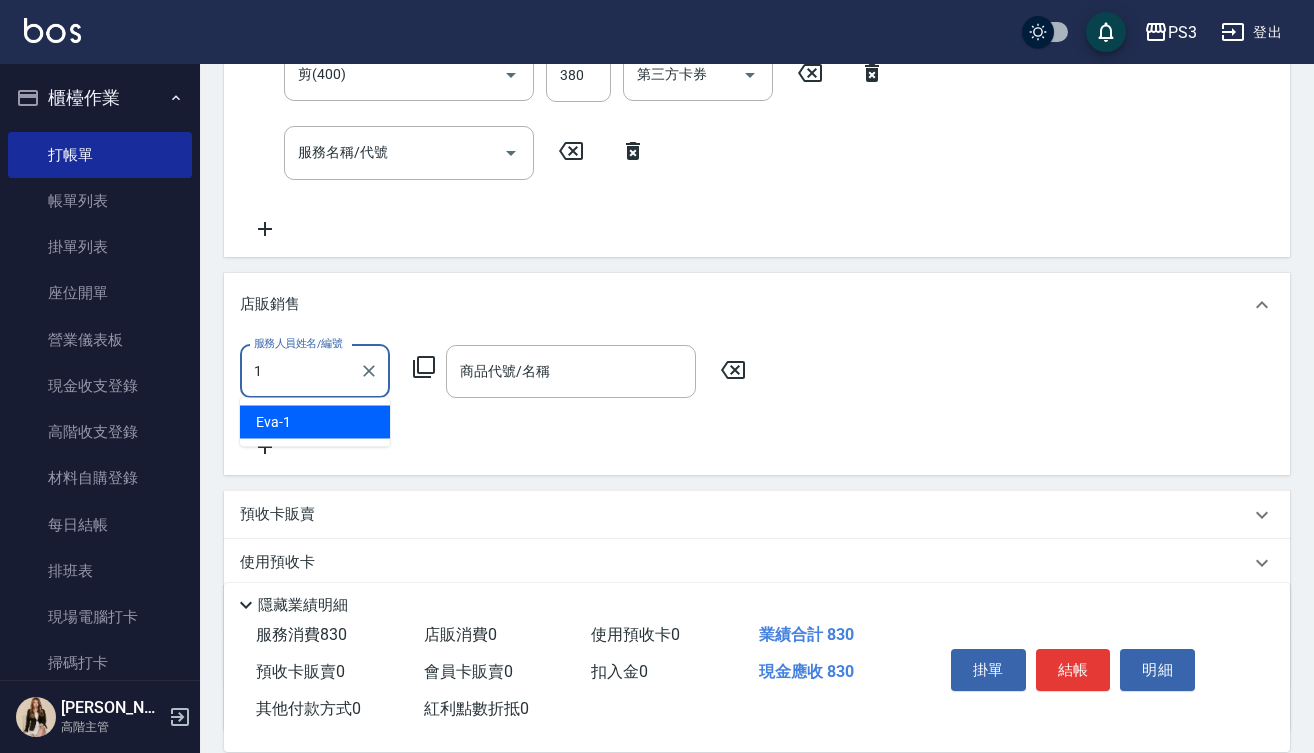type on "[PERSON_NAME]-1" 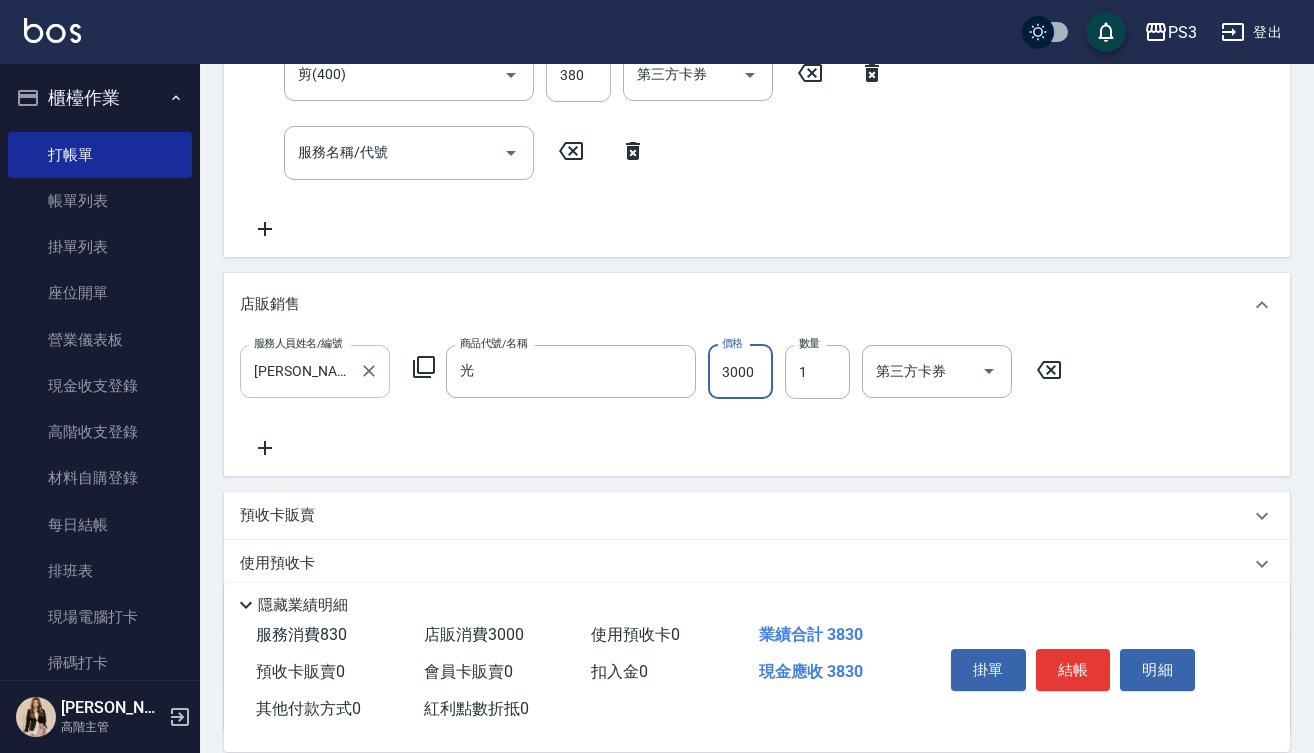type on "非靈  光纖  450ml" 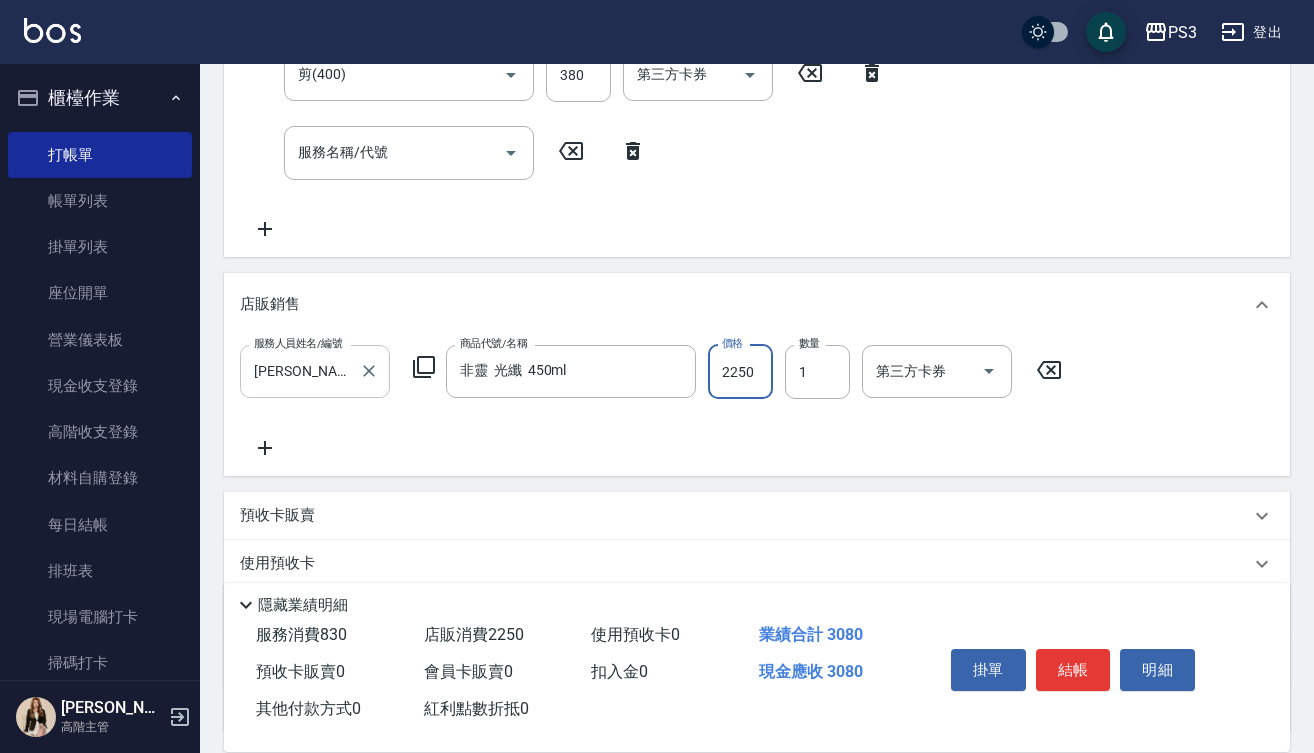 type on "2250" 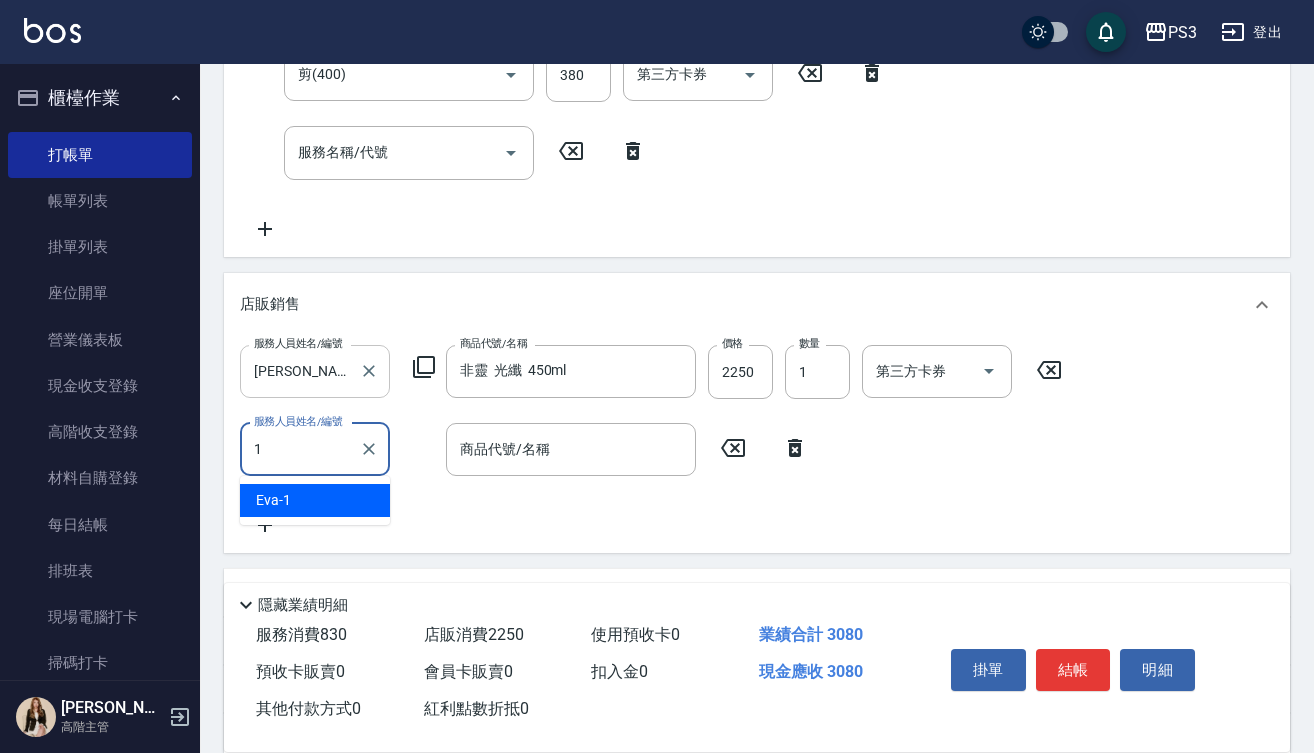 type on "[PERSON_NAME]-1" 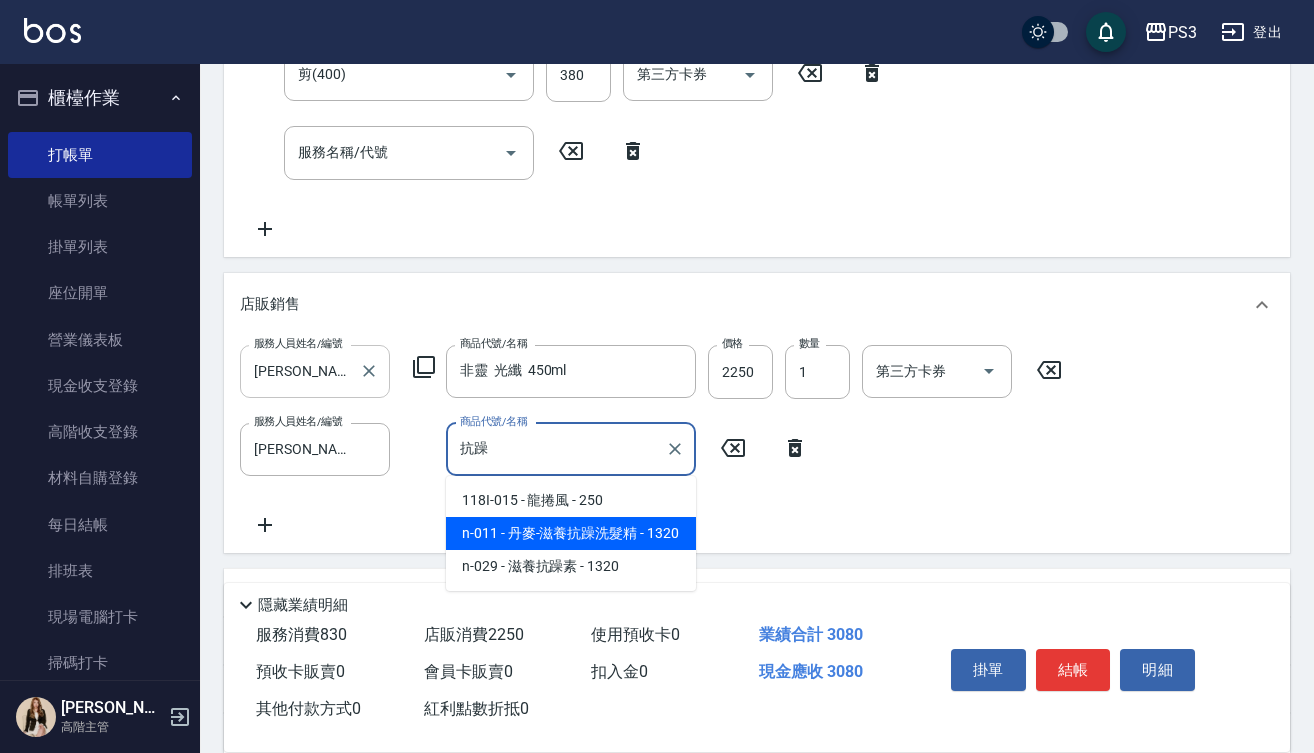 type on "抗" 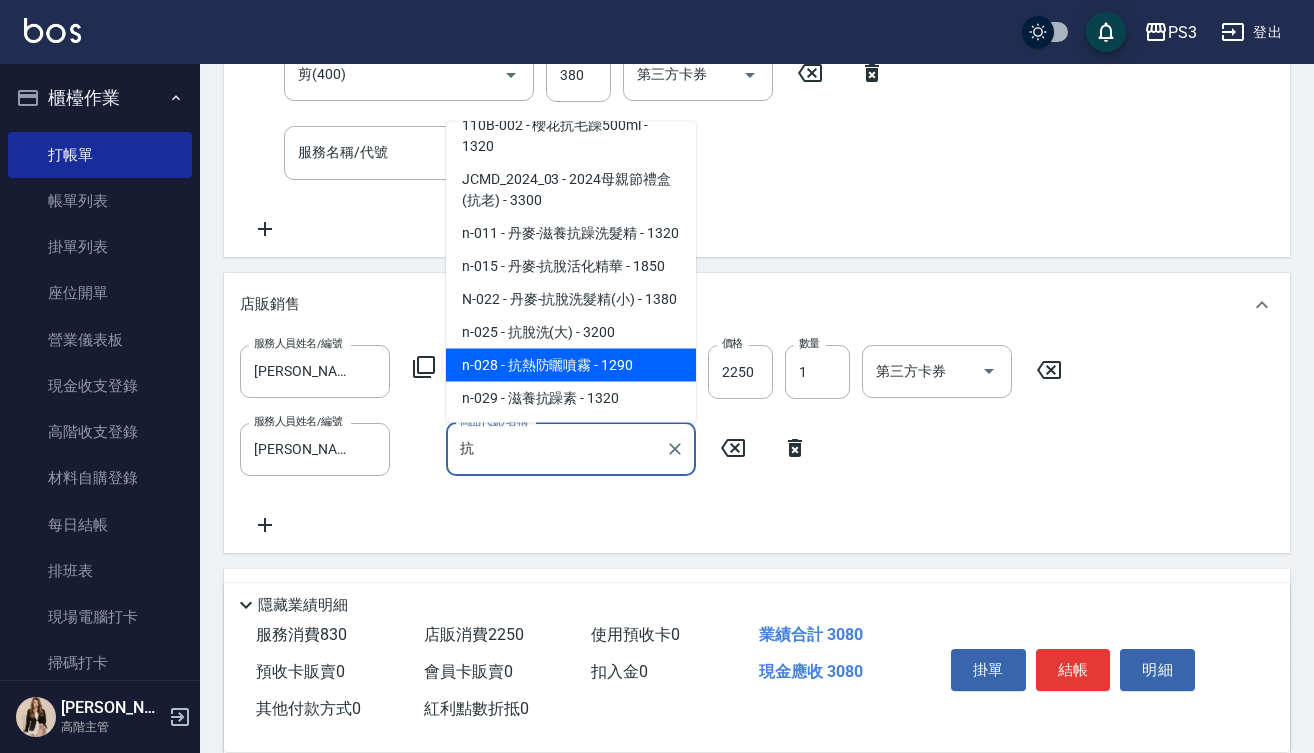 scroll, scrollTop: 117, scrollLeft: 0, axis: vertical 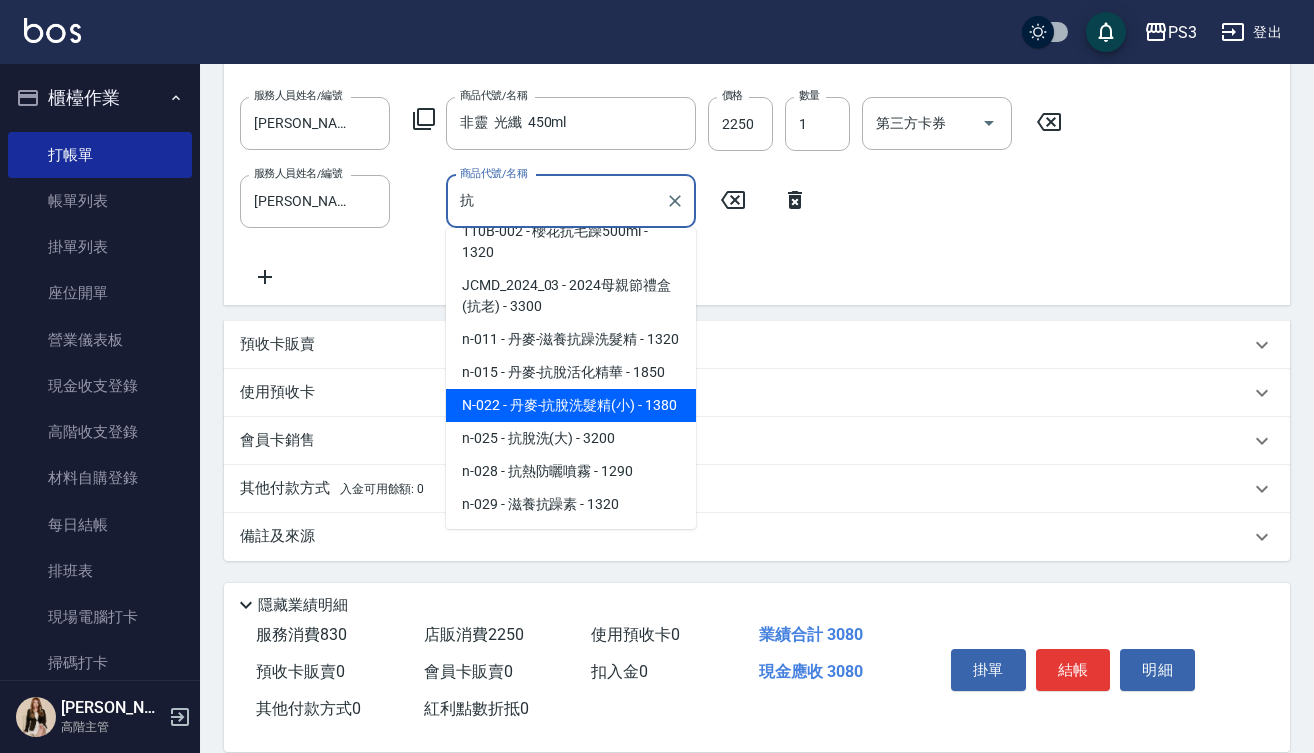 type on "抗" 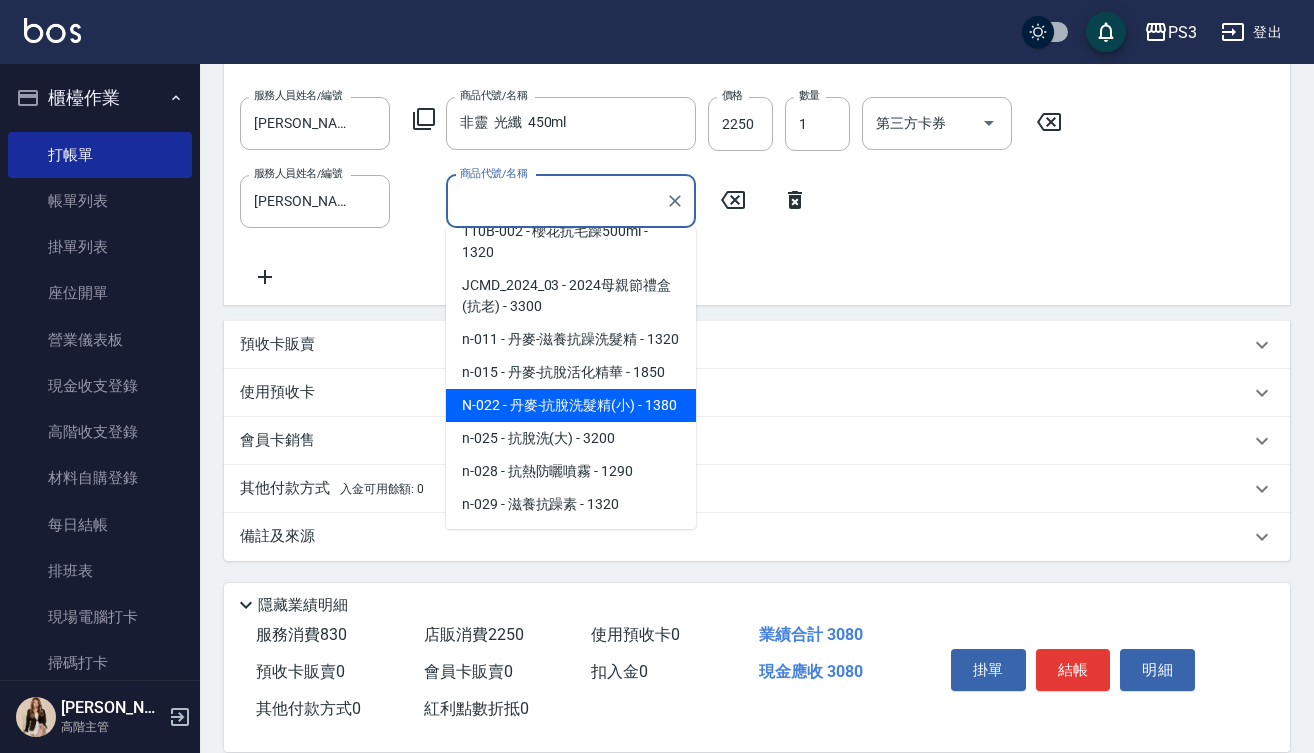 click on "項目消費 服務名稱/代號 有機洗髮(450) 服務名稱/代號 價格 450 價格 技術協助-1 [PERSON_NAME]-1 技術協助-1 技術協助-2 技術協助-2 第三方卡券 第三方卡券 服務名稱/代號 剪(400) 服務名稱/代號 價格 380 價格 第三方卡券 第三方卡券 服務名稱/代號 服務名稱/代號 店販銷售 服務人員姓名/編號 [PERSON_NAME]-1 服務人員姓名/編號 商品代號/名稱 非靈  光纖  450ml 商品代號/名稱 價格 2250 價格 數量 1 數量 第三方卡券 第三方卡券 服務人員姓名/編號 [PERSON_NAME]-1 服務人員姓名/編號 商品代號/名稱 商品代號/名稱 預收卡販賣 卡券名稱/代號 卡券名稱/代號 使用預收卡 卡券代號/名稱 卡券代號/名稱 會員卡銷售 服務人員姓名/編號 服務人員姓名/編號 會員卡名稱/代號 會員卡名稱/代號 其他付款方式 入金可用餘額: 0 其他付款方式 其他付款方式 入金剩餘： 0元 0 ​ 整筆扣入金 0元 異動入金 備註及來源 備註 備註 ​" at bounding box center (757, 105) 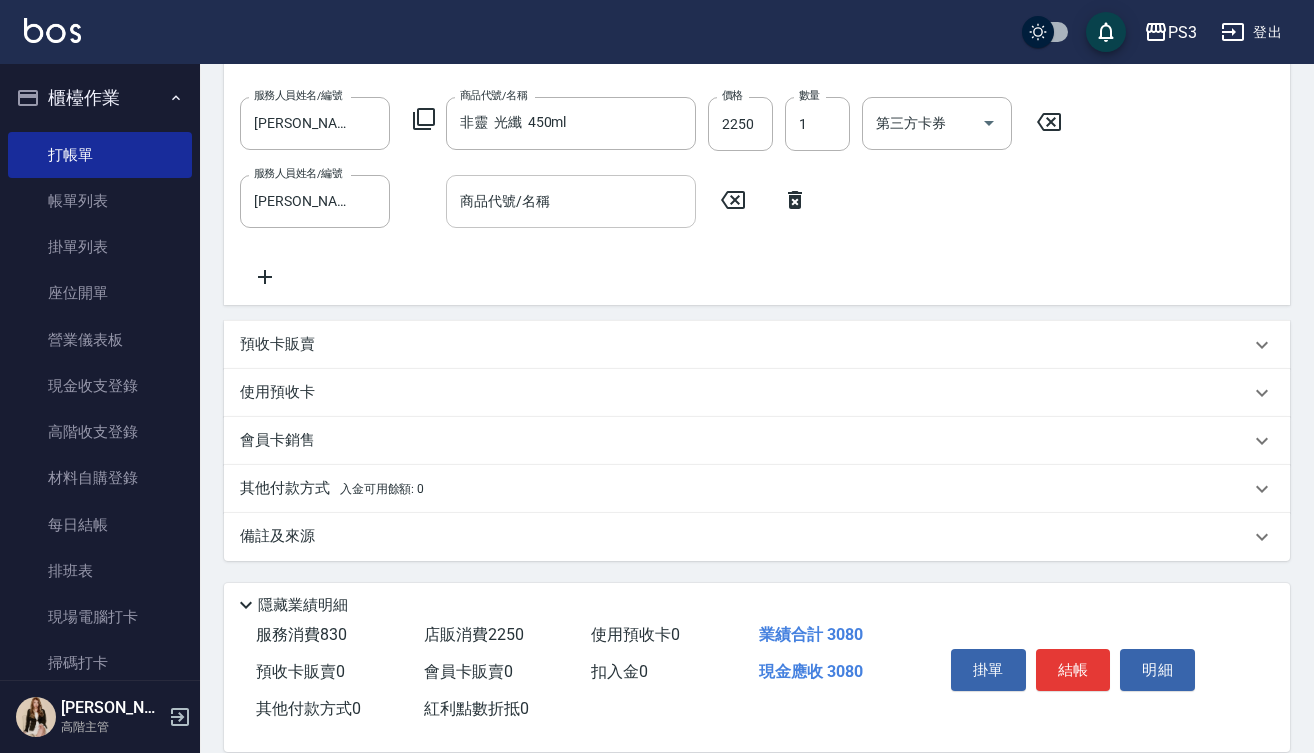 click on "商品代號/名稱" at bounding box center [571, 201] 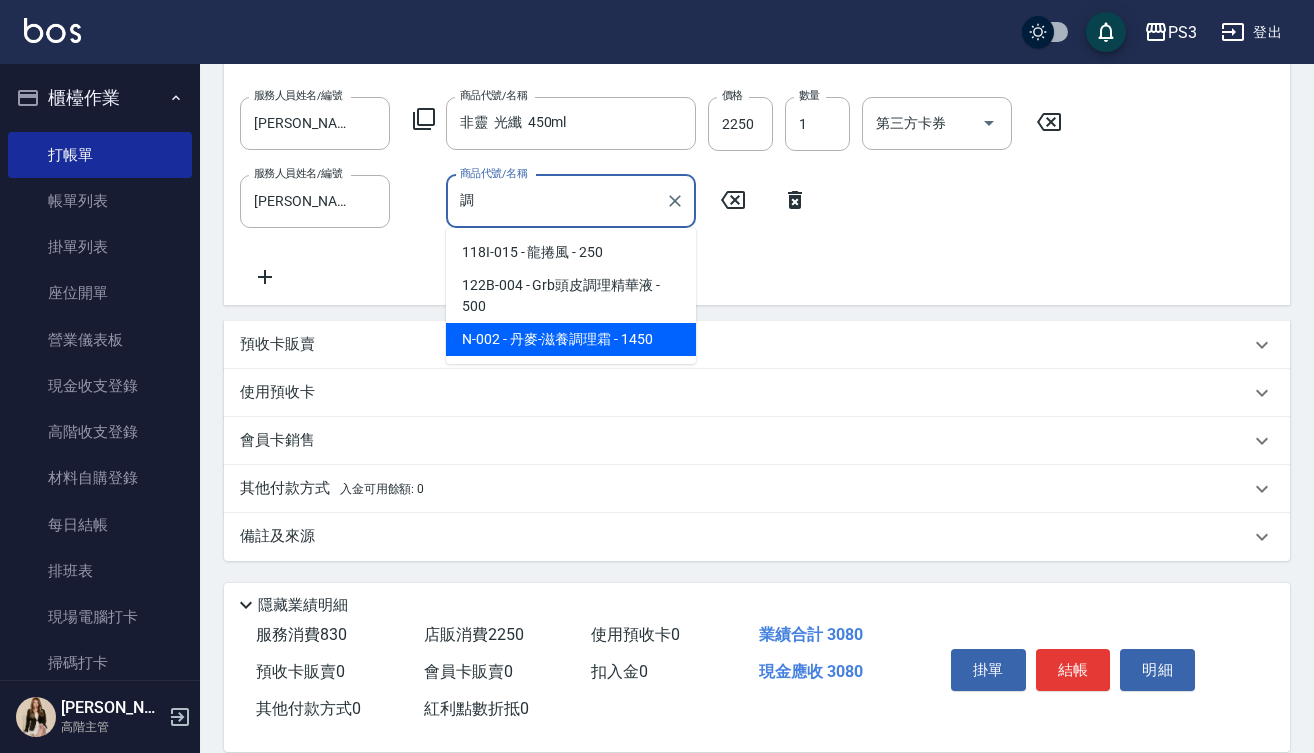 type on "丹麥-滋養調理霜" 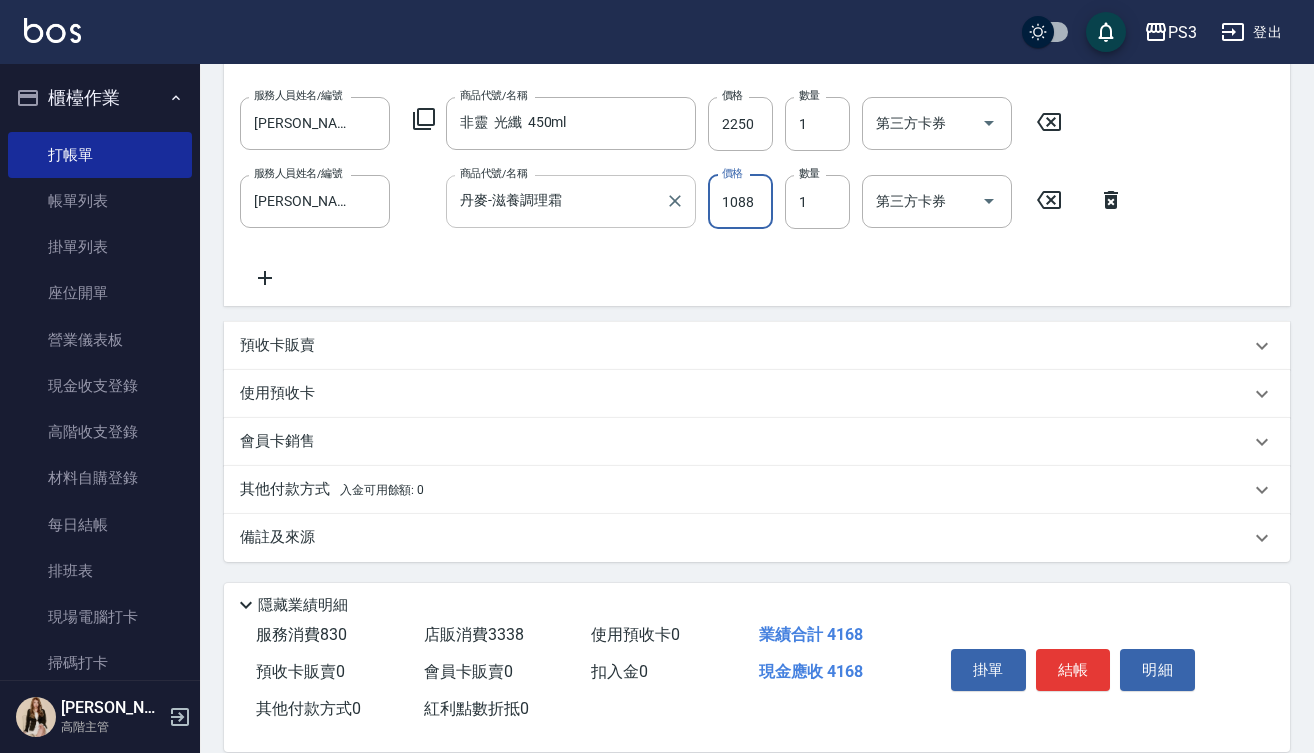 type on "1088" 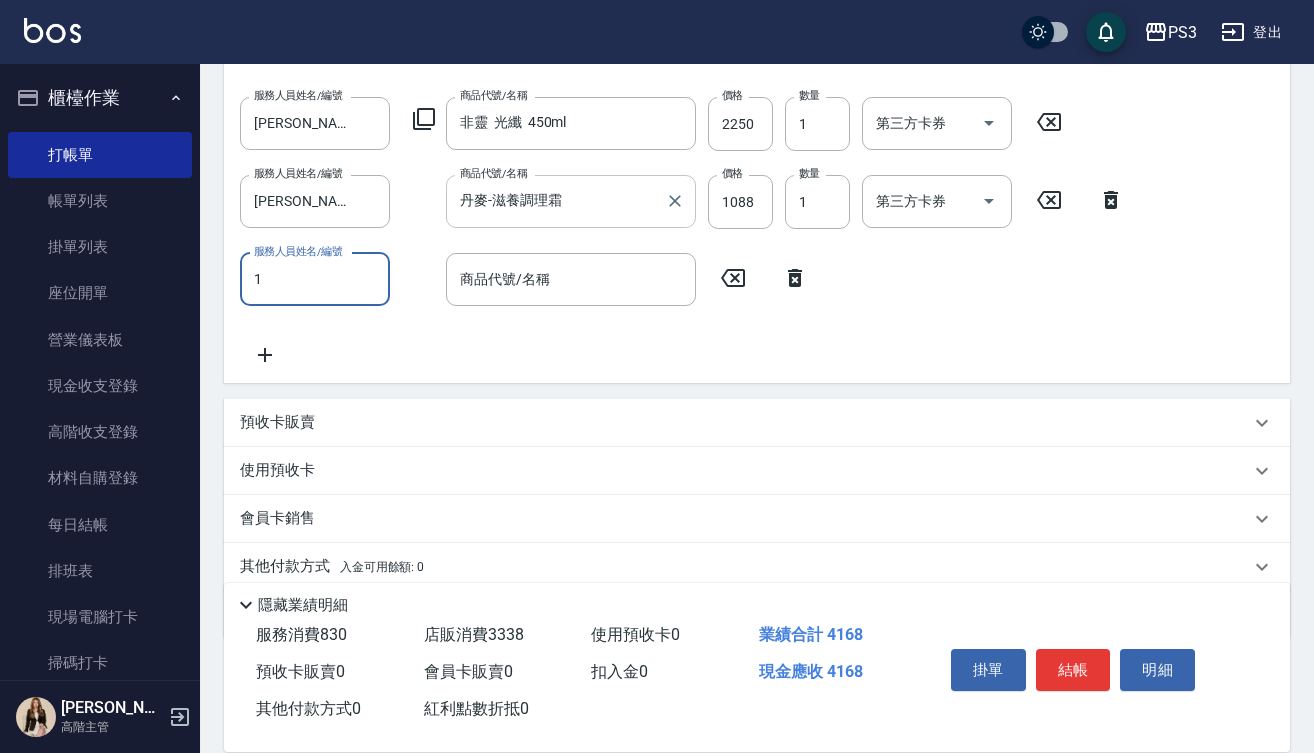 type on "[PERSON_NAME]-1" 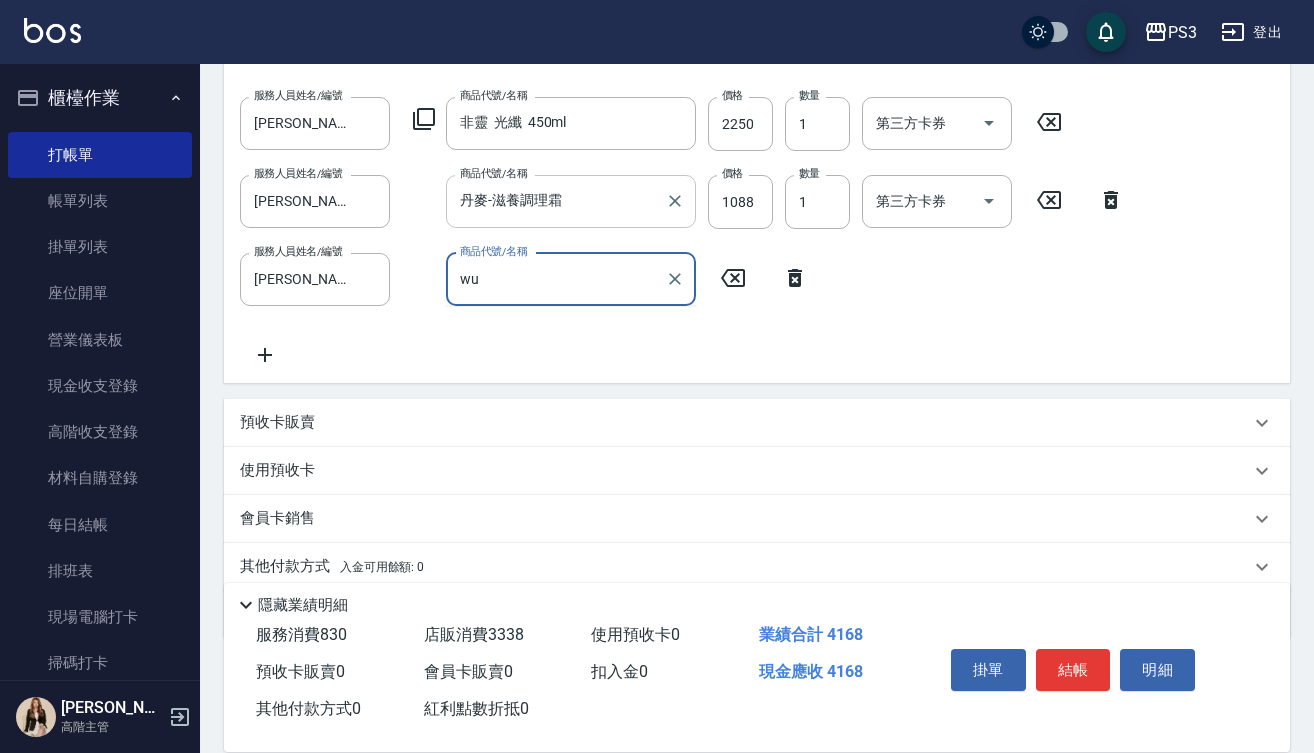 type on "w" 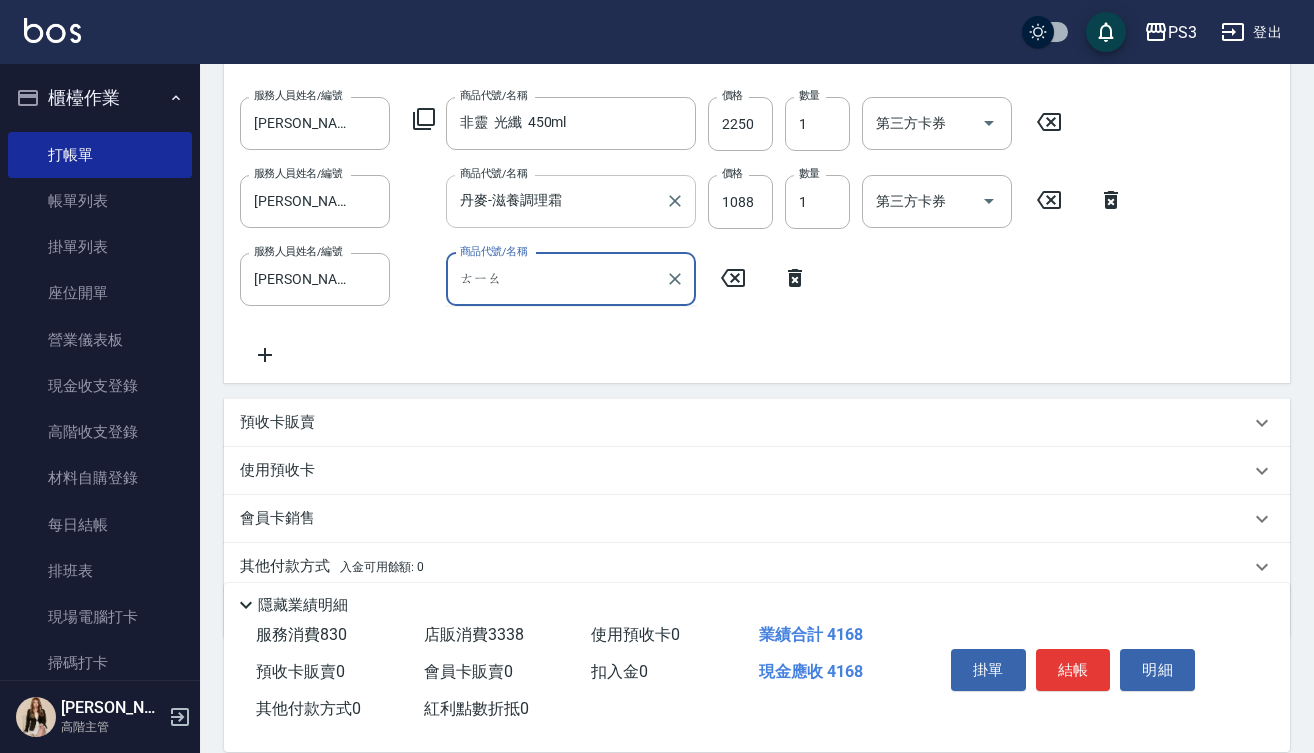 type on "調" 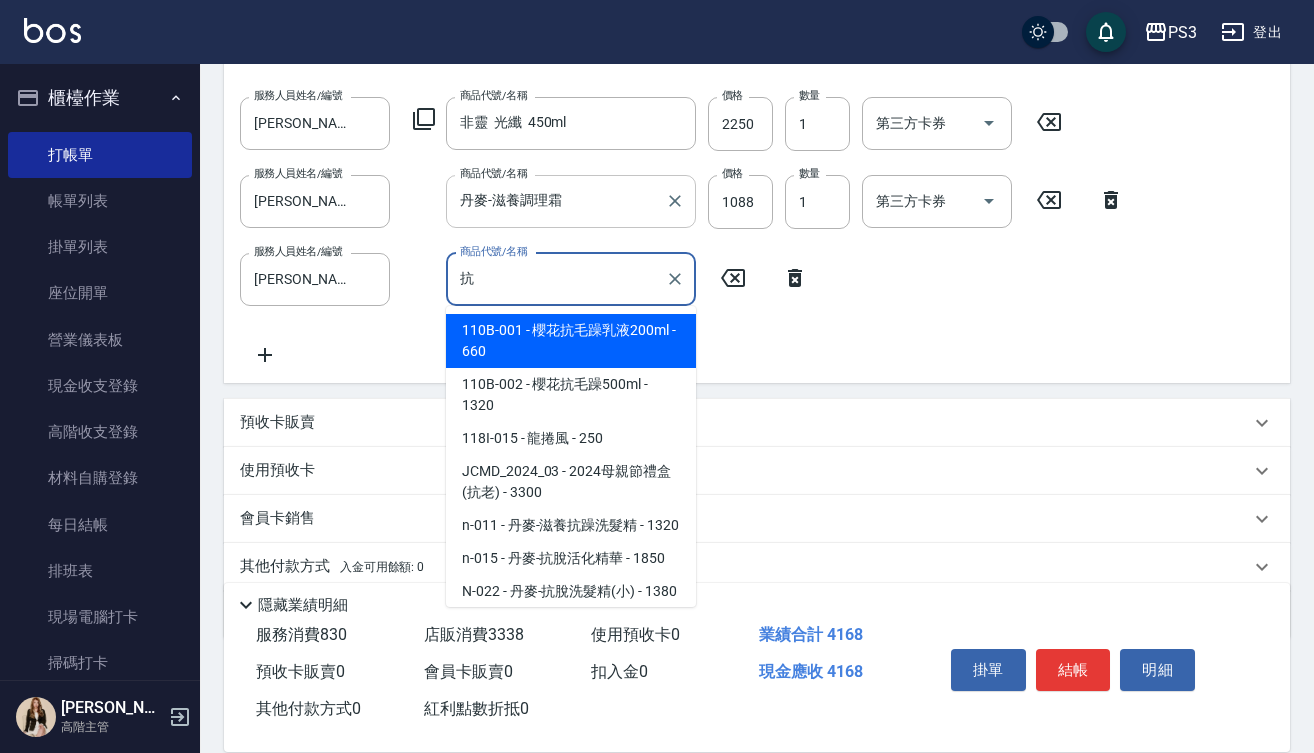 scroll, scrollTop: 142, scrollLeft: 0, axis: vertical 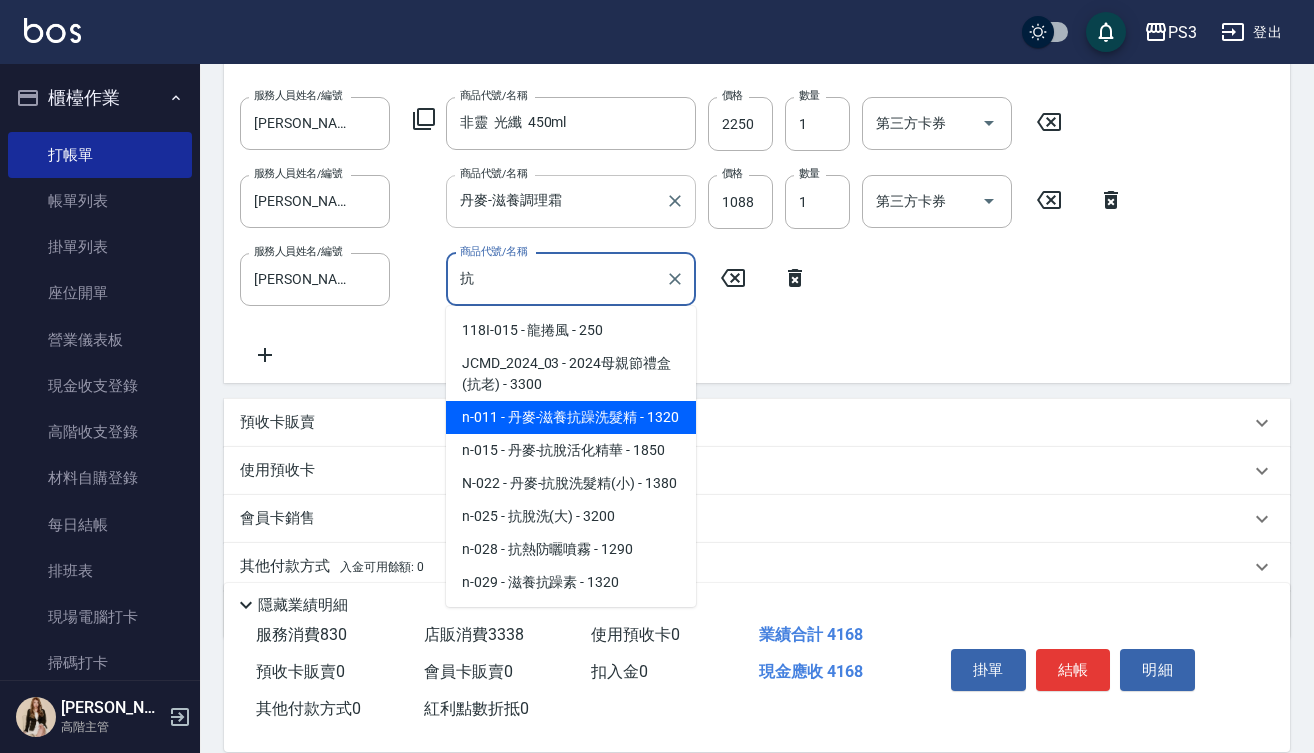 type on "丹麥-滋養抗躁洗髮精" 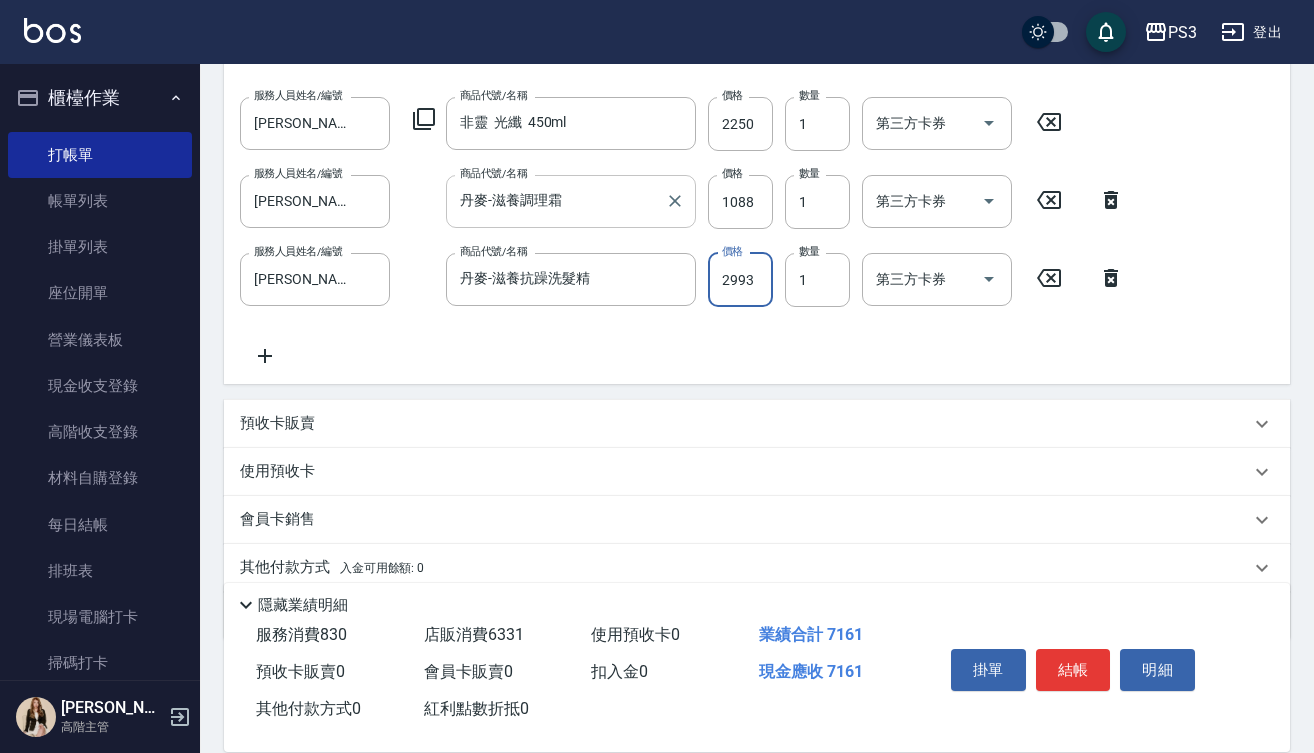 type on "2993" 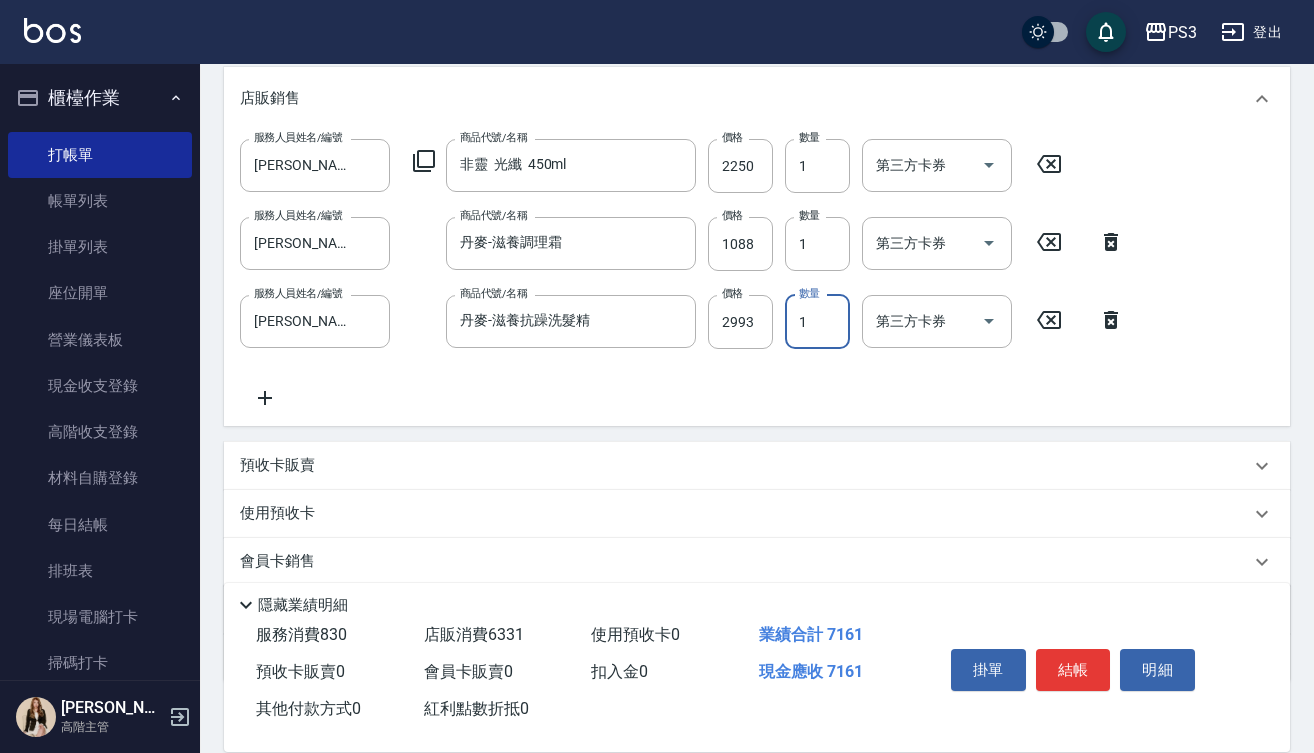 scroll, scrollTop: 637, scrollLeft: 0, axis: vertical 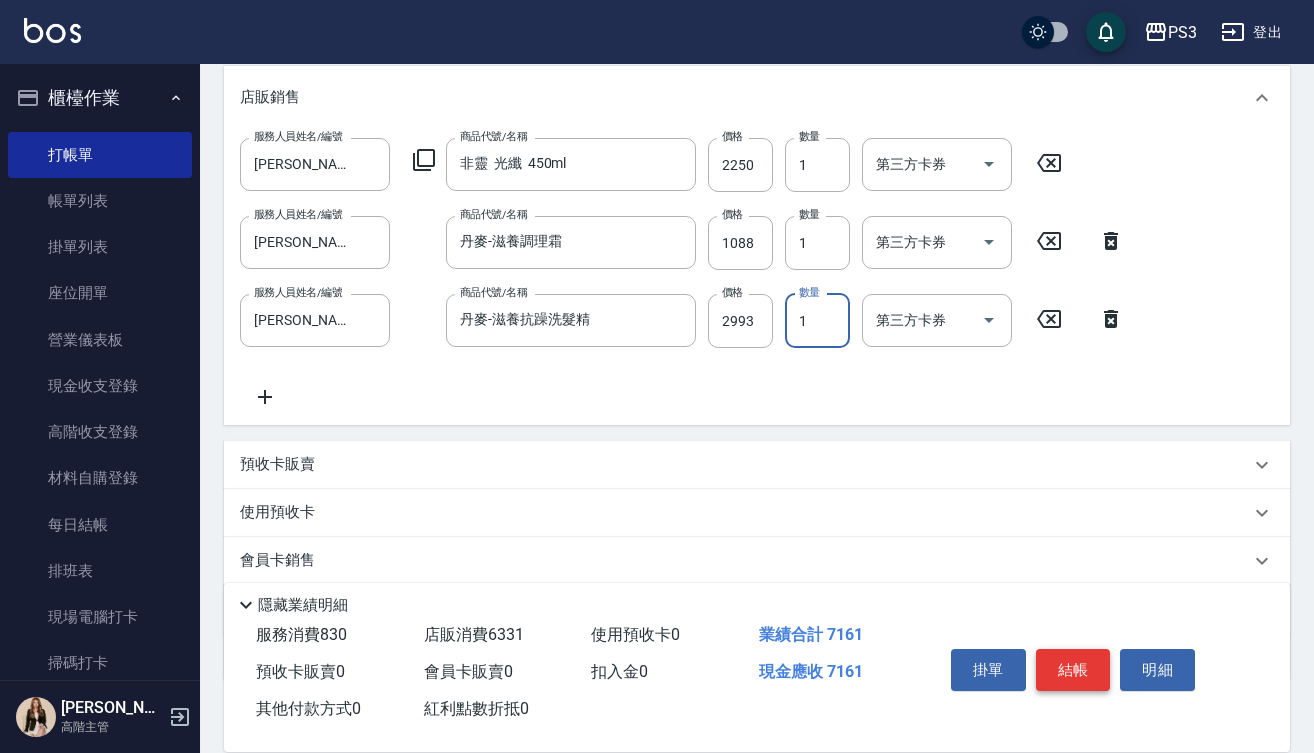 click on "結帳" at bounding box center [1073, 670] 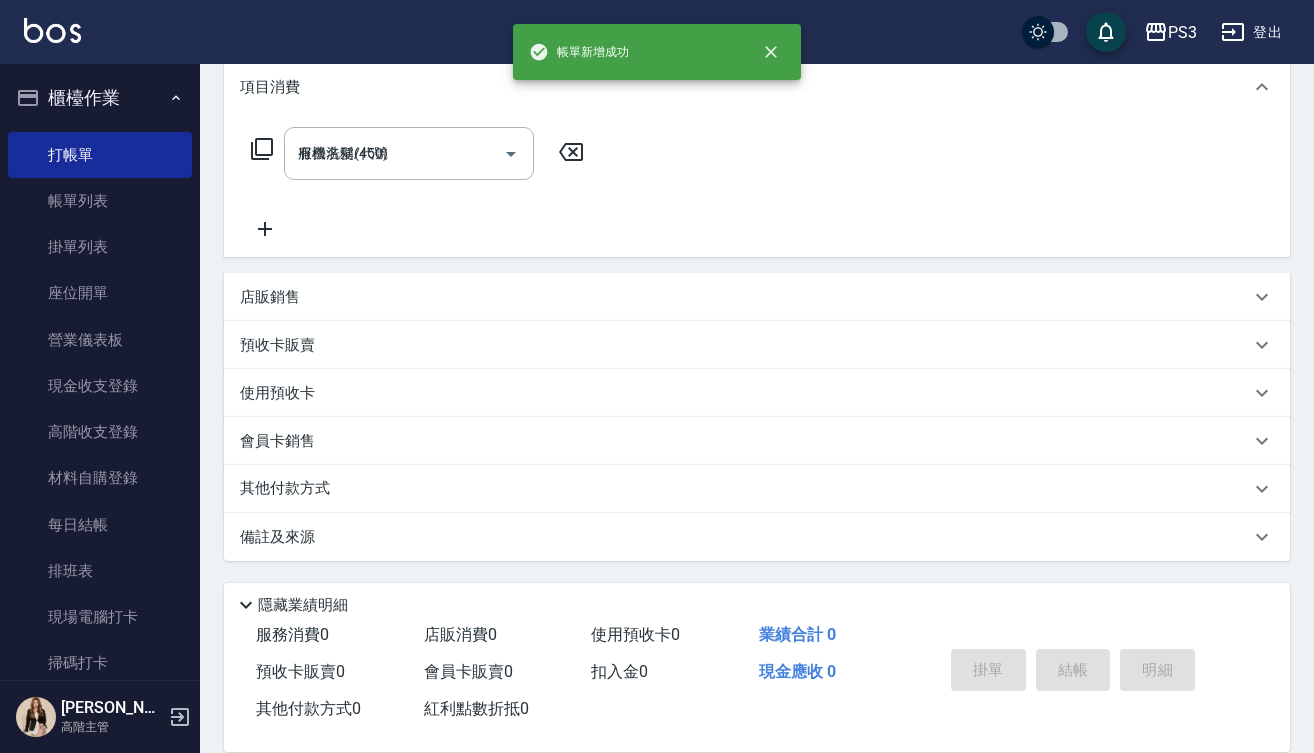 type on "[DATE] 17:17" 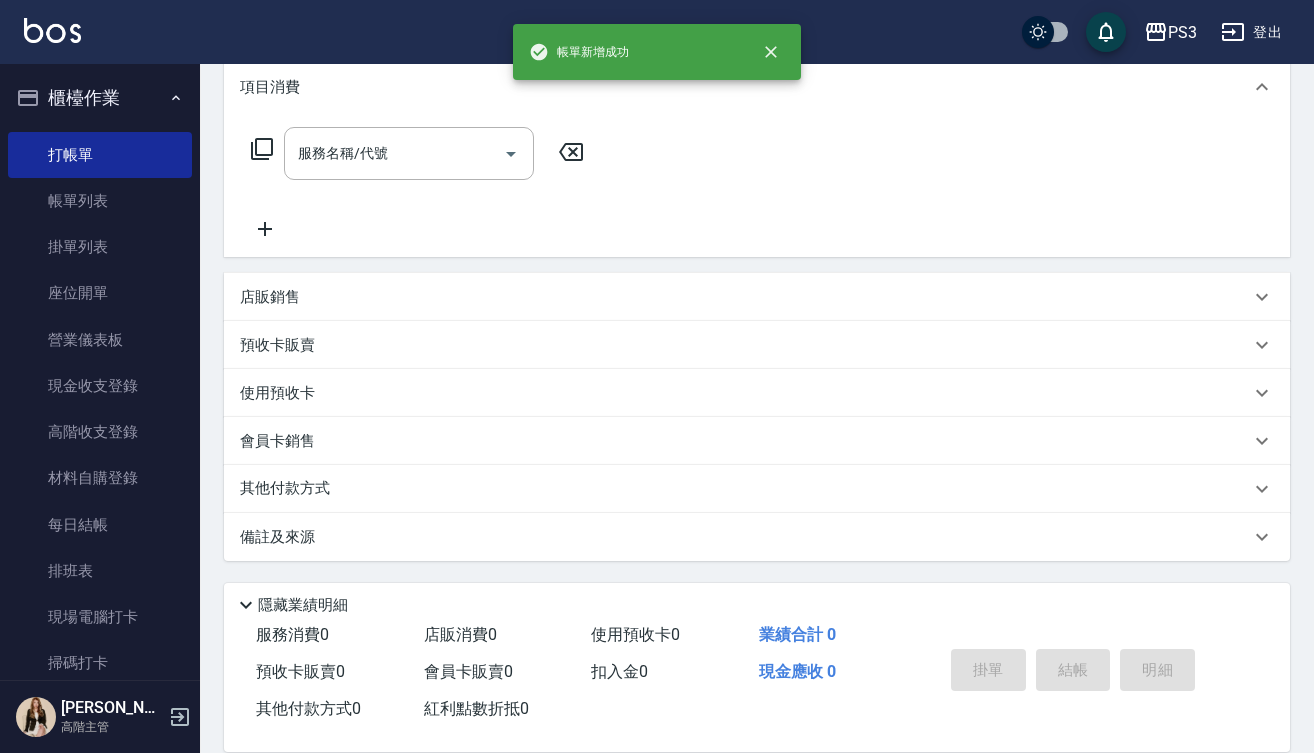 scroll, scrollTop: 0, scrollLeft: 0, axis: both 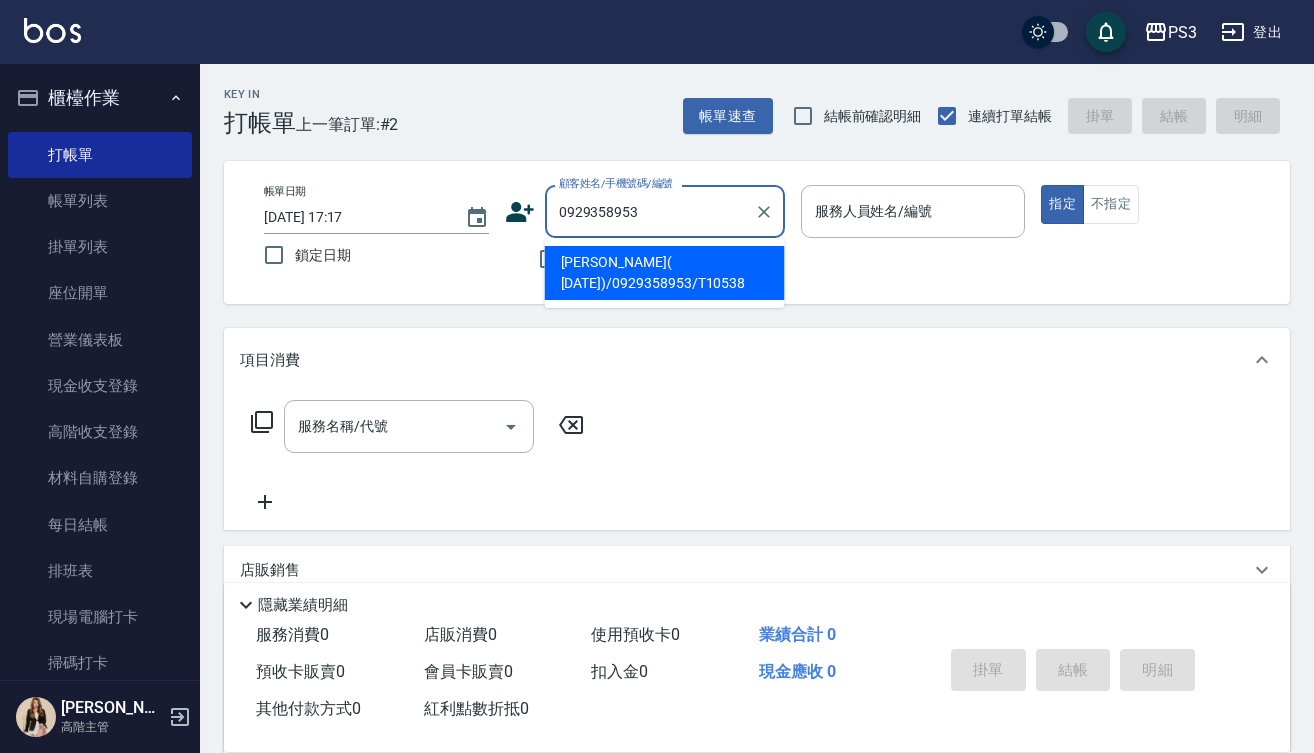 type on "[PERSON_NAME]( [DATE])/0929358953/T10538" 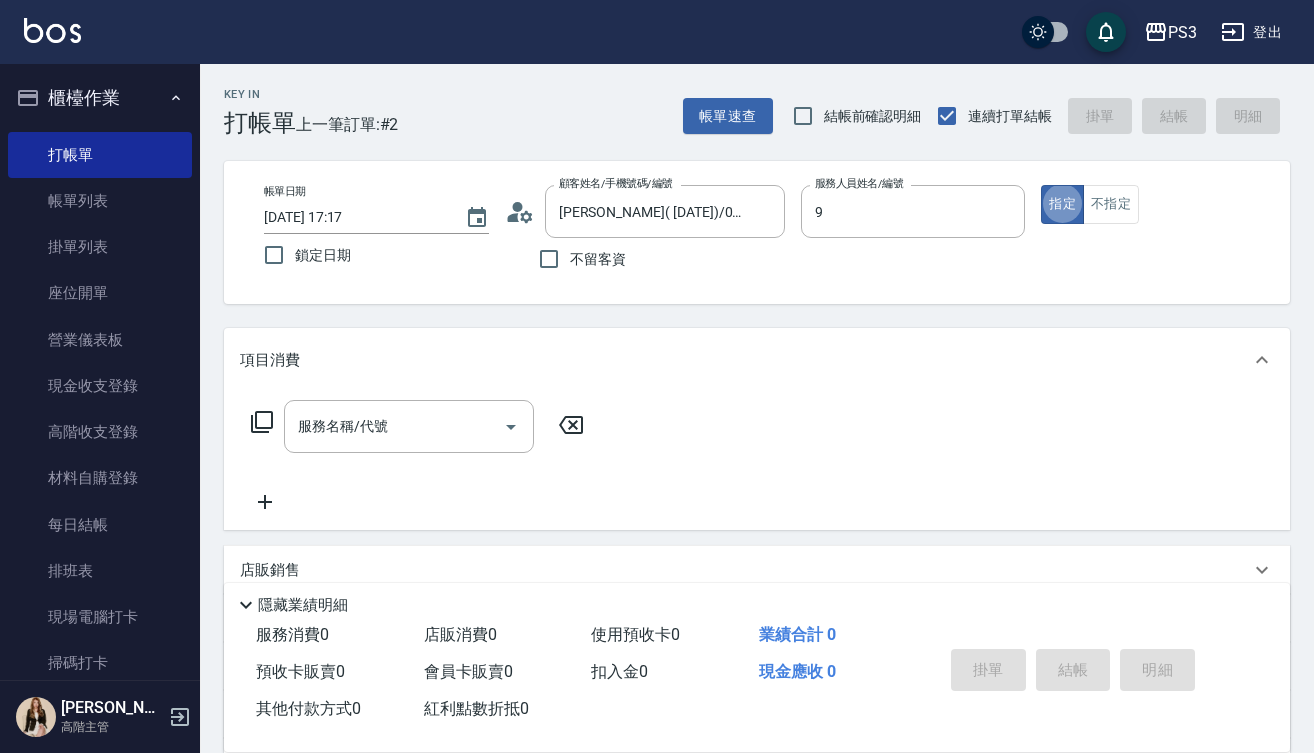 type on "[PERSON_NAME]-9" 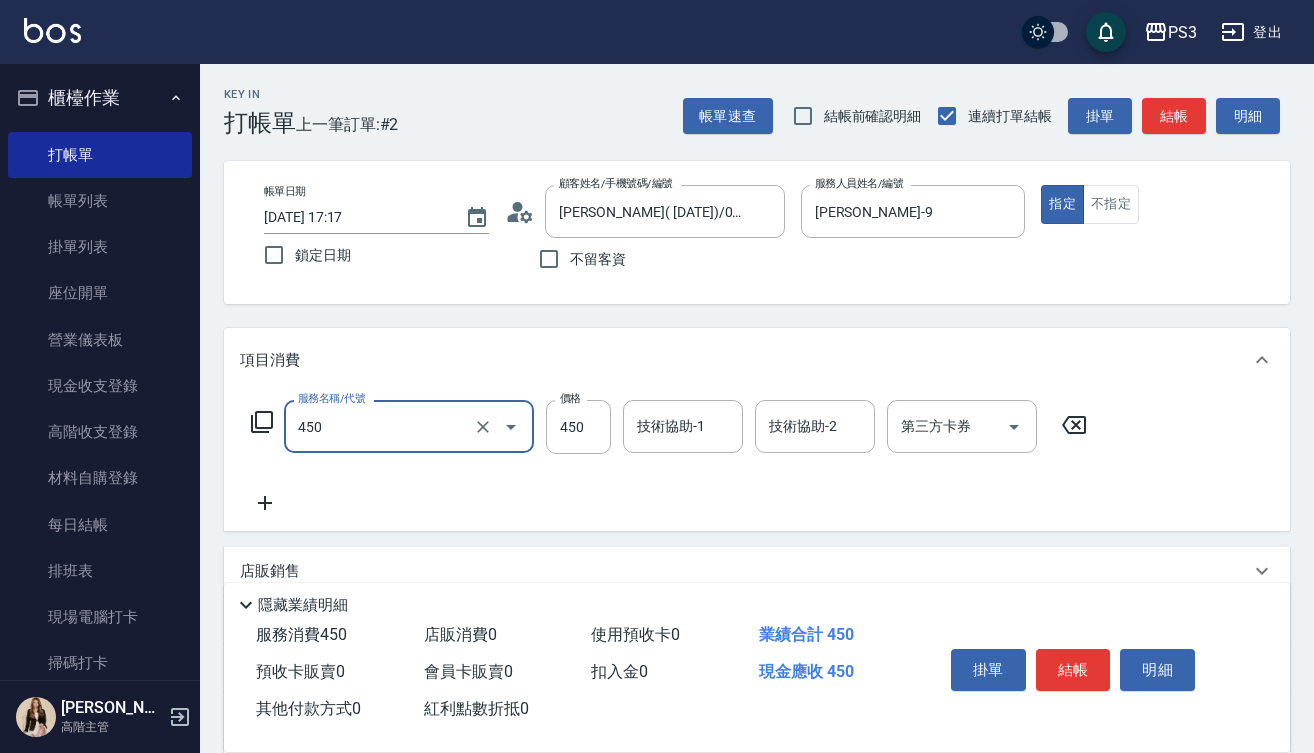 type on "有機洗髮(450)" 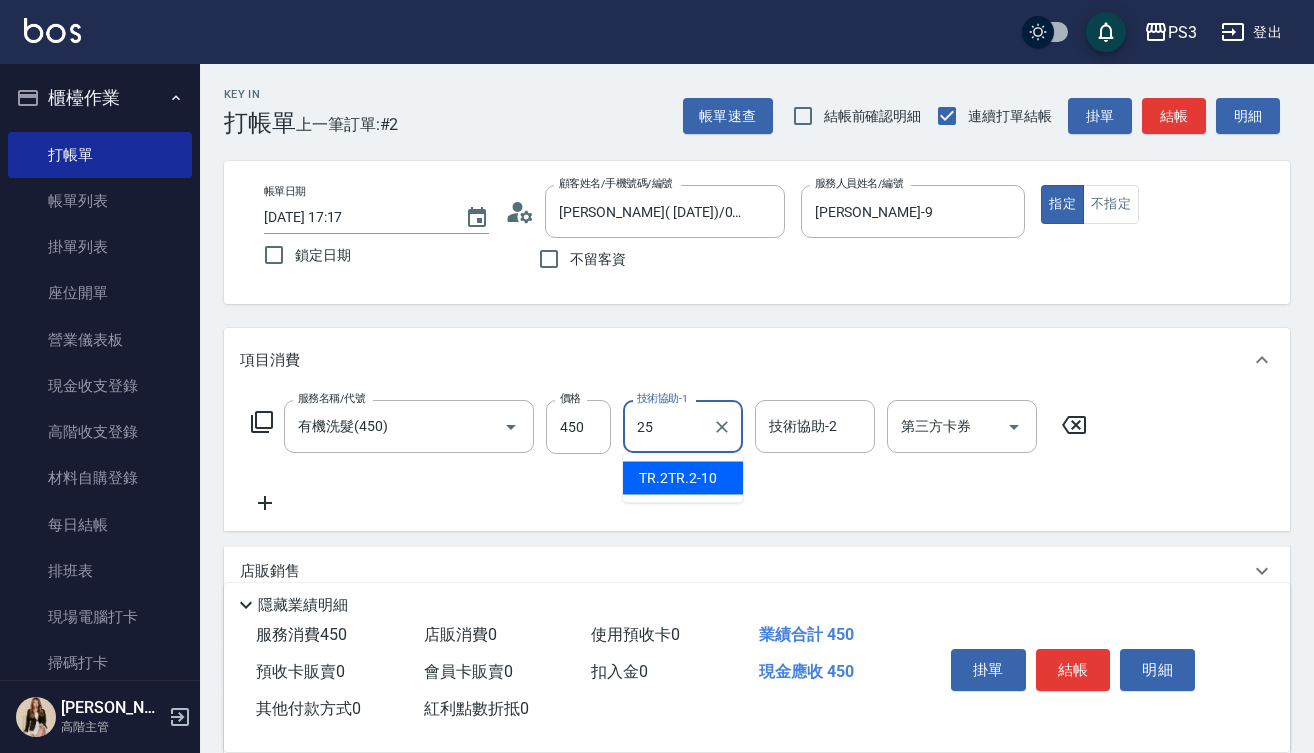 type on "Junson-25" 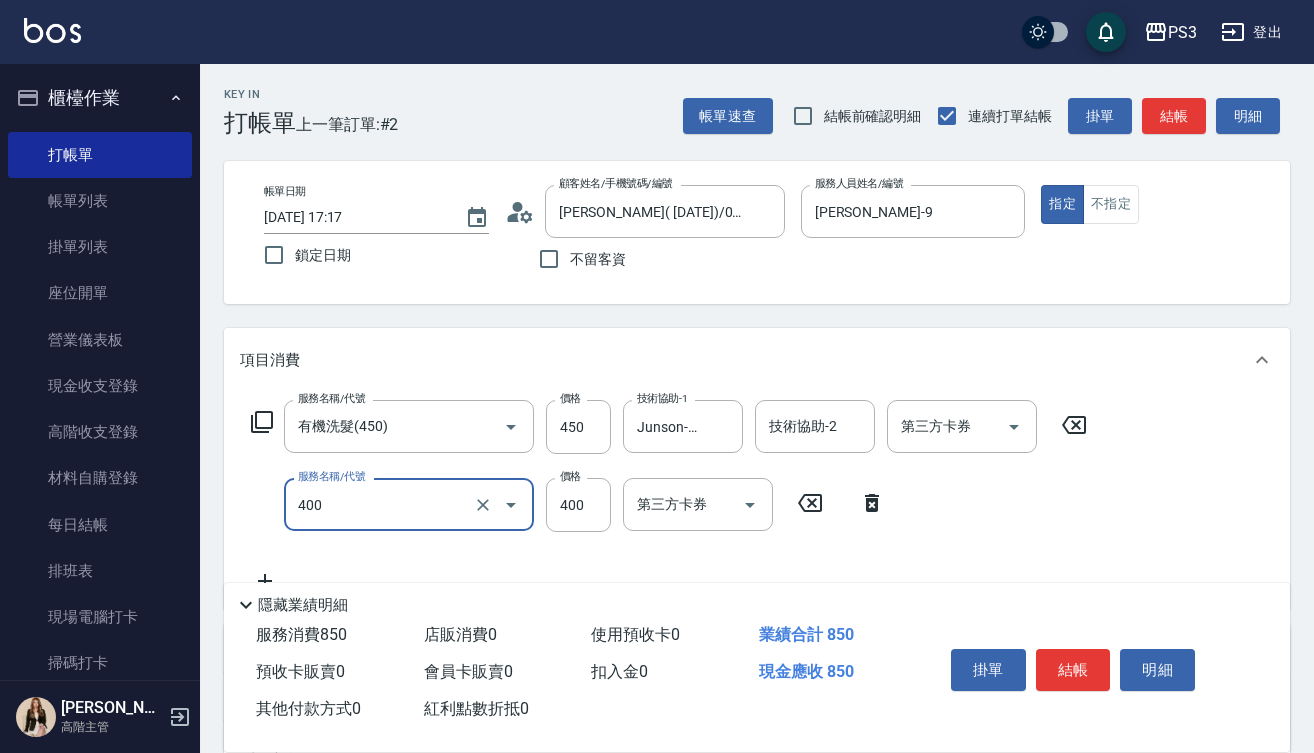type on "剪(400)" 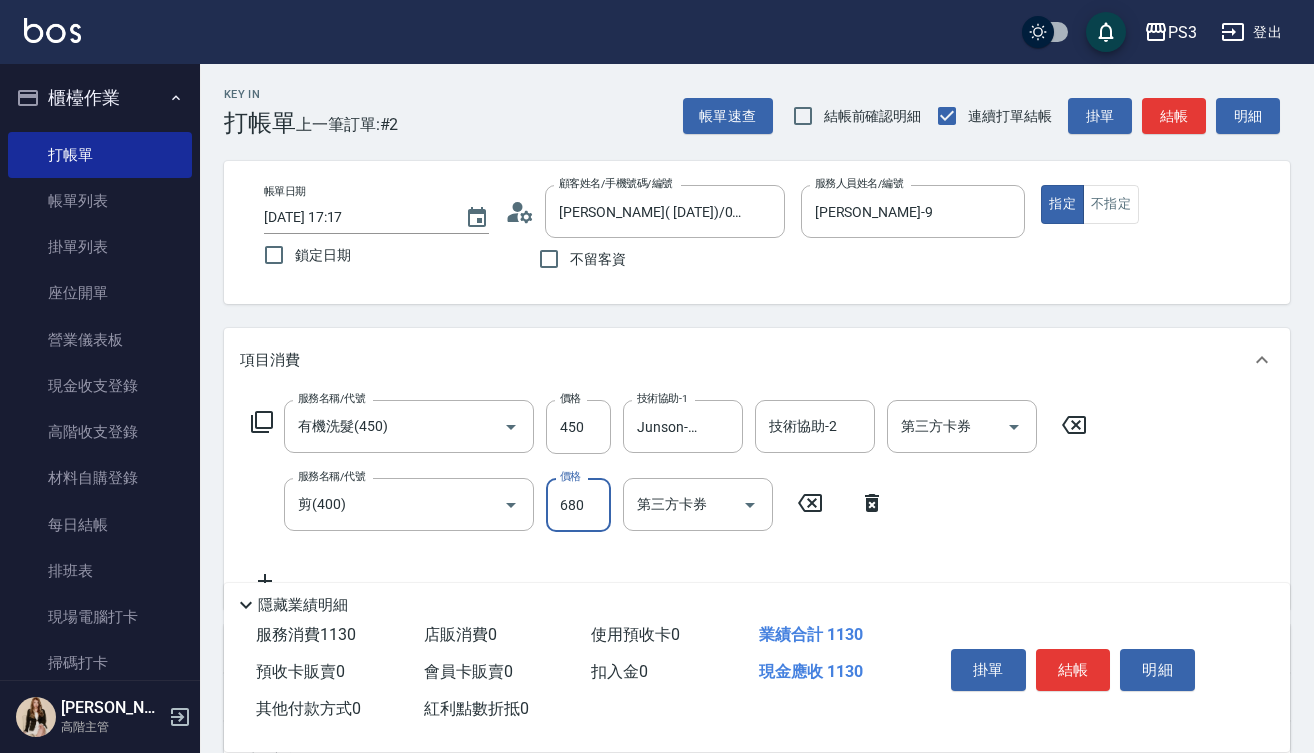 type on "680" 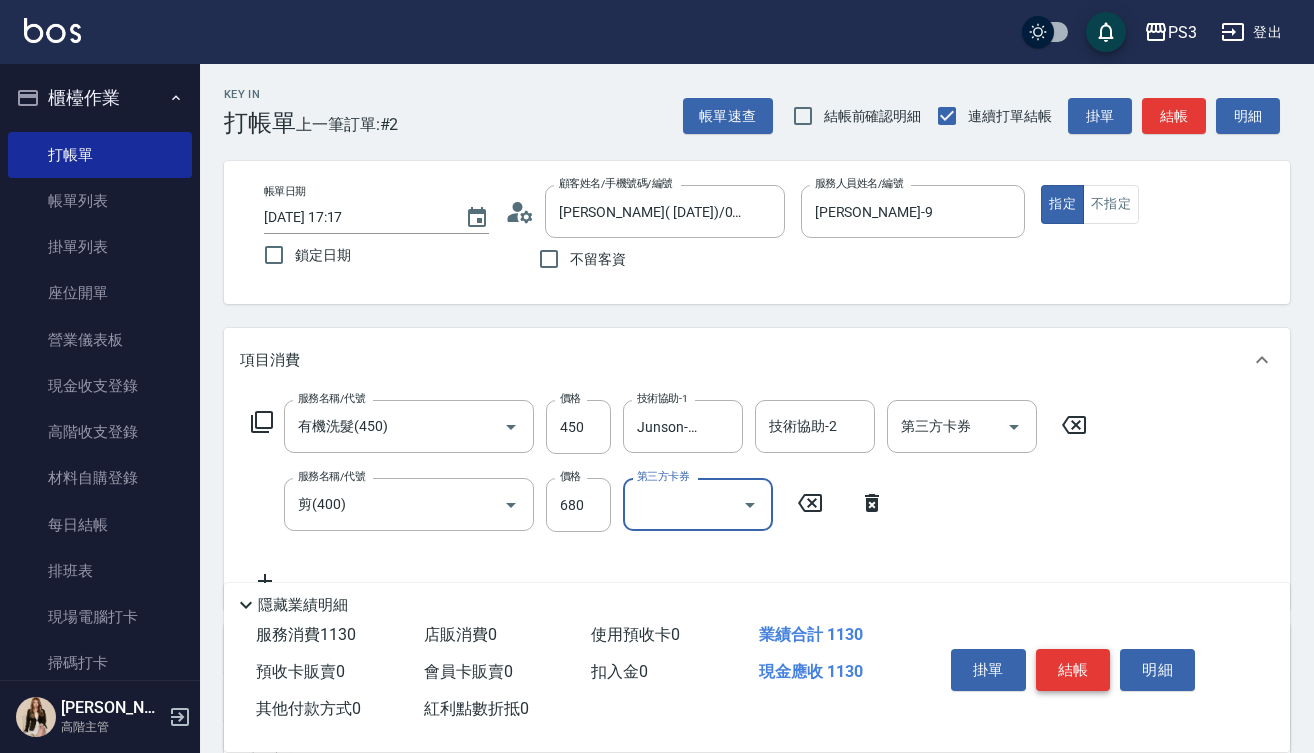 click on "結帳" at bounding box center [1073, 670] 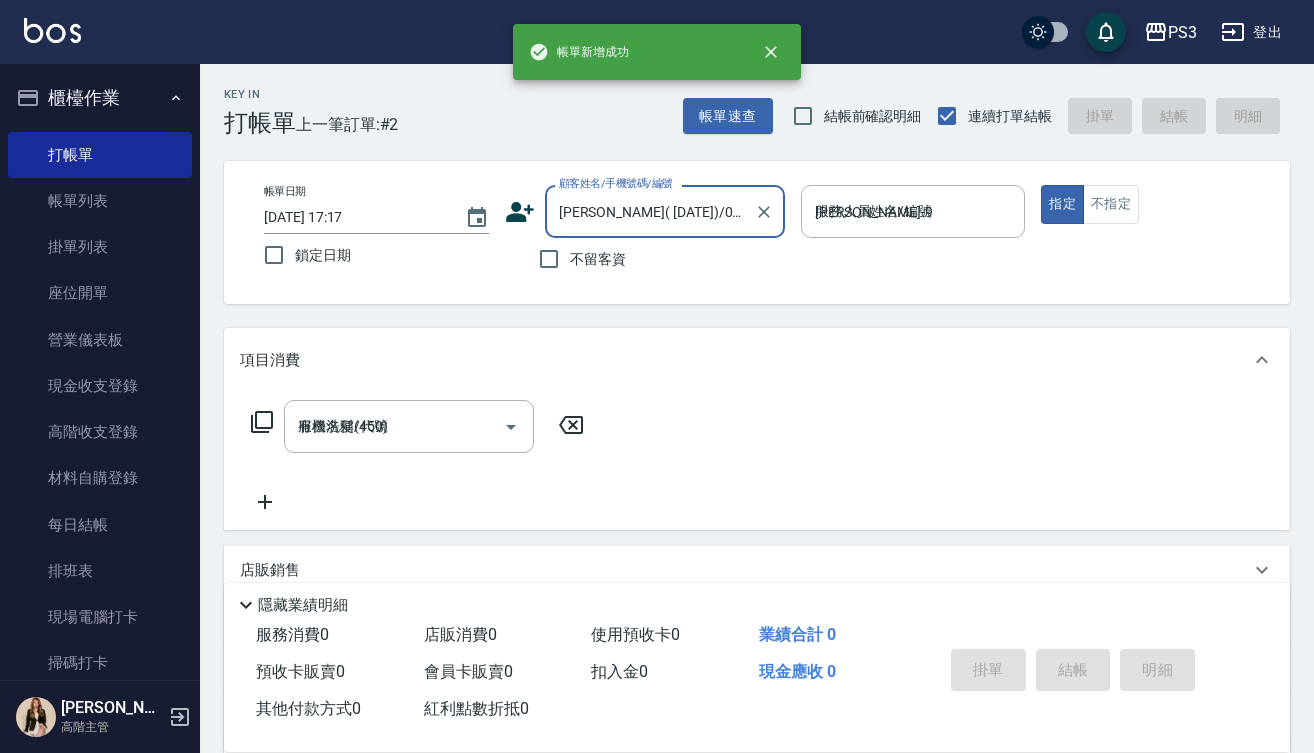 type on "[DATE] 17:18" 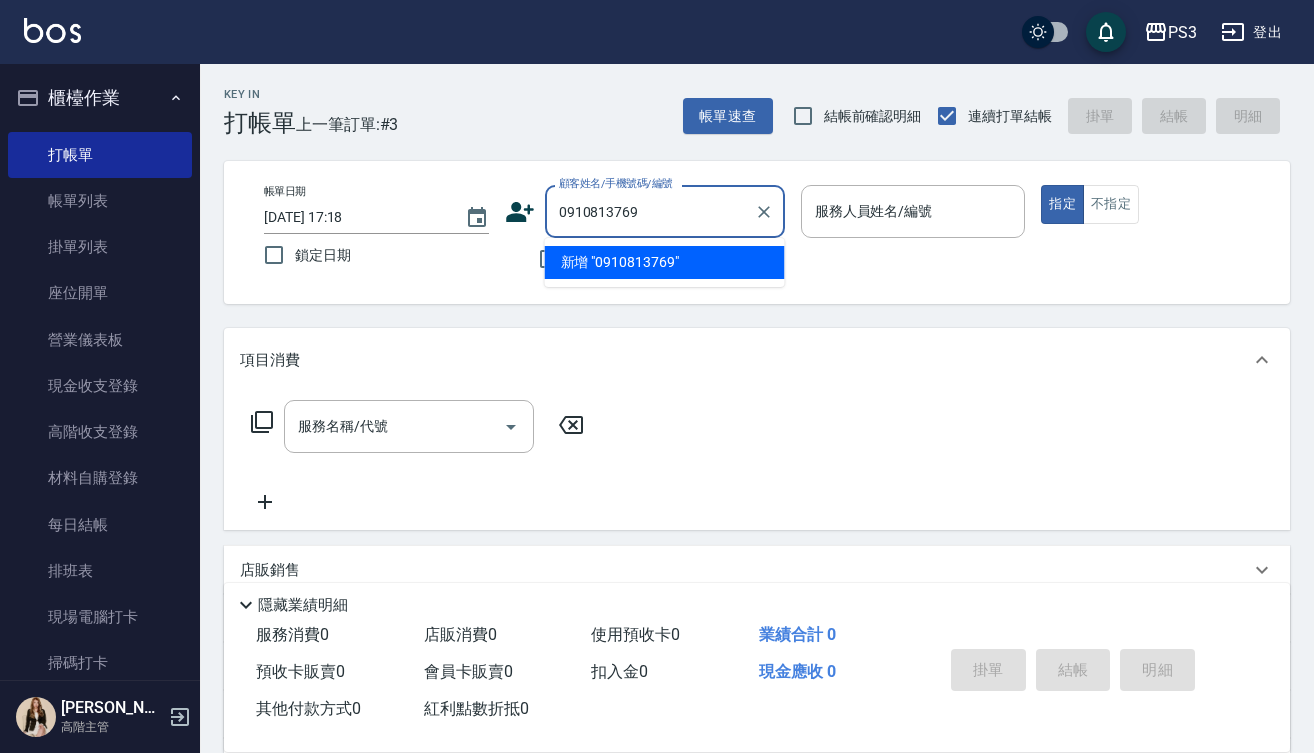 type on "0910813769" 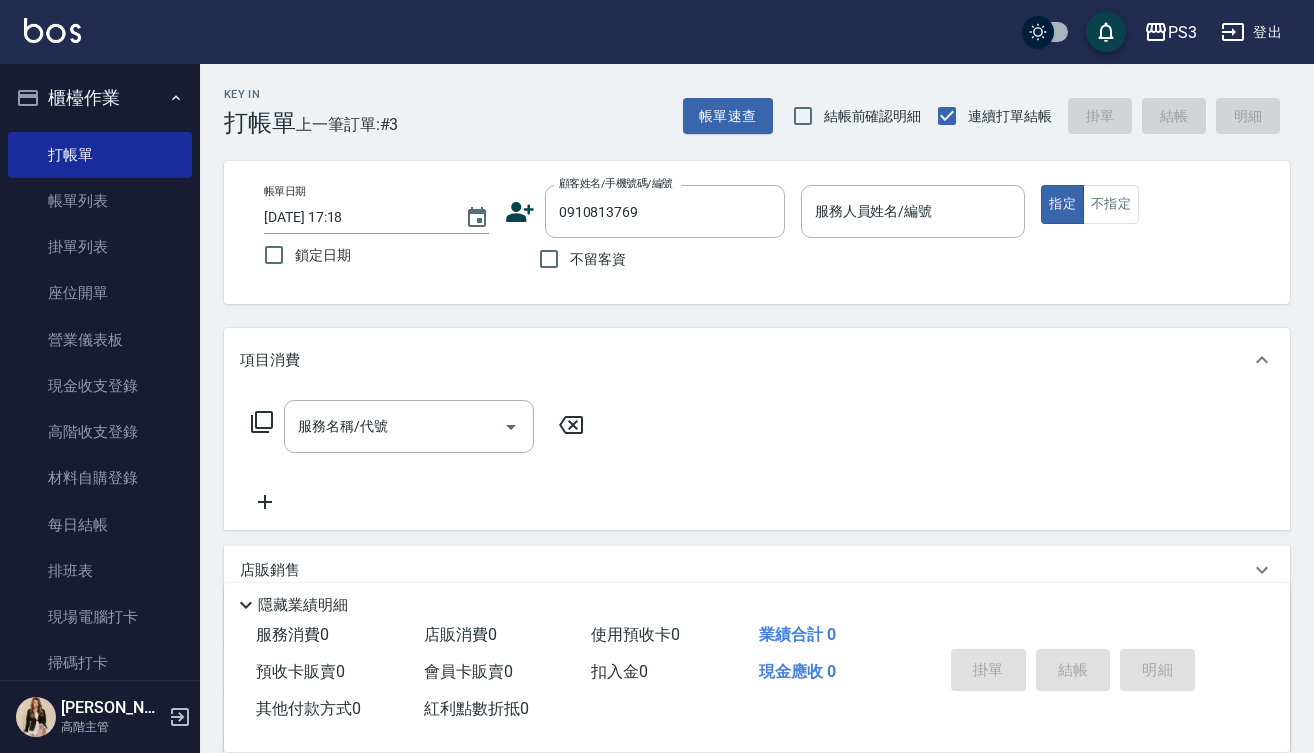 click 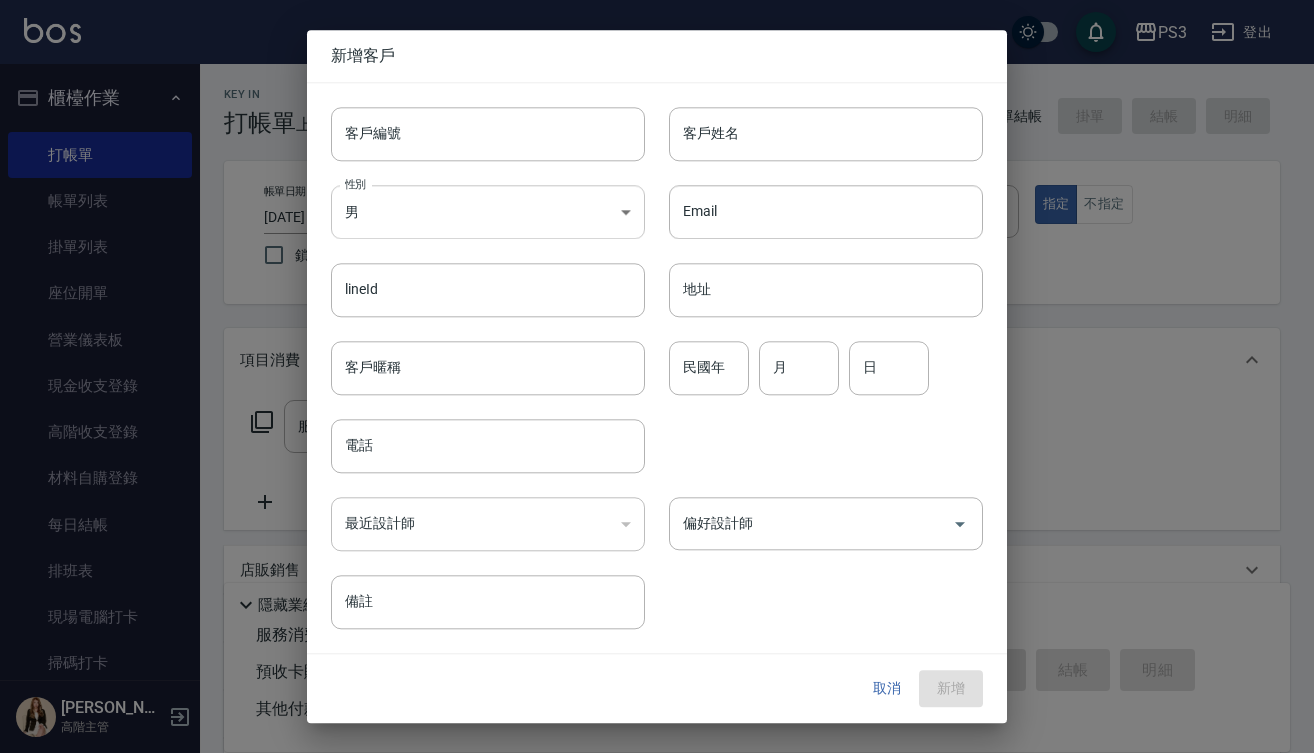 type on "0910813769" 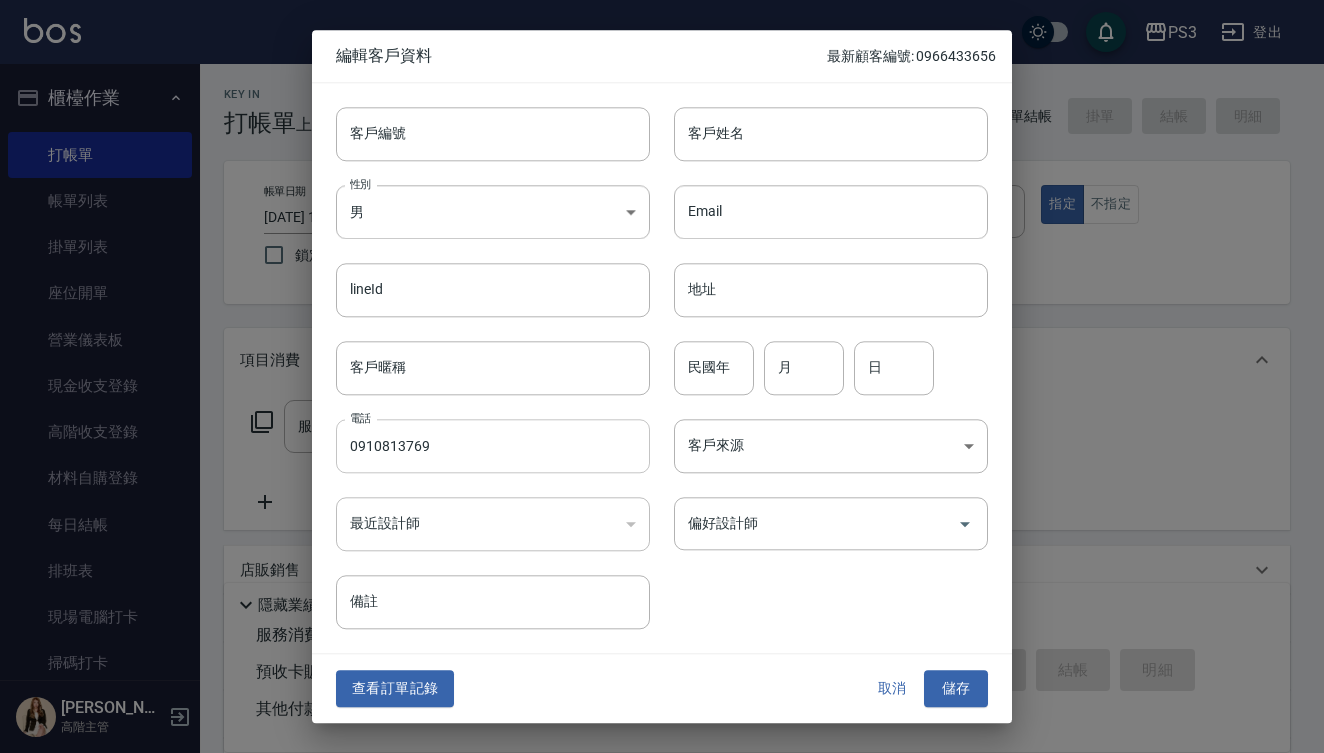 click on "0910813769" at bounding box center [493, 446] 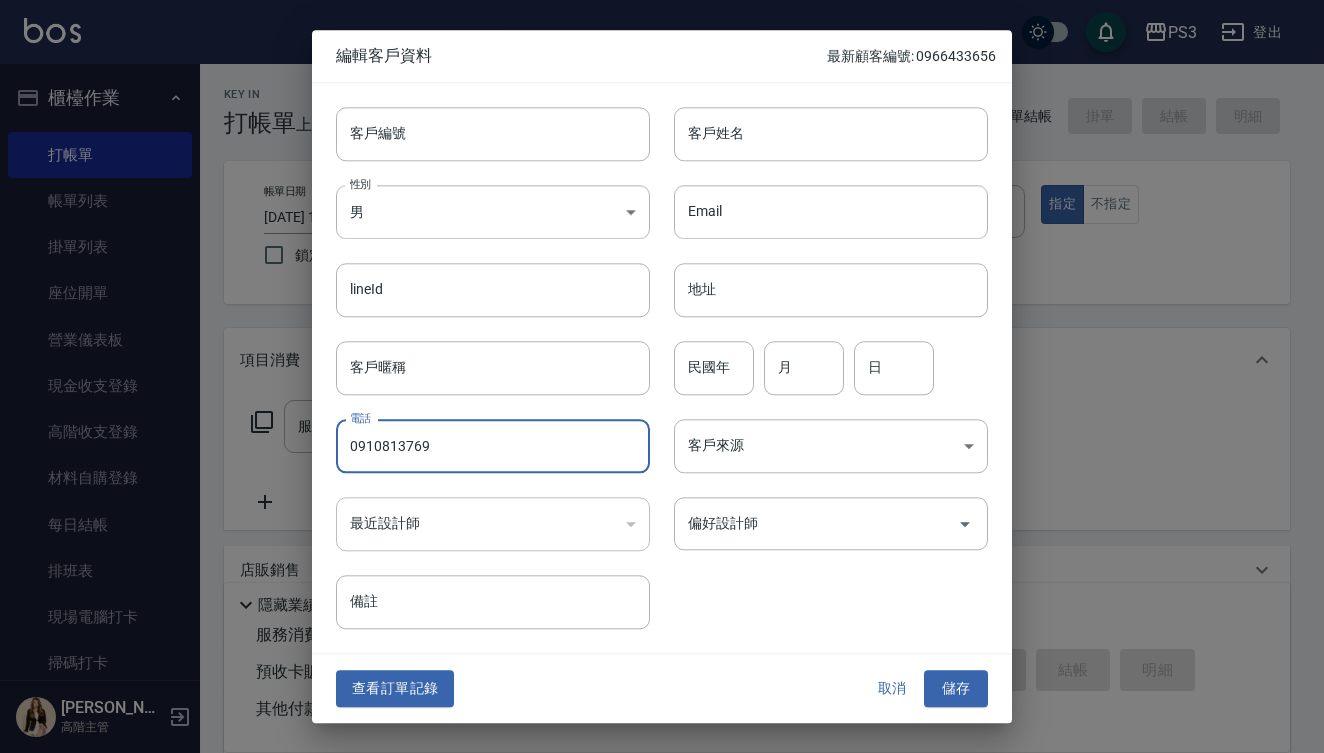 click on "0910813769" at bounding box center [493, 446] 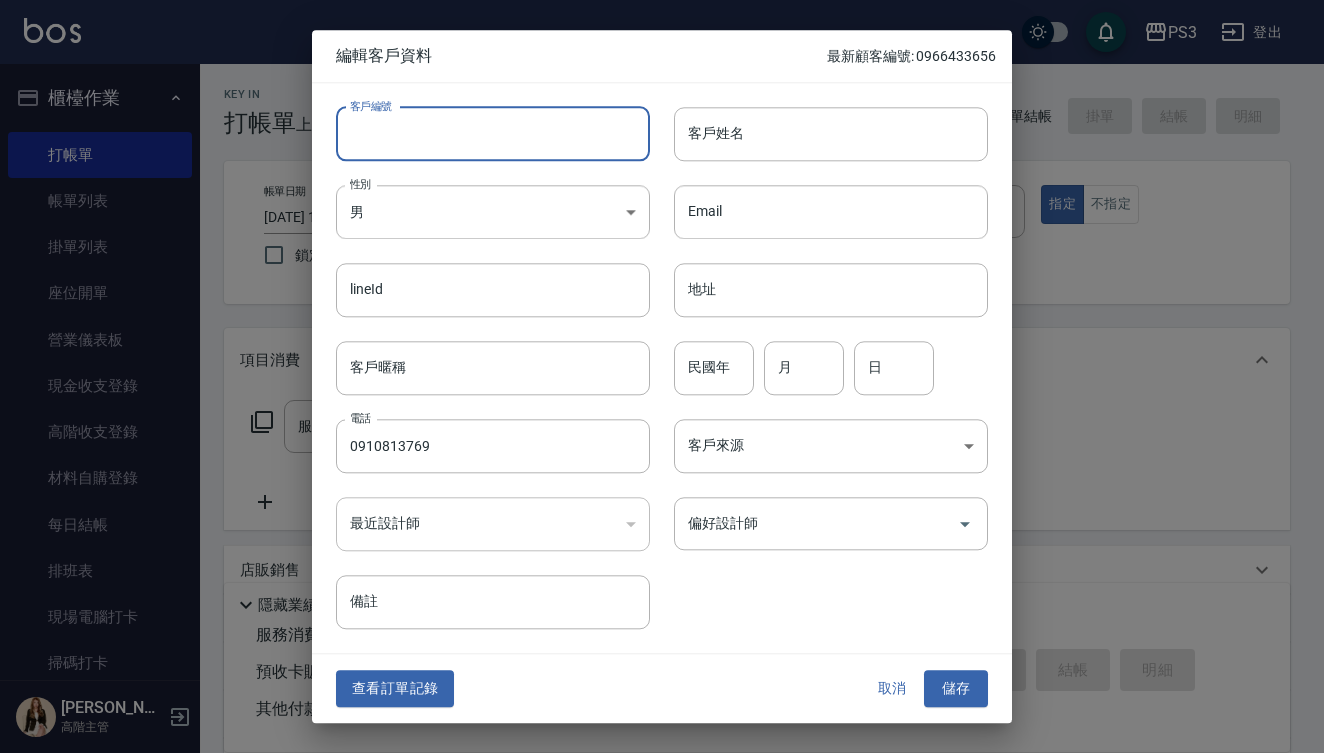 click on "客戶編號" at bounding box center (493, 134) 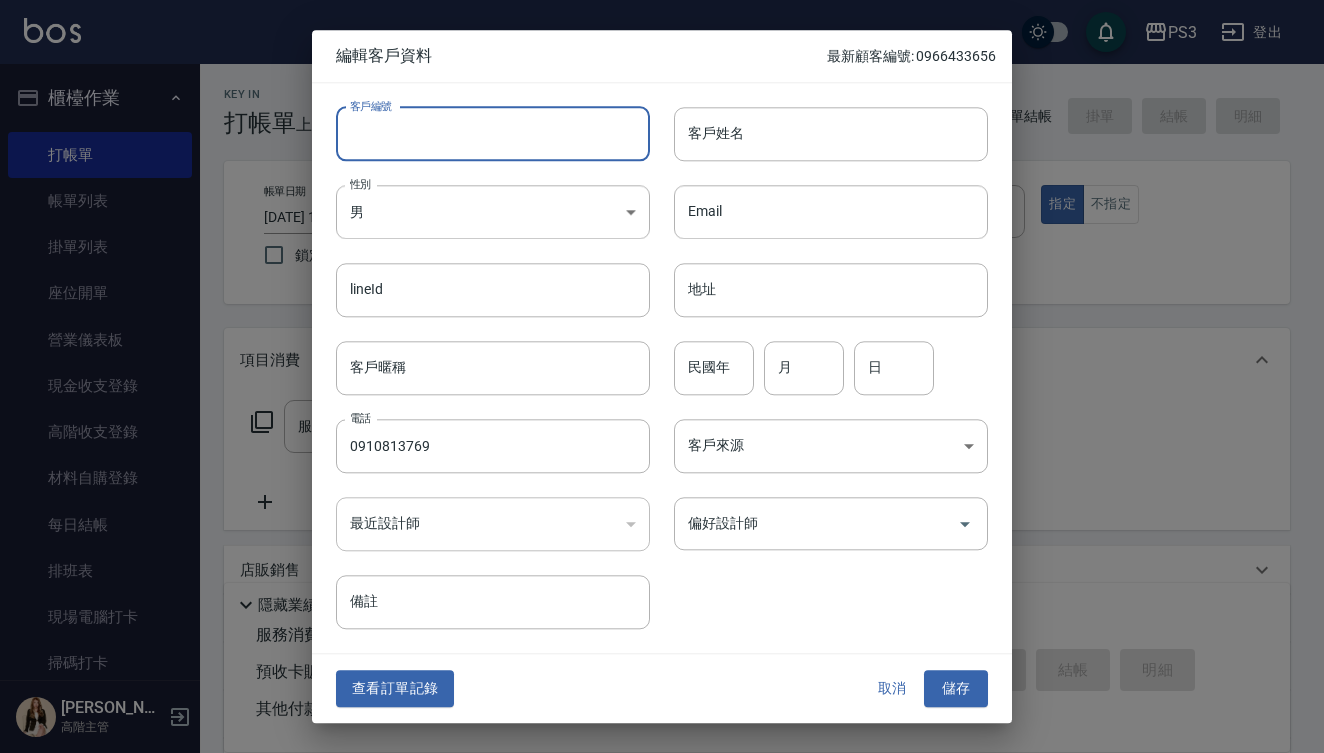 paste on "0910813769" 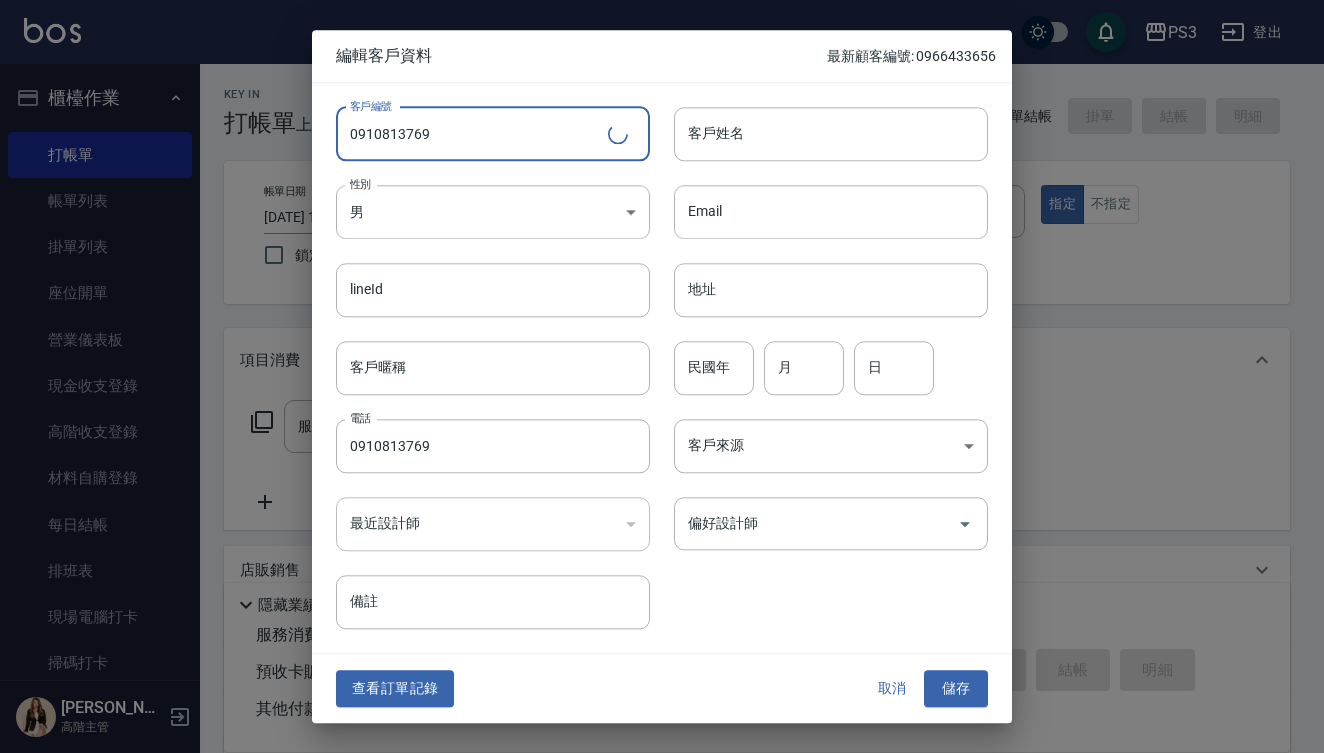 type on "0910813769" 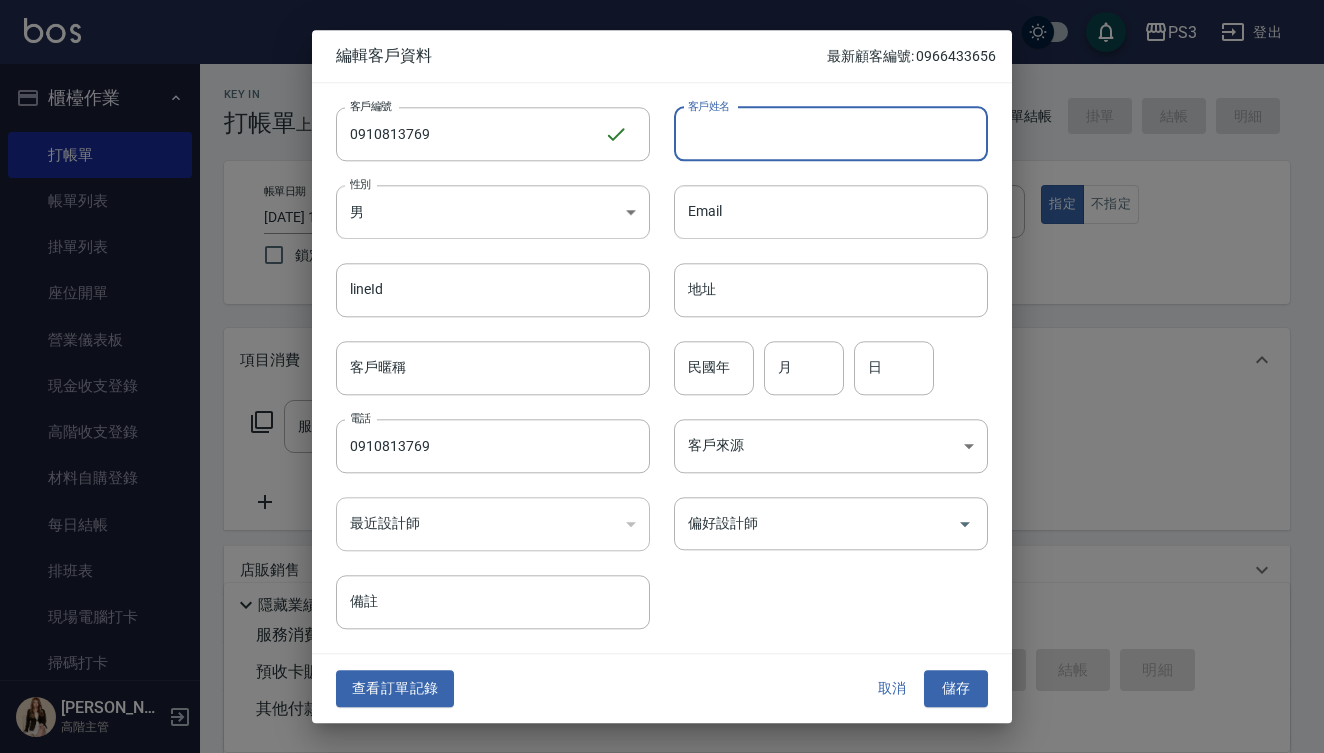 type on "t" 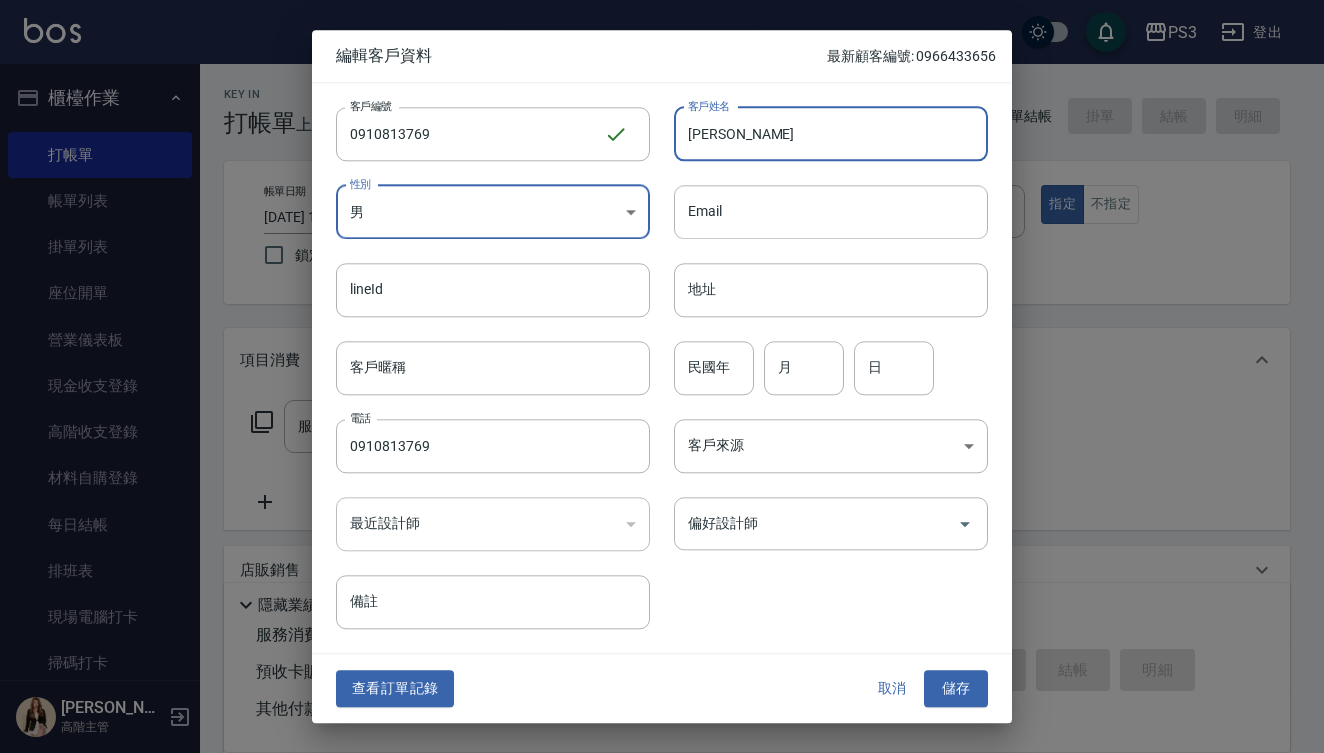 type on "[PERSON_NAME]" 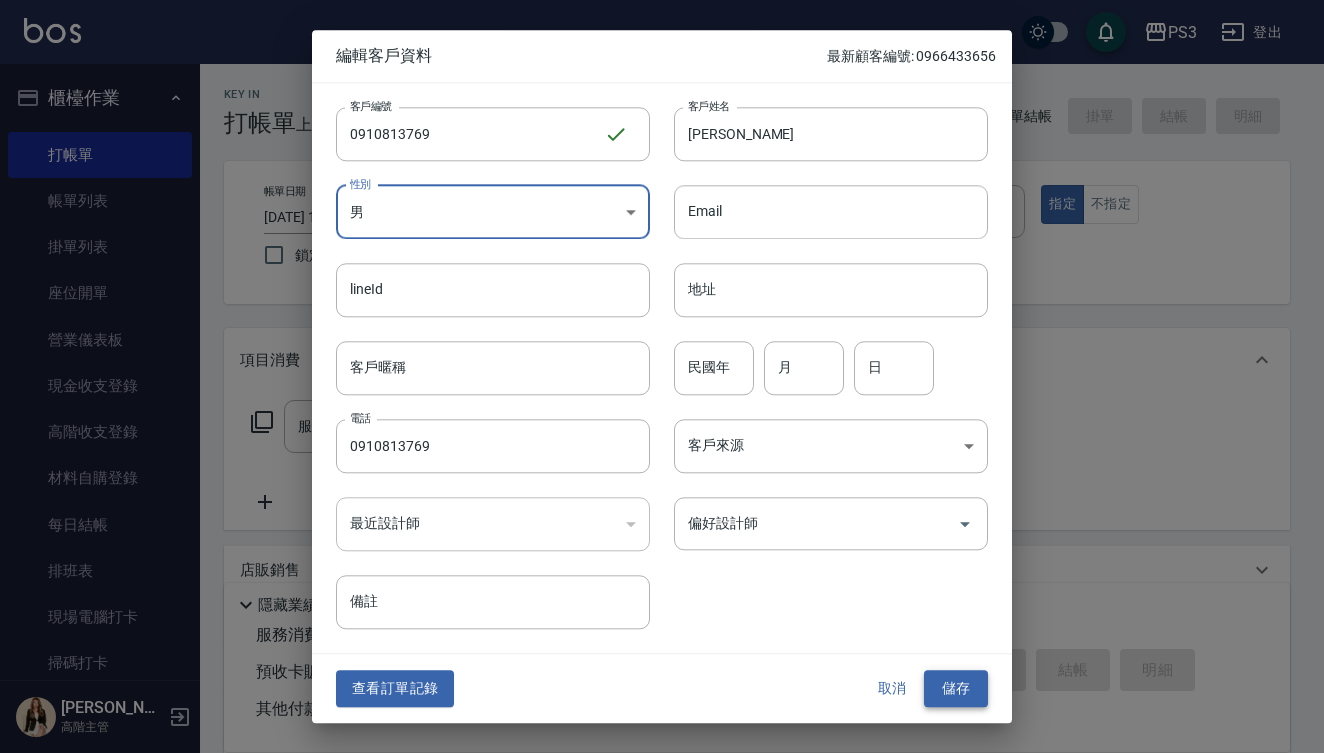 click on "儲存" at bounding box center [956, 689] 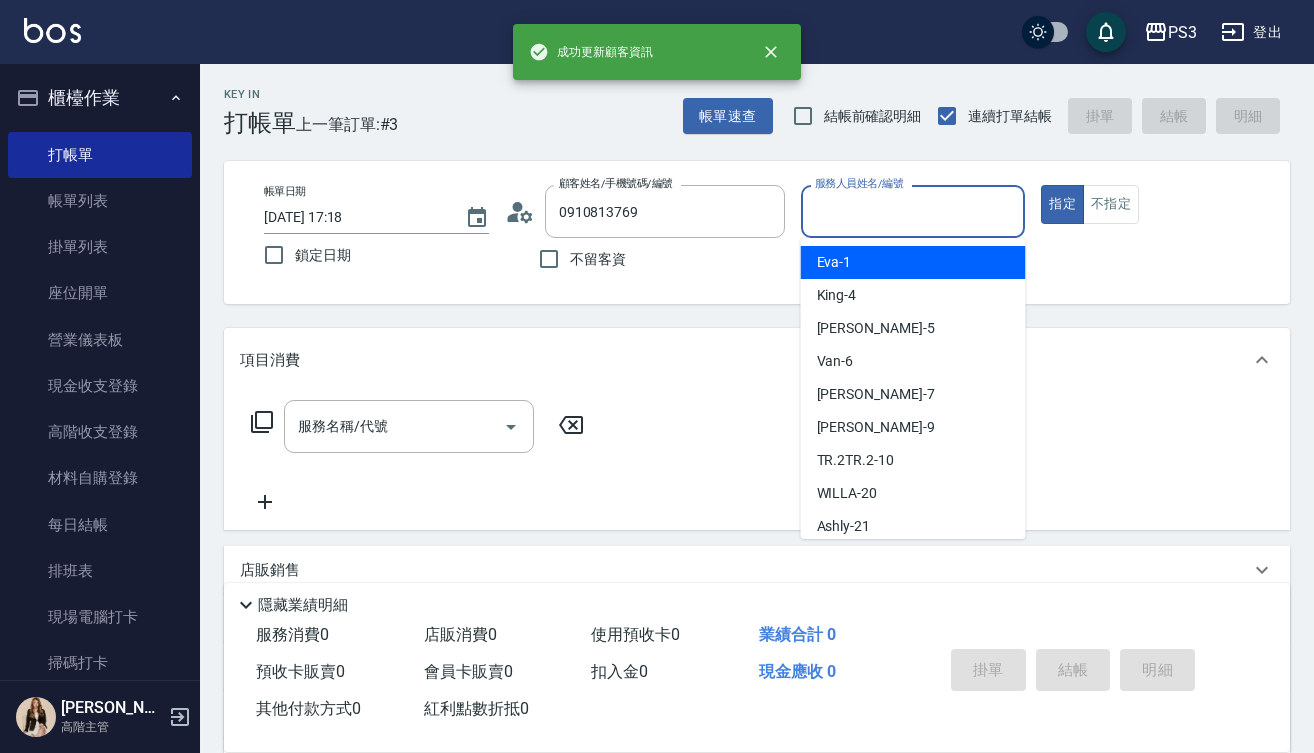 click on "服務人員姓名/編號" at bounding box center [913, 211] 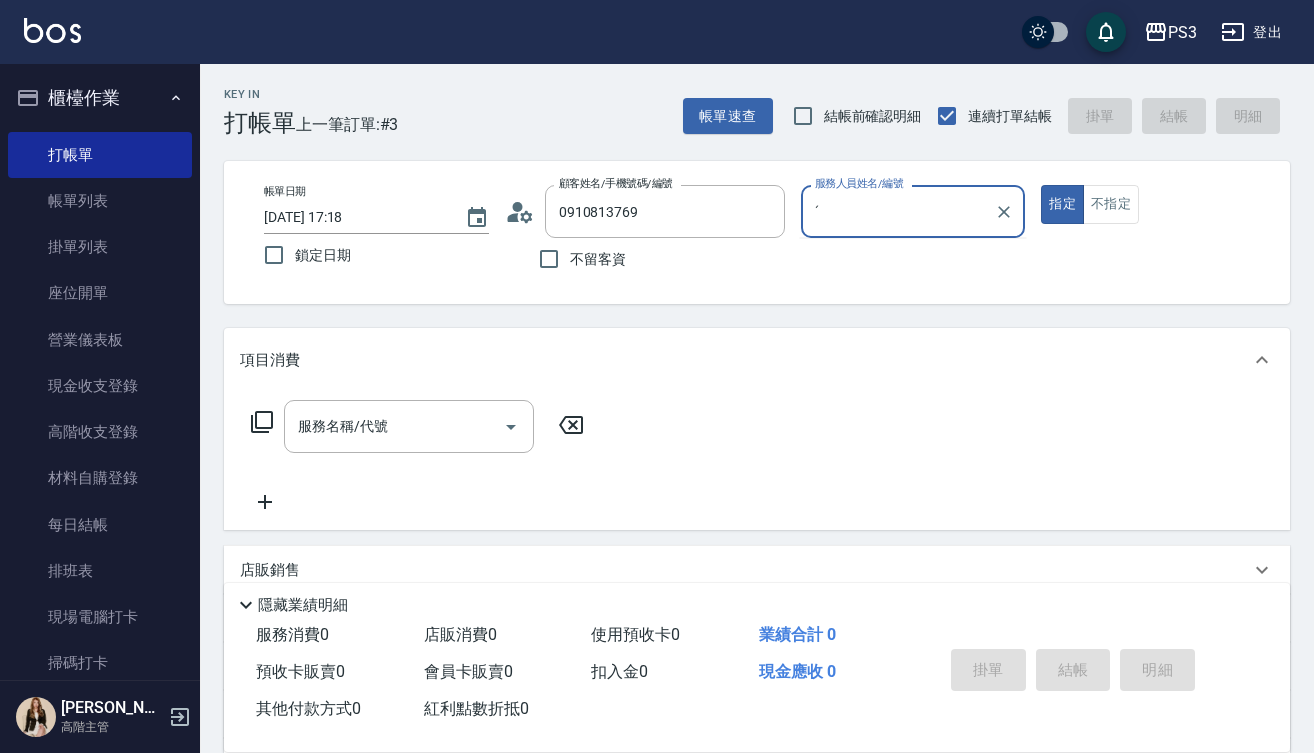 type on "ˊ" 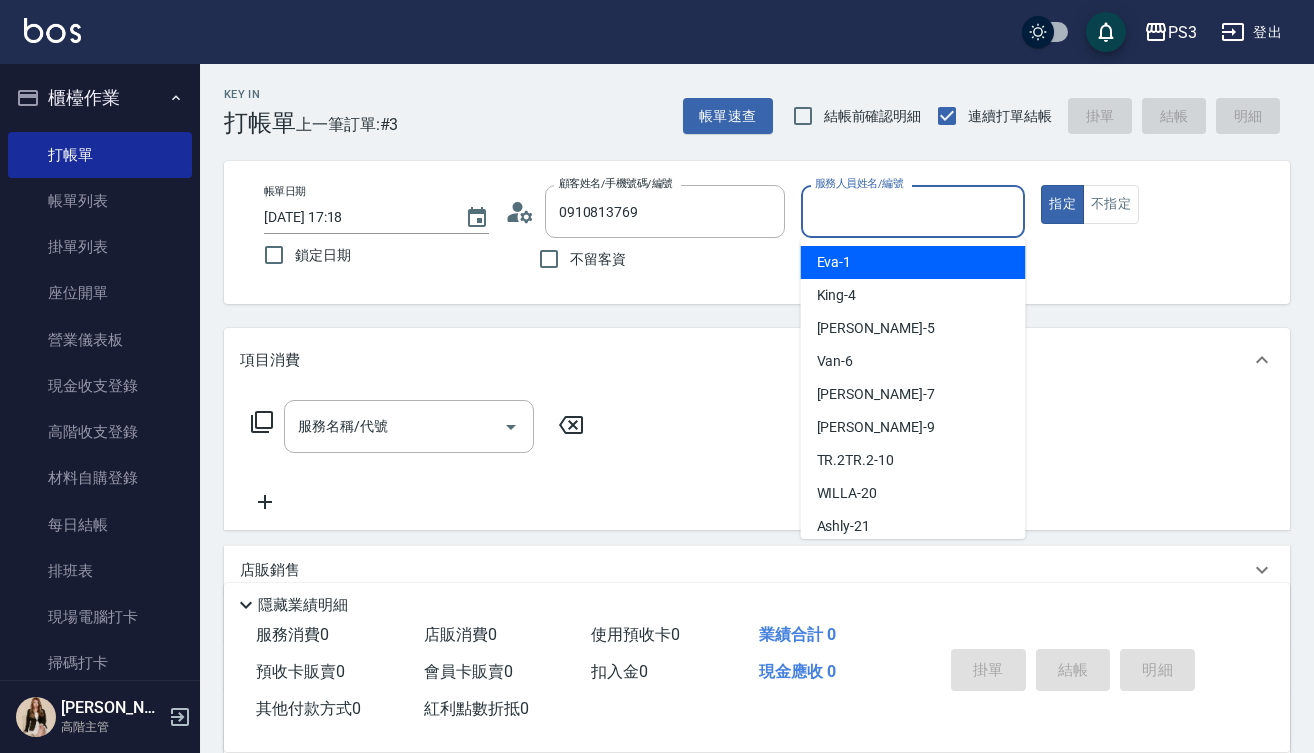 drag, startPoint x: 893, startPoint y: 213, endPoint x: 893, endPoint y: 150, distance: 63 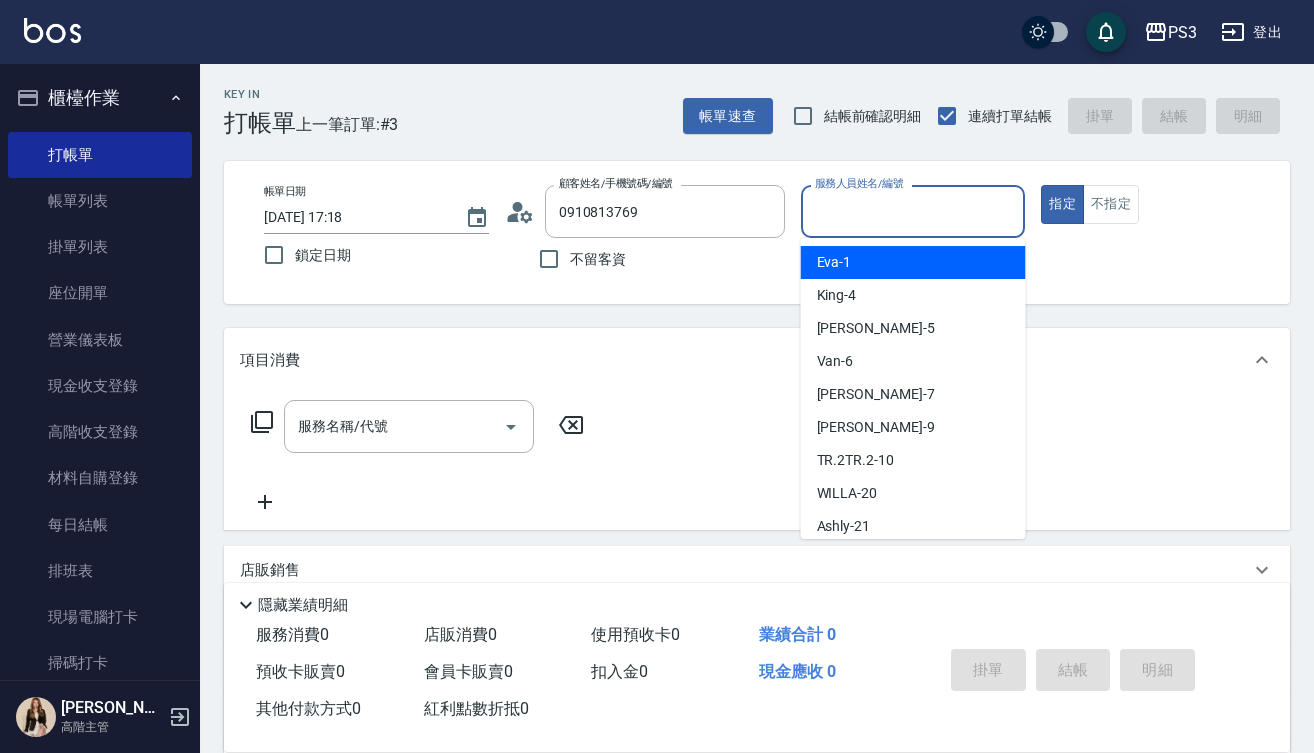 click on "服務人員姓名/編號" at bounding box center (913, 211) 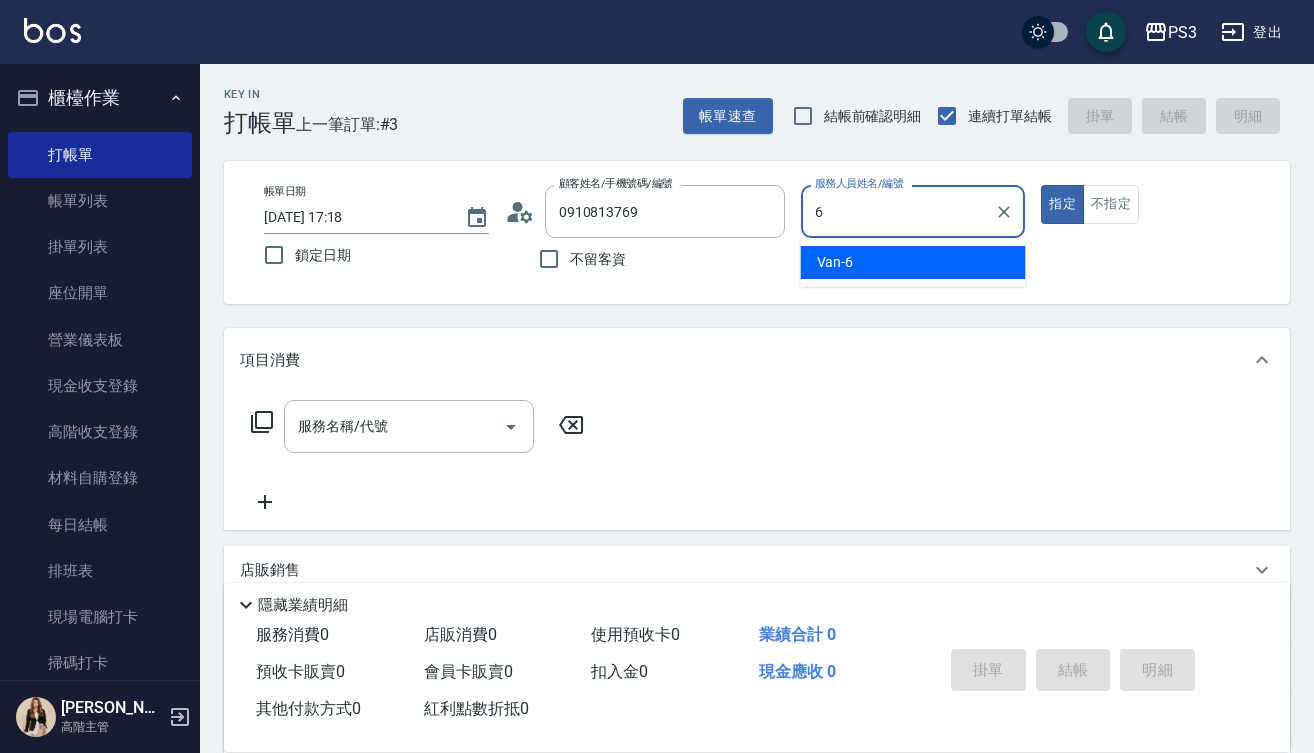 type on "Van-6" 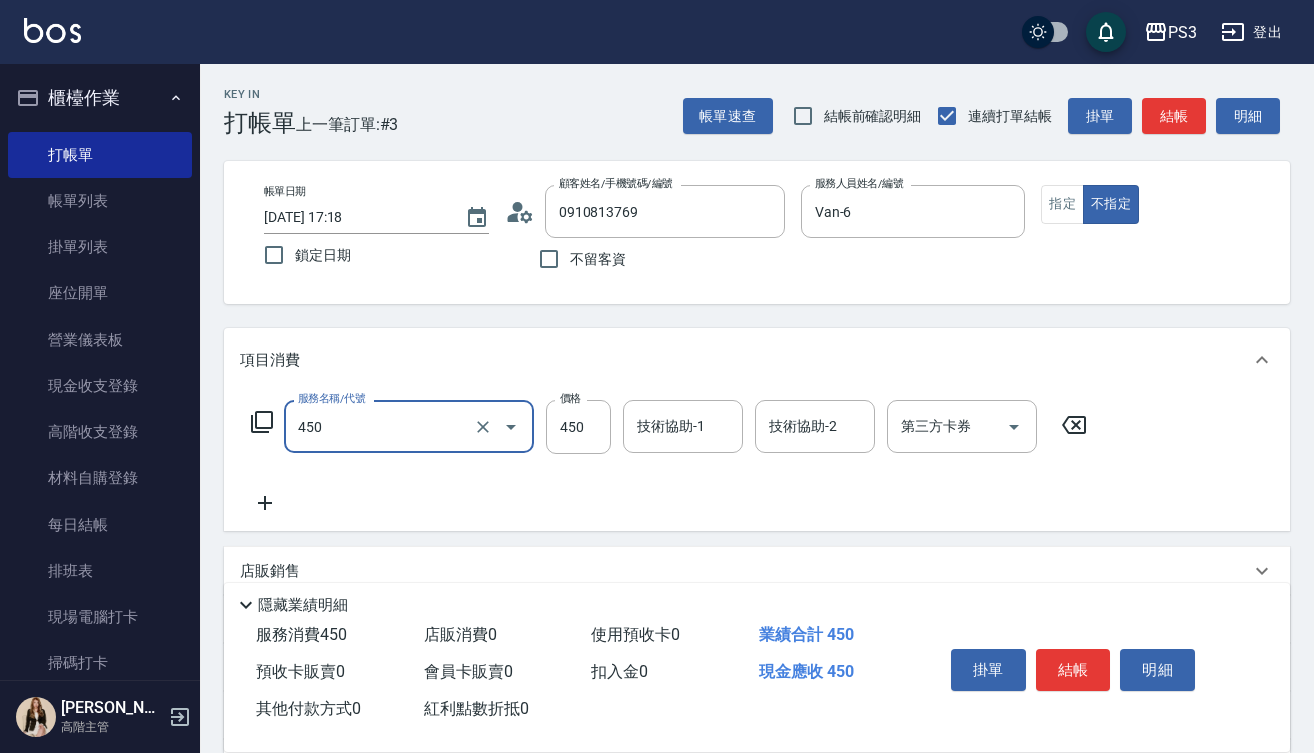 type on "有機洗髮(450)" 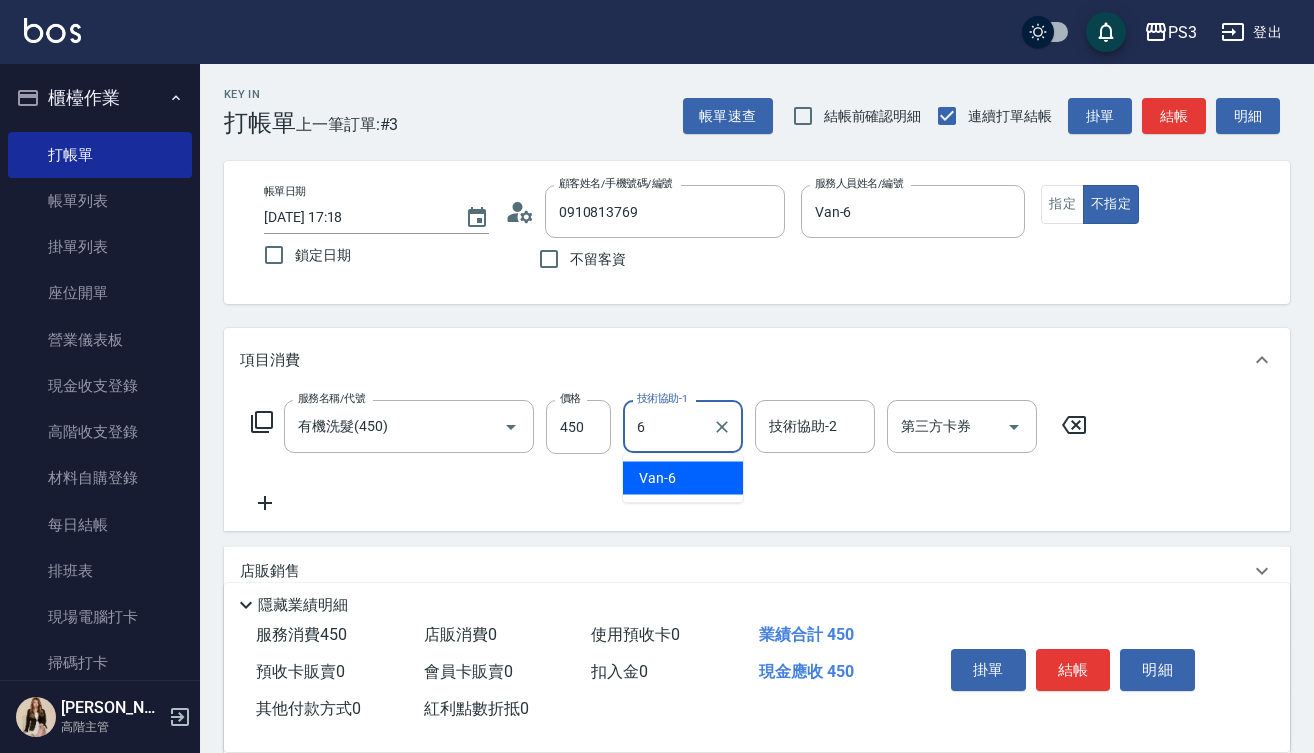 type on "Van-6" 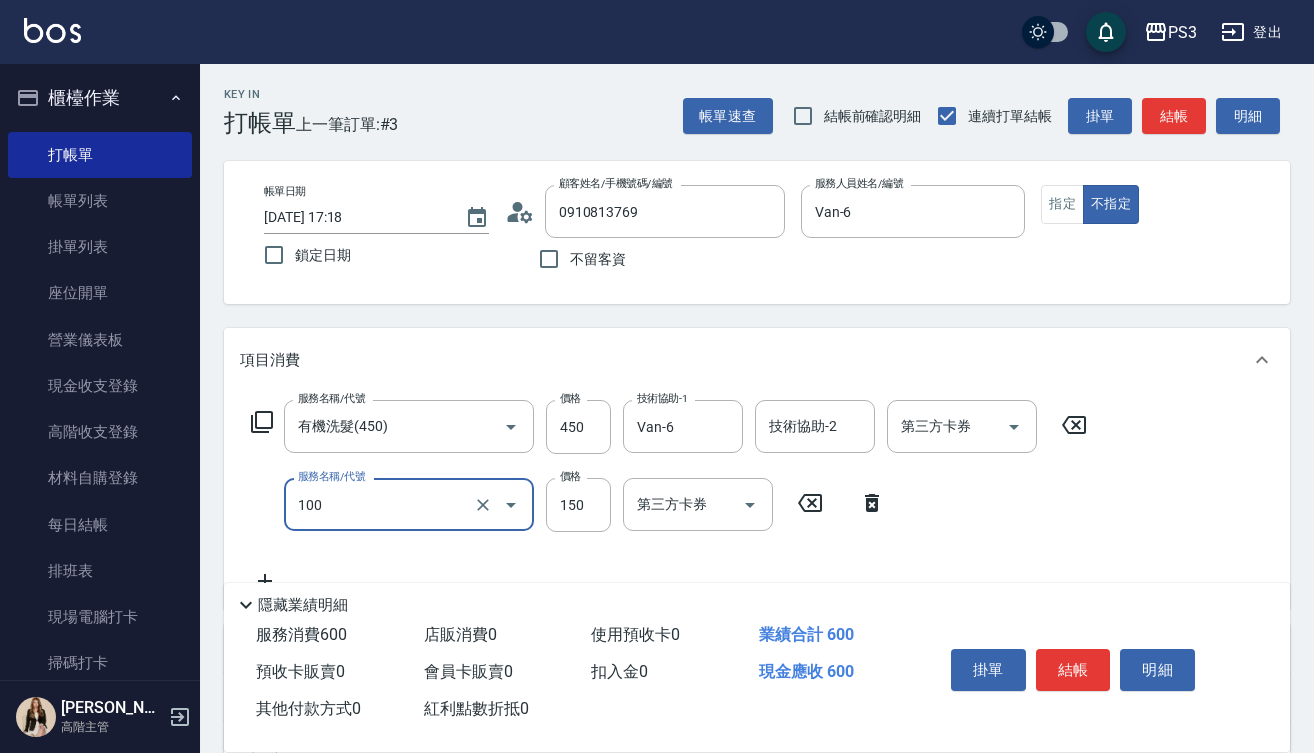 type on "修瀏海(100)" 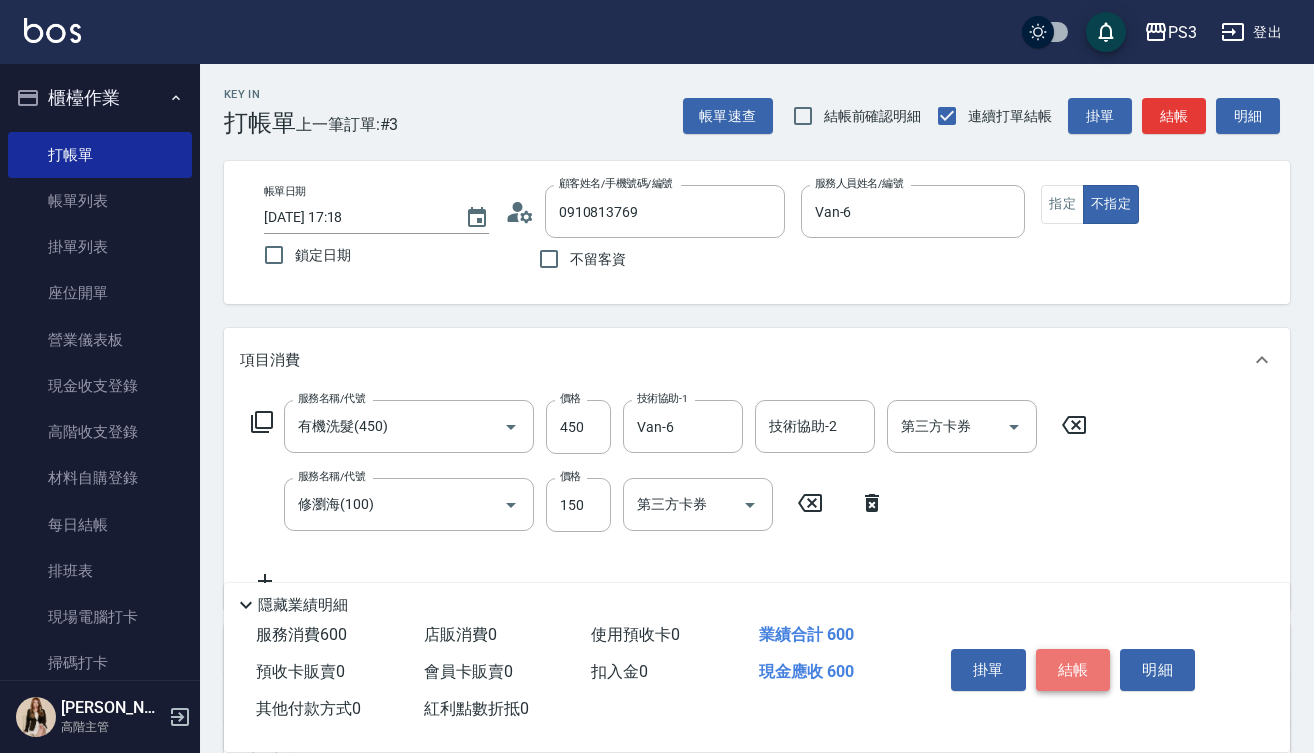 click on "結帳" at bounding box center [1073, 670] 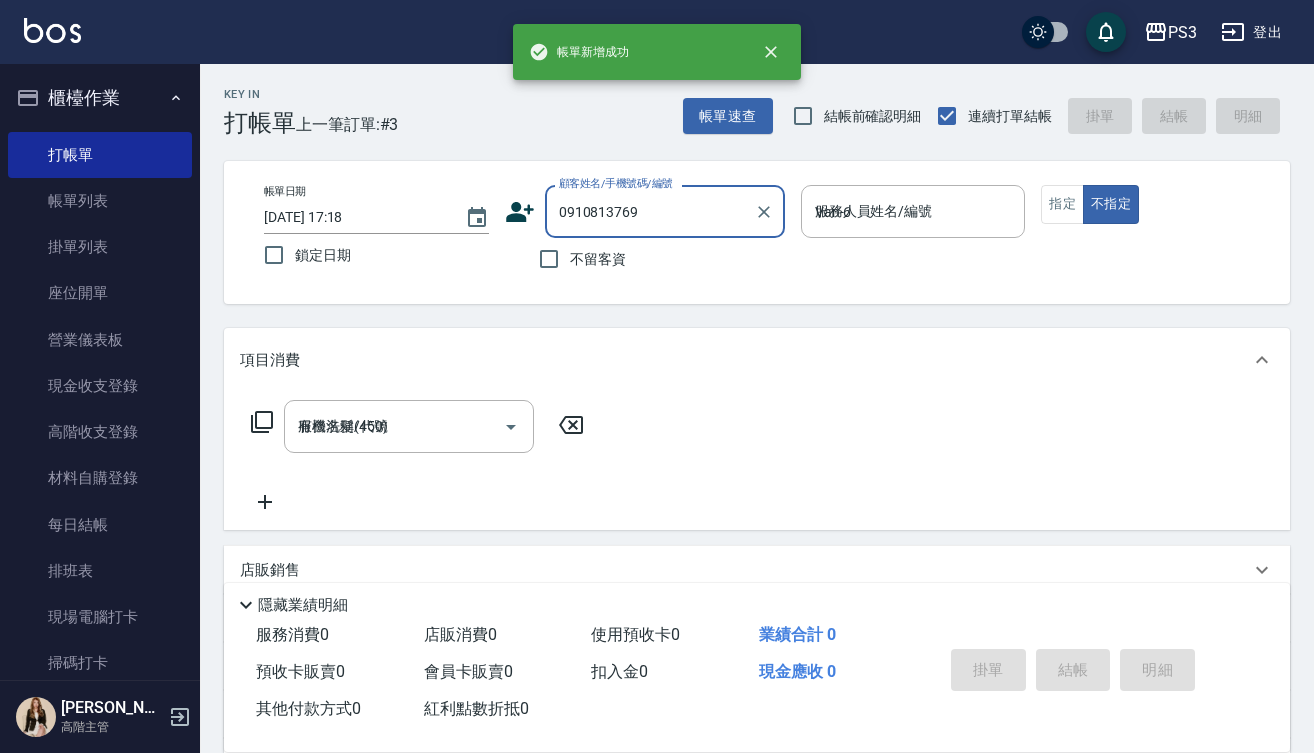 type 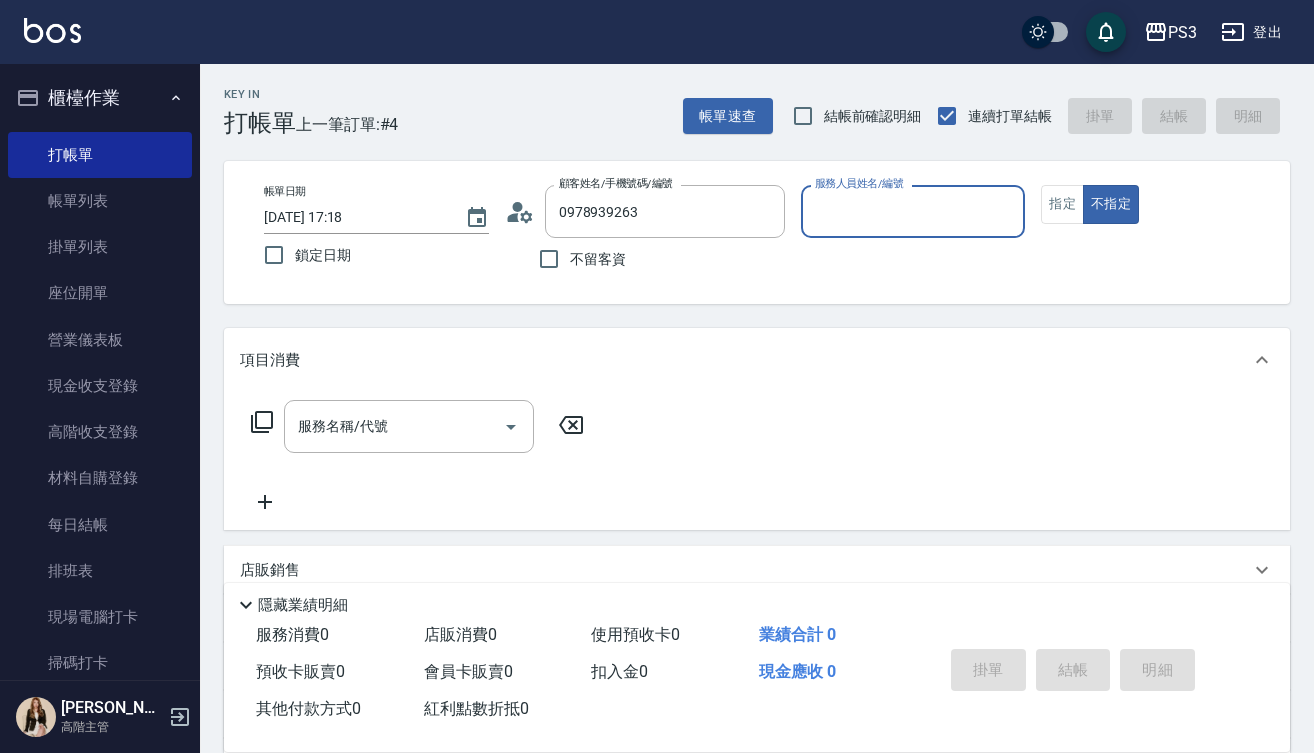 type on "[PERSON_NAME]/0978939263/T50688" 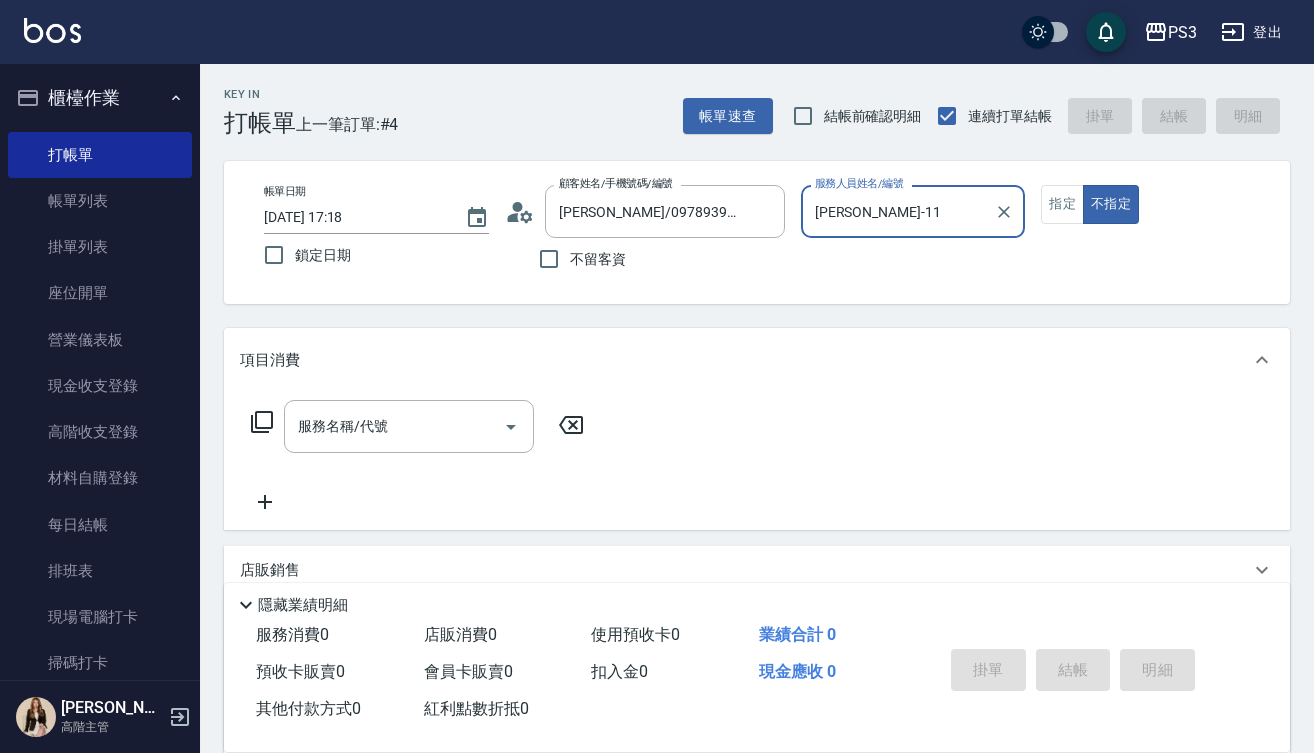 click on "不指定" at bounding box center [1111, 204] 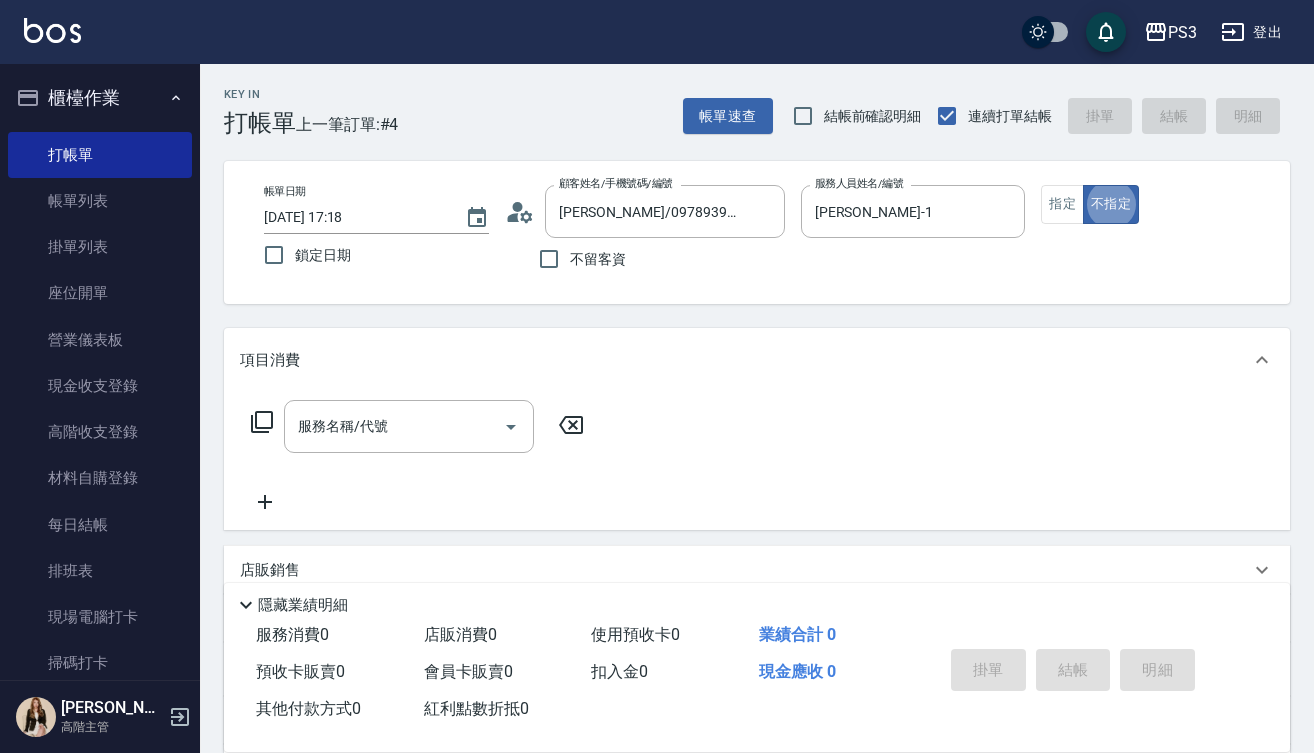 type on "false" 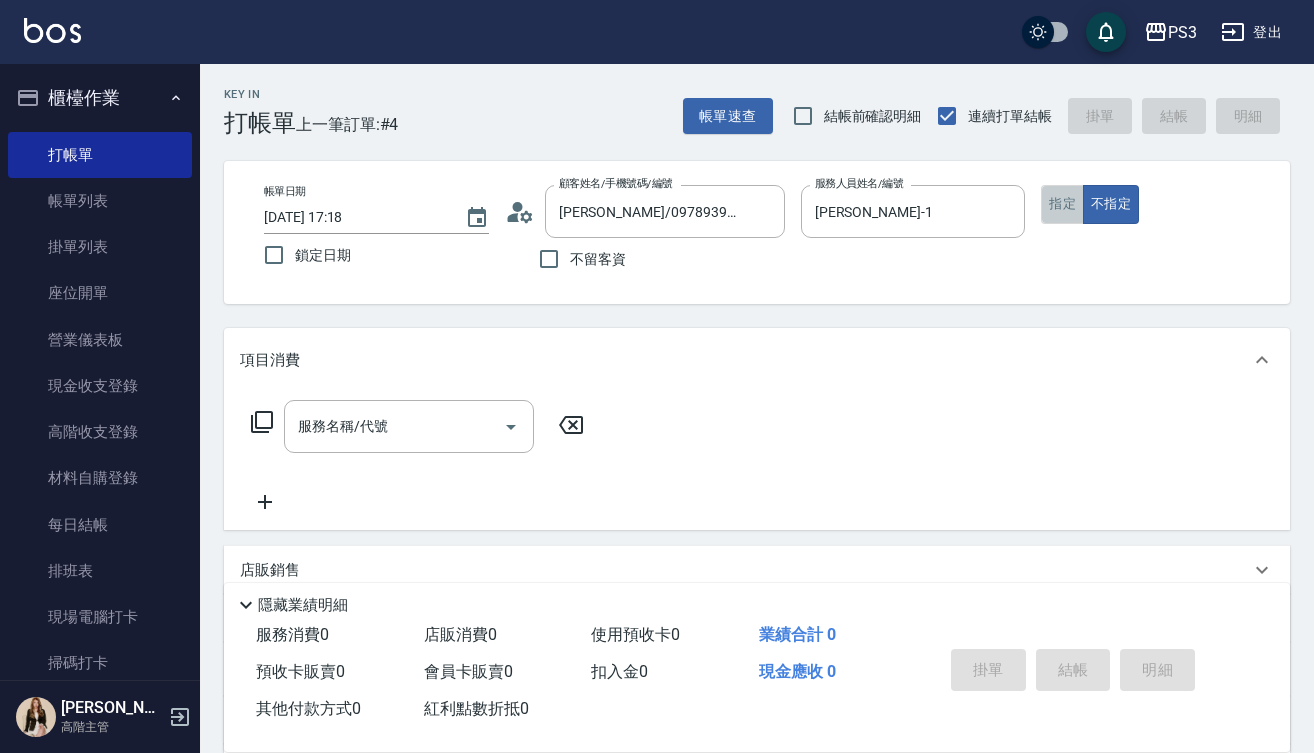 click on "指定" at bounding box center (1062, 204) 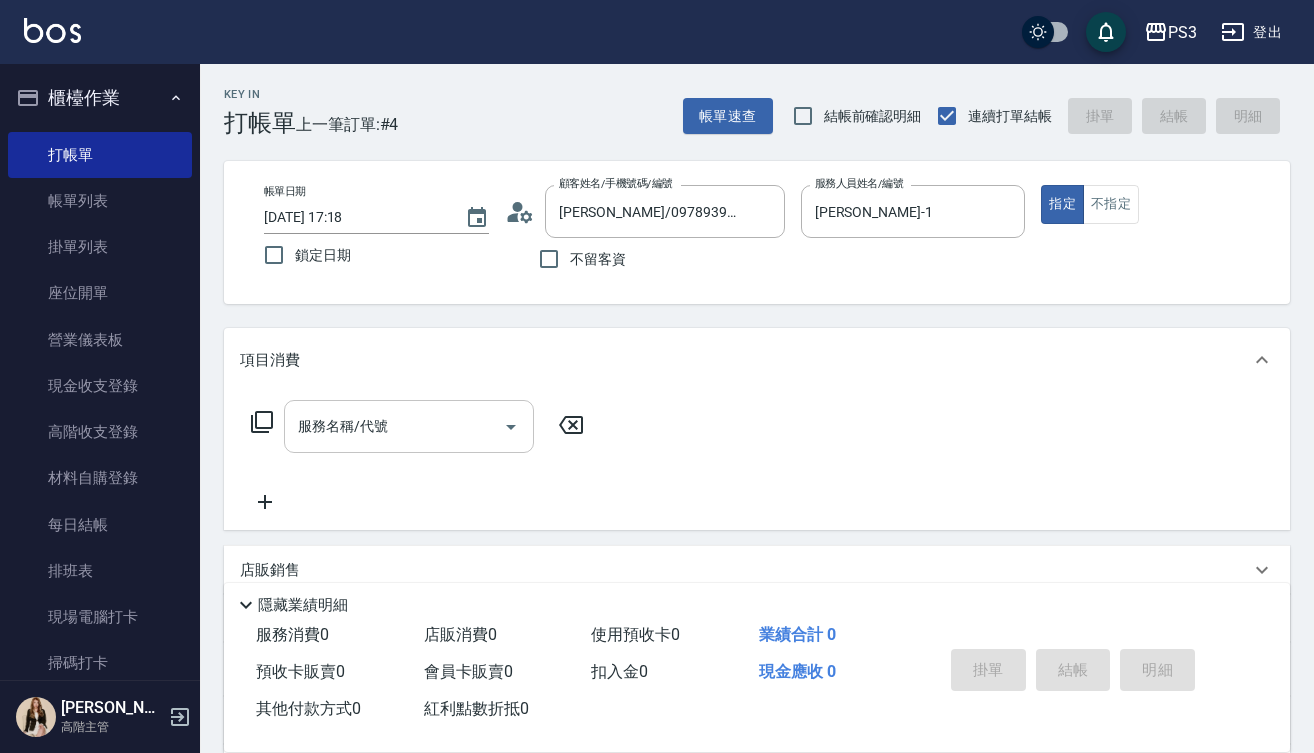 click on "服務名稱/代號" at bounding box center [394, 426] 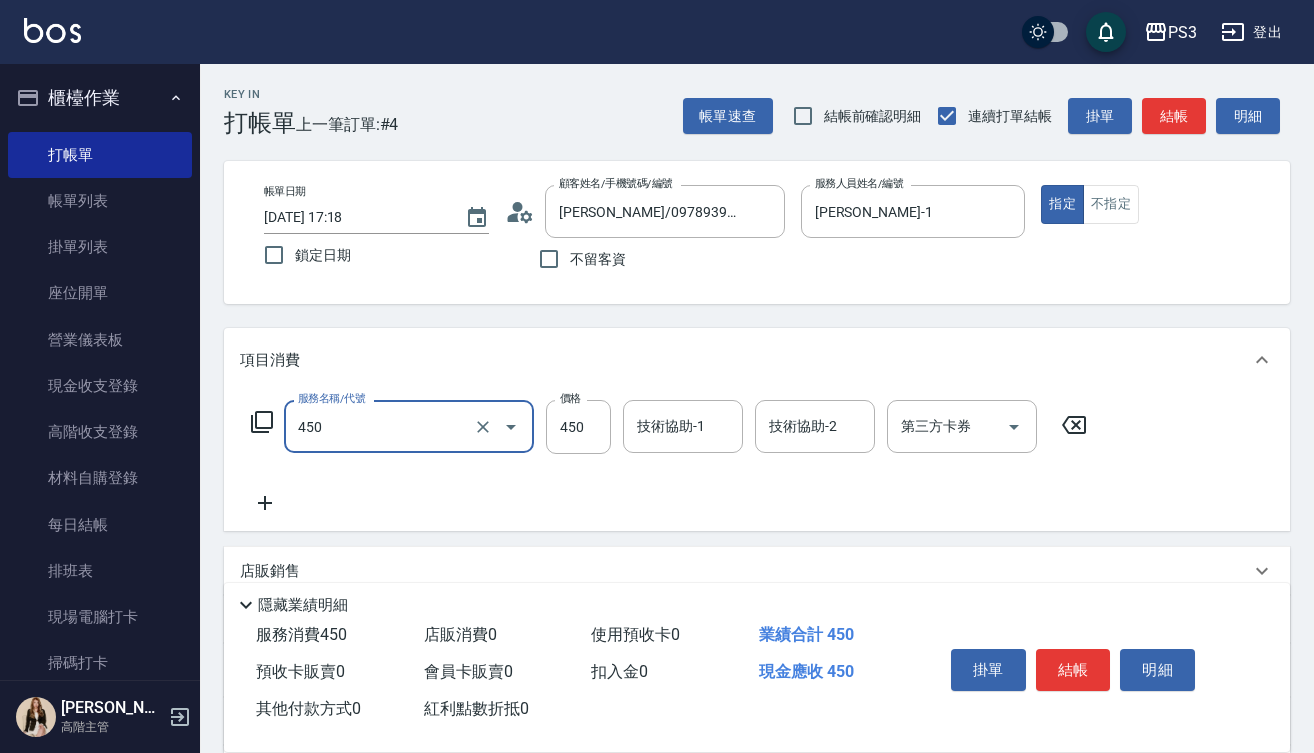 type on "有機洗髮(450)" 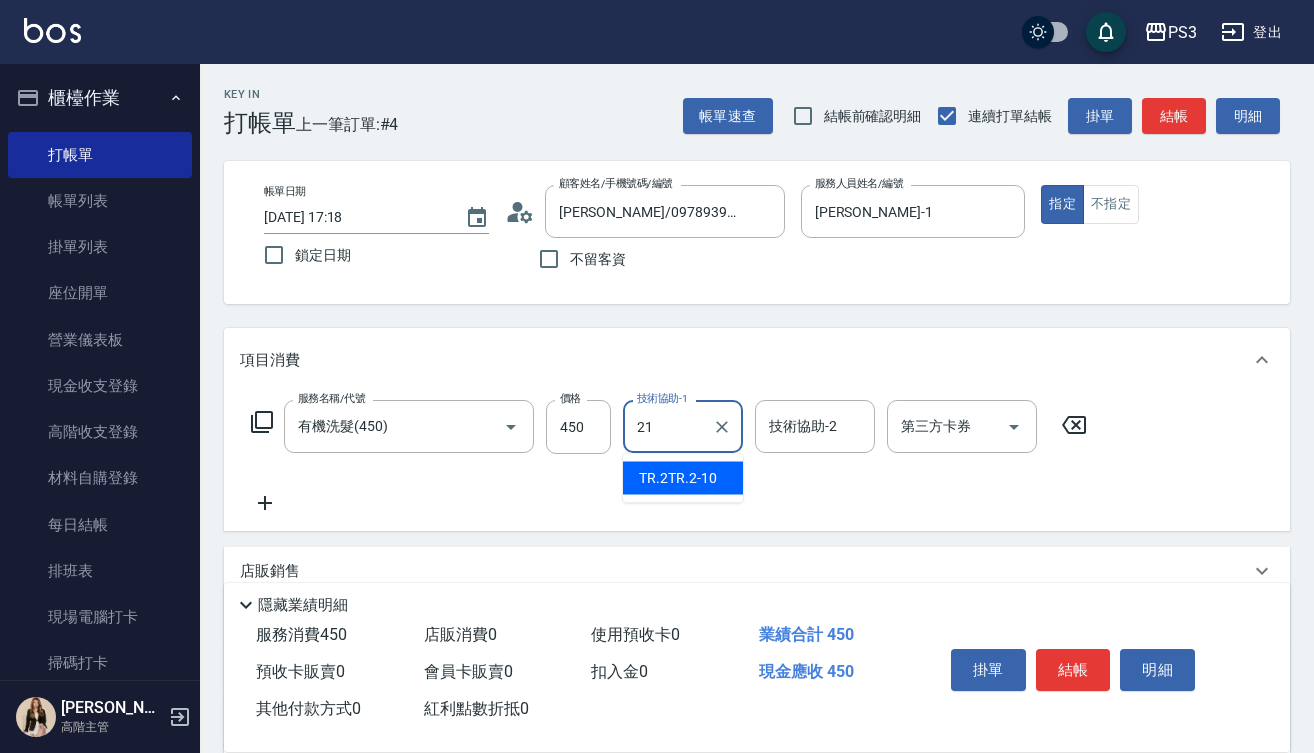 type on "Ashly-21" 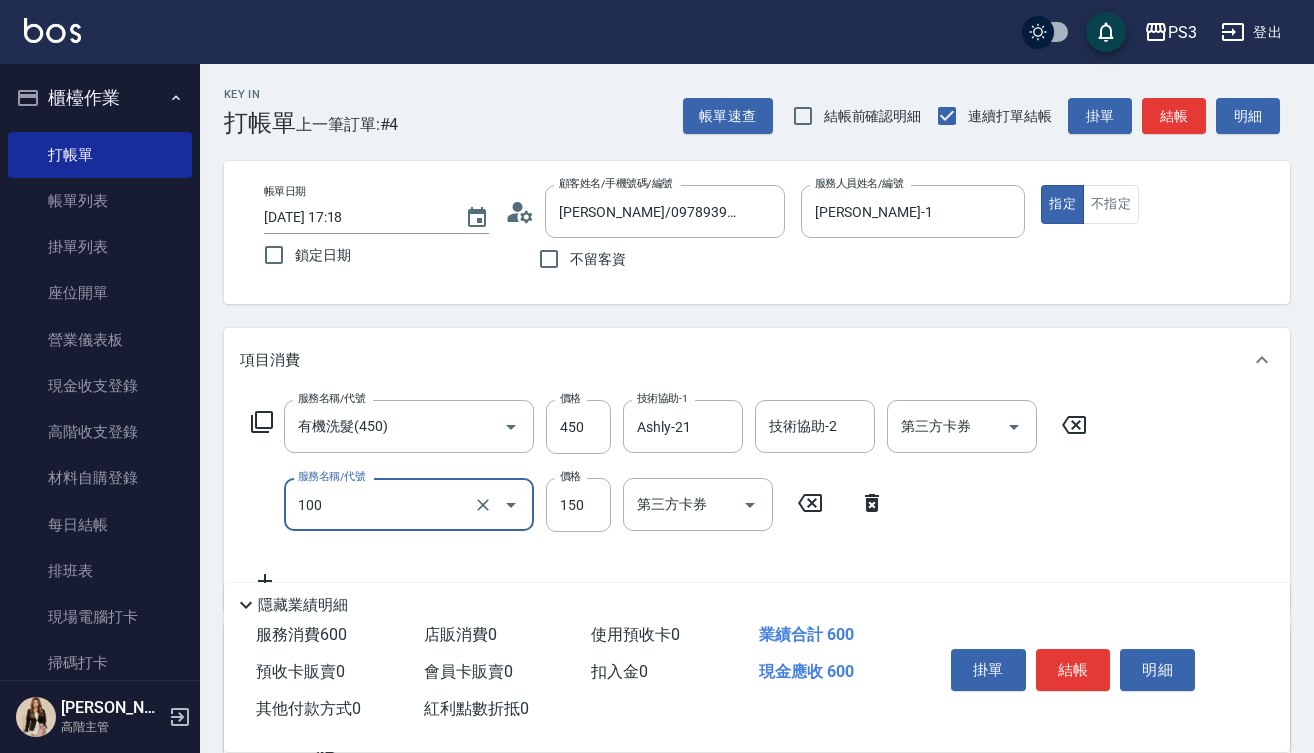 type on "修瀏海(100)" 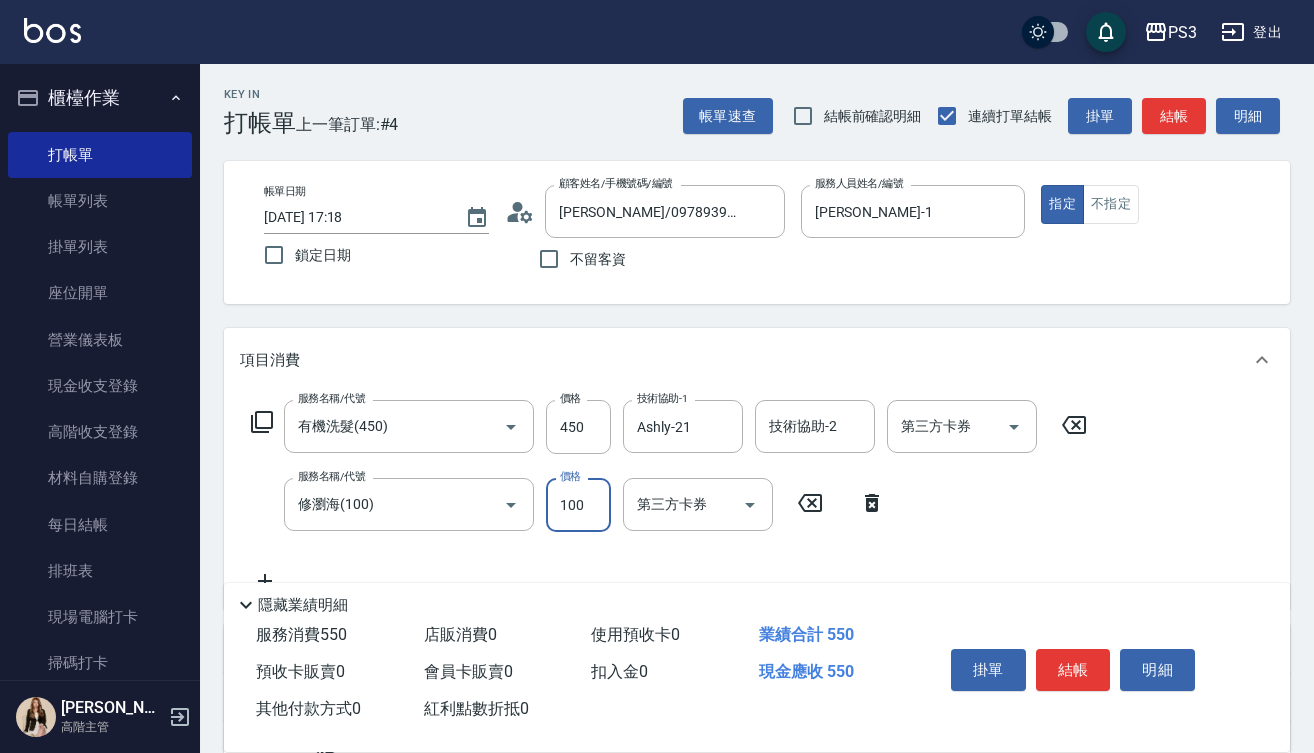 type on "100" 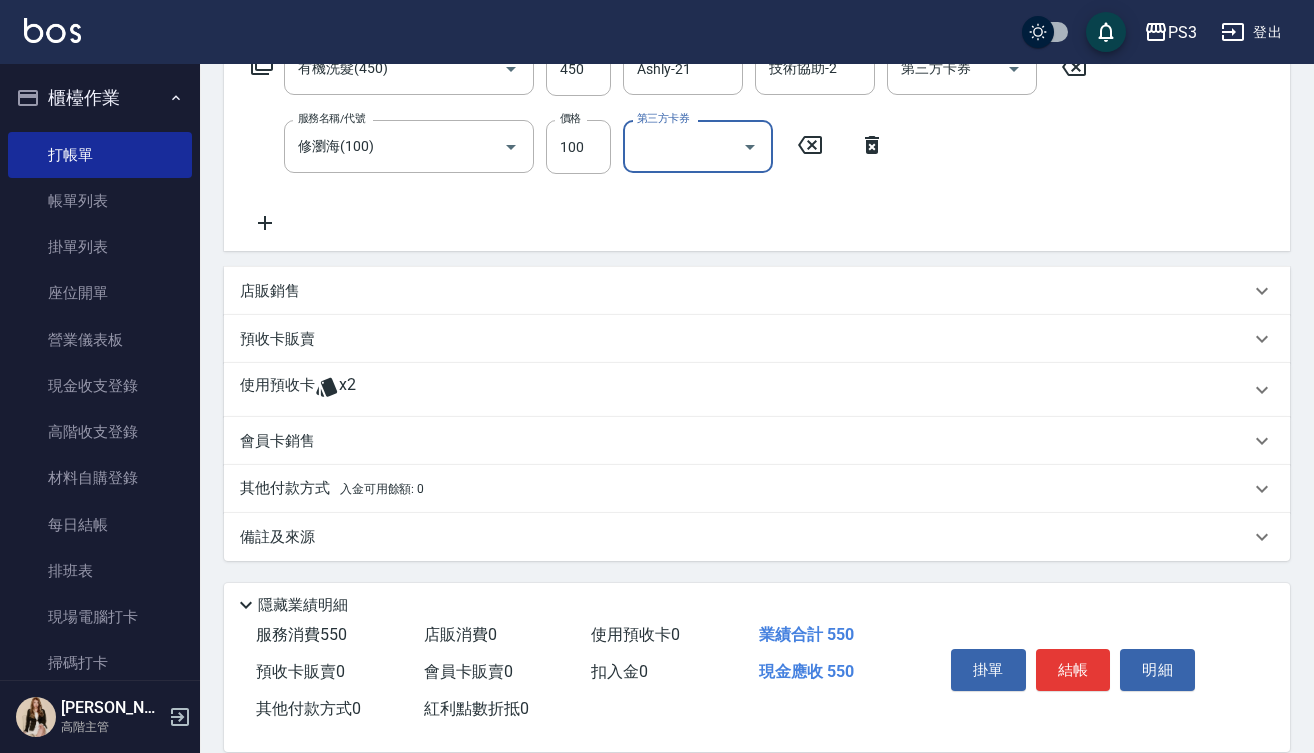 scroll, scrollTop: 358, scrollLeft: 0, axis: vertical 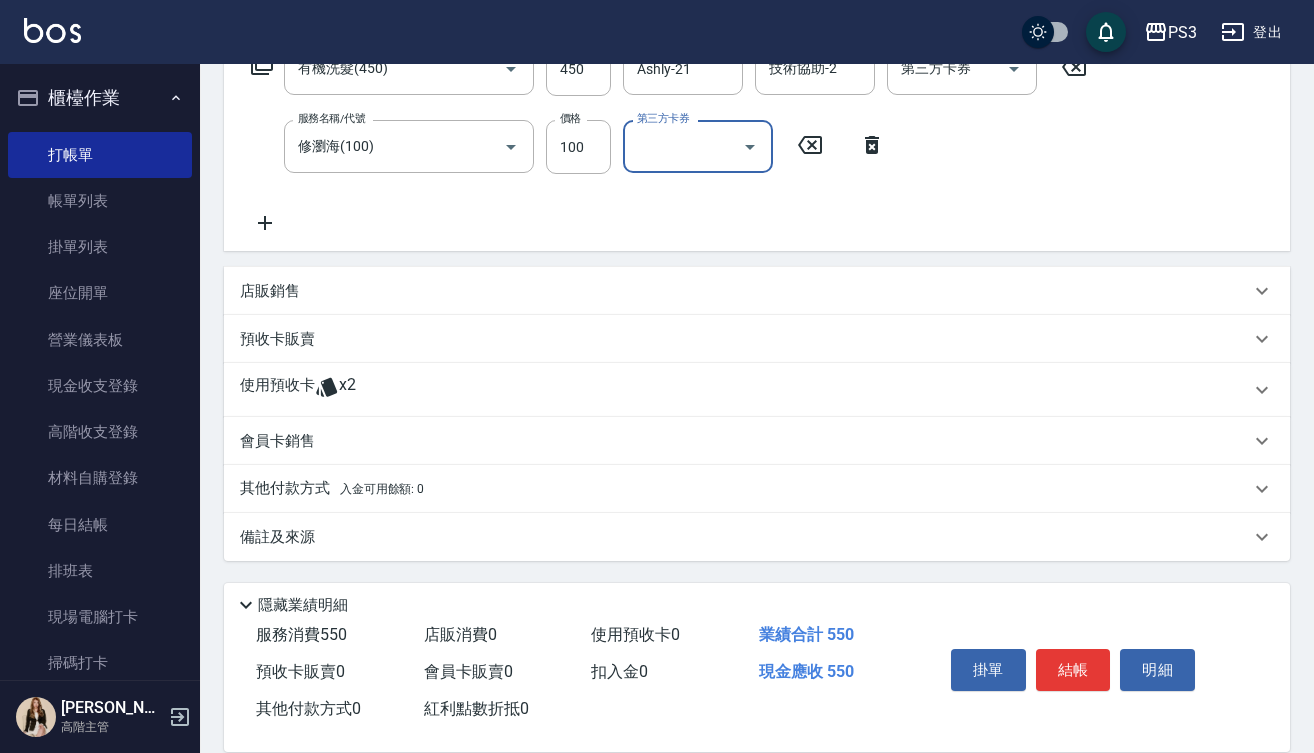 click 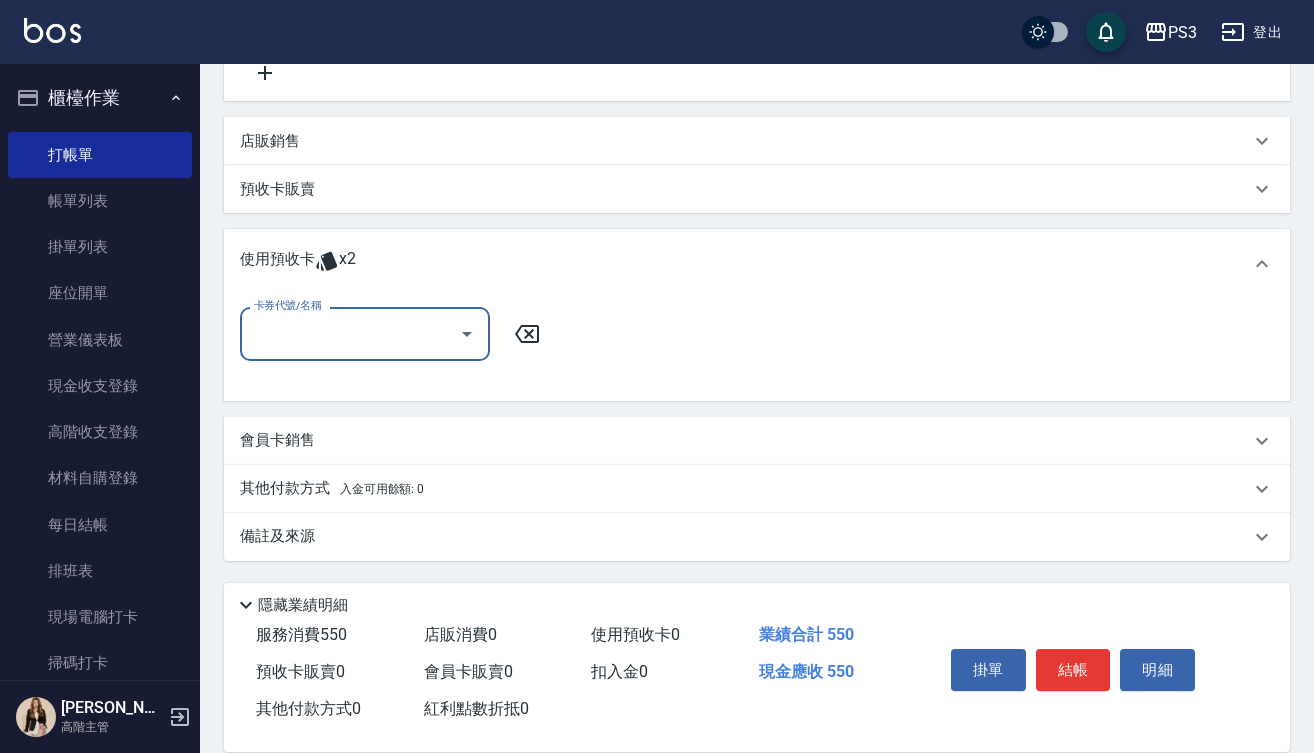 scroll, scrollTop: 508, scrollLeft: 0, axis: vertical 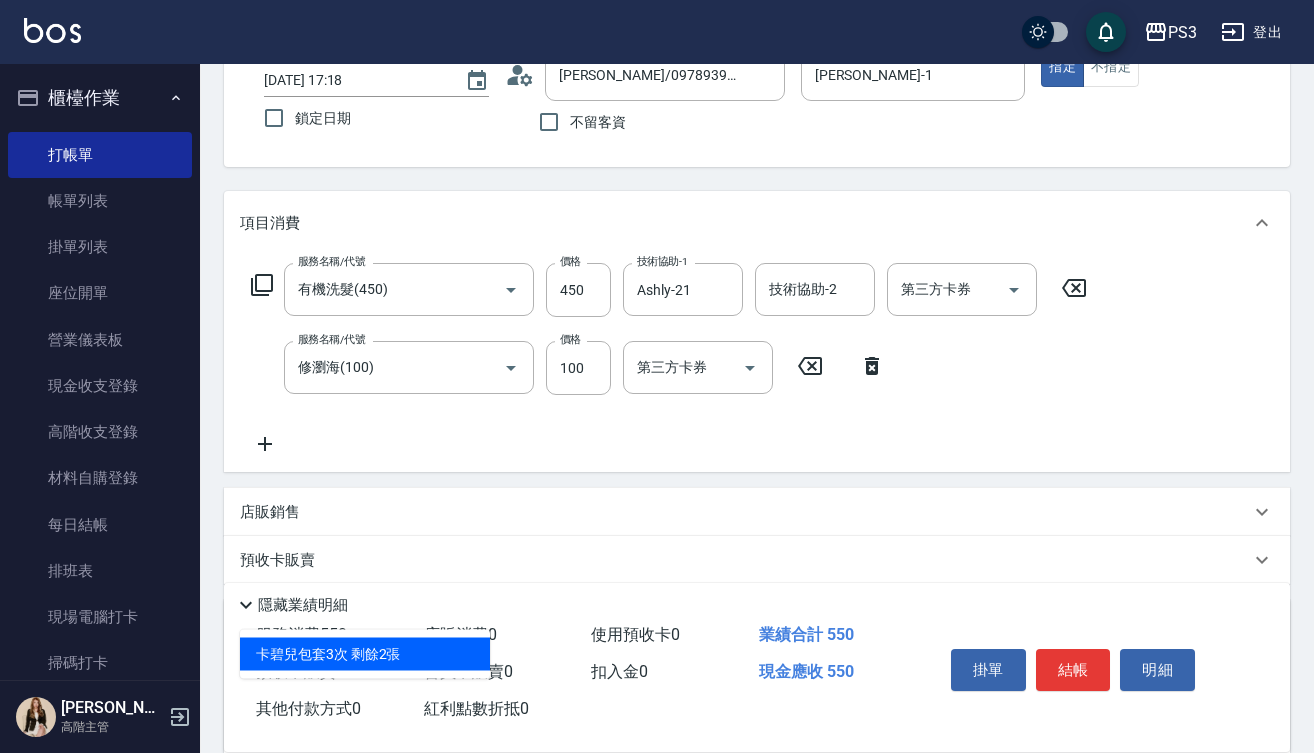 click 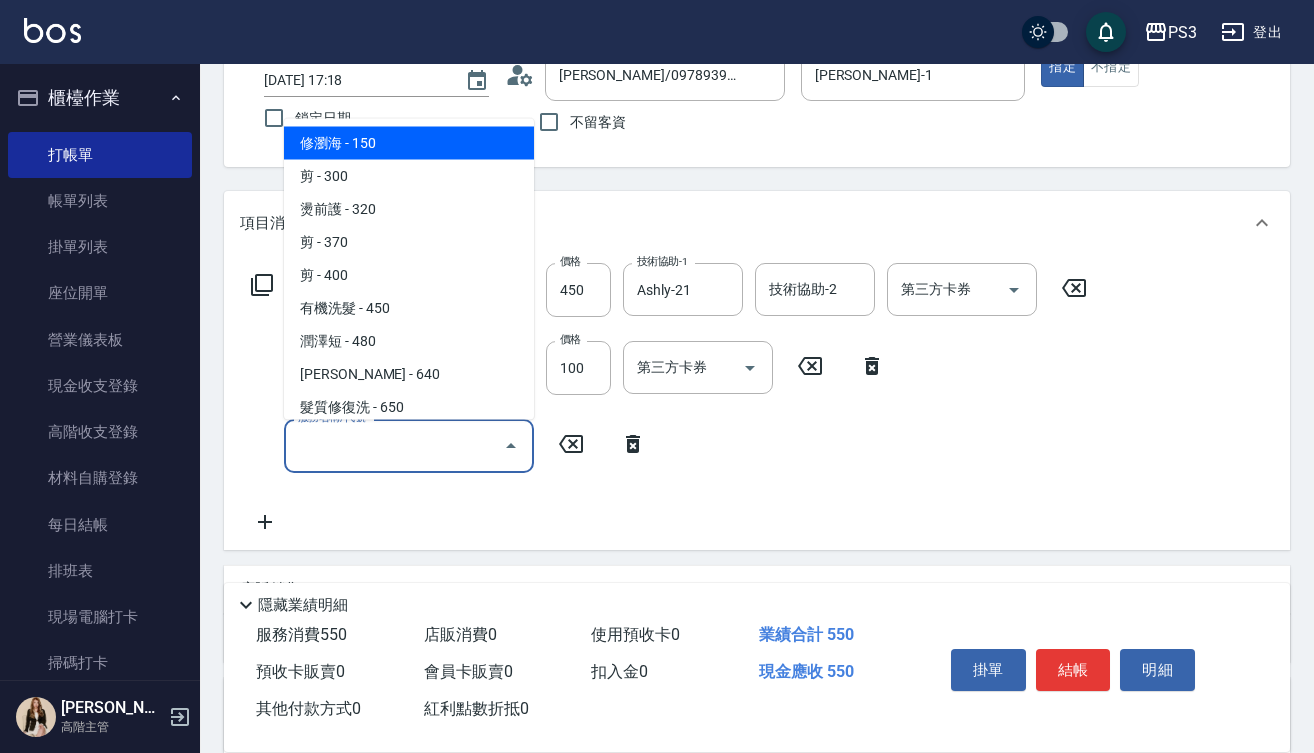 click on "服務名稱/代號" at bounding box center [394, 445] 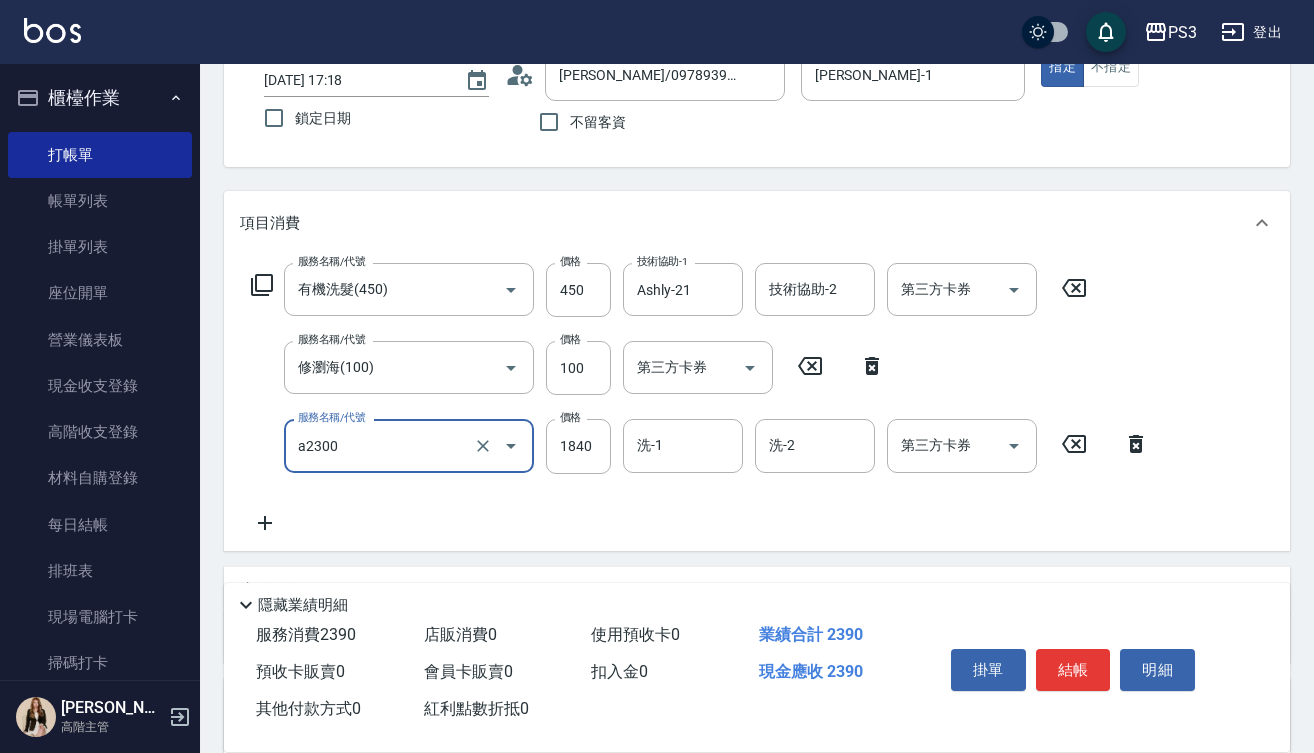 type on "結構式三段中(a2300)" 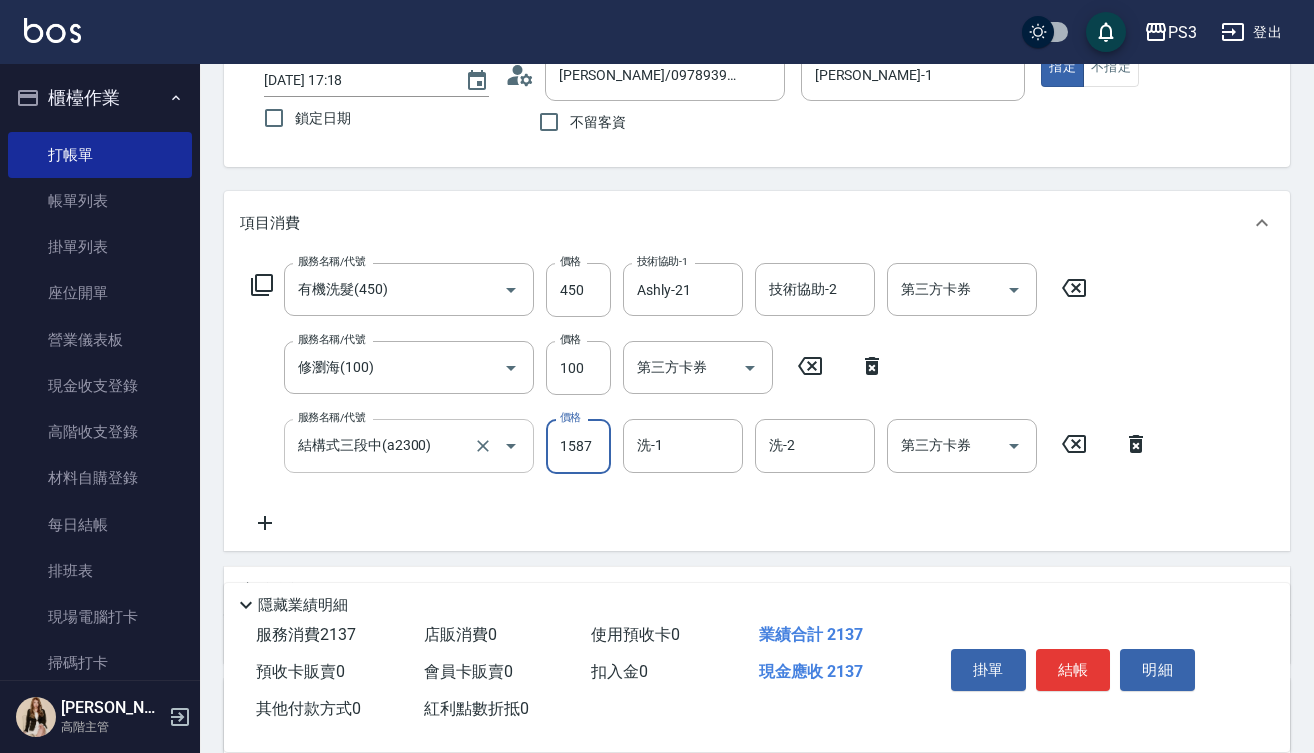 type on "1587" 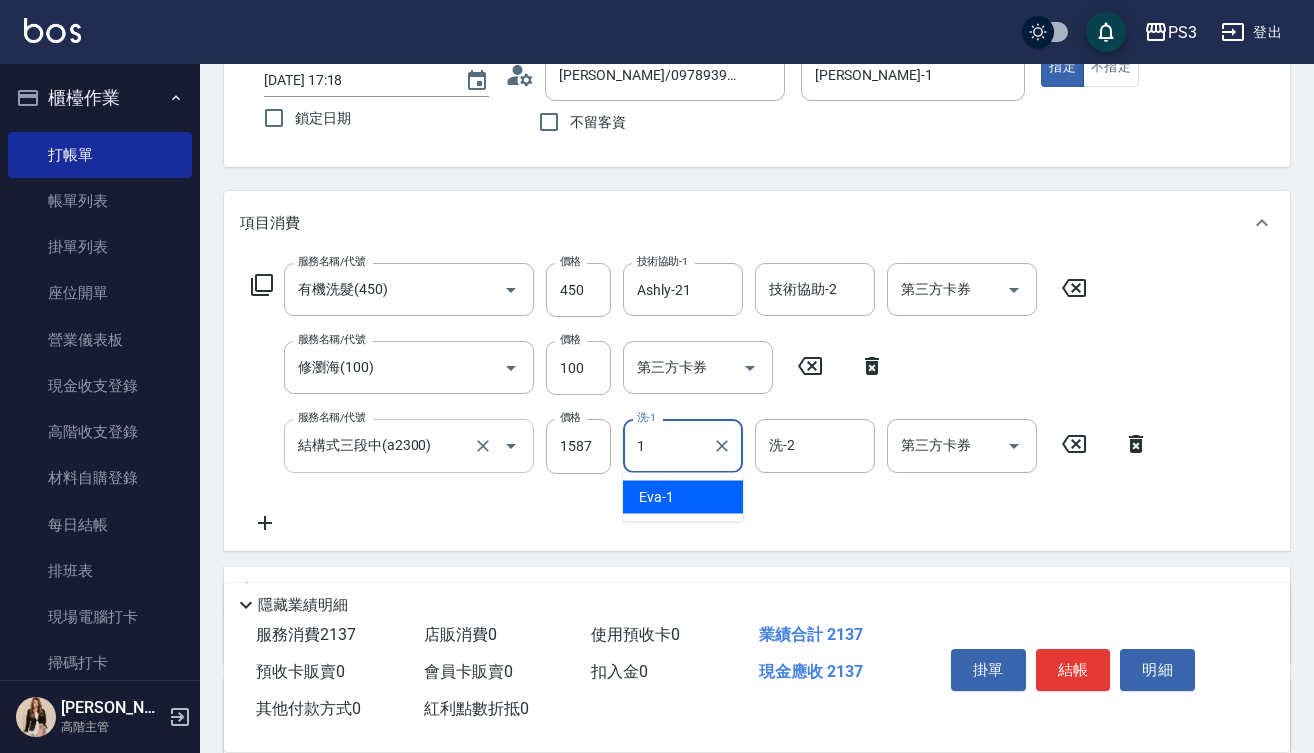 type on "[PERSON_NAME]-1" 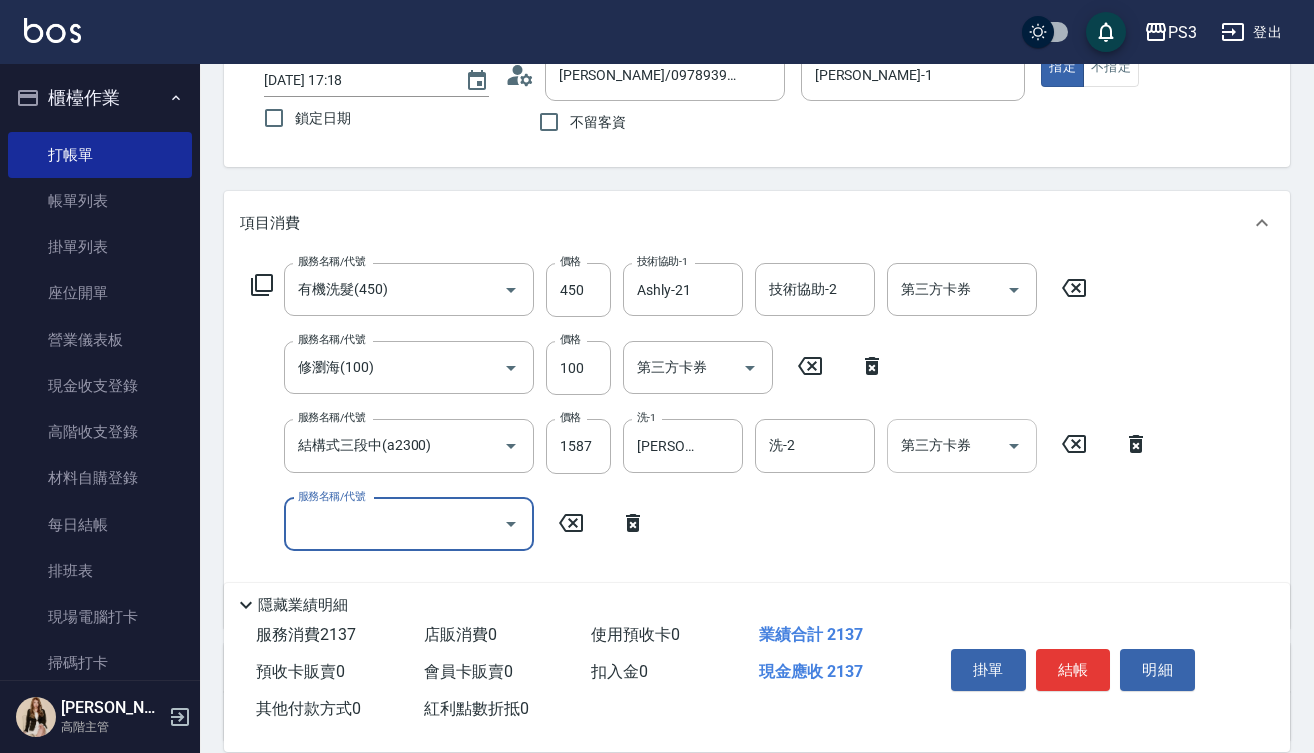 click 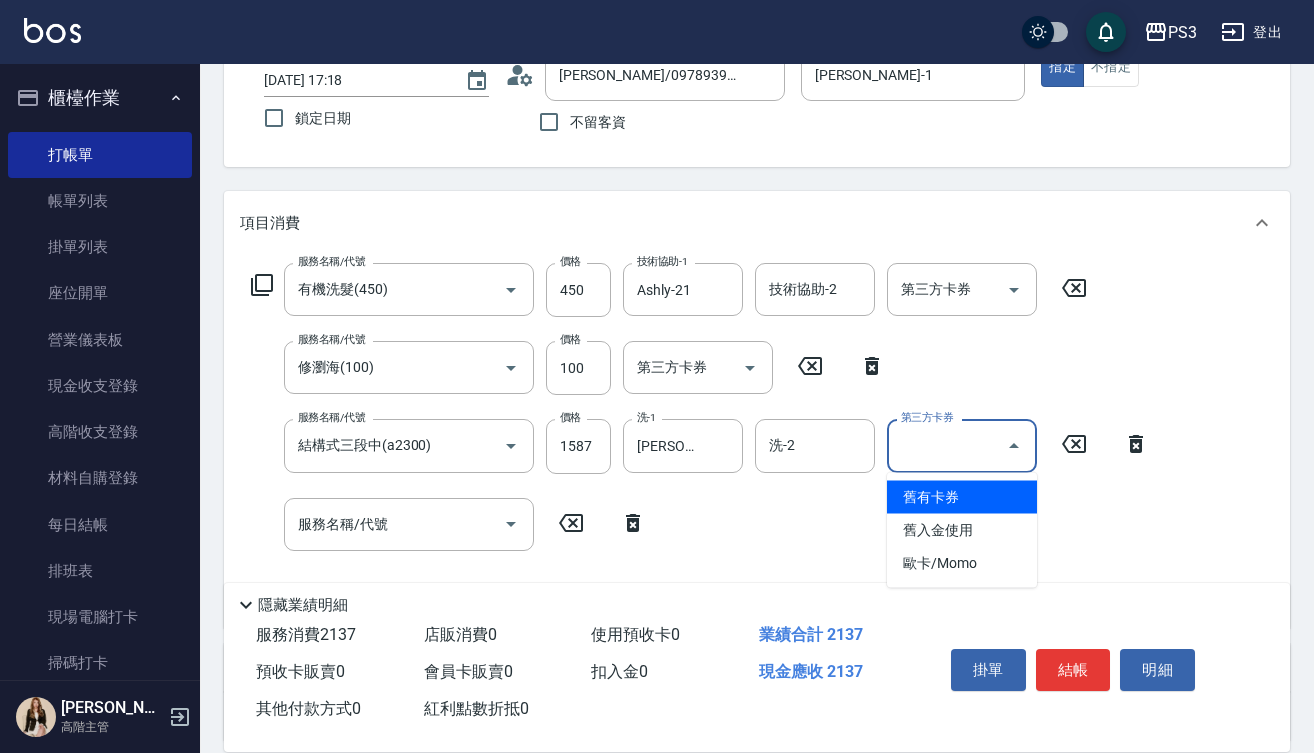 click on "舊有卡券" at bounding box center (962, 497) 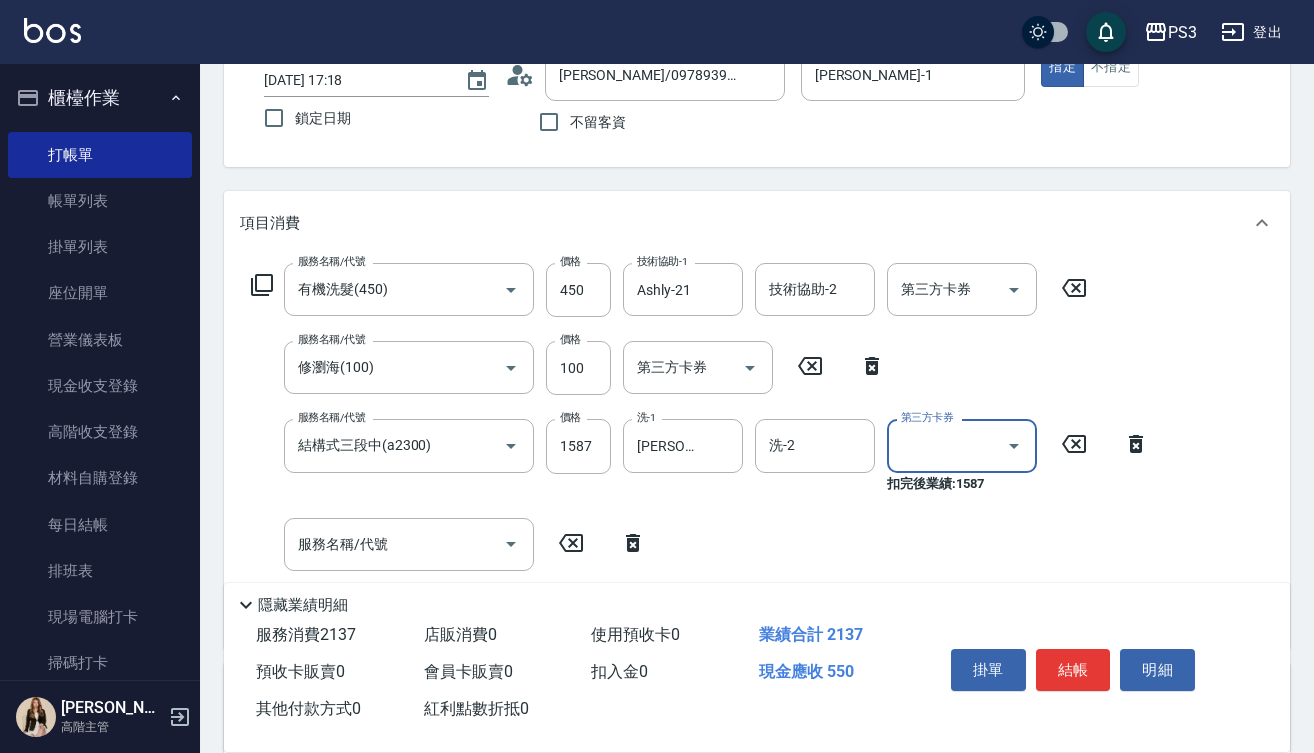 type on "舊有卡券" 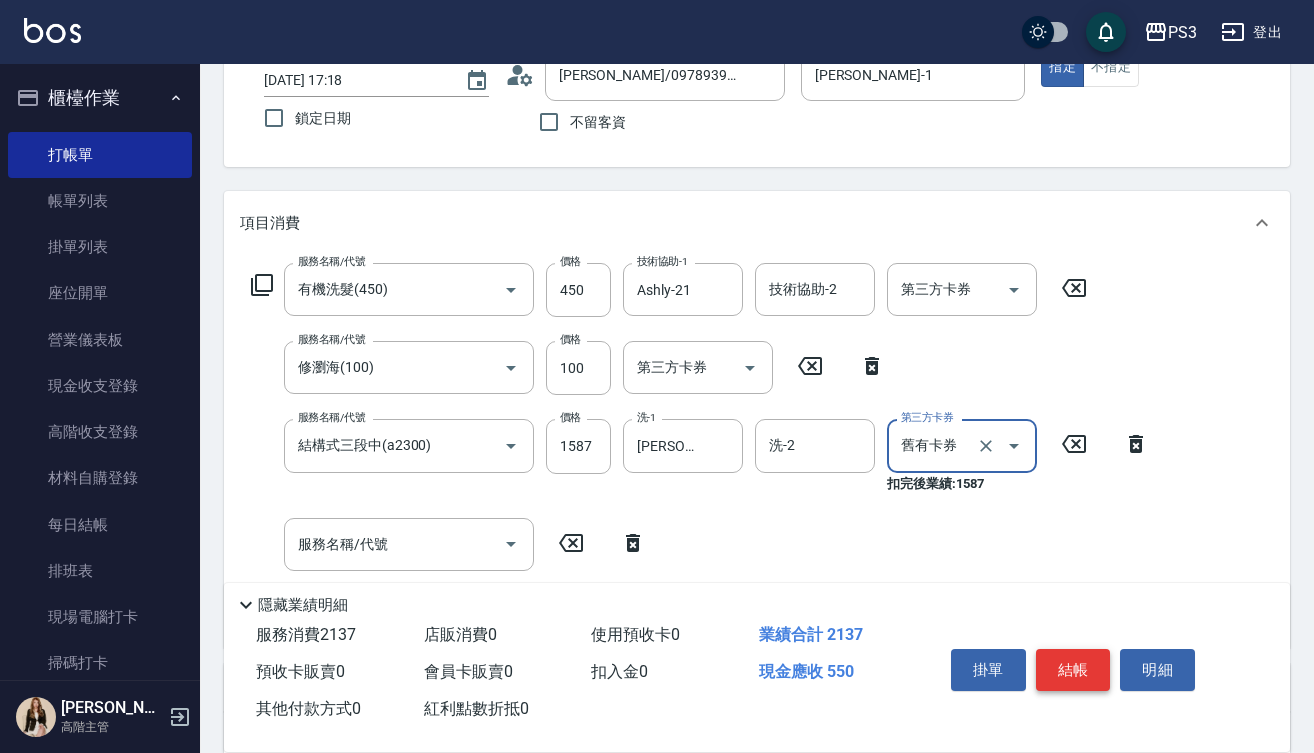 click on "結帳" at bounding box center [1073, 670] 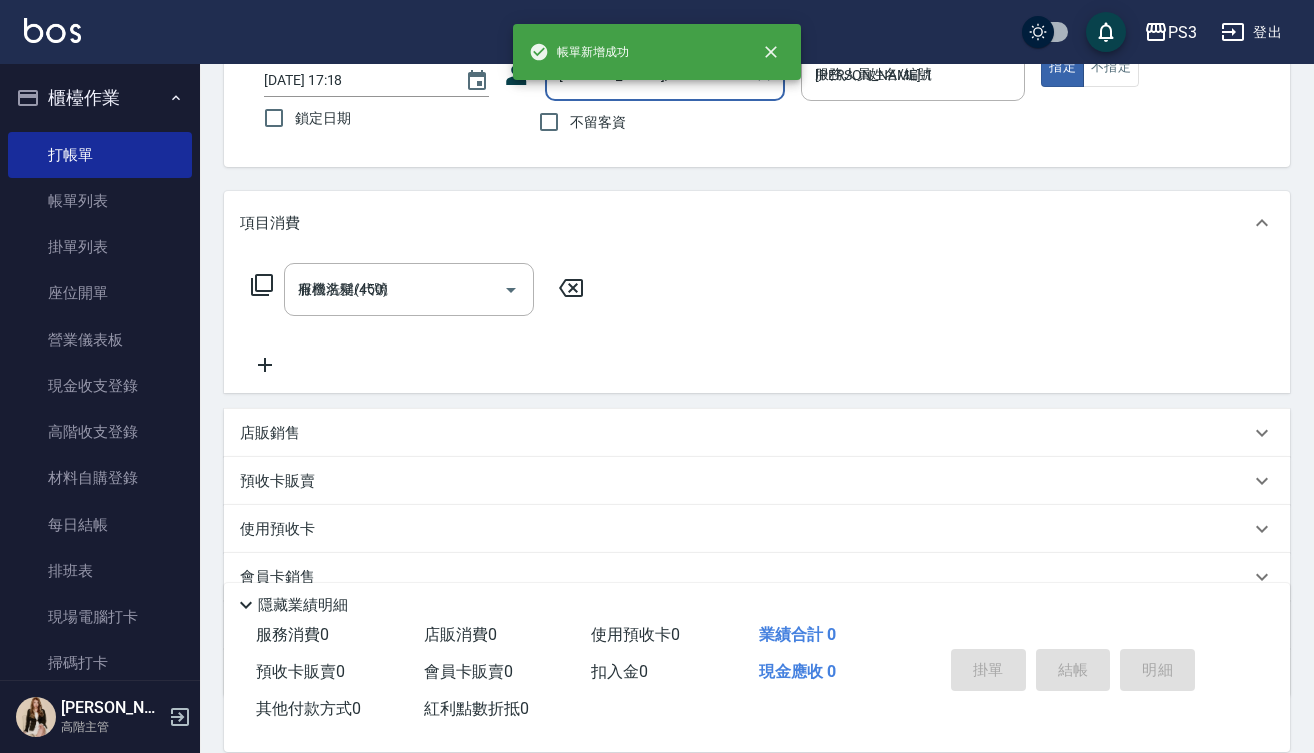 type on "[DATE] 17:28" 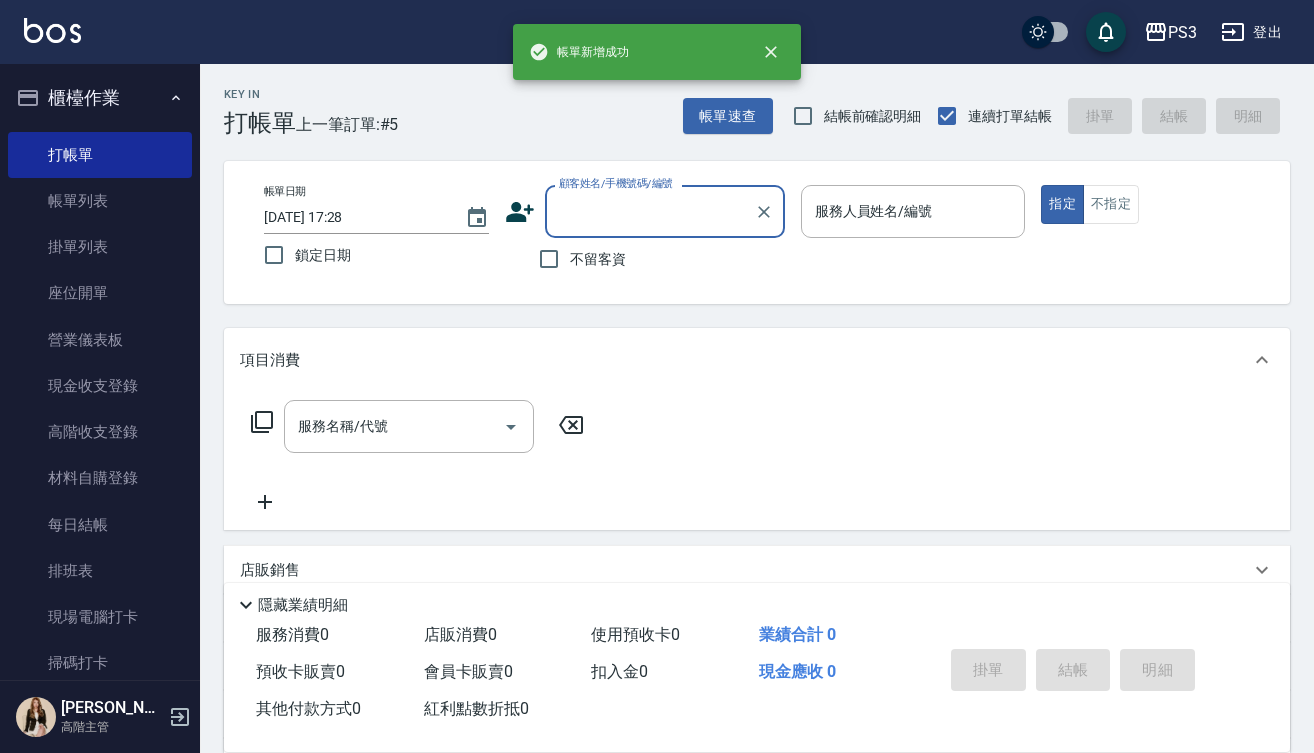 scroll, scrollTop: 0, scrollLeft: 0, axis: both 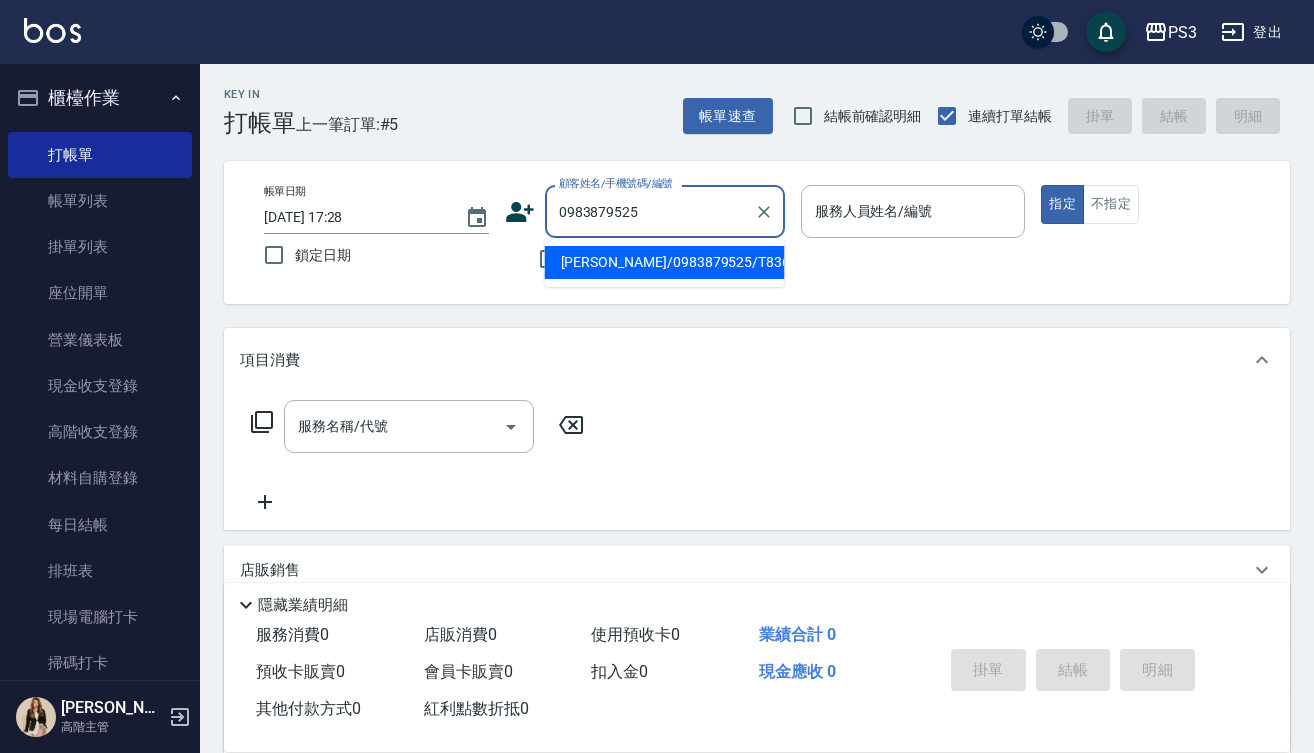 type on "[PERSON_NAME]/0983879525/T83670" 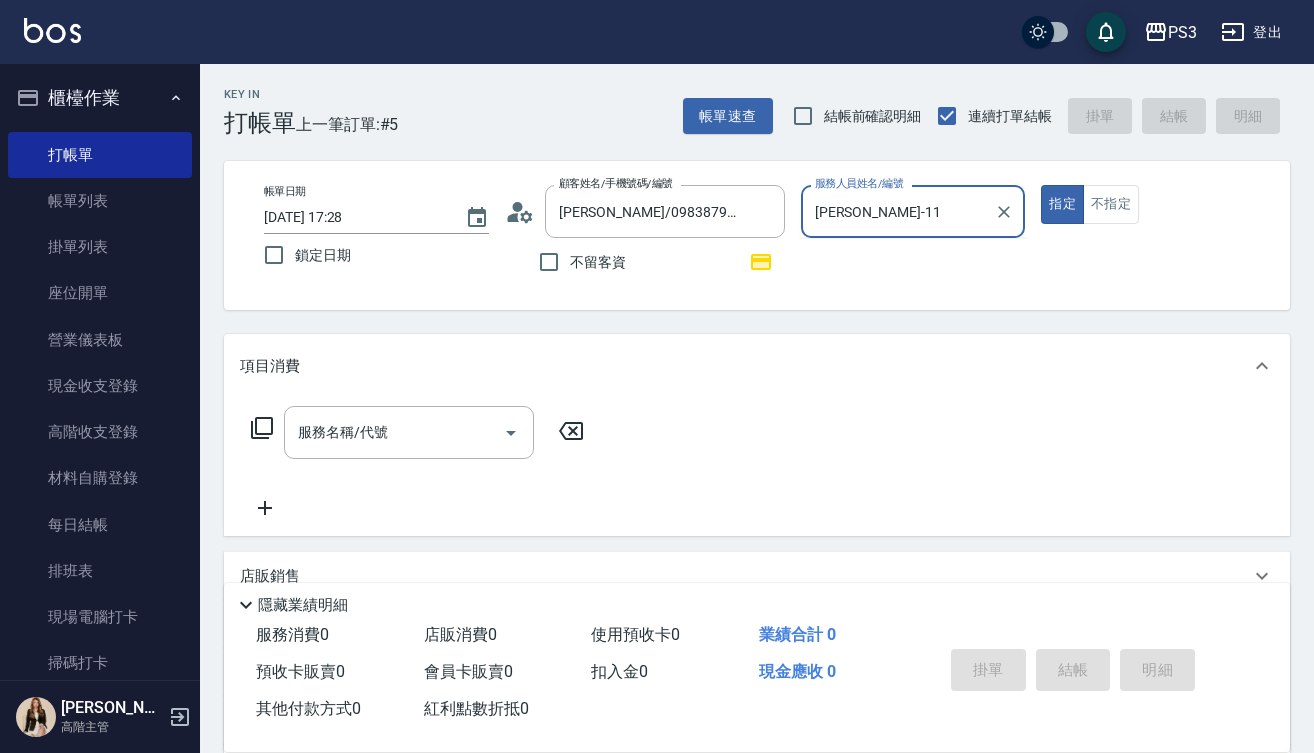 click on "指定" at bounding box center (1062, 204) 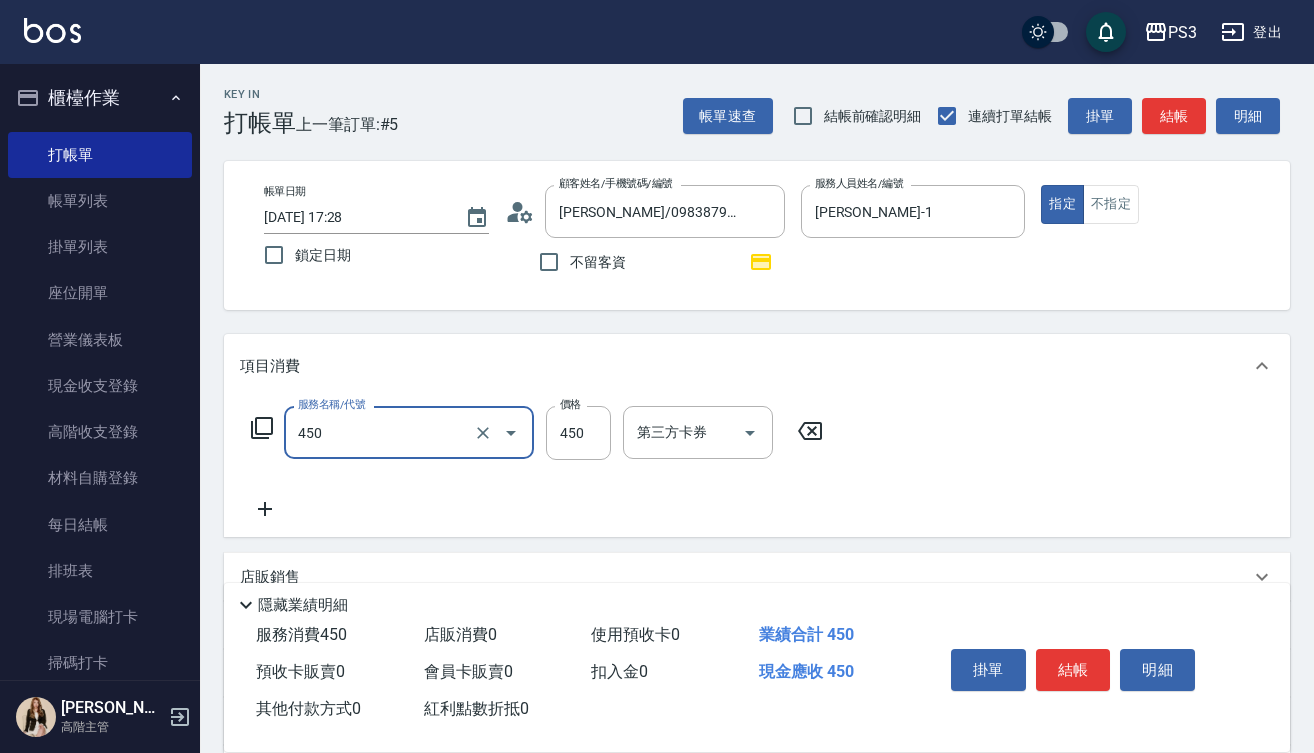 type on "有機洗髮(450)" 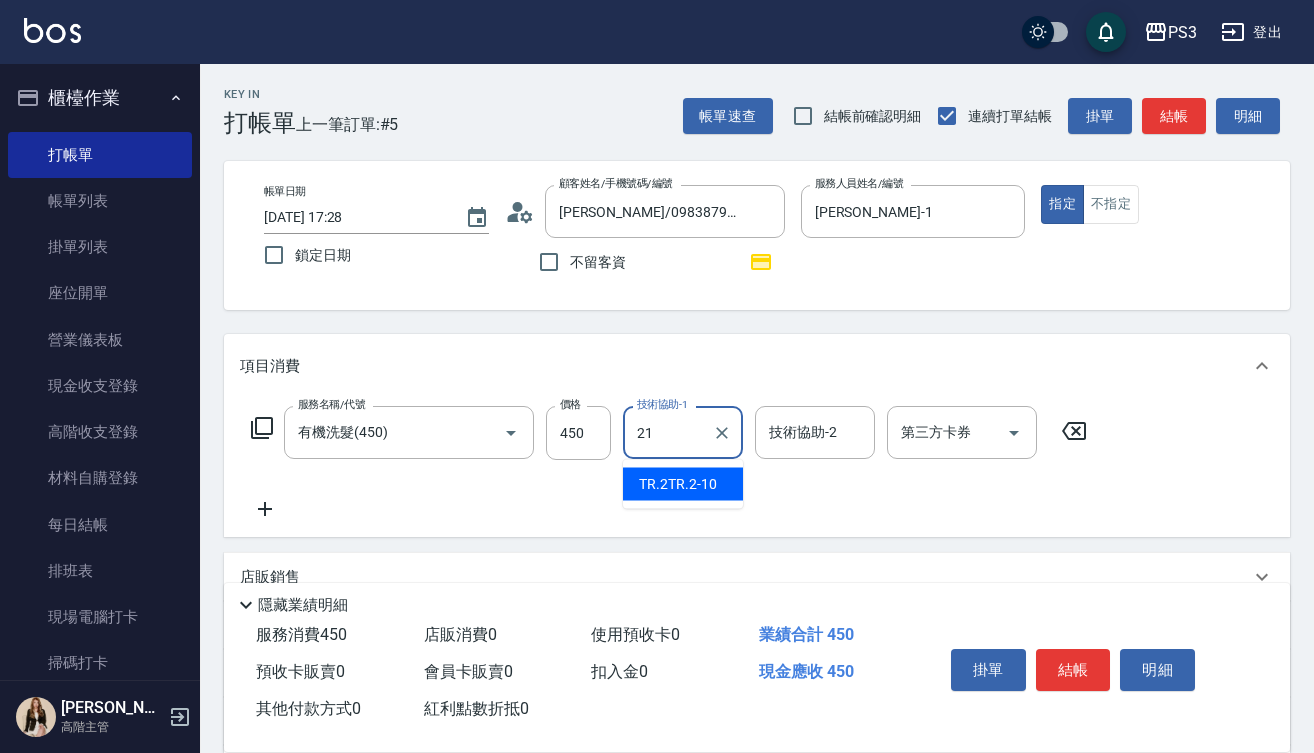 type on "Ashly-21" 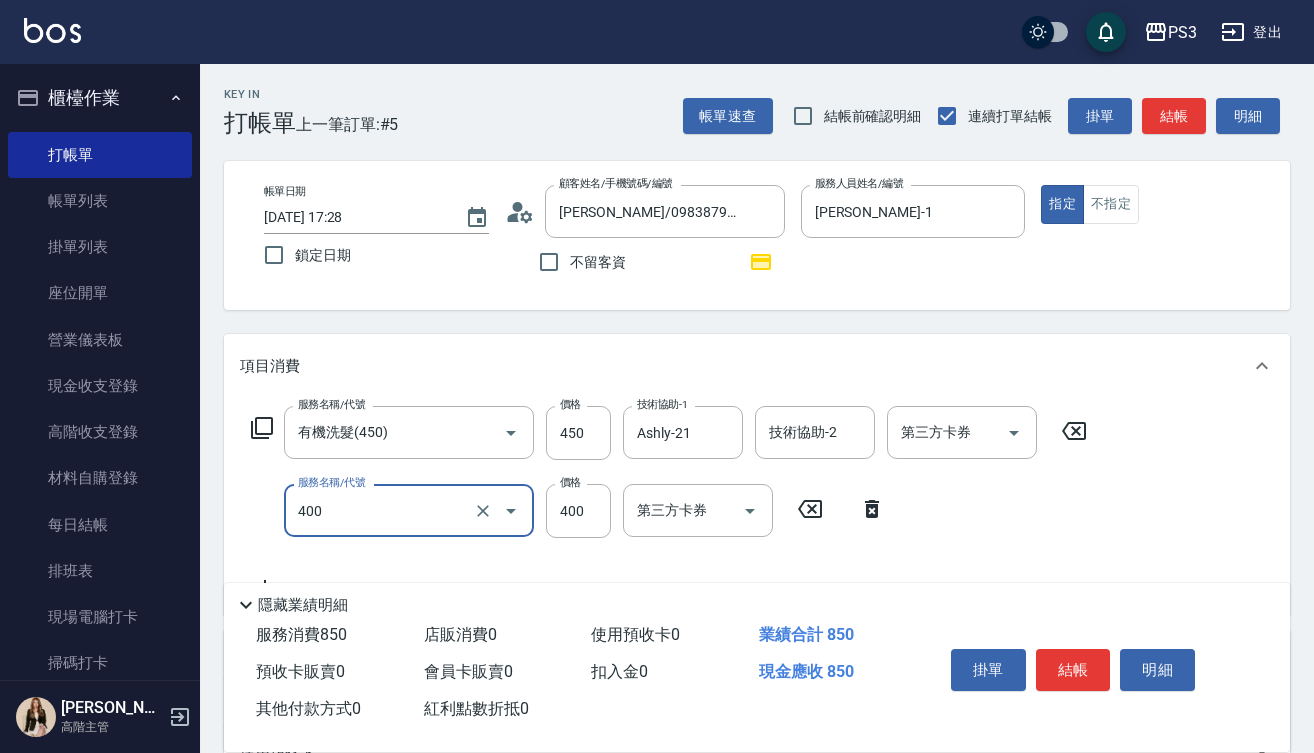 type on "剪(400)" 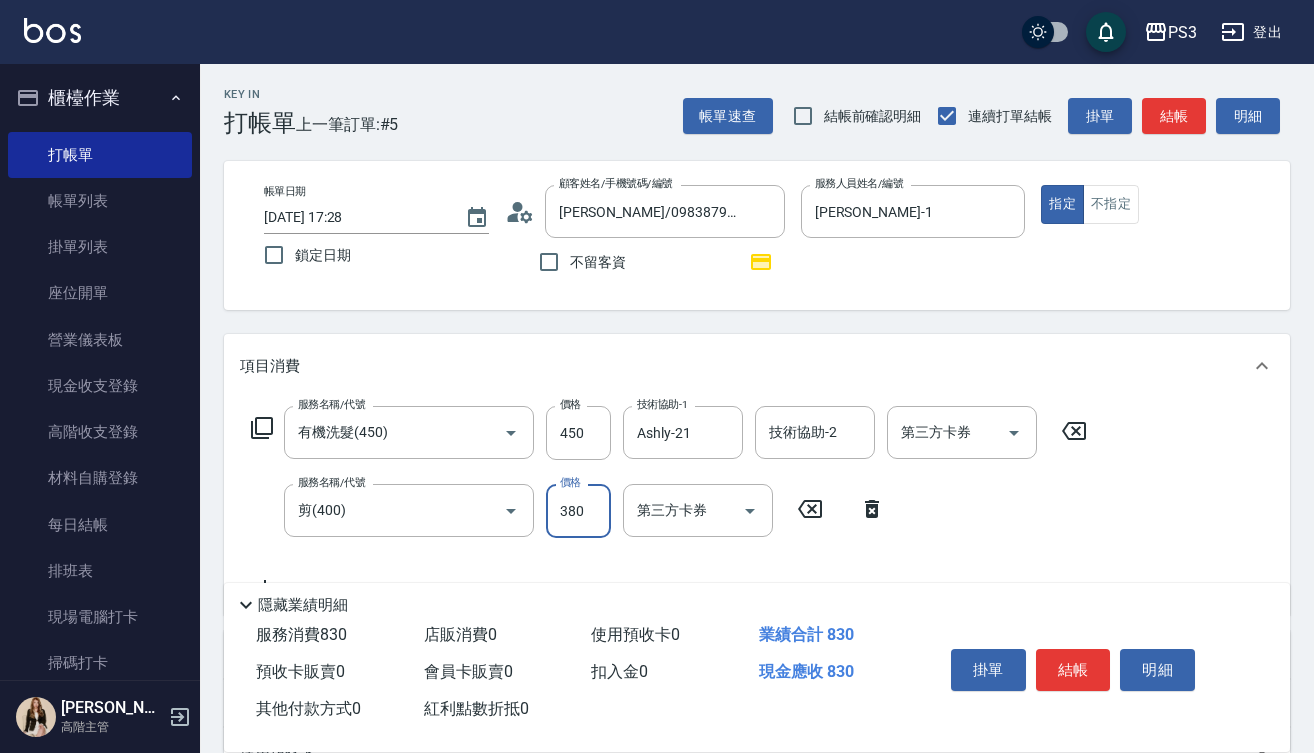 type on "380" 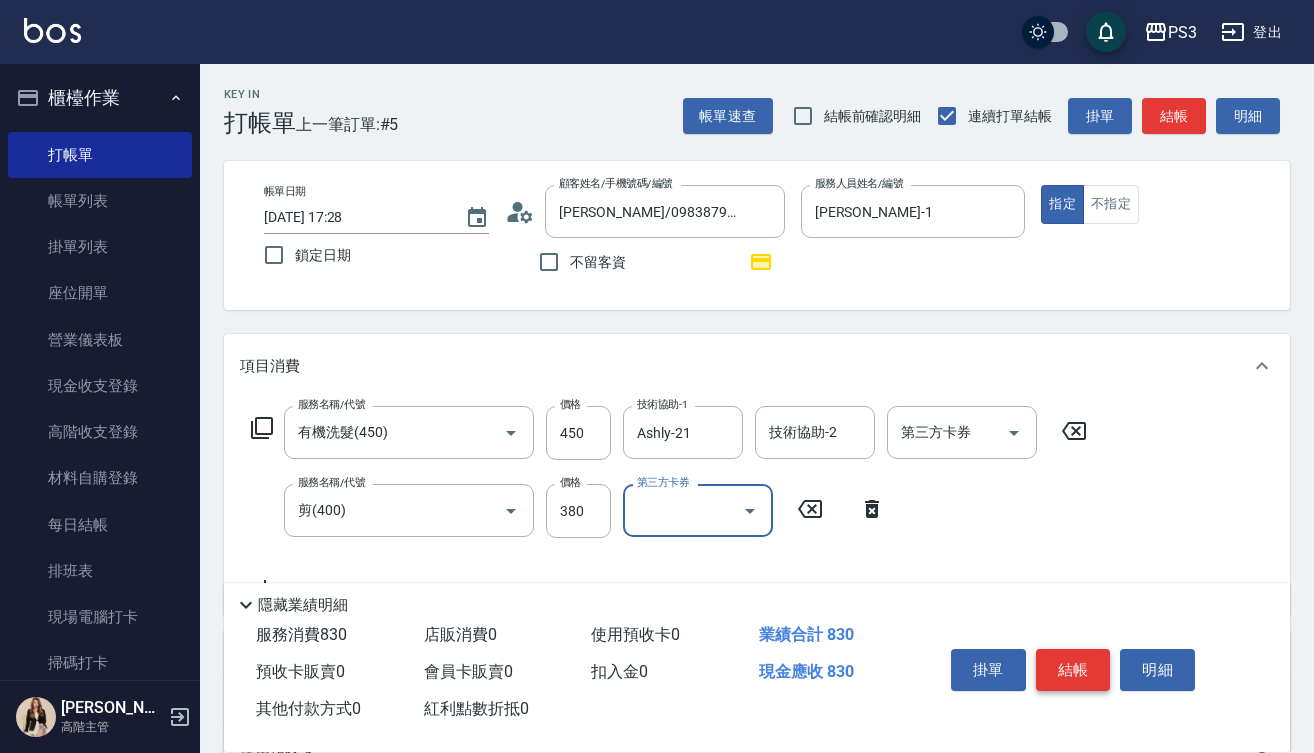 click on "結帳" at bounding box center [1073, 670] 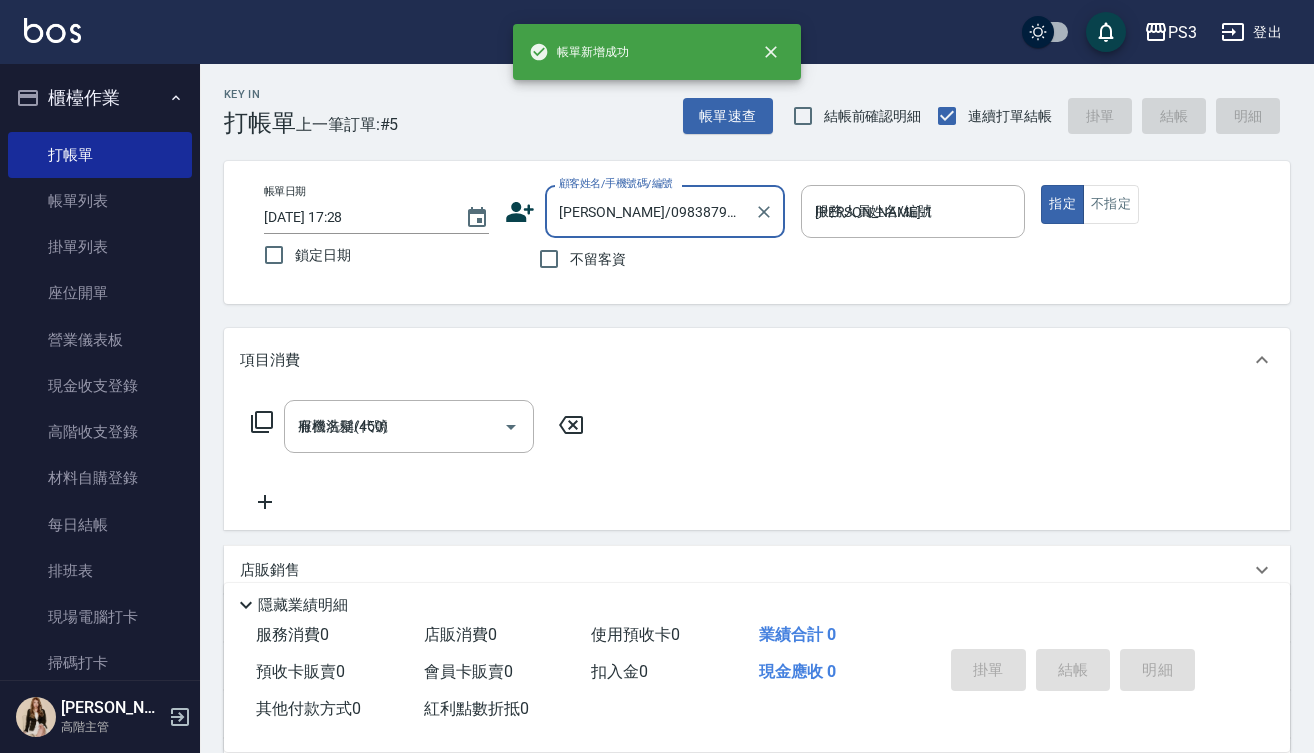 type on "[DATE] 17:41" 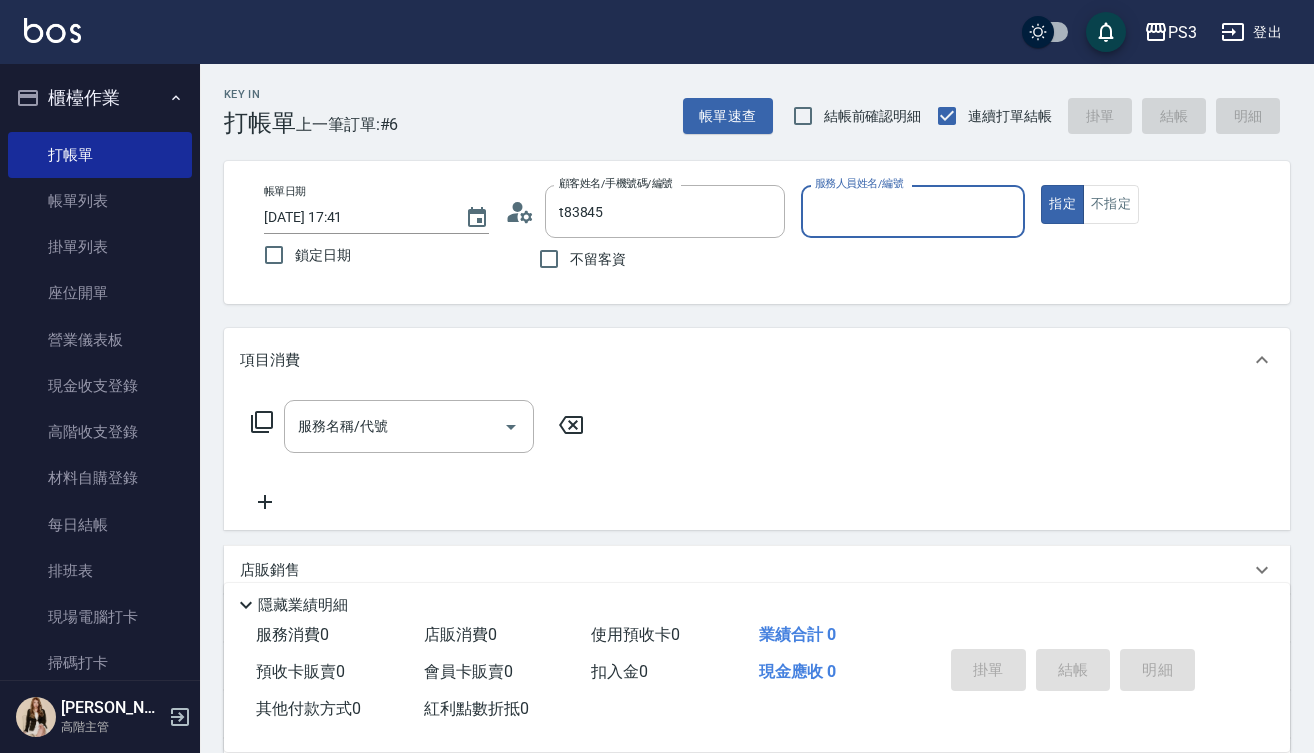 type on "[PERSON_NAME]([DATE])/0906410152/t83845" 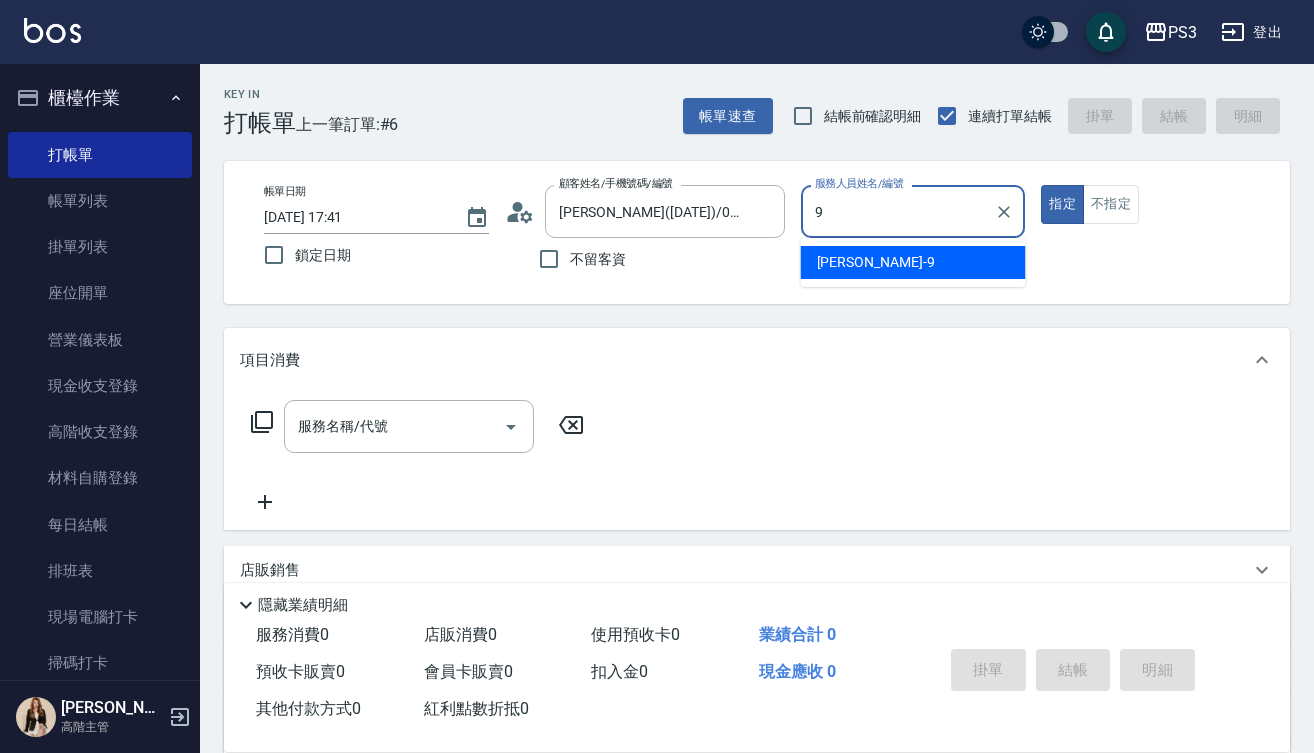 type on "[PERSON_NAME]-9" 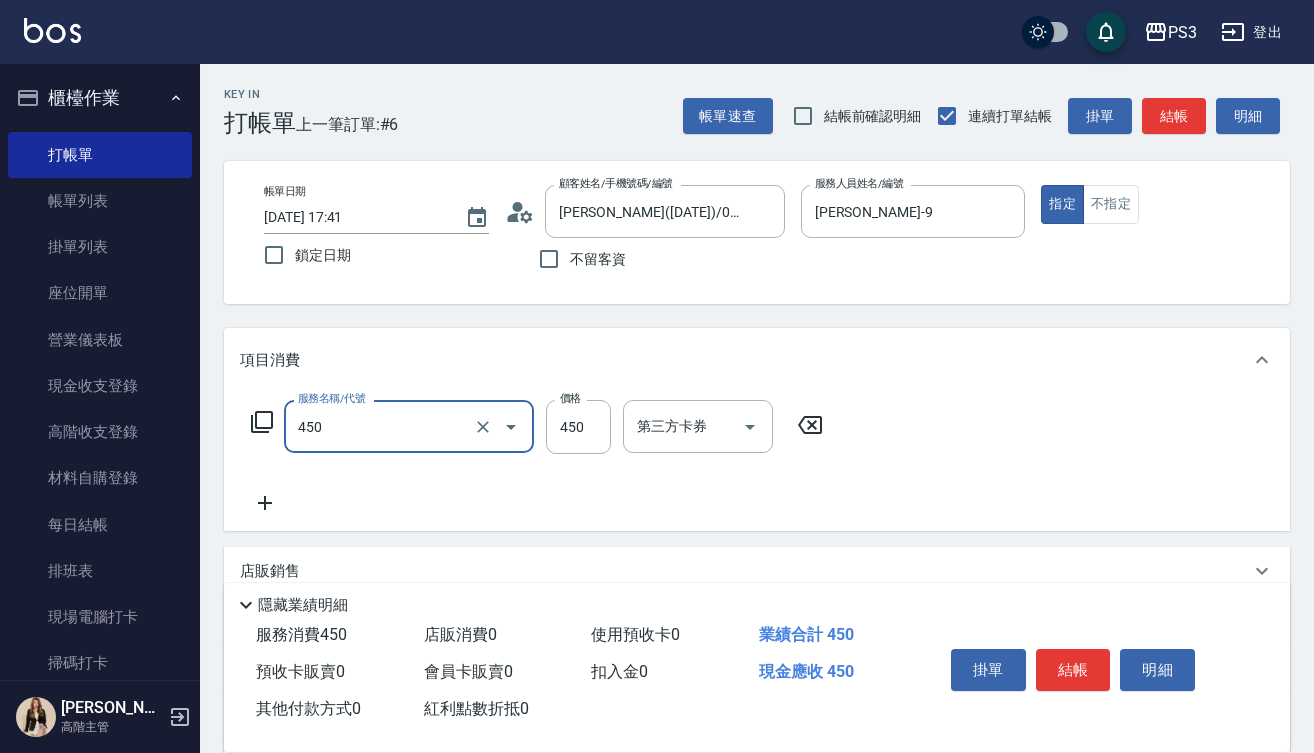type on "有機洗髮(450)" 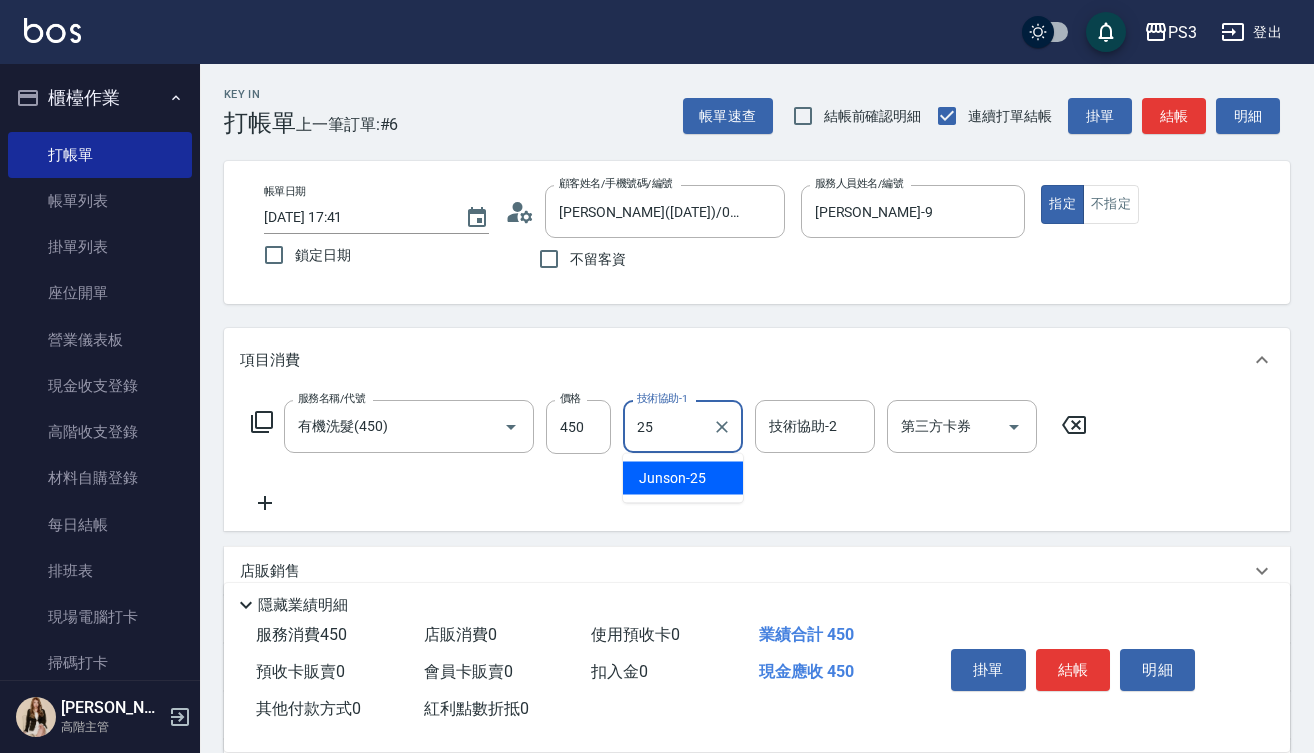 type on "Junson-25" 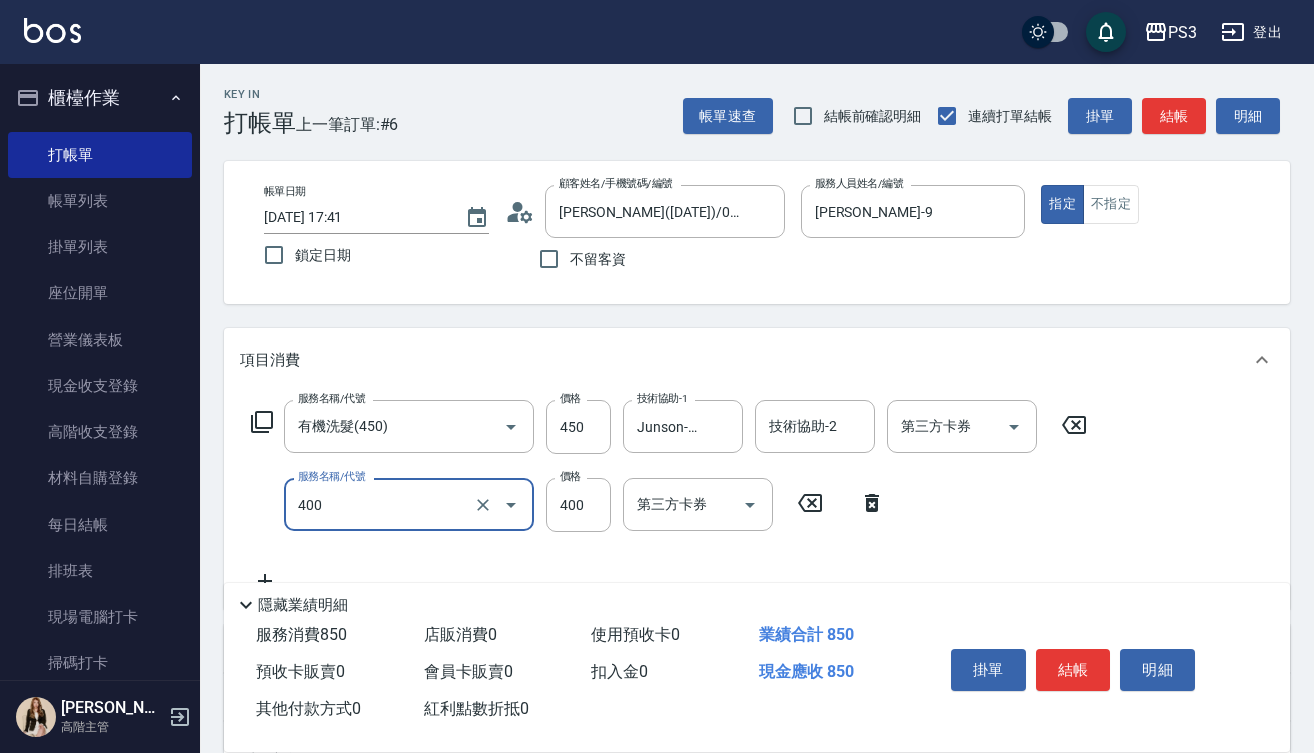 type on "剪(400)" 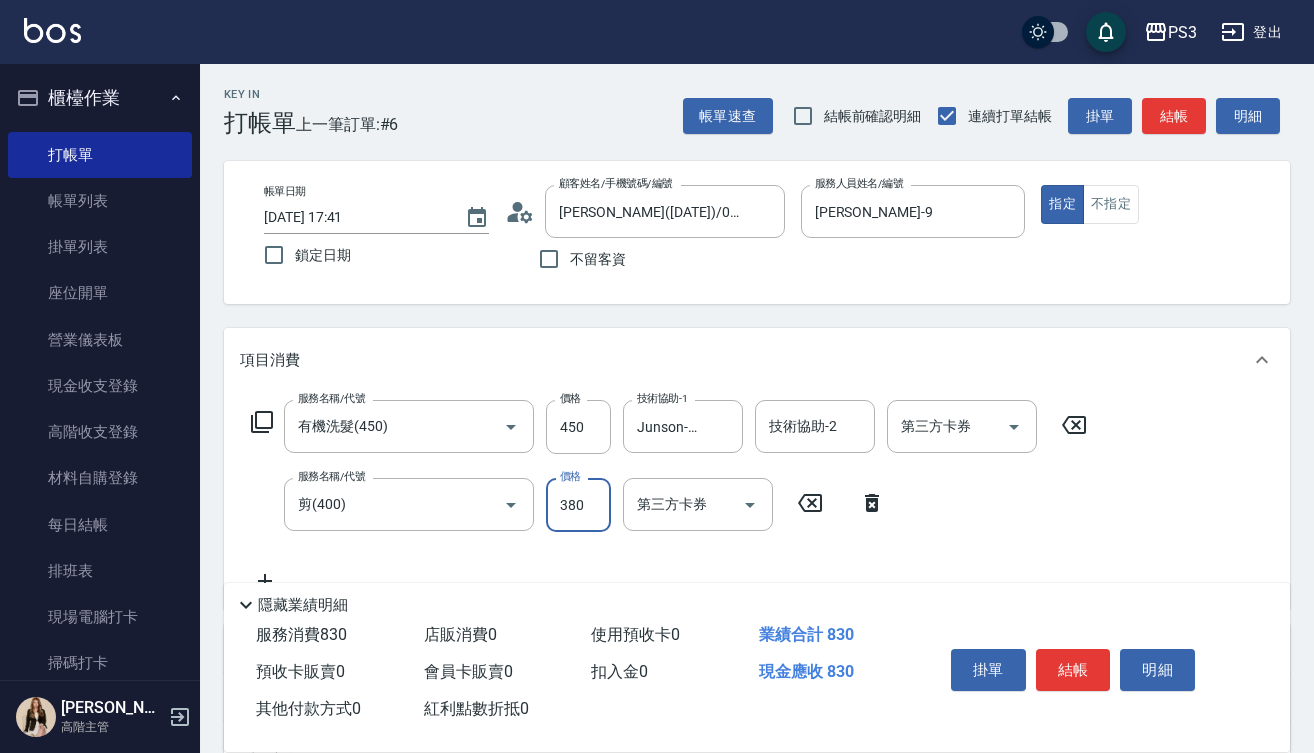 type on "380" 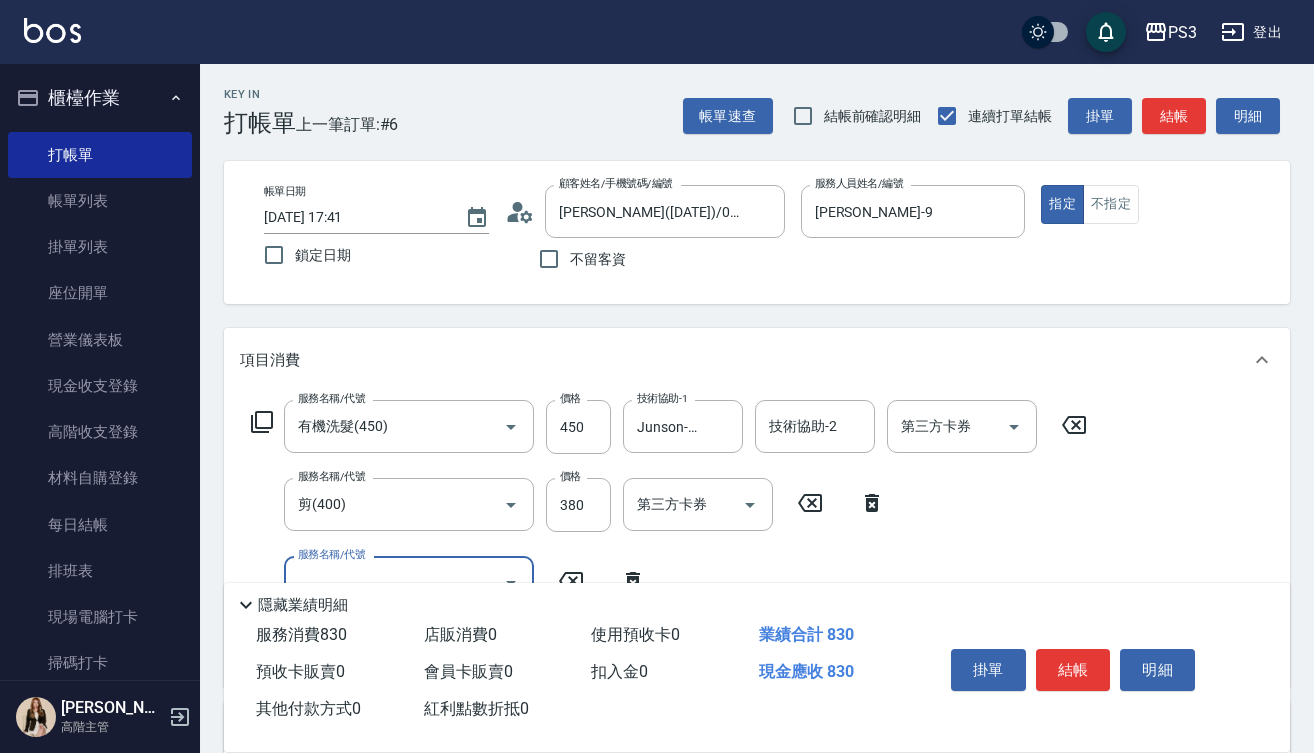 type on "4" 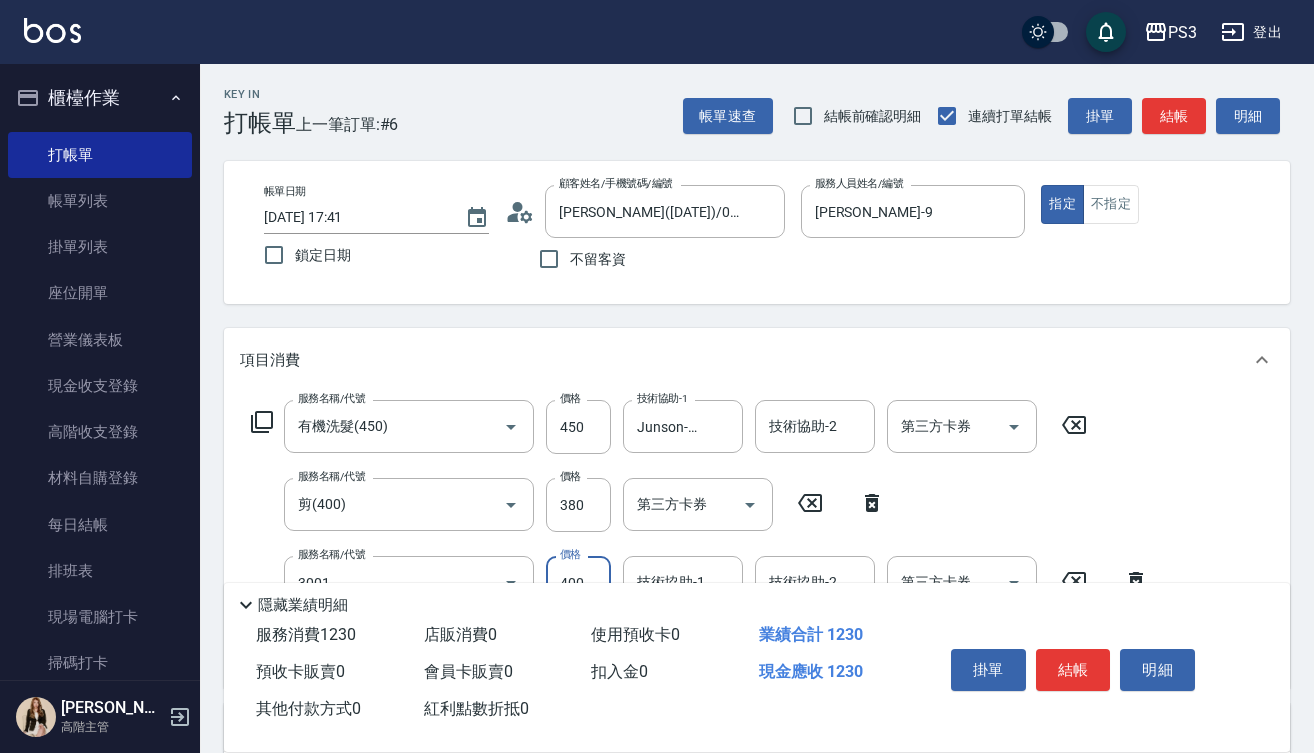 type on "燙貼(3001)" 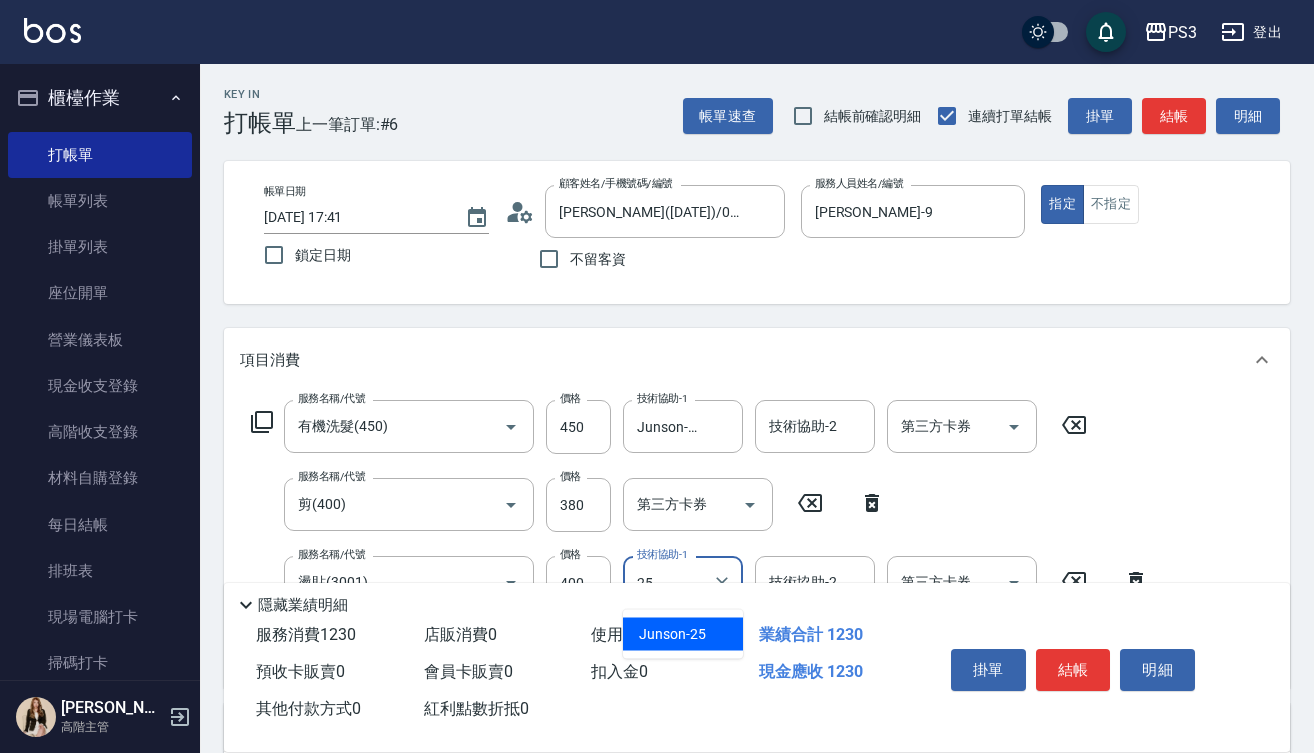 type on "Junson-25" 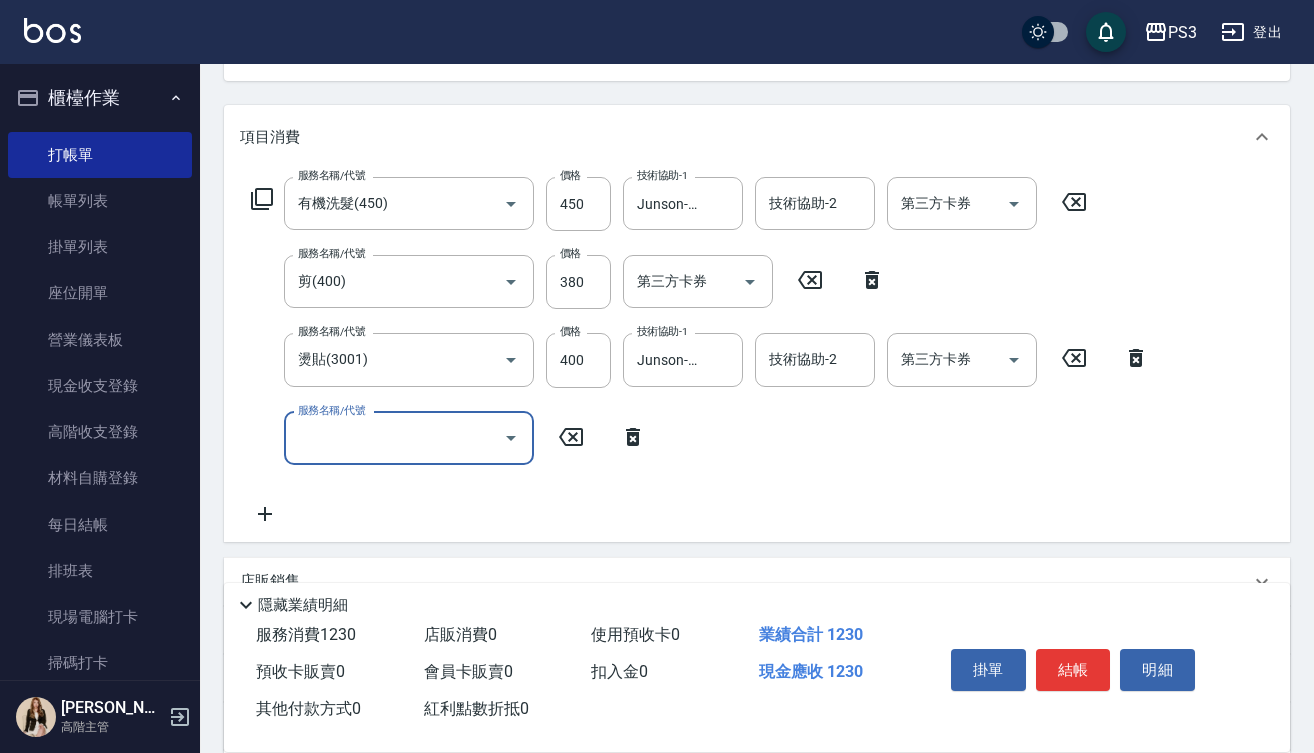 scroll, scrollTop: 224, scrollLeft: 0, axis: vertical 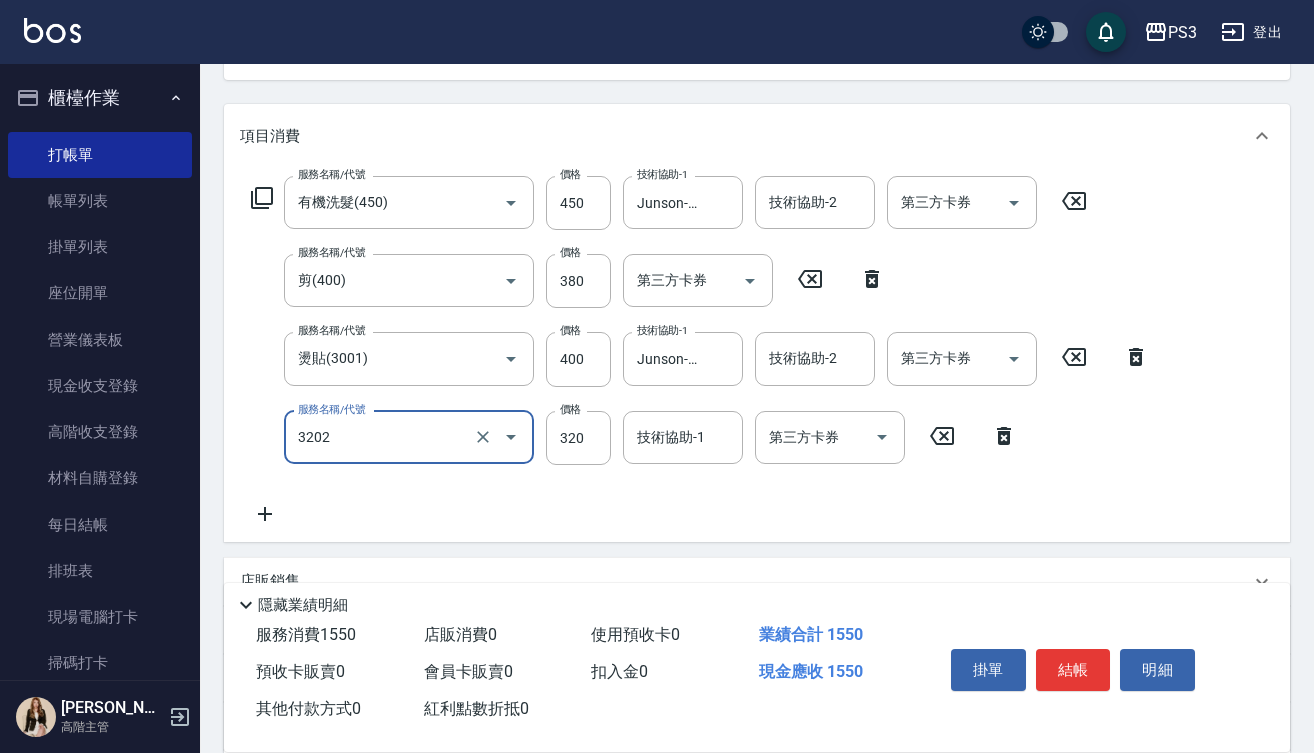 type on "頭皮隔離(3202)" 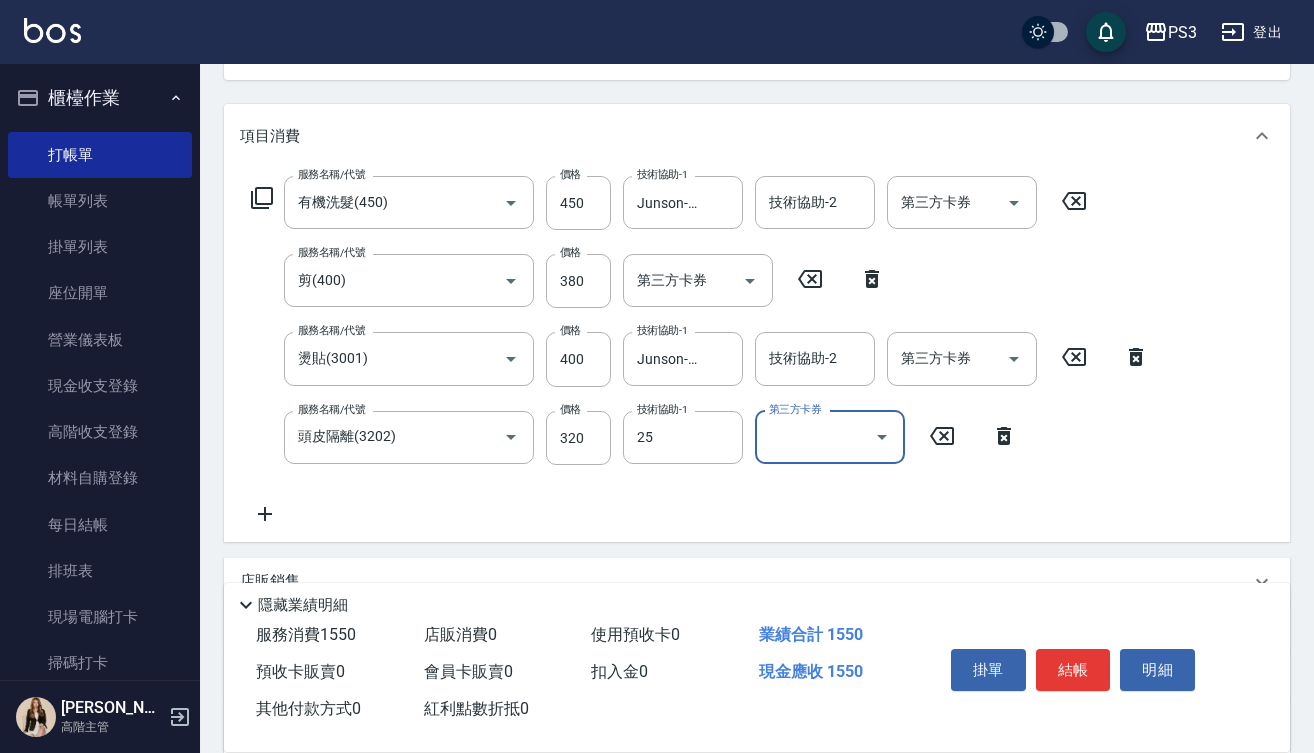 type on "Junson-25" 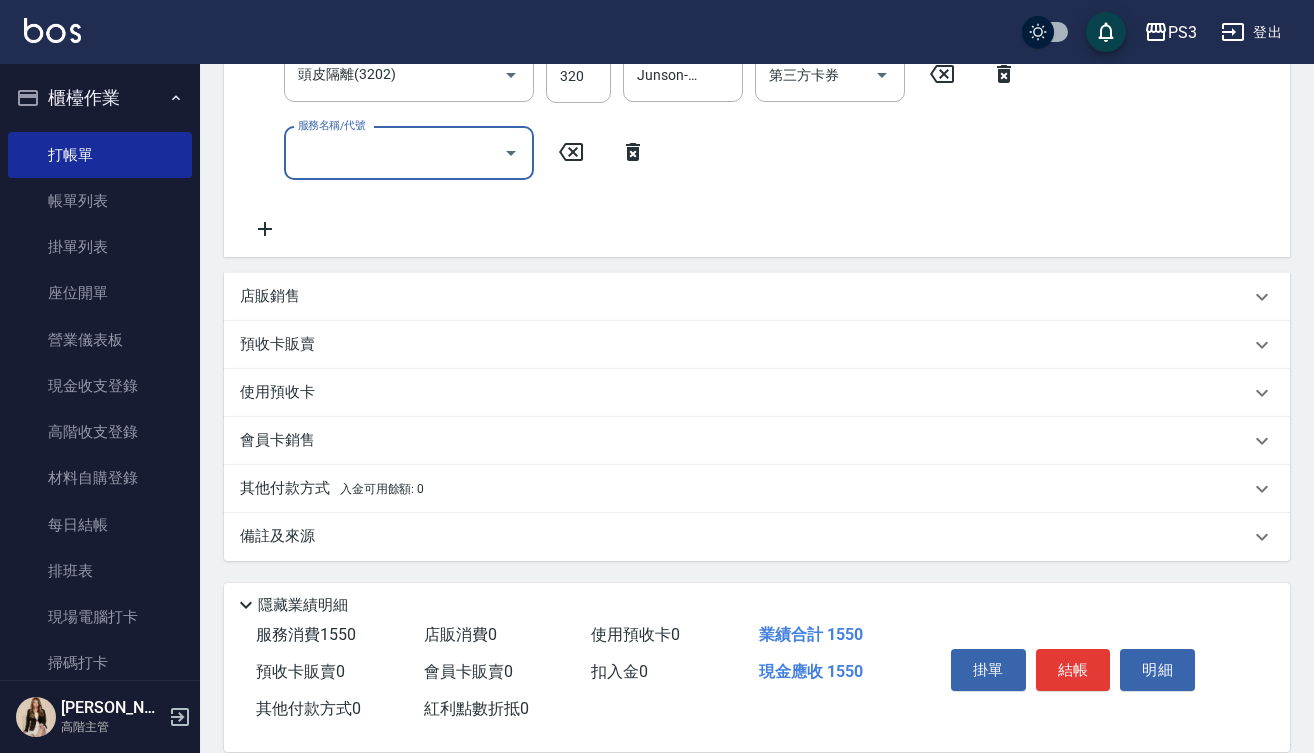 scroll, scrollTop: 586, scrollLeft: 0, axis: vertical 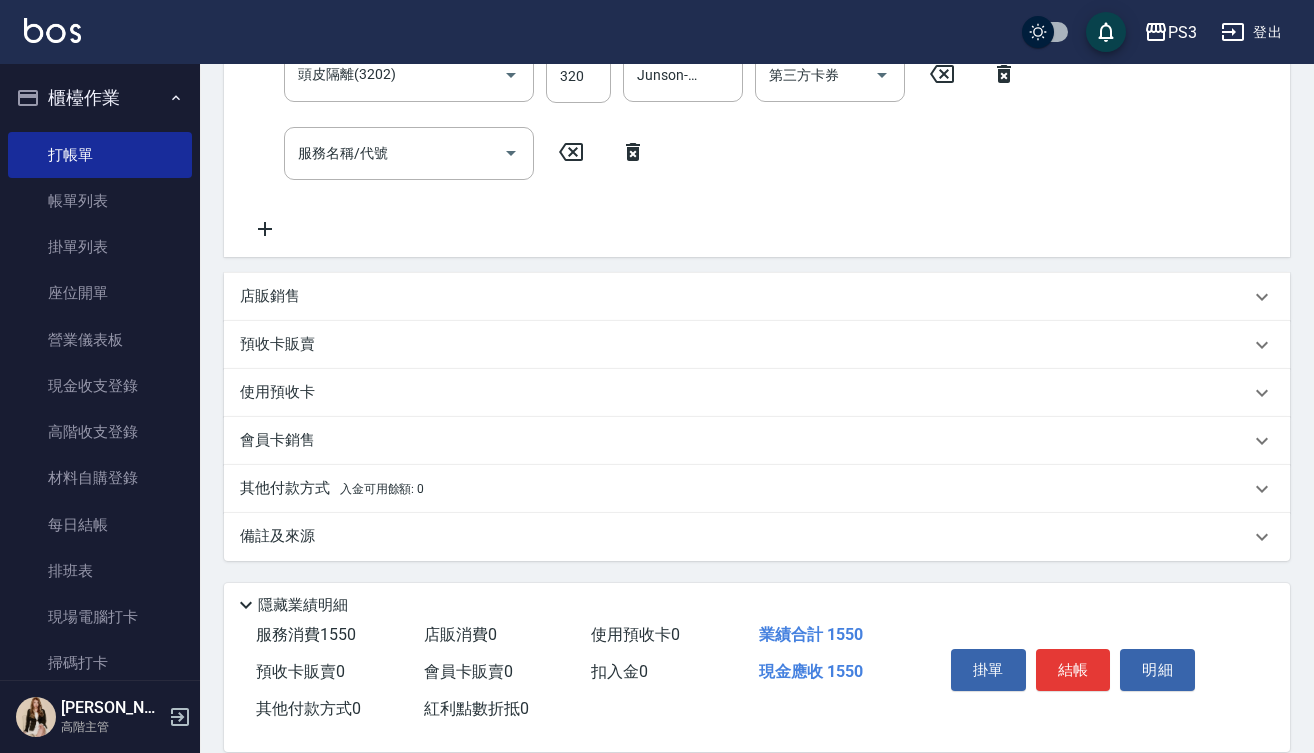 click on "店販銷售" at bounding box center (745, 296) 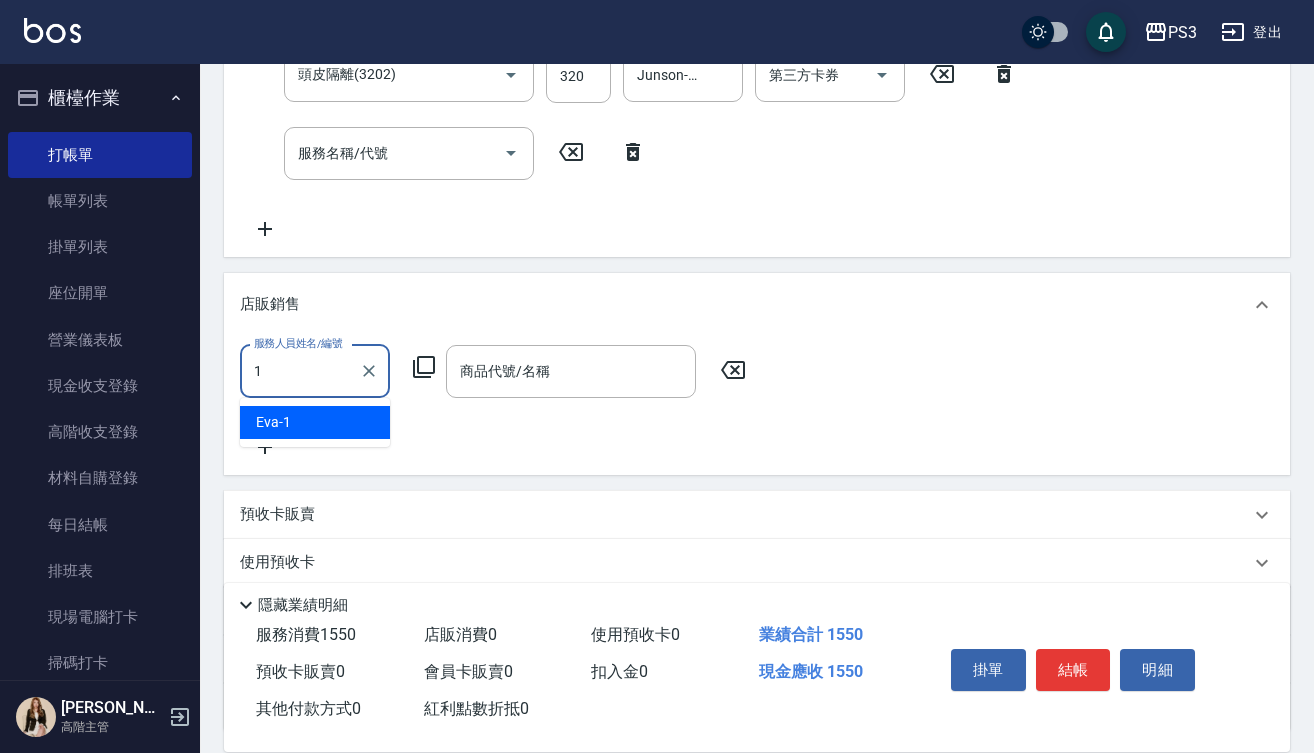type on "[PERSON_NAME]-1" 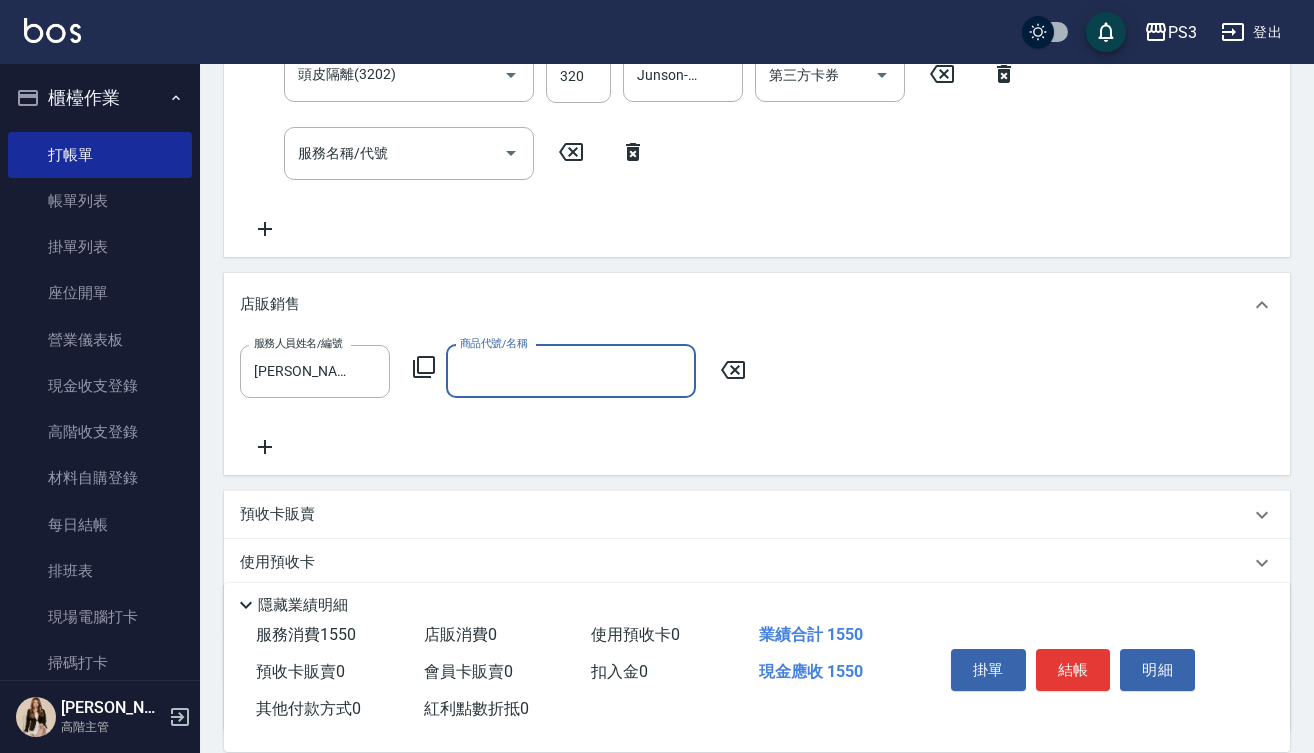 type on "w" 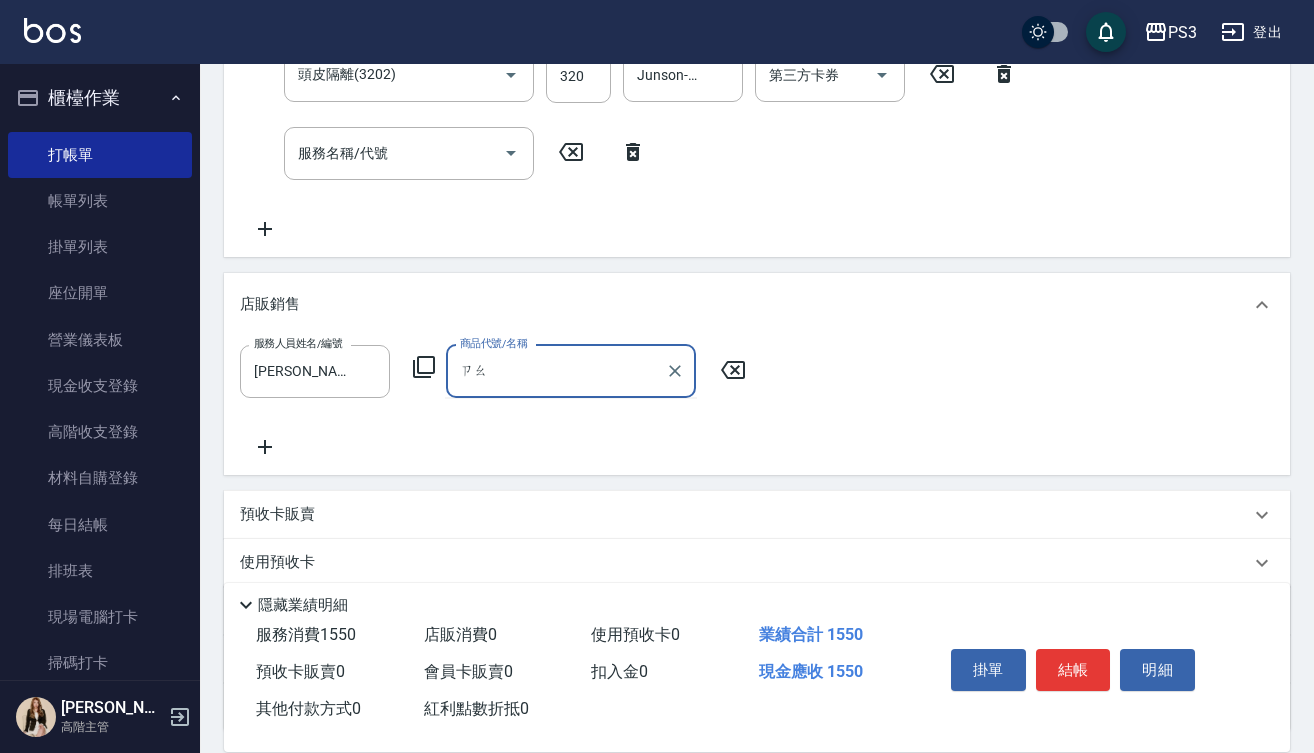 type on "鑿" 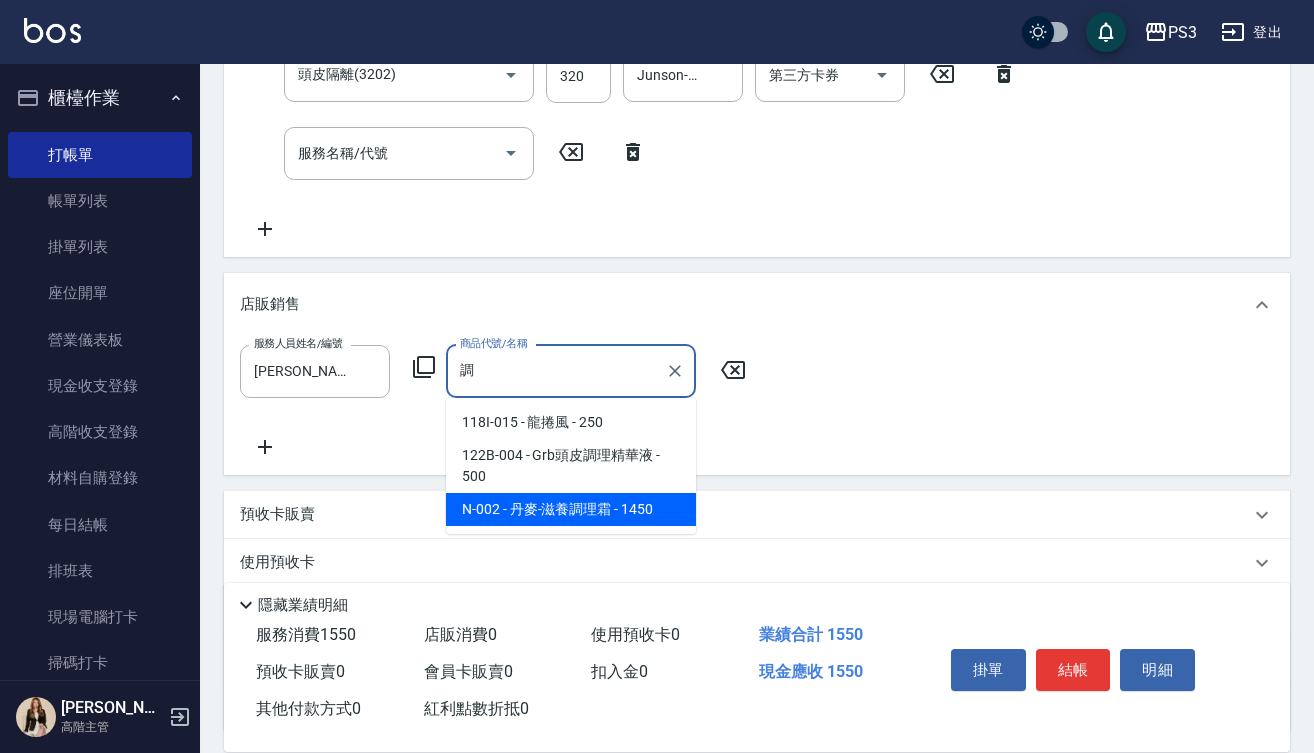 type on "丹麥-滋養調理霜" 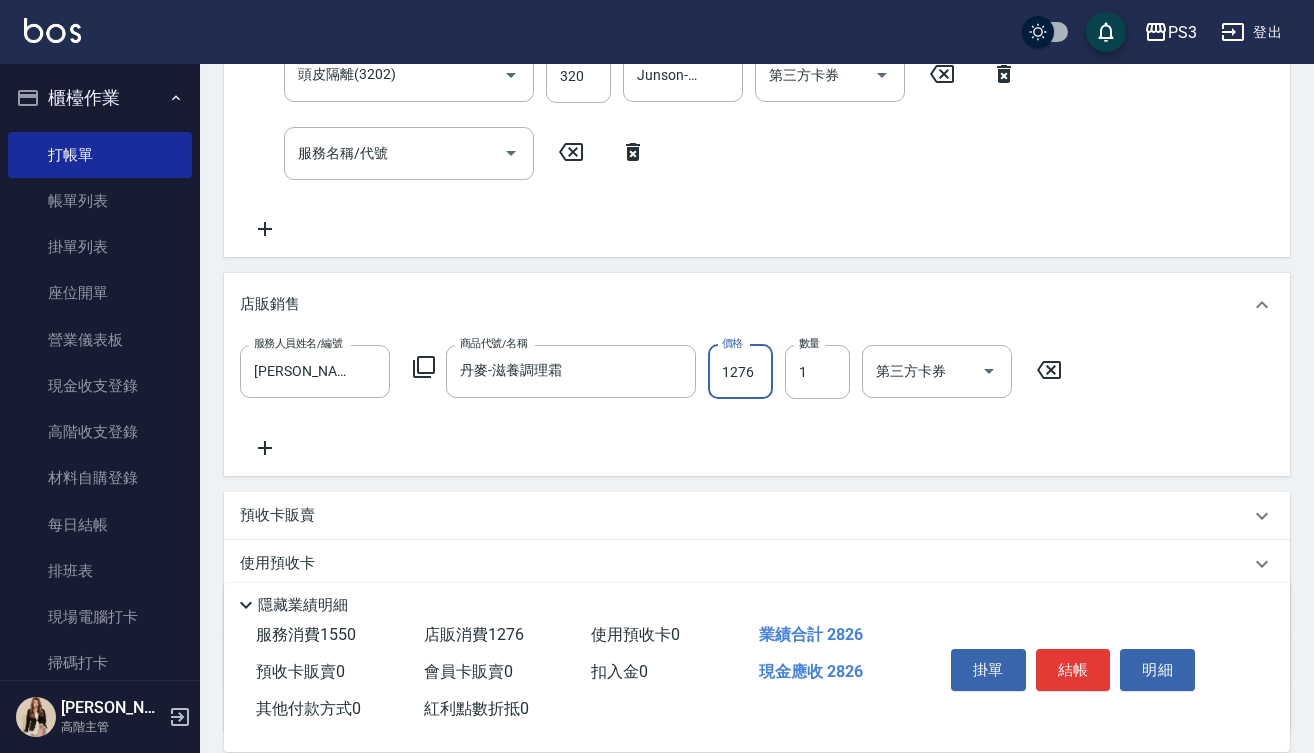 type on "1276" 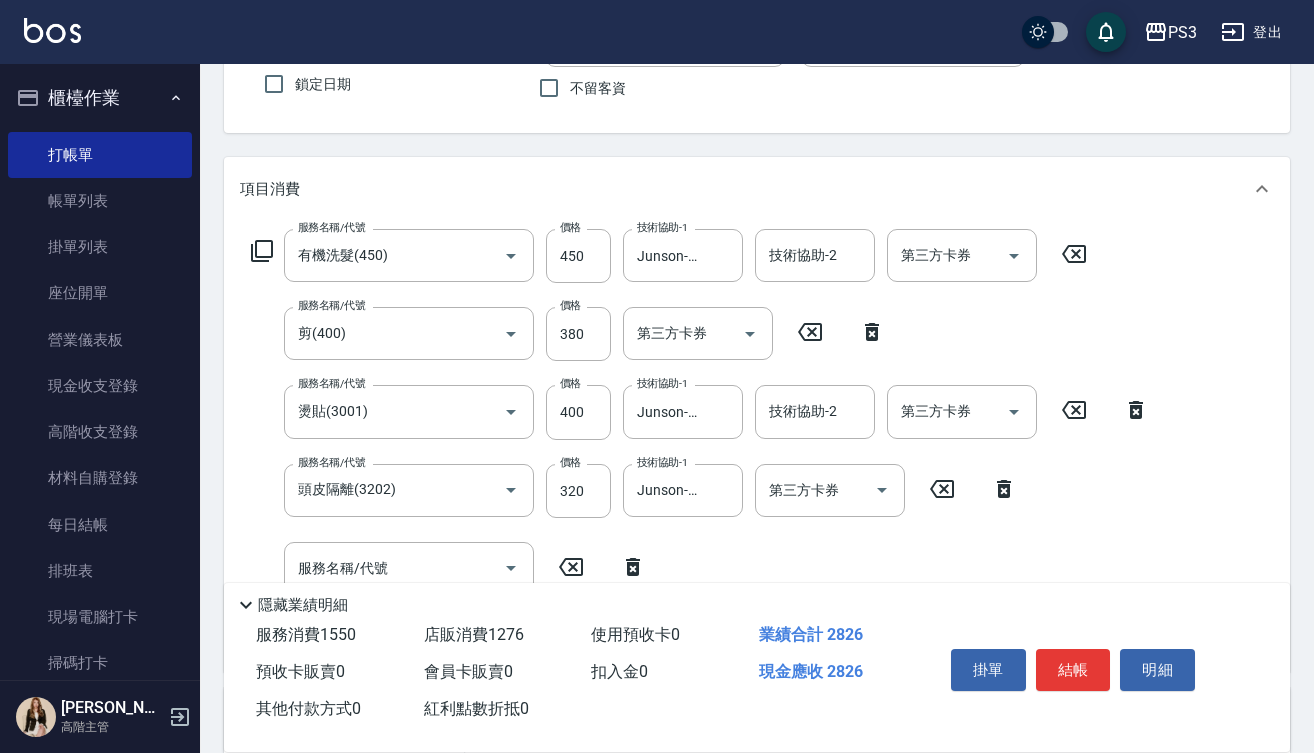 scroll, scrollTop: 165, scrollLeft: 0, axis: vertical 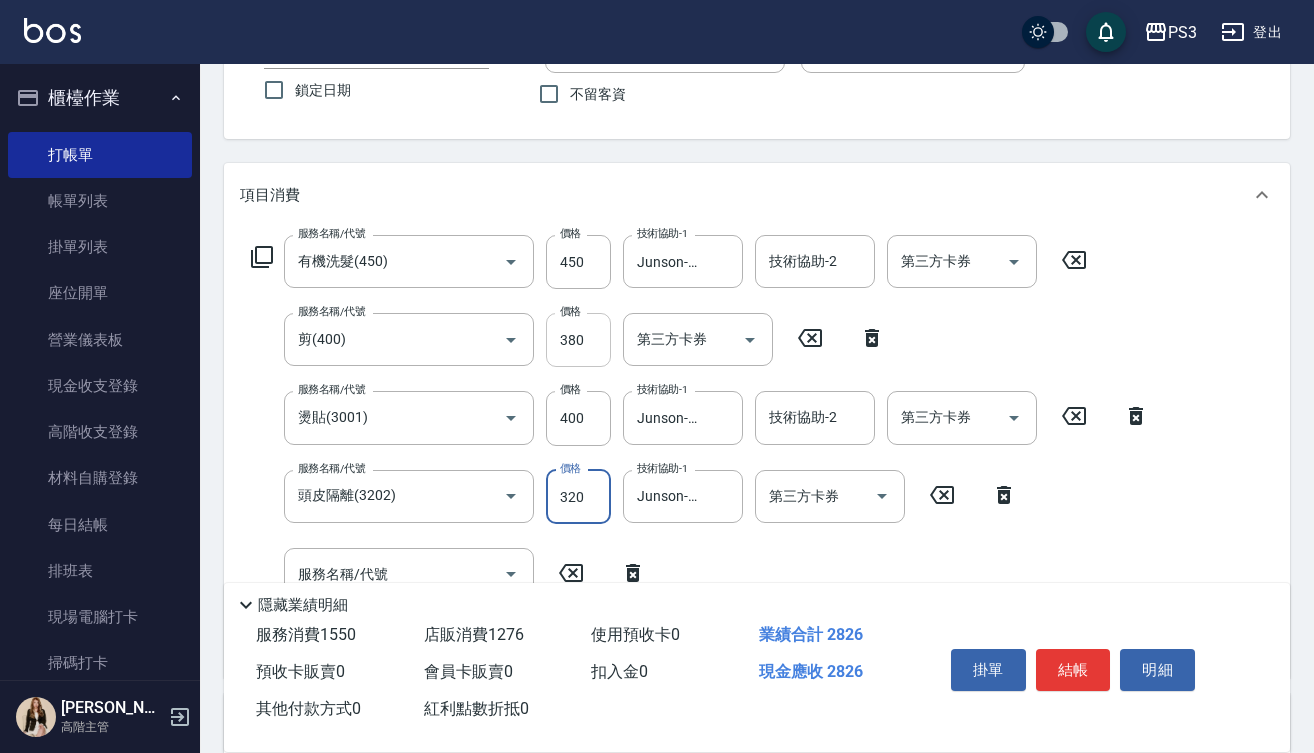 click on "380" at bounding box center (578, 340) 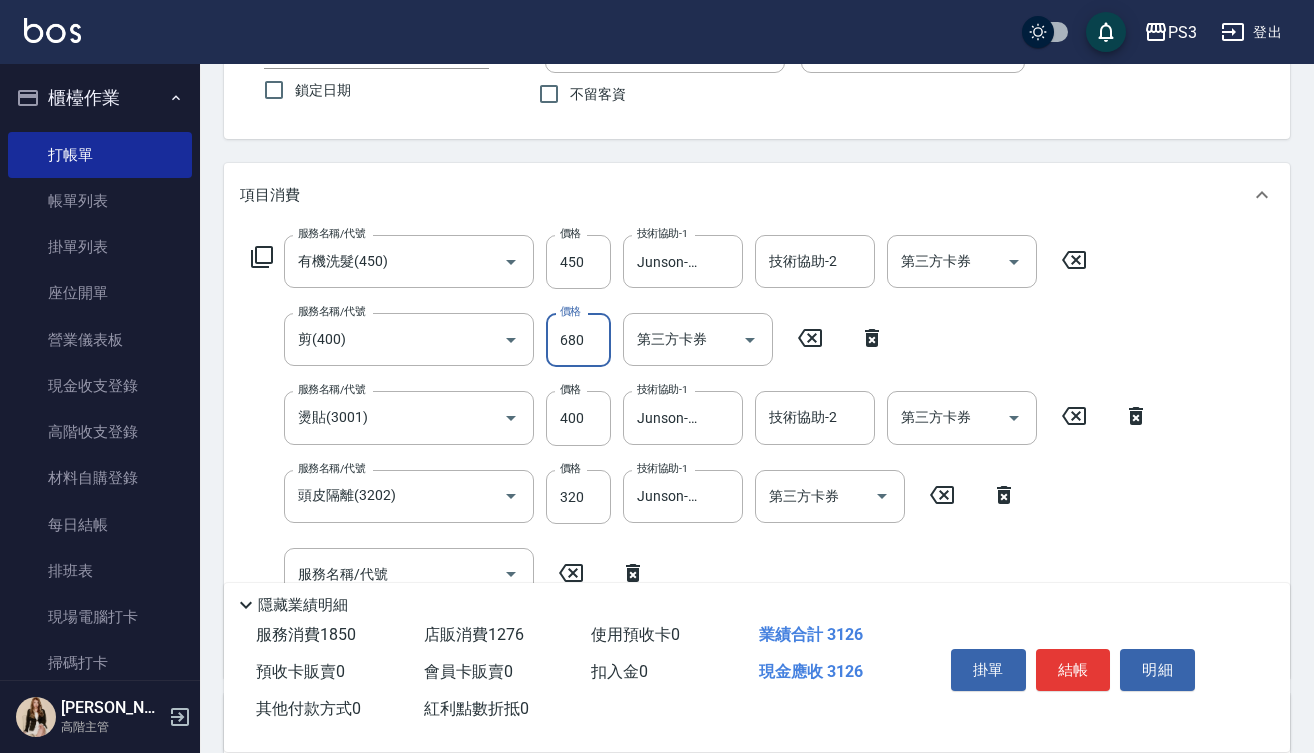 type on "680" 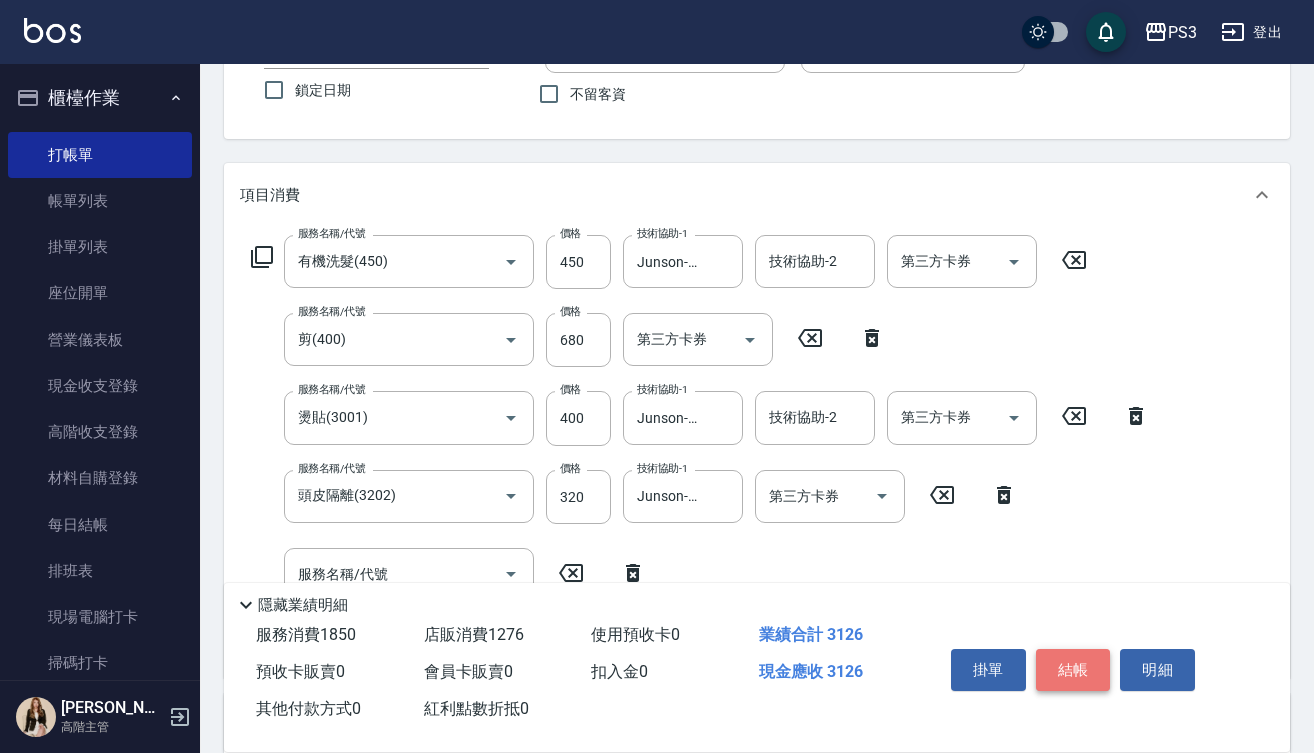 click on "結帳" at bounding box center (1073, 670) 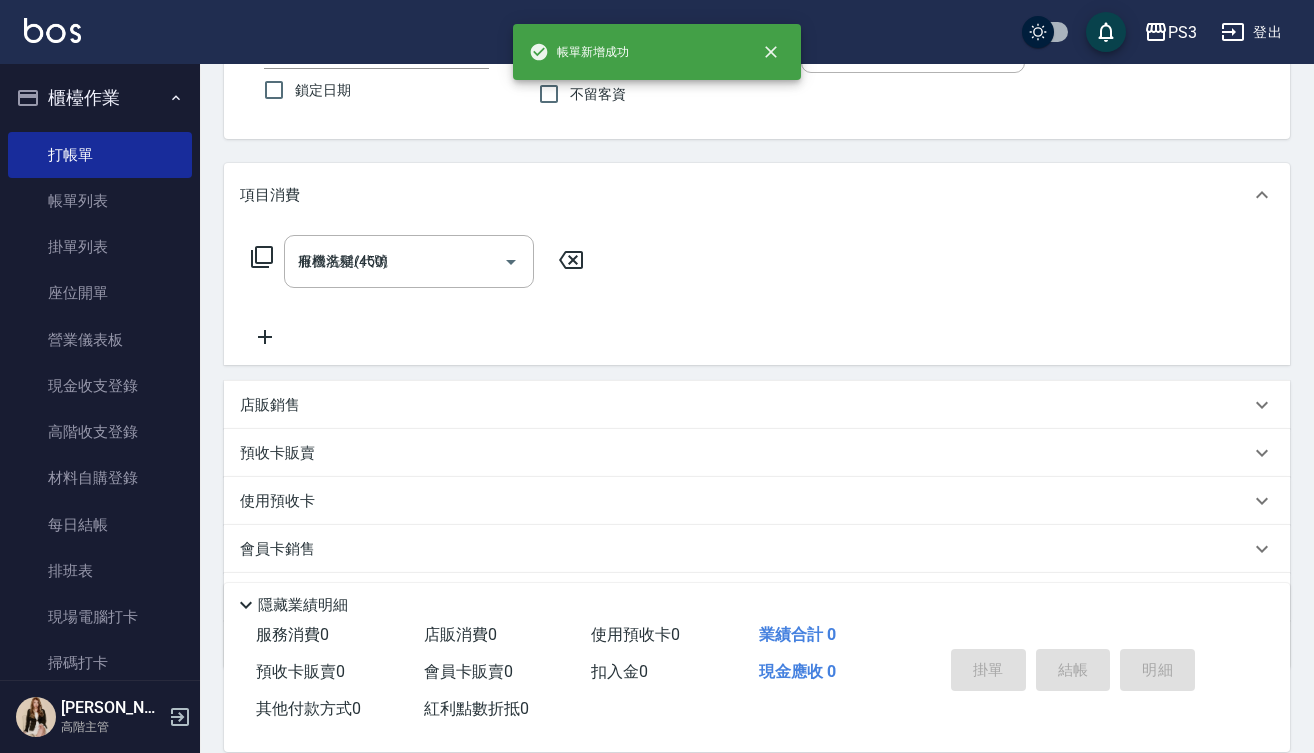 type on "[DATE] 17:42" 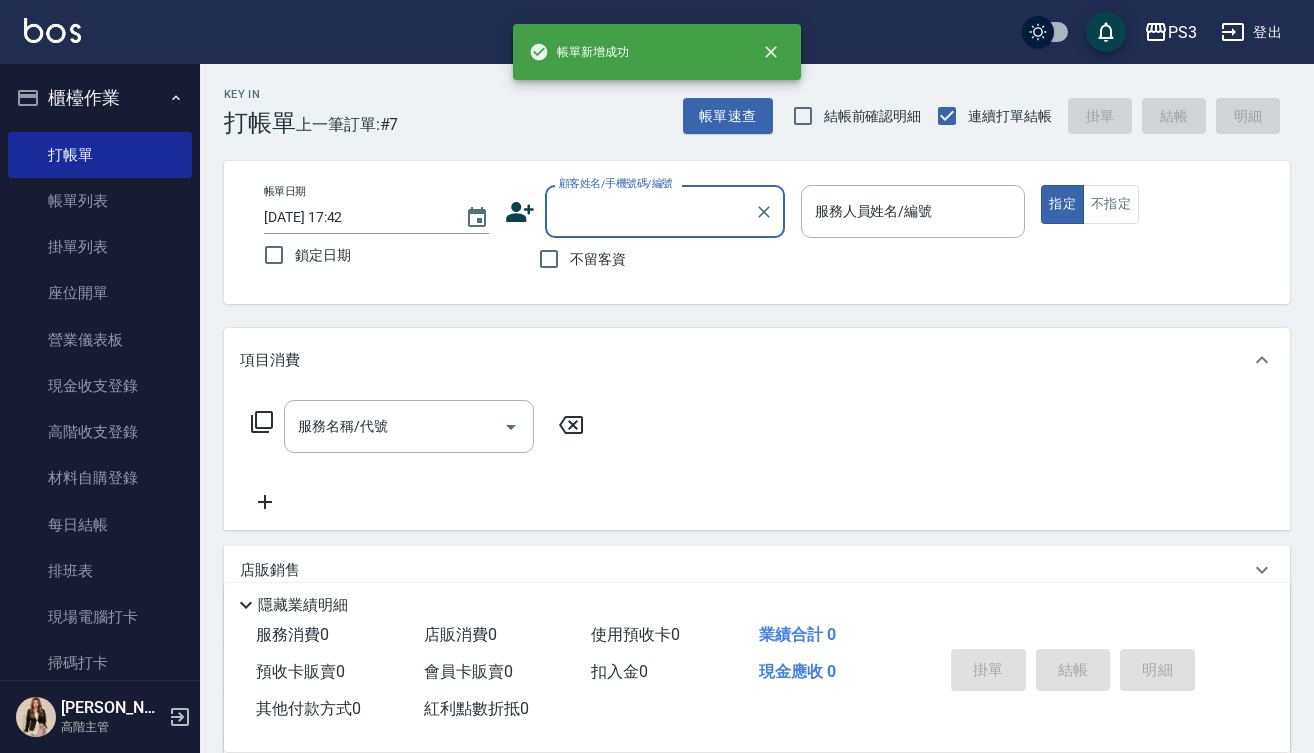 scroll, scrollTop: 0, scrollLeft: 0, axis: both 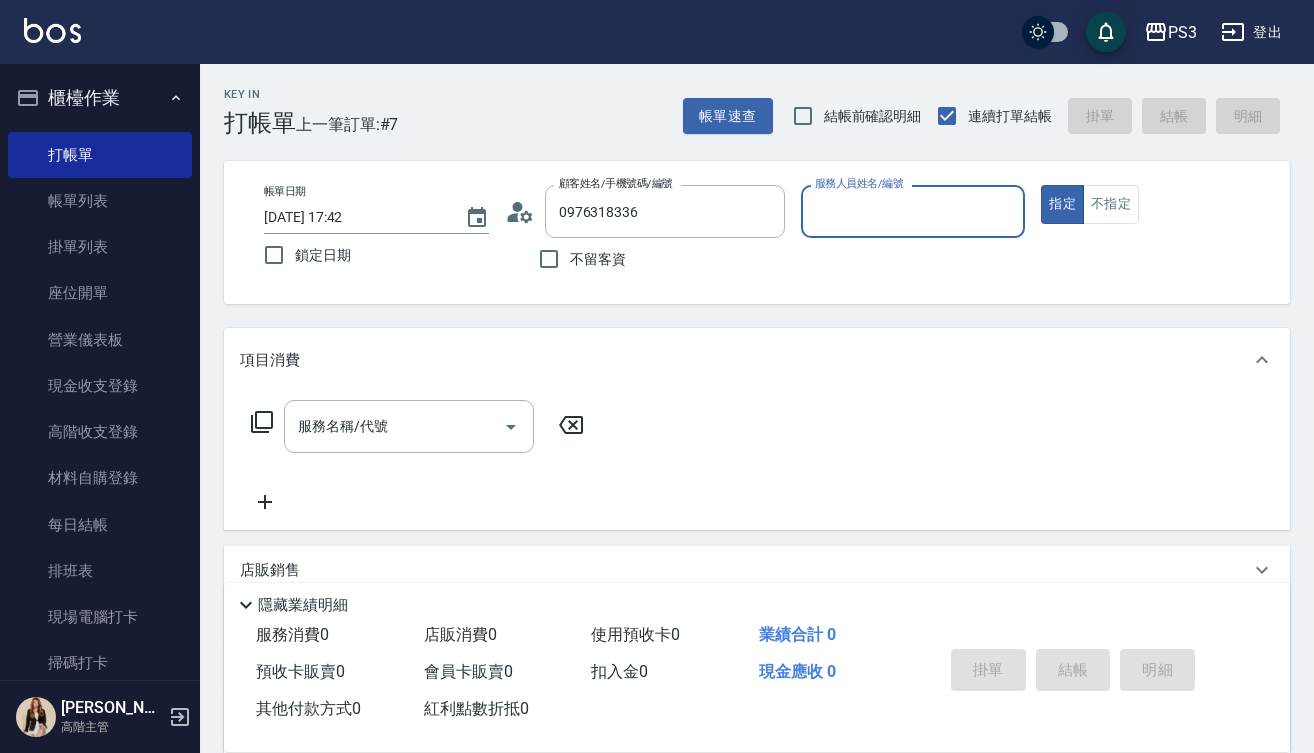 type on "[PERSON_NAME]/0976318336/t85904" 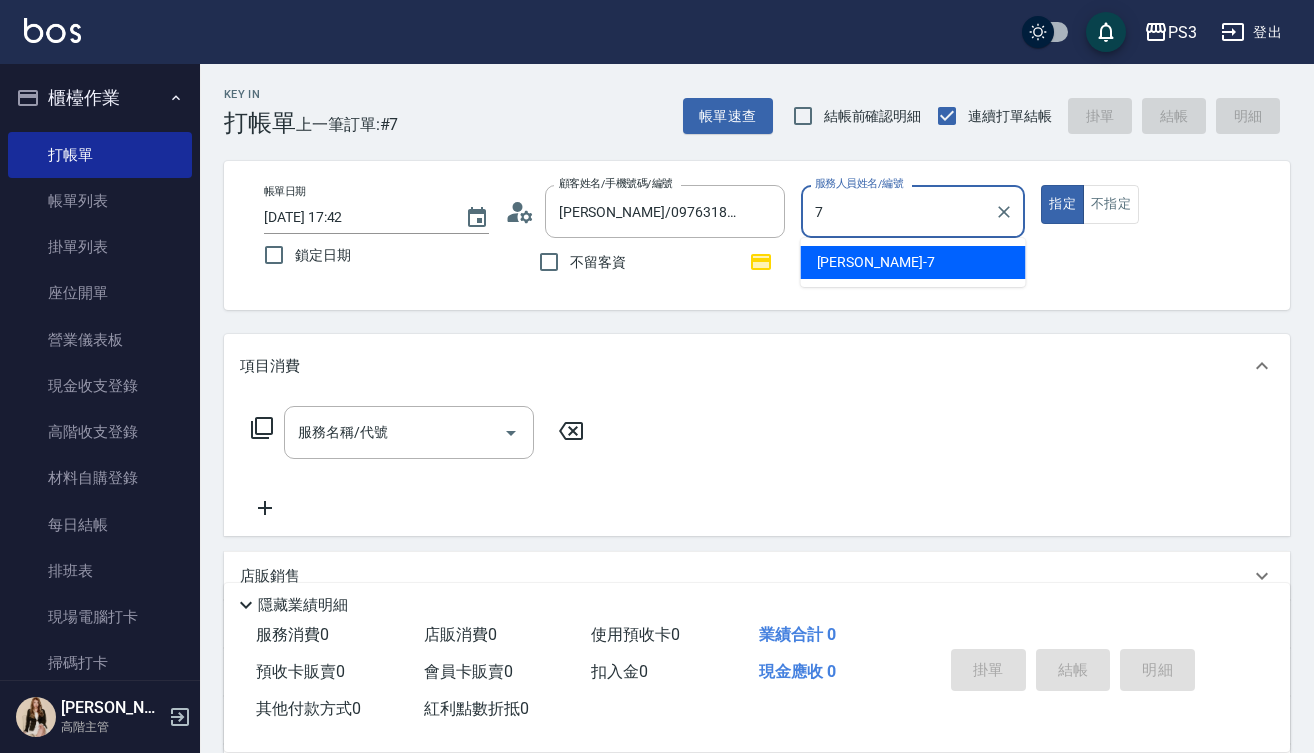 type on "[PERSON_NAME]-7" 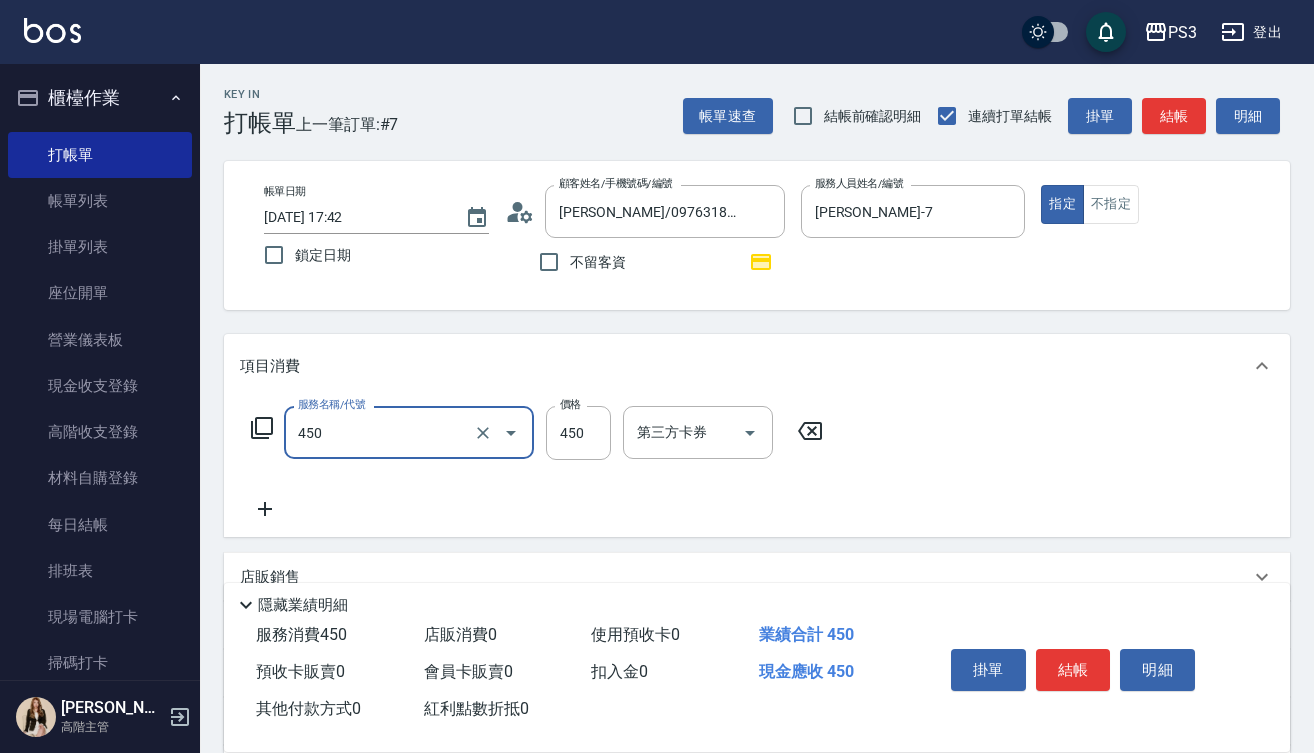 type on "有機洗髮(450)" 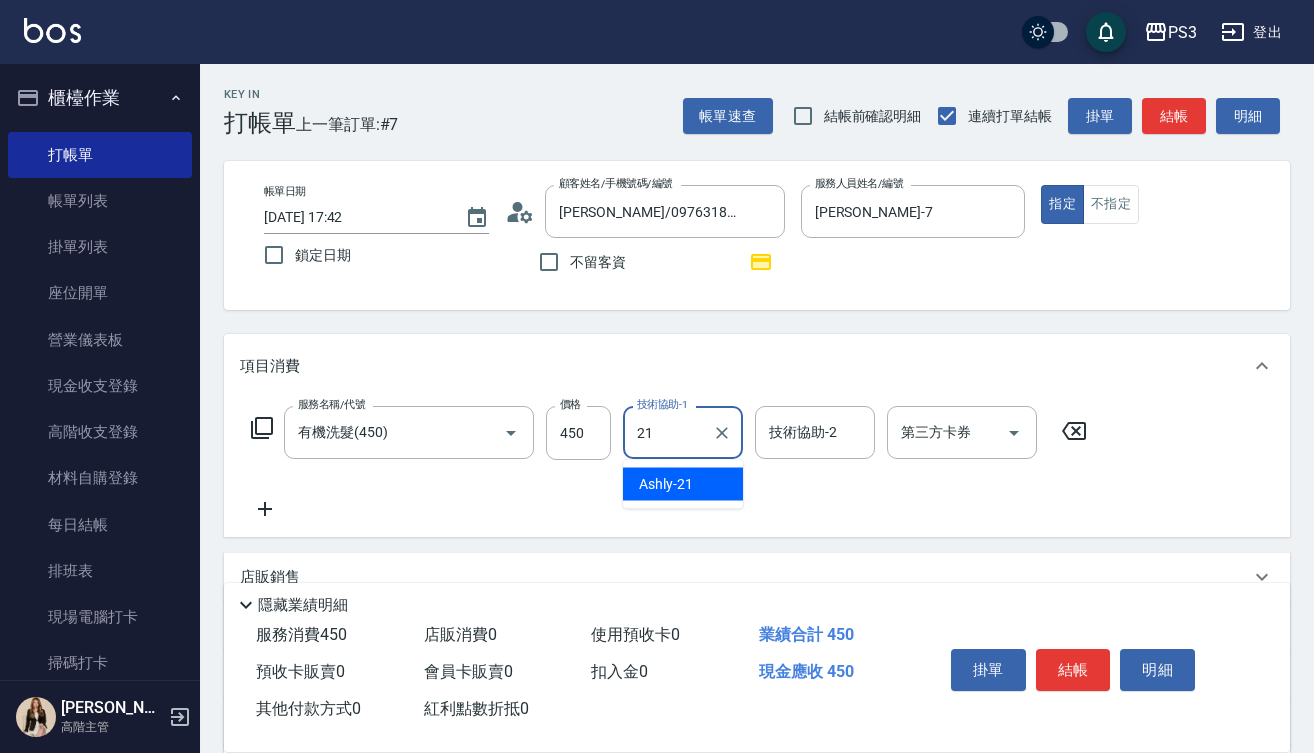 type on "Ashly-21" 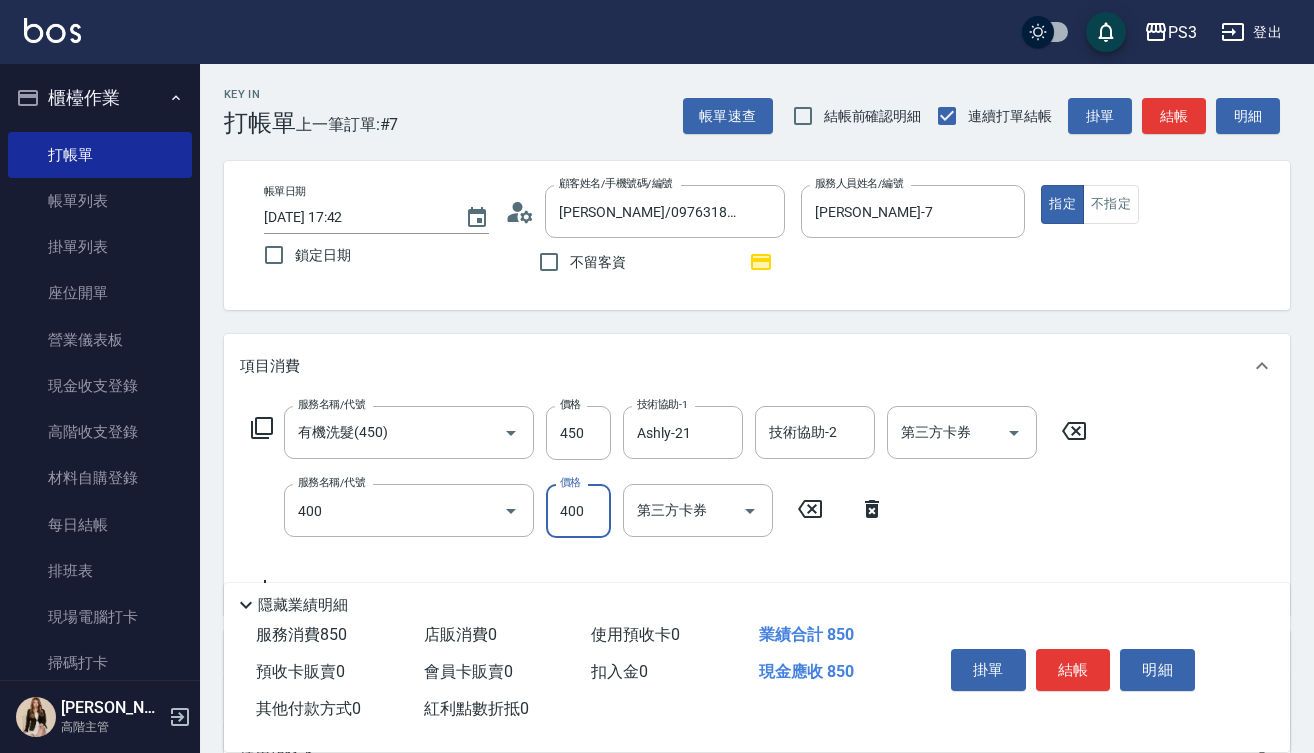 type on "剪(400)" 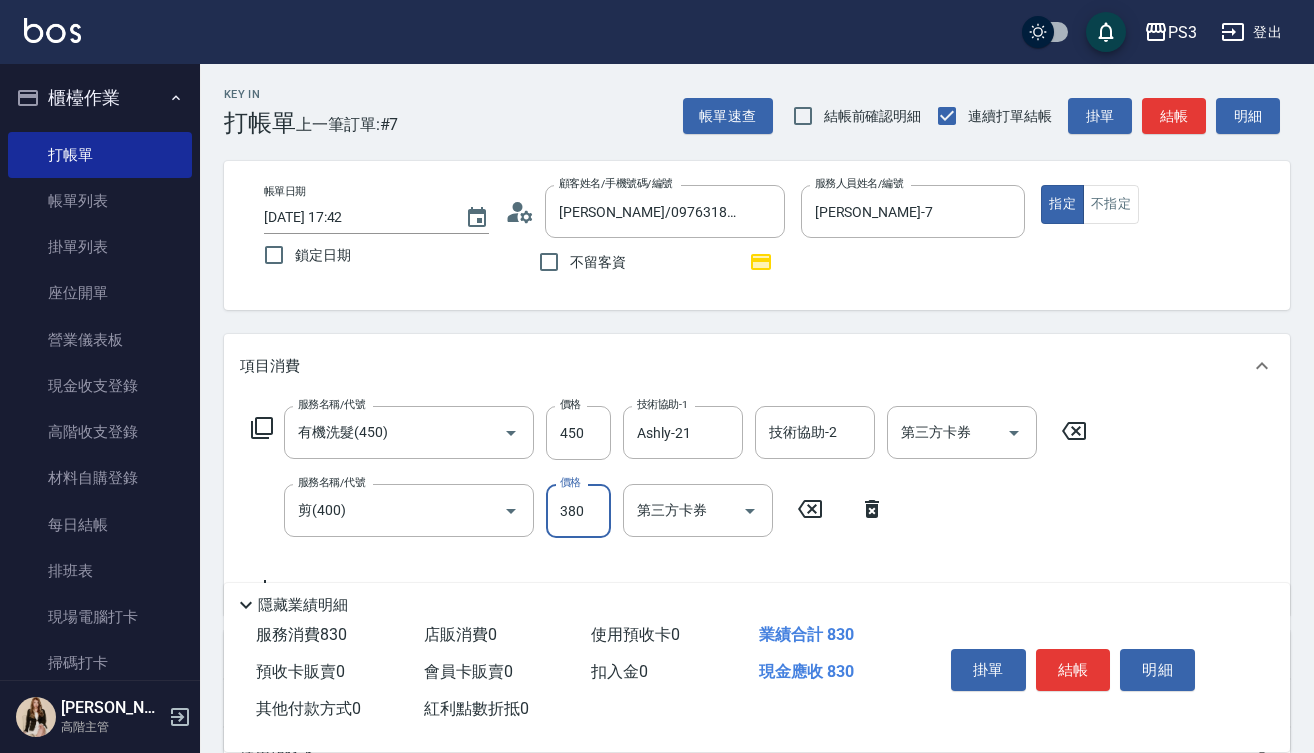 type on "380" 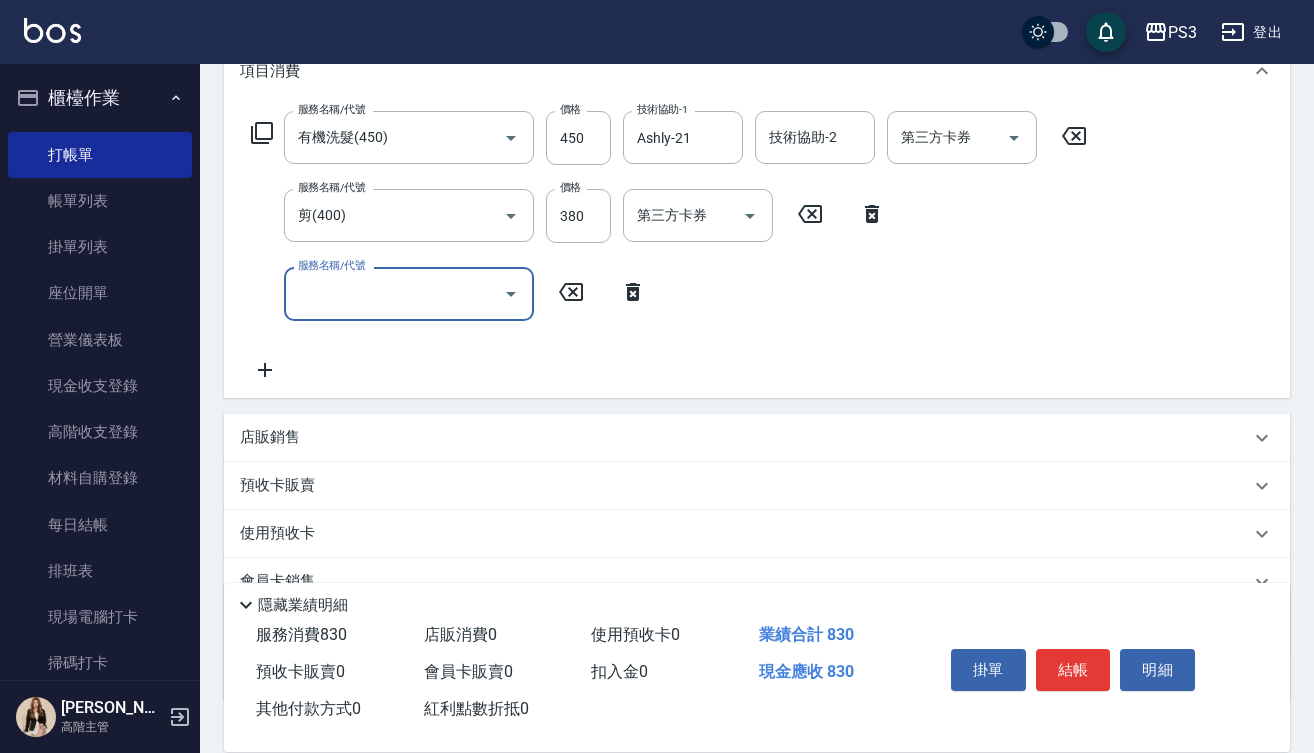 scroll, scrollTop: 299, scrollLeft: 0, axis: vertical 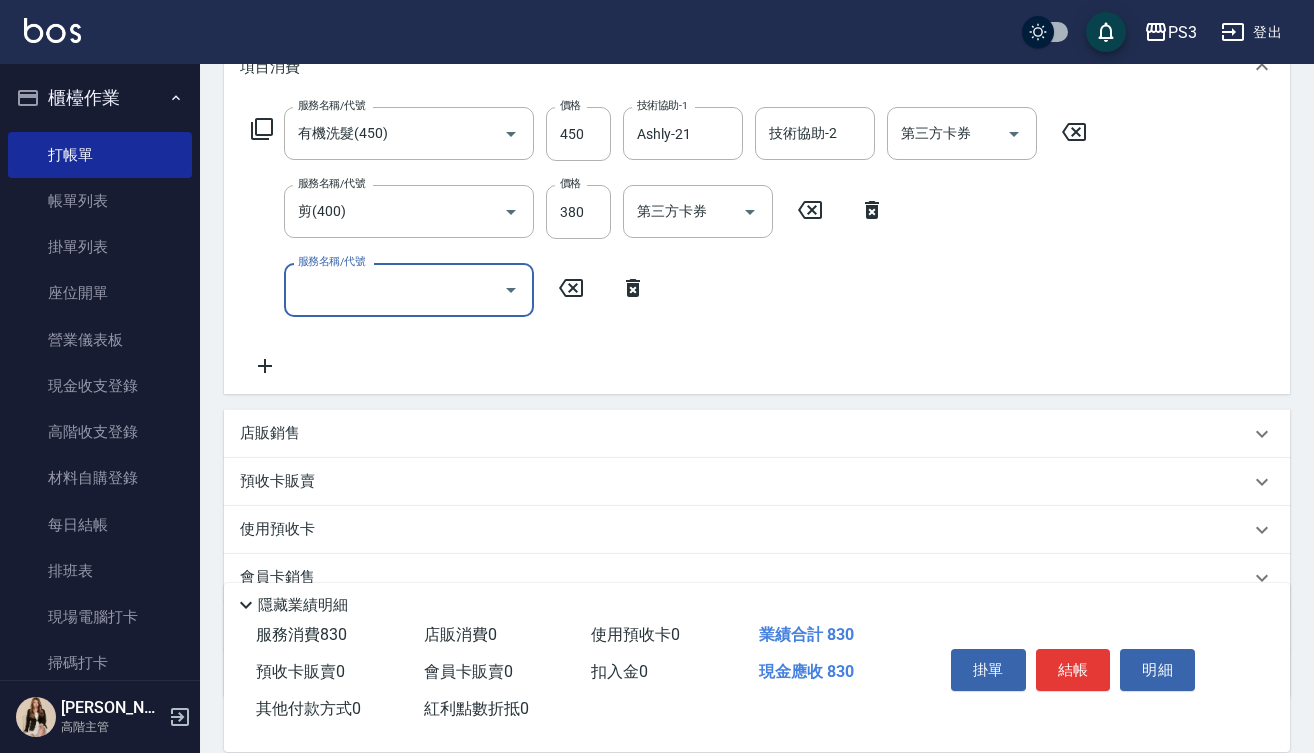 click on "店販銷售" at bounding box center [745, 433] 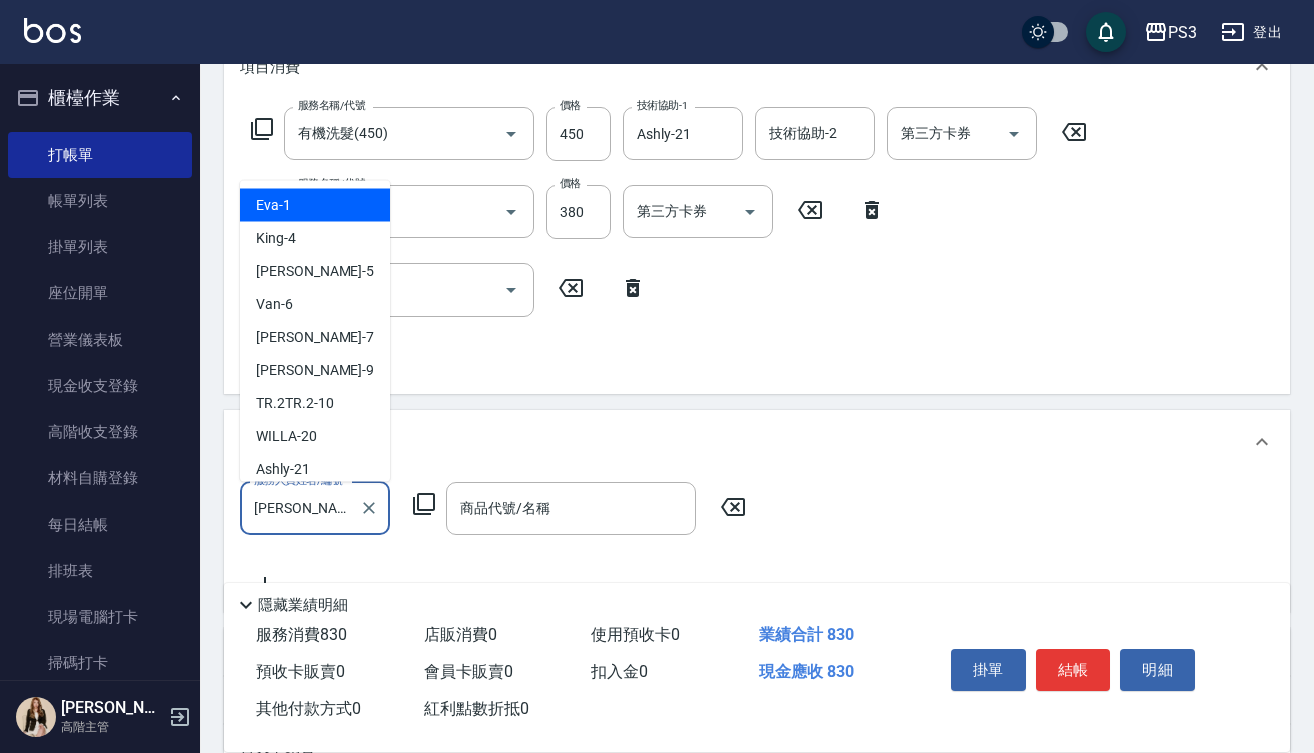 click on "[PERSON_NAME]-1" at bounding box center (300, 508) 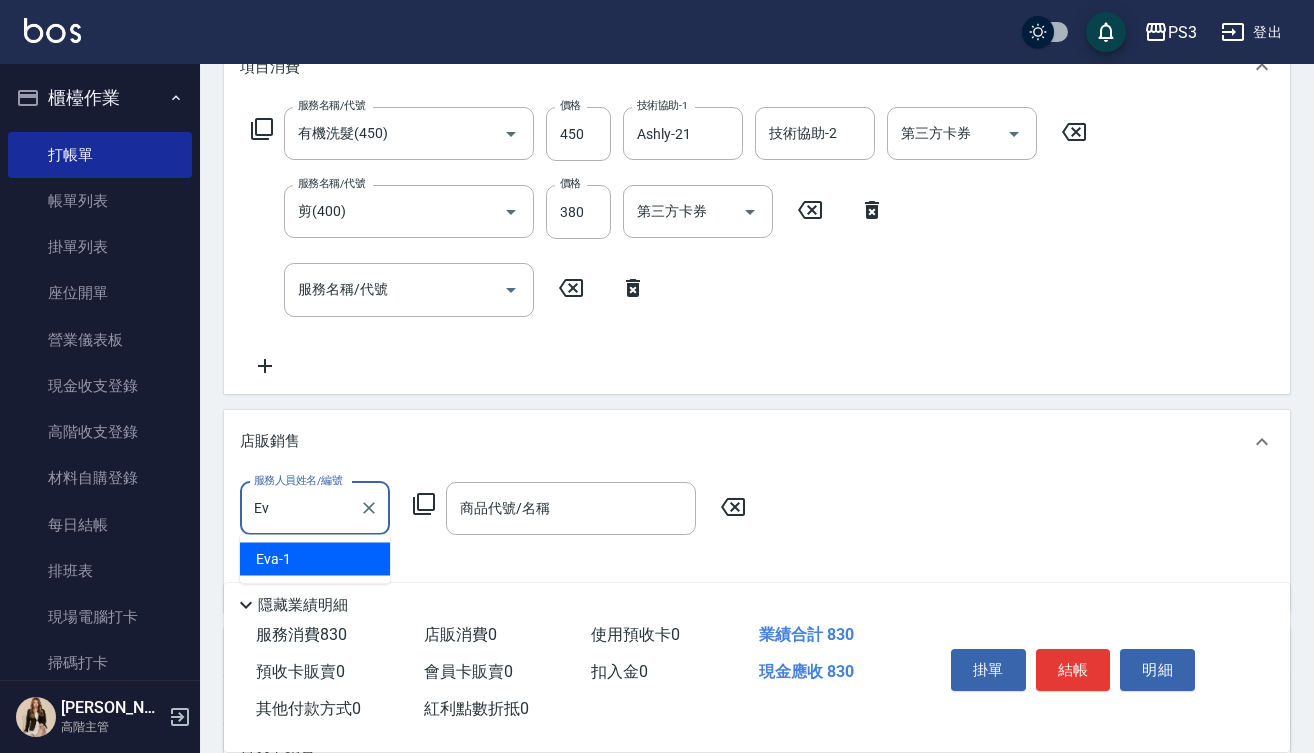 type on "E" 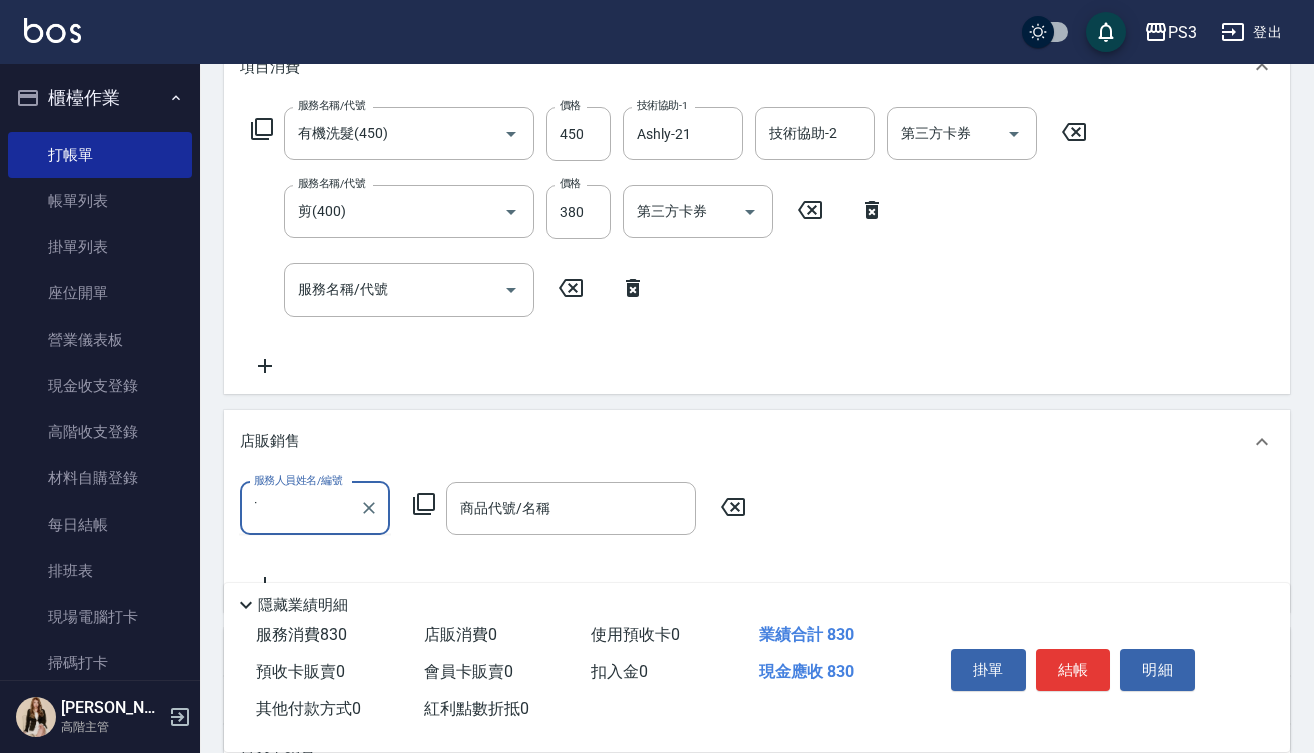 type on "˙" 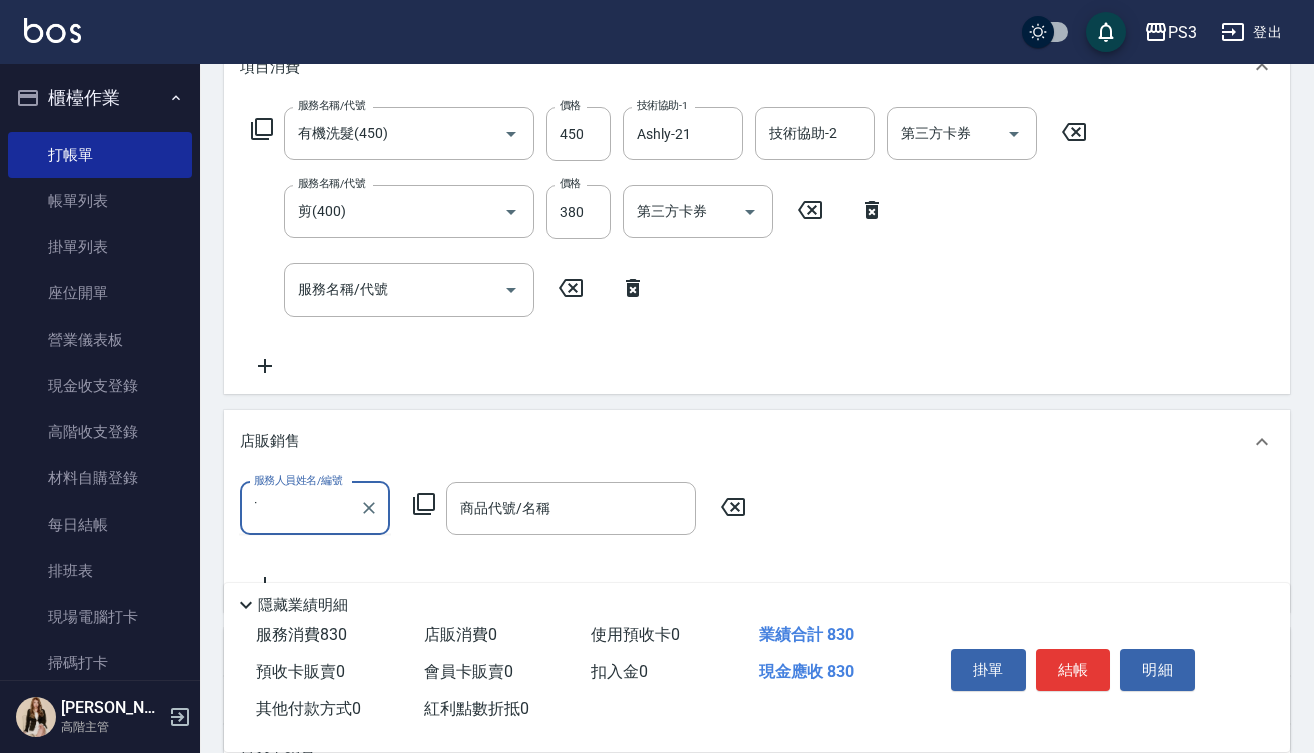 type 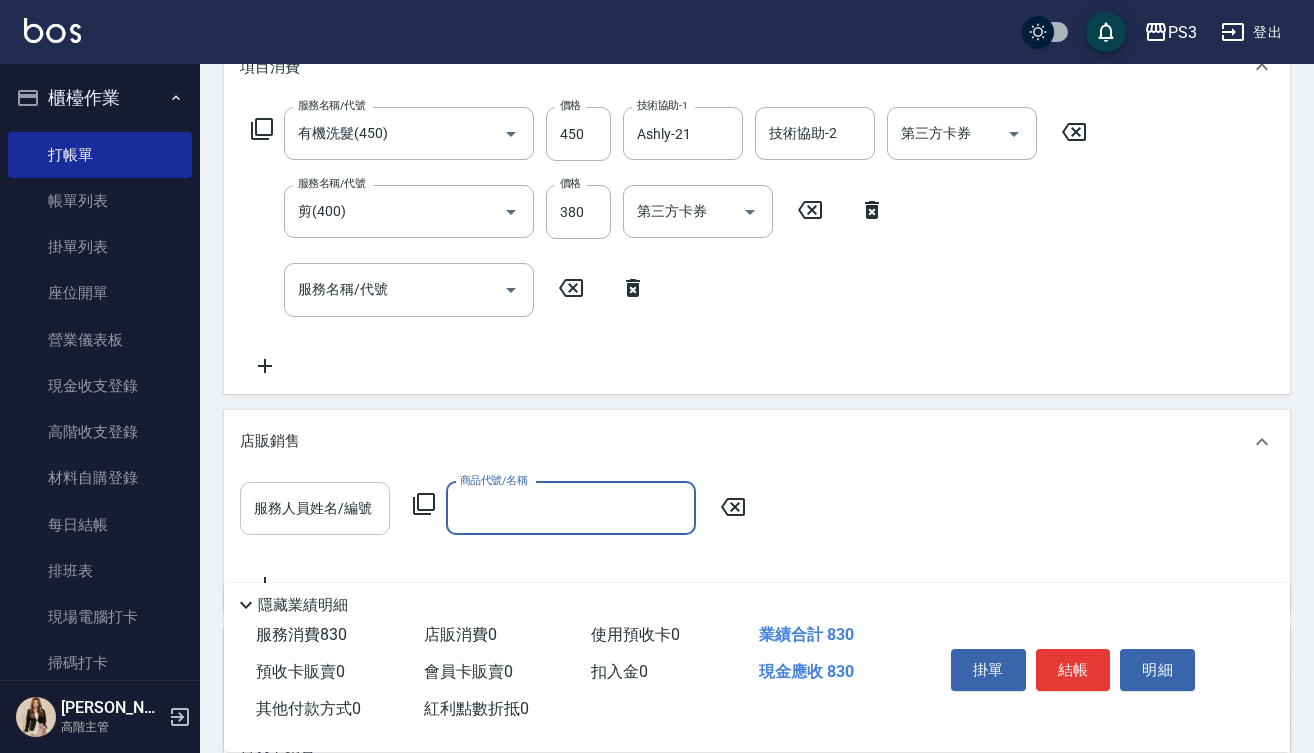 type on "˙" 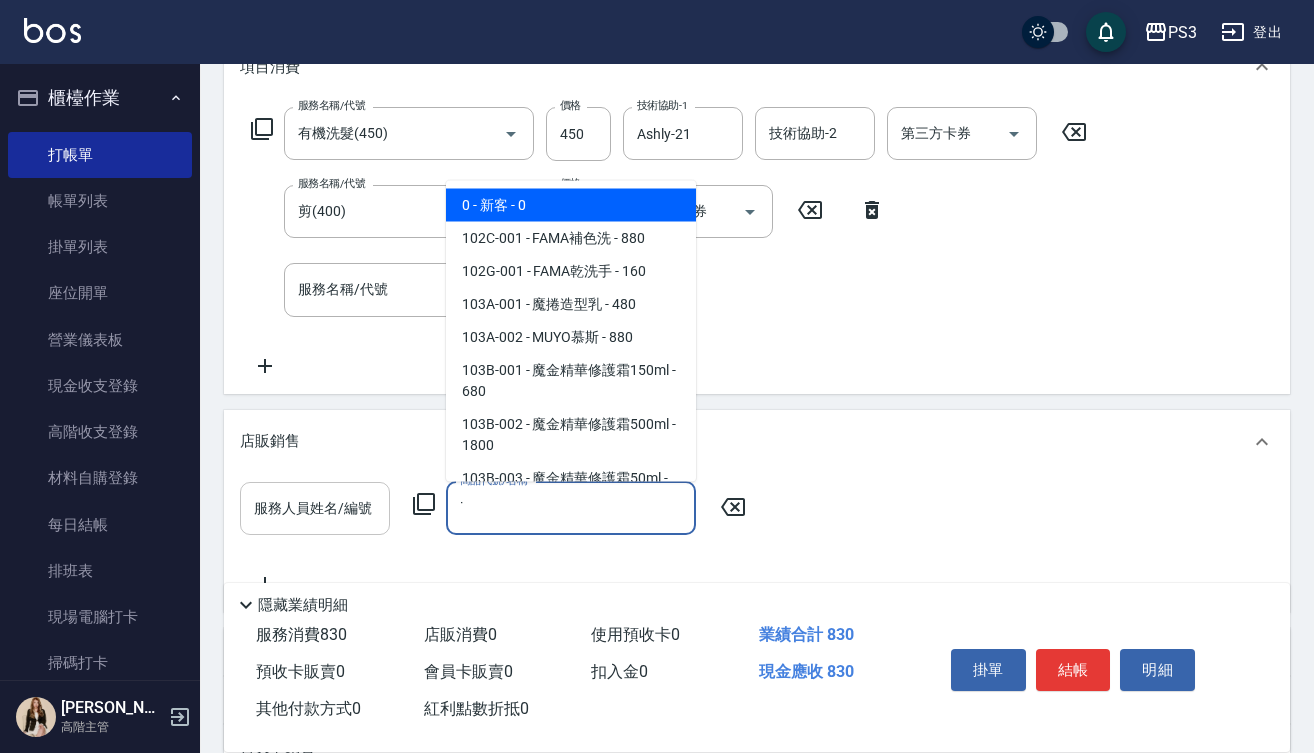 type 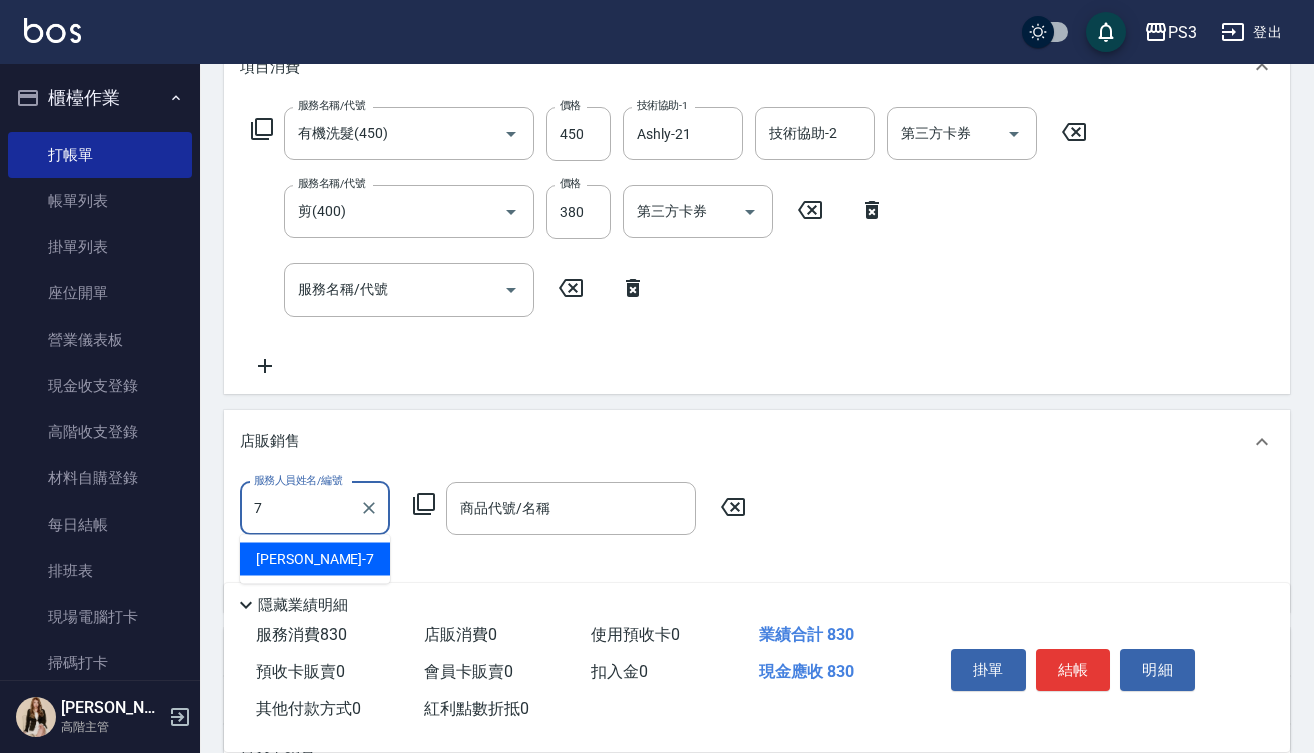 type on "[PERSON_NAME]-7" 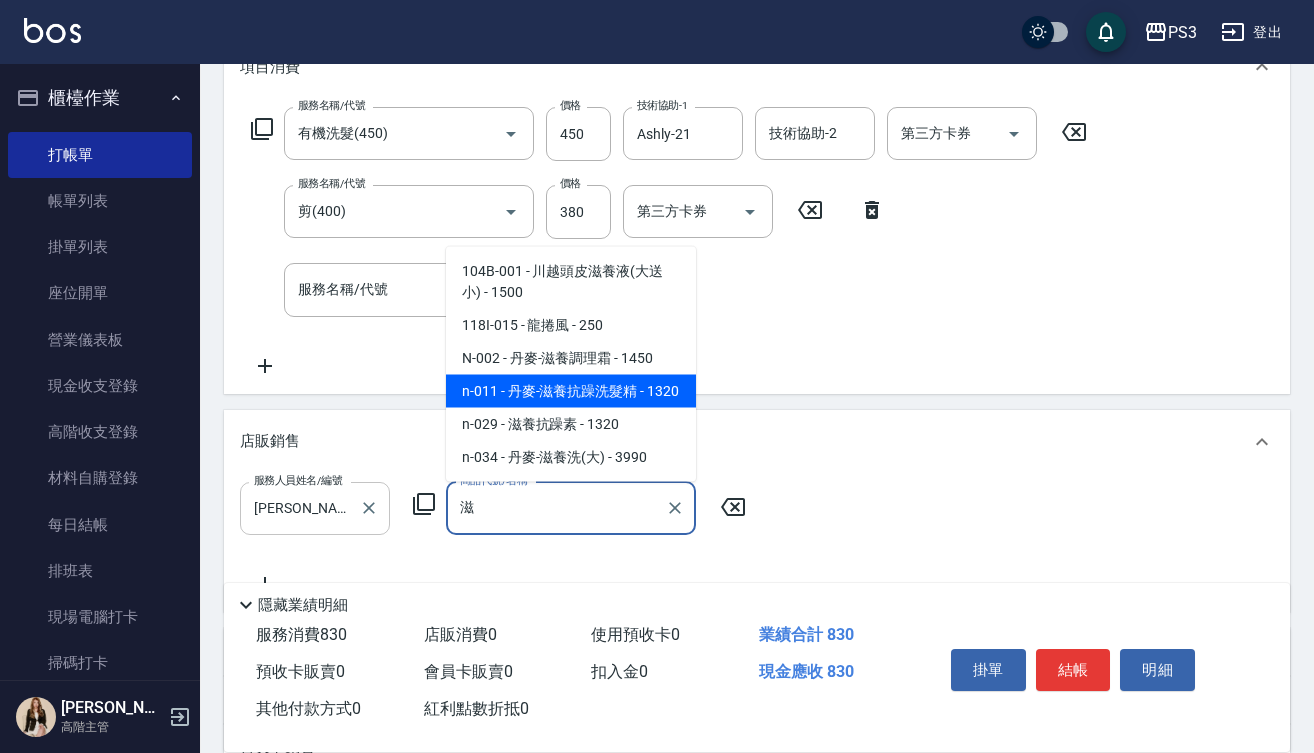 type on "丹麥-滋養抗躁洗髮精" 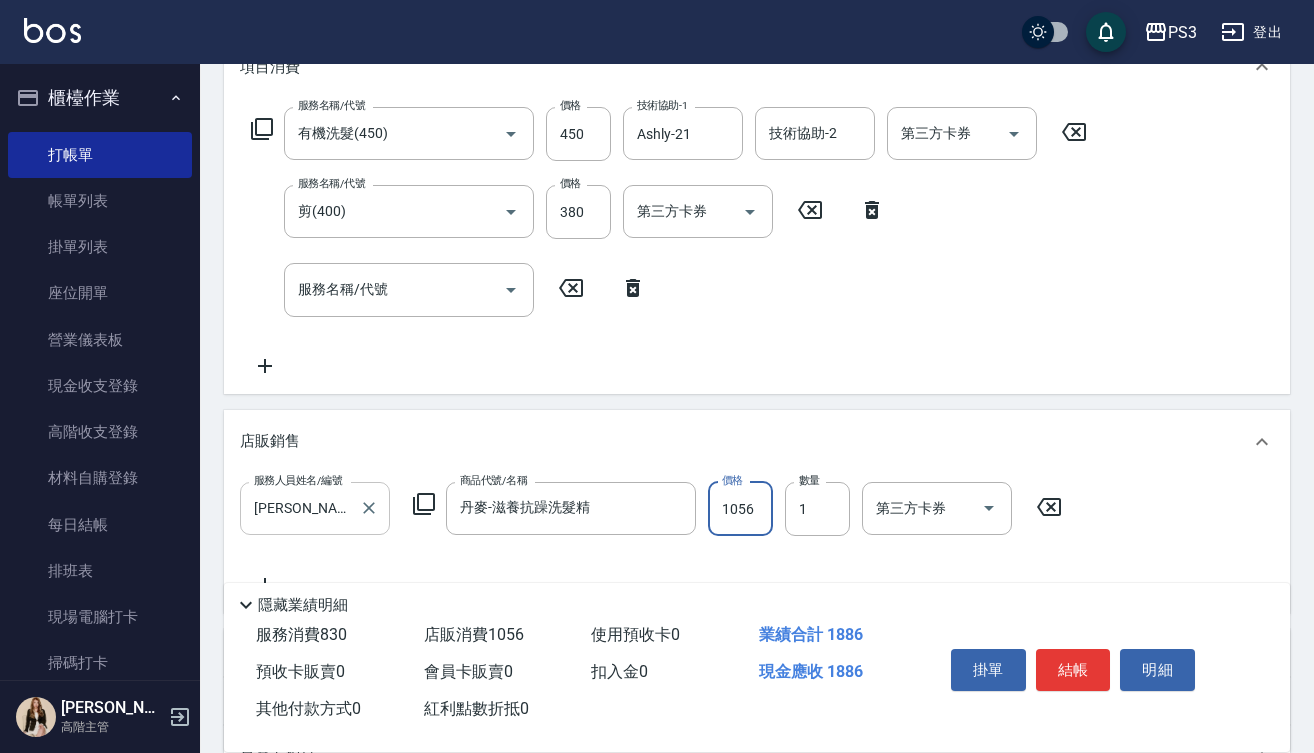 type on "1056" 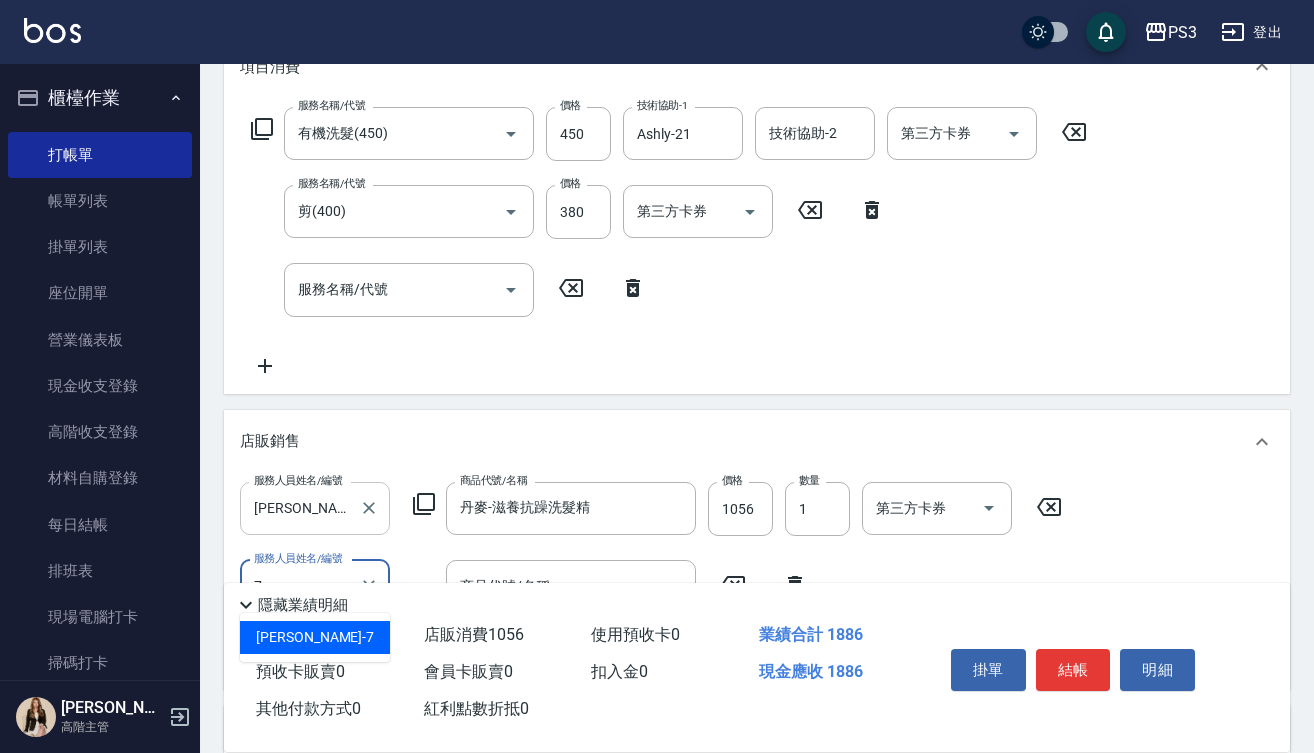 type on "[PERSON_NAME]-7" 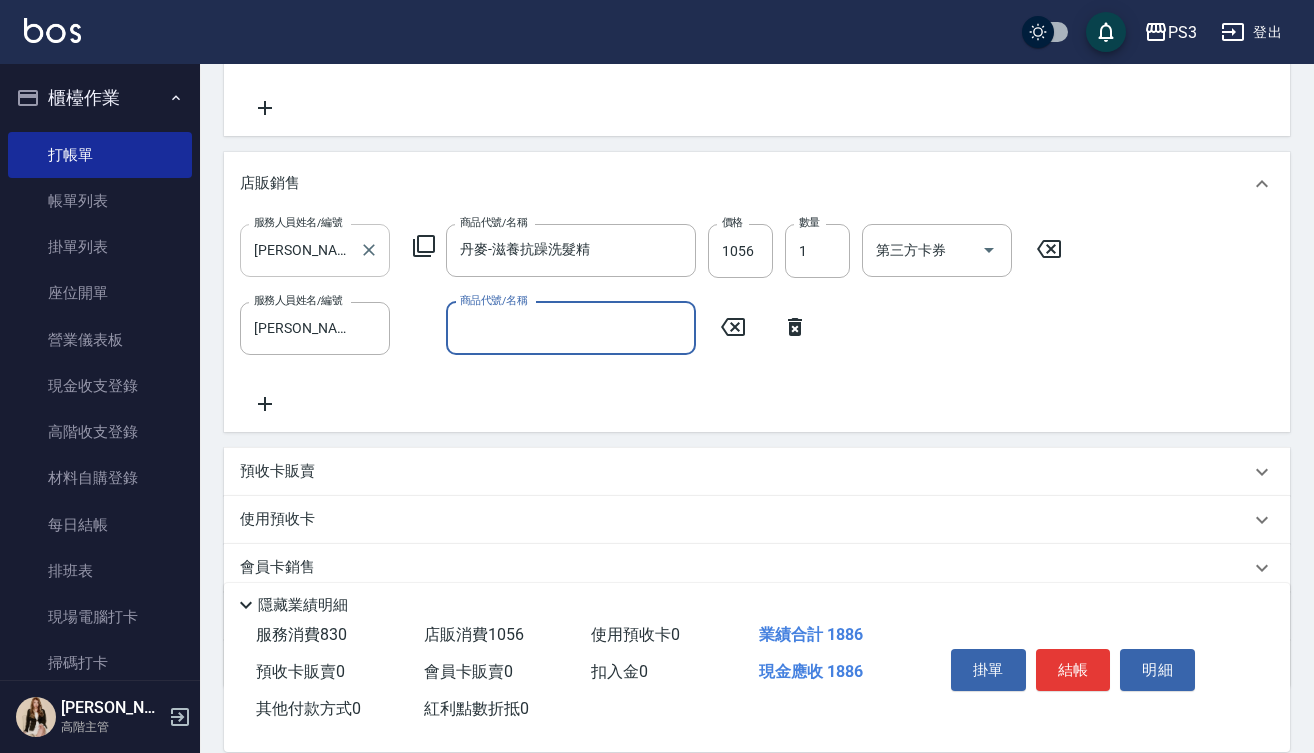 scroll, scrollTop: 562, scrollLeft: 0, axis: vertical 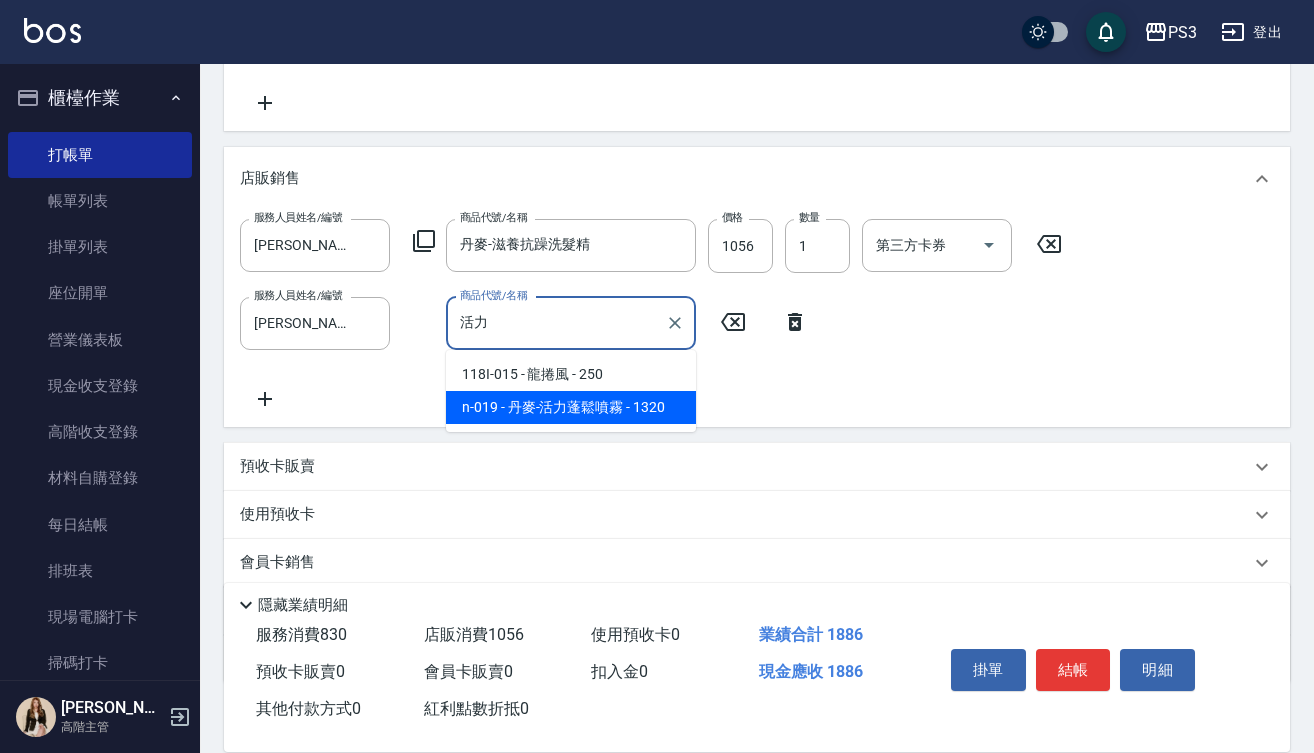 type on "丹麥-活力蓬鬆噴霧" 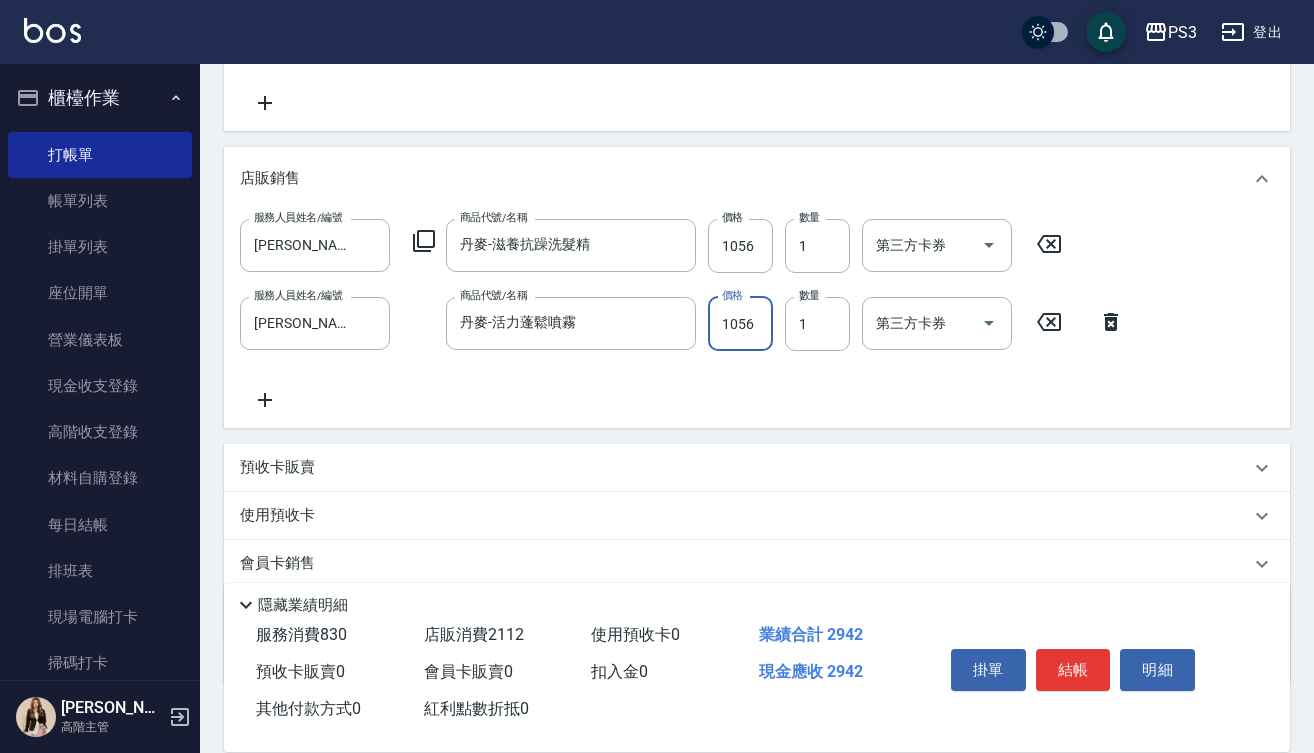 type on "1056" 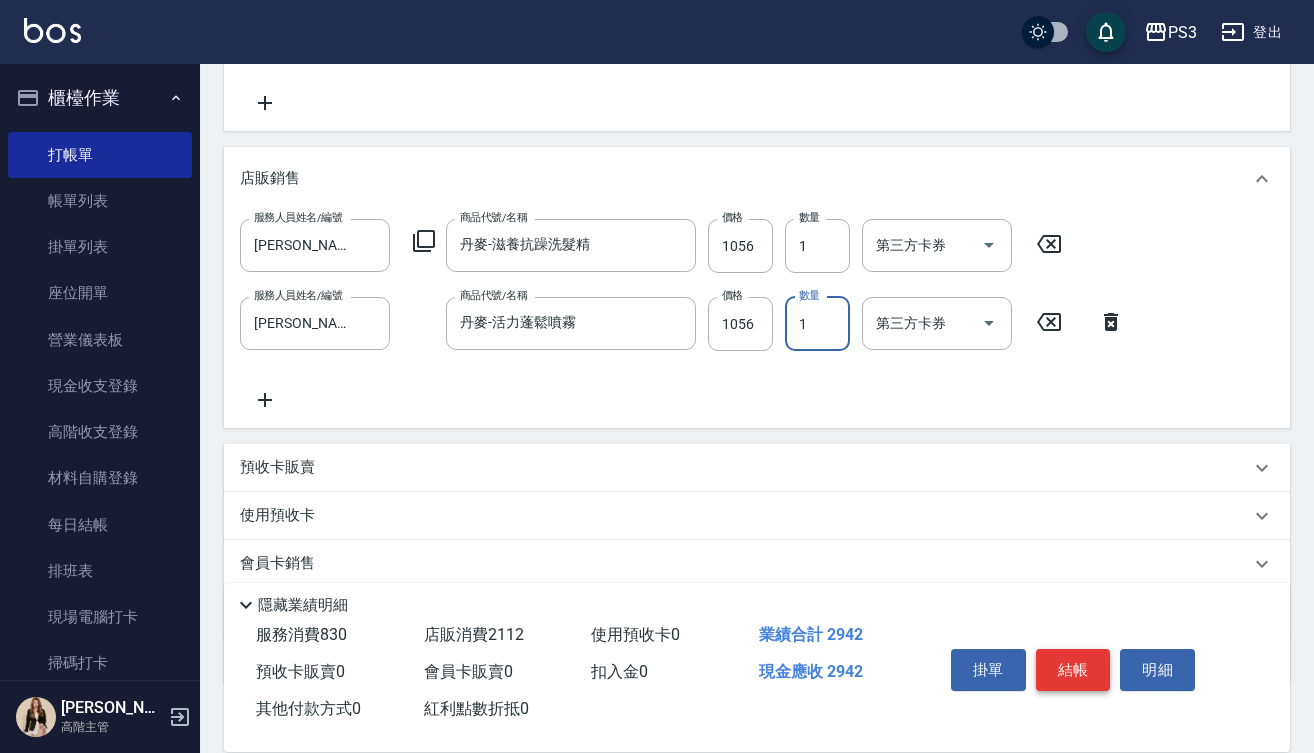 click on "結帳" at bounding box center [1073, 670] 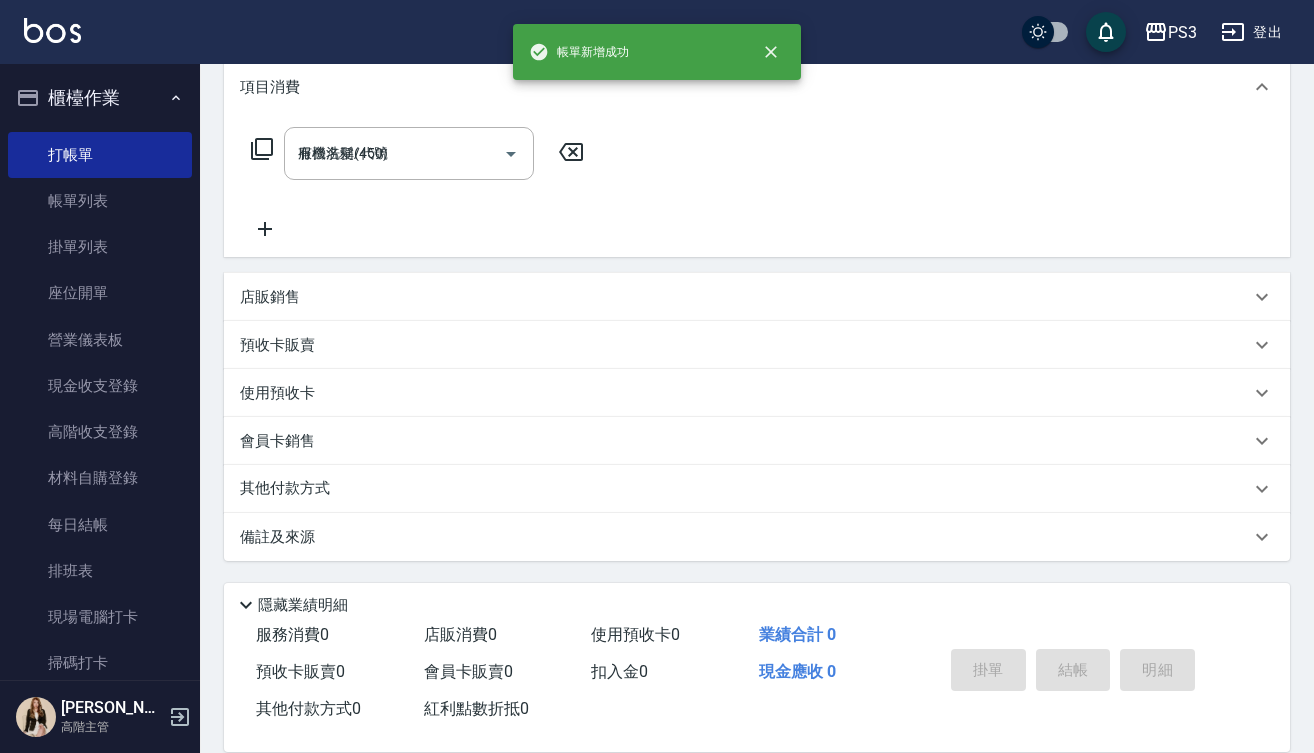 type on "[DATE] 17:44" 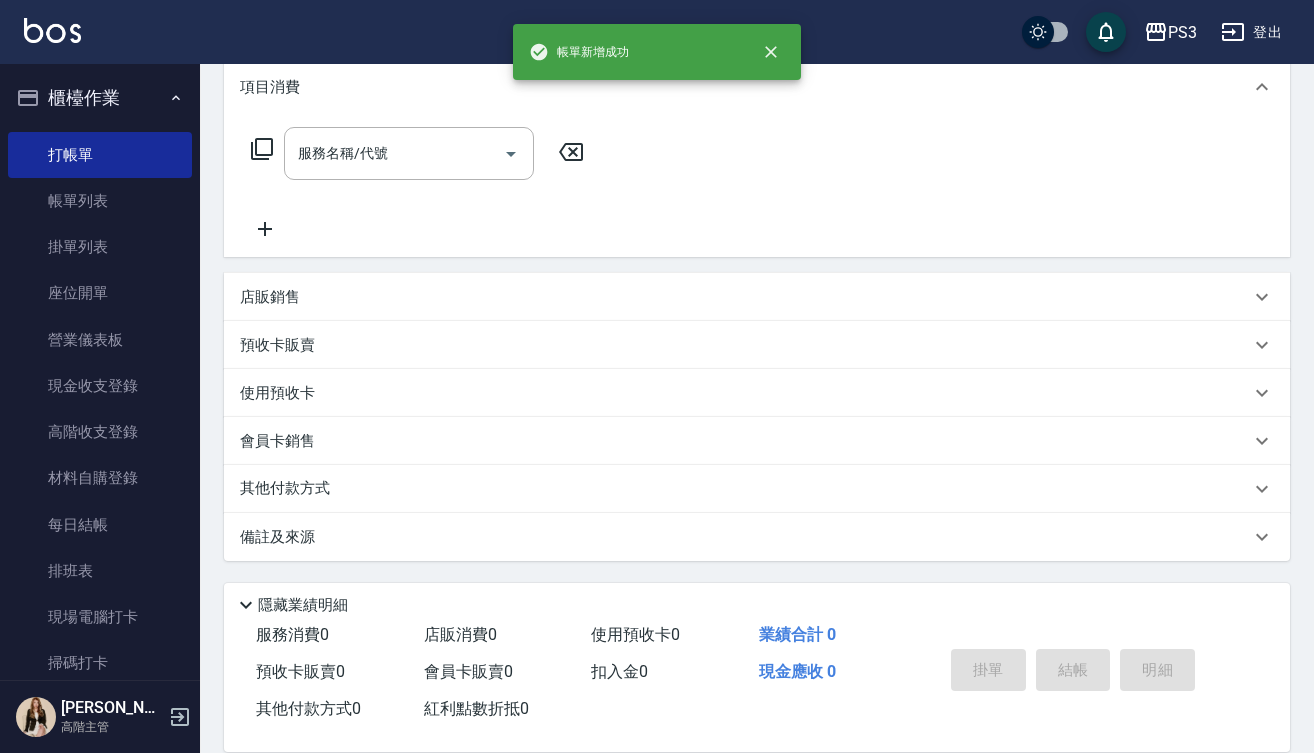 scroll, scrollTop: 0, scrollLeft: 0, axis: both 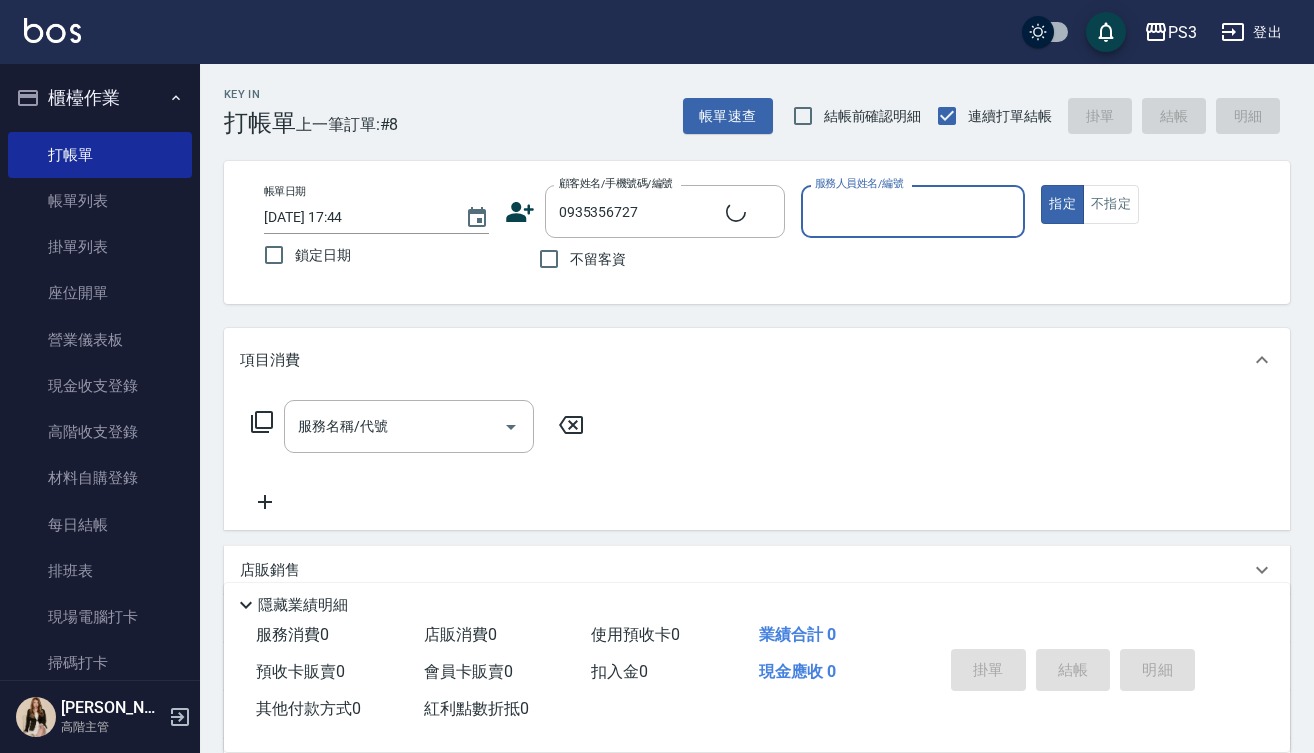 type on "[PERSON_NAME]/0935356727/T50729" 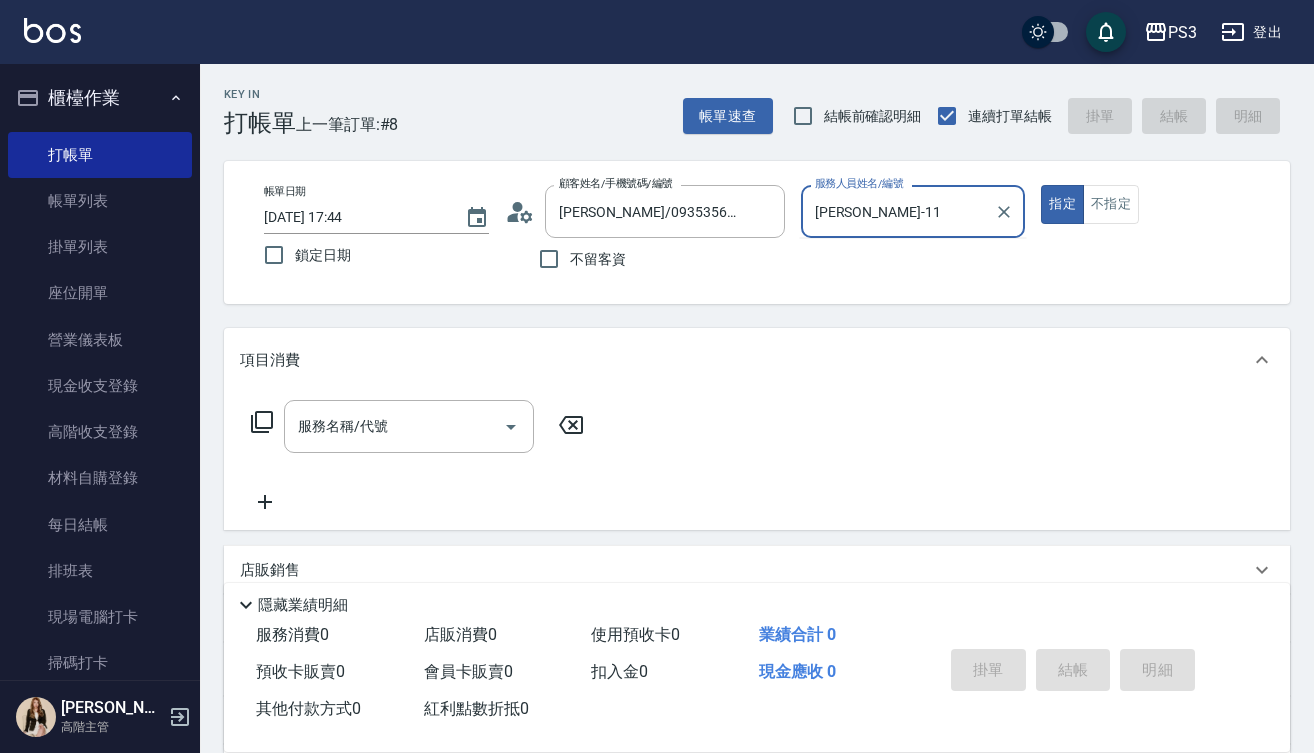 click on "指定" at bounding box center [1062, 204] 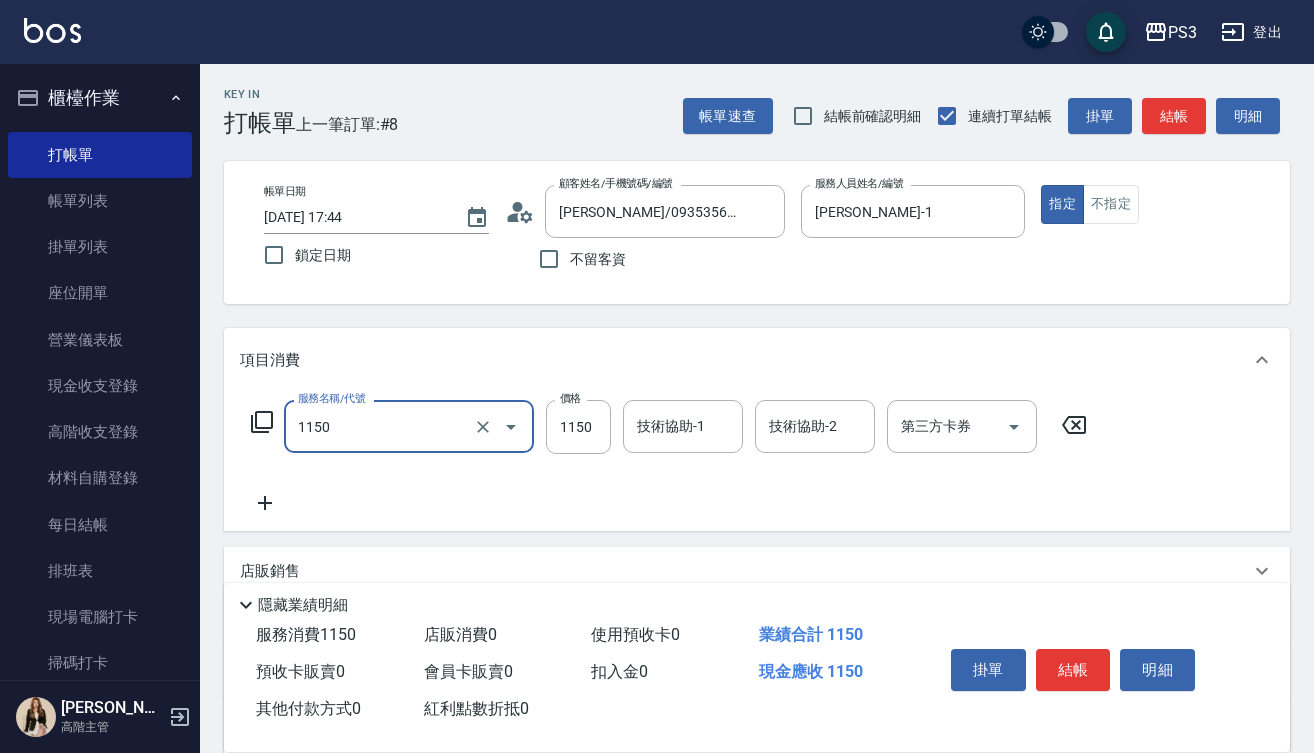 type on "全能修復洗(1150)" 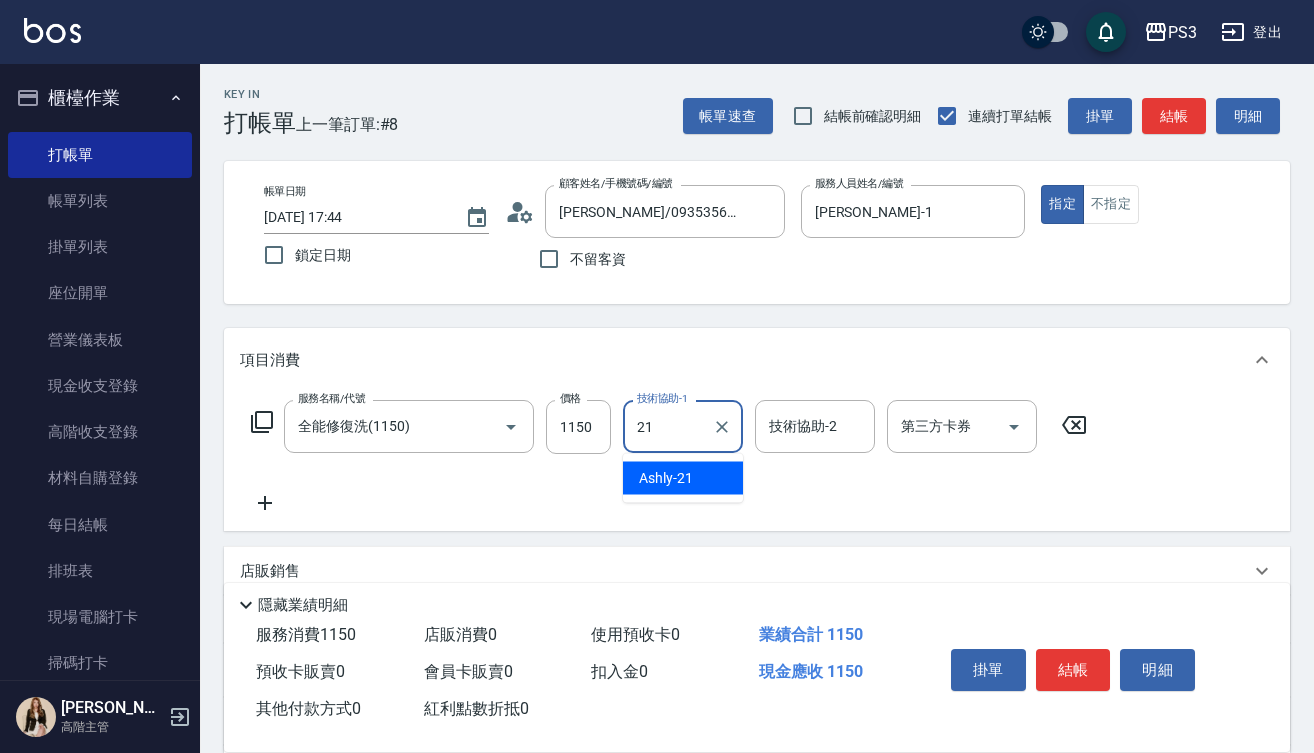 type on "Ashly-21" 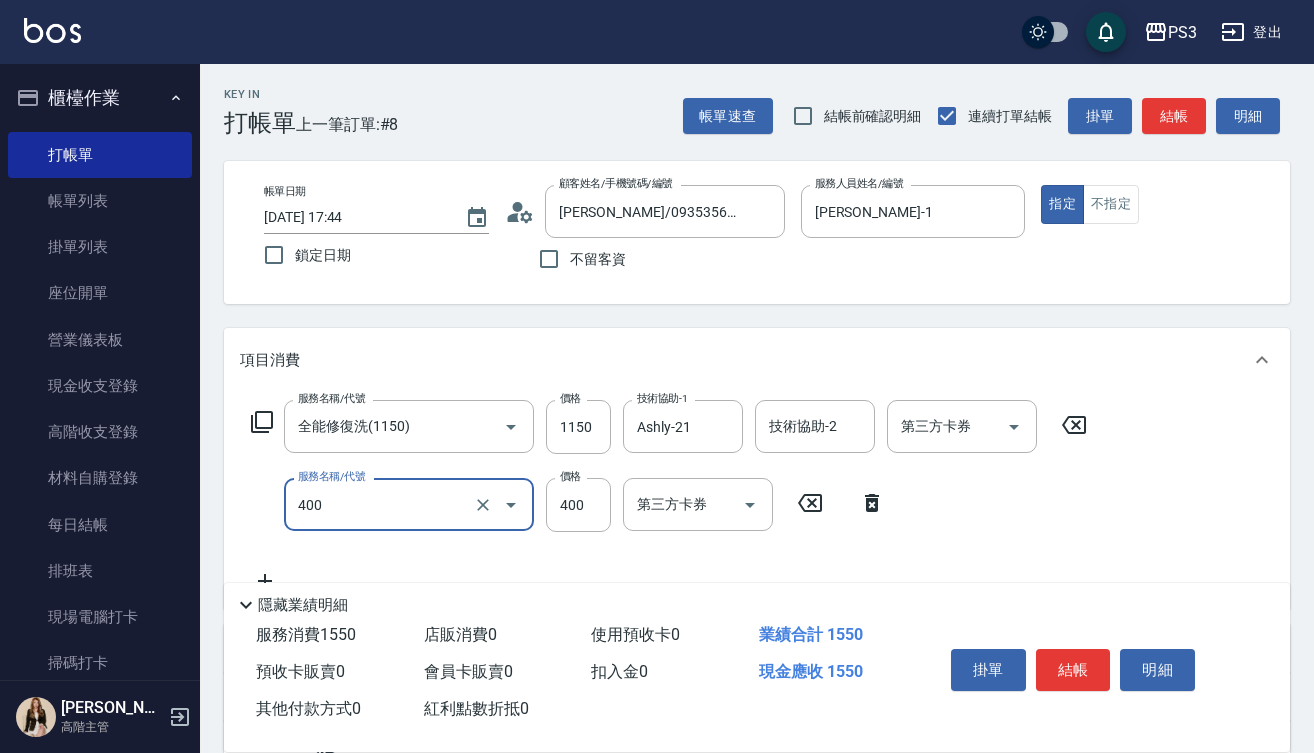 type on "剪(400)" 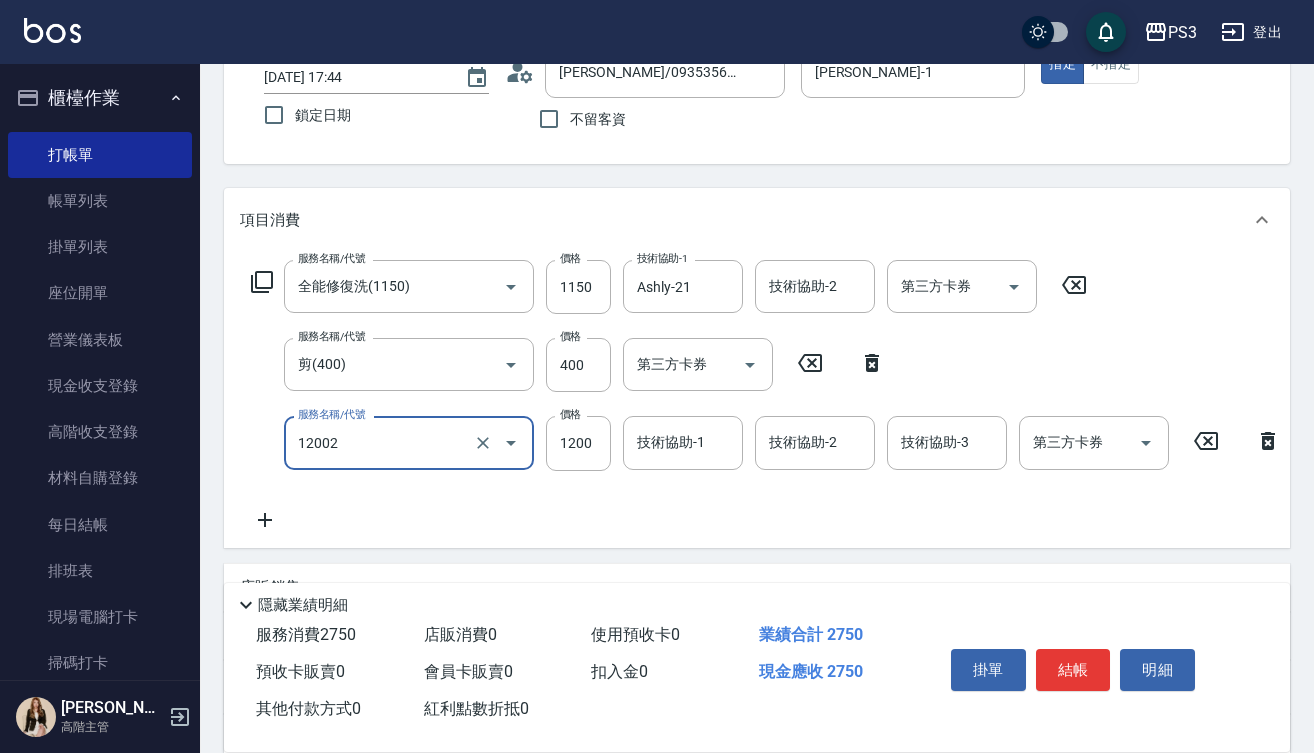 scroll, scrollTop: 160, scrollLeft: 0, axis: vertical 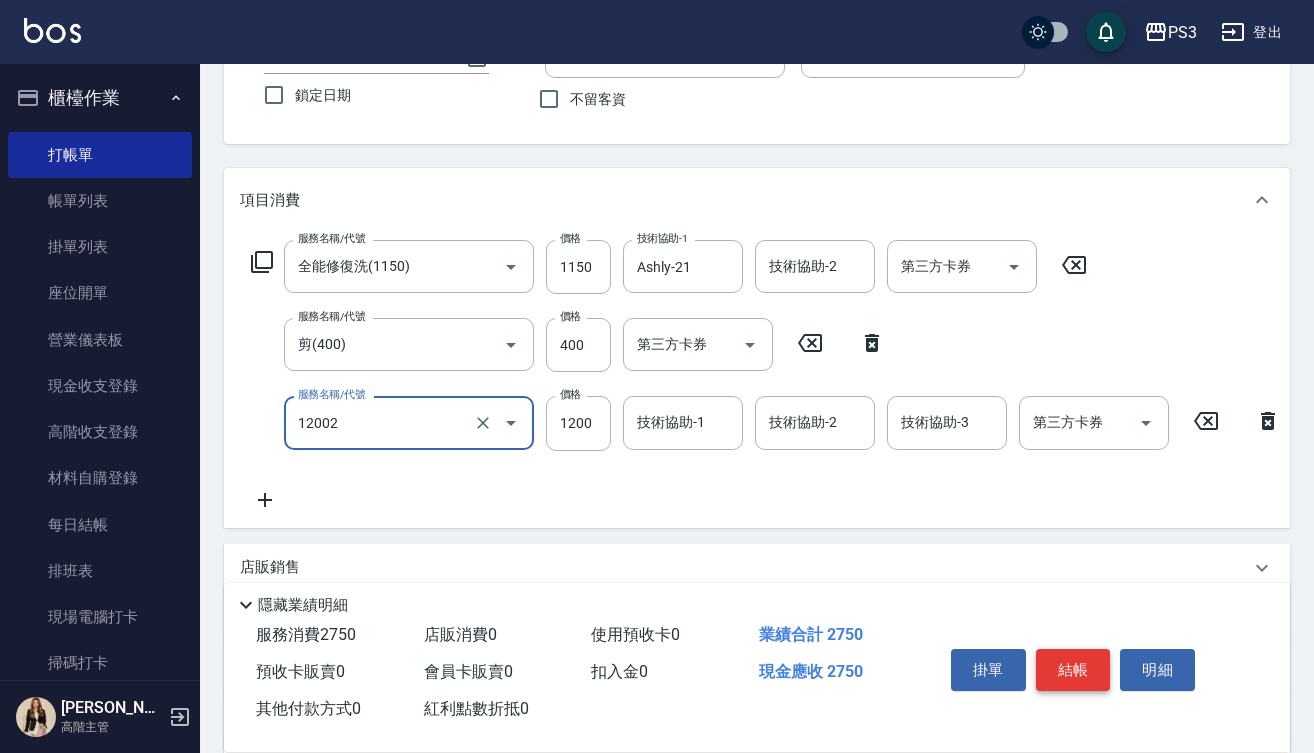 type on "男生染(12002)" 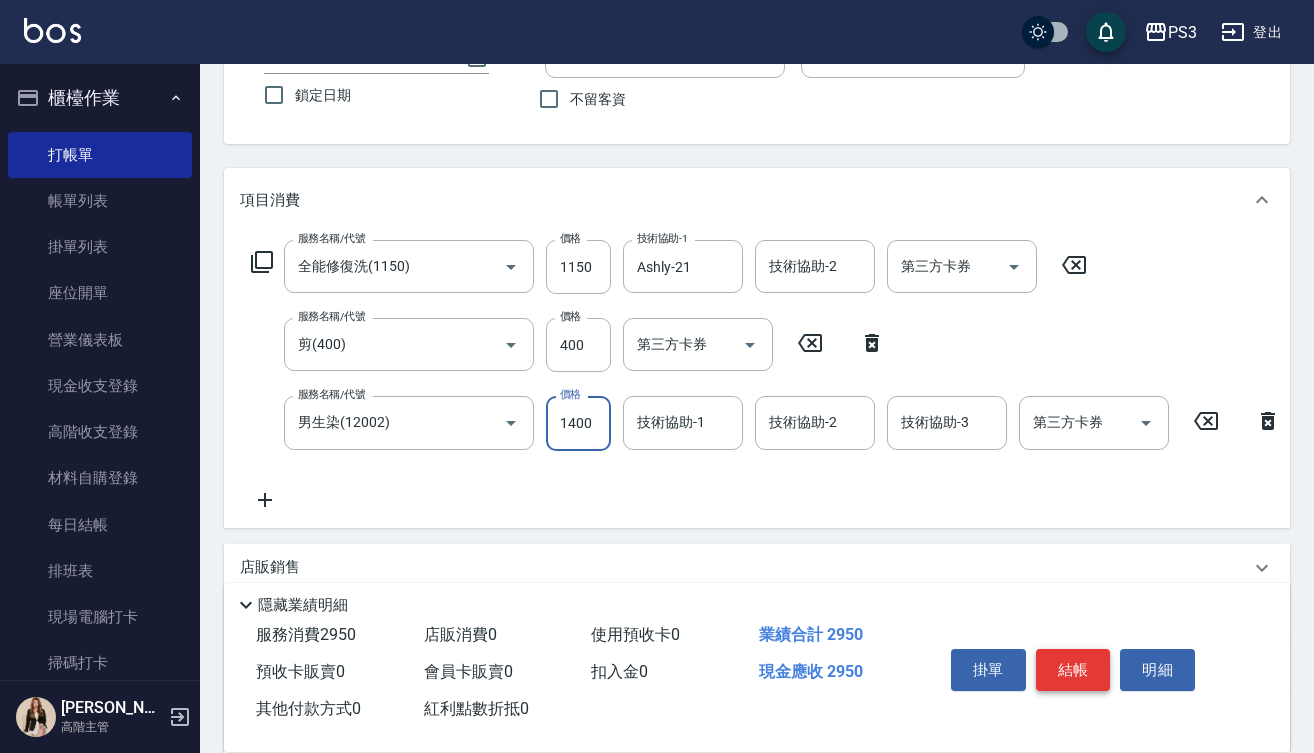 type on "1400" 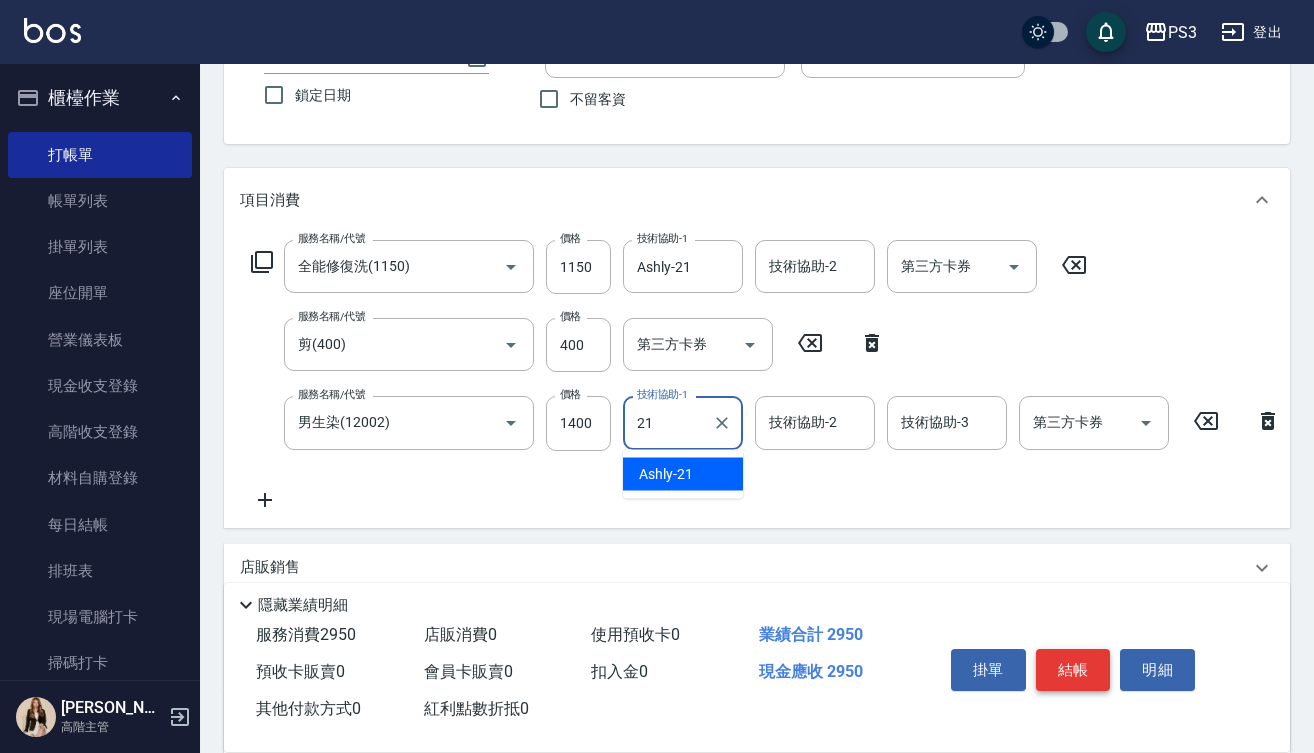 type on "Ashly-21" 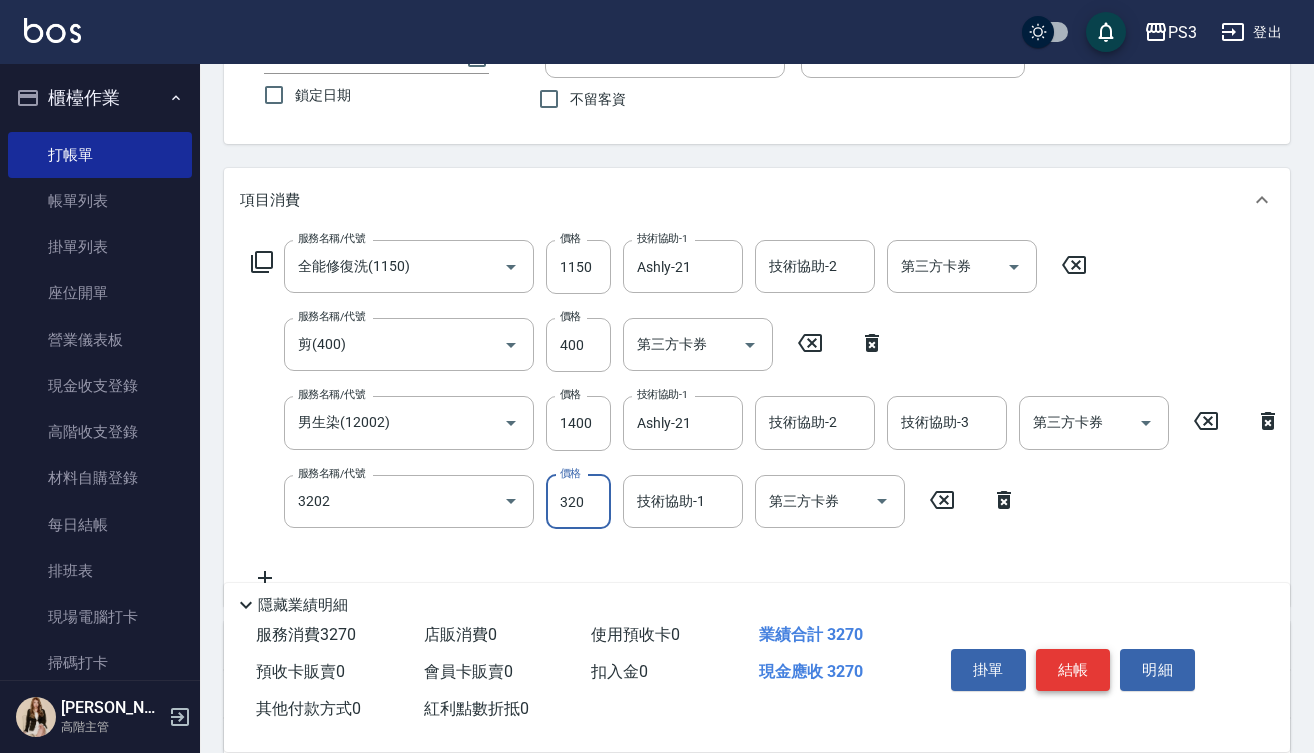 type on "頭皮隔離(3202)" 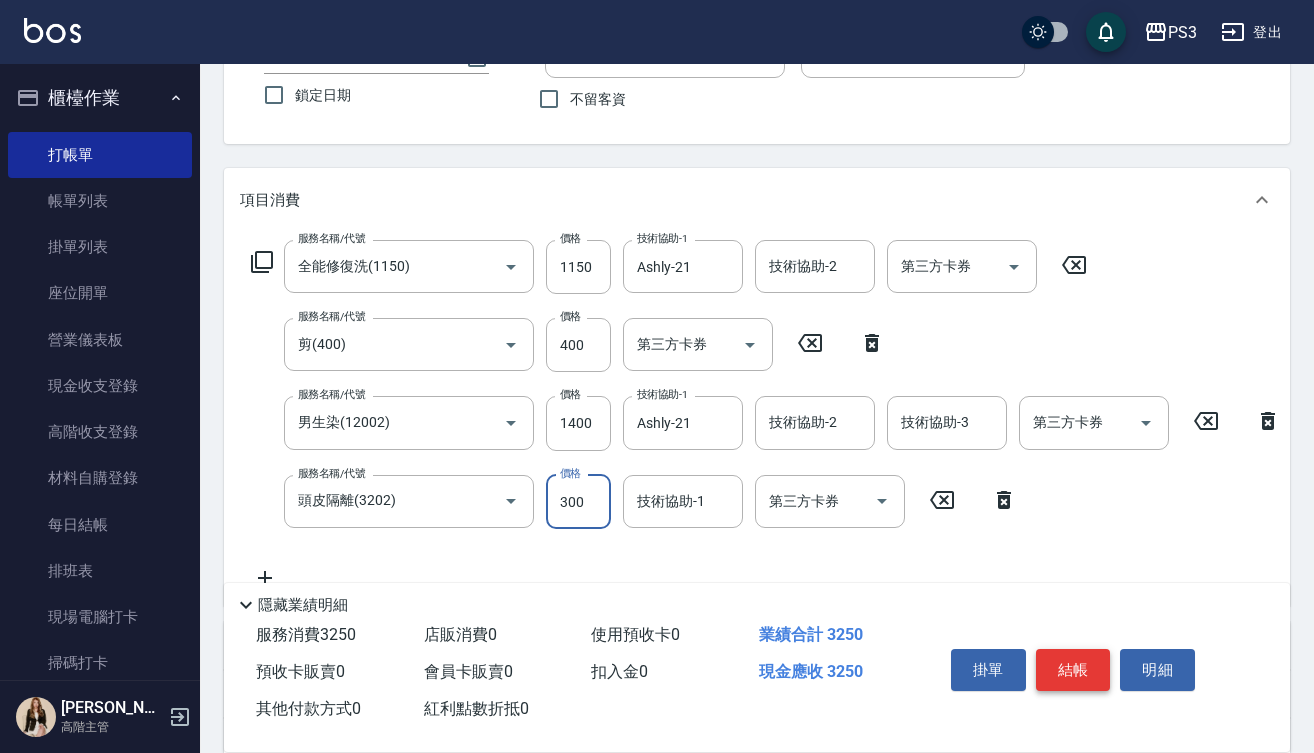 type on "300" 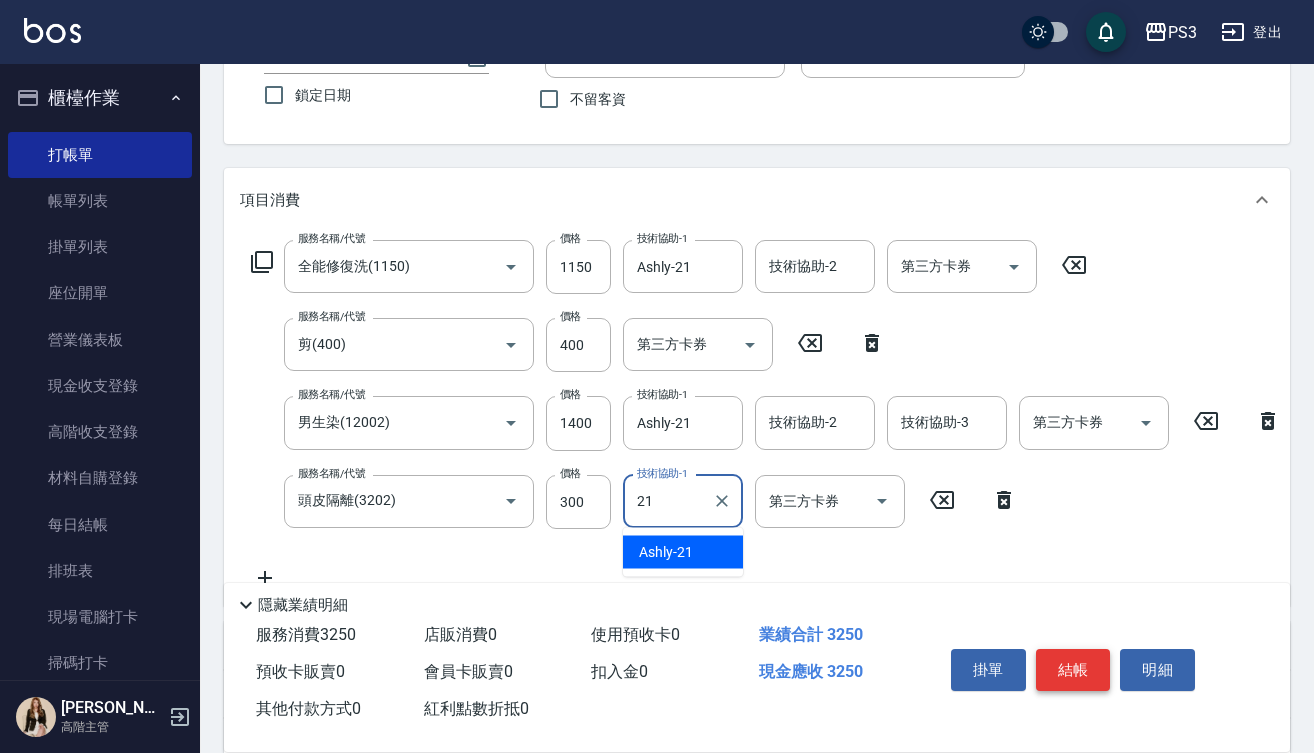 type on "Ashly-21" 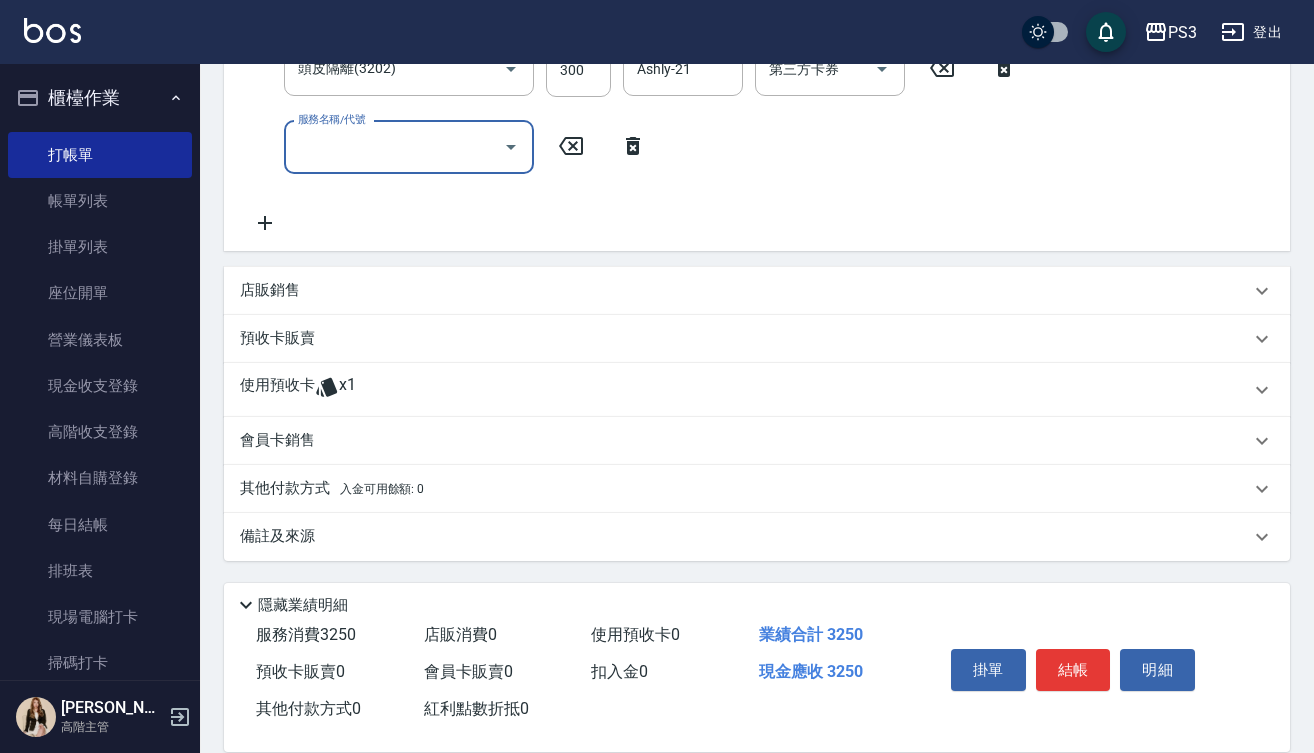 scroll, scrollTop: 608, scrollLeft: 0, axis: vertical 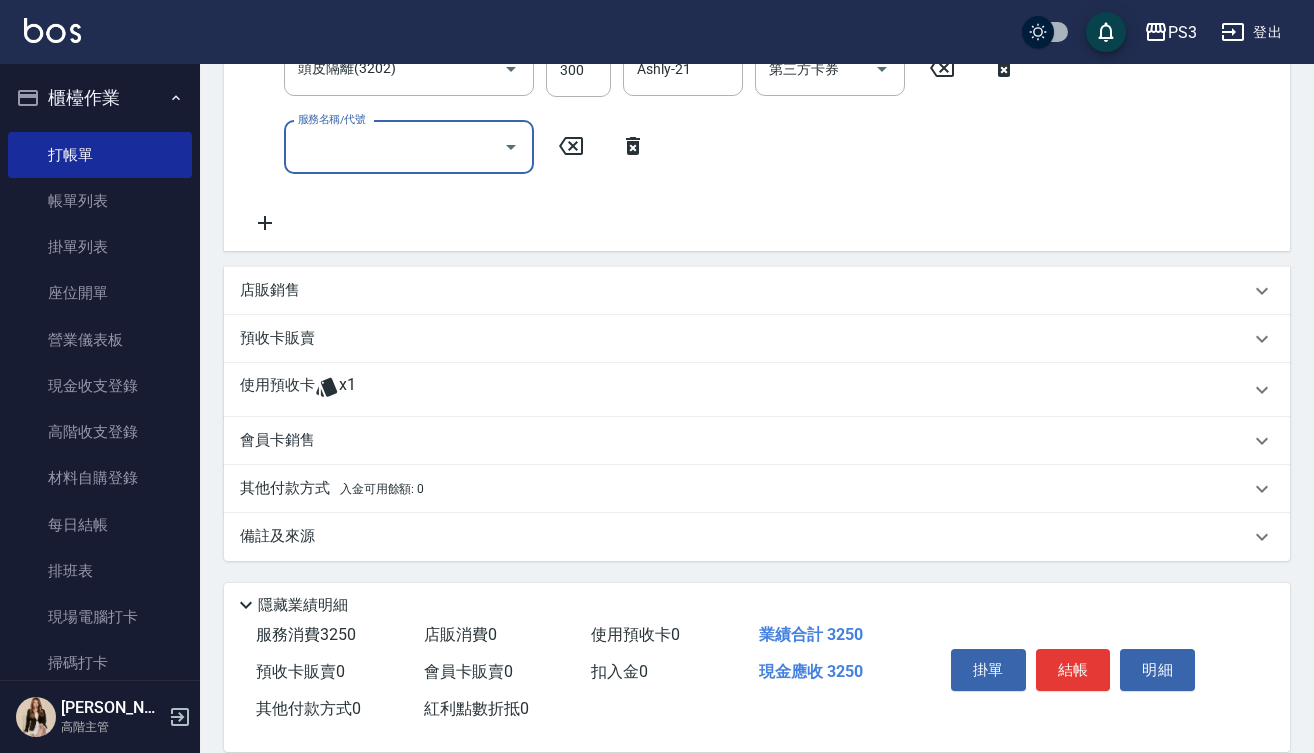 click on "店販銷售" at bounding box center (757, 291) 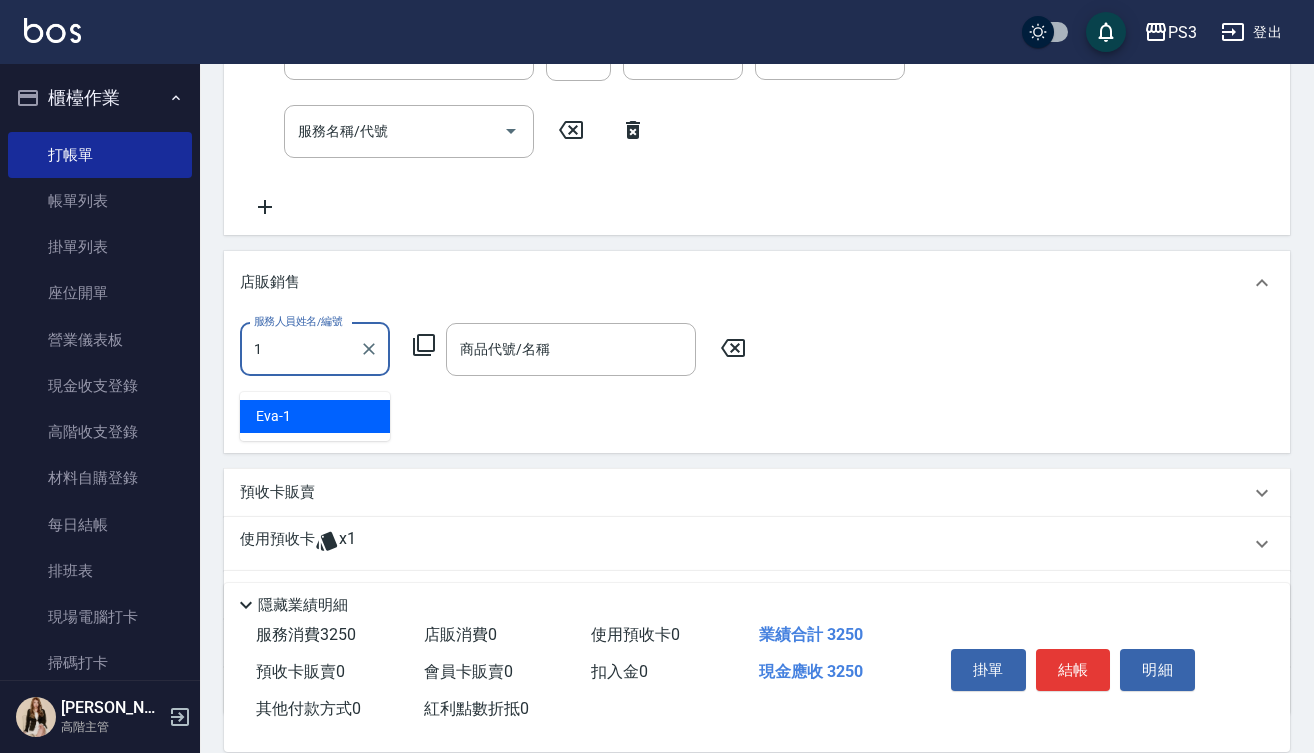 type on "[PERSON_NAME]-1" 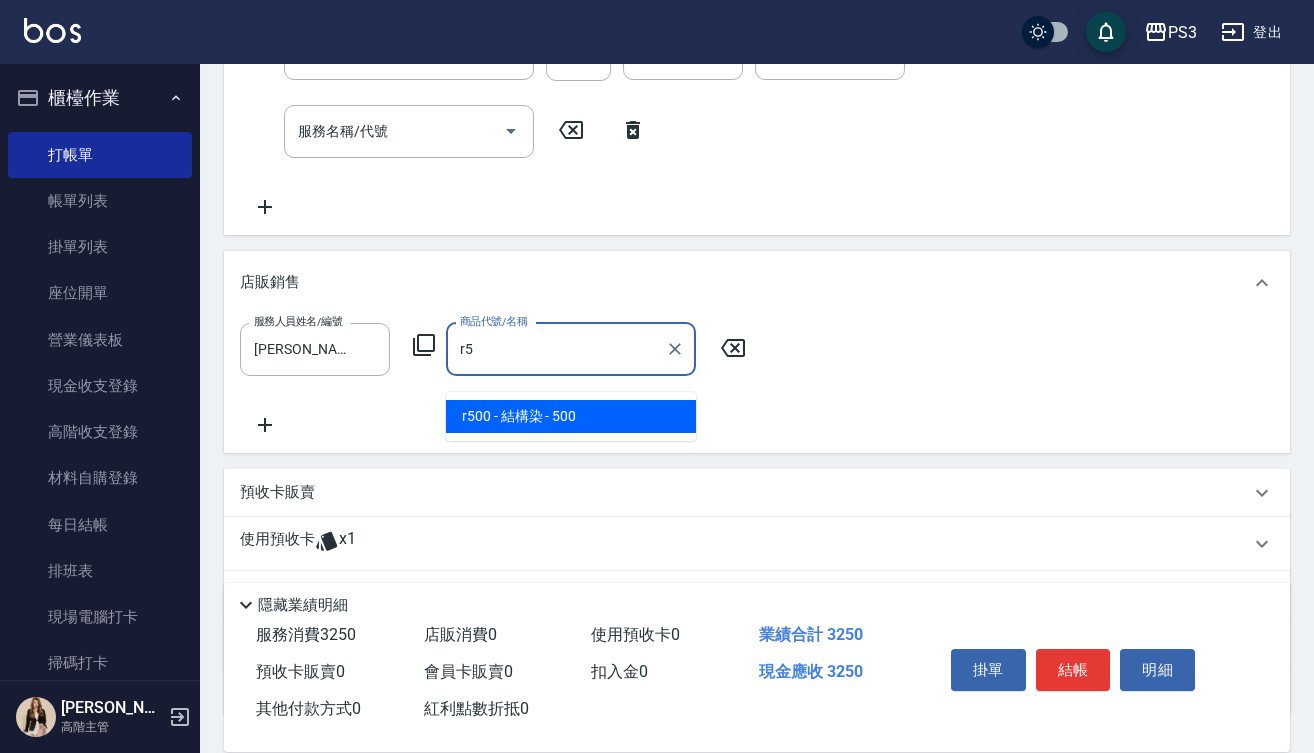 type on "結構染" 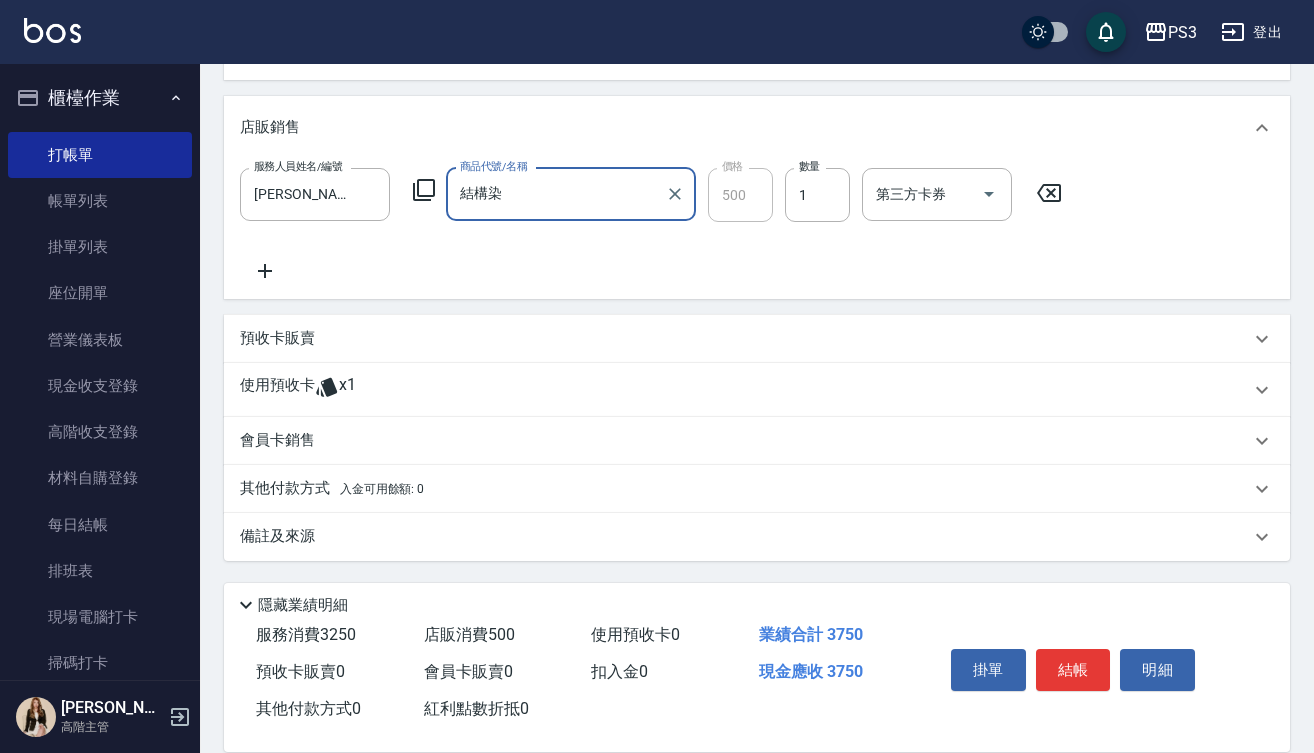 scroll, scrollTop: 779, scrollLeft: 0, axis: vertical 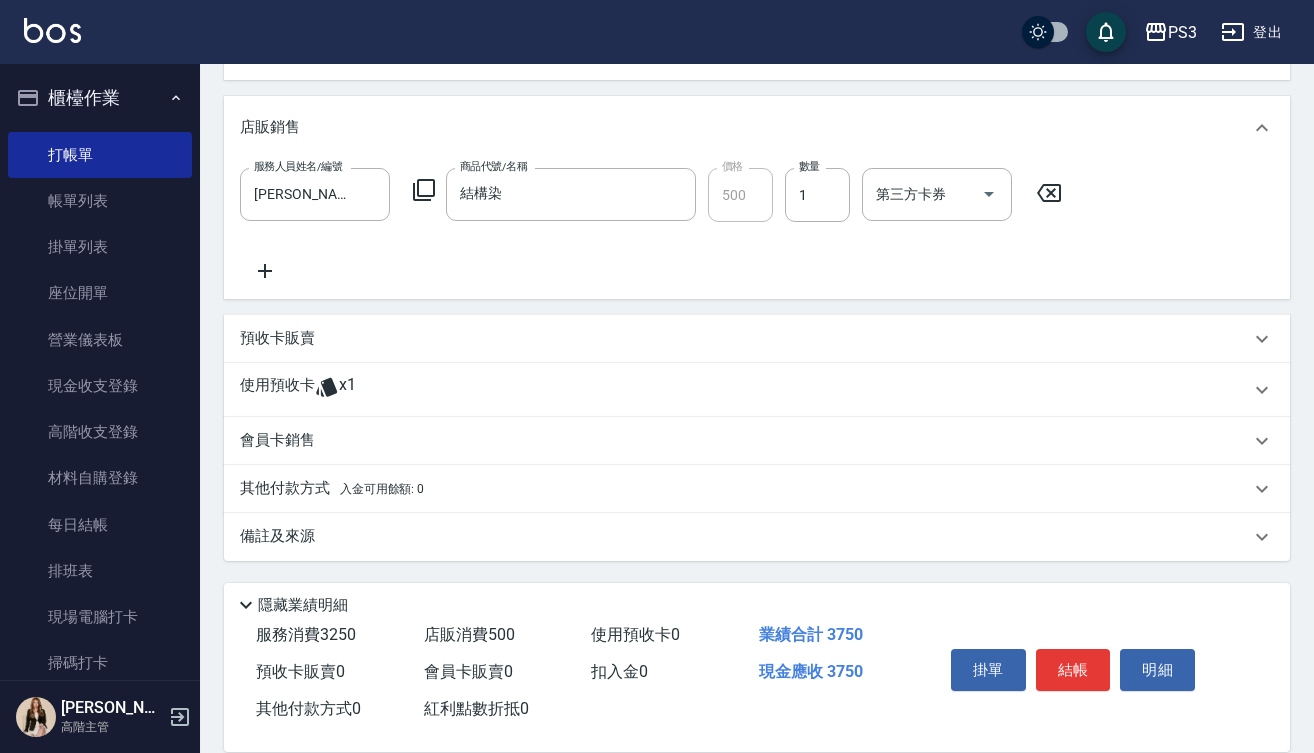 click on "預收卡販賣" at bounding box center [277, 338] 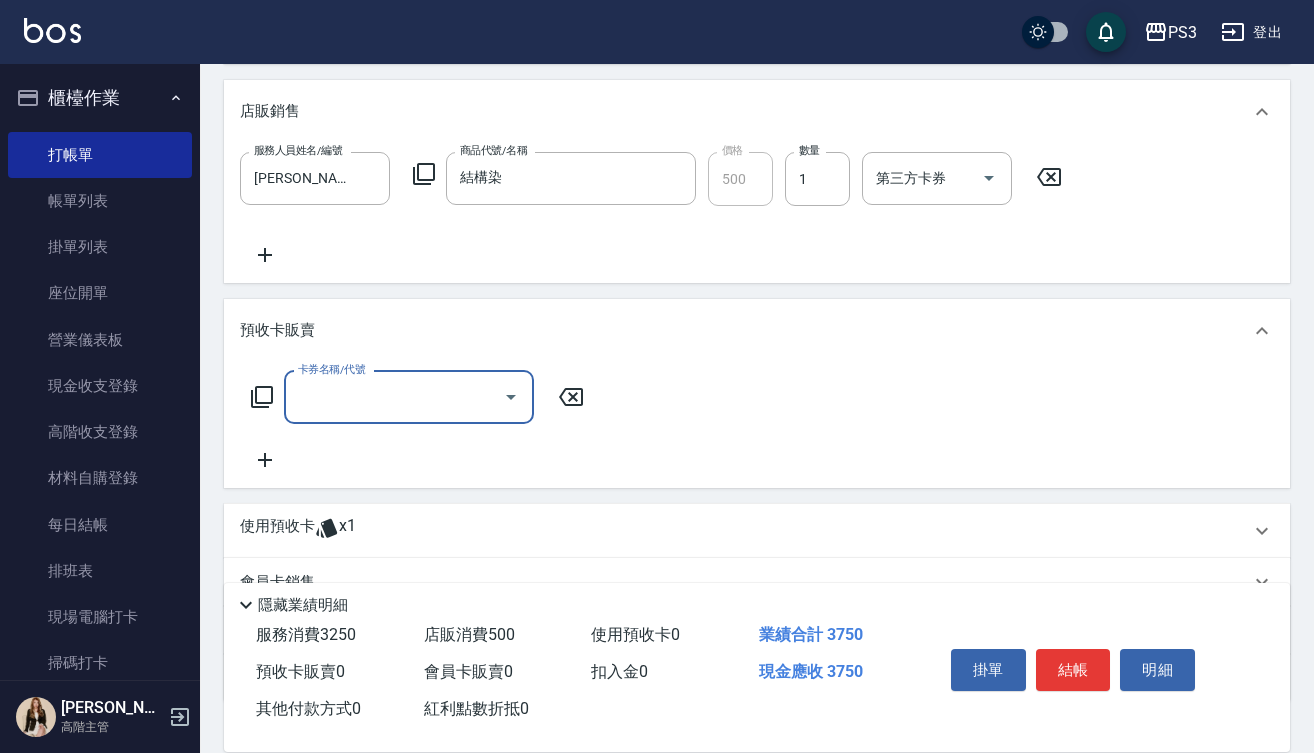 click 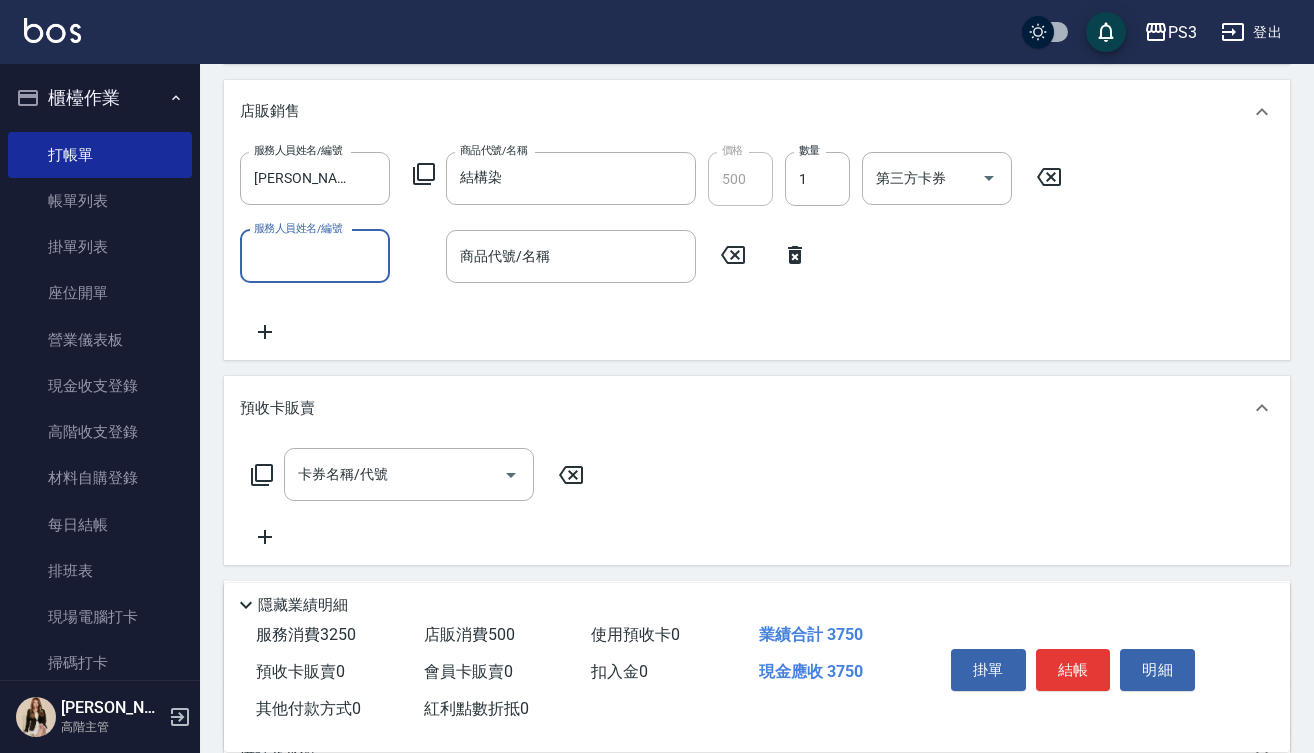 click on "服務人員姓名/編號" at bounding box center [315, 256] 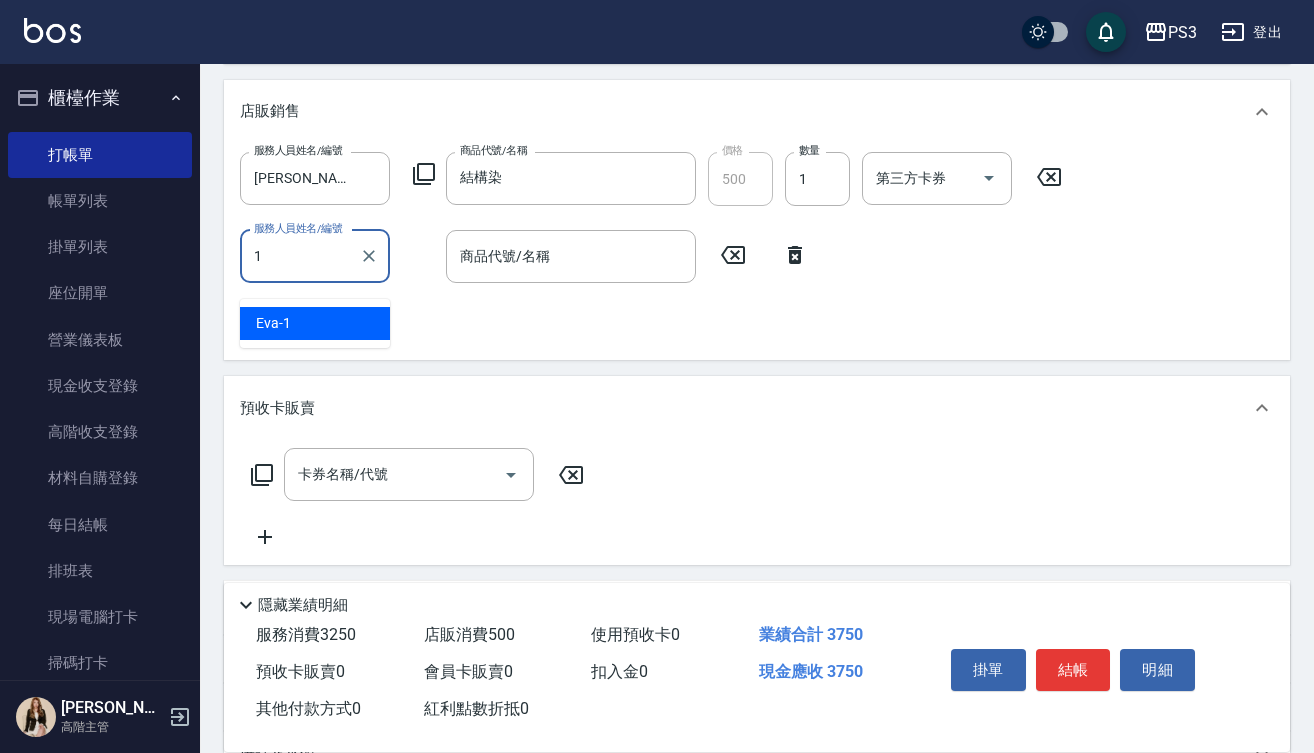 type on "[PERSON_NAME]-1" 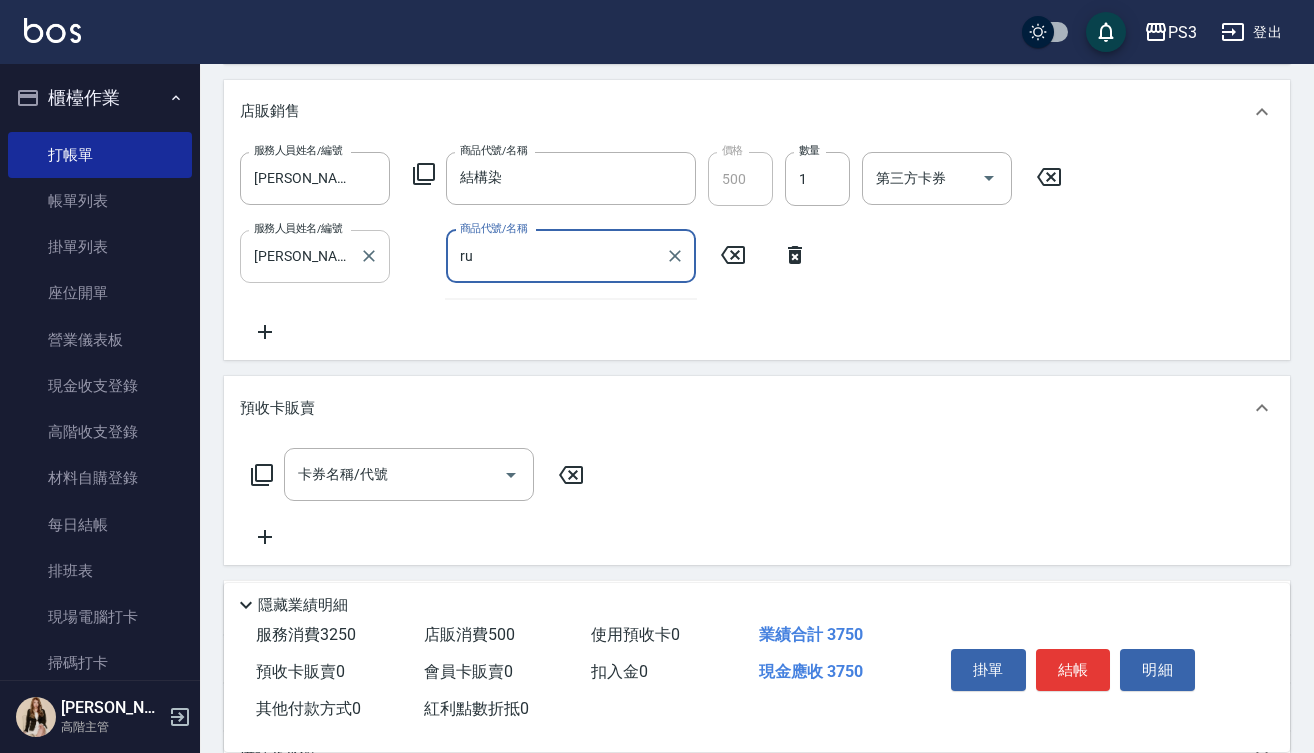 type on "r" 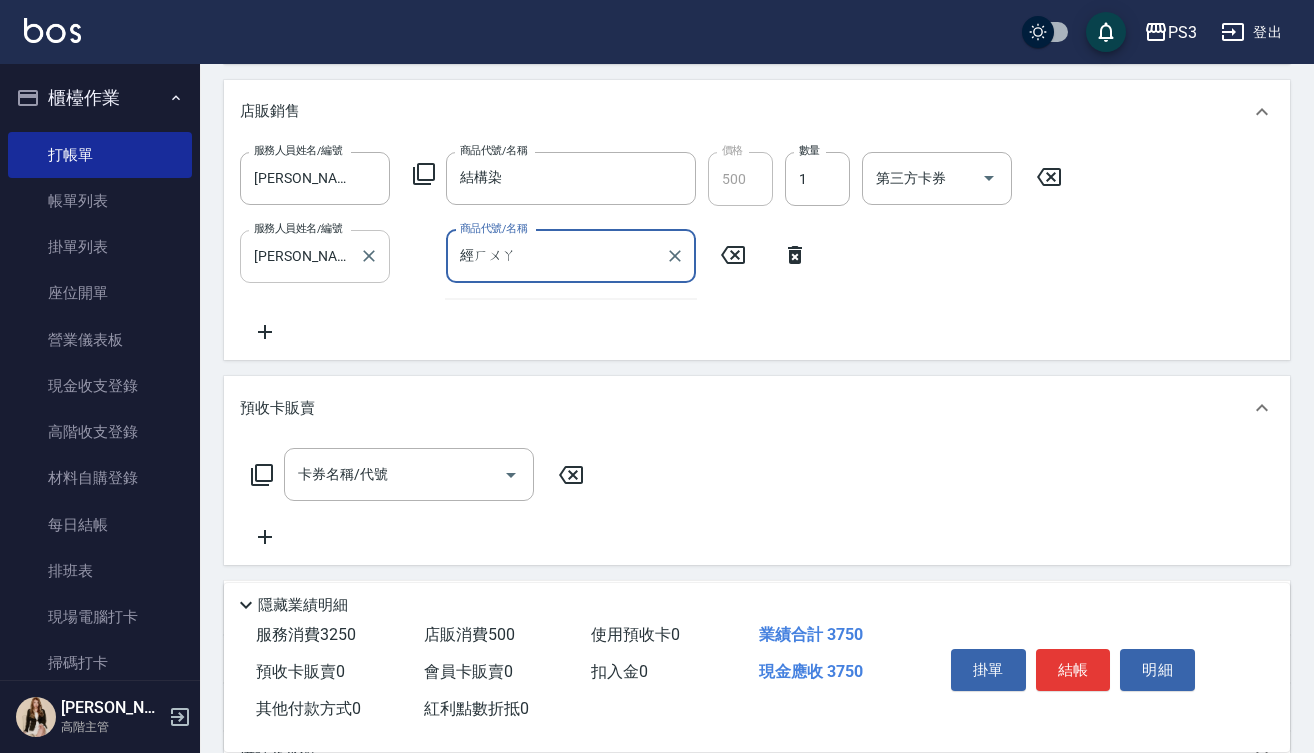 type on "精華" 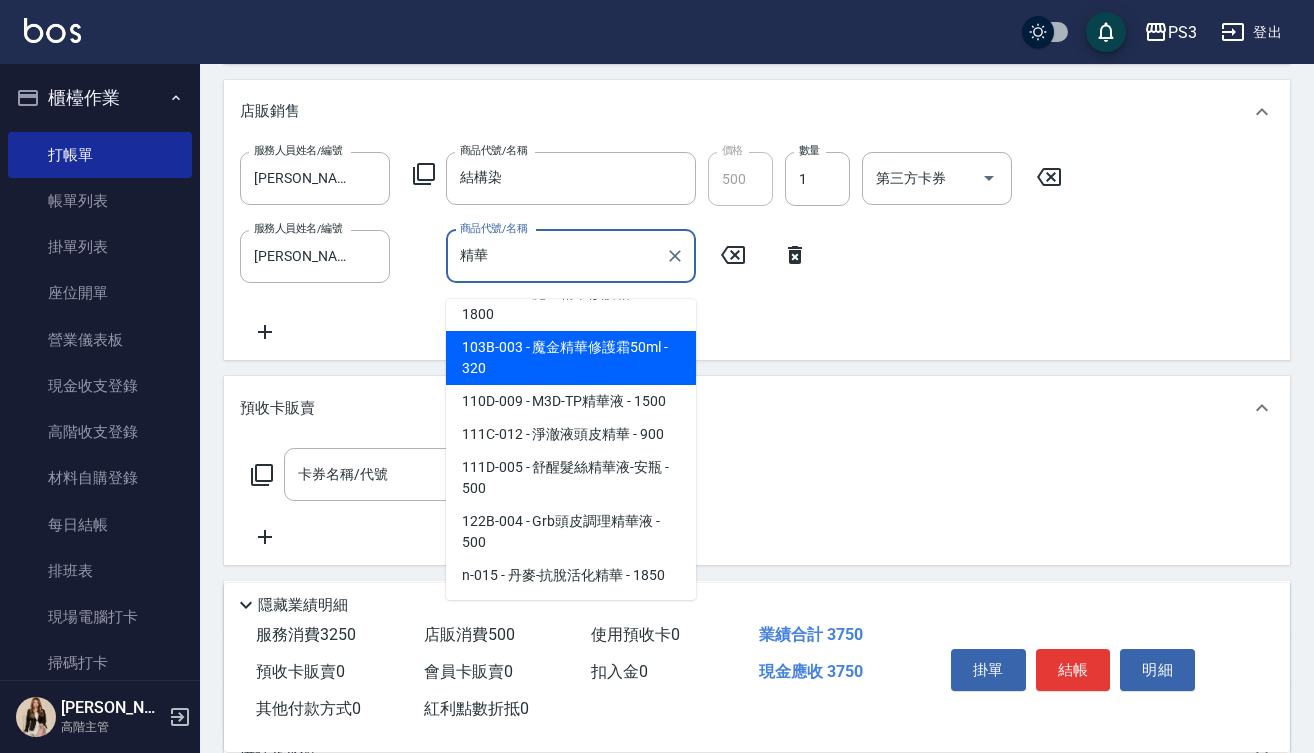 scroll, scrollTop: 84, scrollLeft: 0, axis: vertical 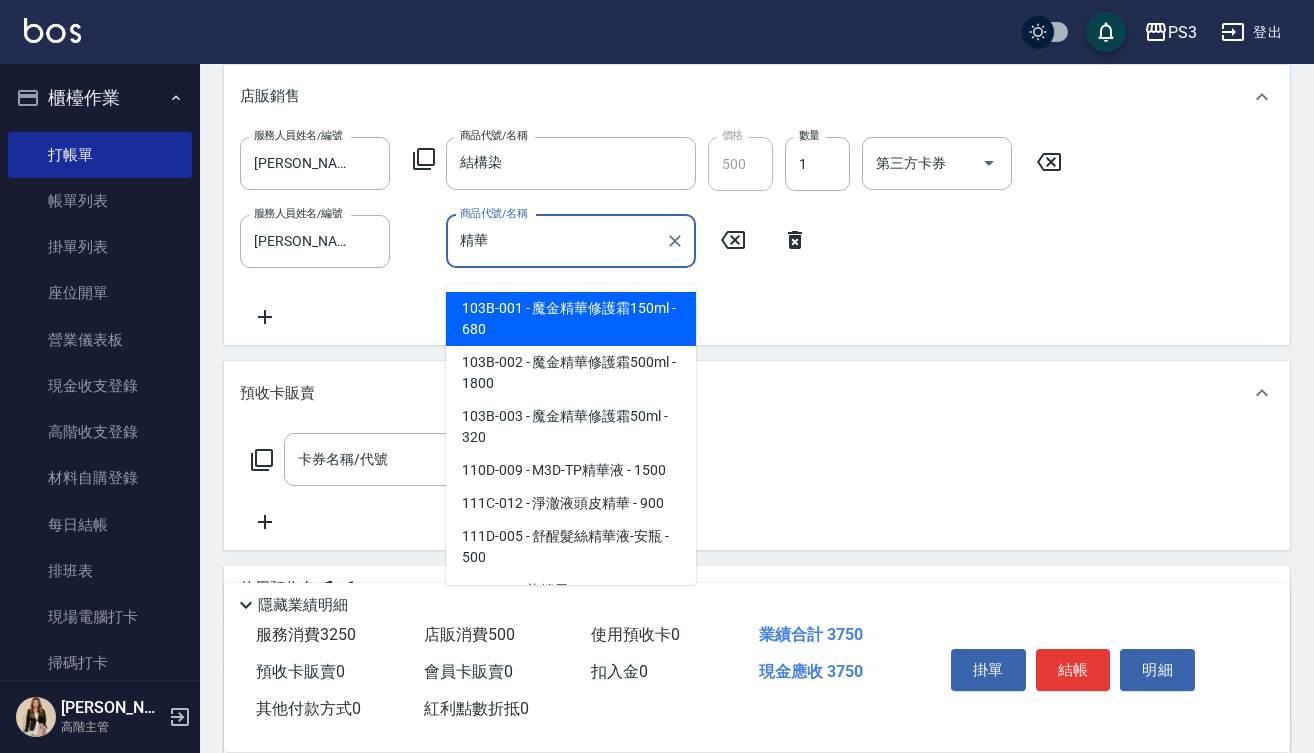 click on "精華" at bounding box center [556, 241] 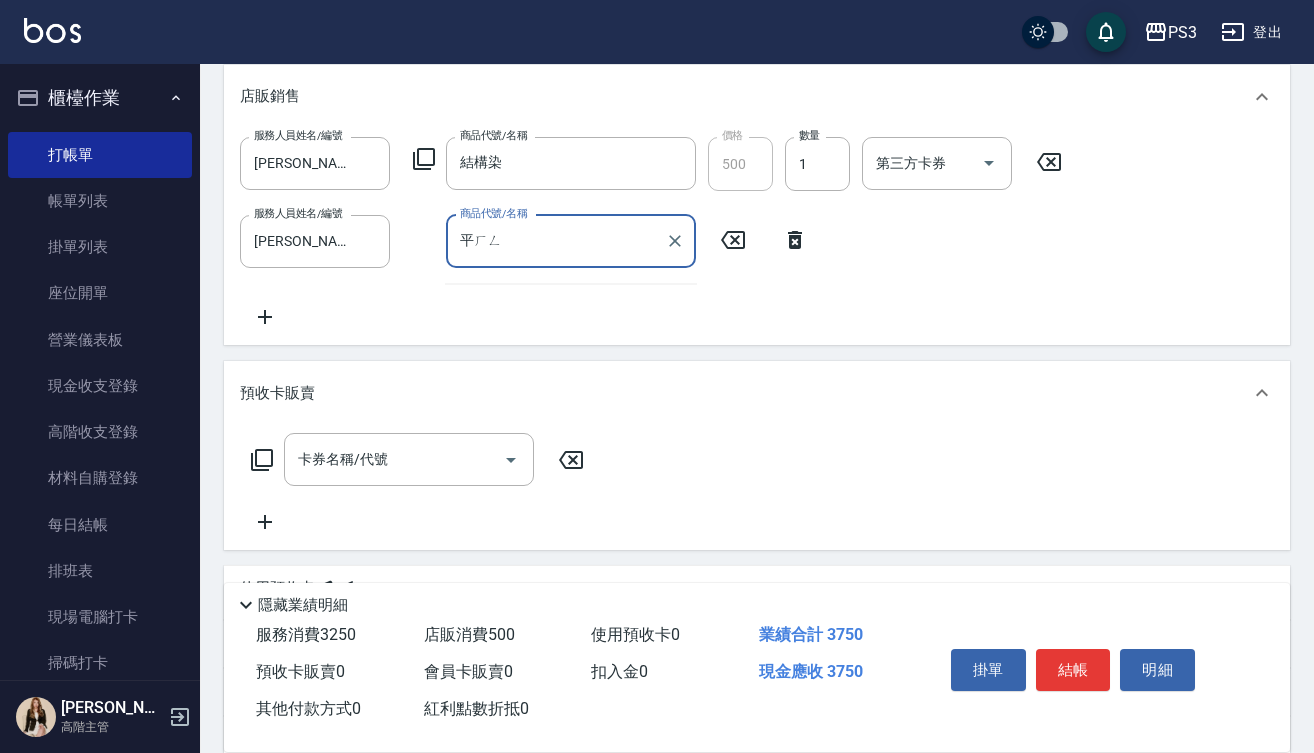 type on "[PERSON_NAME]" 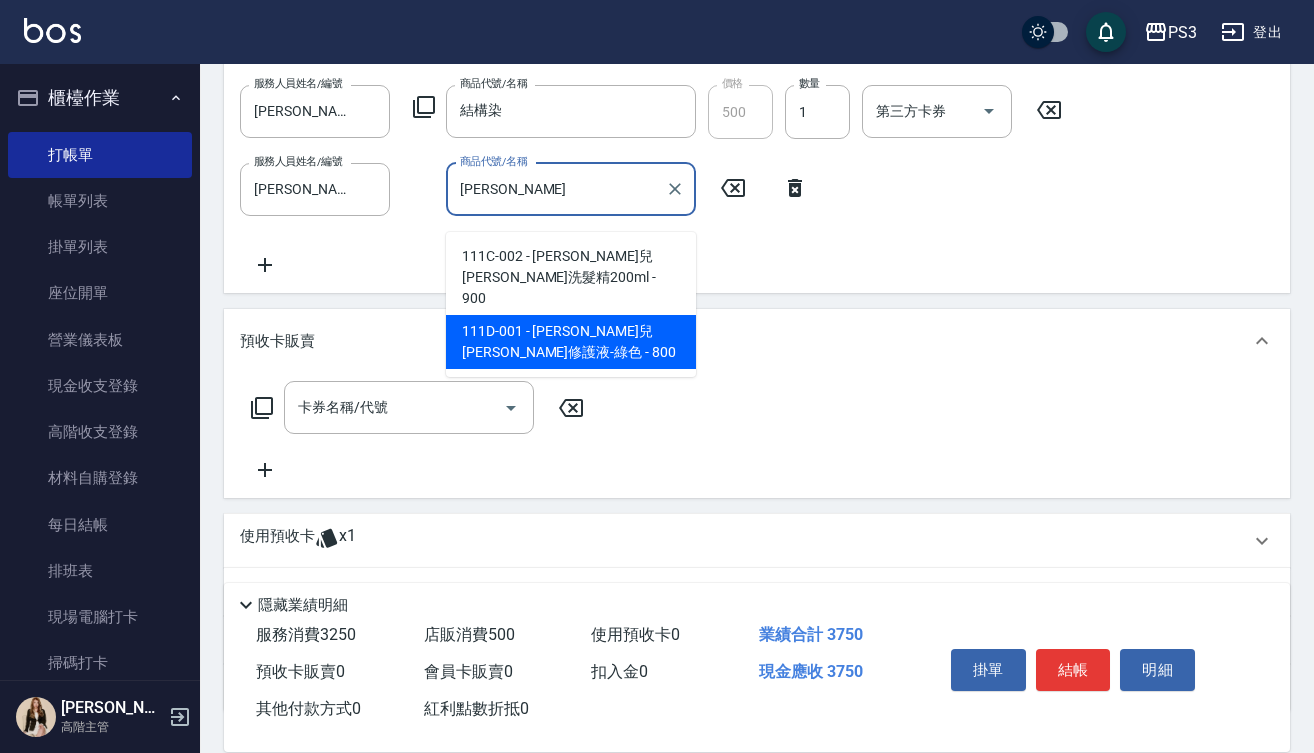 scroll, scrollTop: 838, scrollLeft: 0, axis: vertical 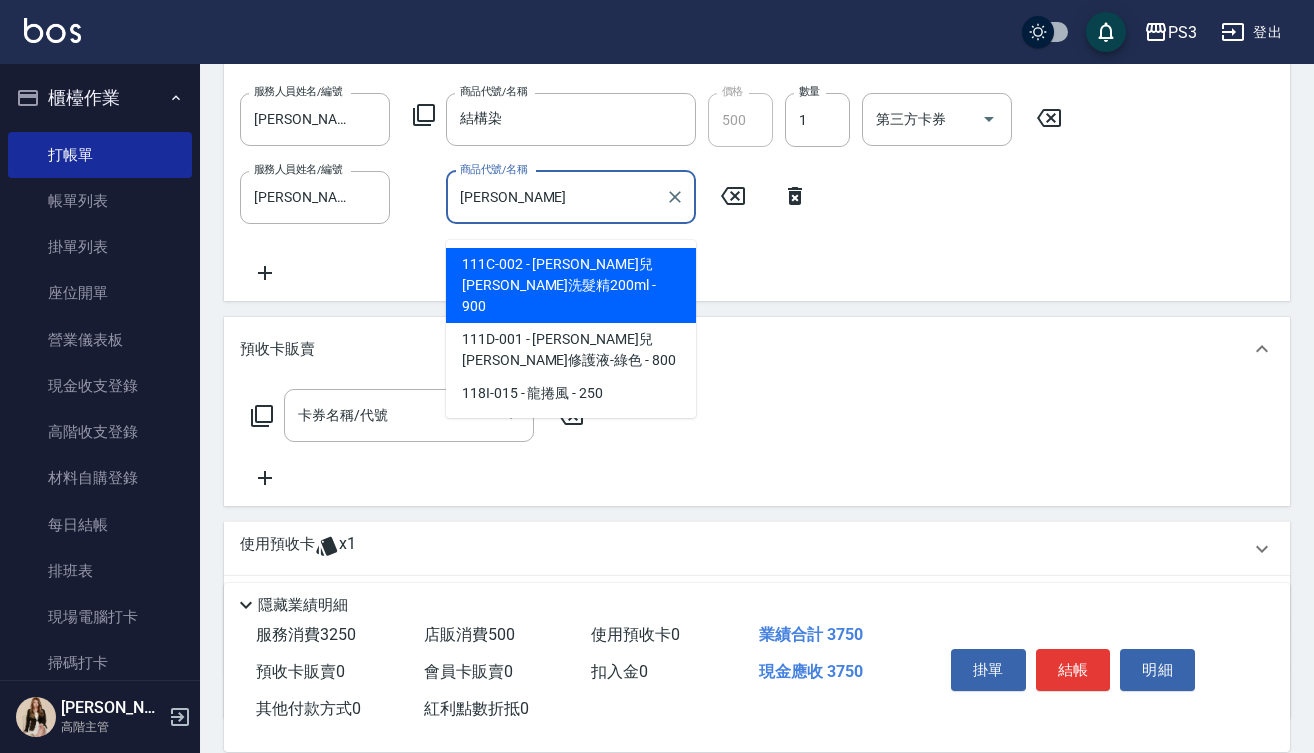 click on "[PERSON_NAME]" at bounding box center (556, 197) 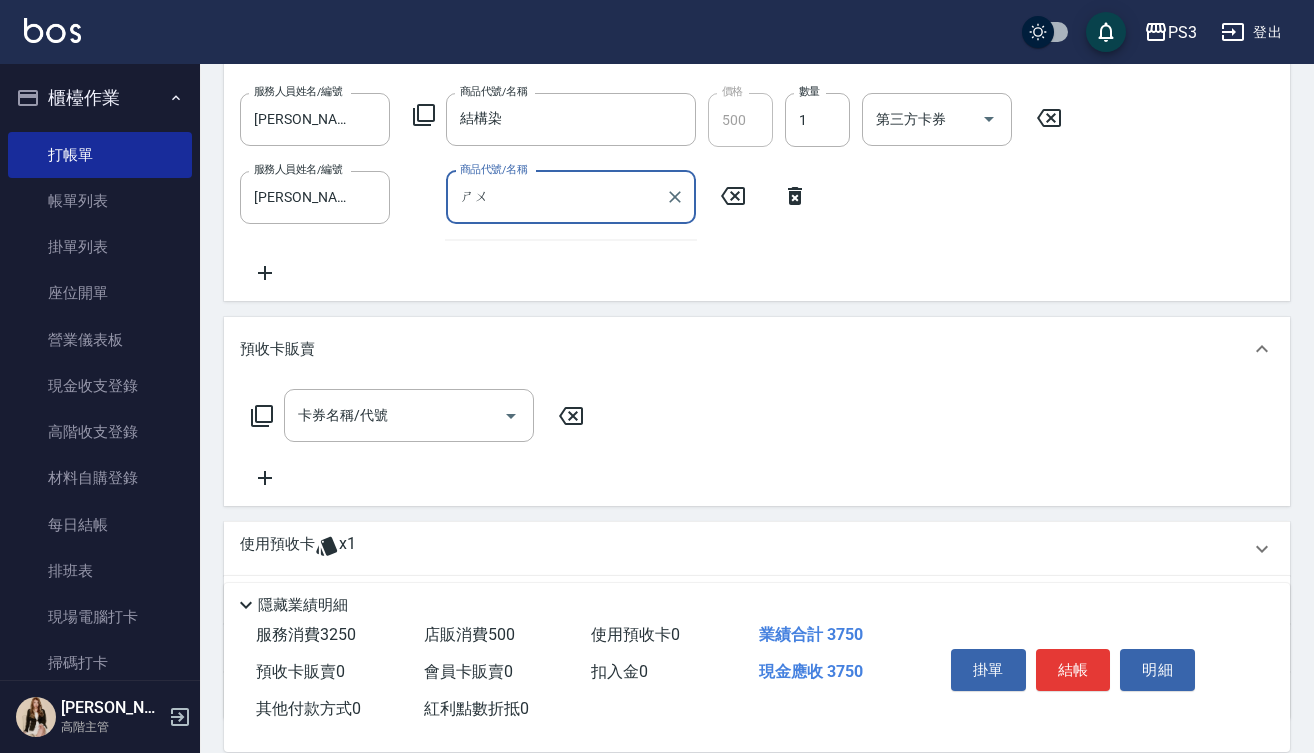 type on "梳" 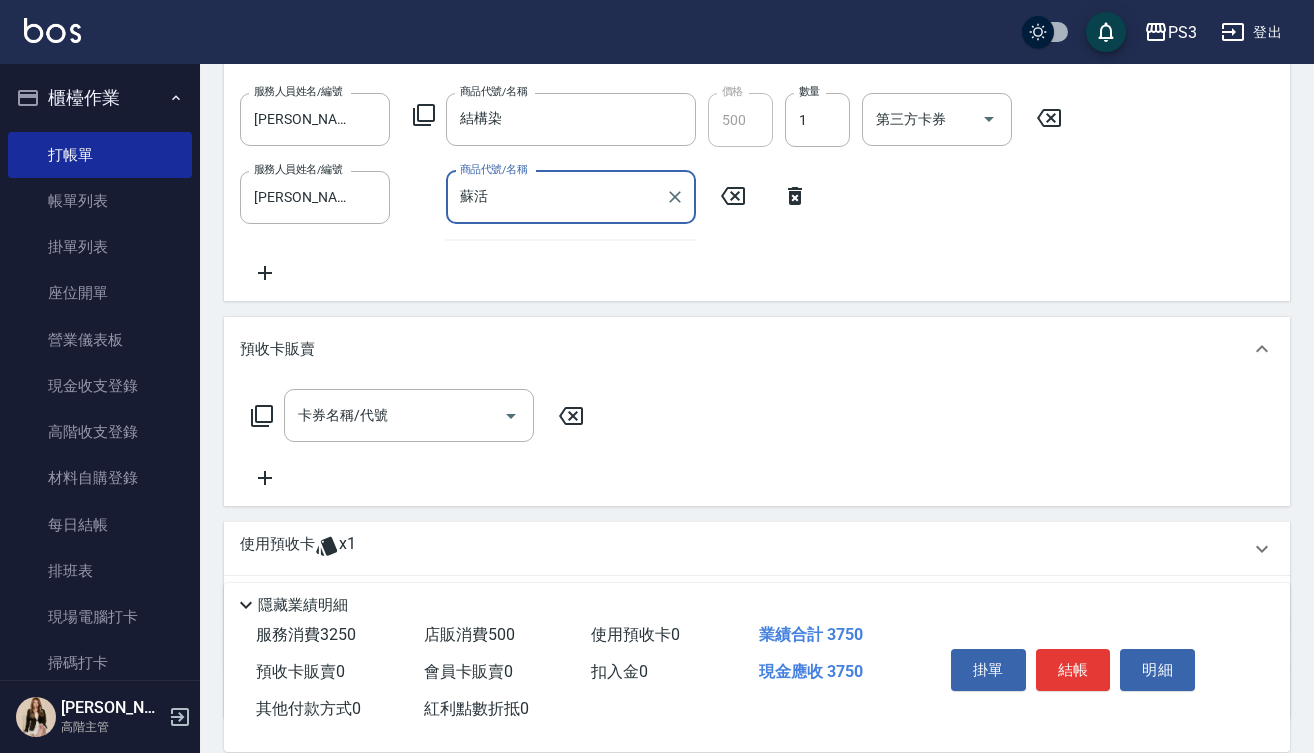 type on "蘇" 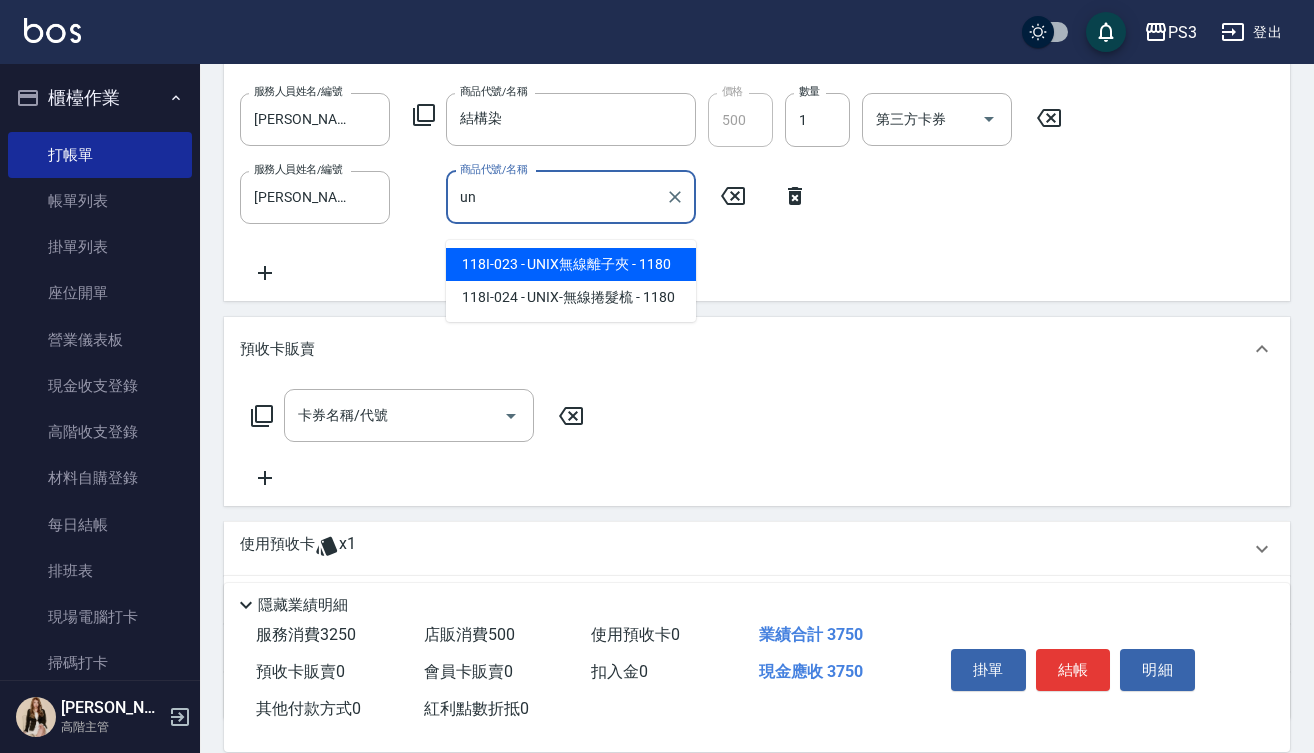 type on "u" 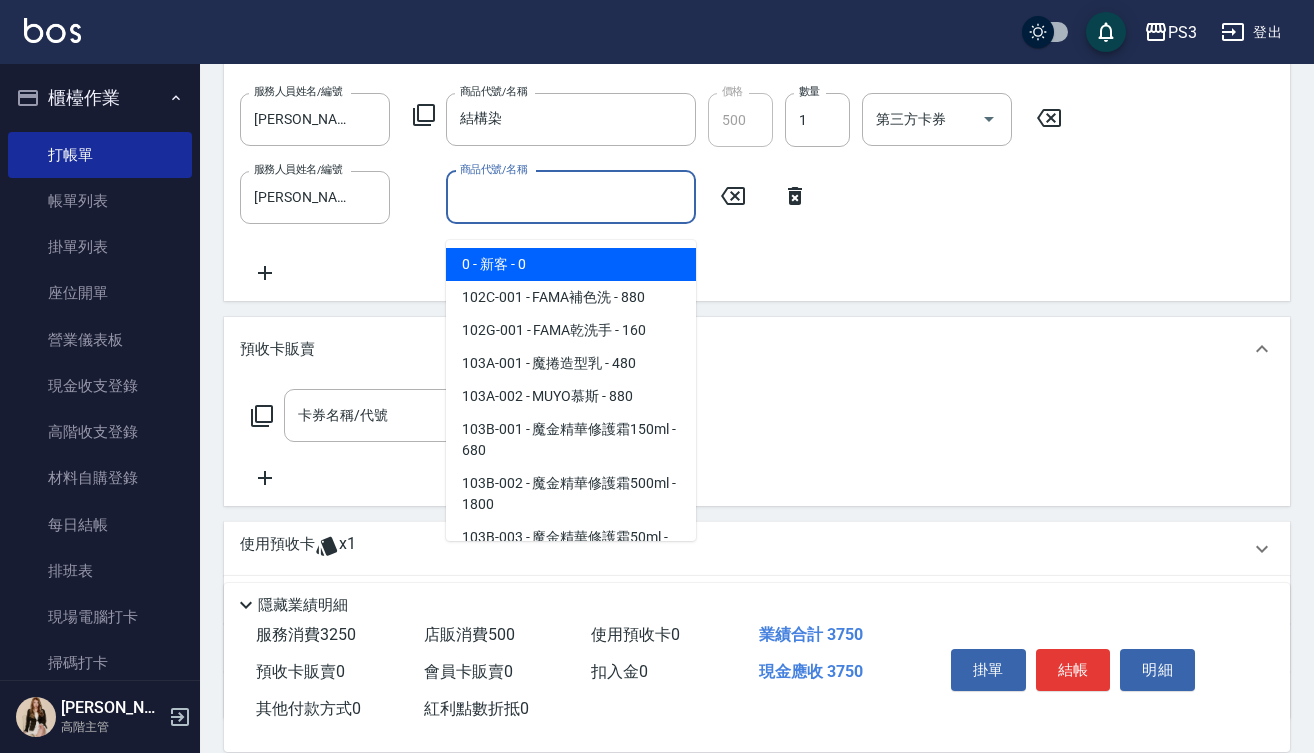 click on "商品代號/名稱" at bounding box center (571, 197) 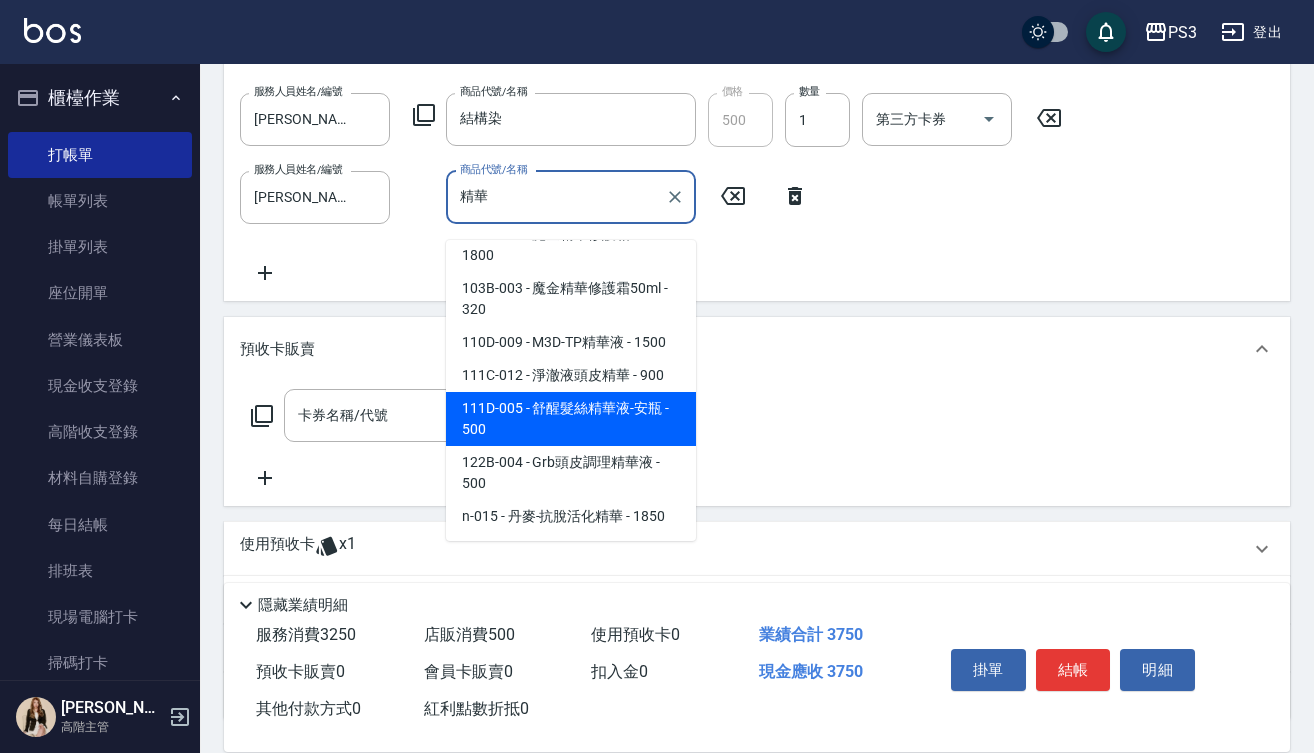 scroll, scrollTop: 84, scrollLeft: 0, axis: vertical 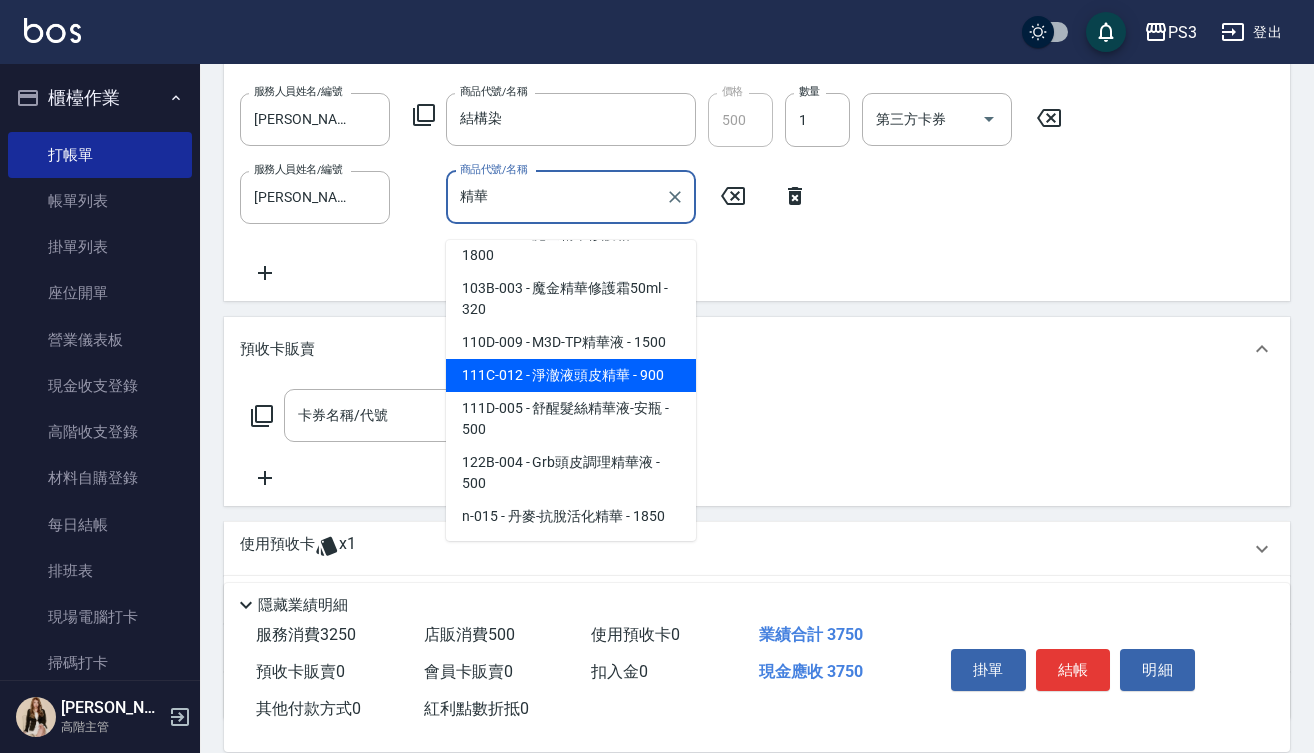 type on "精華" 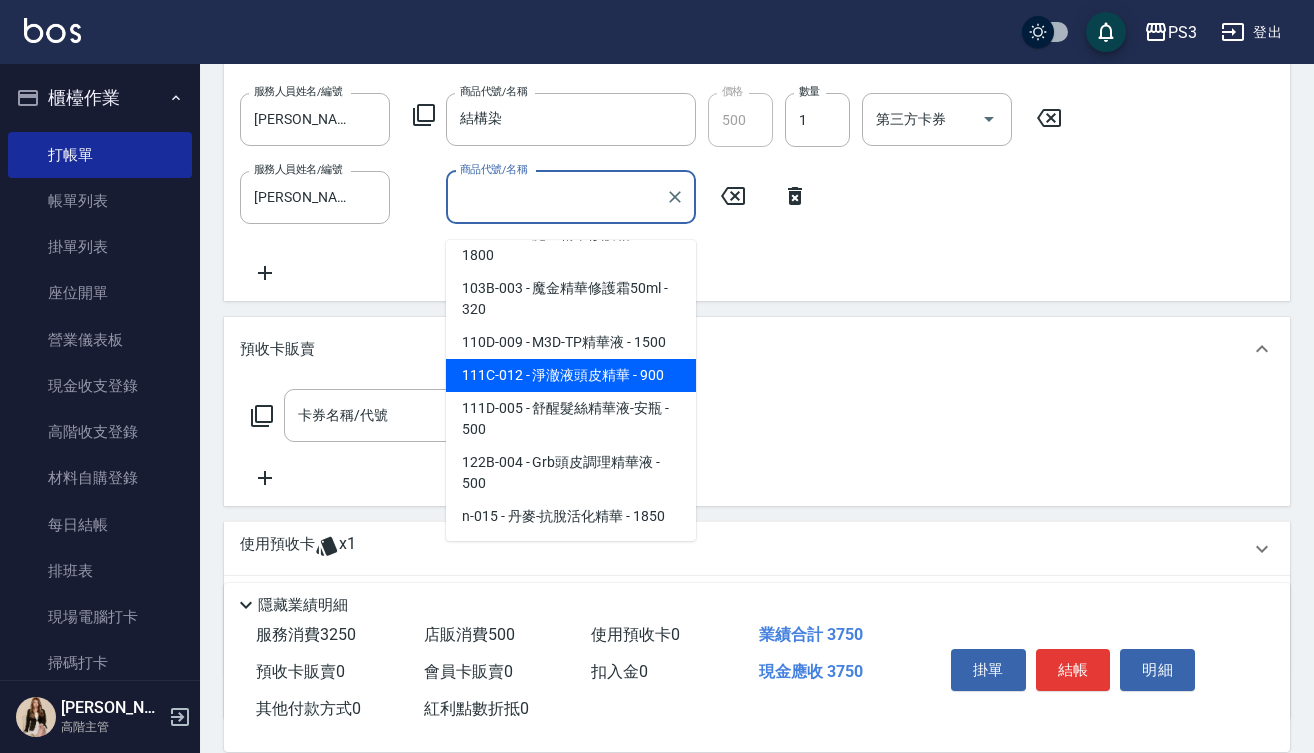 click on "預收卡販賣" at bounding box center (745, 349) 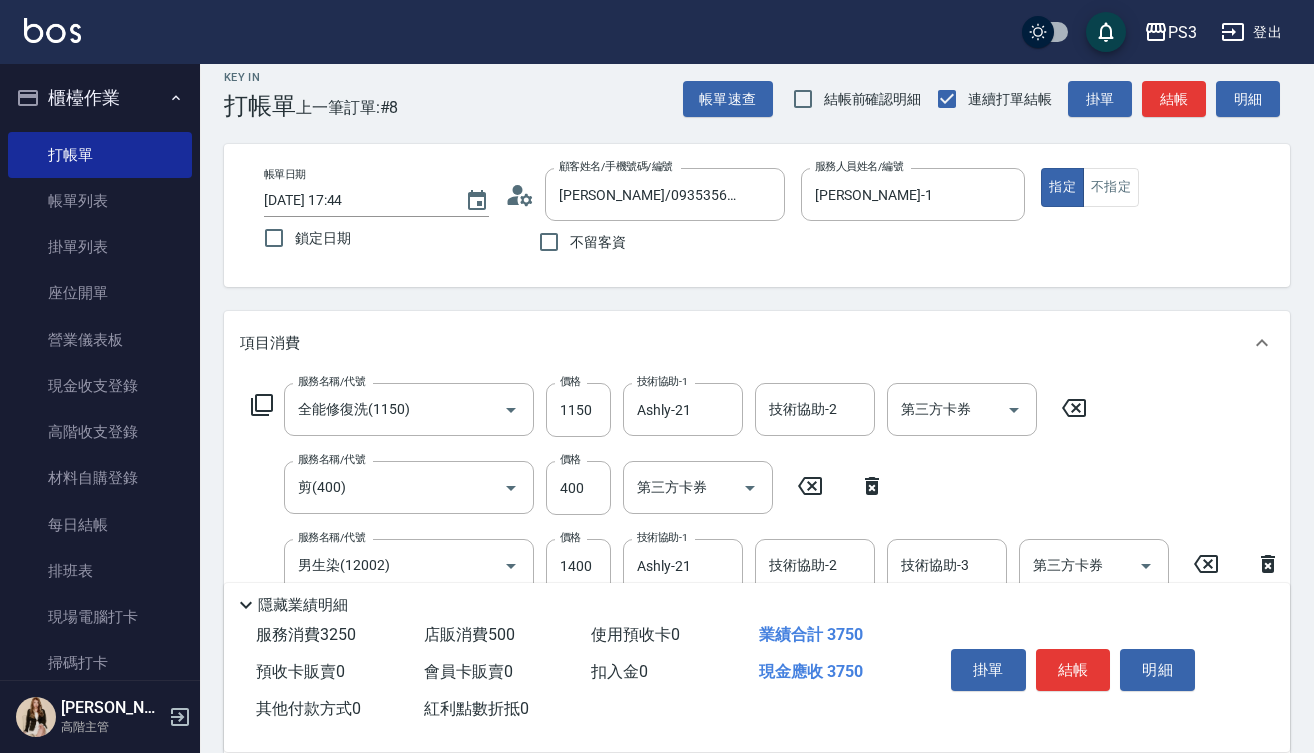 scroll, scrollTop: 0, scrollLeft: 0, axis: both 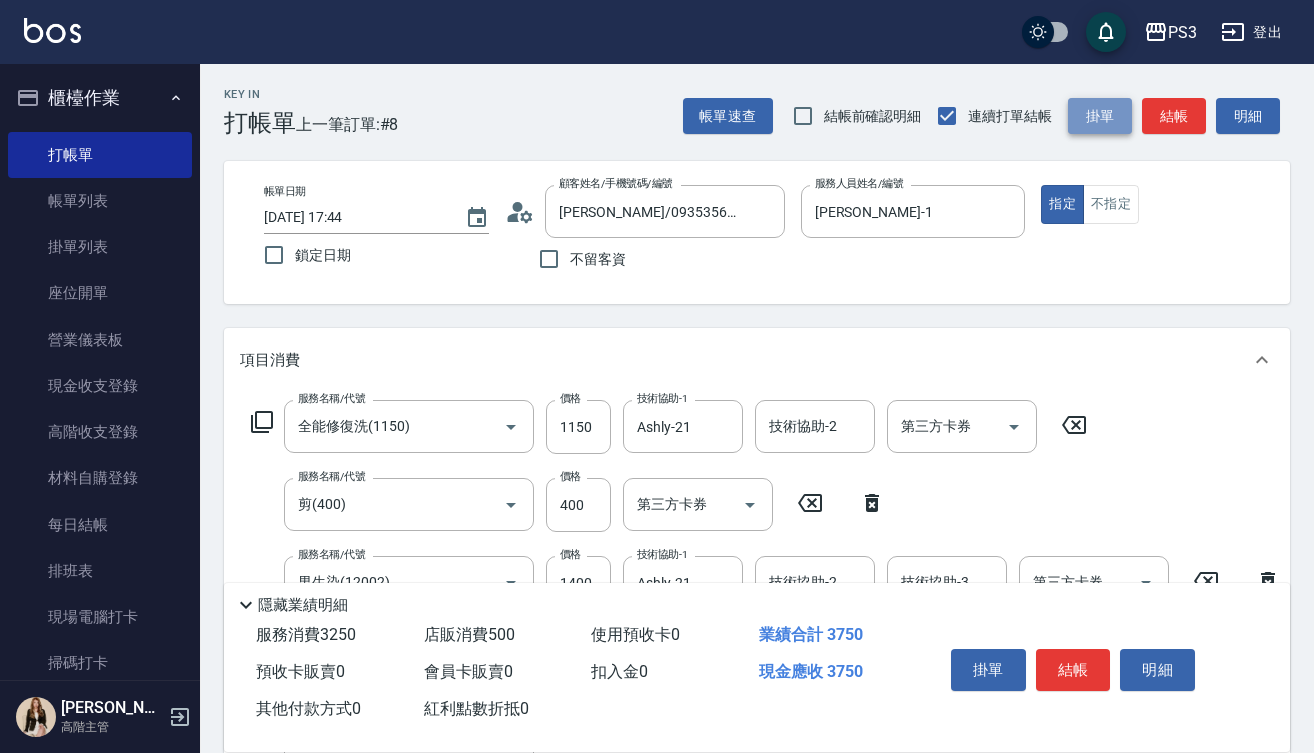 click on "掛單" at bounding box center (1100, 116) 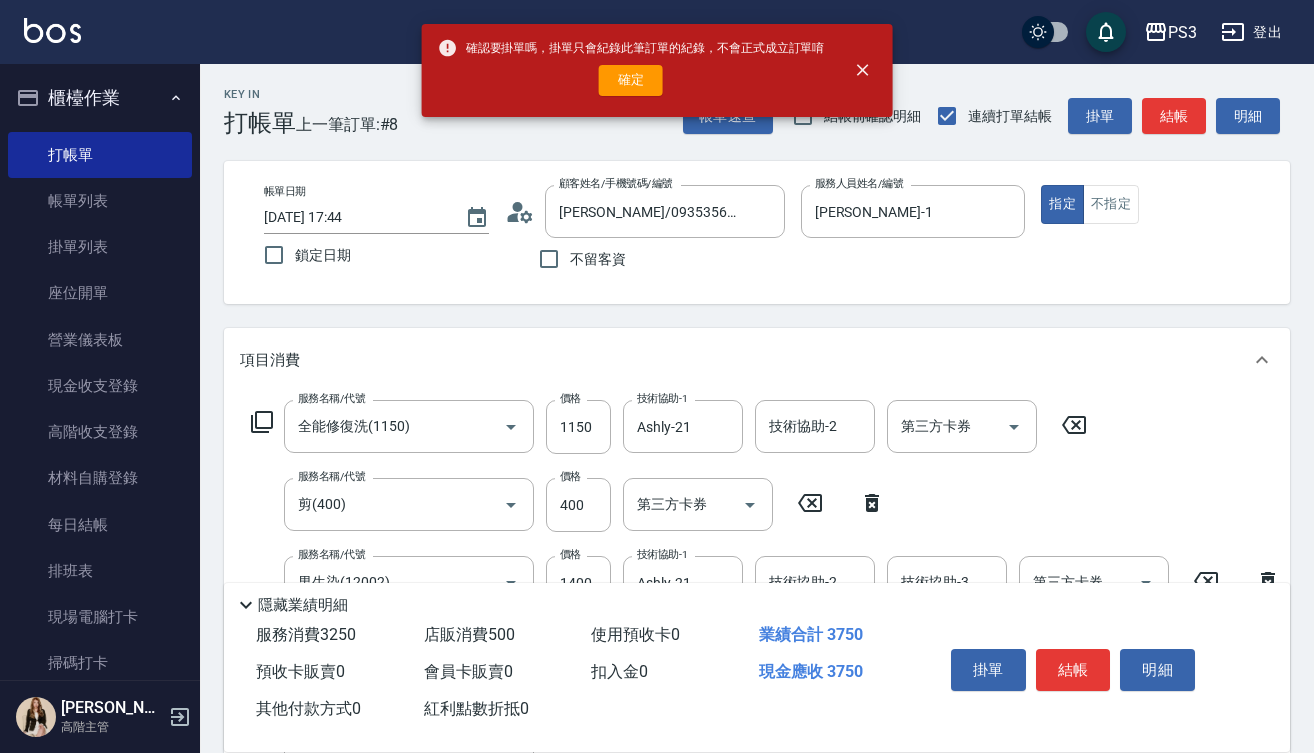 click on "確定" at bounding box center [631, 80] 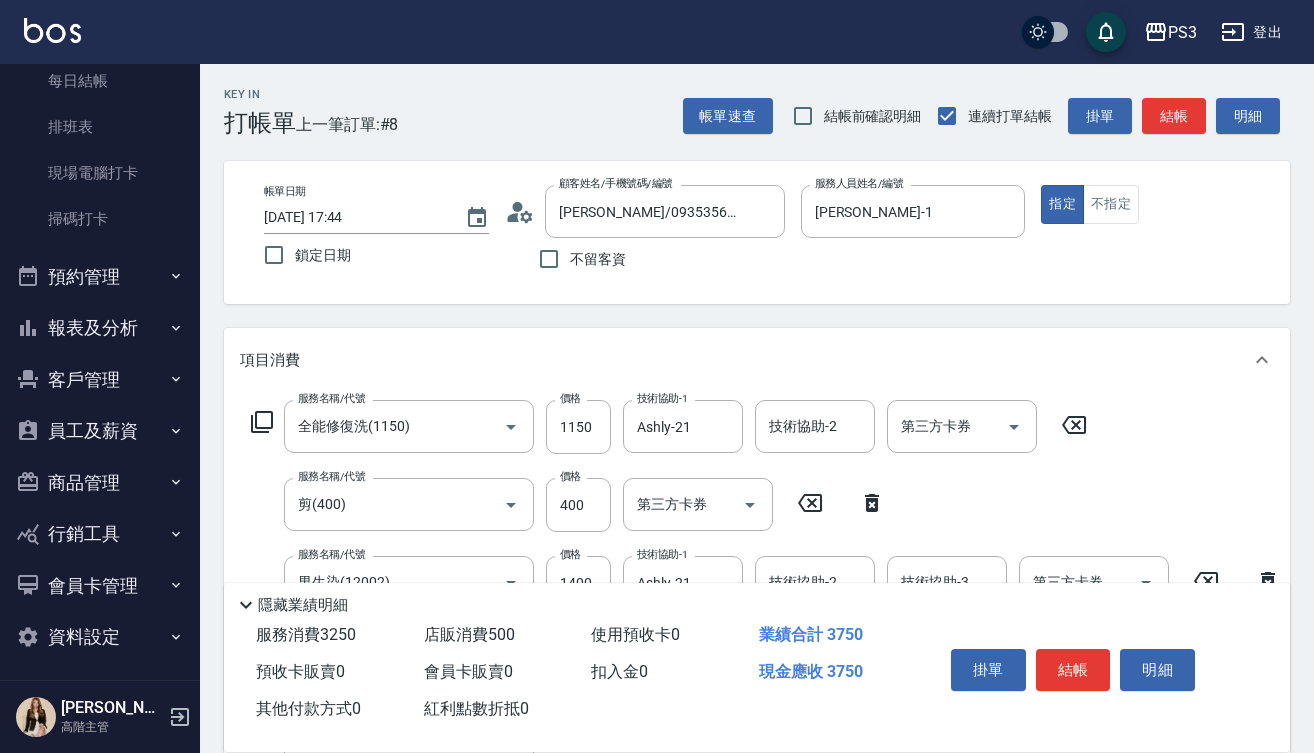 scroll, scrollTop: 443, scrollLeft: 0, axis: vertical 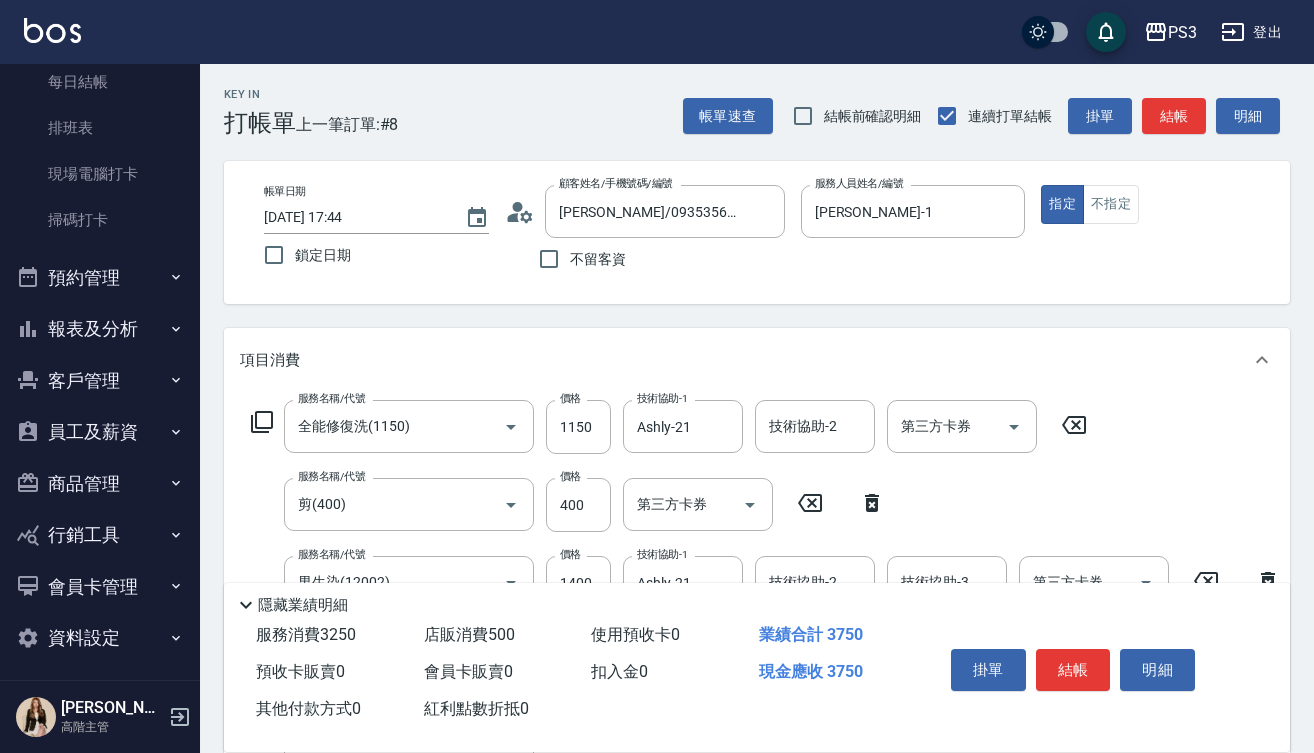 click on "商品管理" at bounding box center (100, 484) 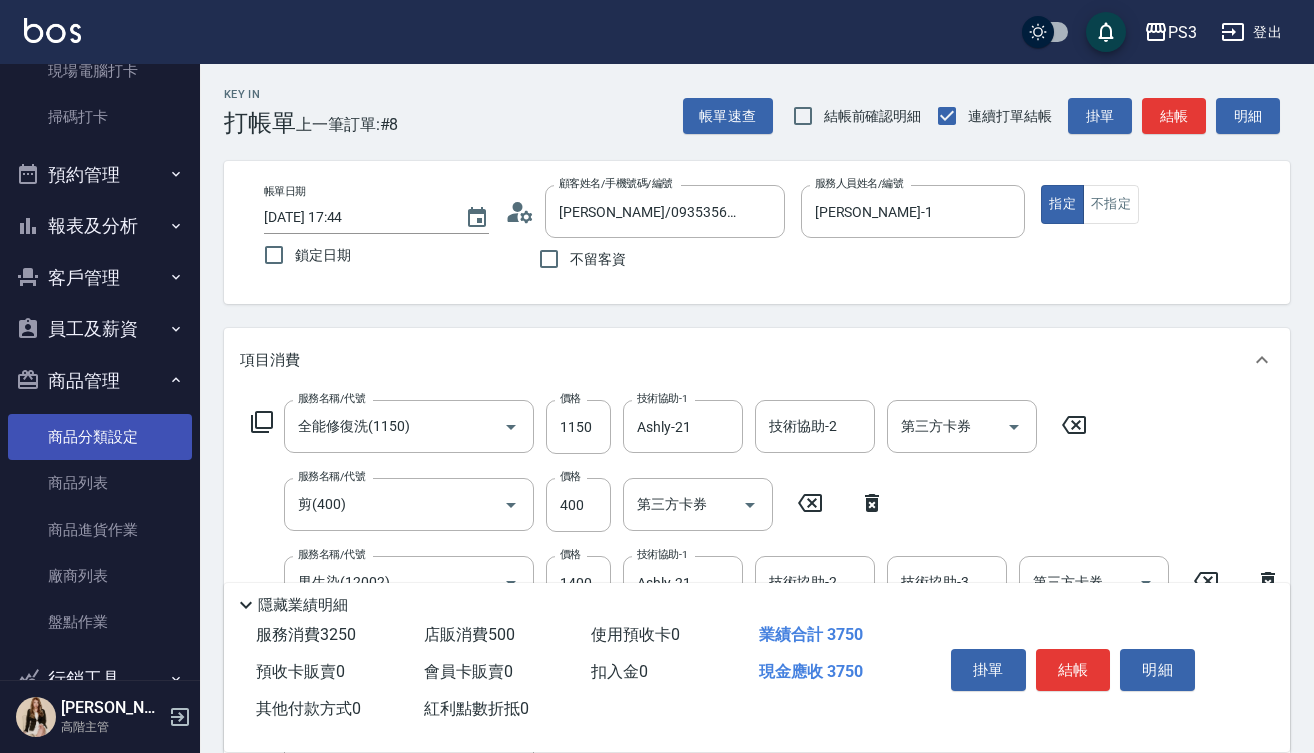 scroll, scrollTop: 555, scrollLeft: 0, axis: vertical 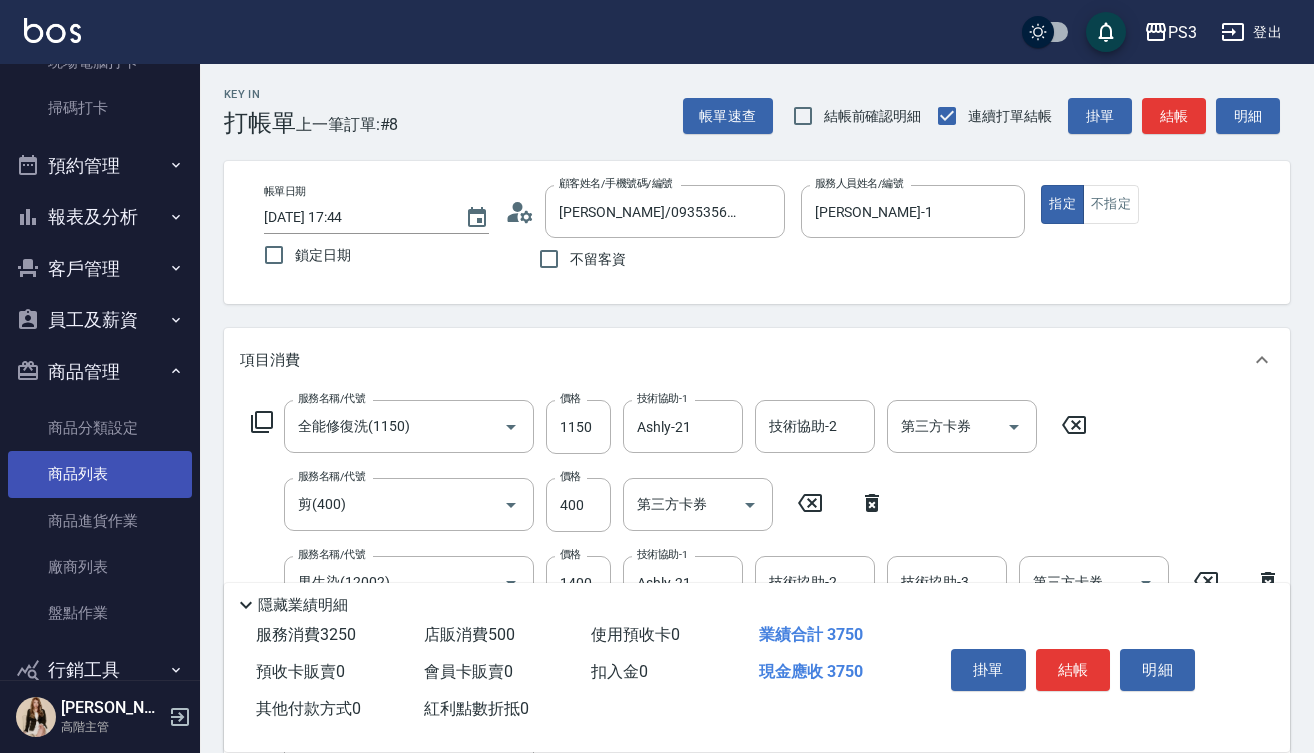 click on "商品列表" at bounding box center (100, 474) 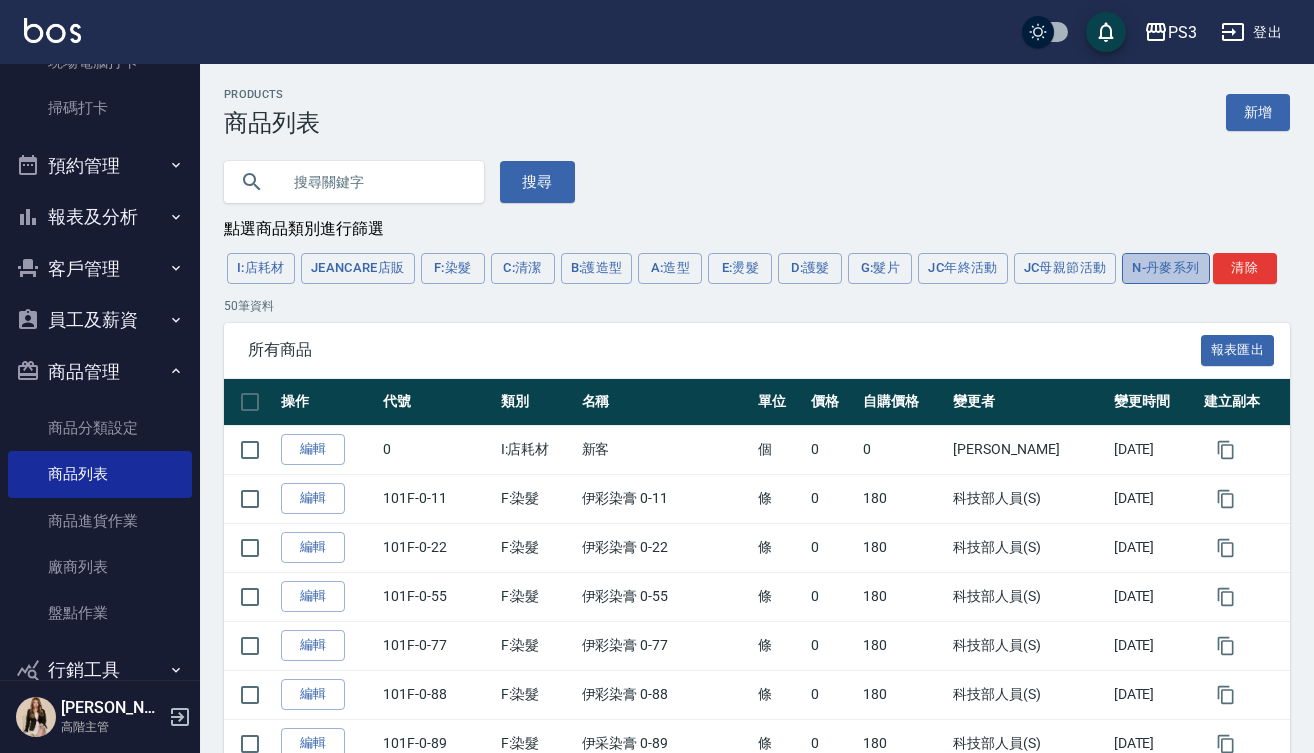 click on "N-丹麥系列" at bounding box center (1165, 268) 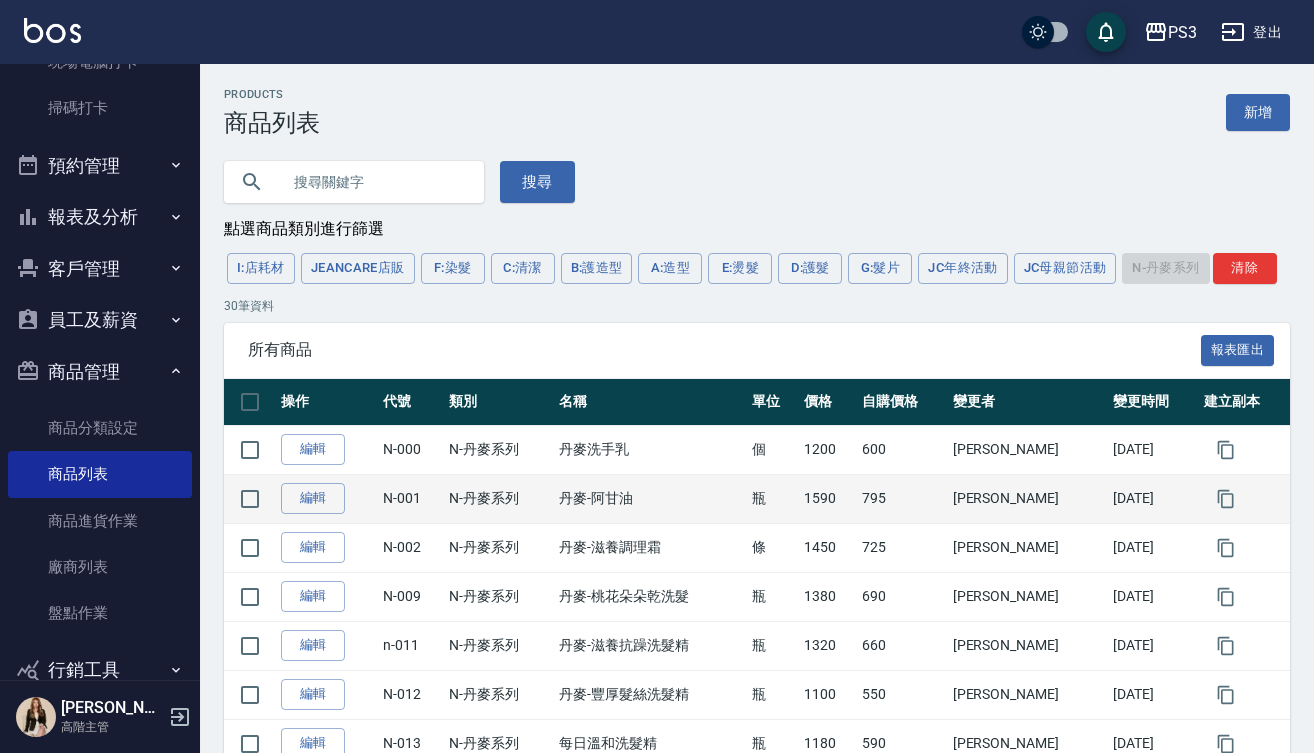 click on "1590" at bounding box center (828, 498) 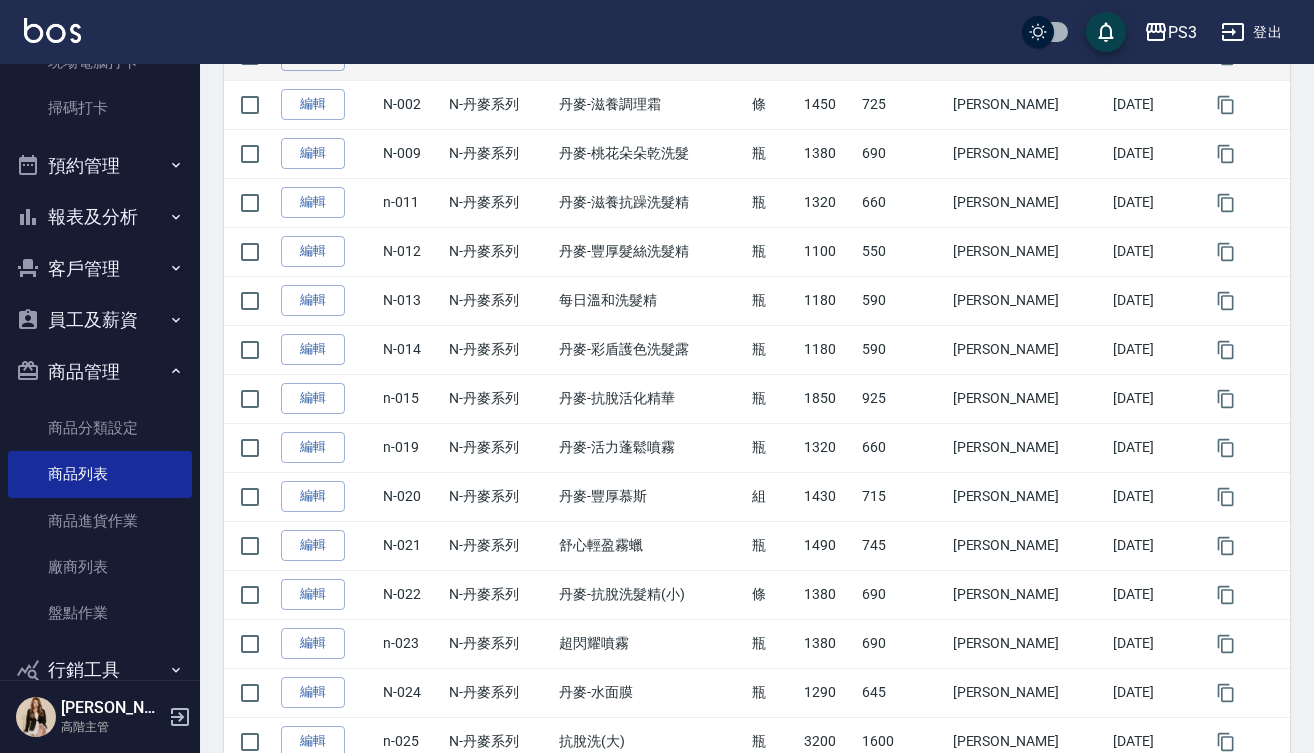 scroll, scrollTop: 445, scrollLeft: 0, axis: vertical 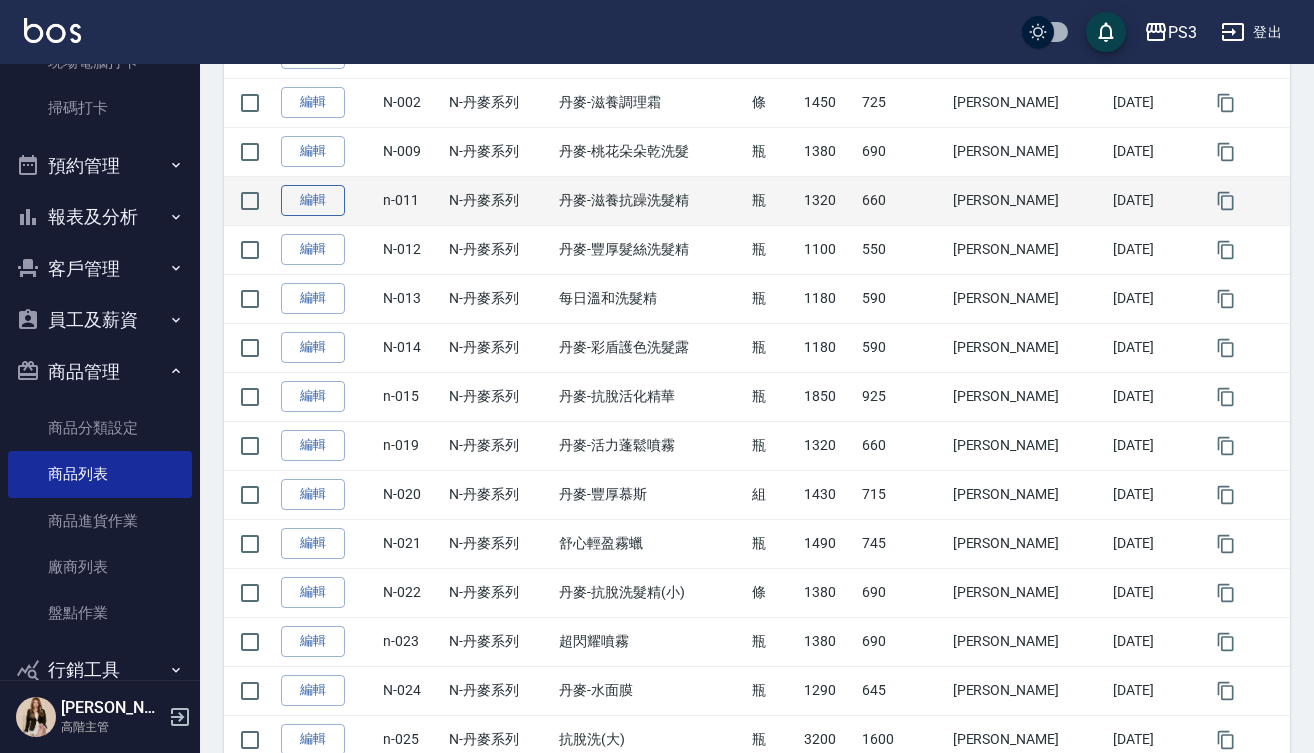 click on "編輯" at bounding box center (313, 200) 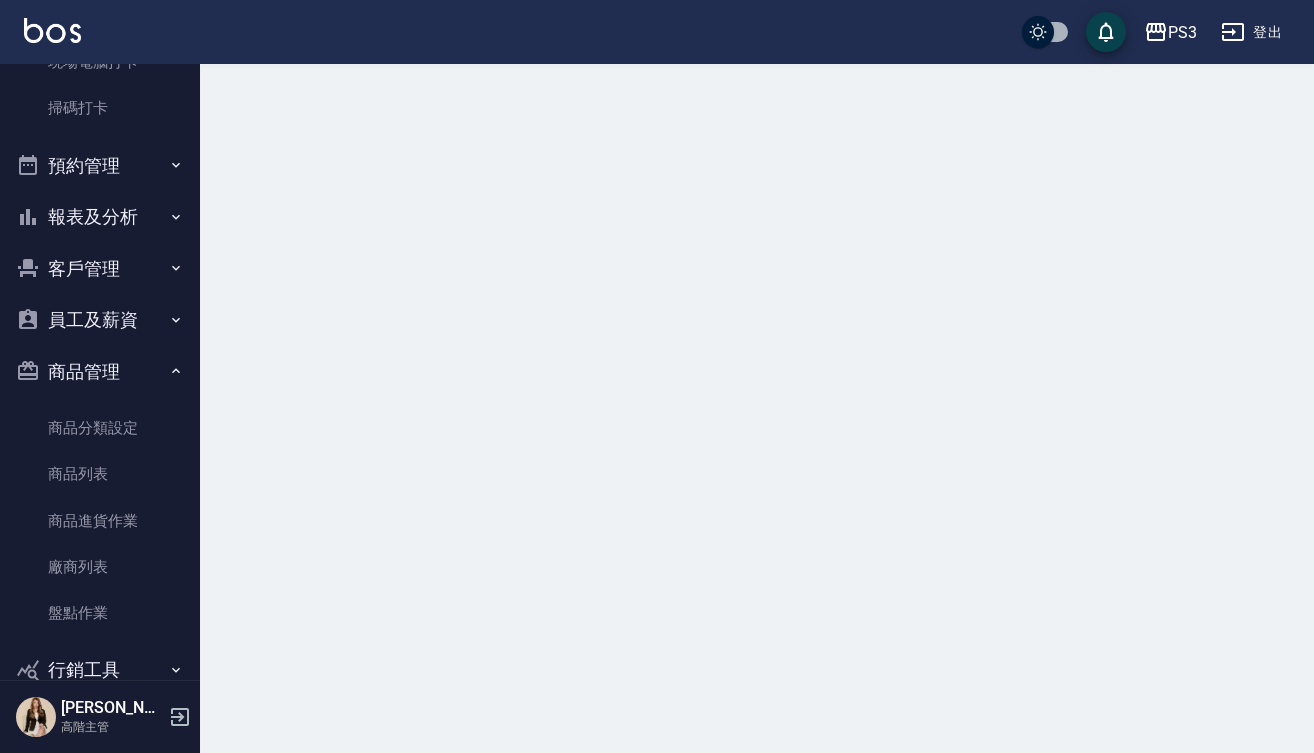 scroll, scrollTop: 0, scrollLeft: 0, axis: both 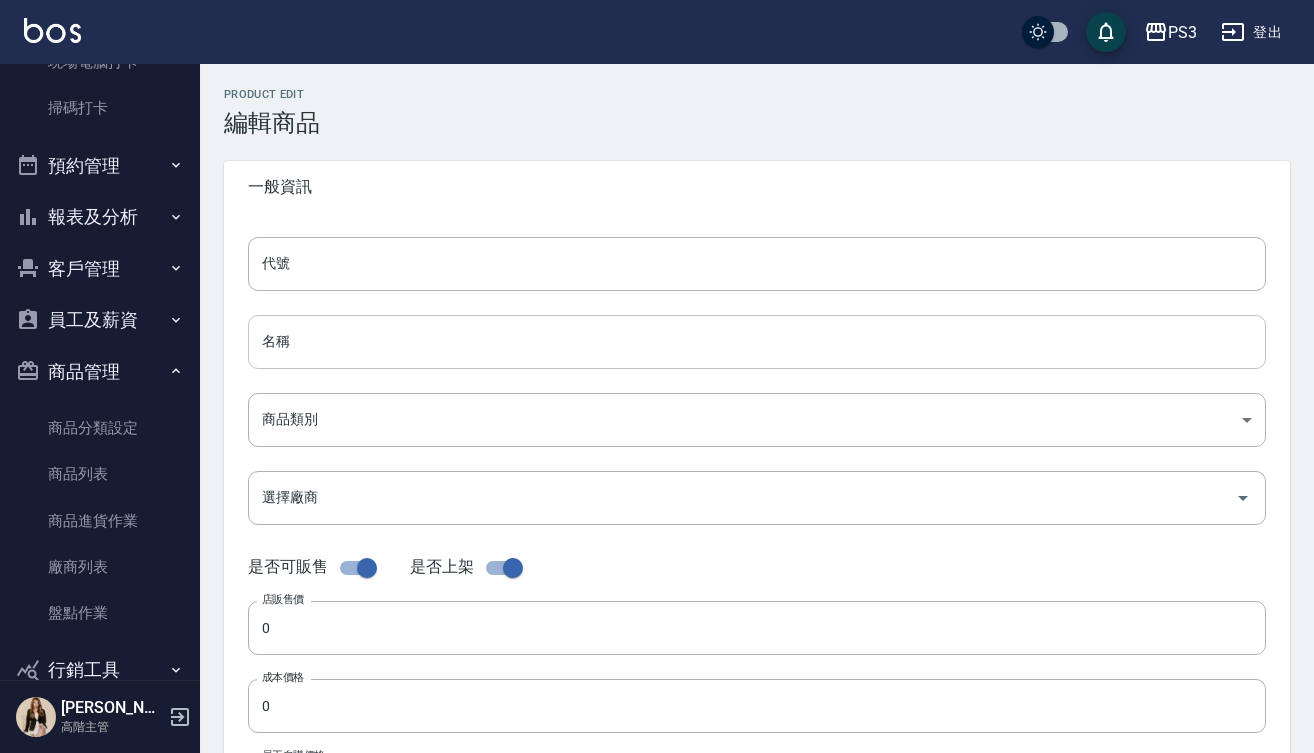 type on "n-011" 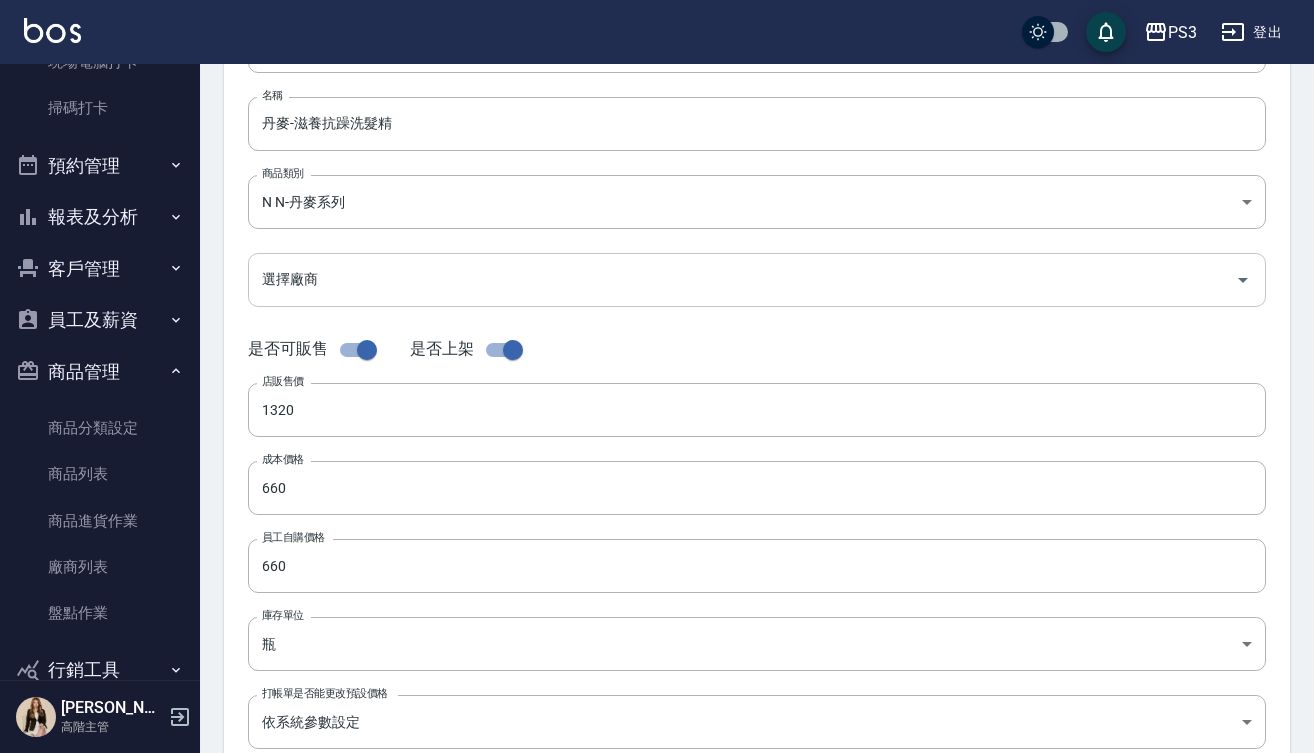 scroll, scrollTop: 242, scrollLeft: 0, axis: vertical 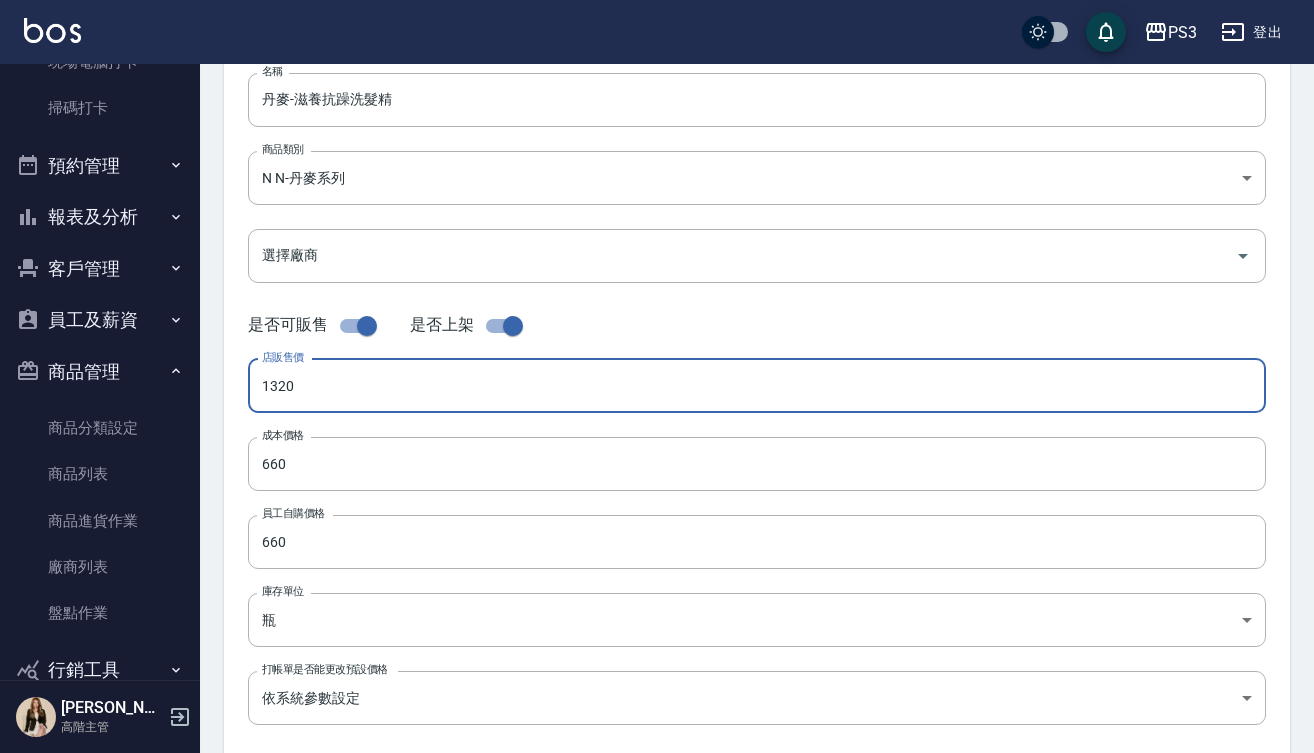 click on "1320" at bounding box center [757, 386] 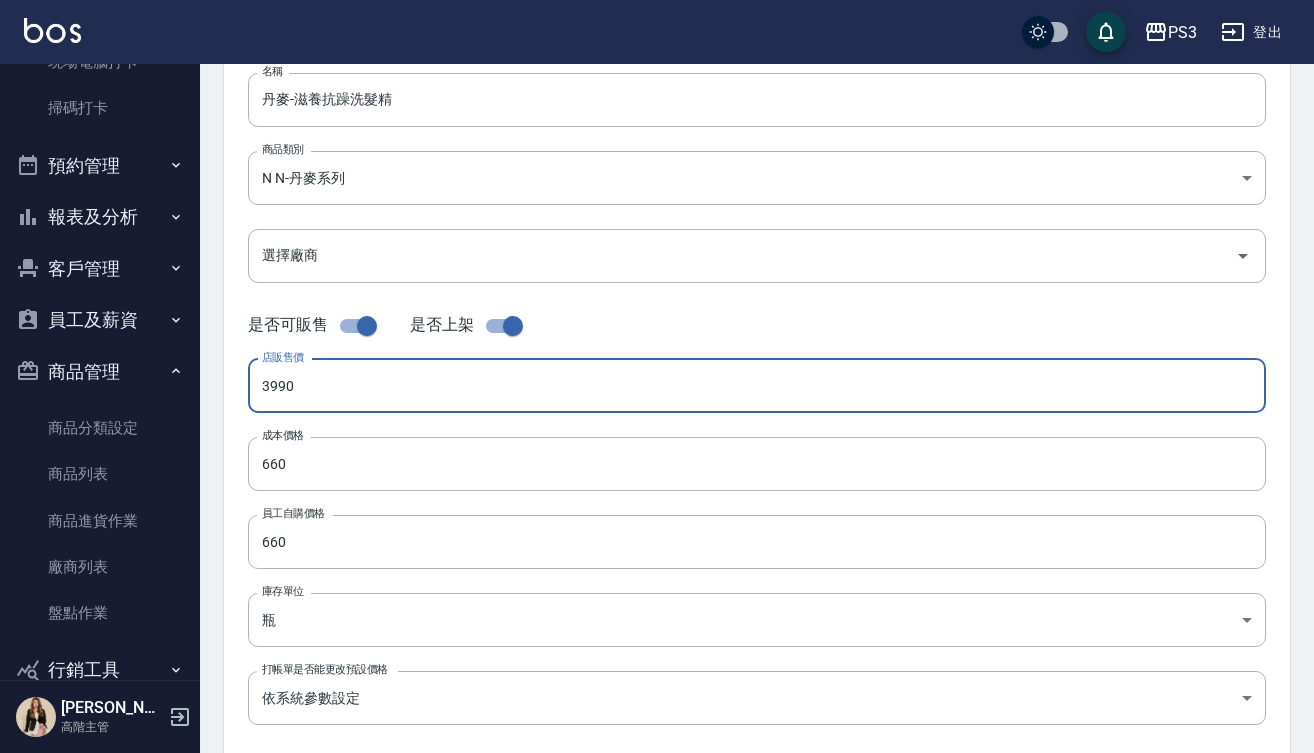 type on "3990" 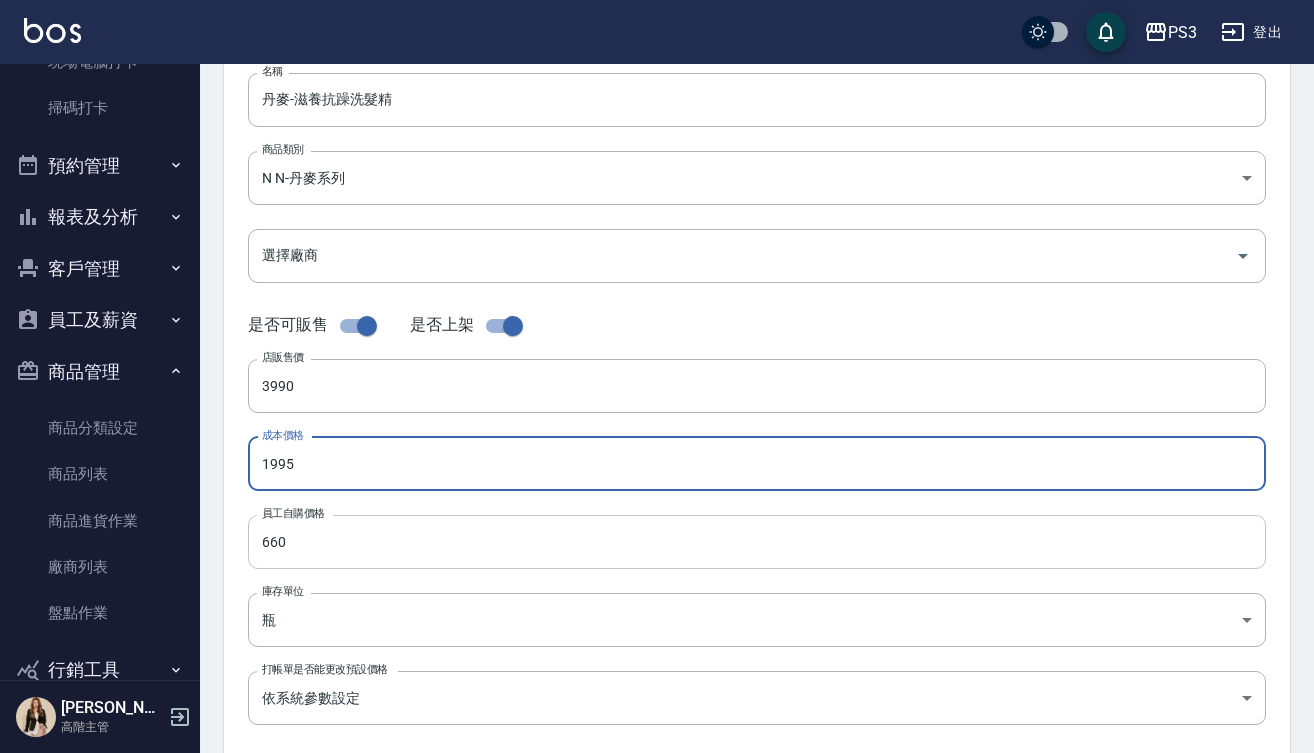 type on "1995" 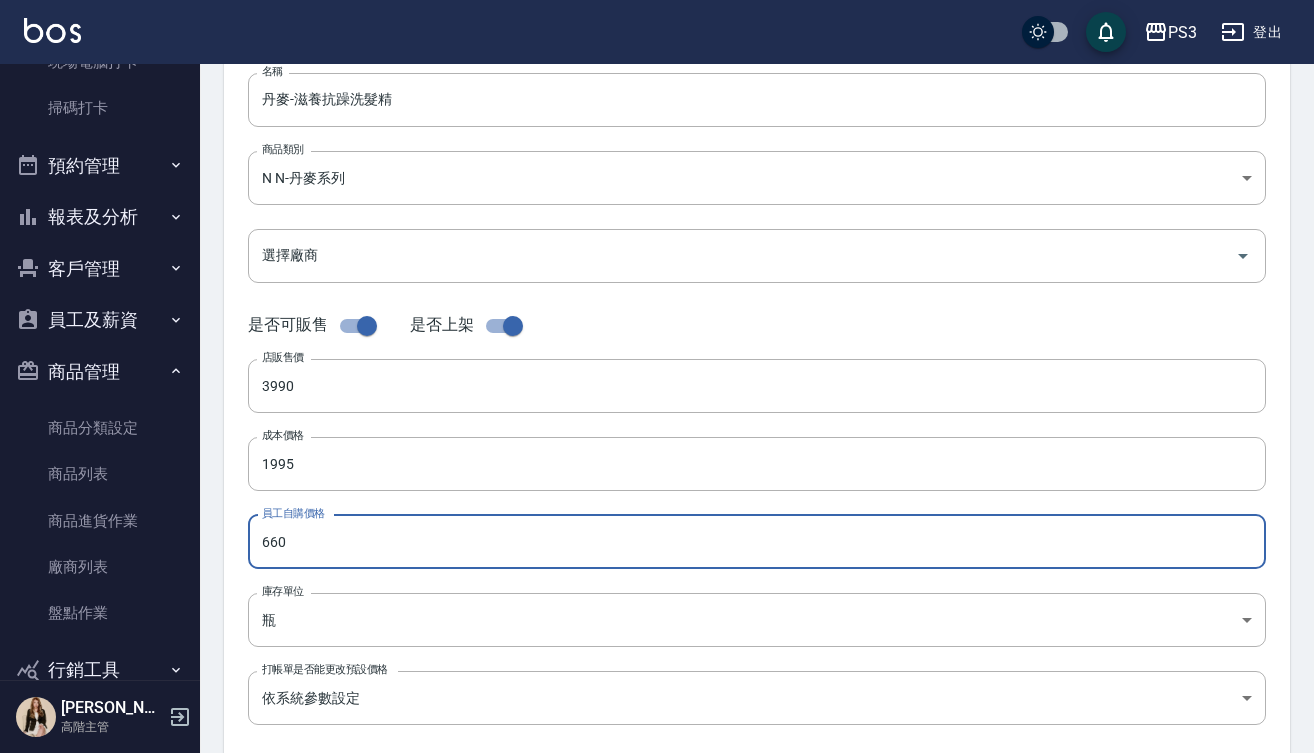 click on "660" at bounding box center [757, 542] 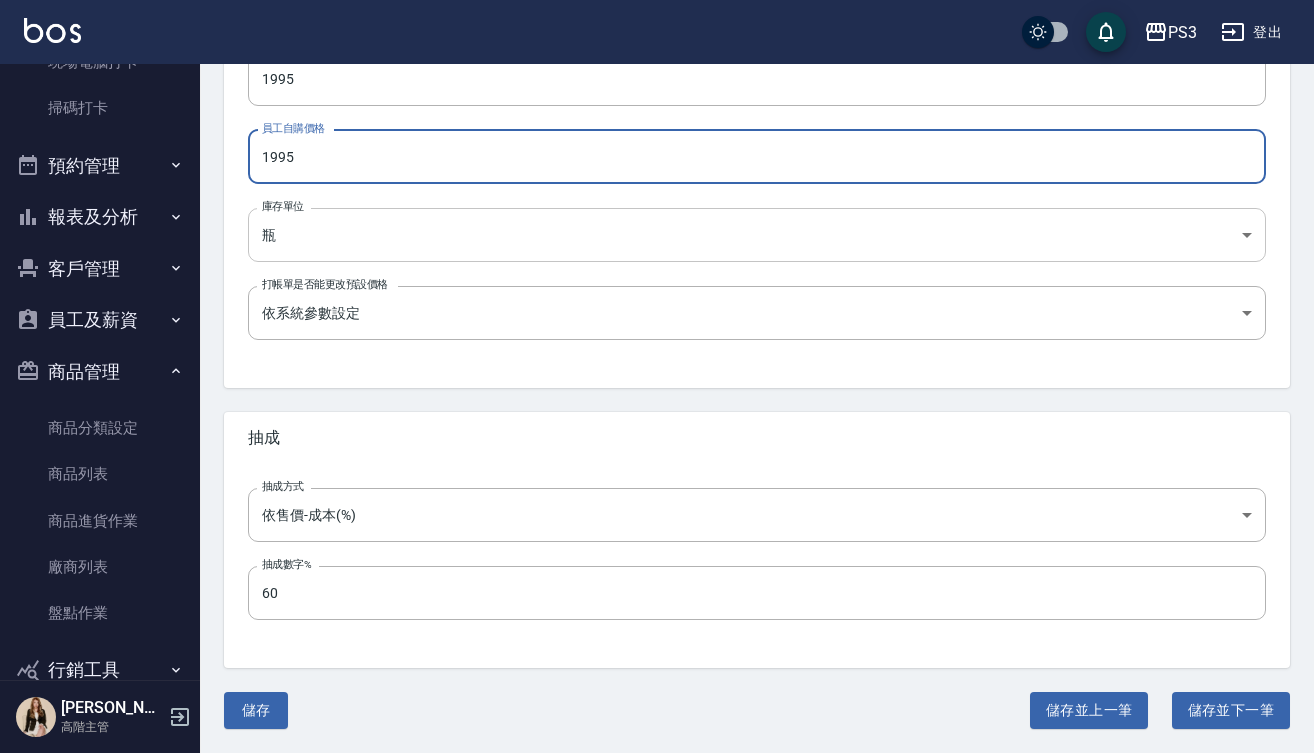 scroll, scrollTop: 626, scrollLeft: 0, axis: vertical 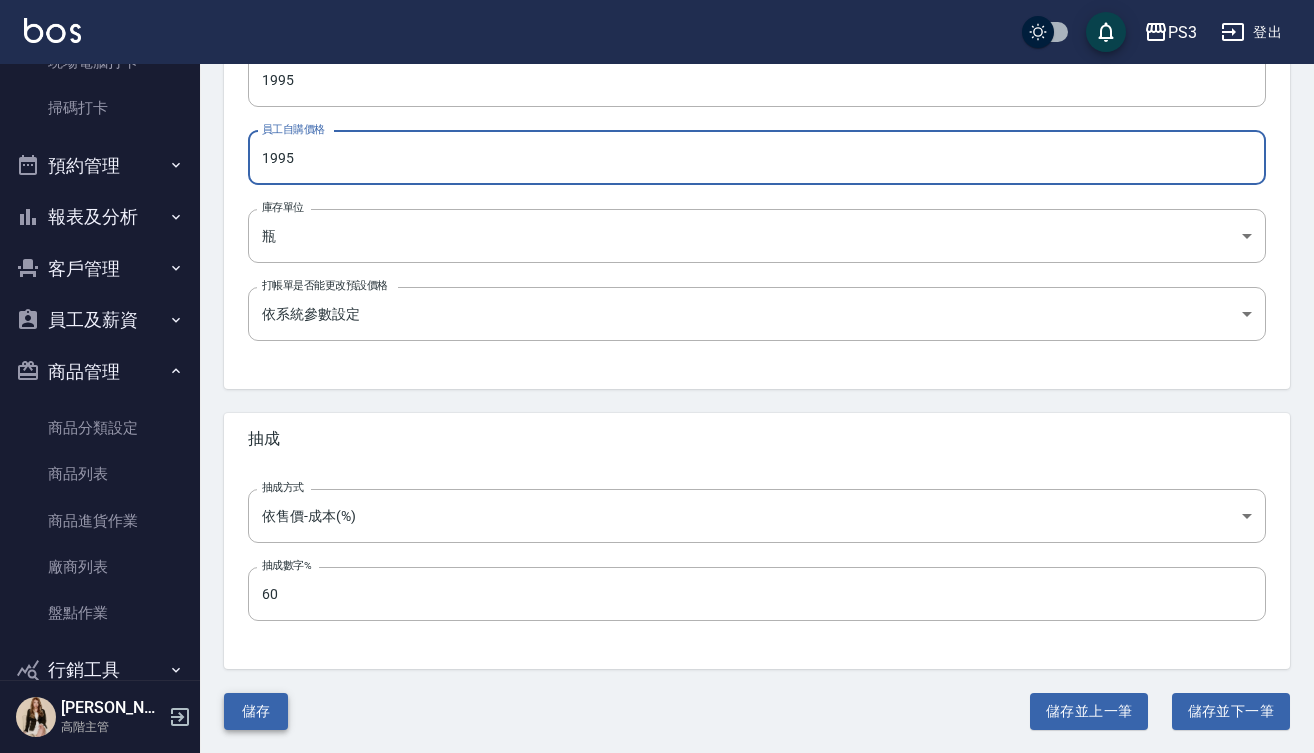type on "1995" 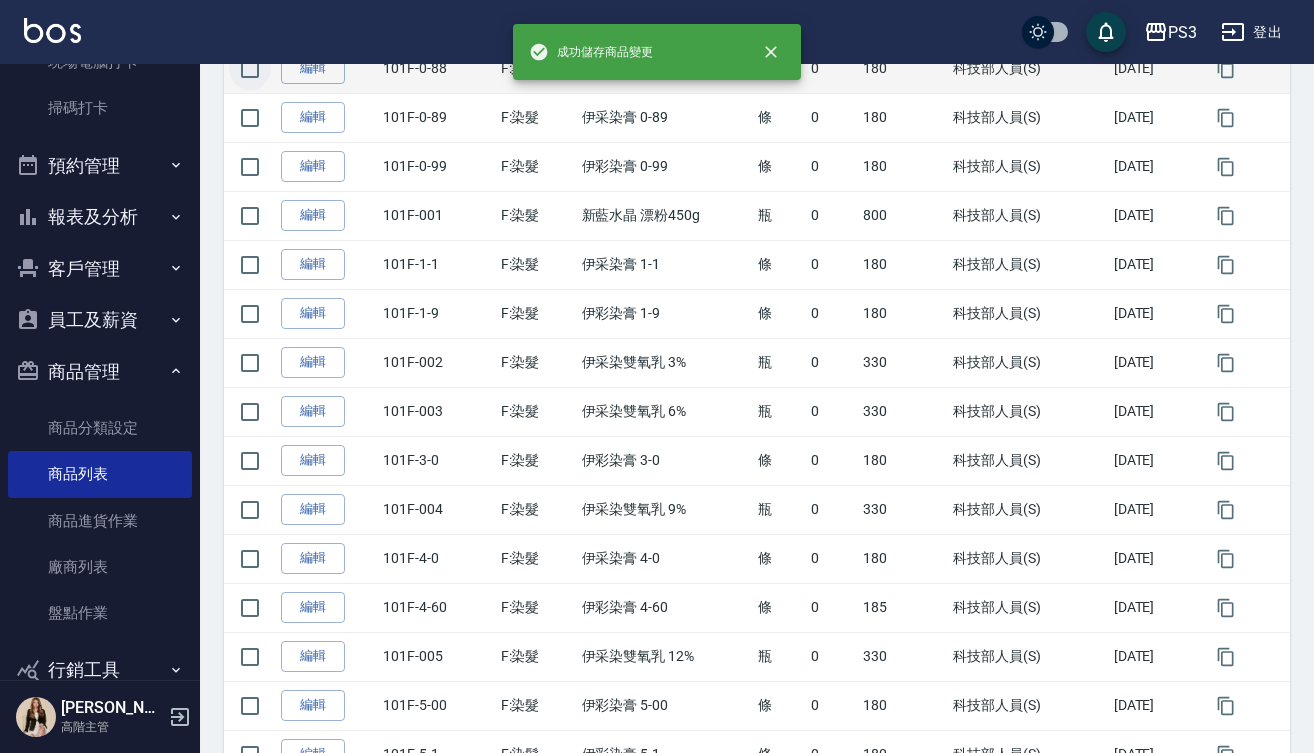 scroll, scrollTop: 0, scrollLeft: 0, axis: both 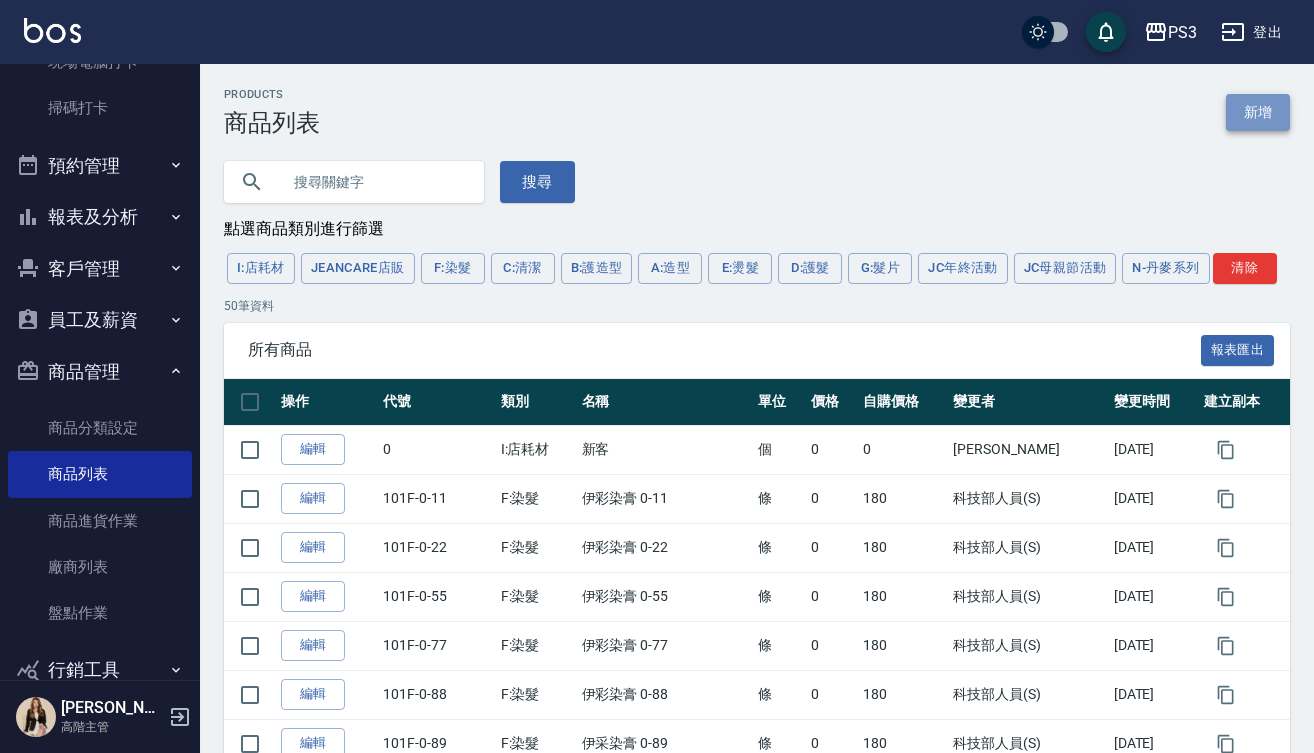 click on "新增" at bounding box center [1258, 112] 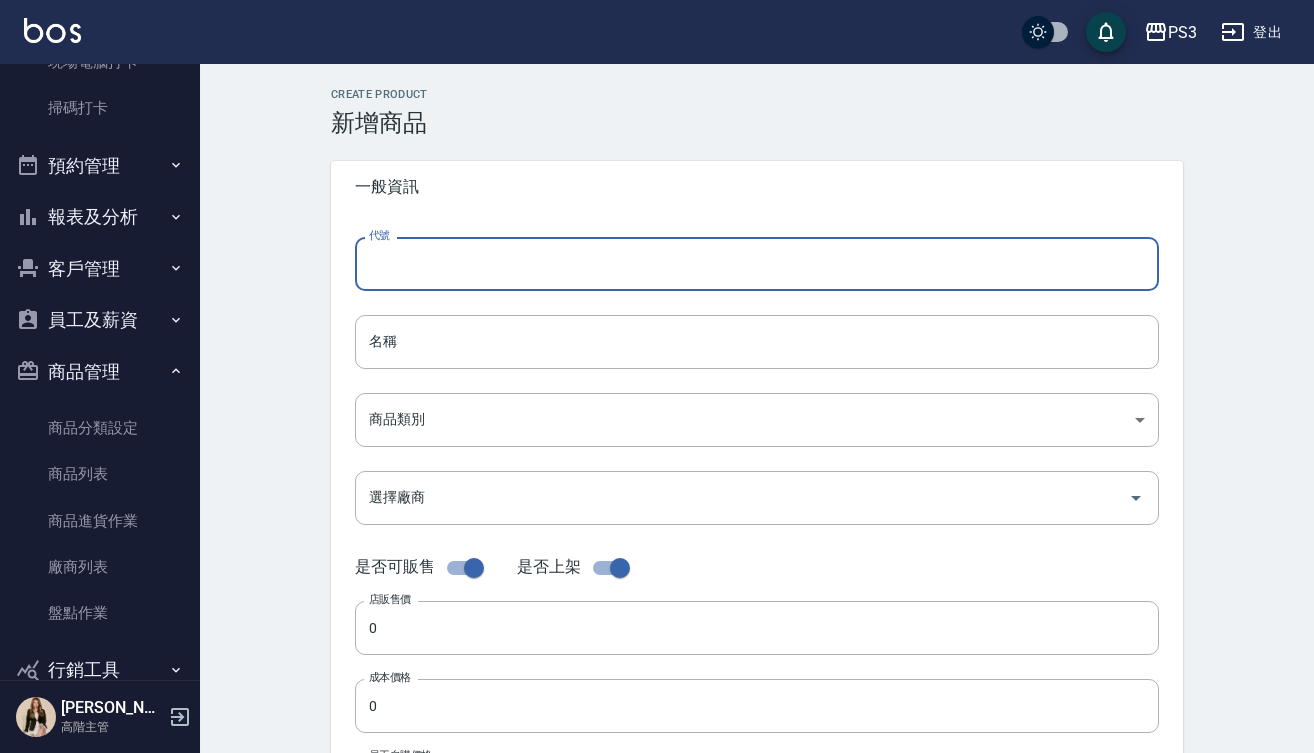 click on "代號" at bounding box center [757, 264] 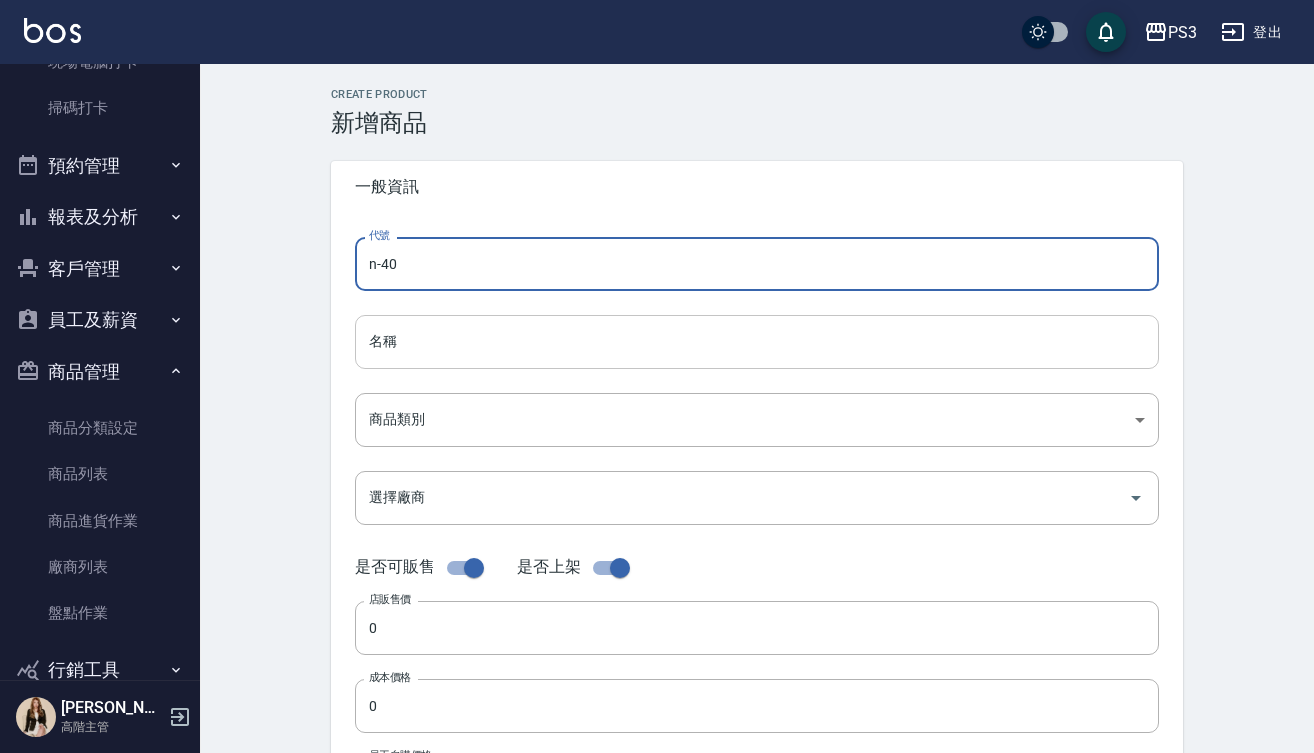 click on "名稱" at bounding box center (757, 342) 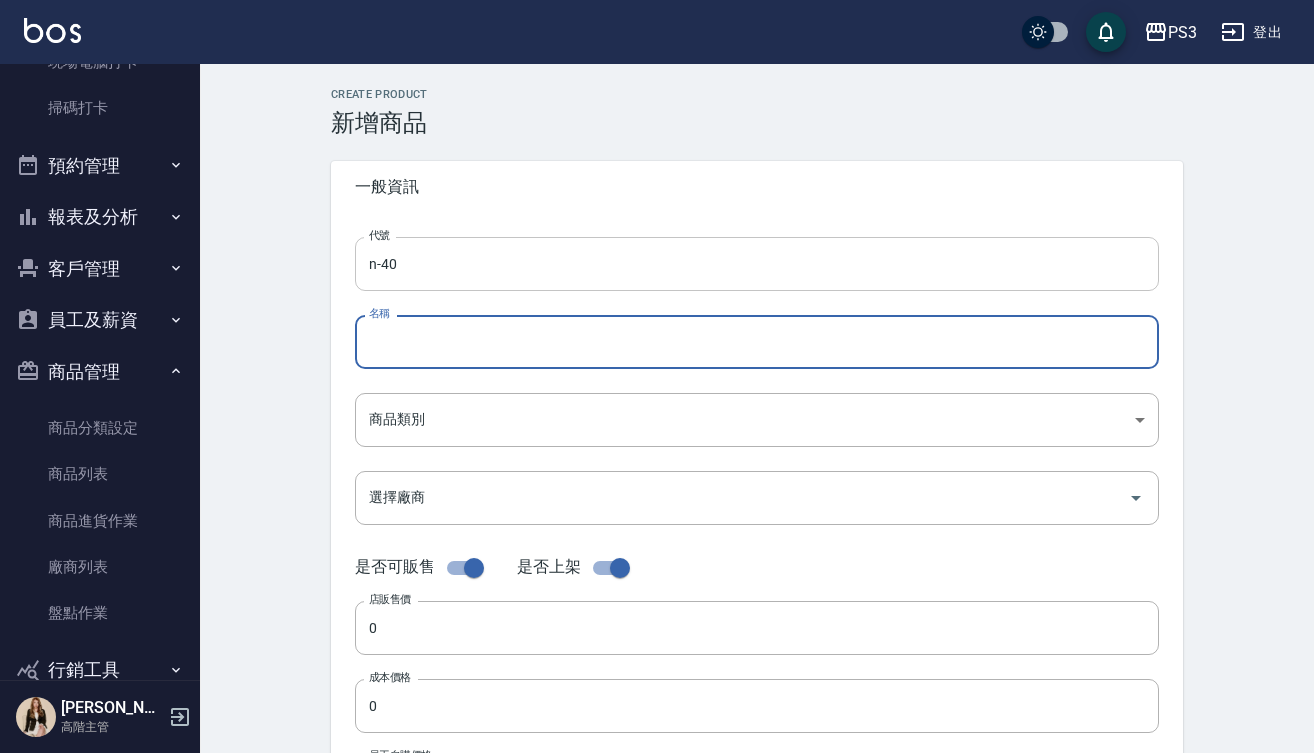 click on "n-40" at bounding box center (757, 264) 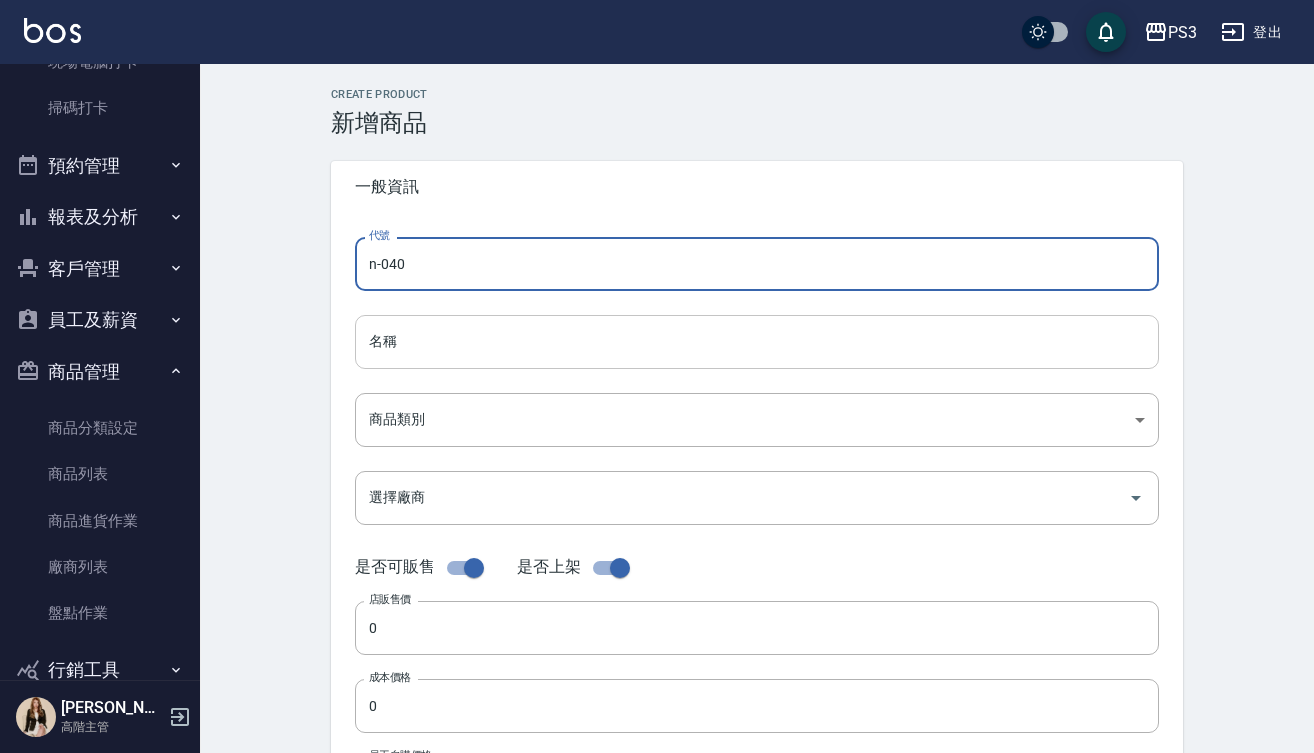 type on "n-040" 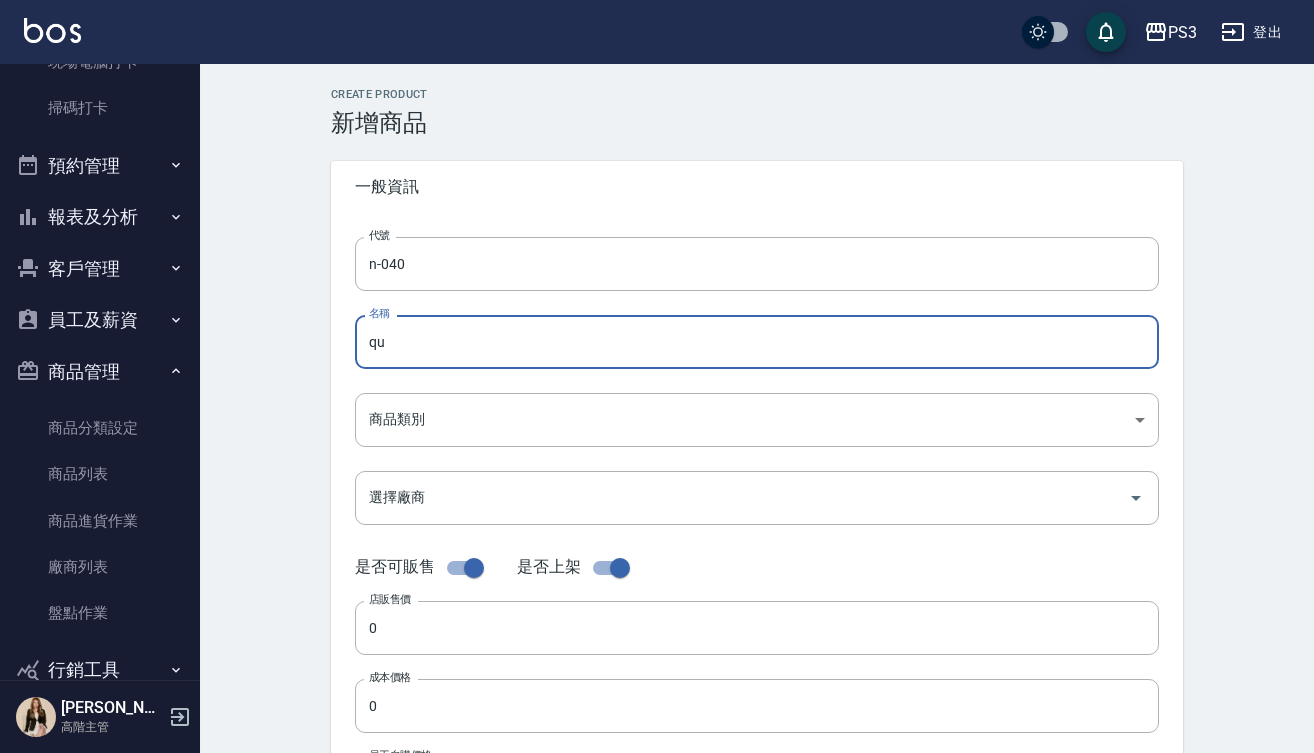 type on "q" 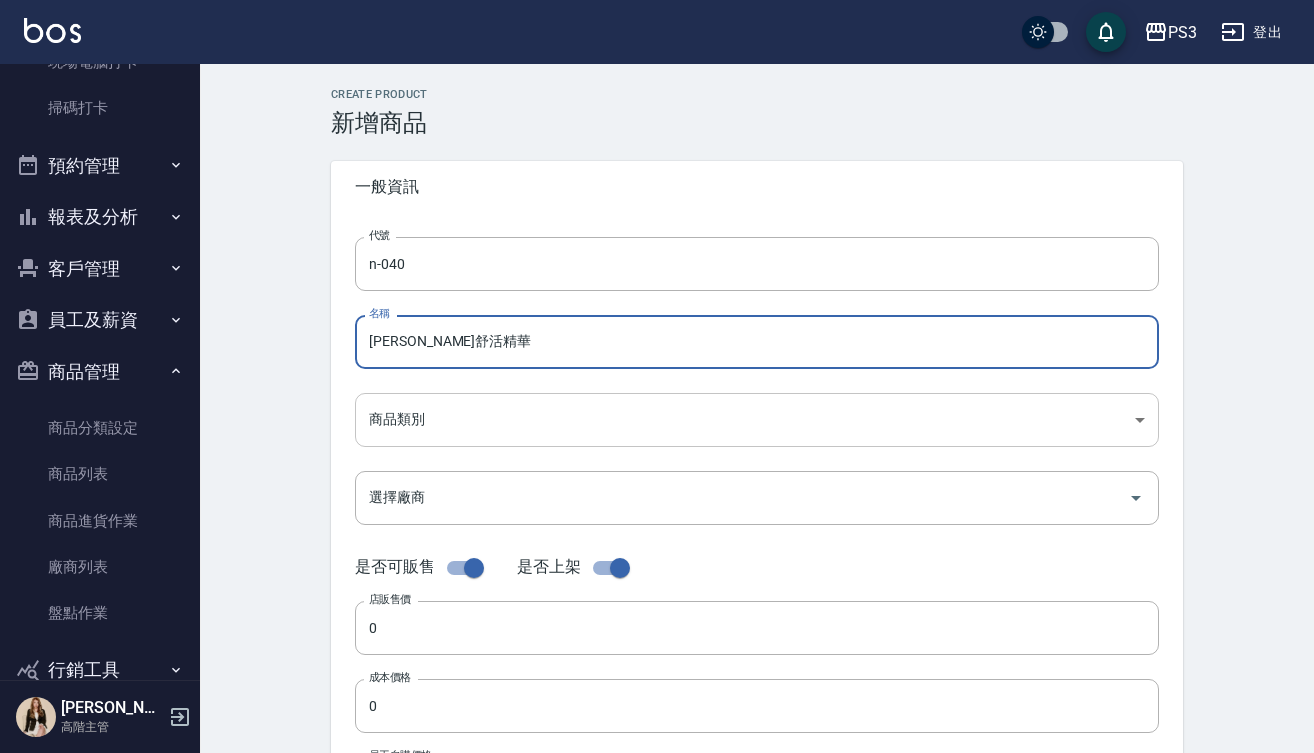 type on "[PERSON_NAME]舒活精華" 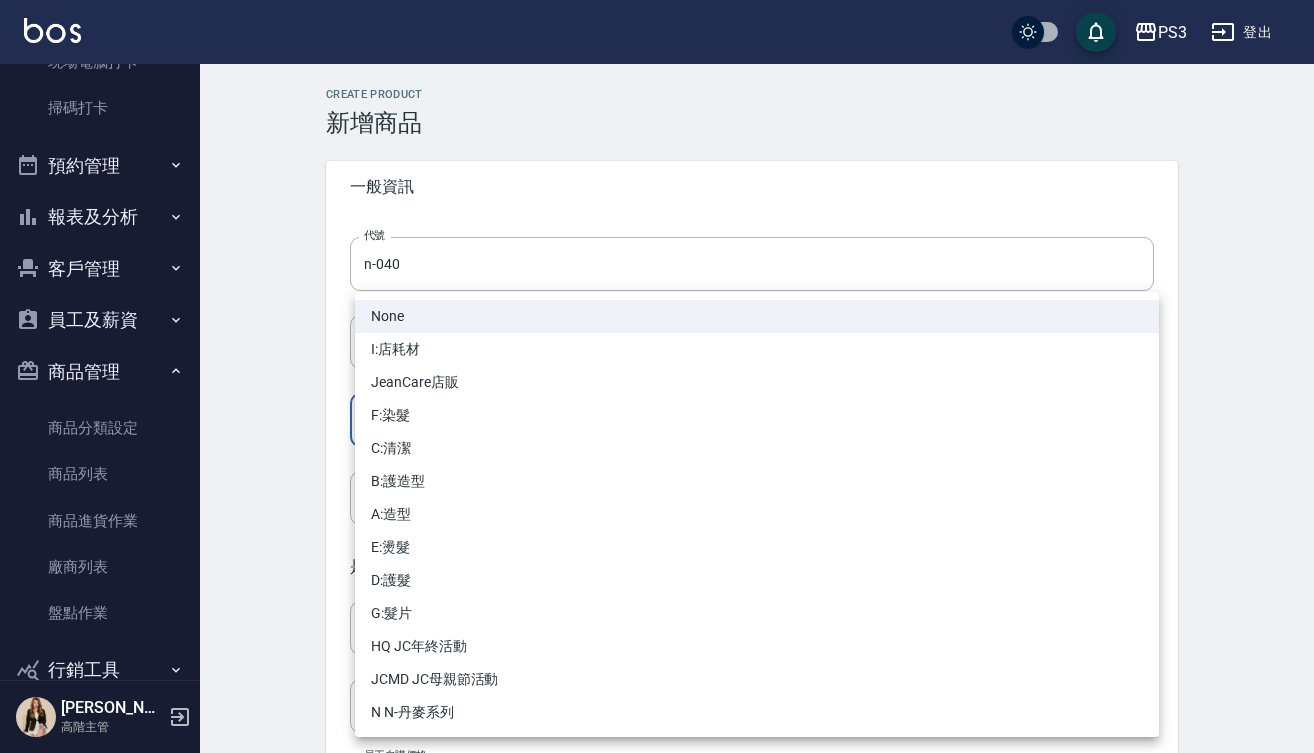 click on "PS3 登出 櫃檯作業 打帳單 帳單列表 掛單列表 座位開單 營業儀表板 現金收支登錄 高階收支登錄 材料自購登錄 每日結帳 排班表 現場電腦打卡 掃碼打卡 預約管理 預約管理 單日預約紀錄 單週預約紀錄 報表及分析 報表目錄 消費分析儀表板 店家區間累計表 店家日報表 店家排行榜 互助日報表 互助月報表 互助排行榜 互助點數明細 互助業績報表 全店業績分析表 每日業績分析表 營業統計分析表 營業項目月分析表 設計師業績表 設計師日報表 設計師業績分析表 設計師業績月報表 設計師抽成報表 設計師排行榜 商品銷售排行榜 商品消耗明細 商品進銷貨報表 商品庫存表 商品庫存盤點表 會員卡銷售報表 服務扣項明細表 單一服務項目查詢 店販抽成明細 店販分類抽成明細 顧客入金餘額表 顧客卡券餘額表 每日非現金明細 每日收支明細 收支分類明細表 收支匯款表 損益表 0" at bounding box center (657, 690) 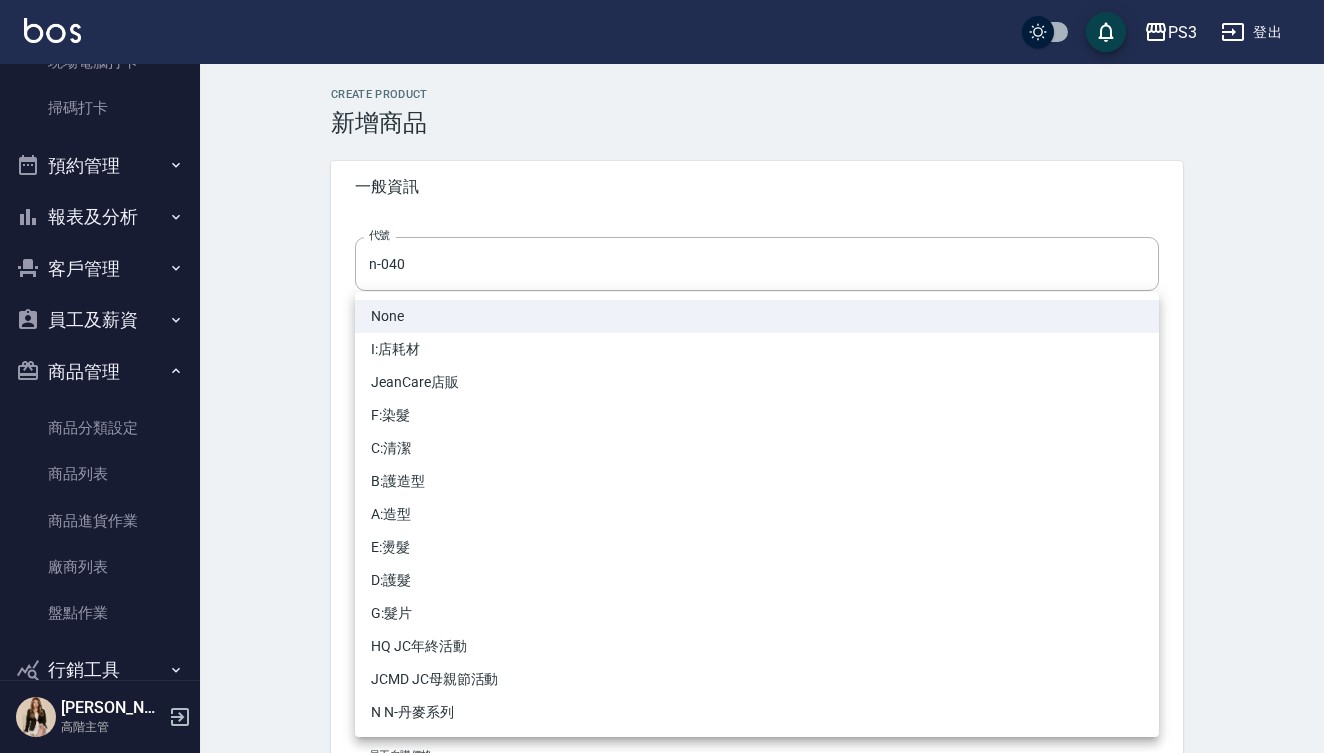click on "N   N-丹麥系列" at bounding box center (757, 712) 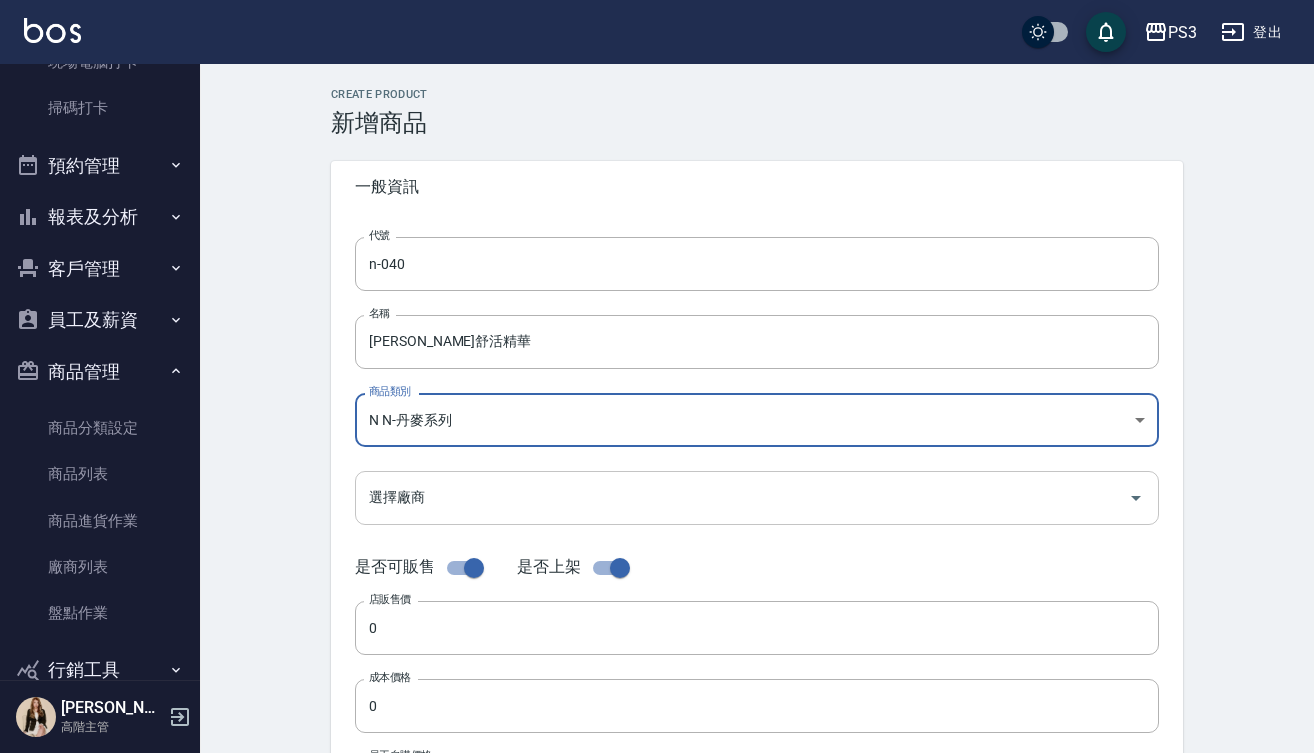 click on "選擇廠商" at bounding box center [742, 497] 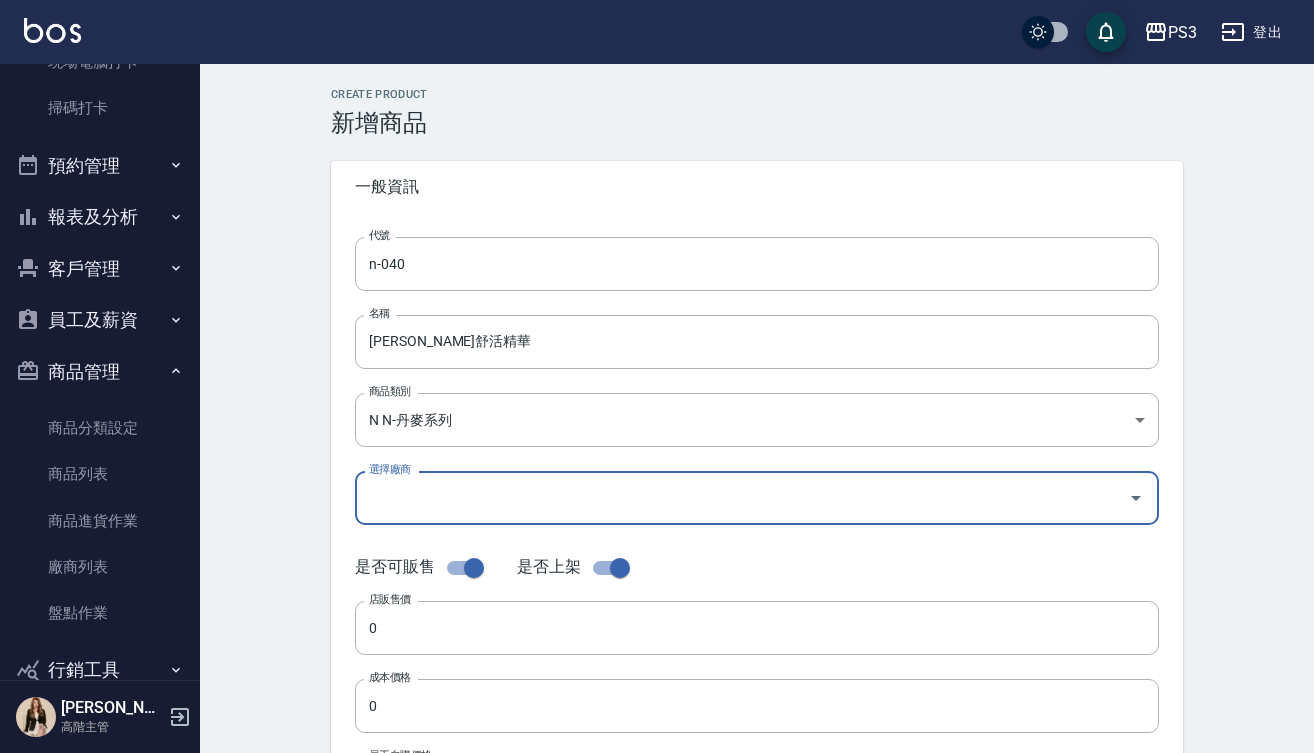 click on "選擇廠商" at bounding box center [742, 497] 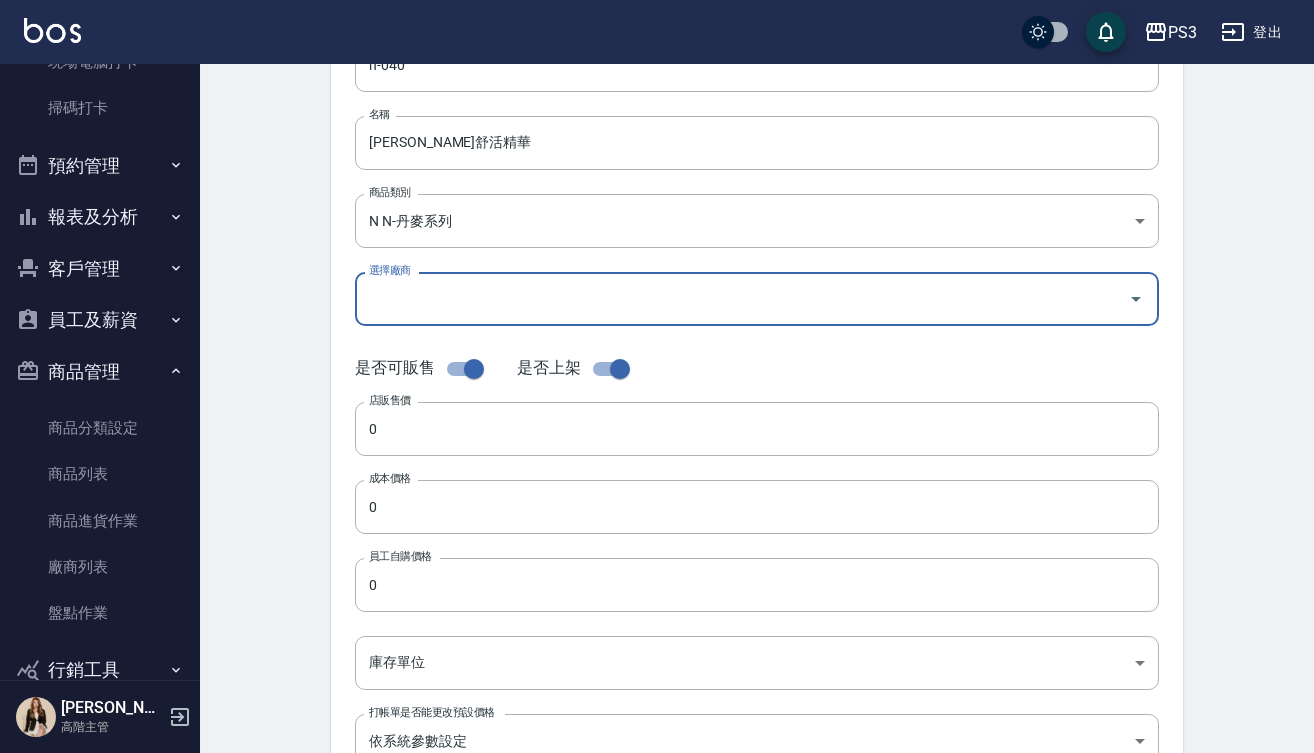 scroll, scrollTop: 207, scrollLeft: 0, axis: vertical 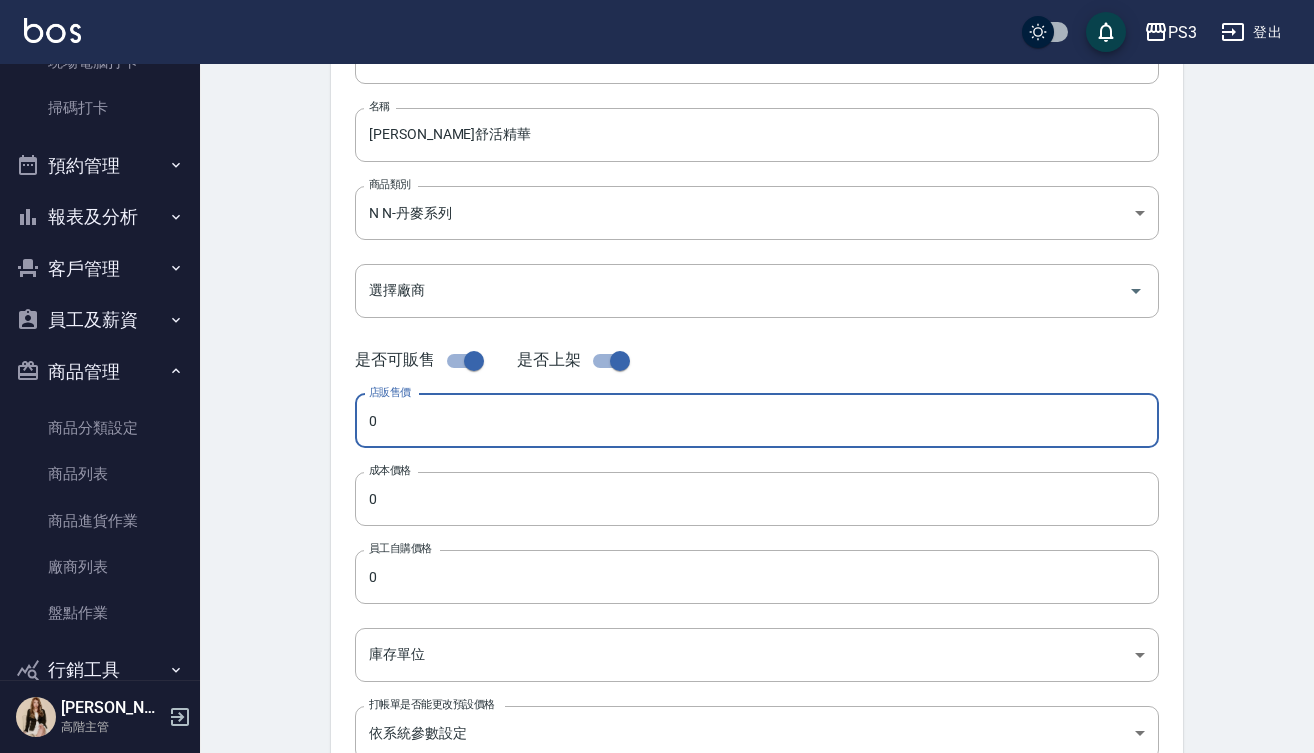 click on "0" at bounding box center (757, 421) 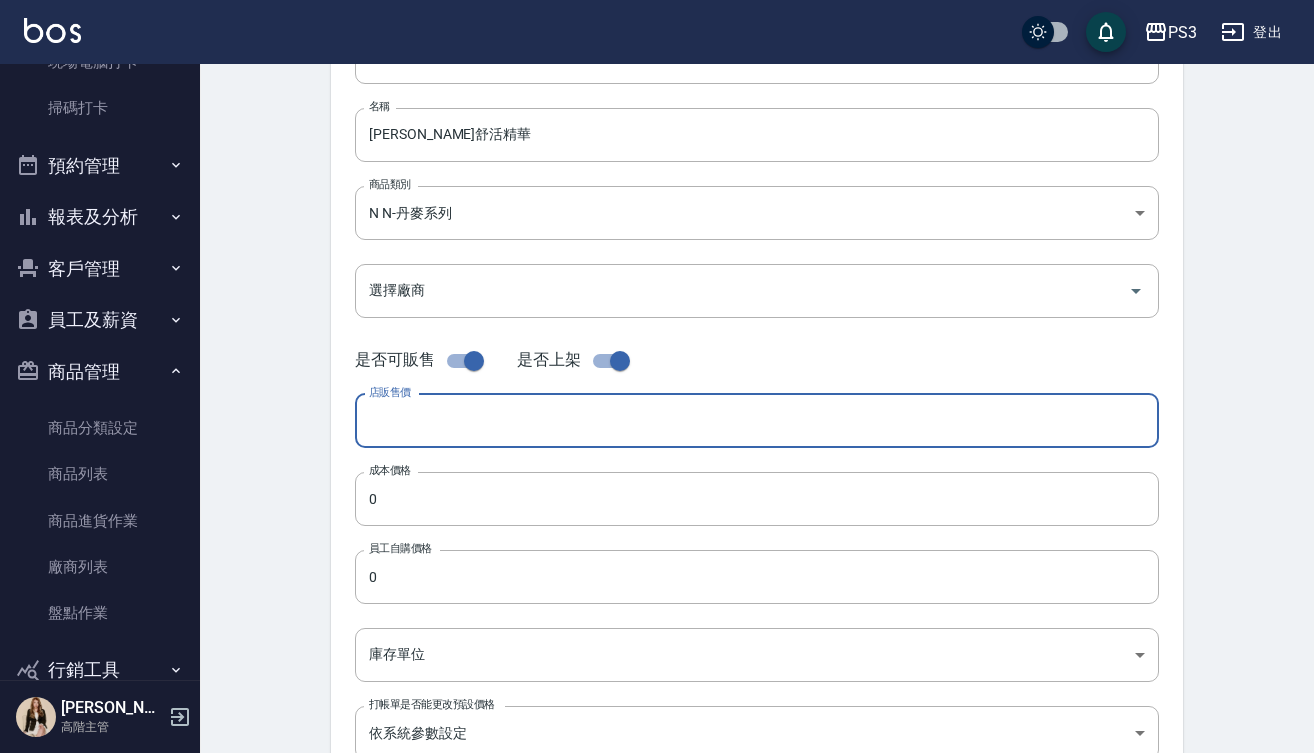type on "0" 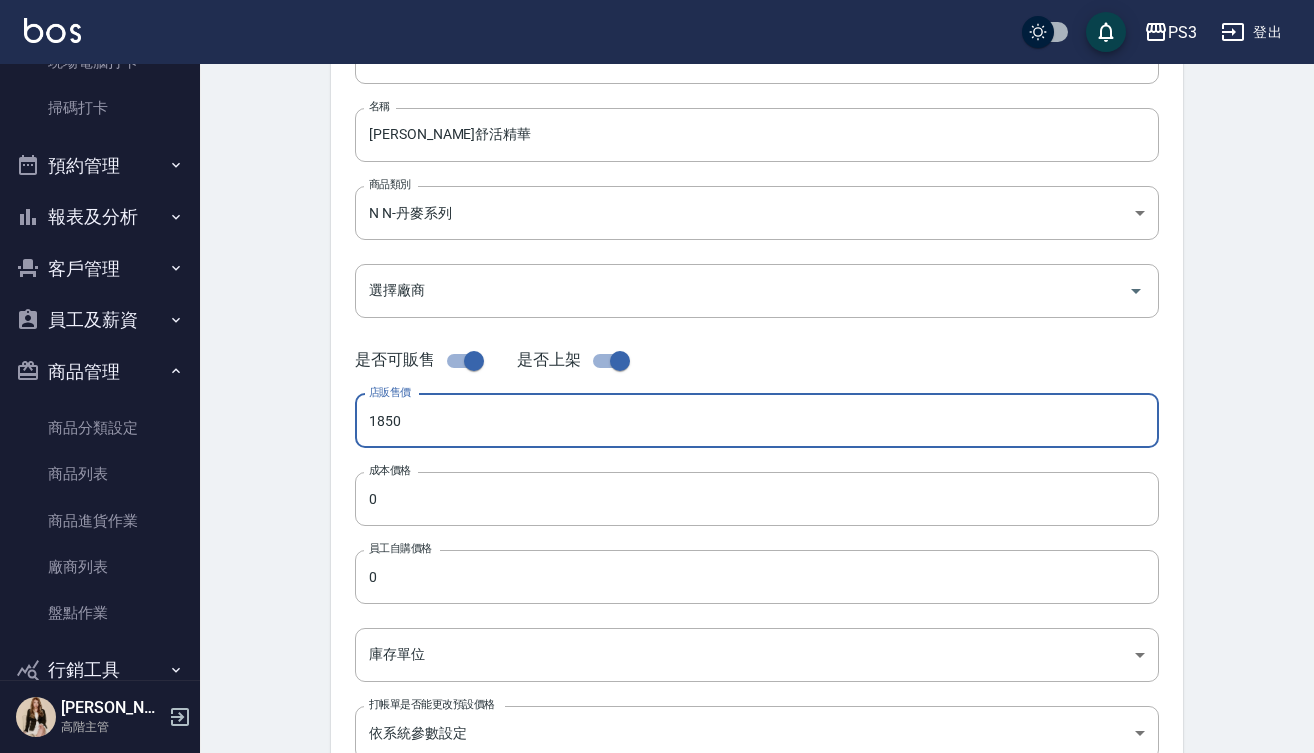 type on "1850" 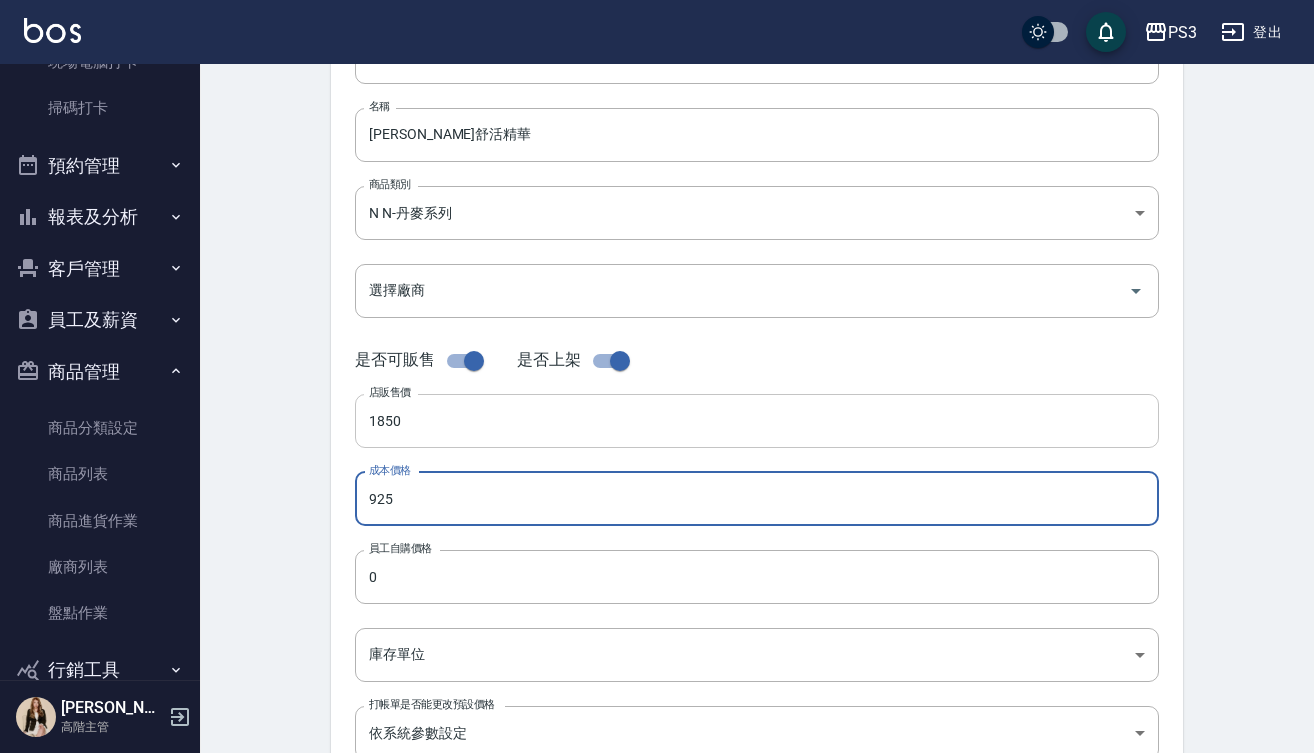 type on "925" 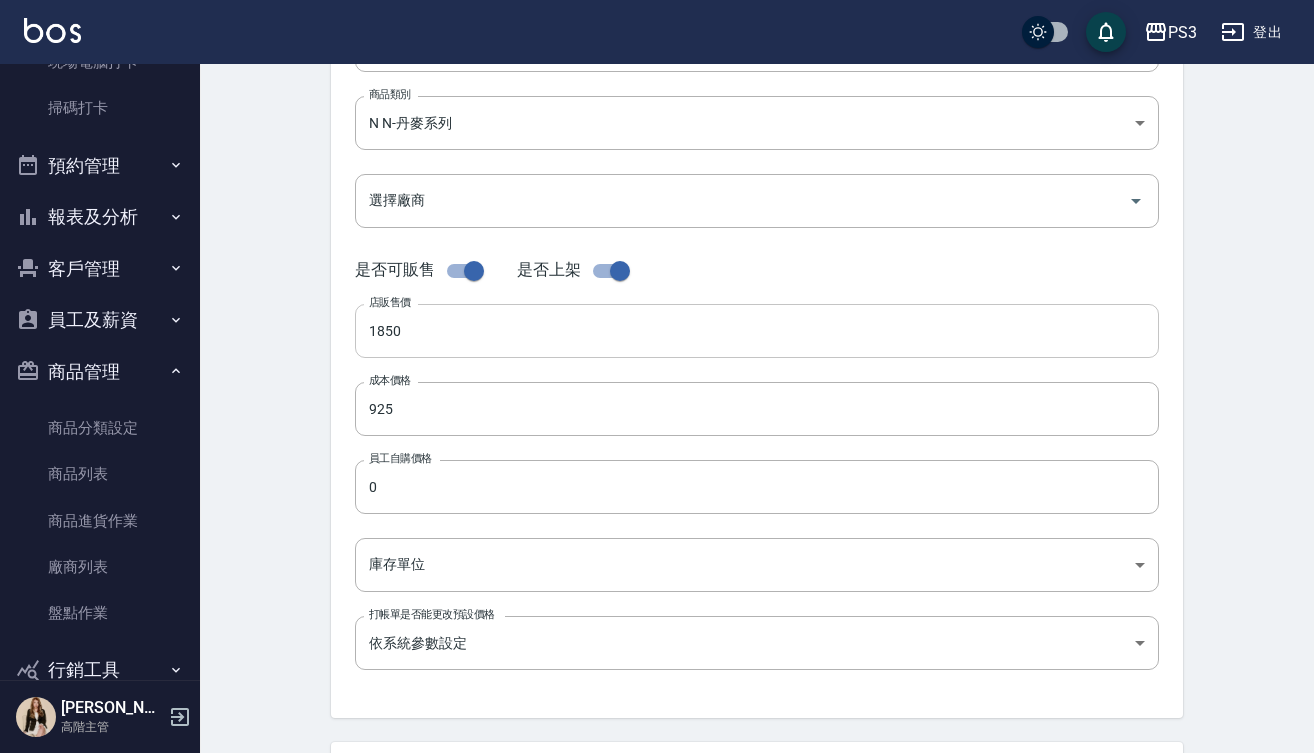scroll, scrollTop: 359, scrollLeft: 0, axis: vertical 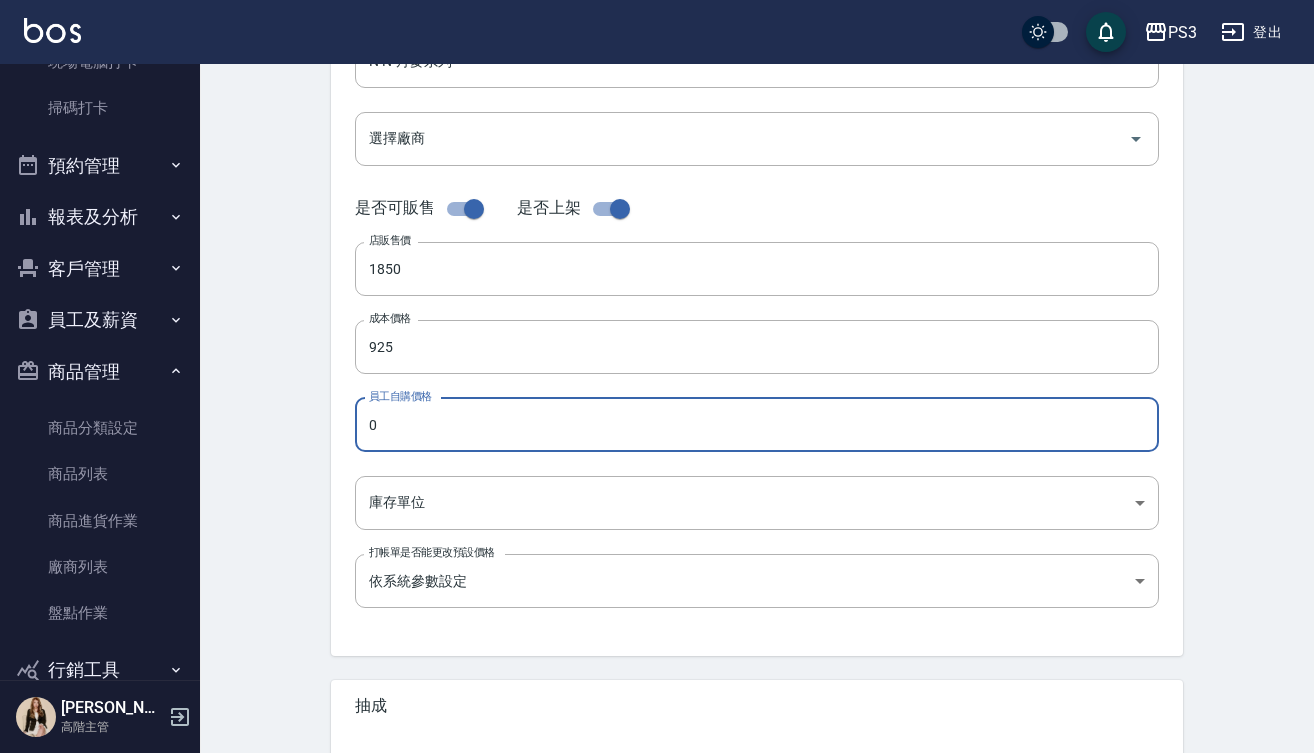 click on "0" at bounding box center (757, 425) 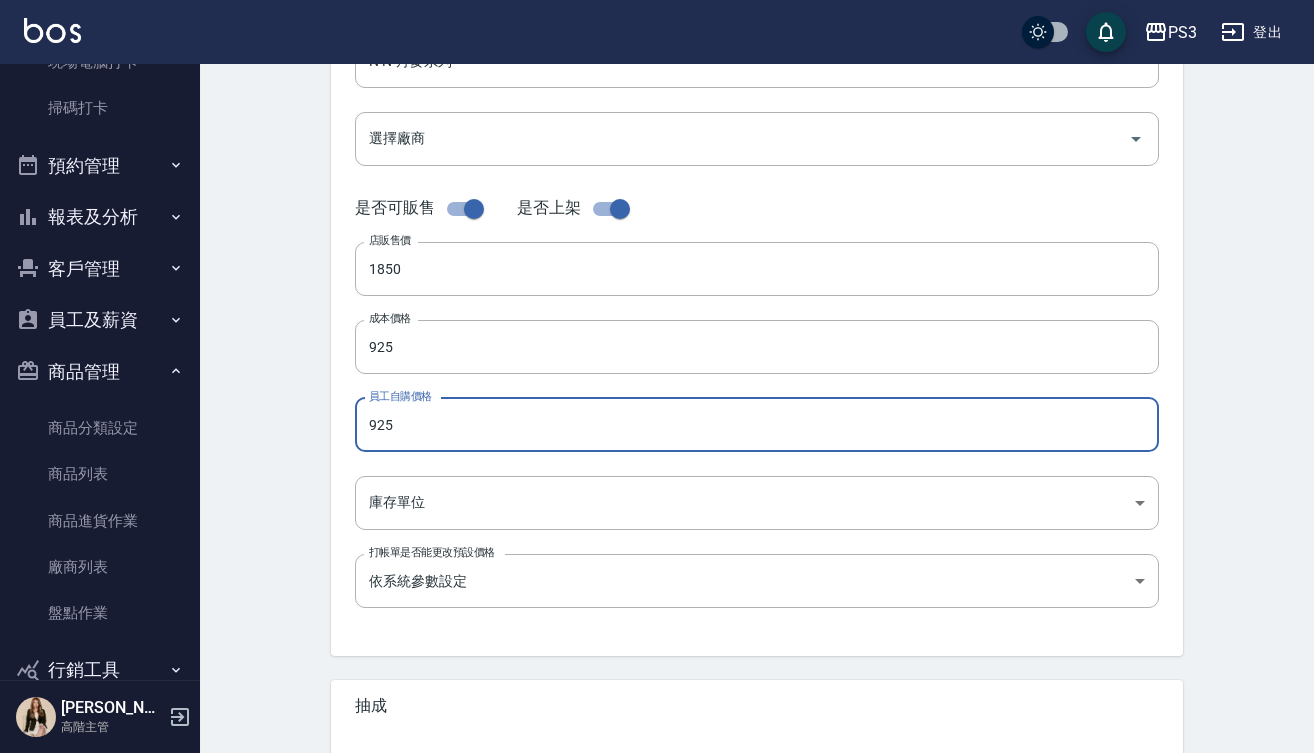 type on "925" 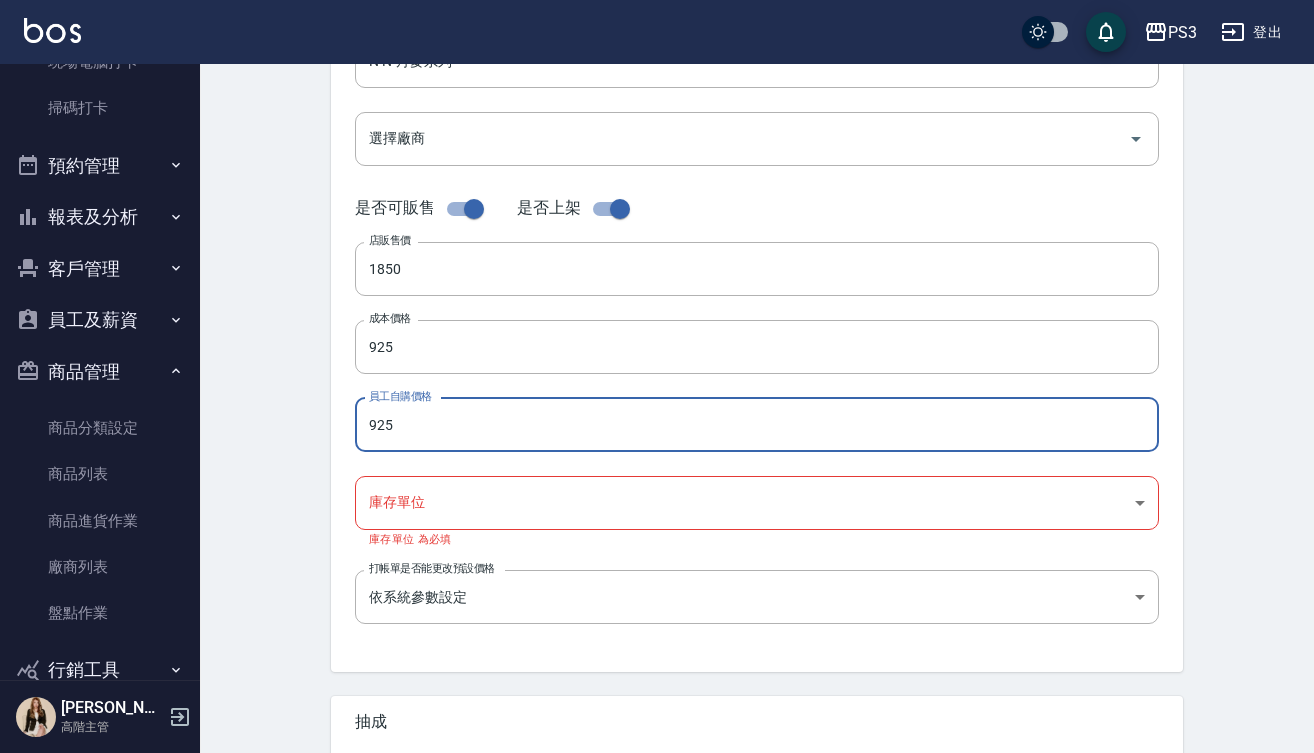 click on "PS3 登出 櫃檯作業 打帳單 帳單列表 掛單列表 座位開單 營業儀表板 現金收支登錄 高階收支登錄 材料自購登錄 每日結帳 排班表 現場電腦打卡 掃碼打卡 預約管理 預約管理 單日預約紀錄 單週預約紀錄 報表及分析 報表目錄 消費分析儀表板 店家區間累計表 店家日報表 店家排行榜 互助日報表 互助月報表 互助排行榜 互助點數明細 互助業績報表 全店業績分析表 每日業績分析表 營業統計分析表 營業項目月分析表 設計師業績表 設計師日報表 設計師業績分析表 設計師業績月報表 設計師抽成報表 設計師排行榜 商品銷售排行榜 商品消耗明細 商品進銷貨報表 商品庫存表 商品庫存盤點表 會員卡銷售報表 服務扣項明細表 單一服務項目查詢 店販抽成明細 店販分類抽成明細 顧客入金餘額表 顧客卡券餘額表 每日非現金明細 每日收支明細 收支分類明細表 收支匯款表 損益表 N" at bounding box center [657, 339] 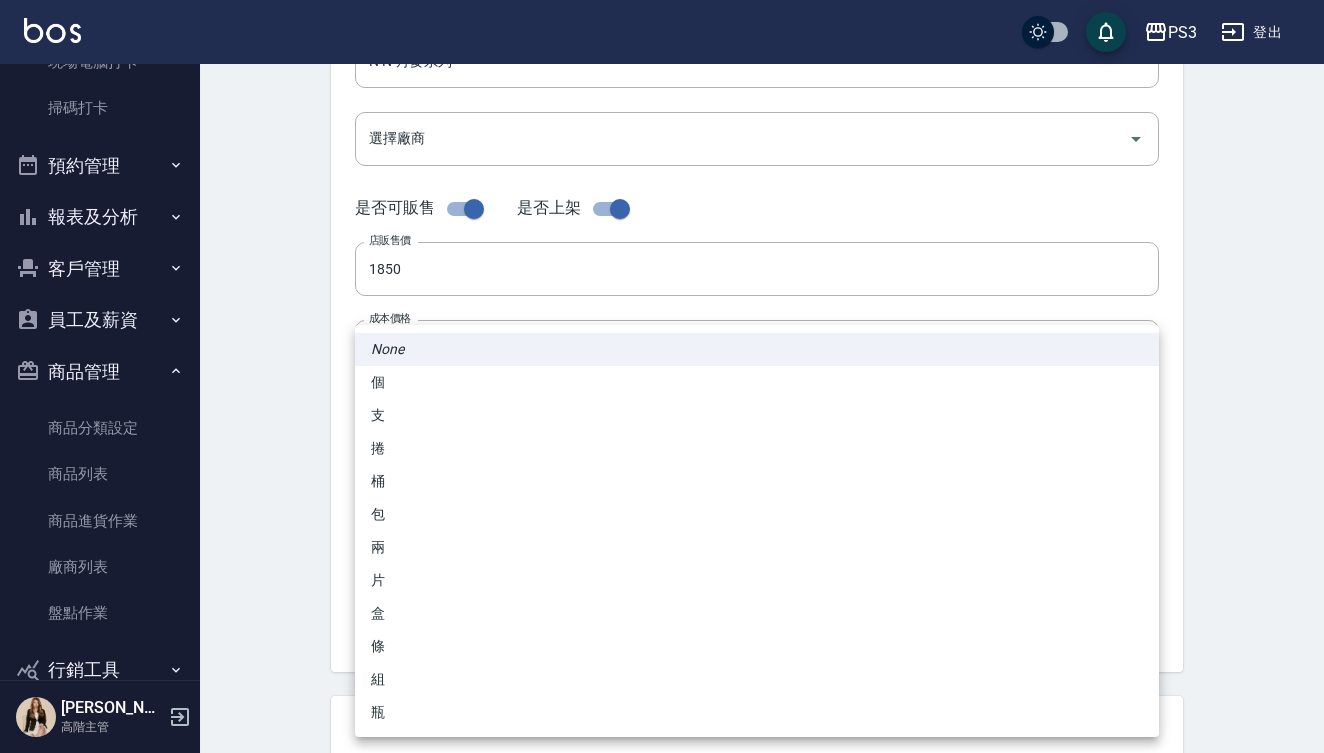 click on "瓶" at bounding box center (757, 712) 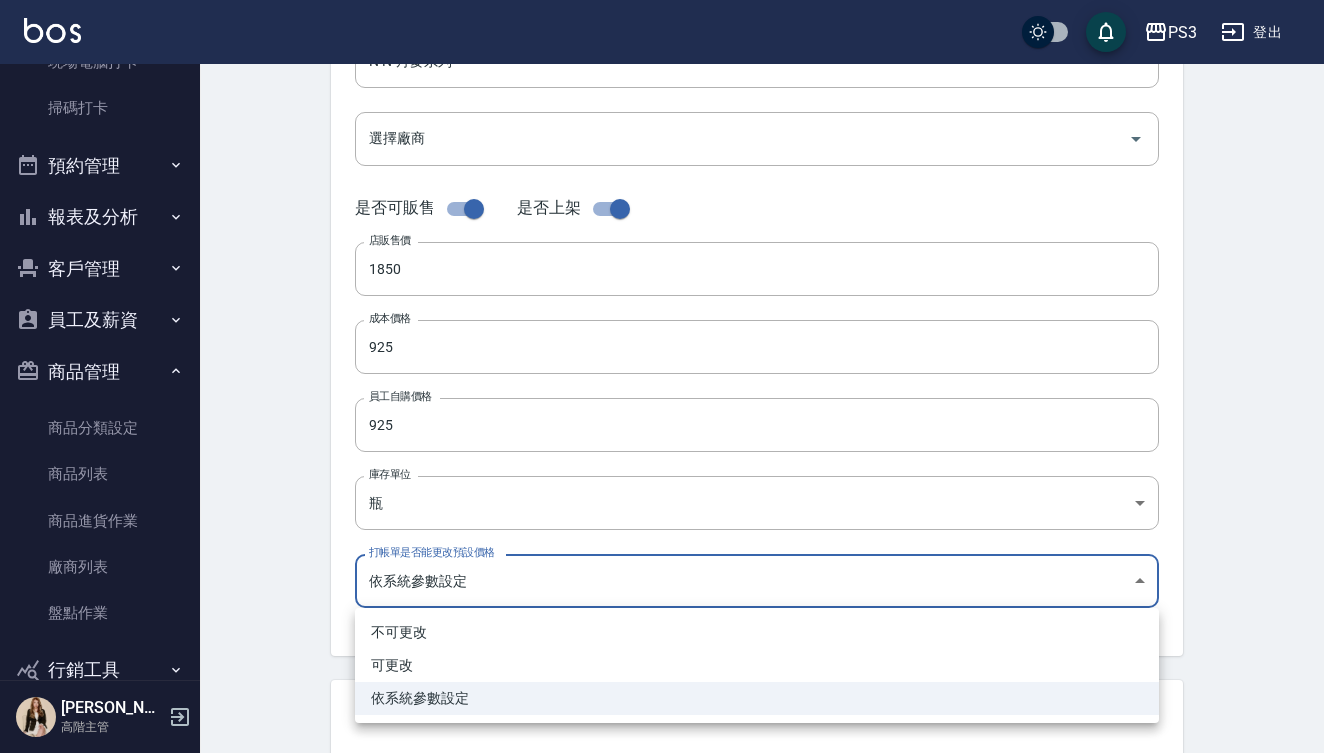 click on "PS3 登出 櫃檯作業 打帳單 帳單列表 掛單列表 座位開單 營業儀表板 現金收支登錄 高階收支登錄 材料自購登錄 每日結帳 排班表 現場電腦打卡 掃碼打卡 預約管理 預約管理 單日預約紀錄 單週預約紀錄 報表及分析 報表目錄 消費分析儀表板 店家區間累計表 店家日報表 店家排行榜 互助日報表 互助月報表 互助排行榜 互助點數明細 互助業績報表 全店業績分析表 每日業績分析表 營業統計分析表 營業項目月分析表 設計師業績表 設計師日報表 設計師業績分析表 設計師業績月報表 設計師抽成報表 設計師排行榜 商品銷售排行榜 商品消耗明細 商品進銷貨報表 商品庫存表 商品庫存盤點表 會員卡銷售報表 服務扣項明細表 單一服務項目查詢 店販抽成明細 店販分類抽成明細 顧客入金餘額表 顧客卡券餘額表 每日非現金明細 每日收支明細 收支分類明細表 收支匯款表 損益表 N" at bounding box center [662, 331] 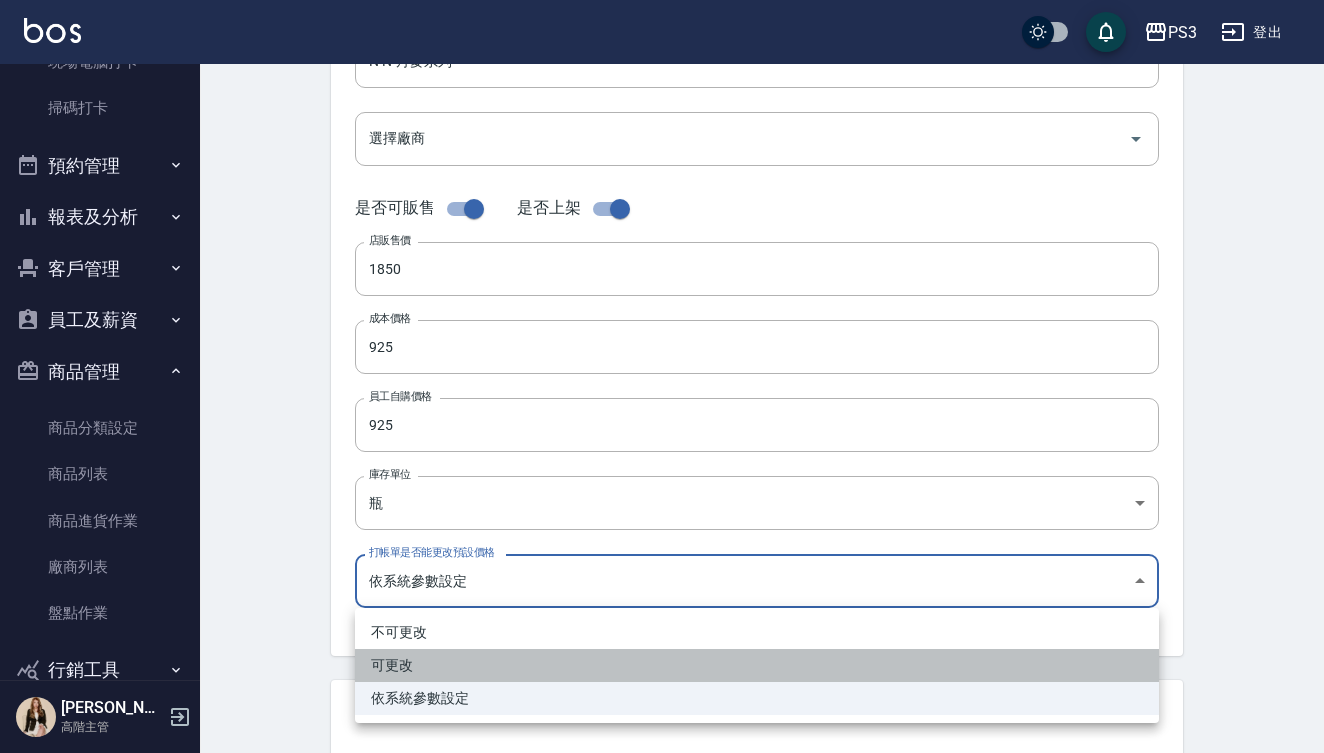 click on "可更改" at bounding box center [757, 665] 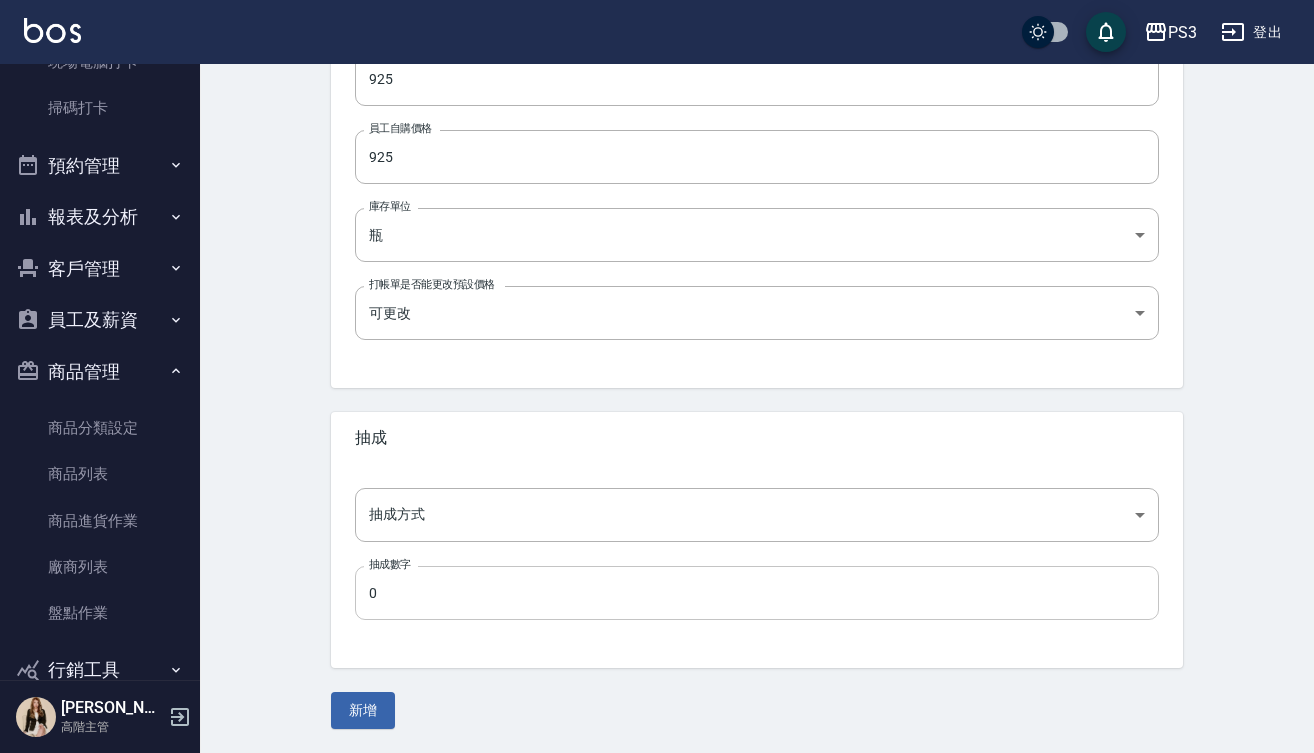 scroll, scrollTop: 626, scrollLeft: 0, axis: vertical 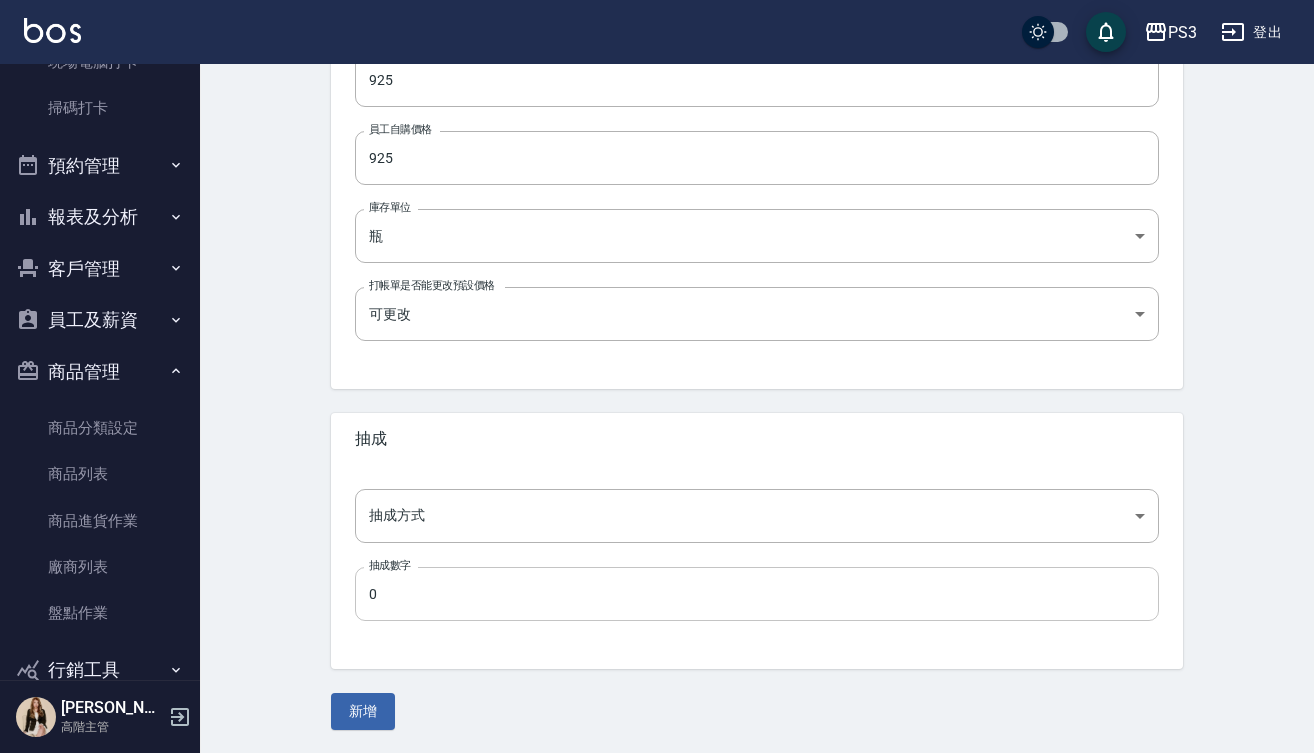 click on "0" at bounding box center [757, 594] 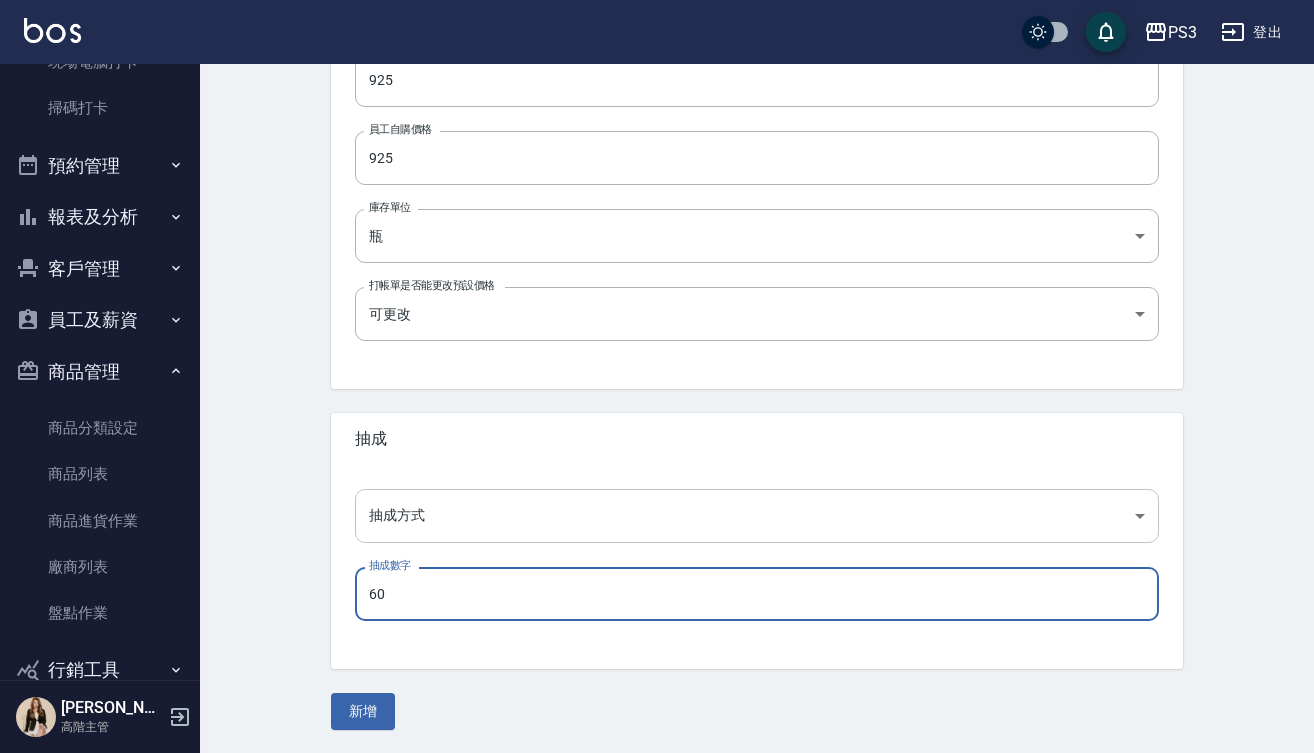 type on "60" 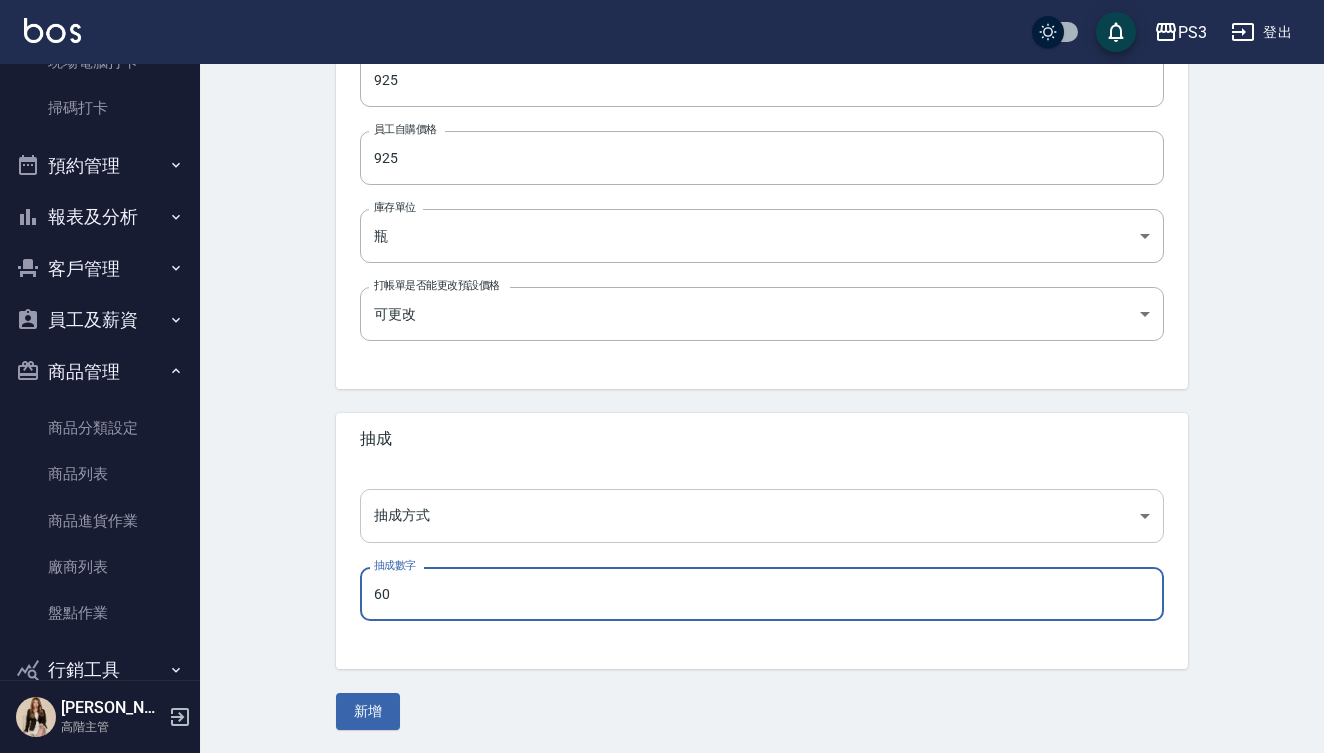 click on "PS3 登出 櫃檯作業 打帳單 帳單列表 掛單列表 座位開單 營業儀表板 現金收支登錄 高階收支登錄 材料自購登錄 每日結帳 排班表 現場電腦打卡 掃碼打卡 預約管理 預約管理 單日預約紀錄 單週預約紀錄 報表及分析 報表目錄 消費分析儀表板 店家區間累計表 店家日報表 店家排行榜 互助日報表 互助月報表 互助排行榜 互助點數明細 互助業績報表 全店業績分析表 每日業績分析表 營業統計分析表 營業項目月分析表 設計師業績表 設計師日報表 設計師業績分析表 設計師業績月報表 設計師抽成報表 設計師排行榜 商品銷售排行榜 商品消耗明細 商品進銷貨報表 商品庫存表 商品庫存盤點表 會員卡銷售報表 服務扣項明細表 單一服務項目查詢 店販抽成明細 店販分類抽成明細 顧客入金餘額表 顧客卡券餘額表 每日非現金明細 每日收支明細 收支分類明細表 收支匯款表 損益表 N" at bounding box center (662, 64) 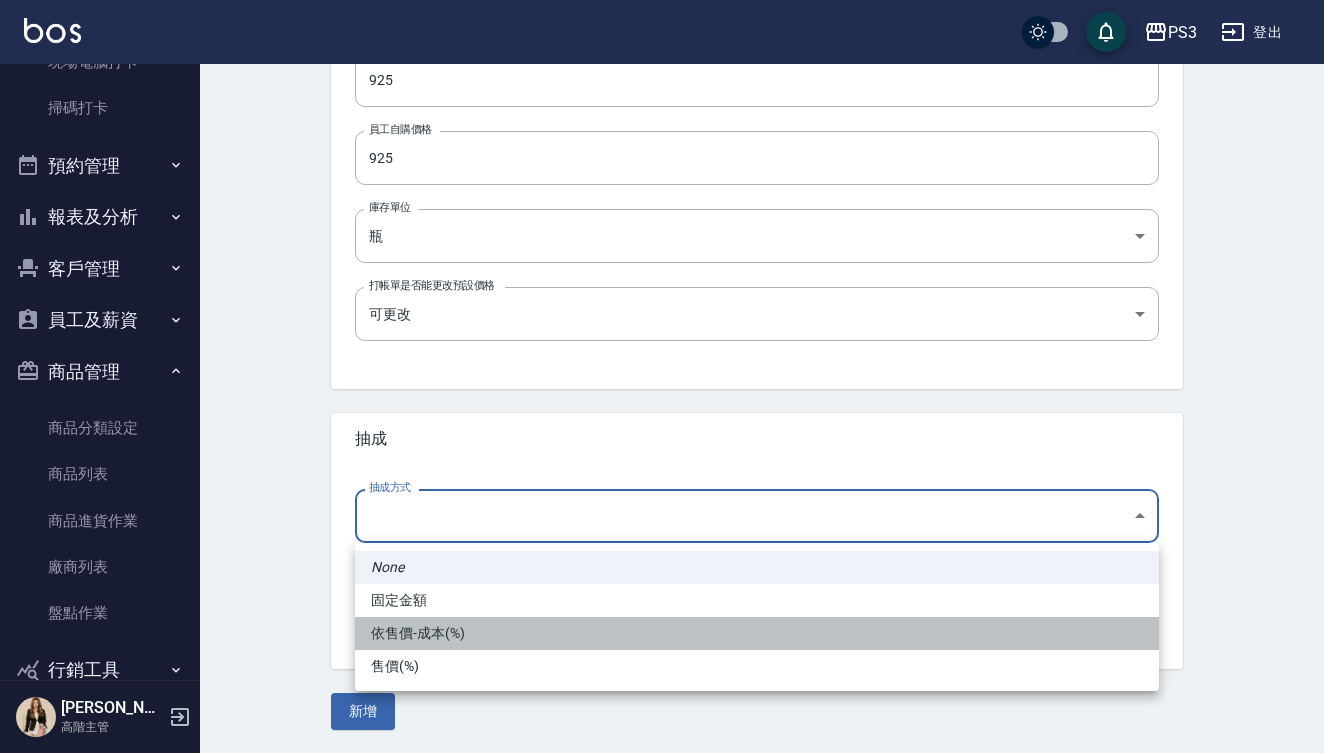 click on "依售價-成本(%)" at bounding box center [757, 633] 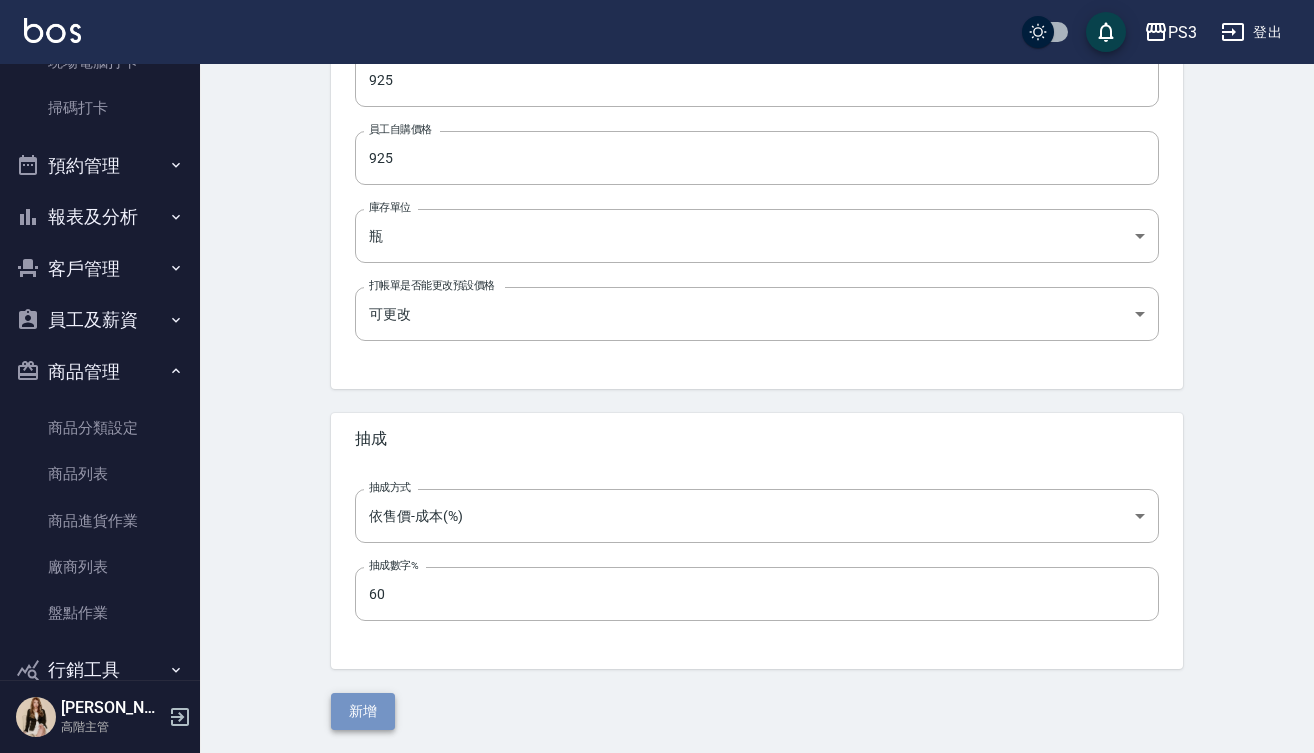 click on "新增" at bounding box center (363, 711) 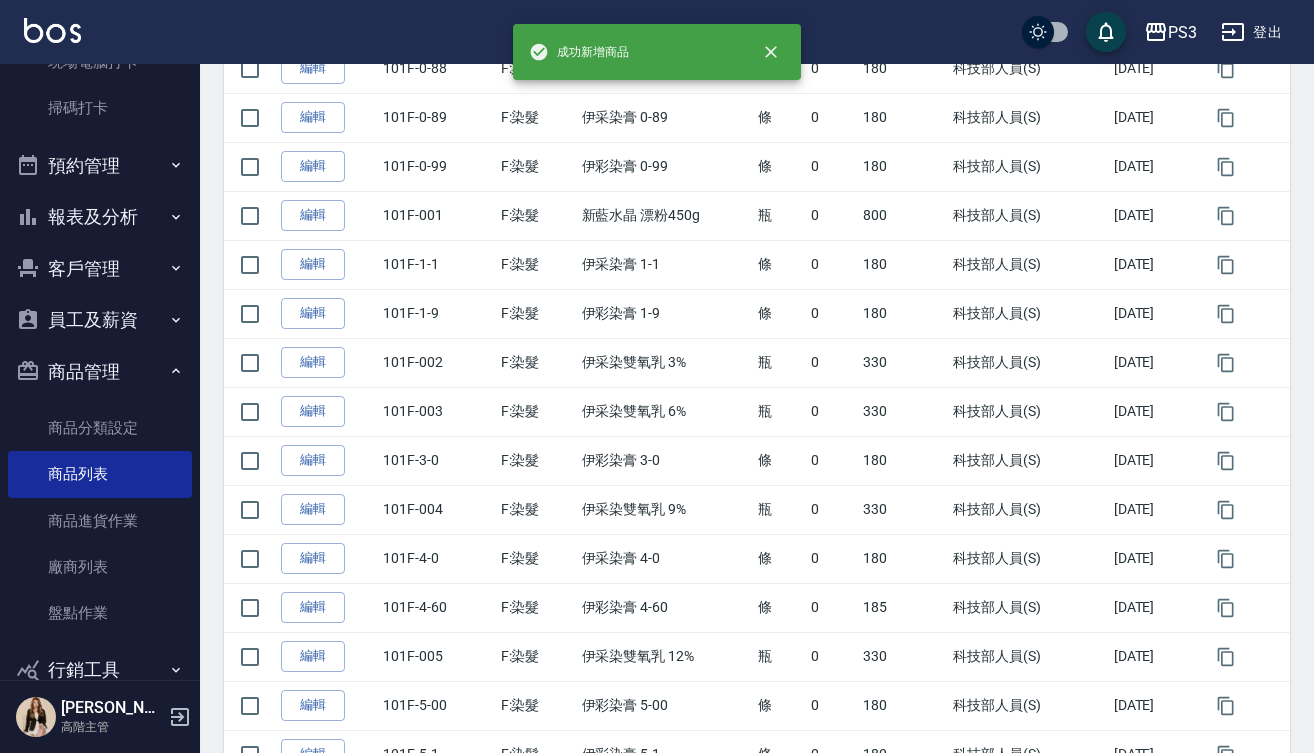 scroll, scrollTop: 0, scrollLeft: 0, axis: both 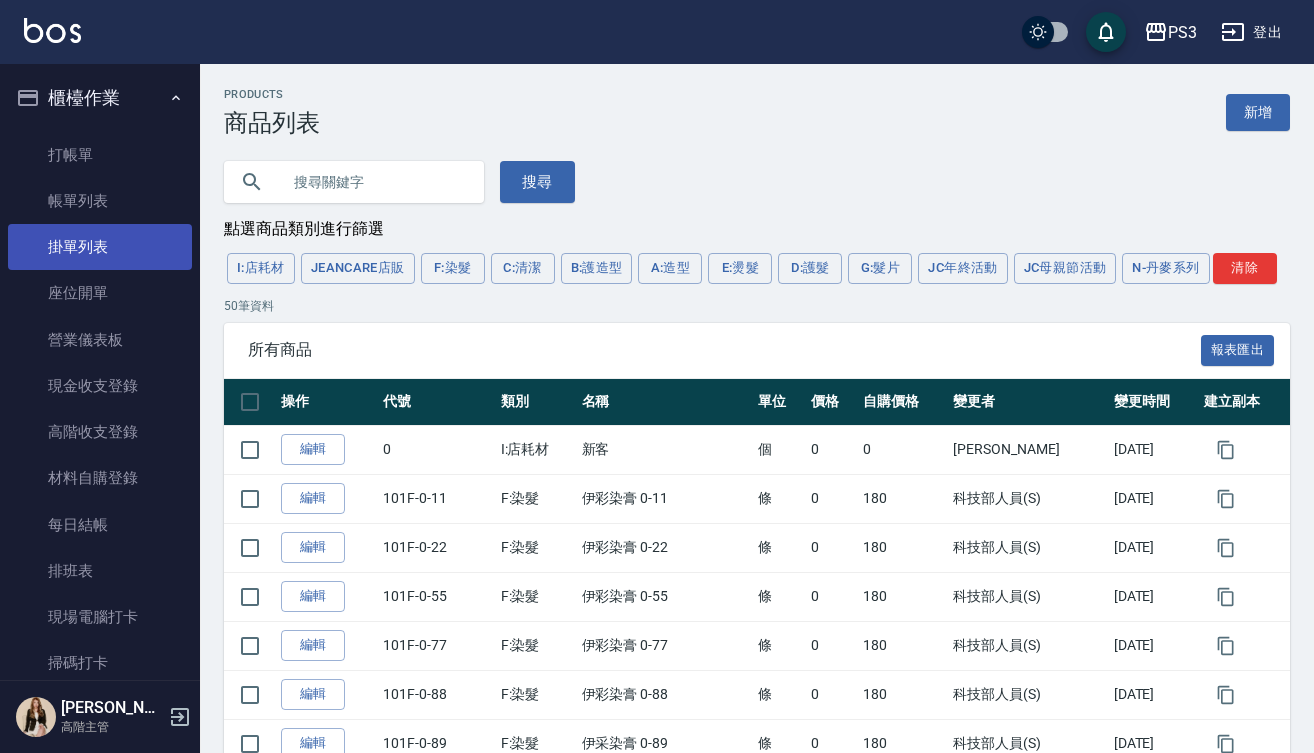 drag, startPoint x: 100, startPoint y: 207, endPoint x: 104, endPoint y: 242, distance: 35.22783 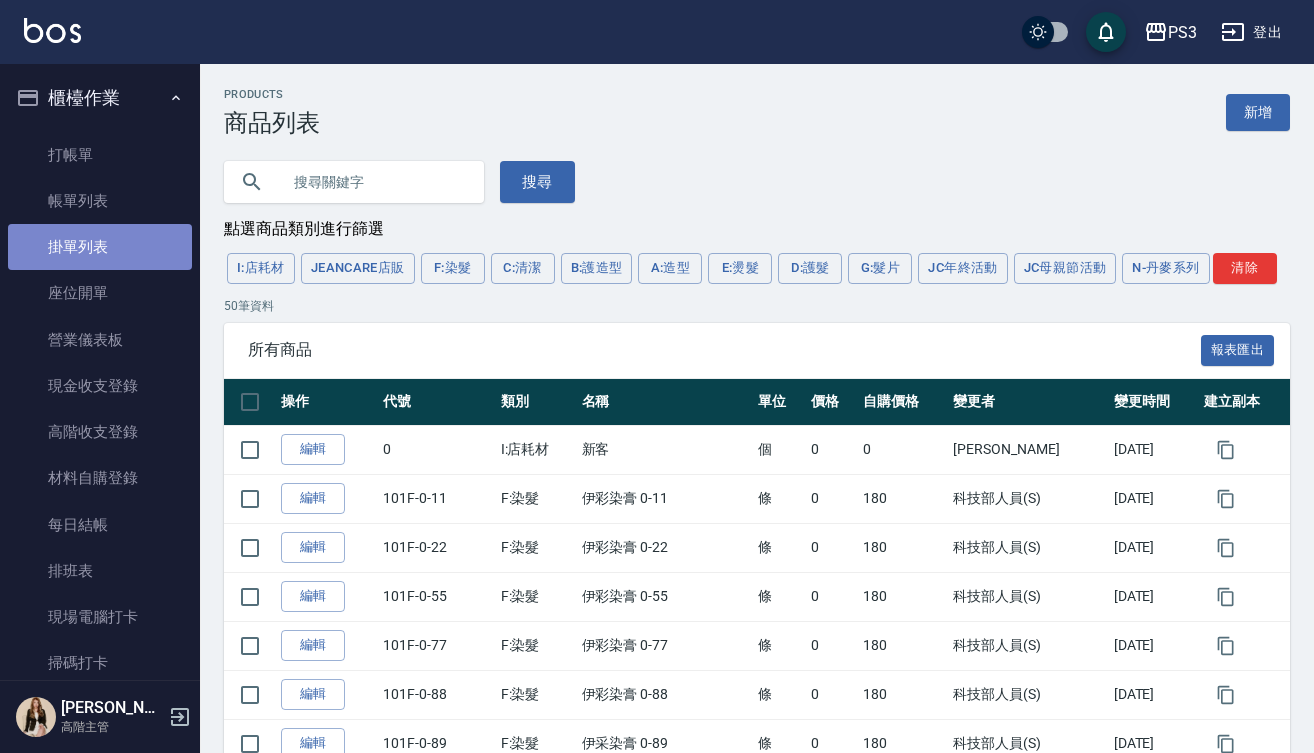 click on "掛單列表" at bounding box center (100, 247) 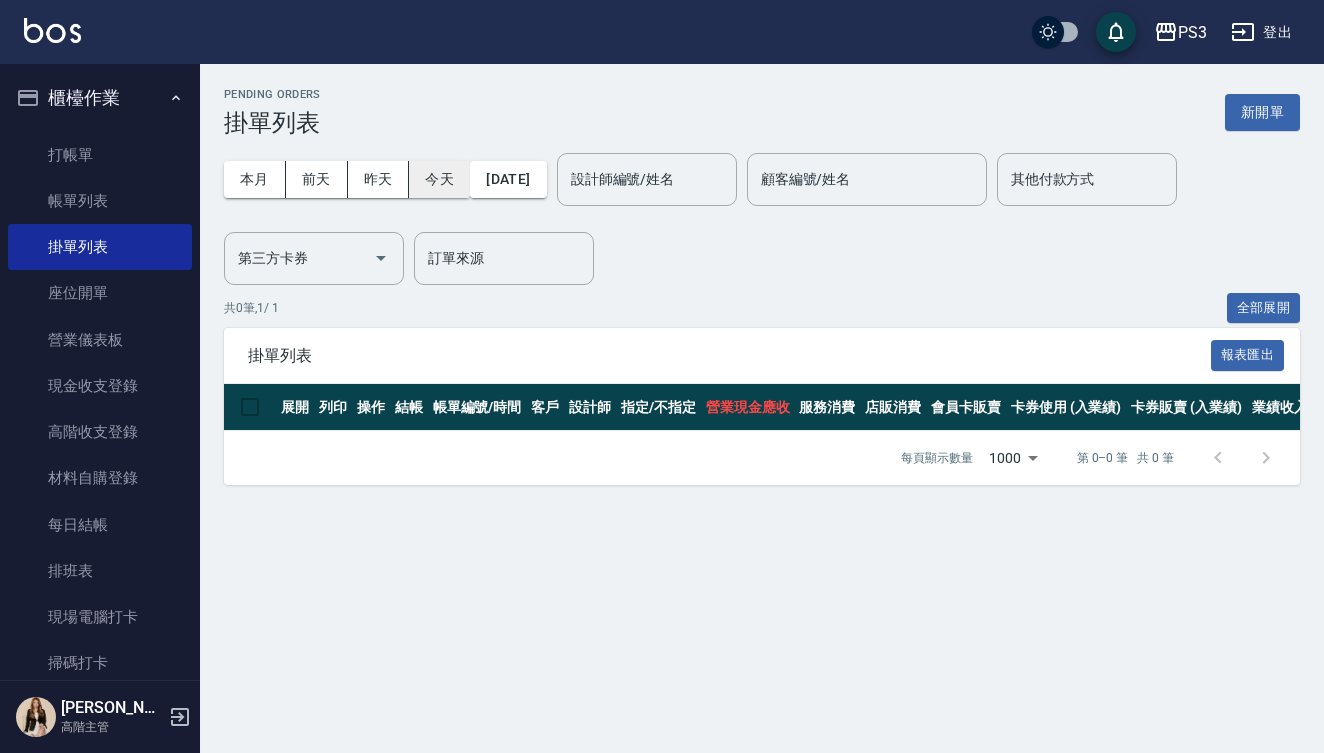 click on "今天" at bounding box center [439, 179] 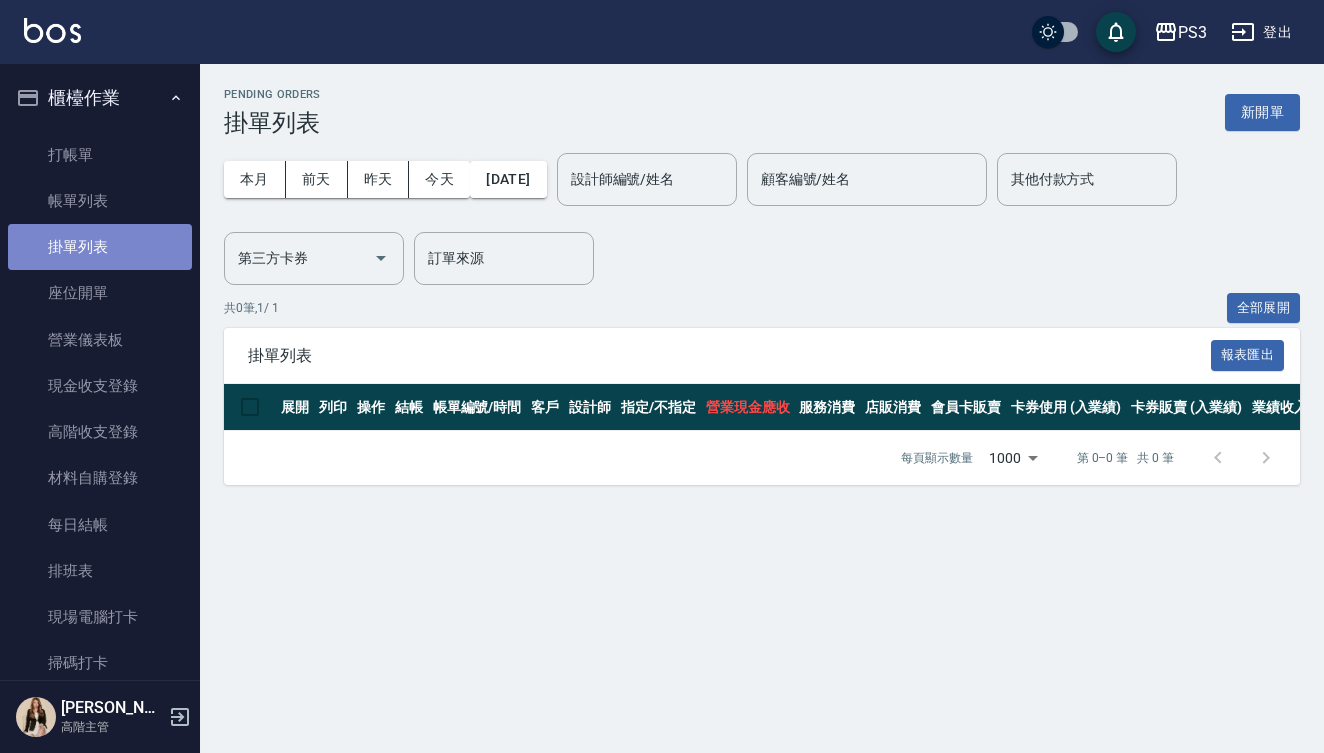 click on "掛單列表" at bounding box center [100, 247] 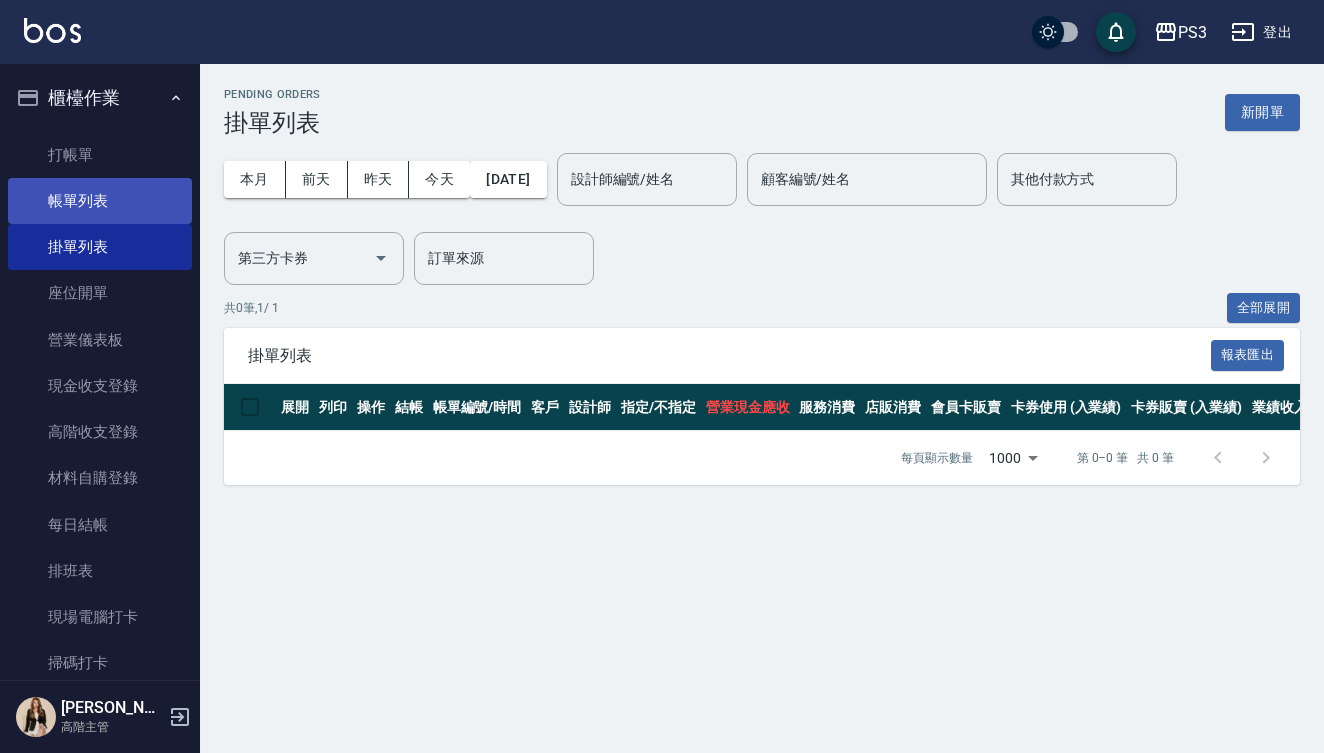 click on "帳單列表" at bounding box center (100, 201) 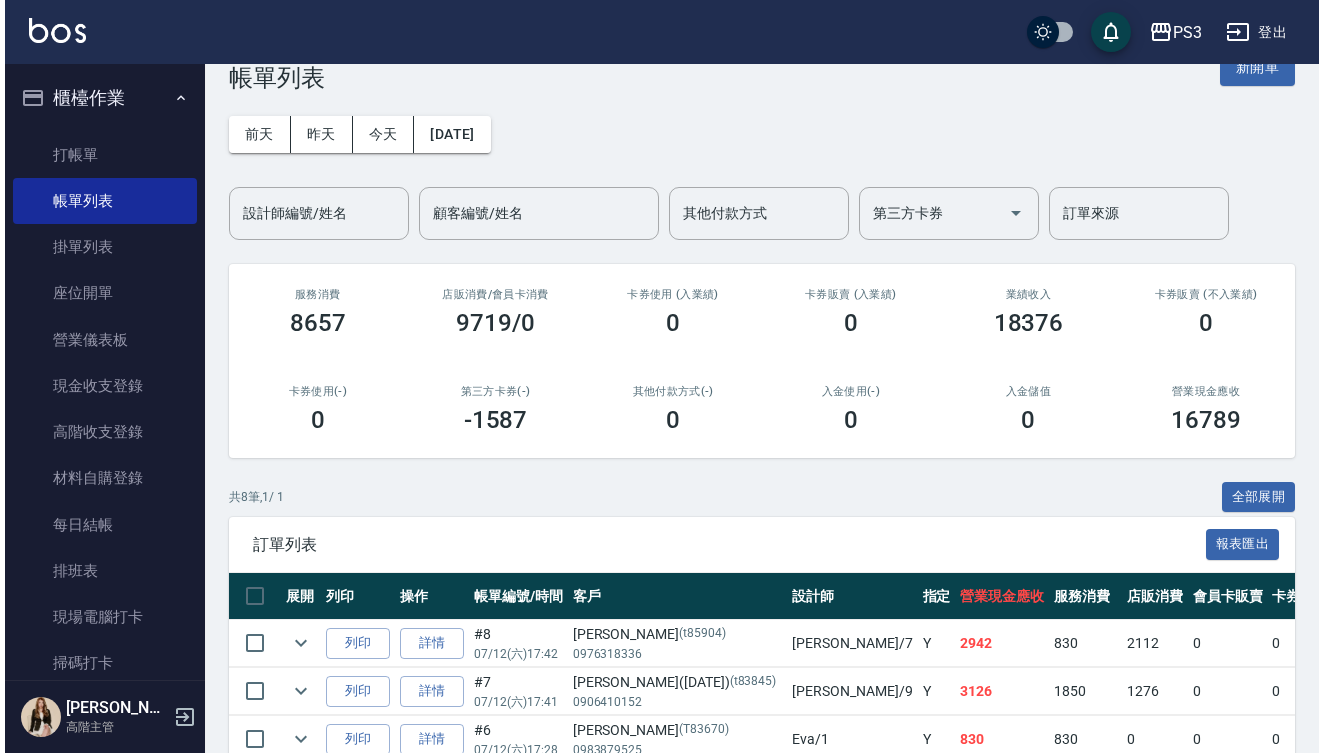 scroll, scrollTop: 0, scrollLeft: 0, axis: both 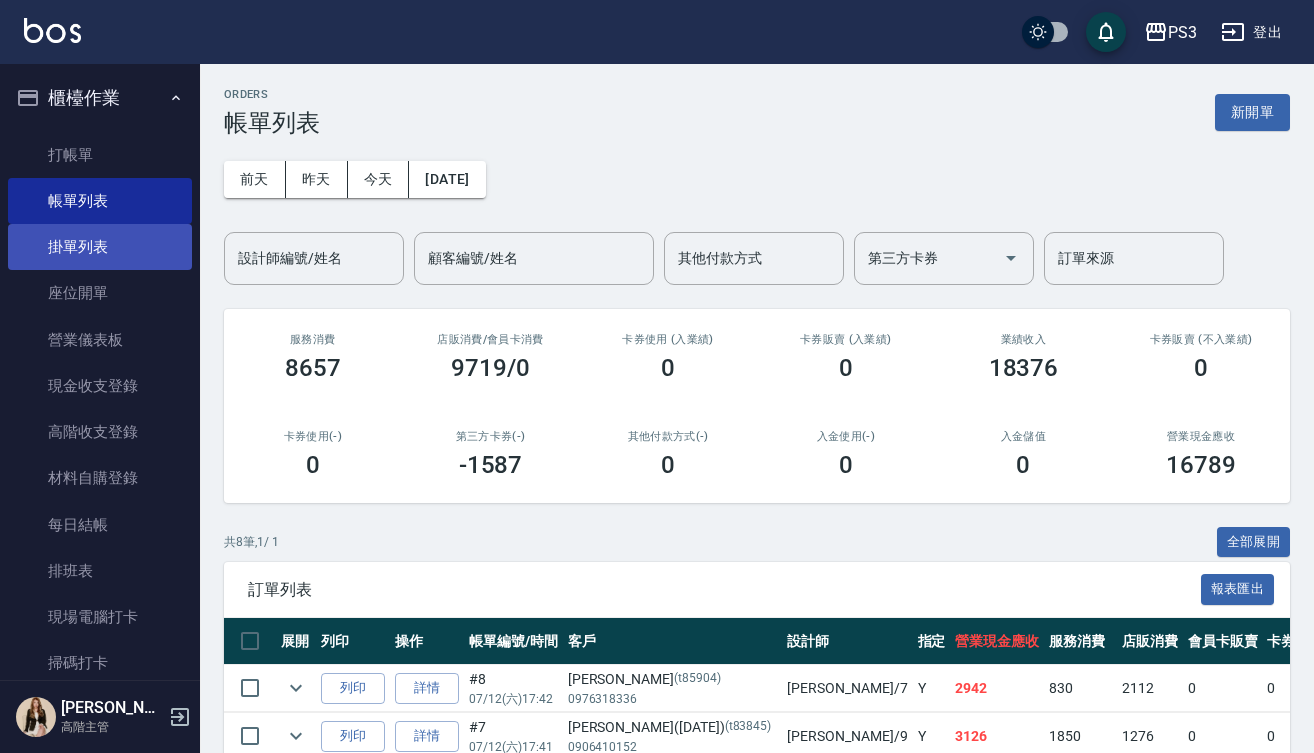click on "掛單列表" at bounding box center [100, 247] 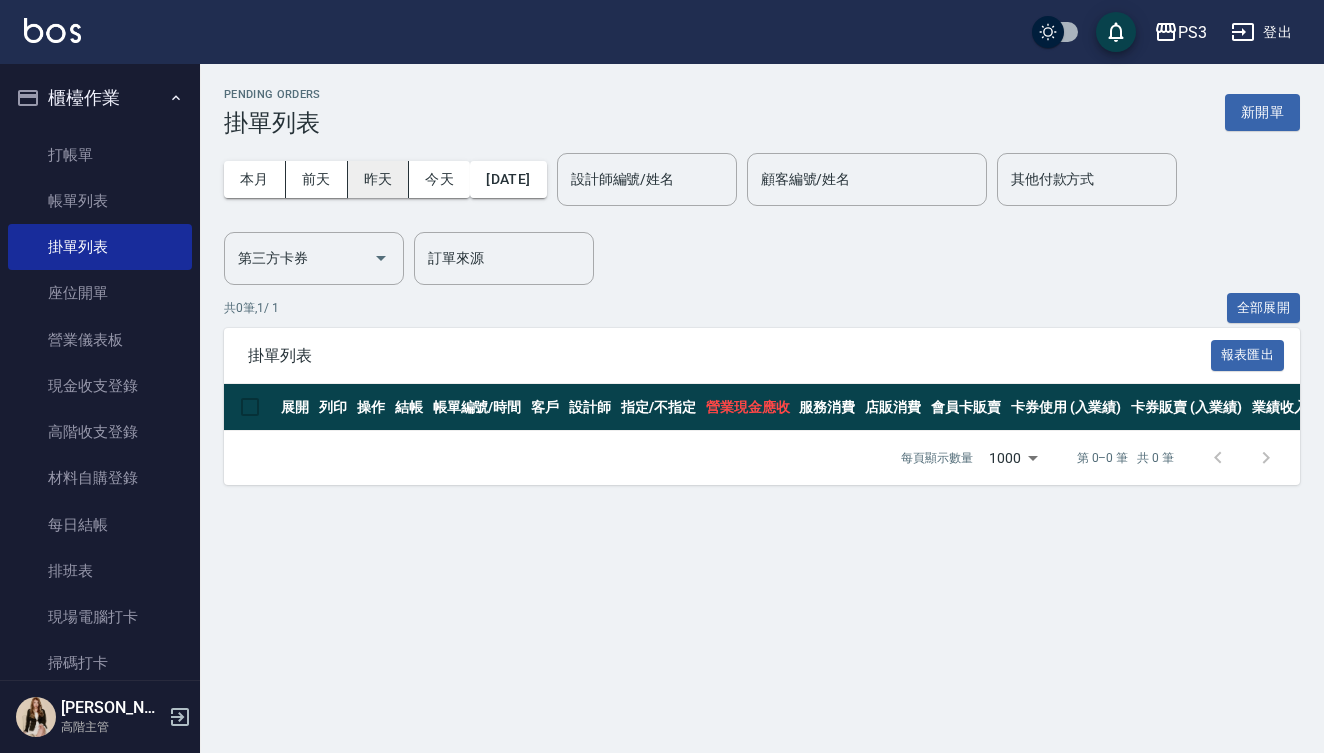 click on "昨天" at bounding box center [379, 179] 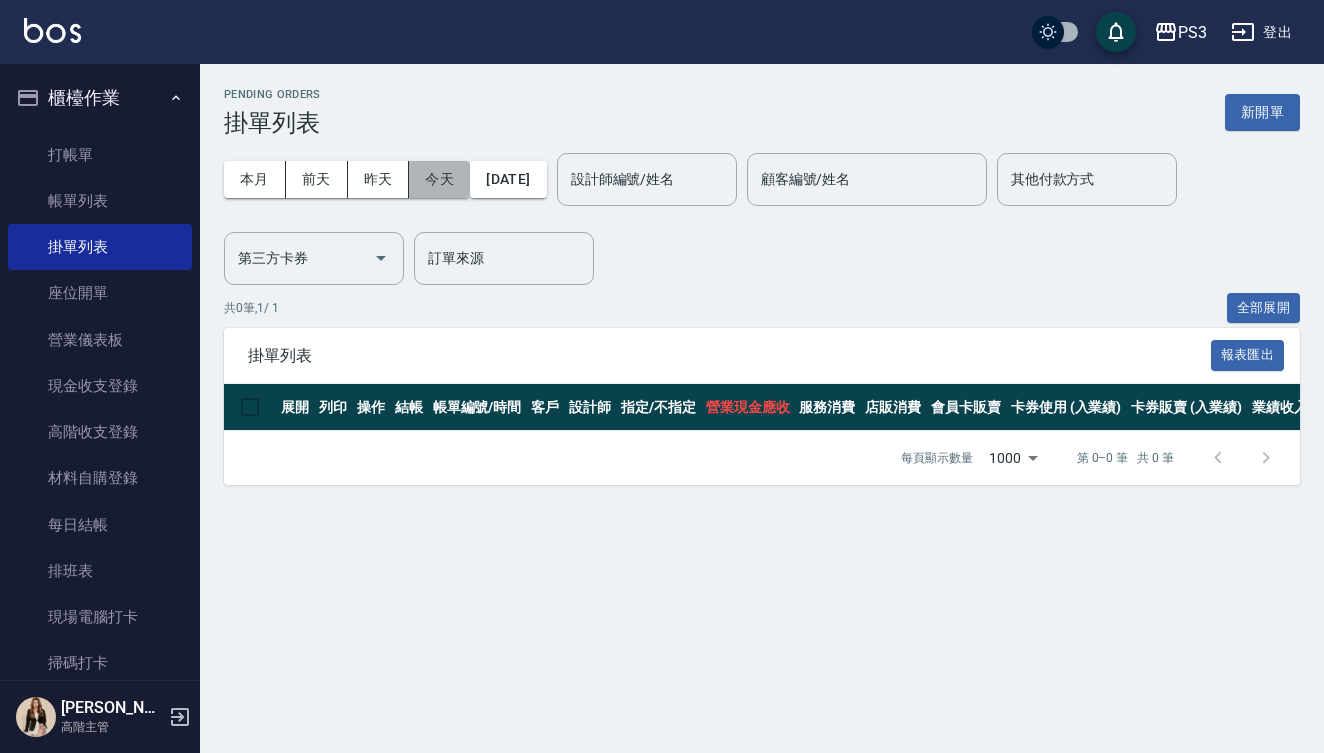 click on "今天" at bounding box center (439, 179) 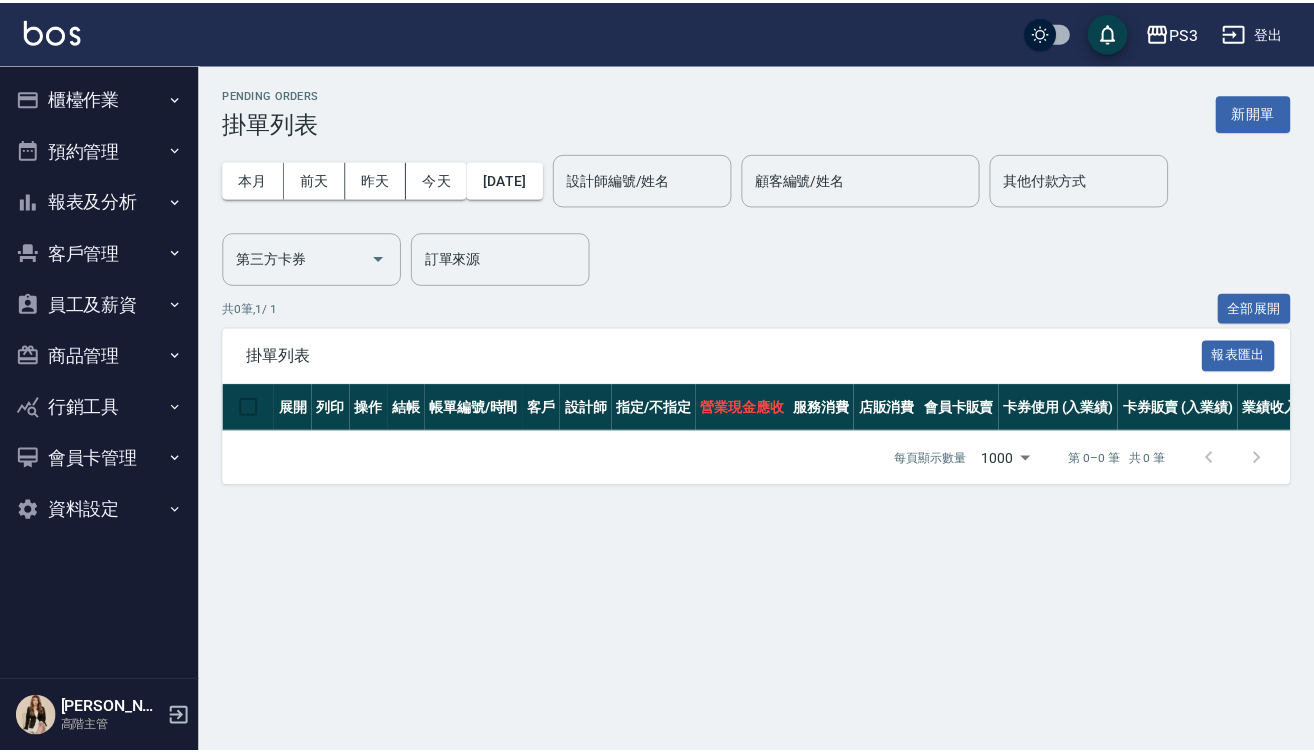 scroll, scrollTop: 0, scrollLeft: 0, axis: both 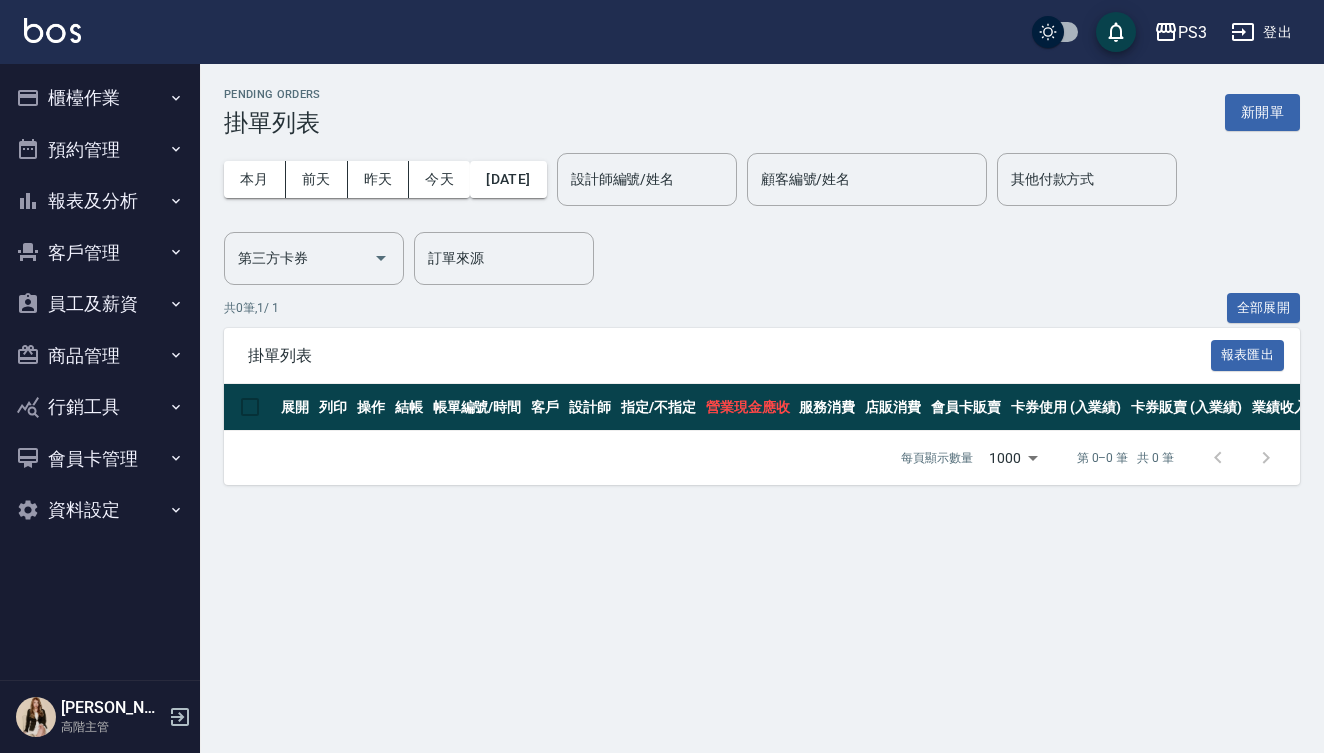 click on "櫃檯作業" at bounding box center [100, 98] 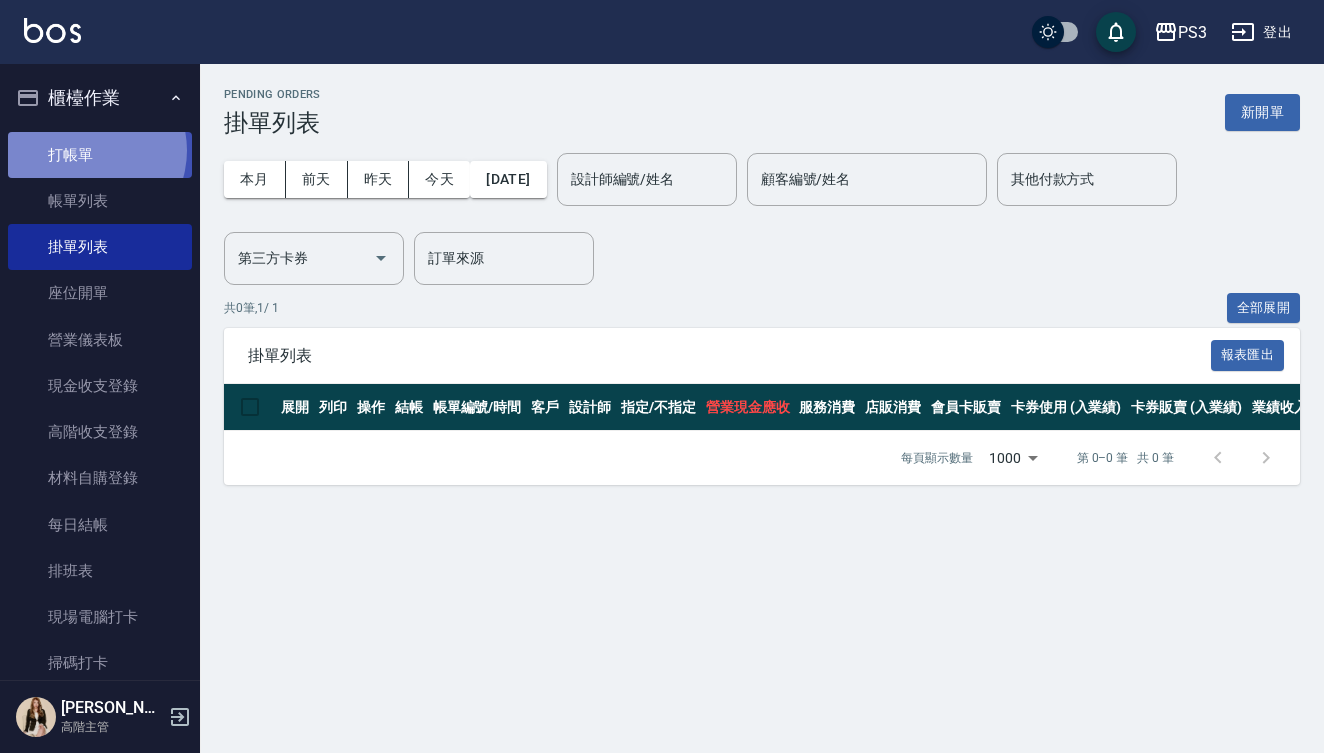 click on "打帳單" at bounding box center [100, 155] 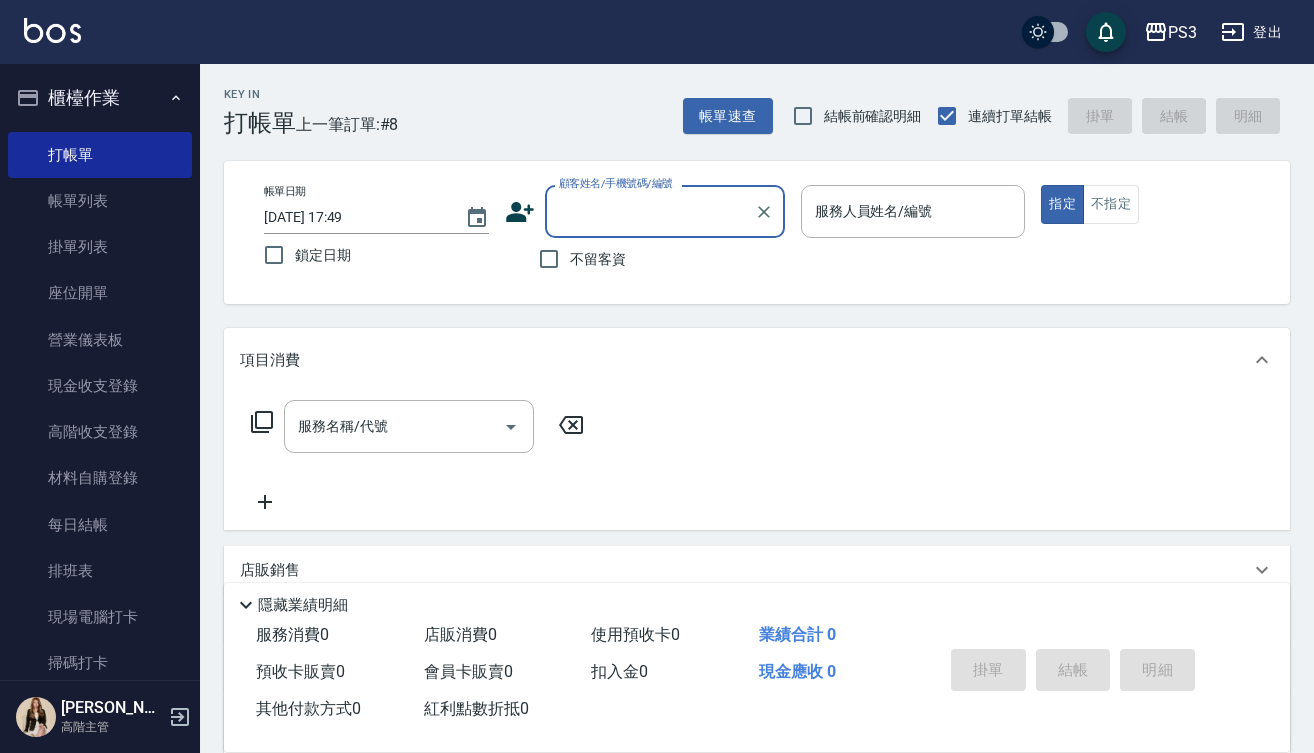 click on "顧客姓名/手機號碼/編號" at bounding box center (650, 211) 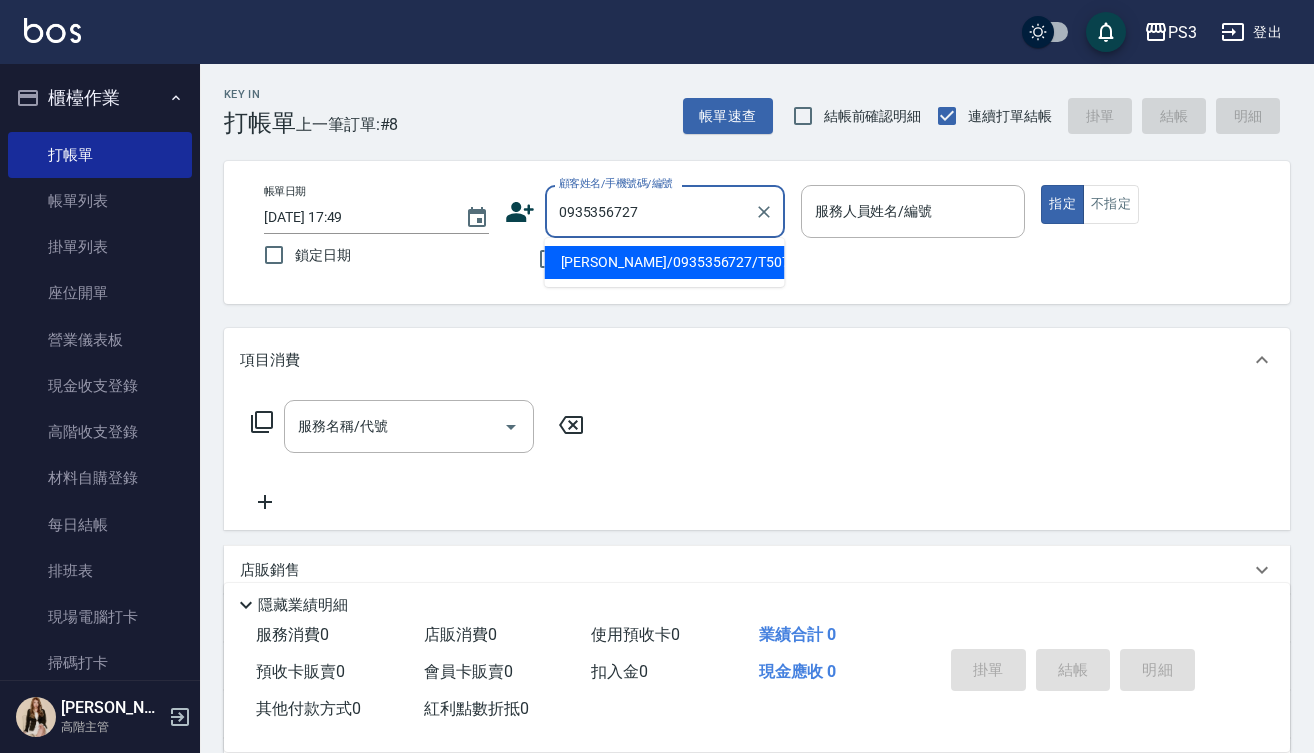 type on "[PERSON_NAME]/0935356727/T50729" 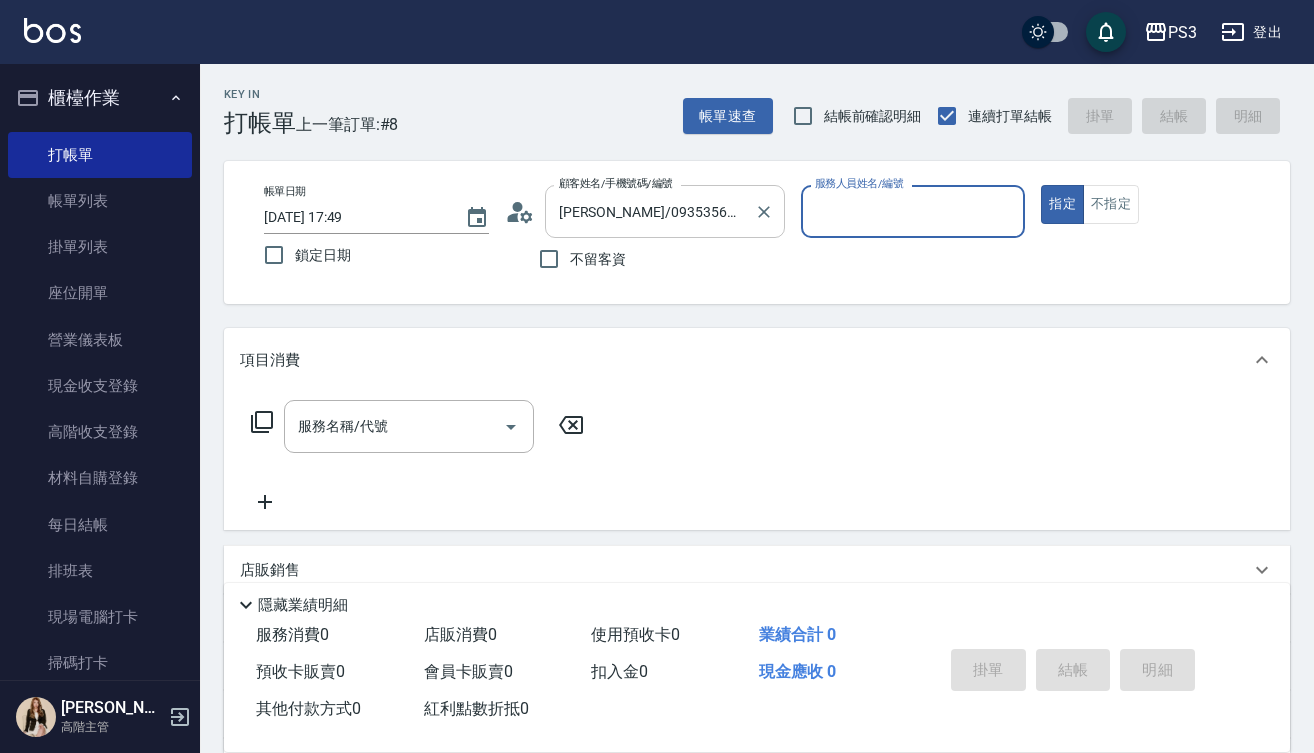 type on "[PERSON_NAME]-1" 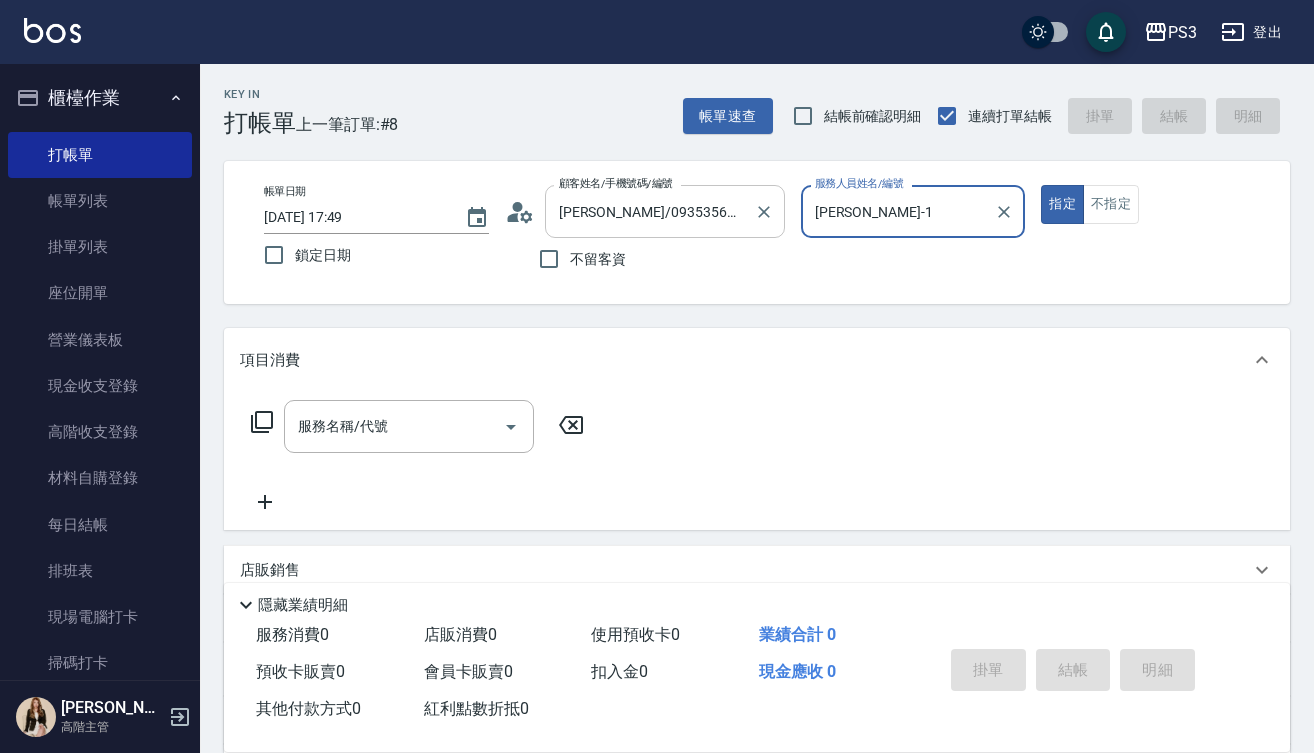 click on "指定" at bounding box center (1062, 204) 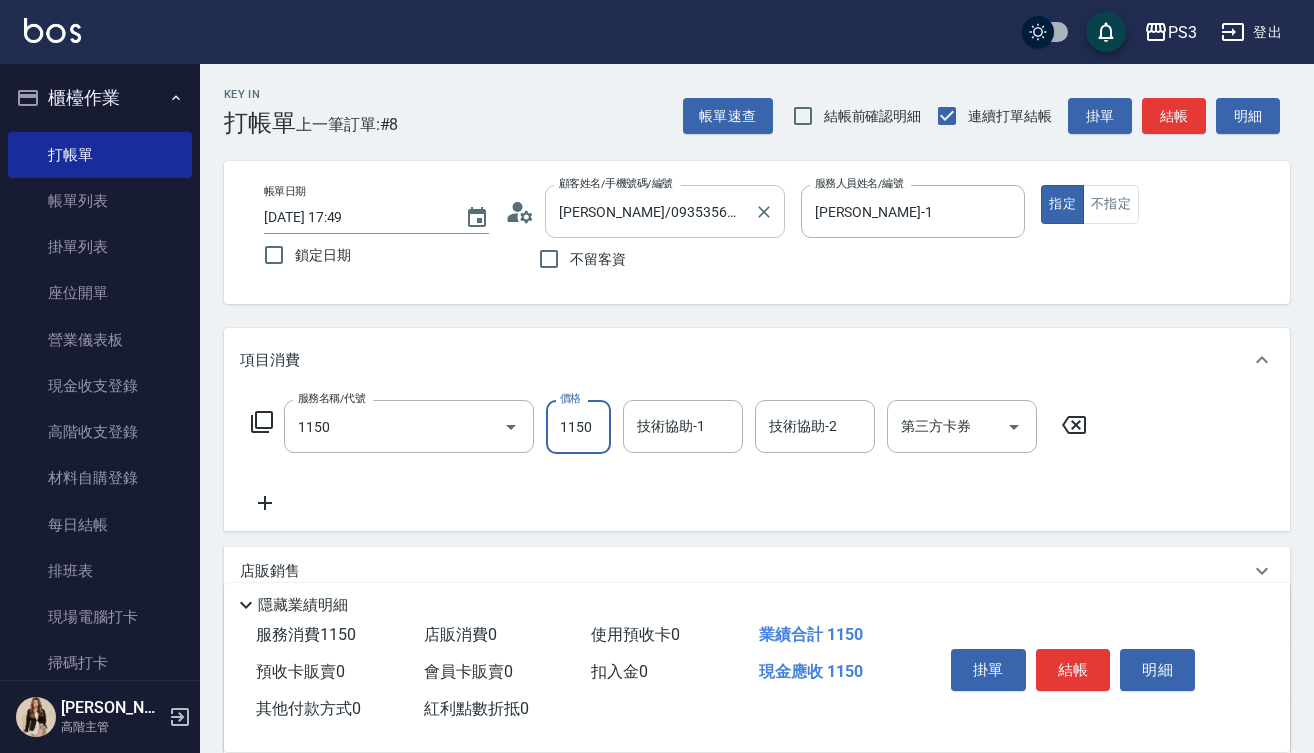 type on "全能修復洗(1150)" 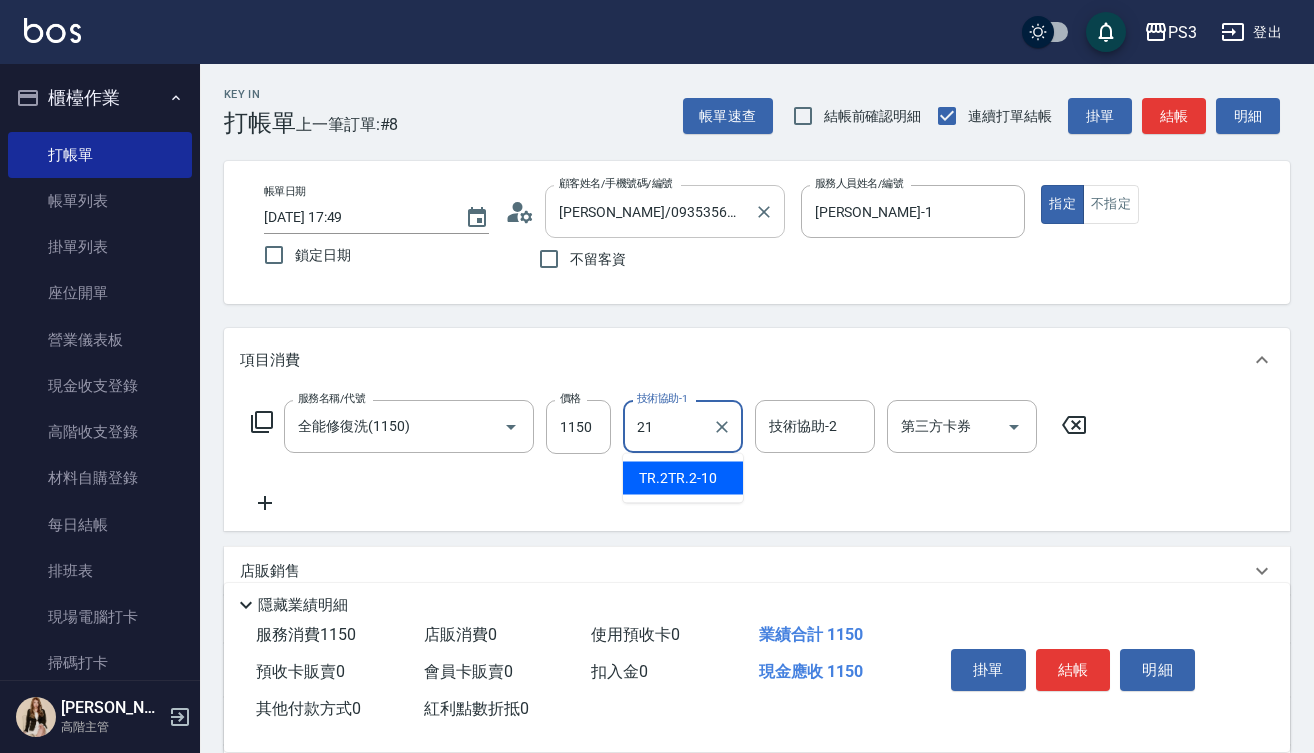 type on "Ashly-21" 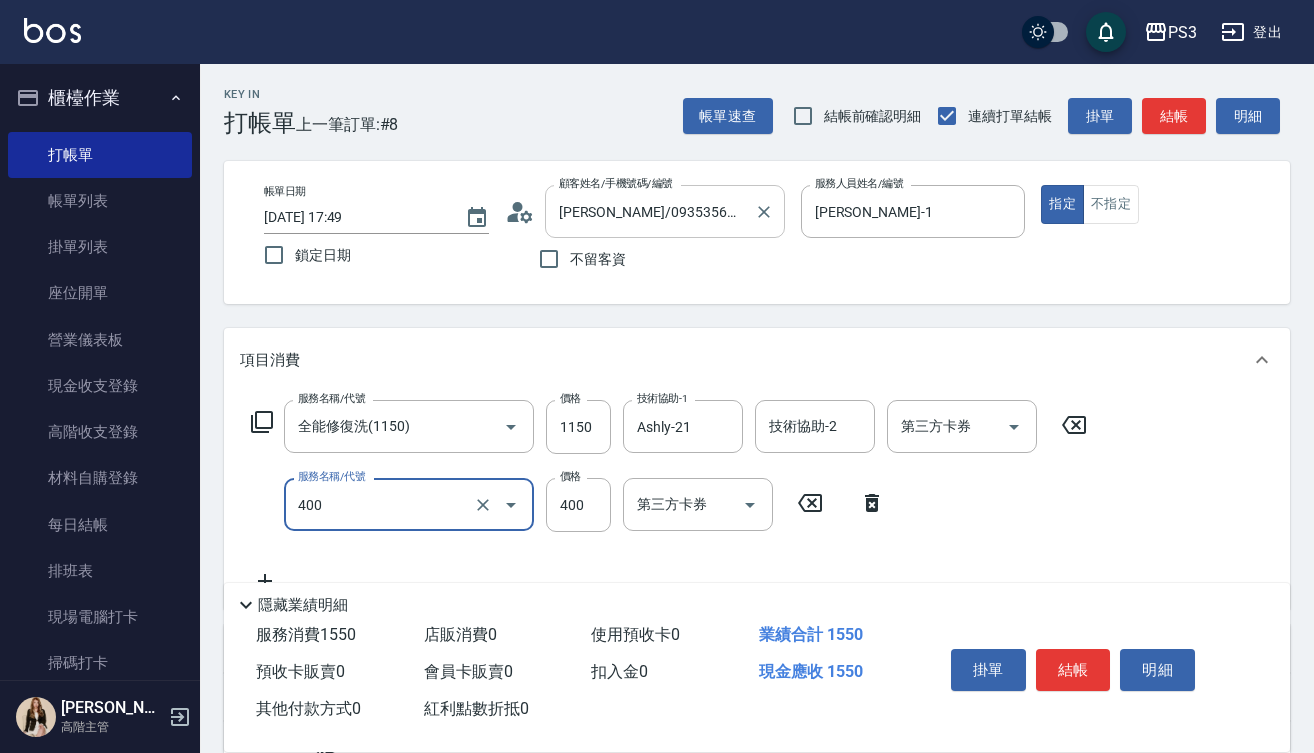 type on "剪(400)" 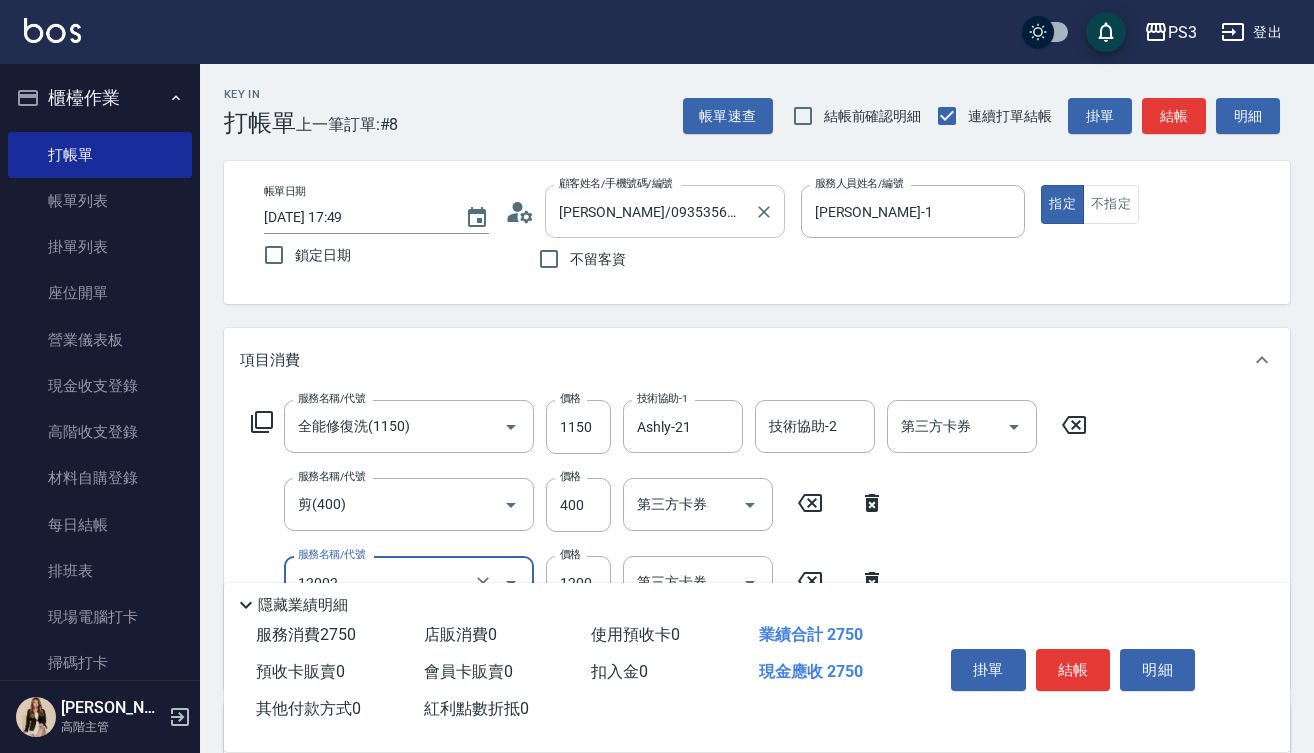 type on "男生染(12002)" 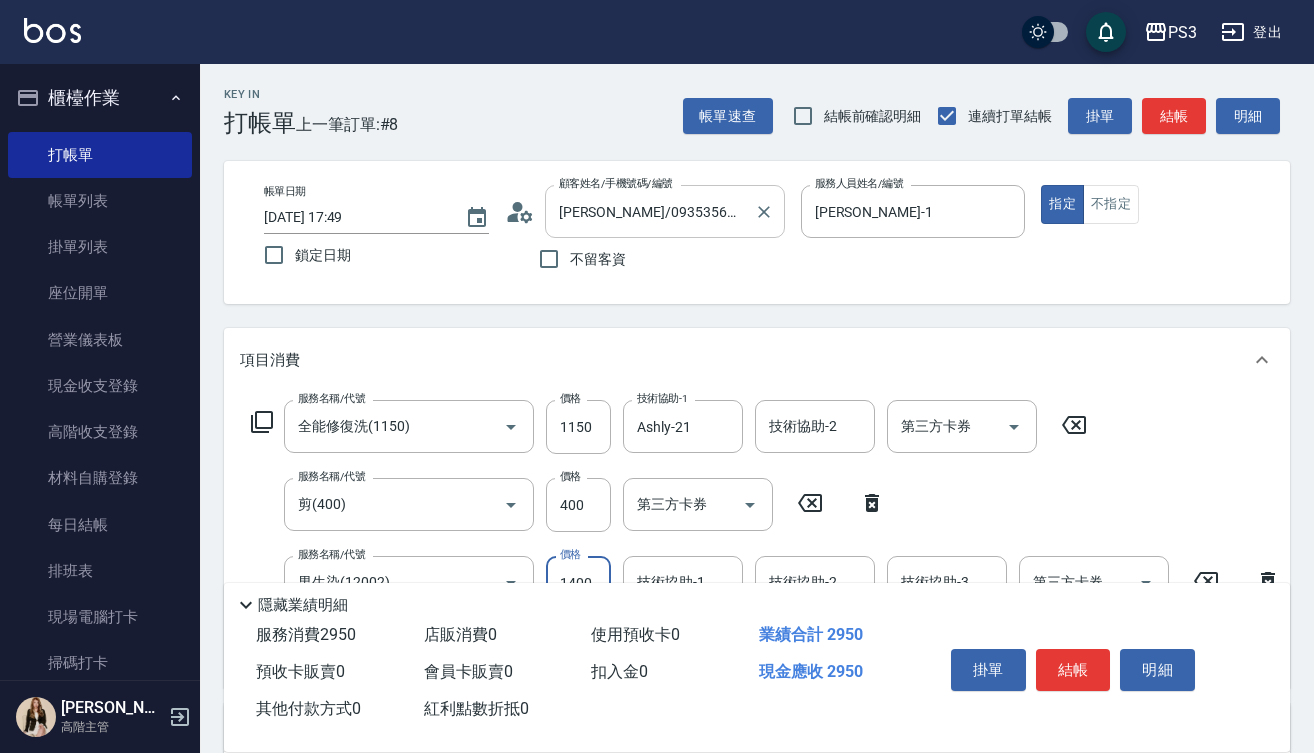 type on "1400" 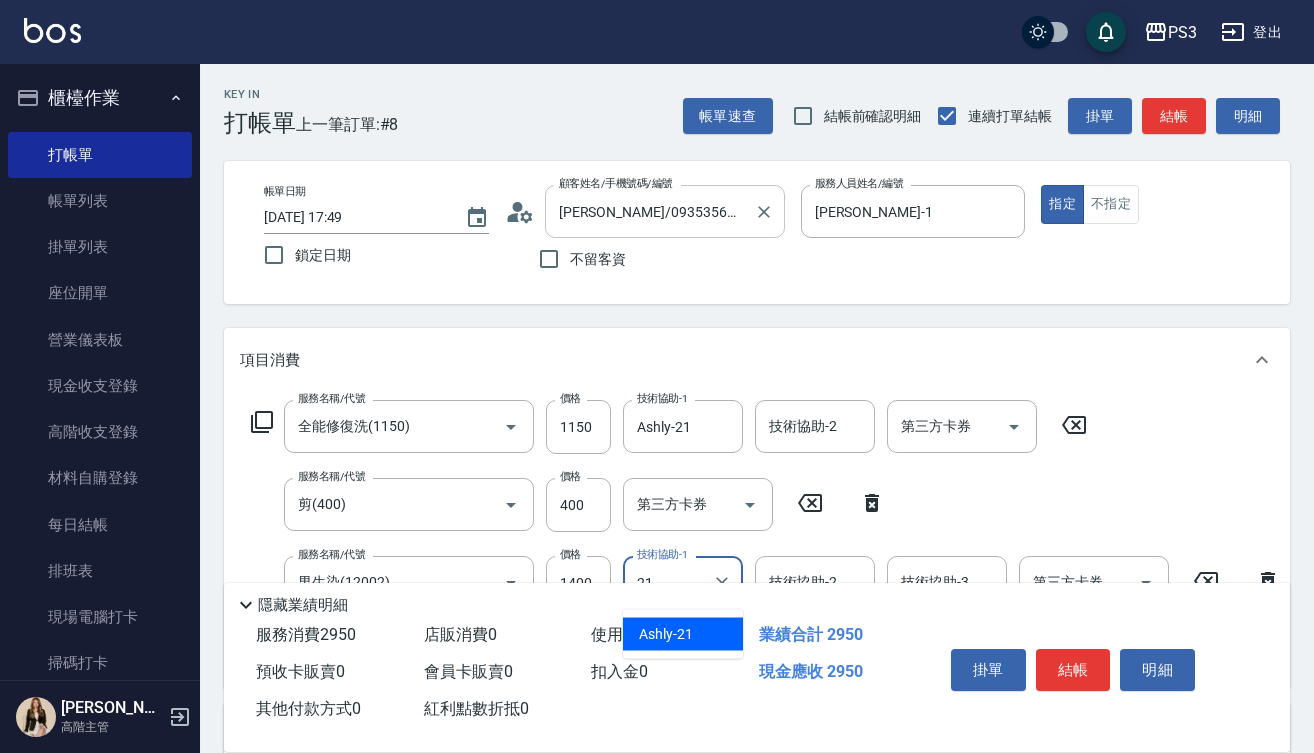 type on "Ashly-21" 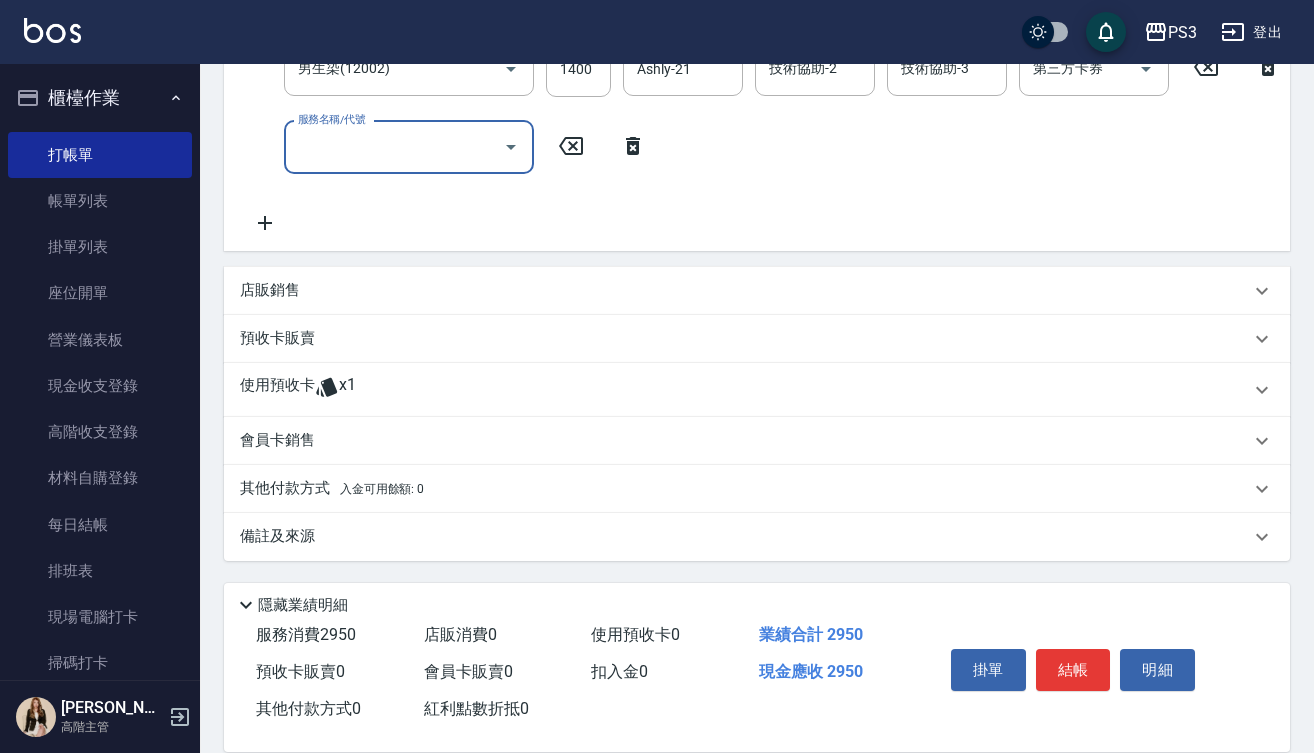 scroll, scrollTop: 530, scrollLeft: 0, axis: vertical 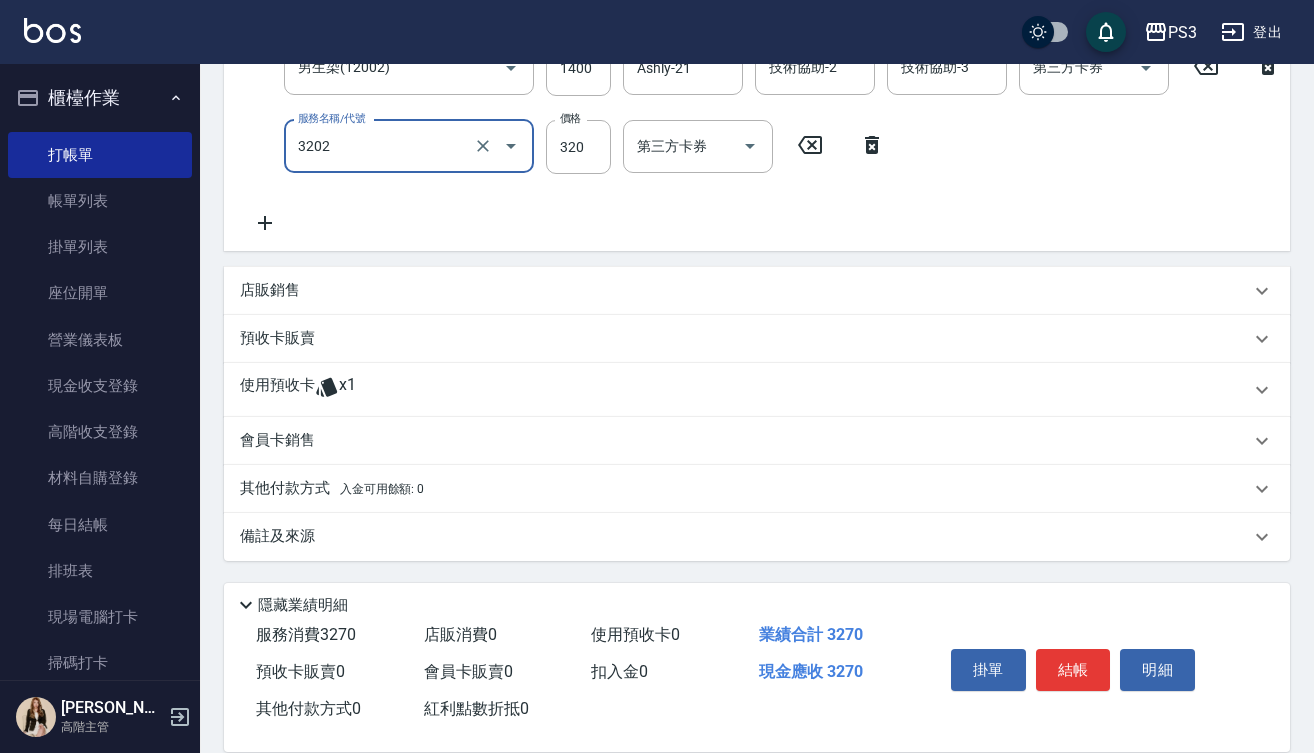 type on "頭皮隔離(3202)" 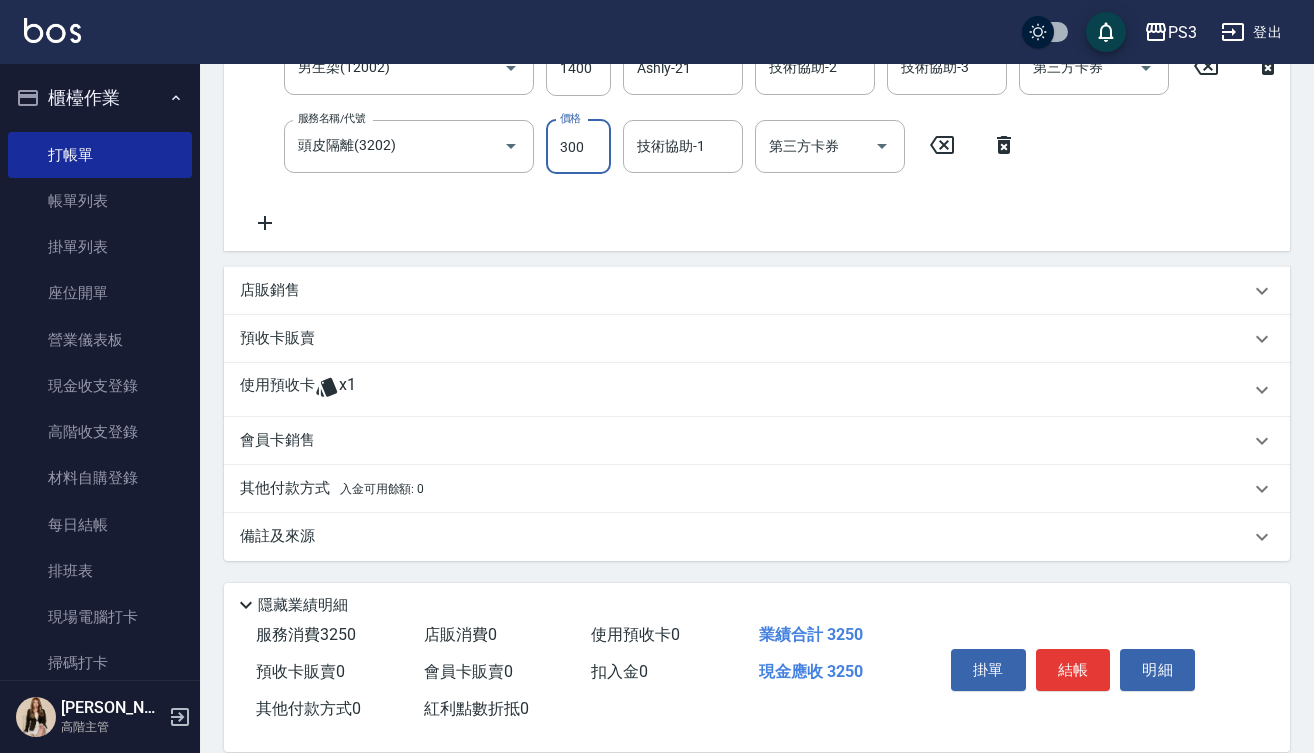 type on "300" 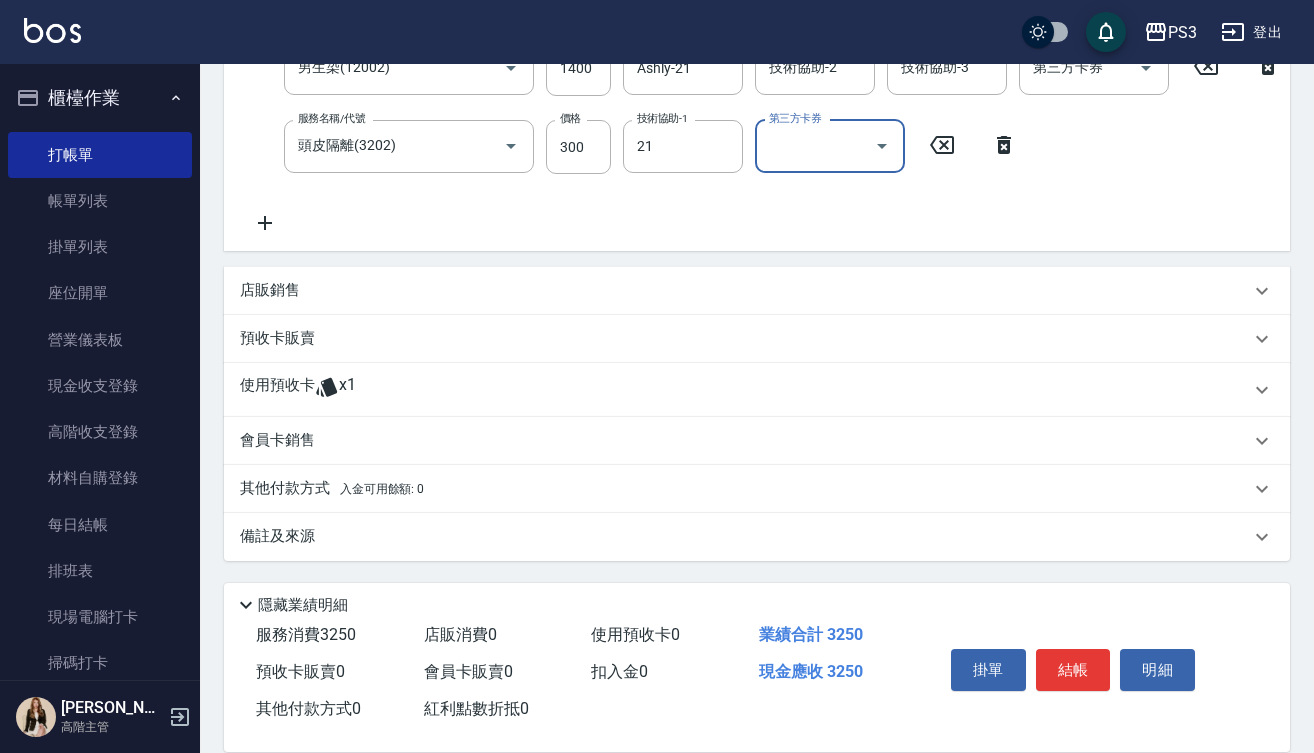 type on "Ashly-21" 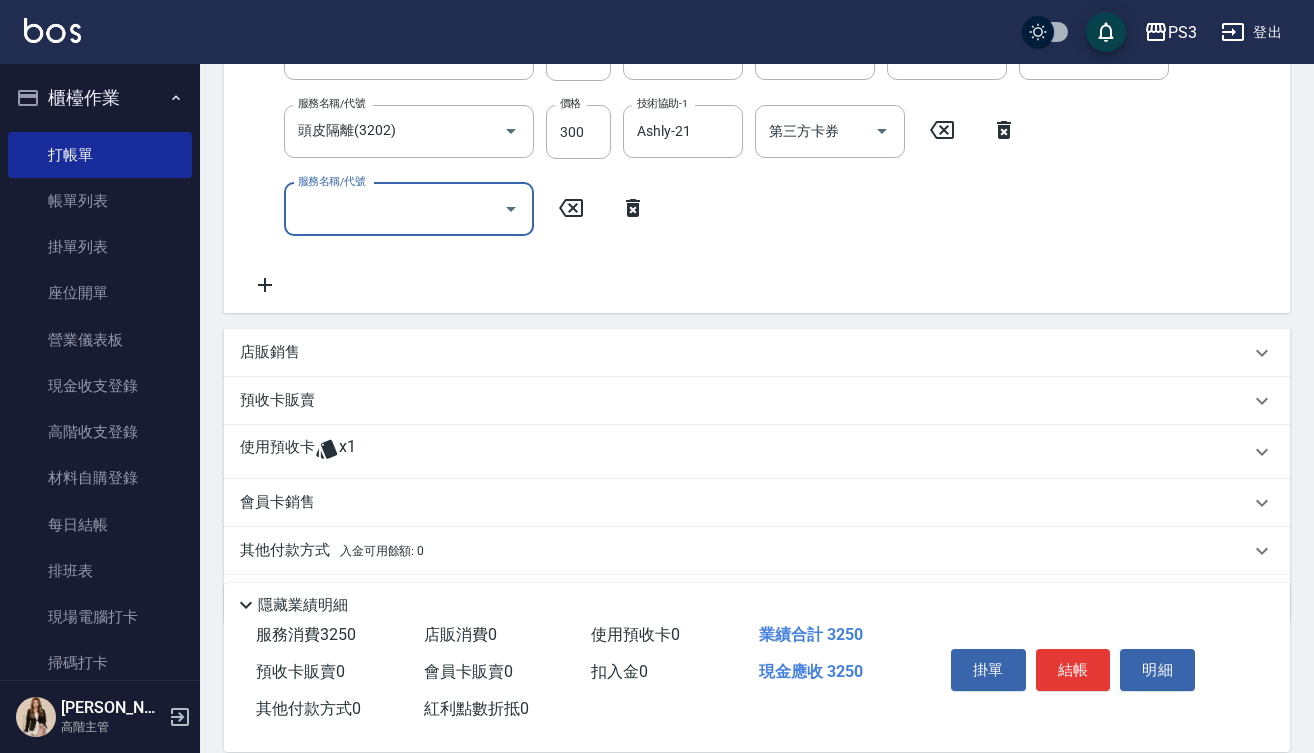 click on "店販銷售" at bounding box center [745, 352] 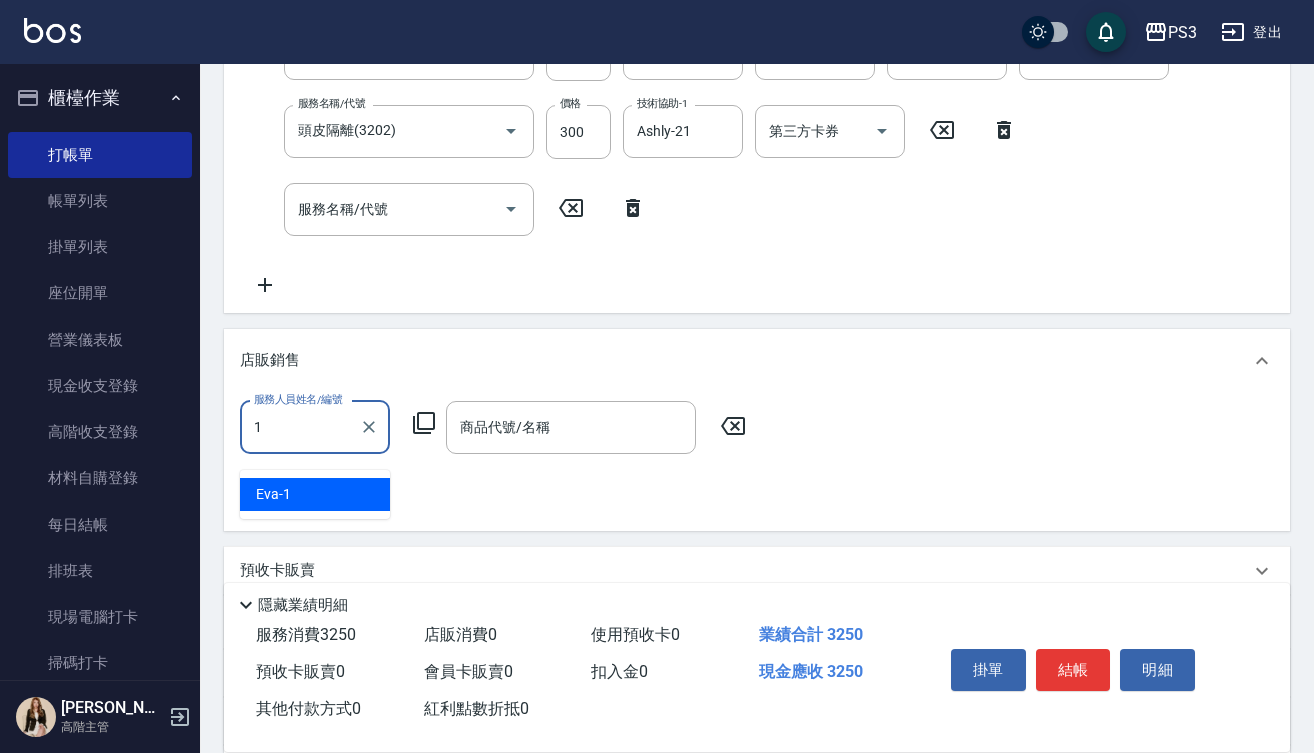 type on "[PERSON_NAME]-1" 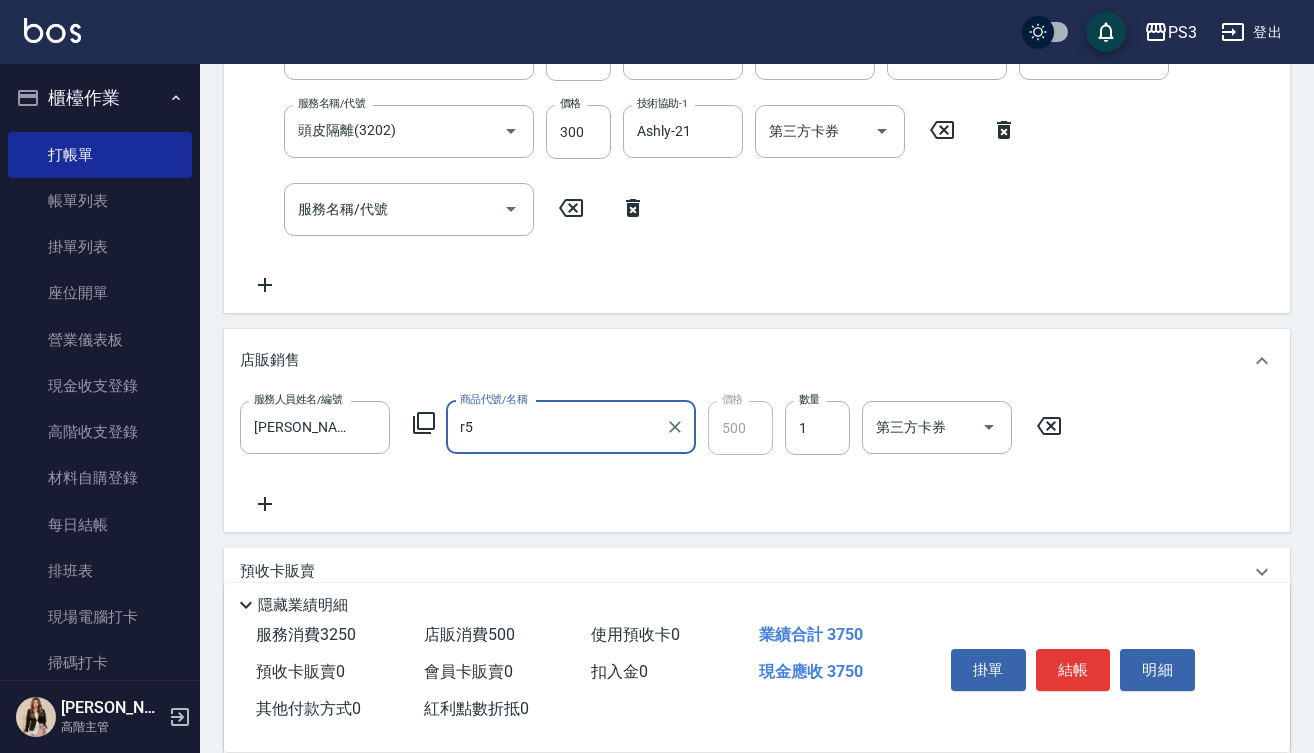 type on "結構染" 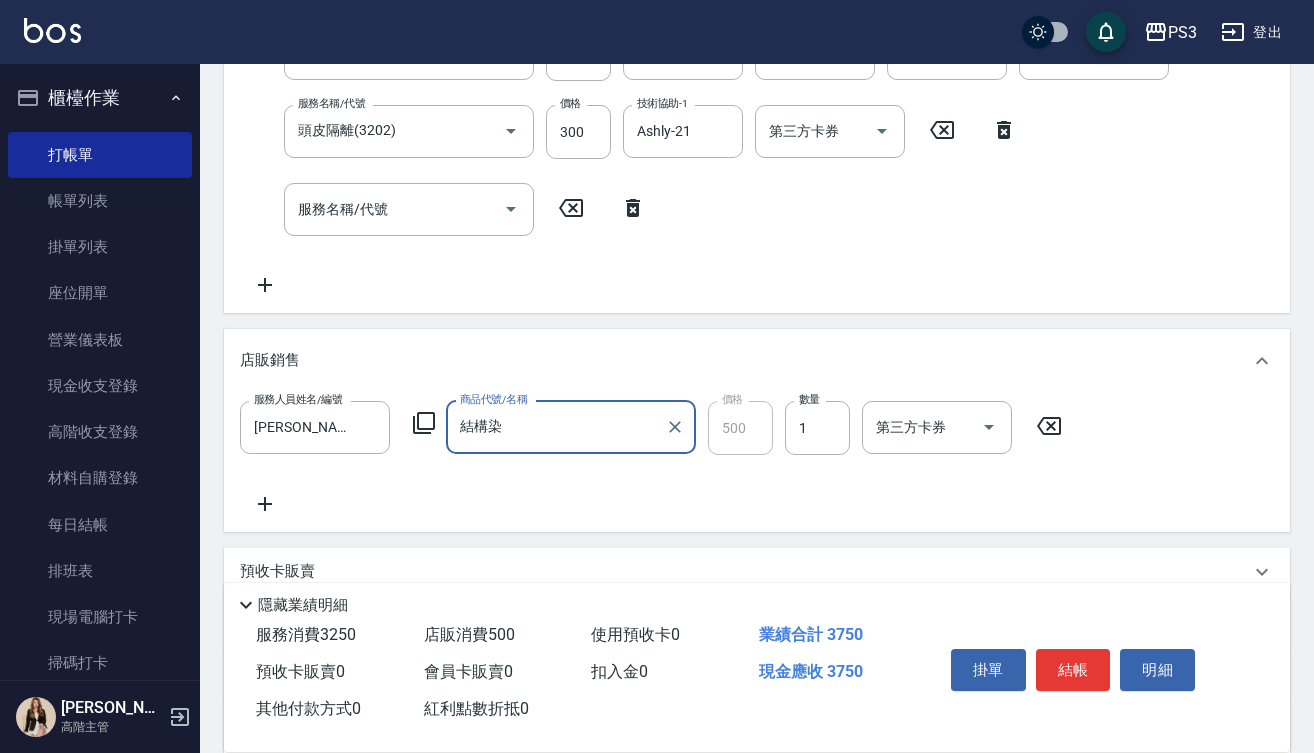 click 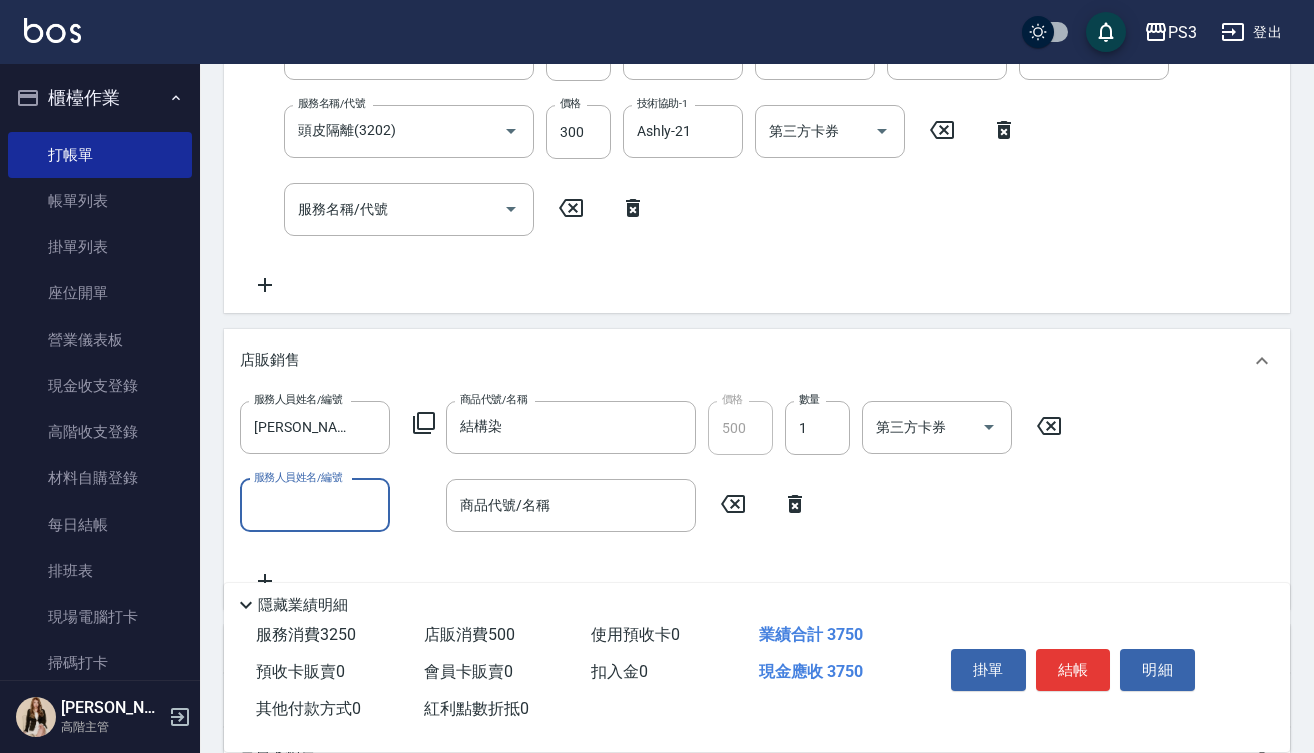 click on "服務人員姓名/編號" at bounding box center [315, 505] 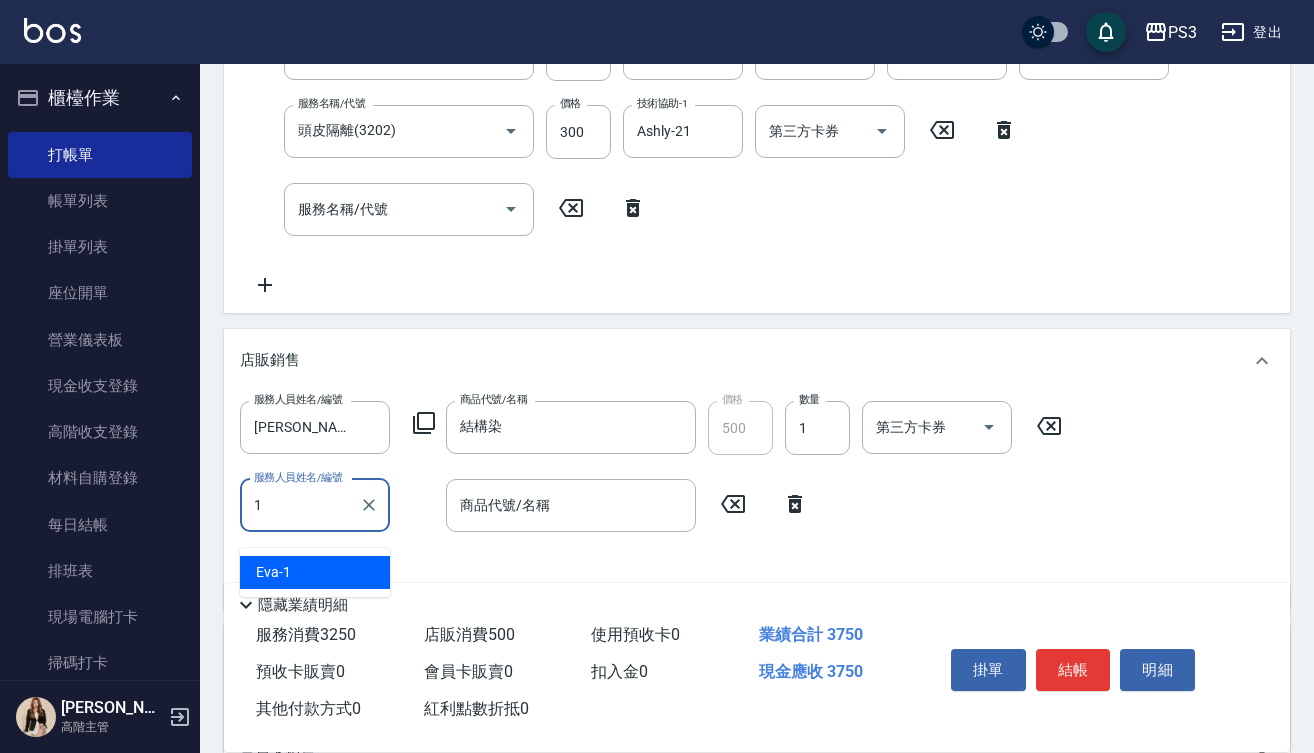 type on "[PERSON_NAME]-1" 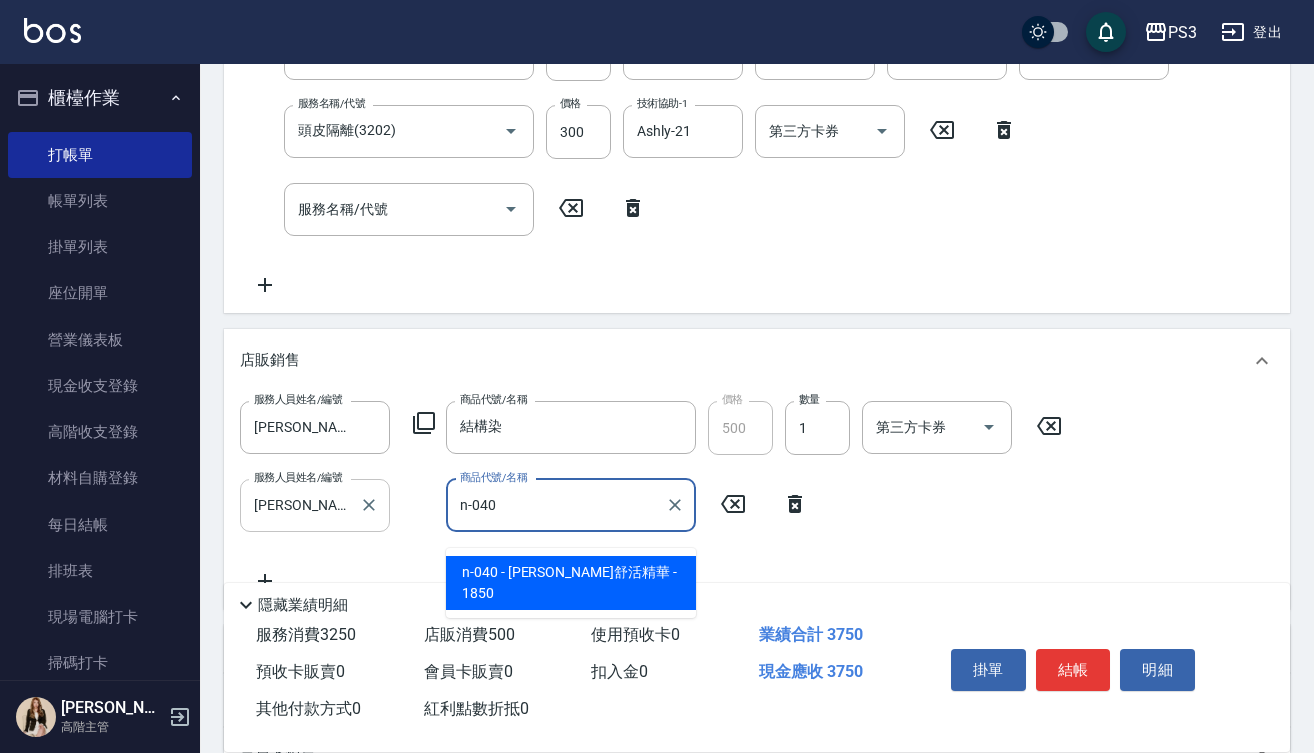 type on "[PERSON_NAME]舒活精華" 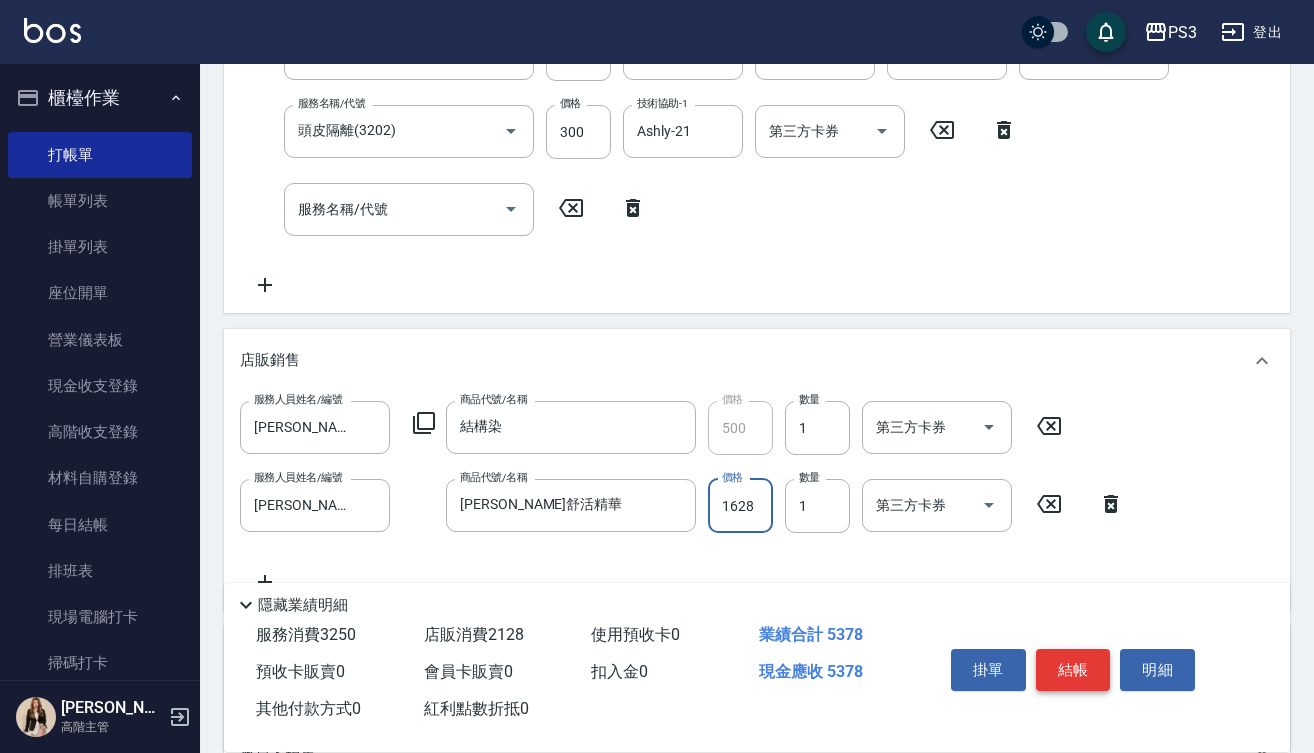 type on "1628" 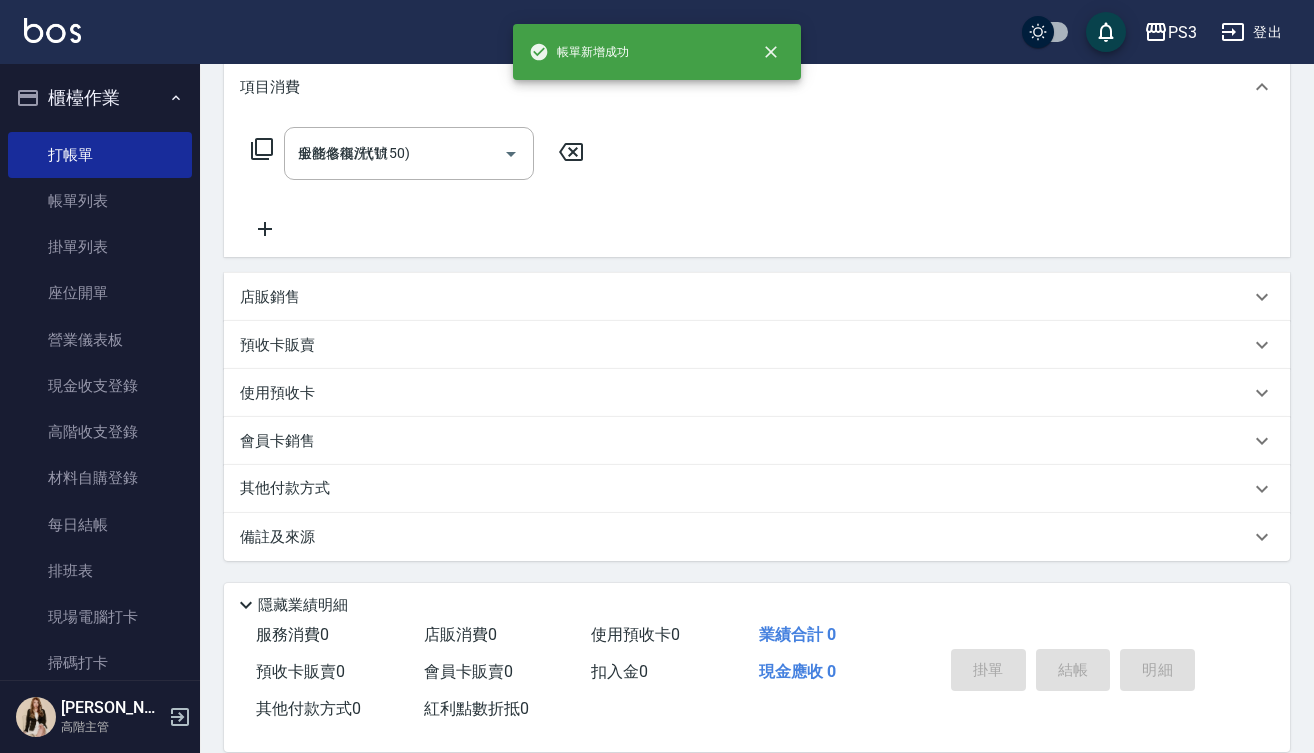 type on "2025/07/12 17:50" 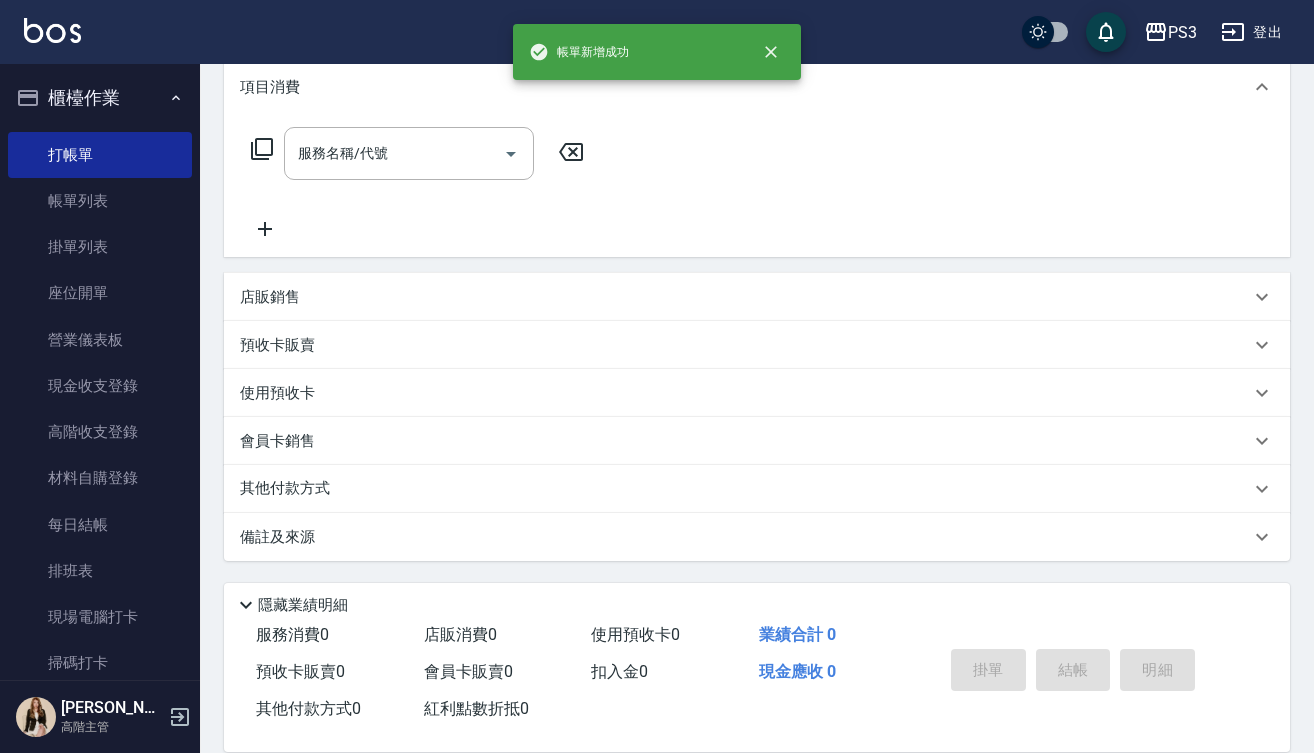 scroll, scrollTop: 0, scrollLeft: 0, axis: both 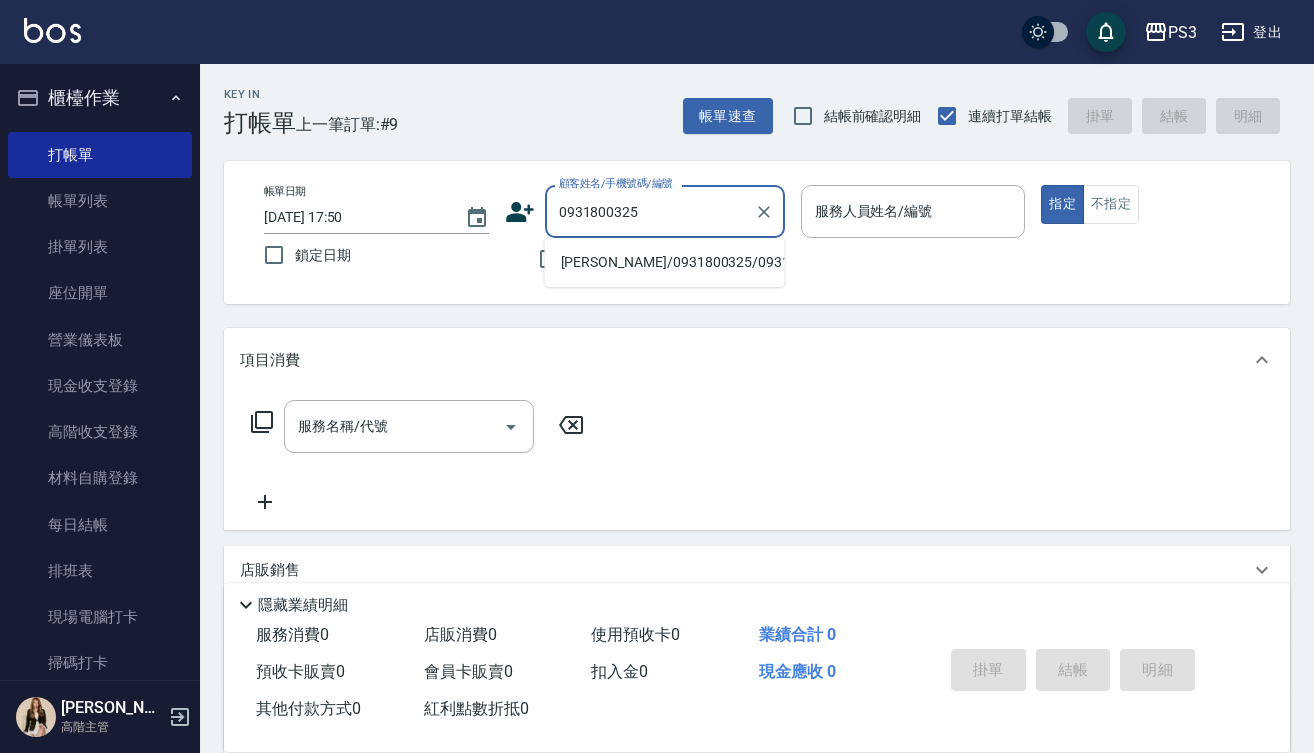type on "林鼎騫/0931800325/0931800325" 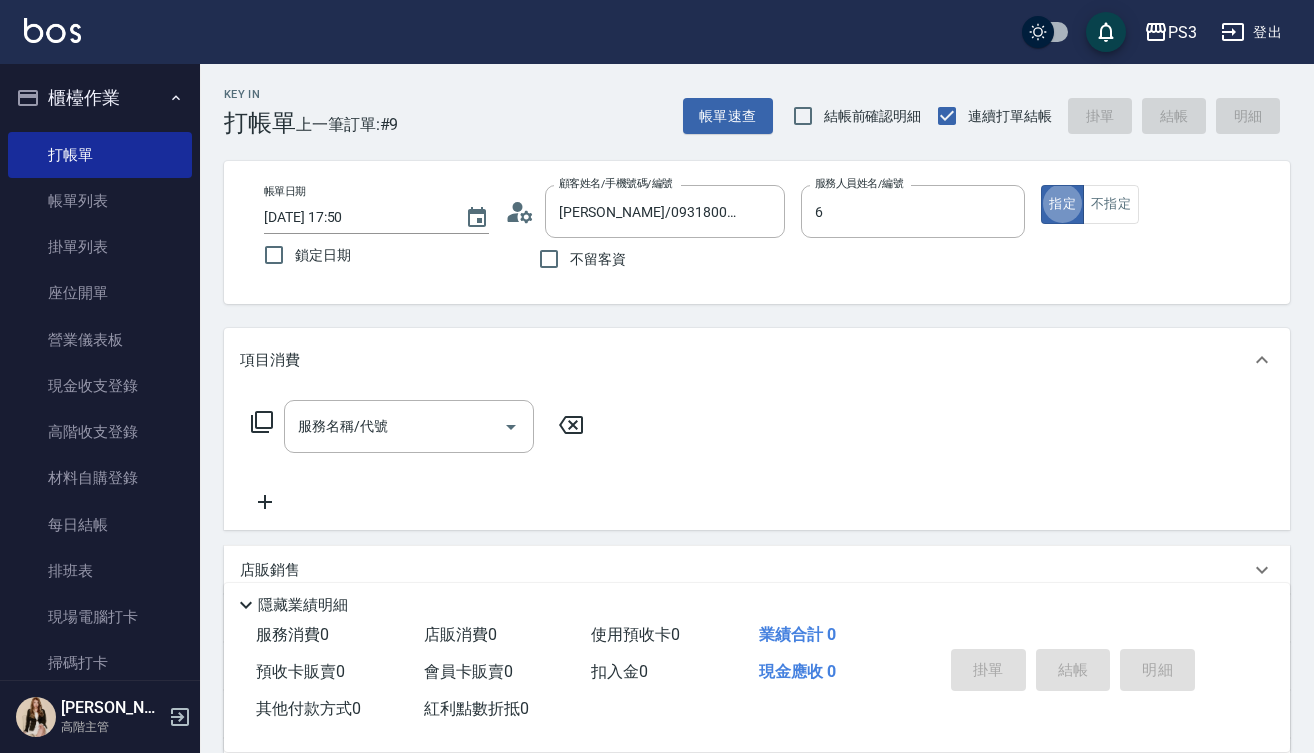 type on "Van-6" 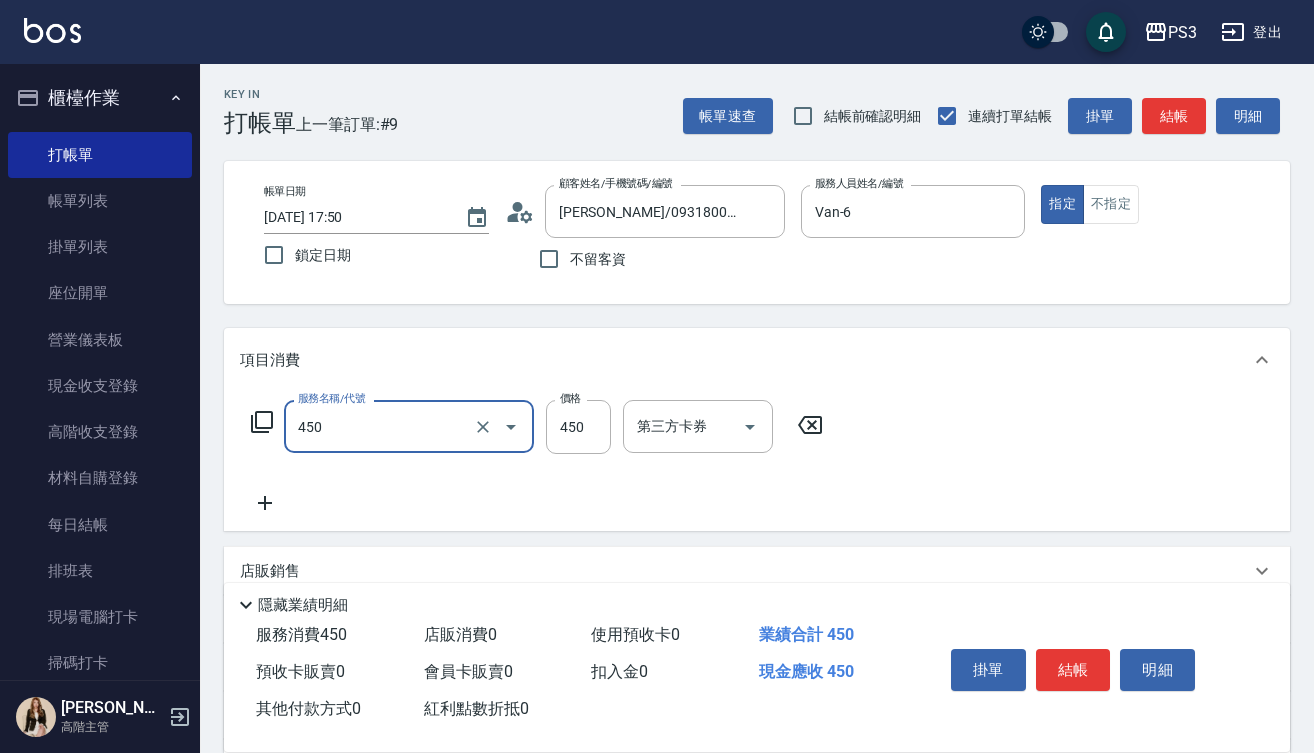 type on "有機洗髮(450)" 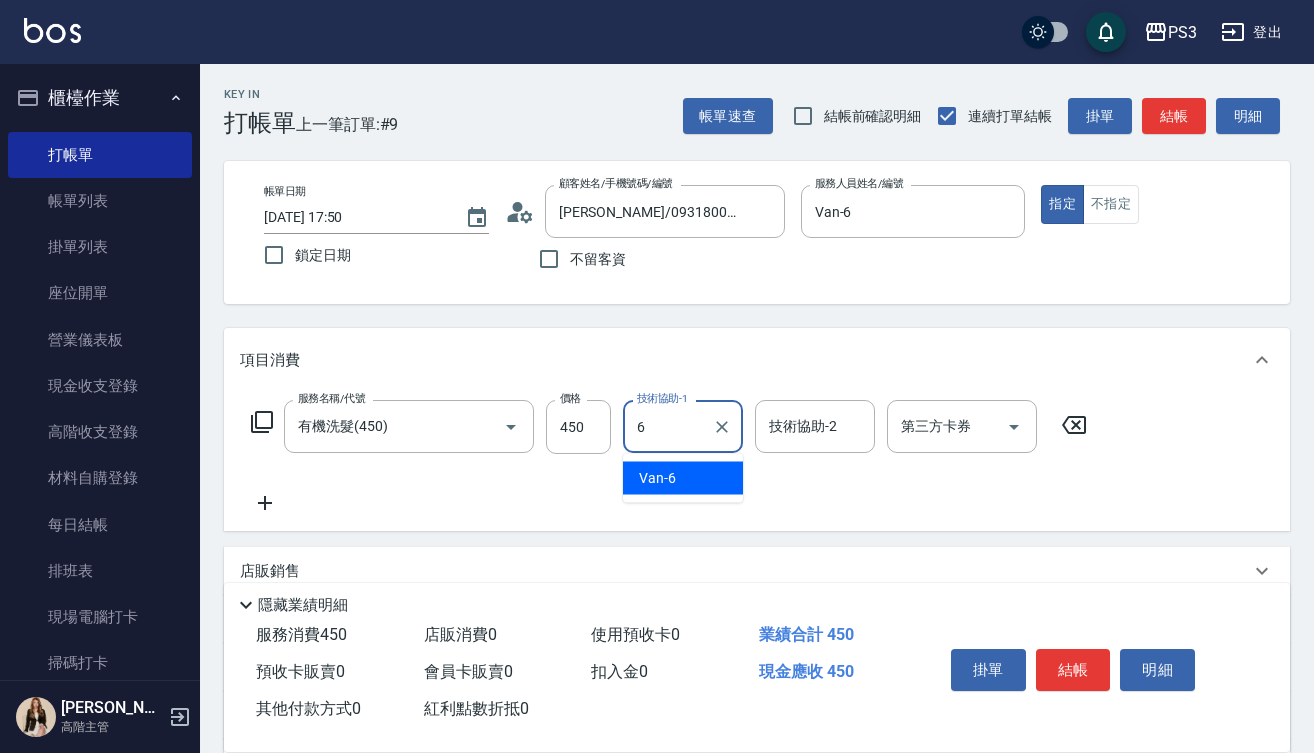 type on "Van-6" 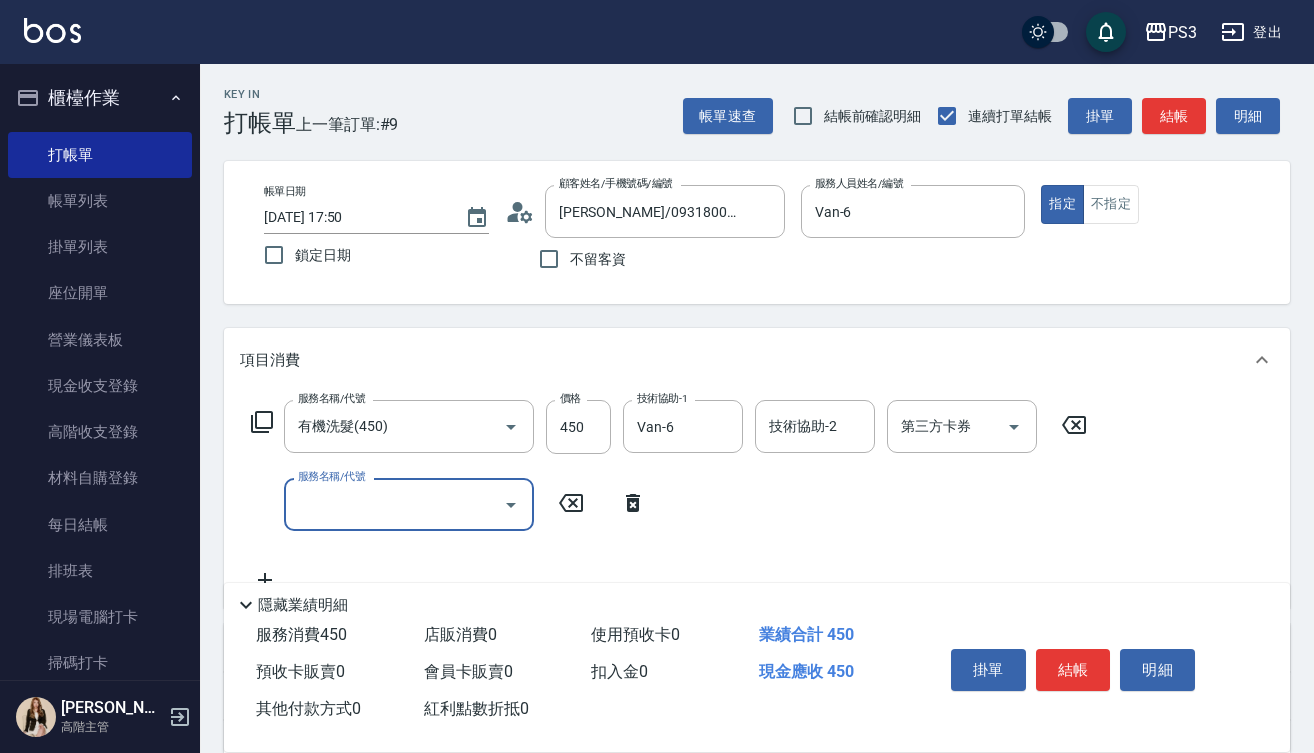 type on "3" 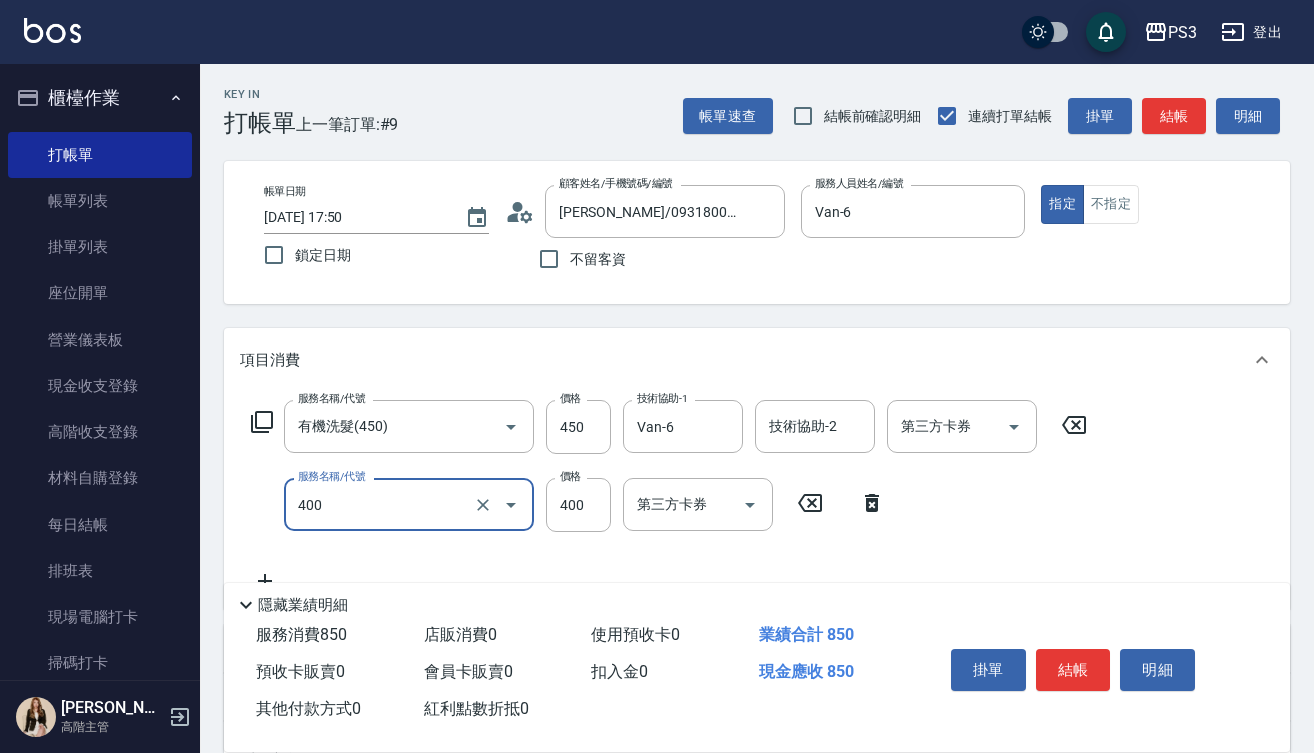 type on "剪(400)" 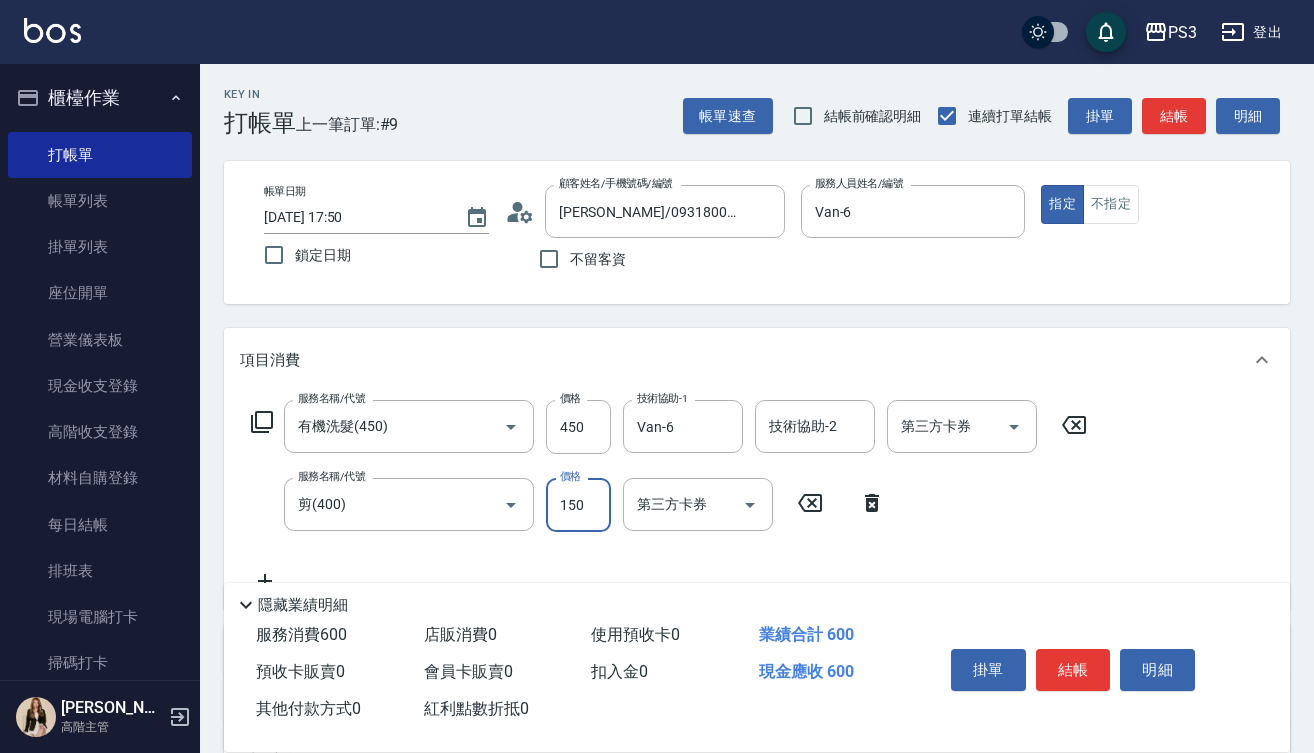 type on "150" 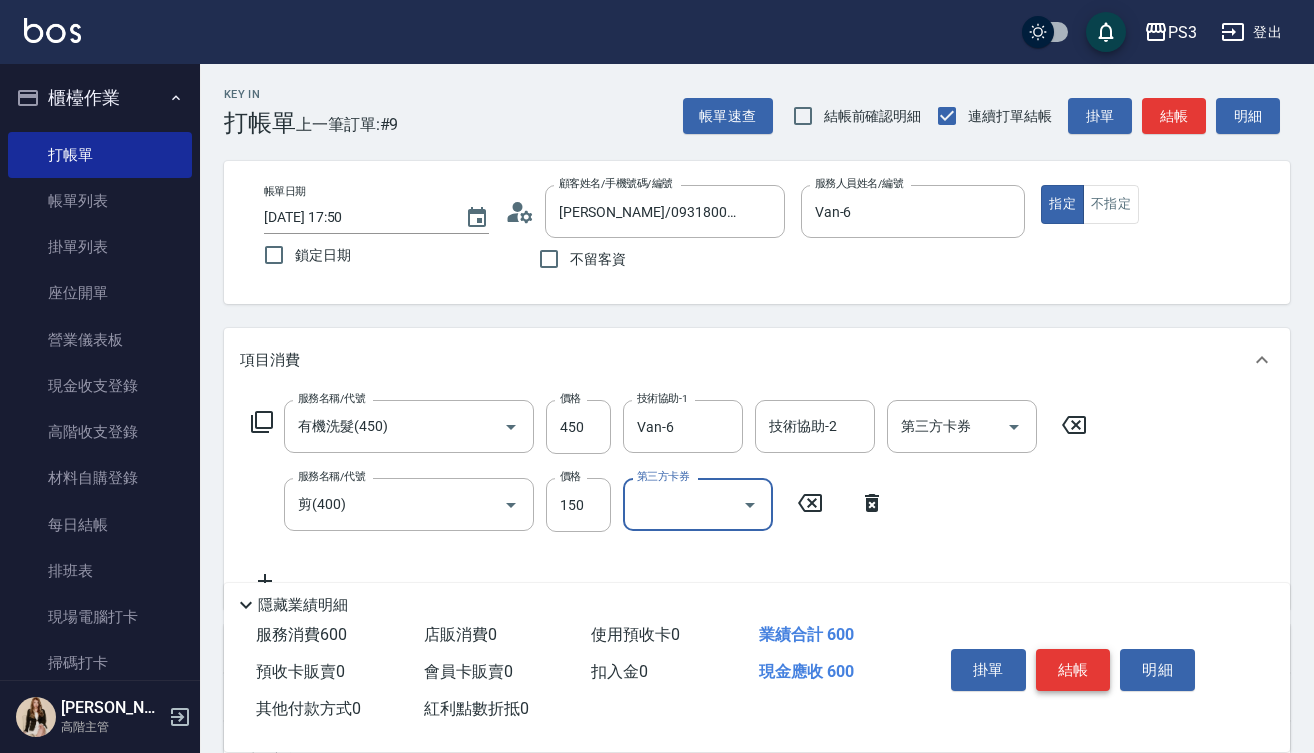 click on "結帳" at bounding box center (1073, 670) 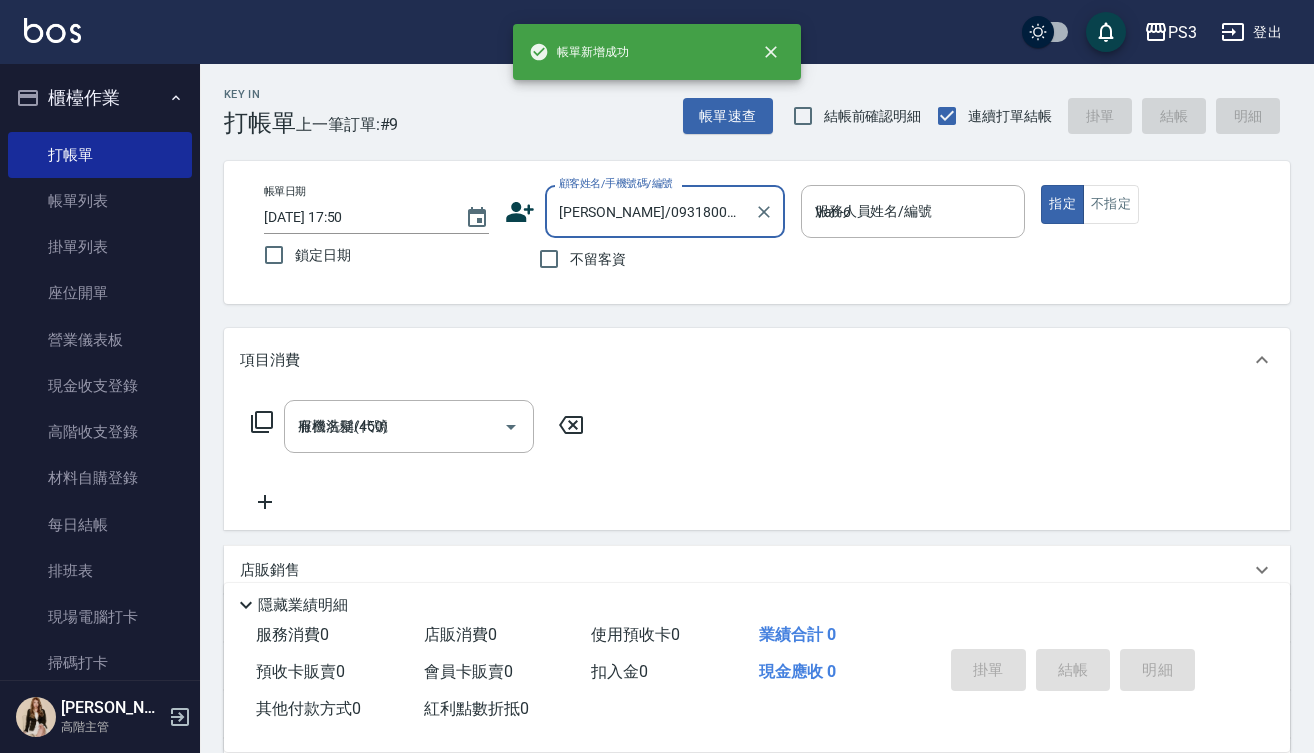 type on "2025/07/12 17:51" 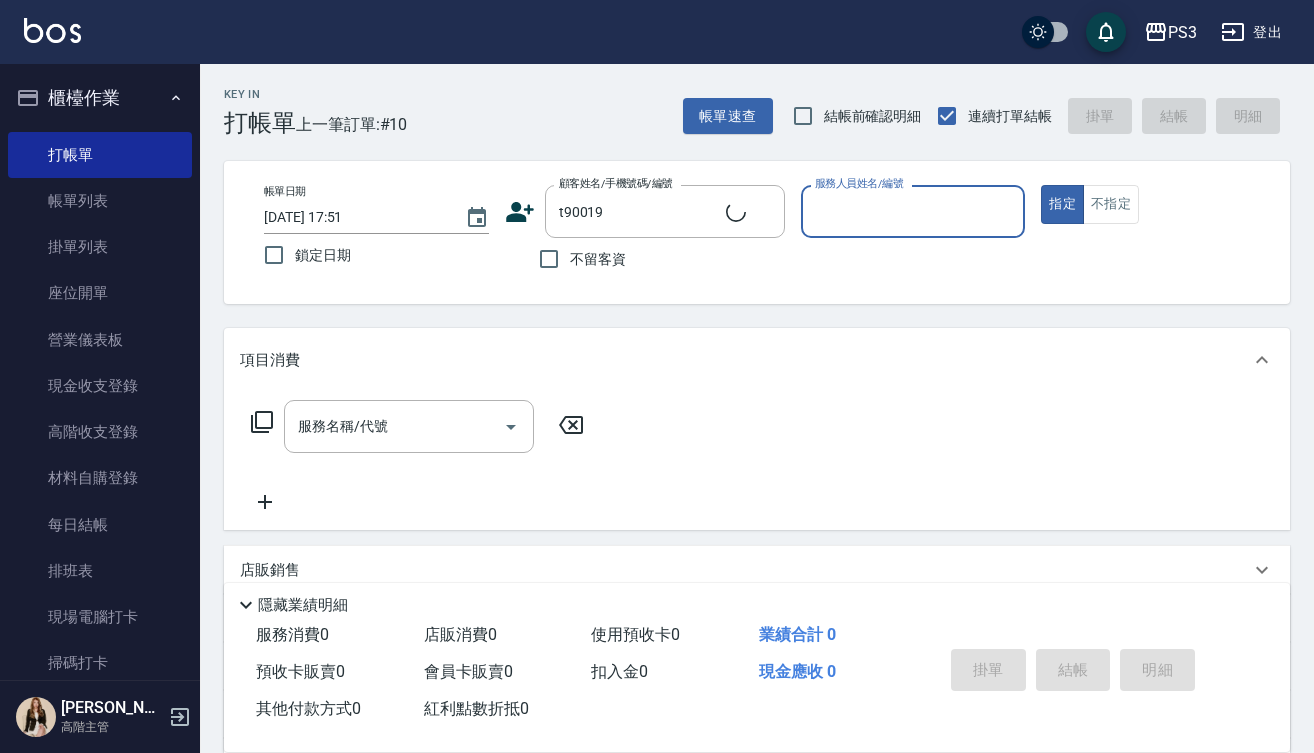 type on "新客人 姓名未設定/t90019/null" 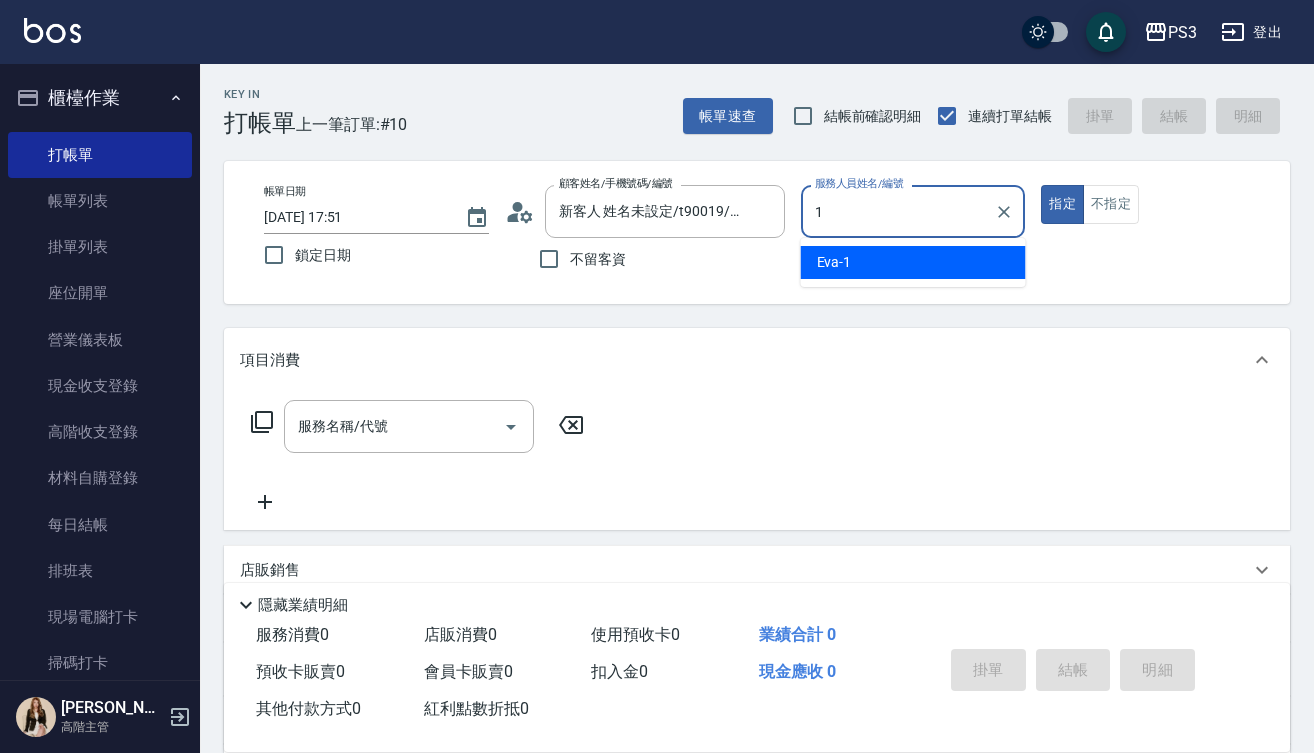 type on "[PERSON_NAME]-1" 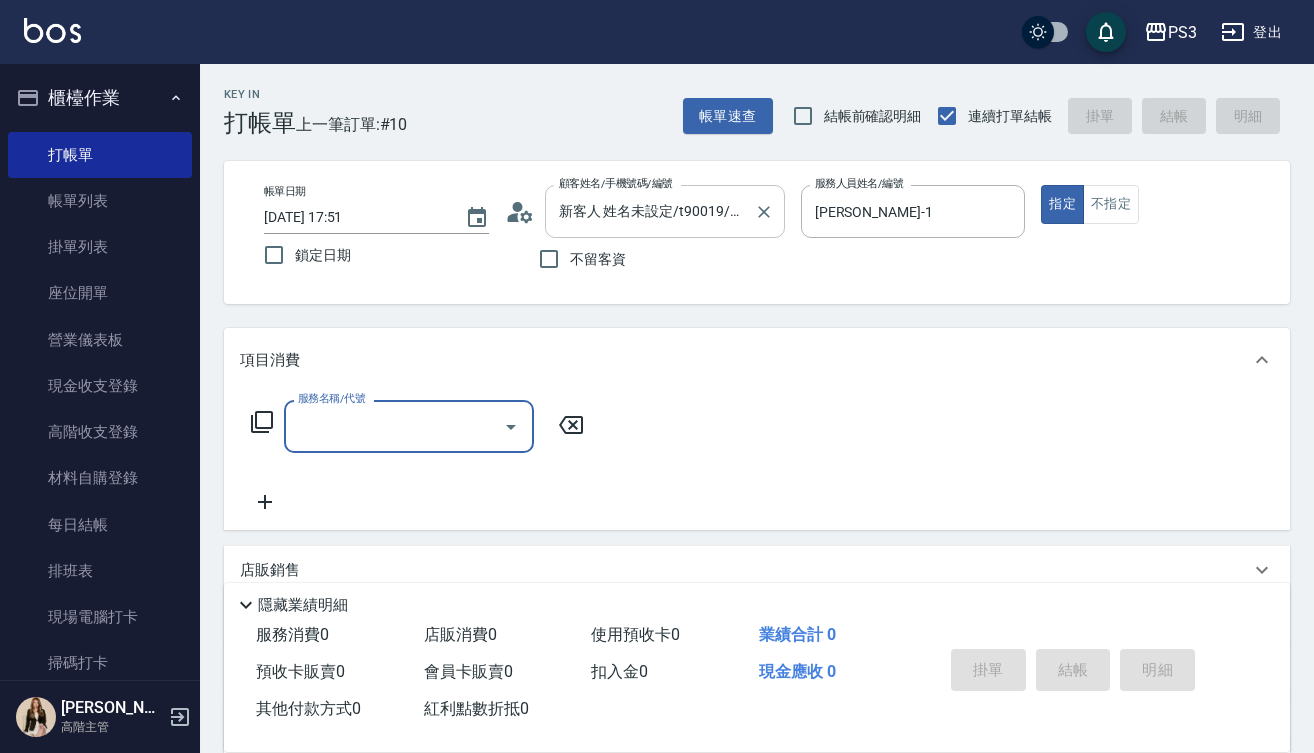 click on "新客人 姓名未設定/t90019/null 顧客姓名/手機號碼/編號" at bounding box center (665, 211) 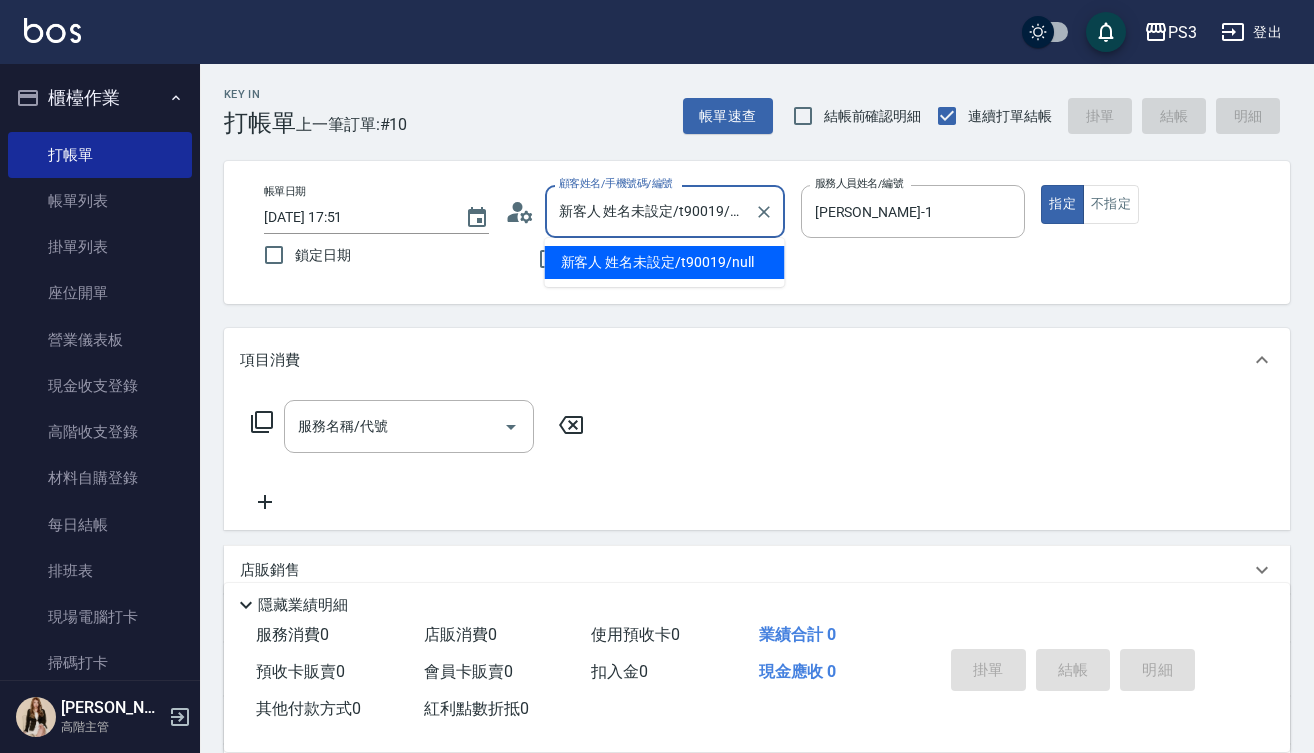 click on "新客人 姓名未設定/t90019/null 顧客姓名/手機號碼/編號" at bounding box center (665, 211) 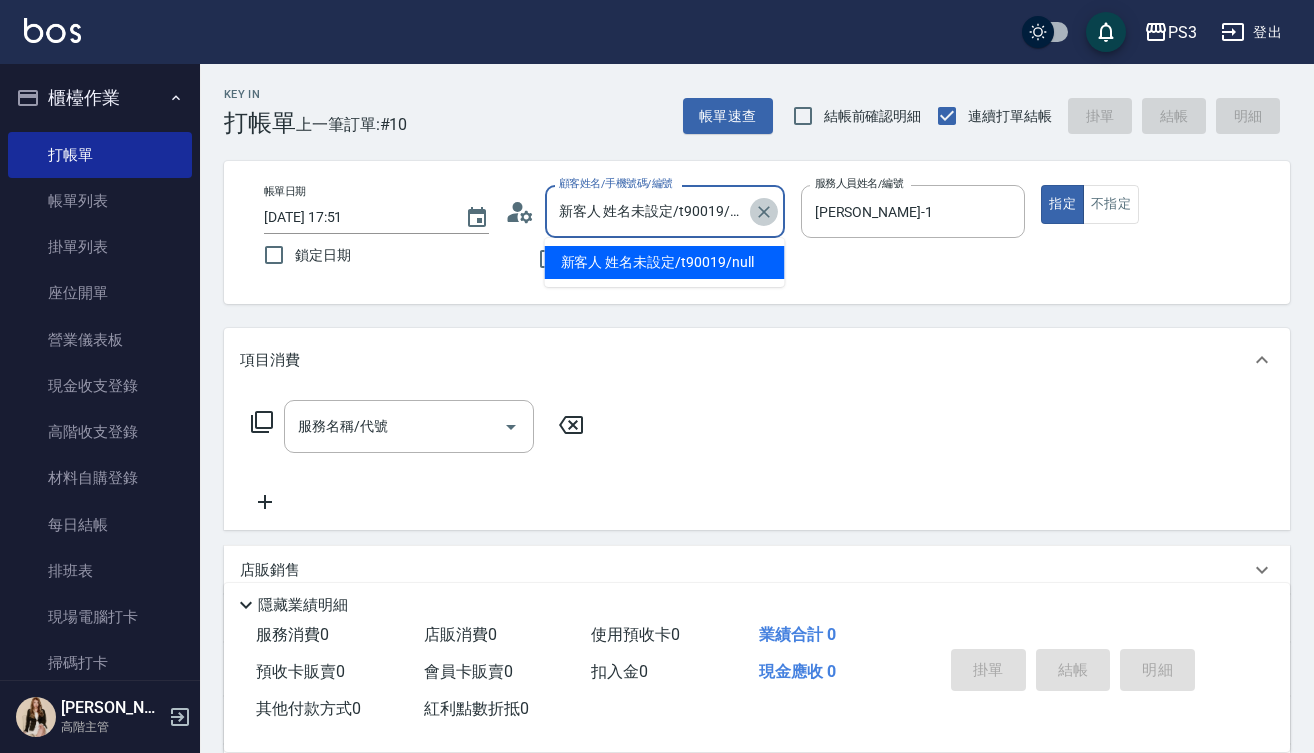 click at bounding box center [764, 212] 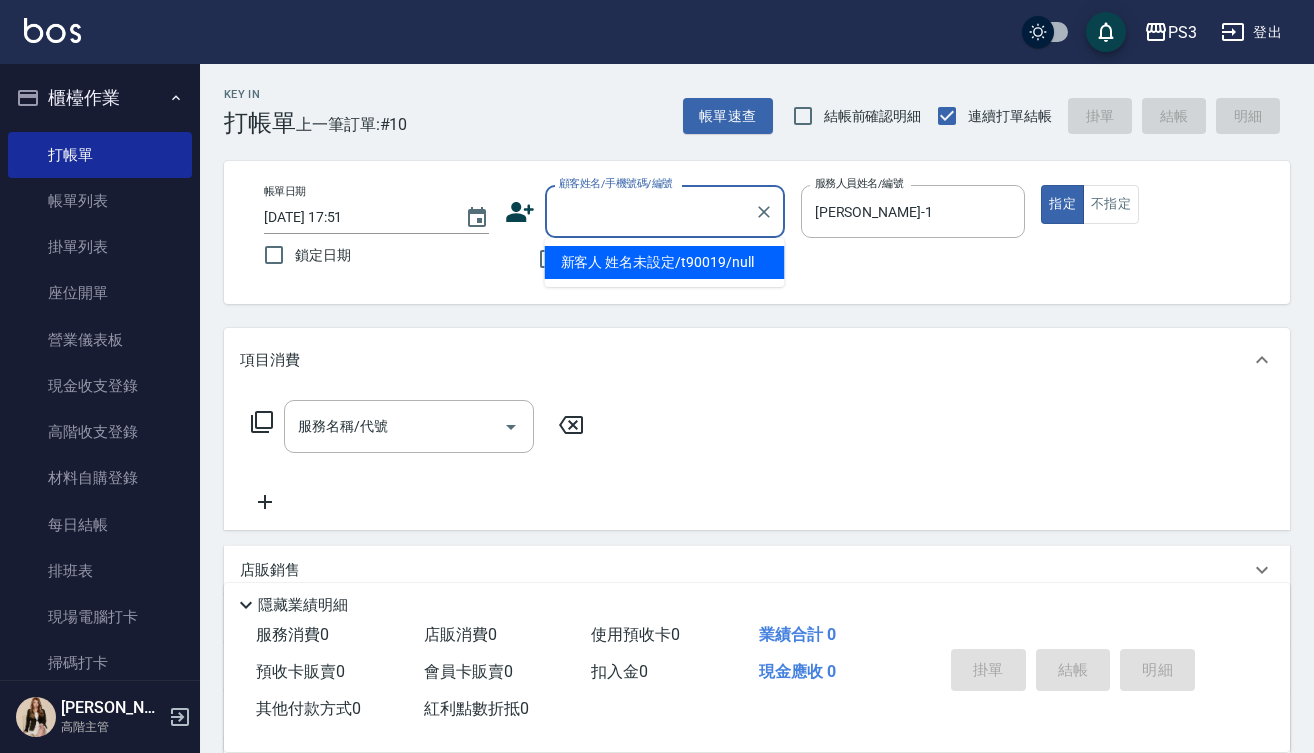click on "顧客姓名/手機號碼/編號" at bounding box center (650, 211) 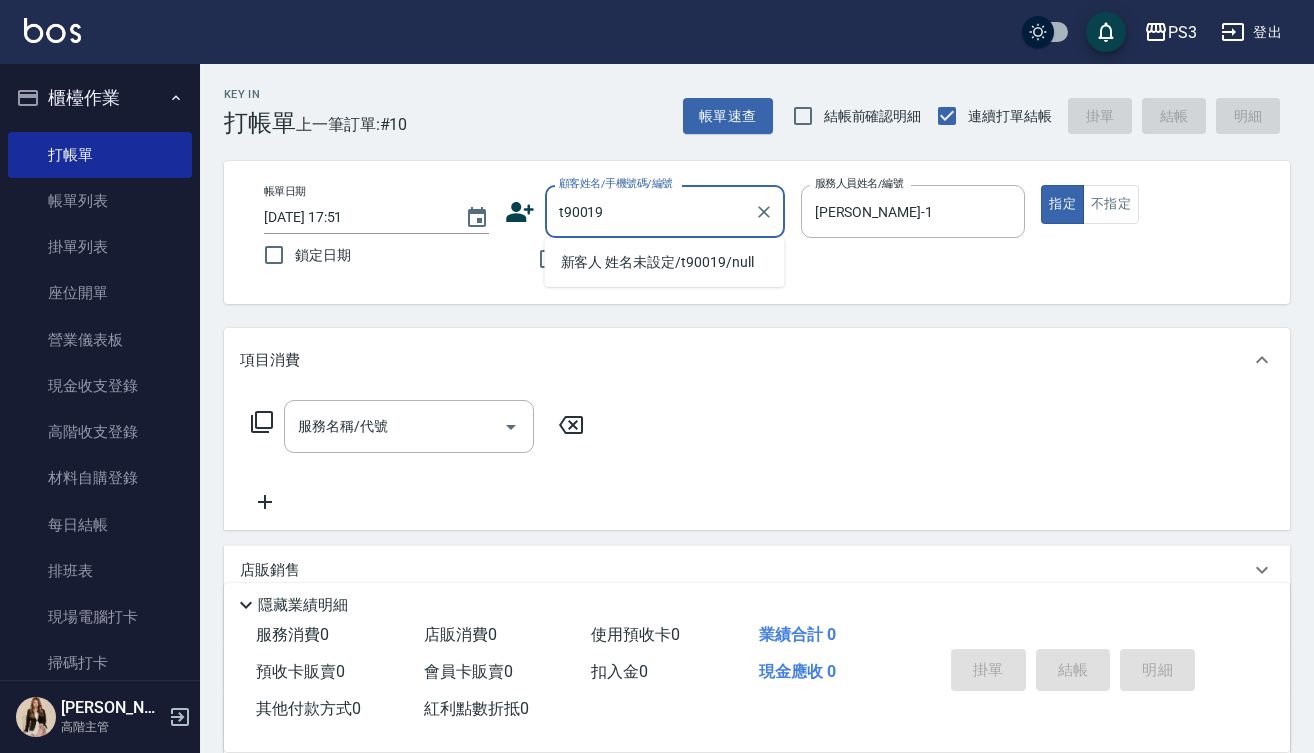type on "新客人 姓名未設定/t90019/null" 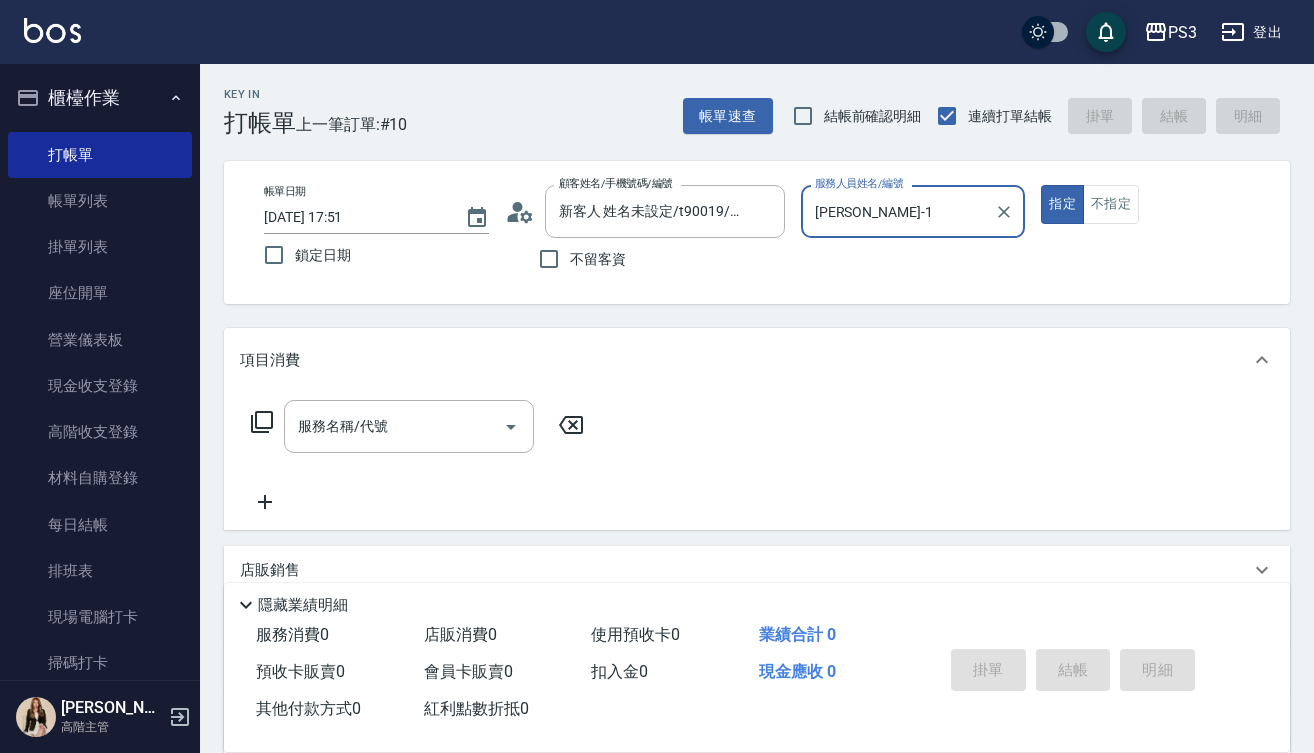 click on "指定" at bounding box center [1062, 204] 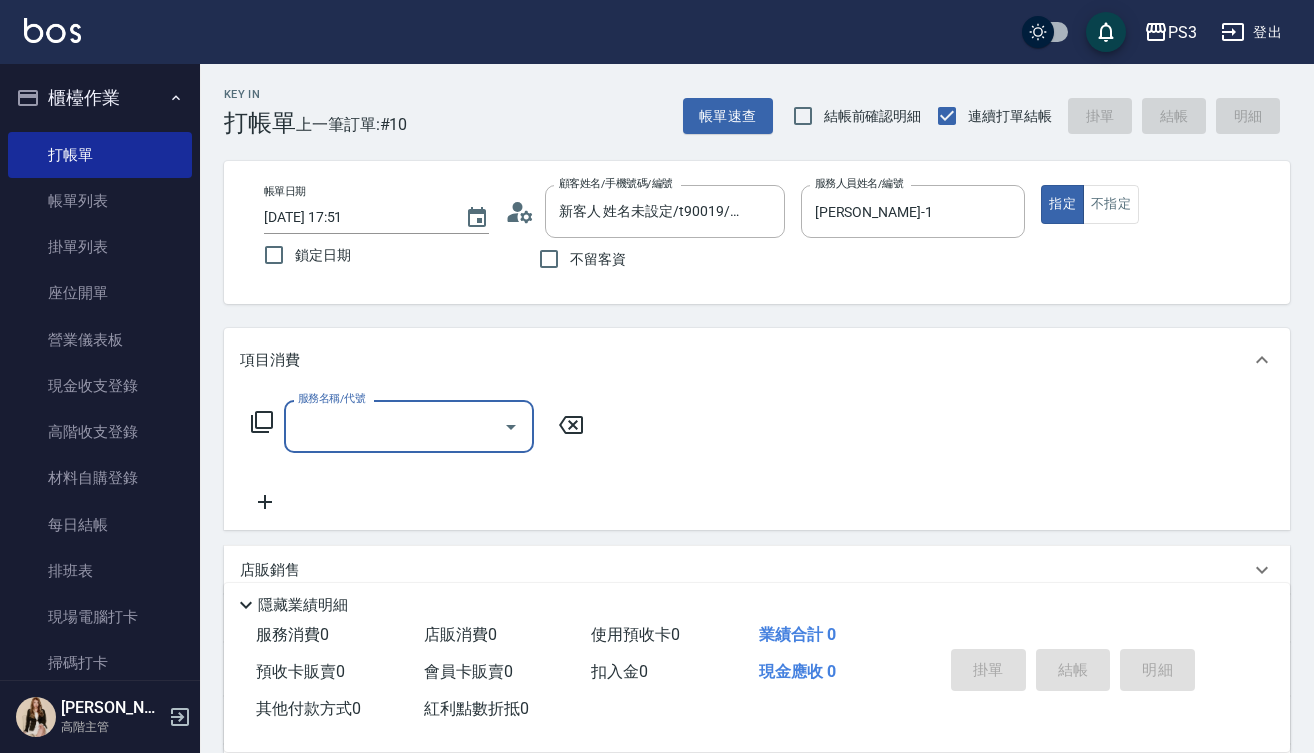click on "不留客資" at bounding box center [645, 259] 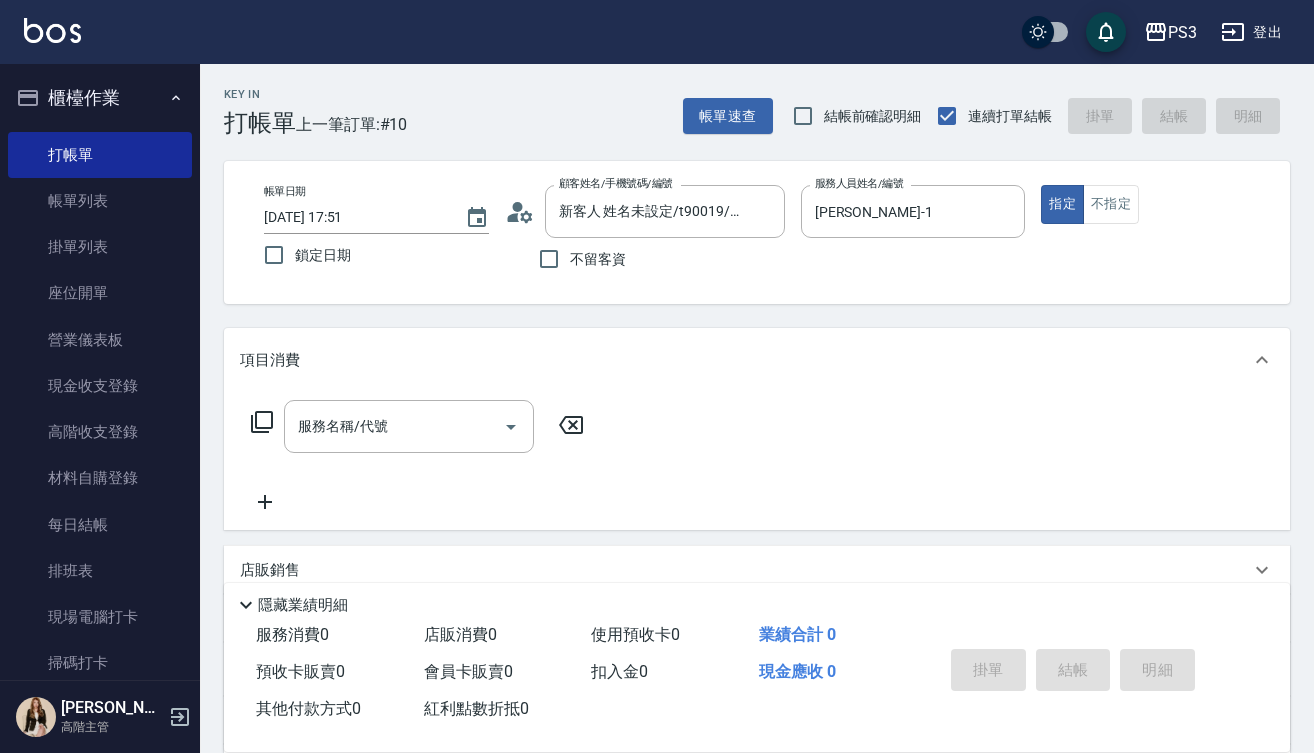 click on "不留客資" at bounding box center (645, 259) 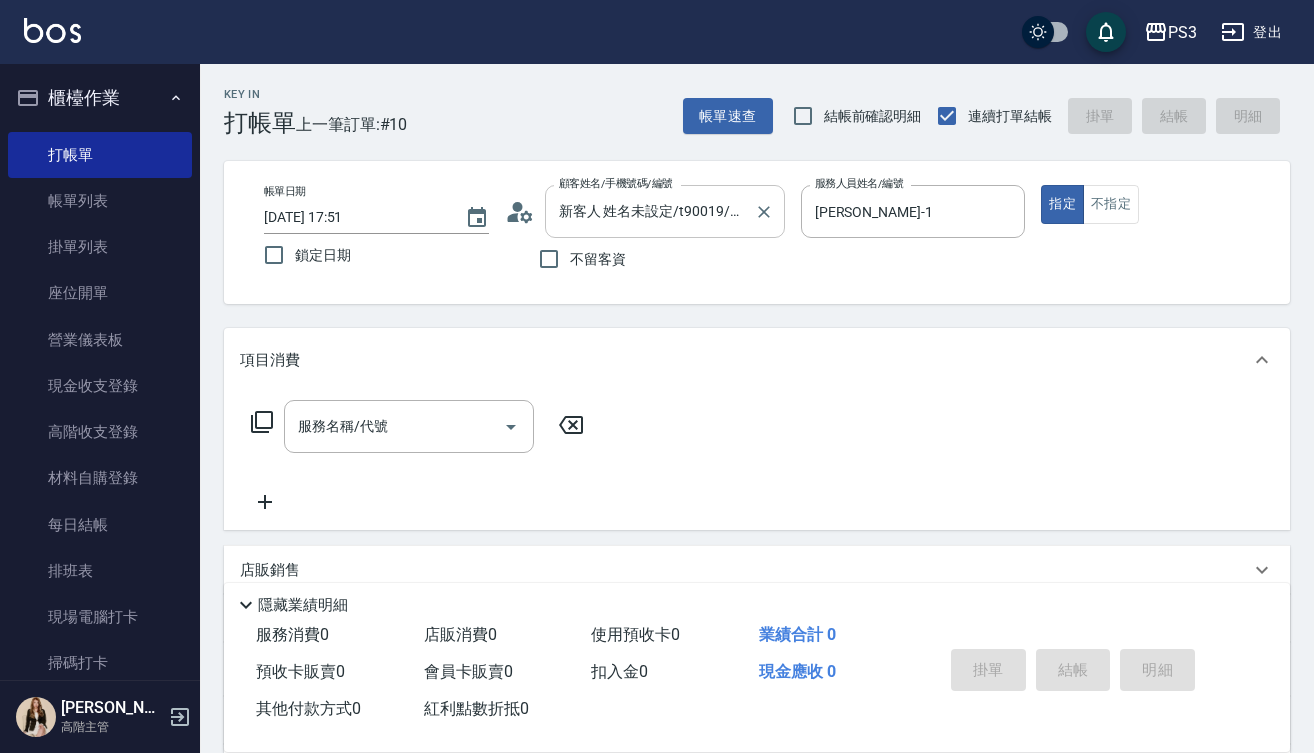 click on "新客人 姓名未設定/t90019/null" at bounding box center (650, 211) 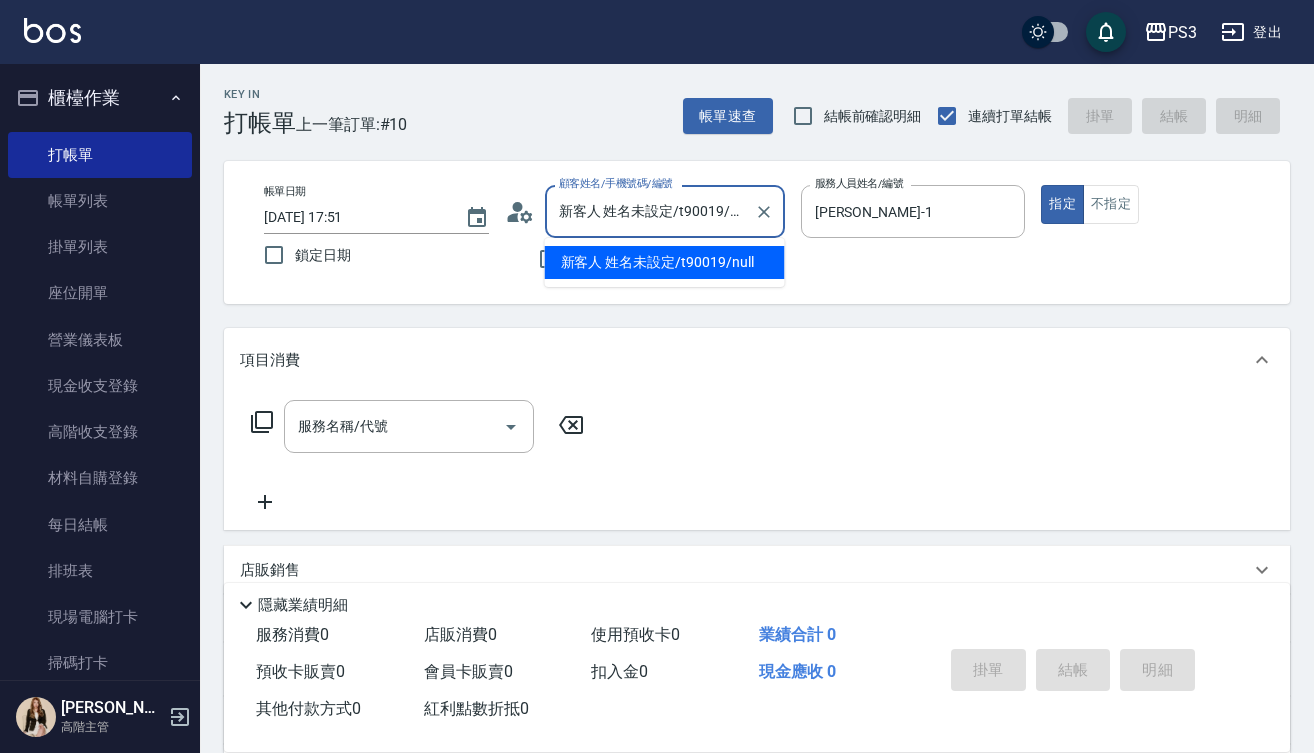 click on "新客人 姓名未設定/t90019/null" at bounding box center (650, 211) 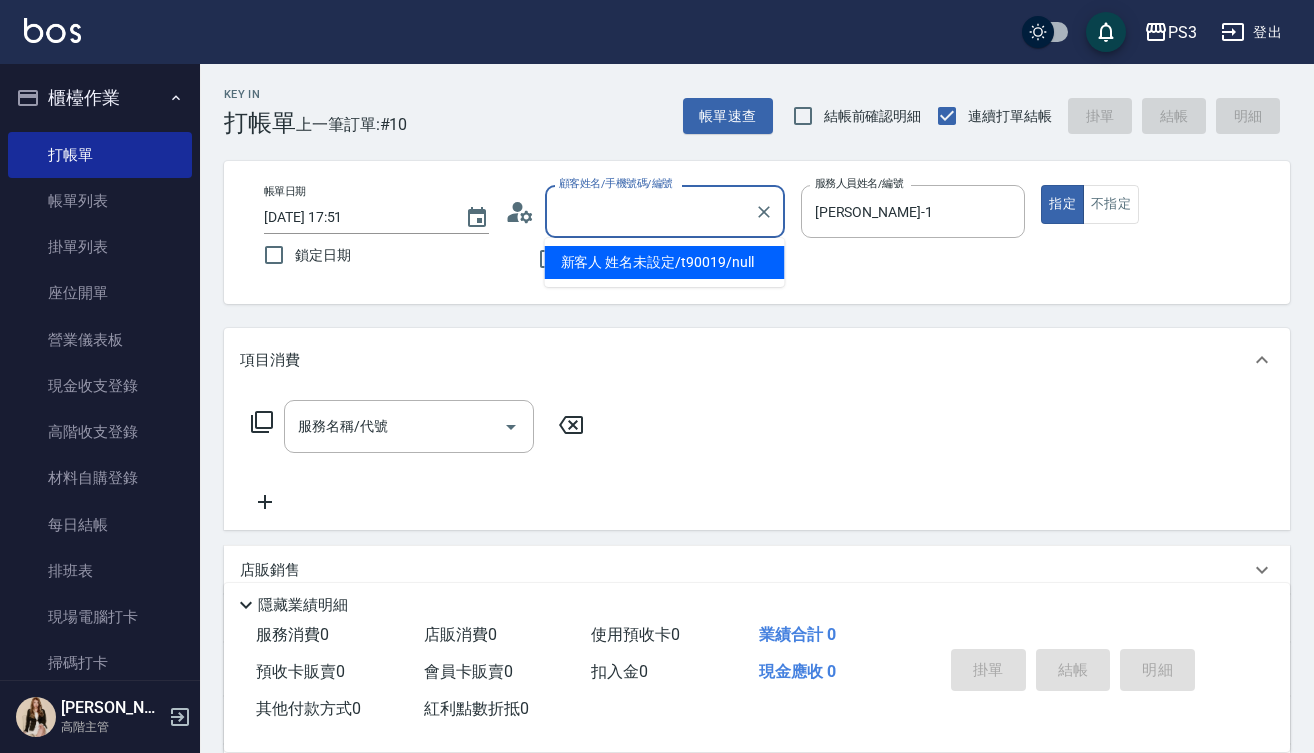 type on "\" 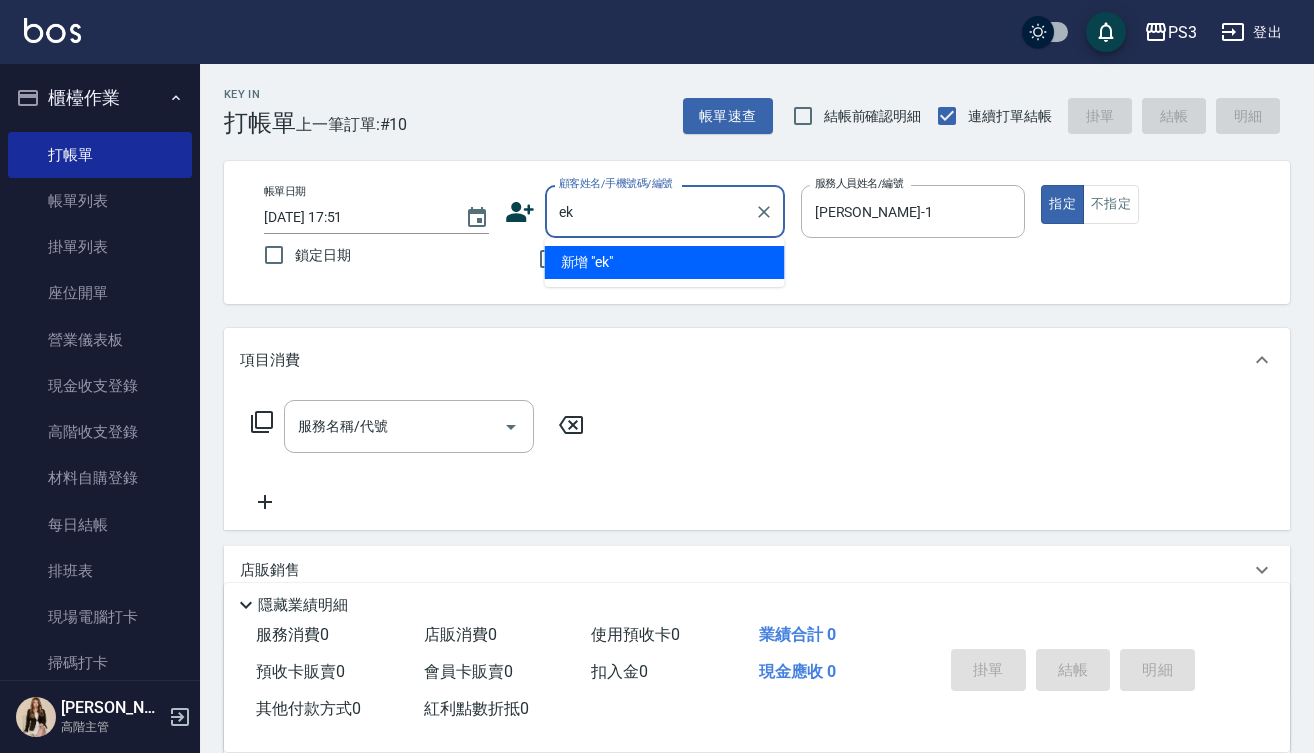 type on "e" 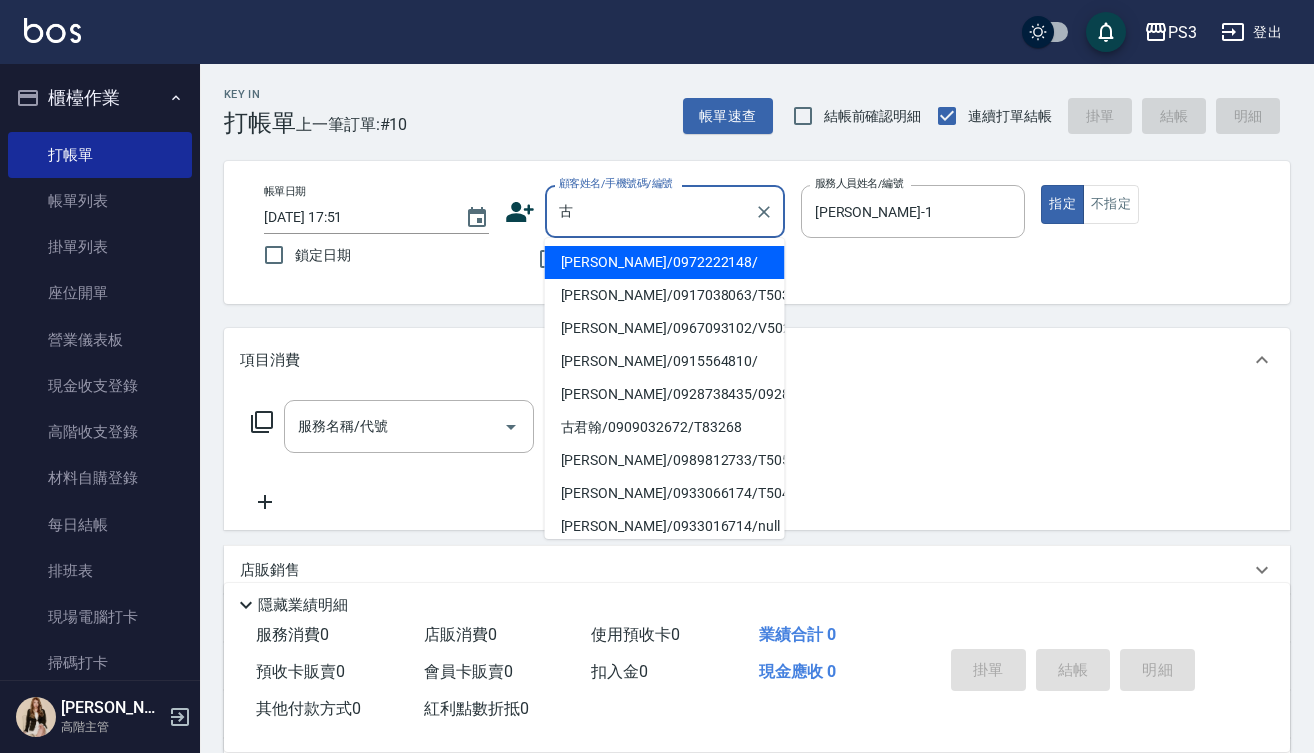 click on "古芊妤/0917038063/T50300" at bounding box center (665, 295) 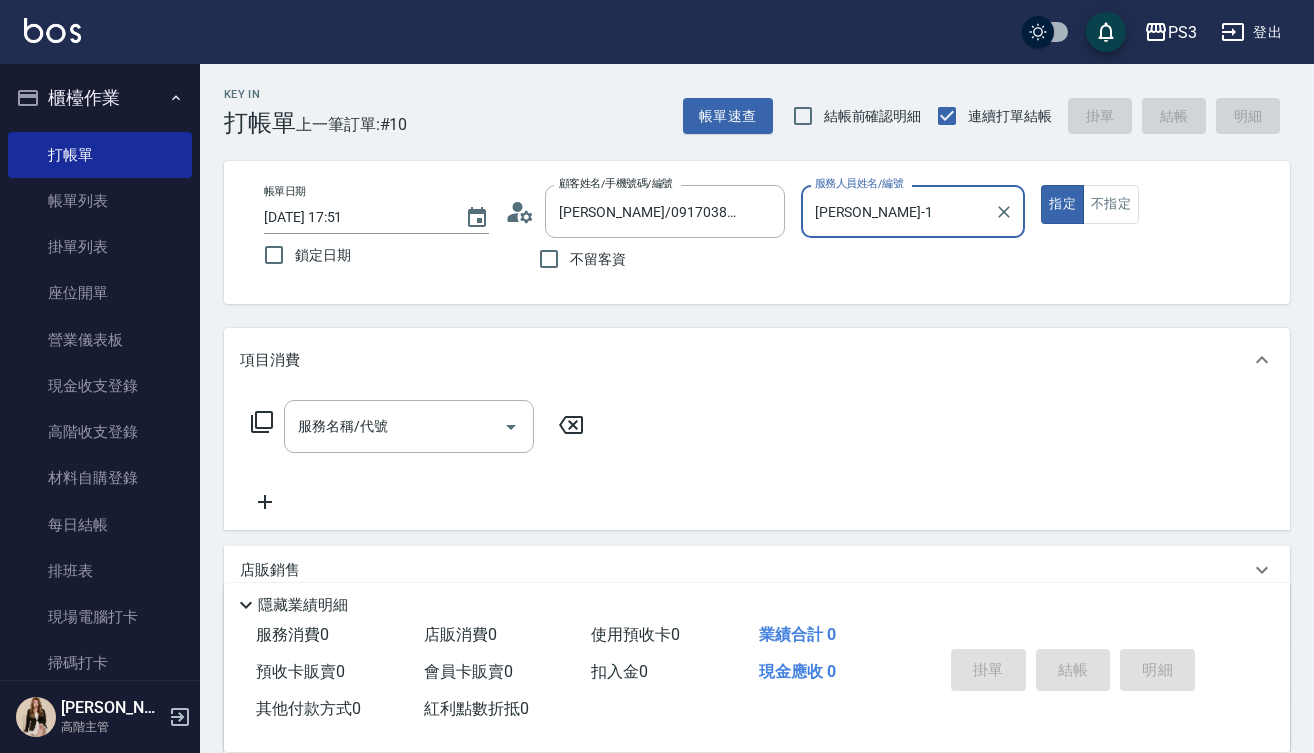 click 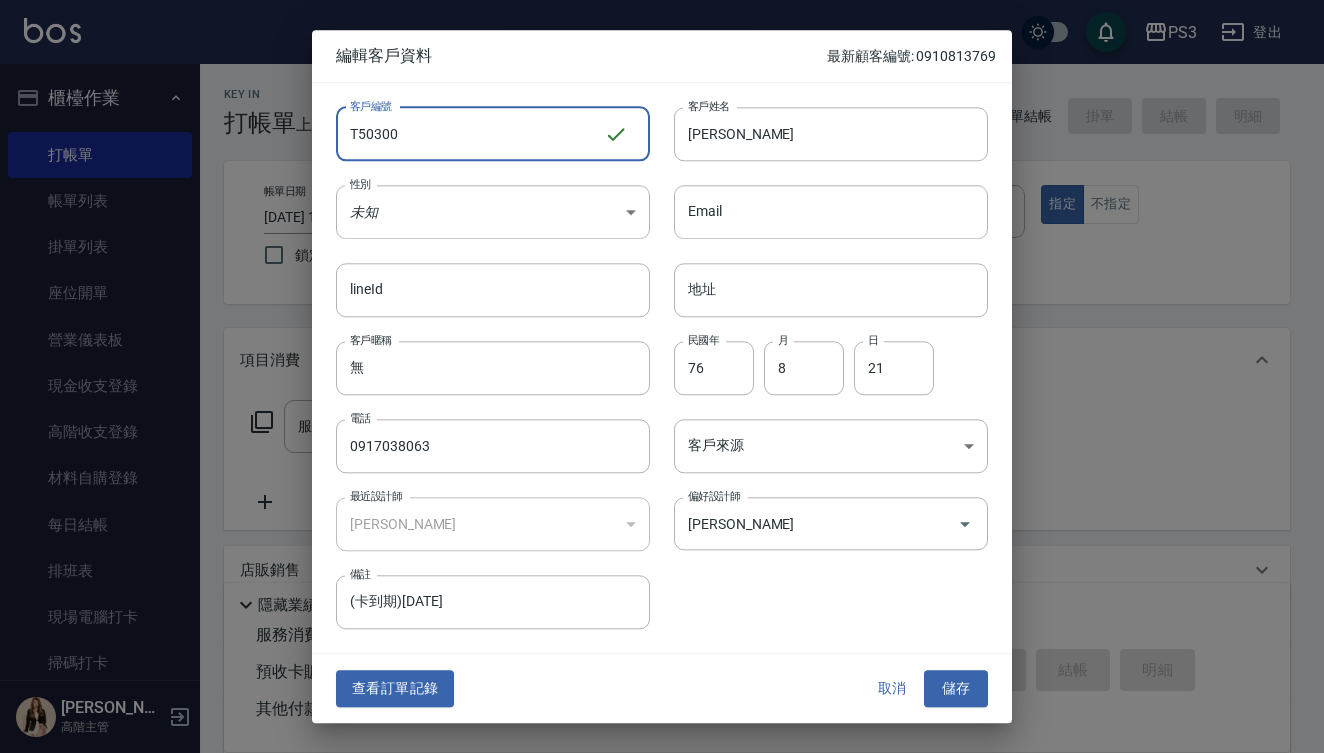 click on "T50300" at bounding box center (470, 134) 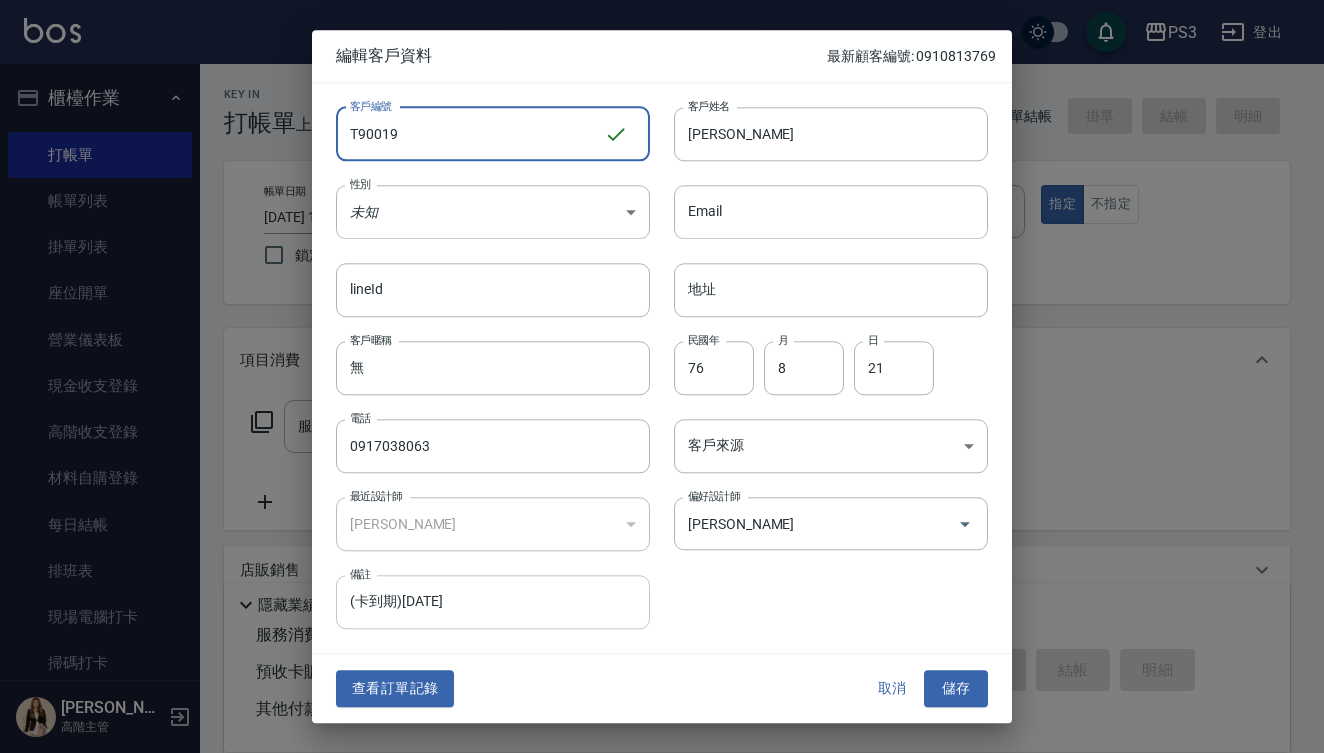 type on "T90019" 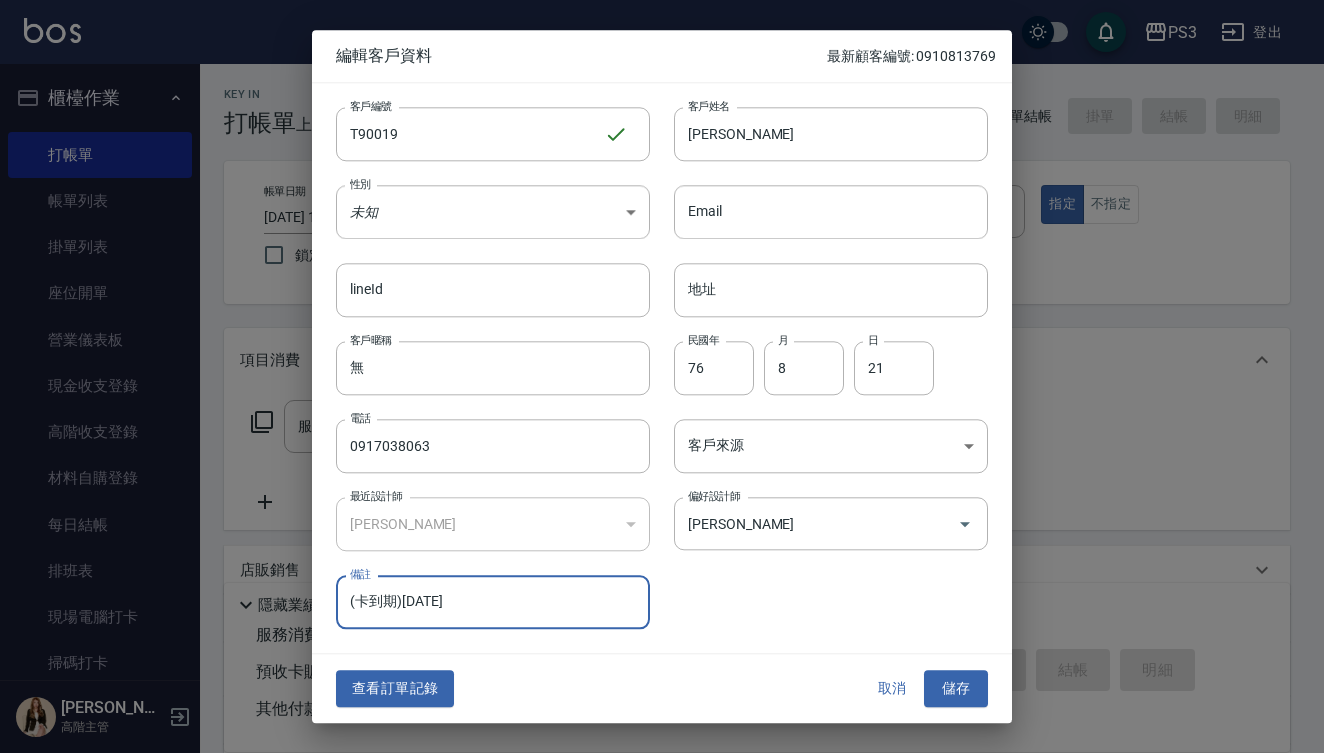 click on "(卡到期)24/10/8" at bounding box center [493, 603] 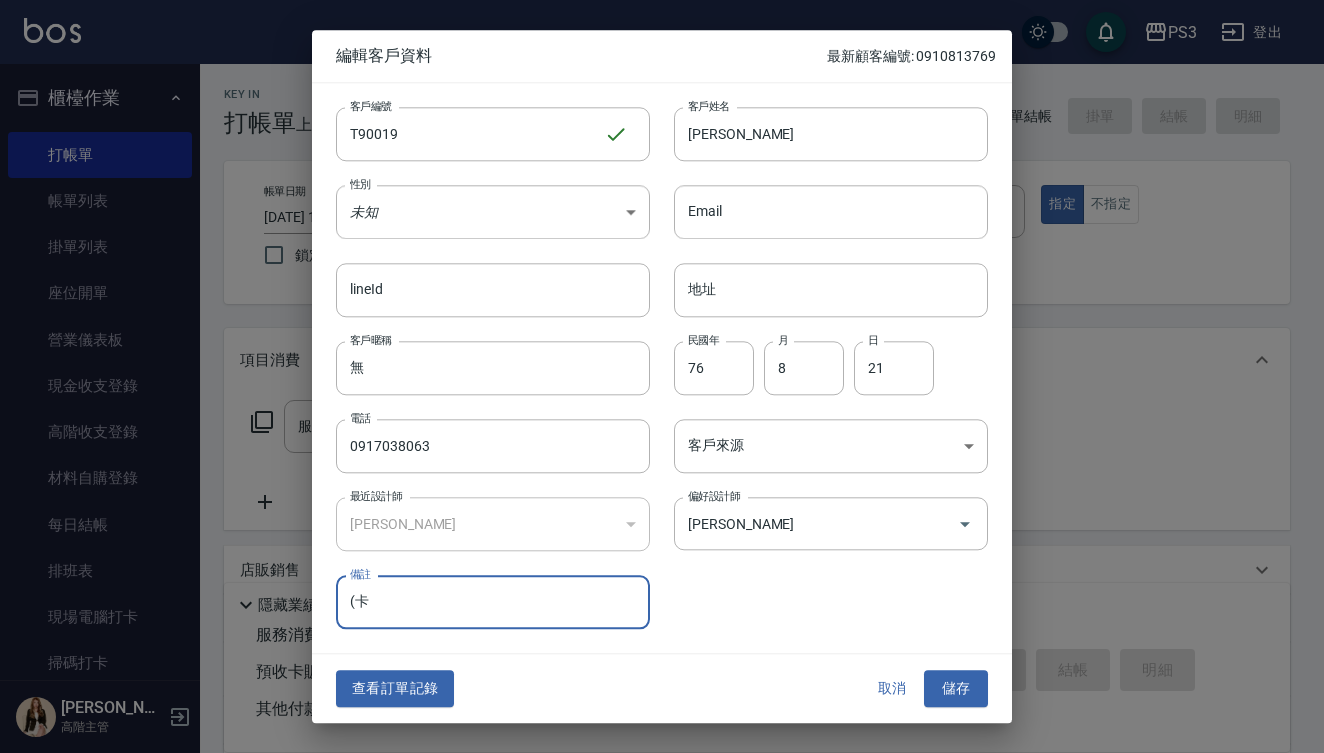 type on "(" 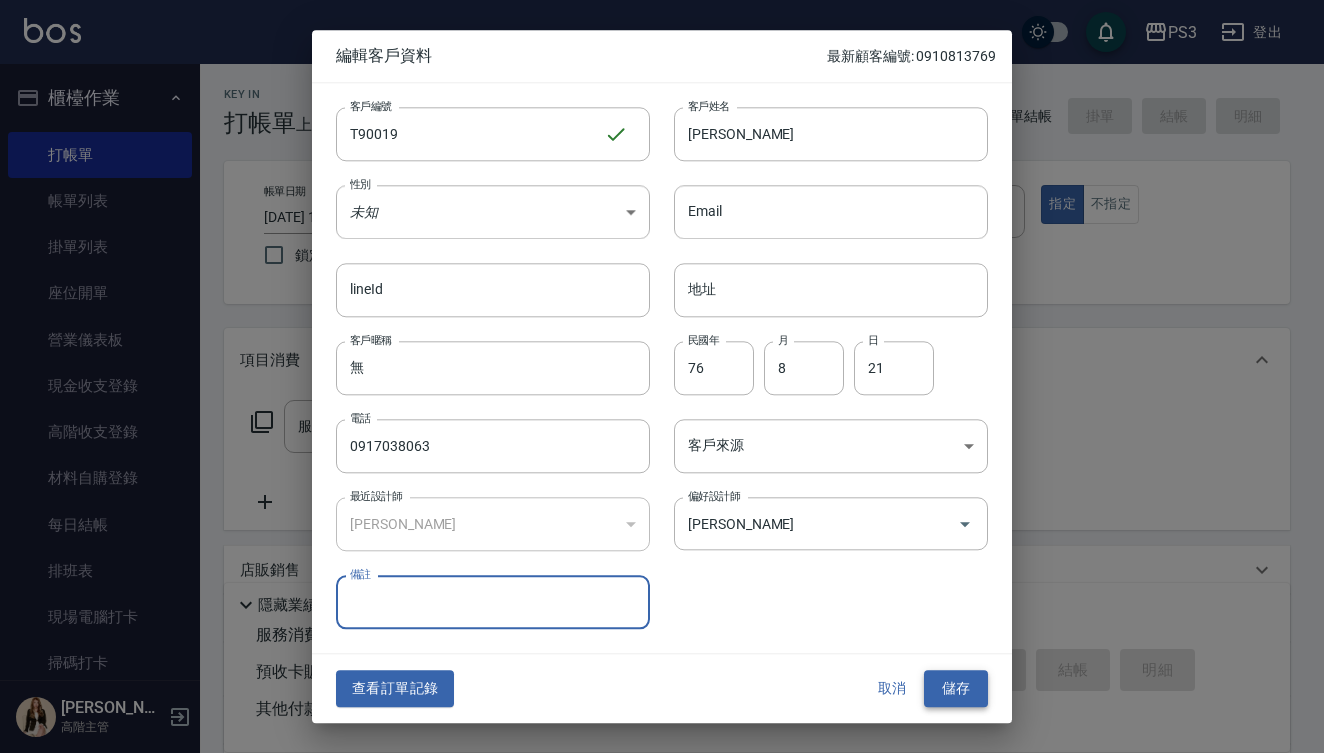 type 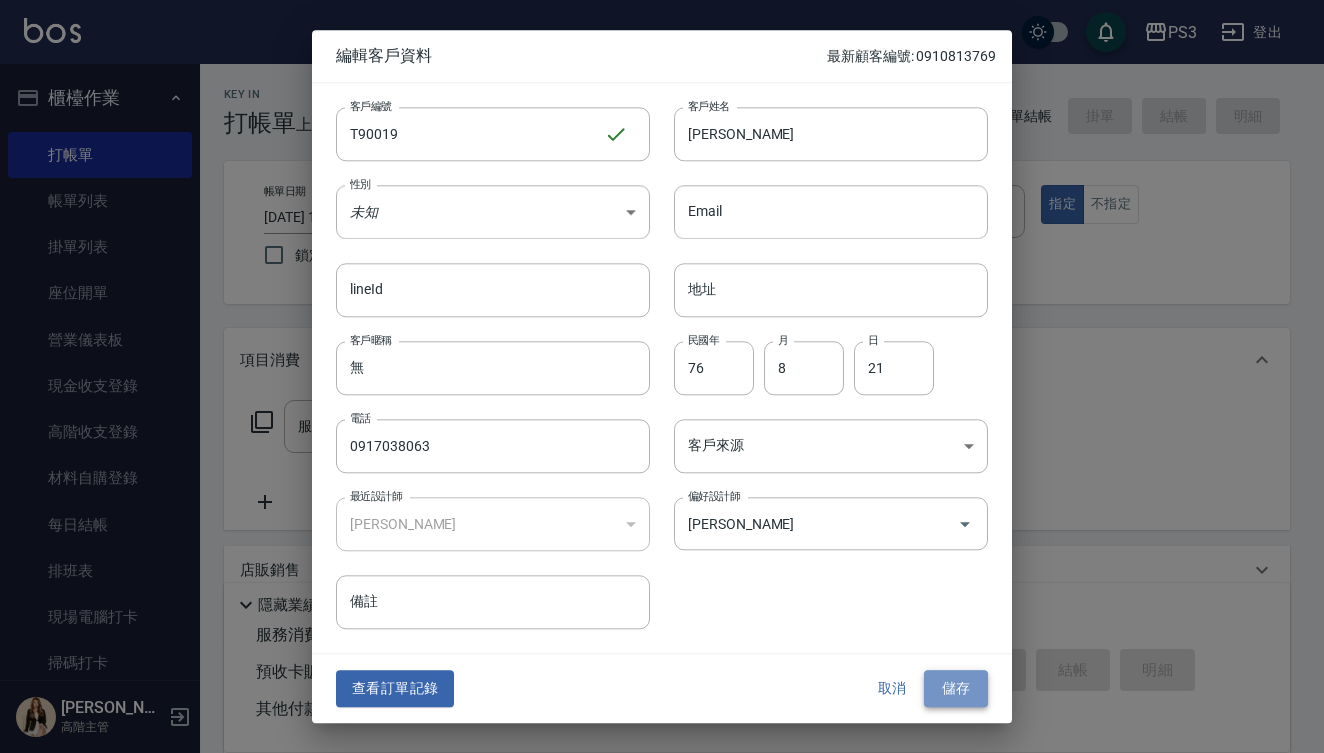 click on "儲存" at bounding box center [956, 689] 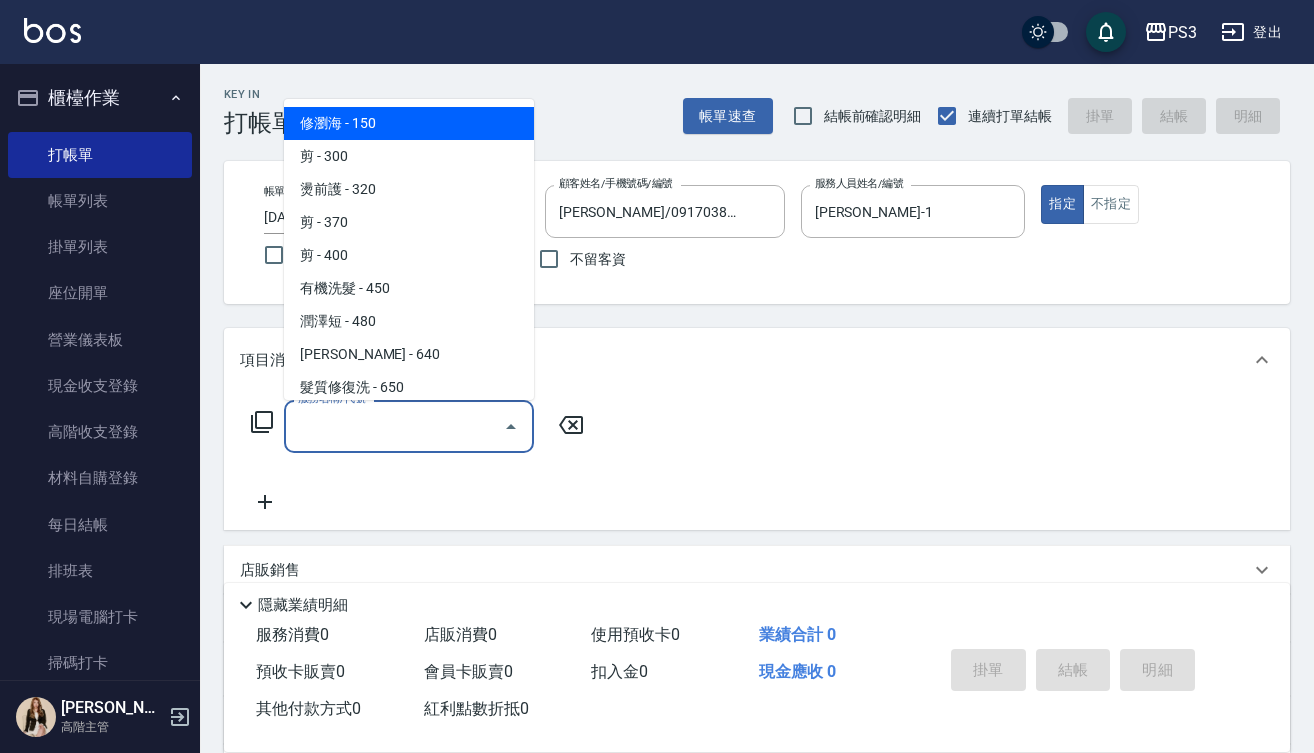click on "服務名稱/代號" at bounding box center (394, 426) 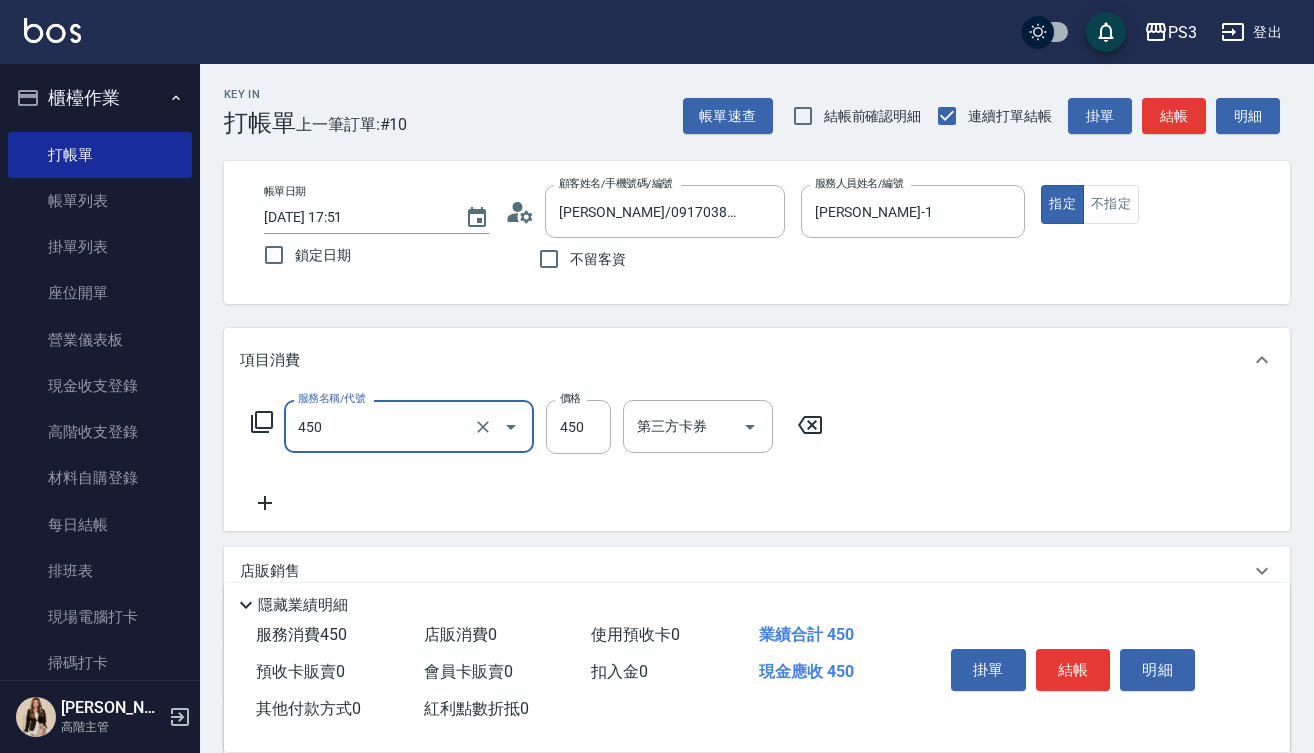 type on "有機洗髮(450)" 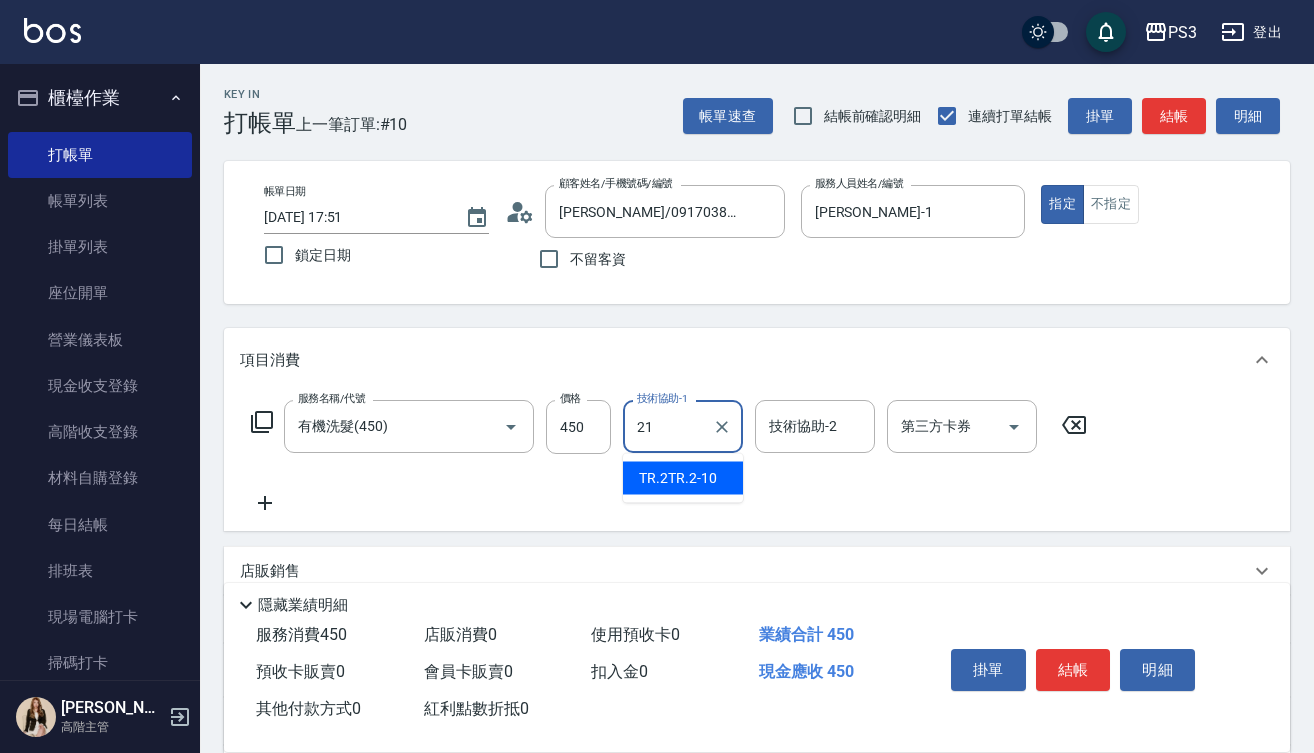 type on "Ashly-21" 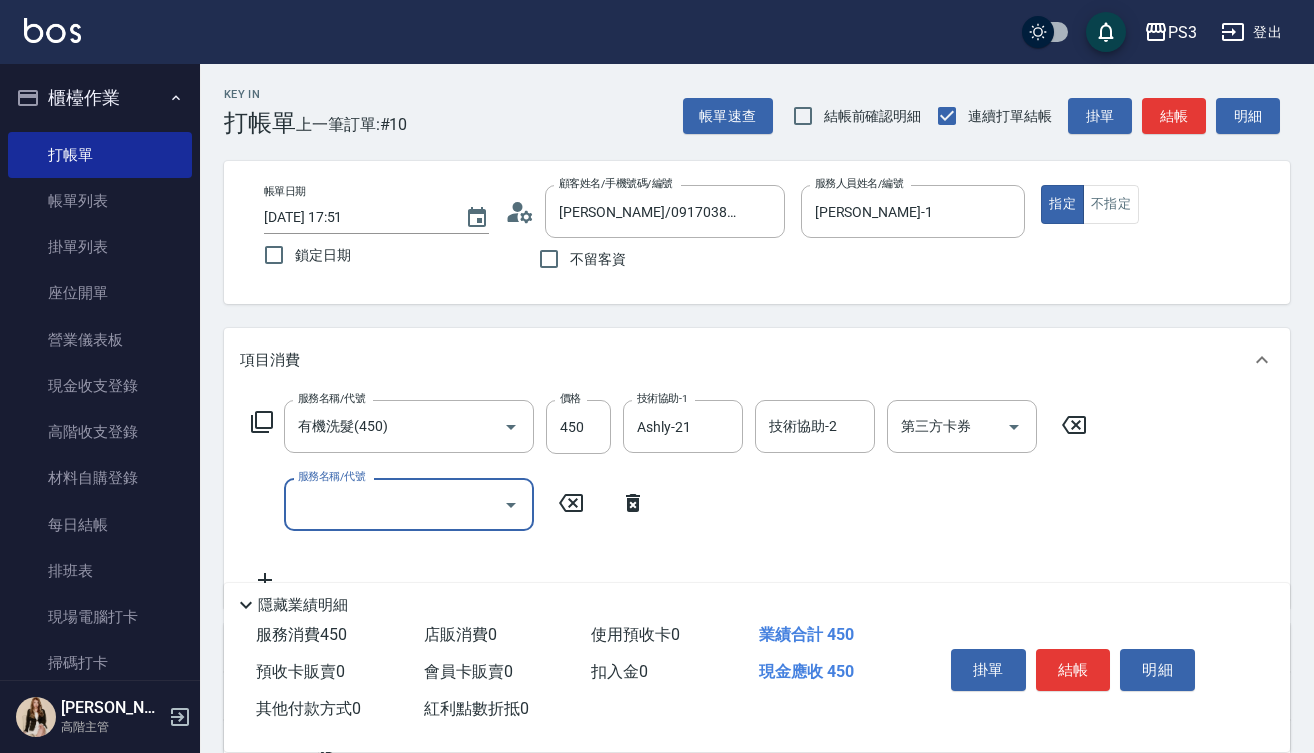 type on "3" 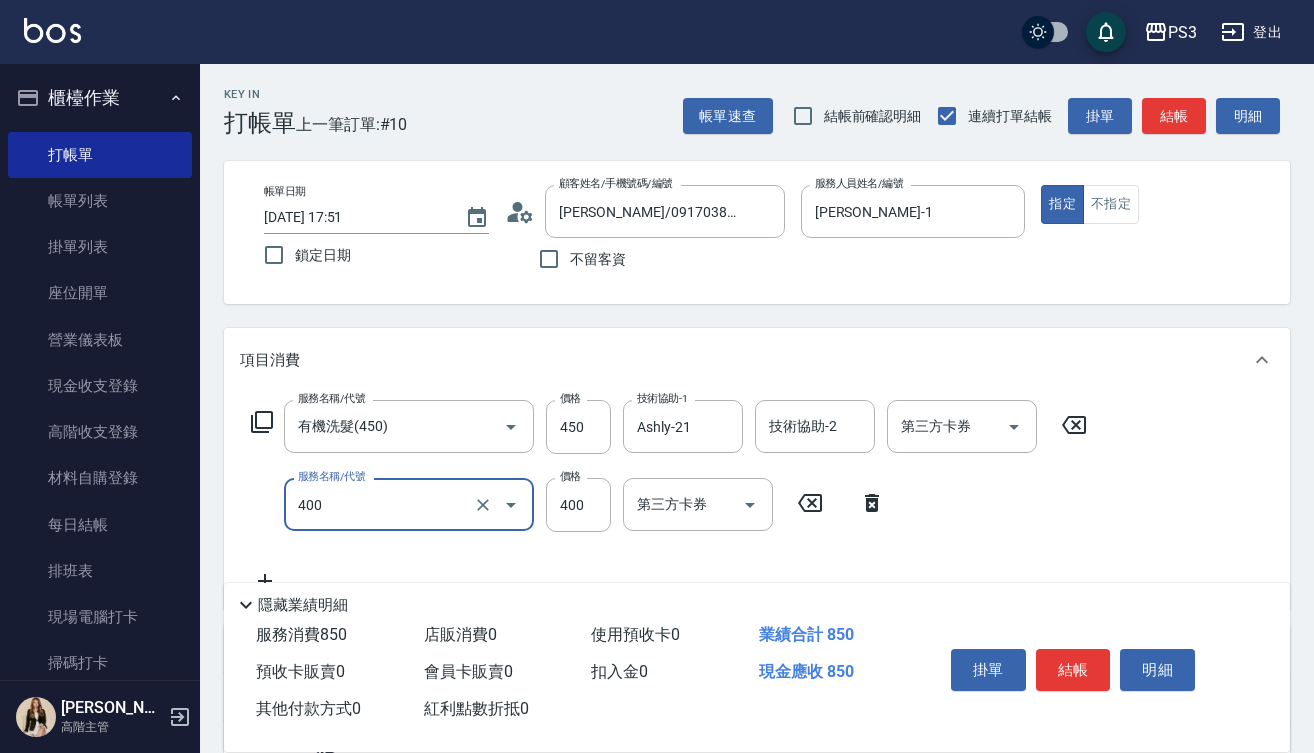 type on "剪(400)" 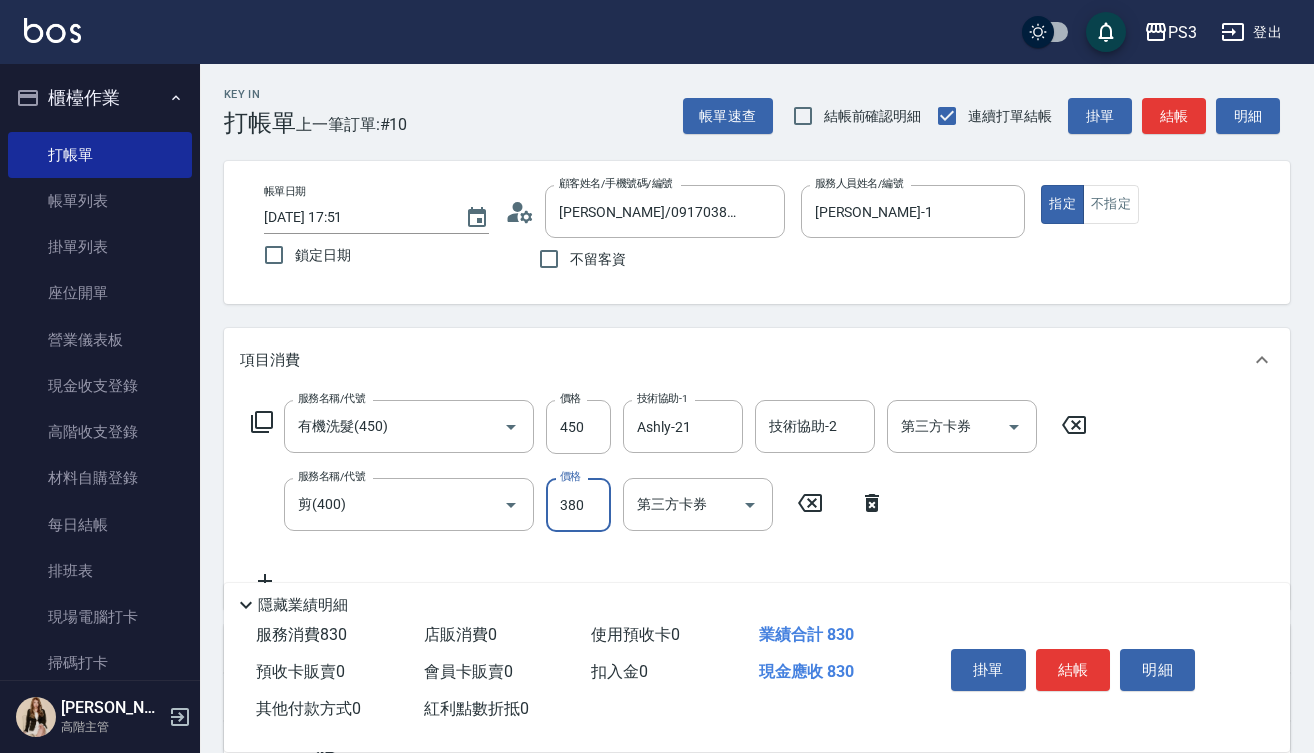 type on "380" 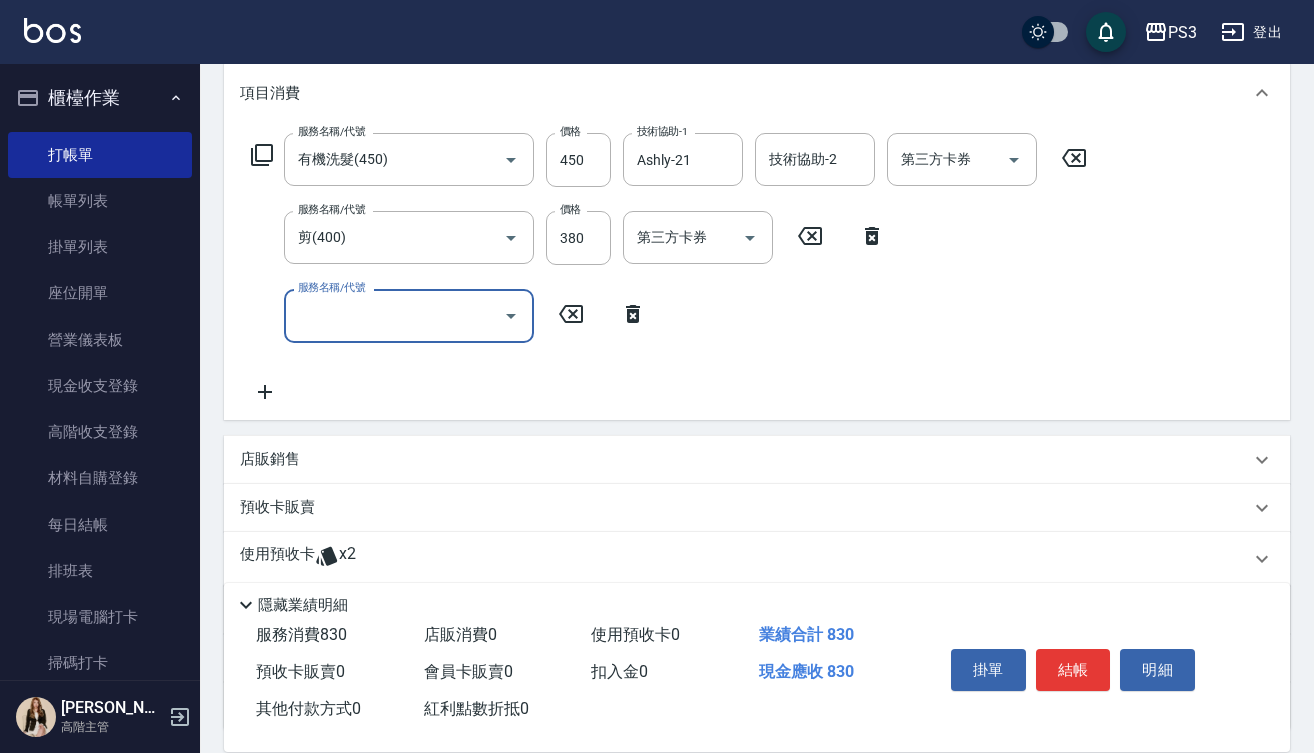 scroll, scrollTop: 275, scrollLeft: 0, axis: vertical 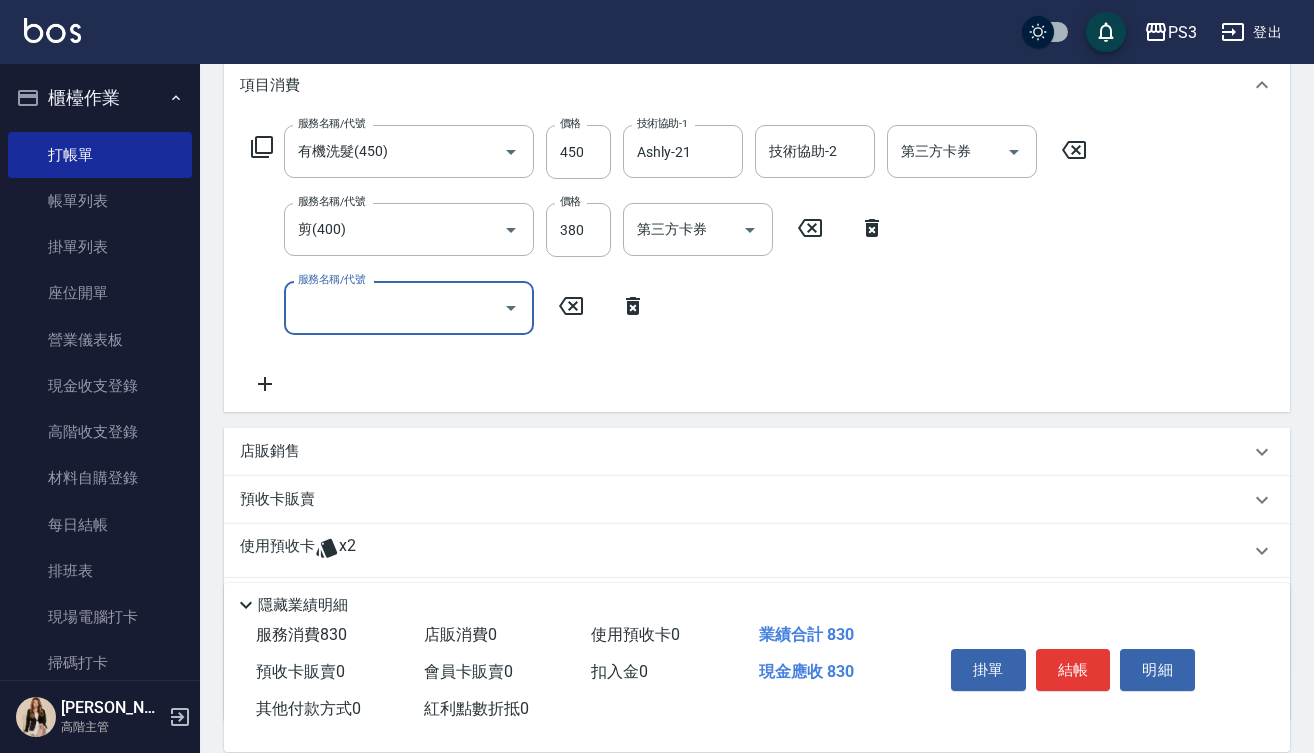 click on "使用預收卡 x2" at bounding box center (757, 551) 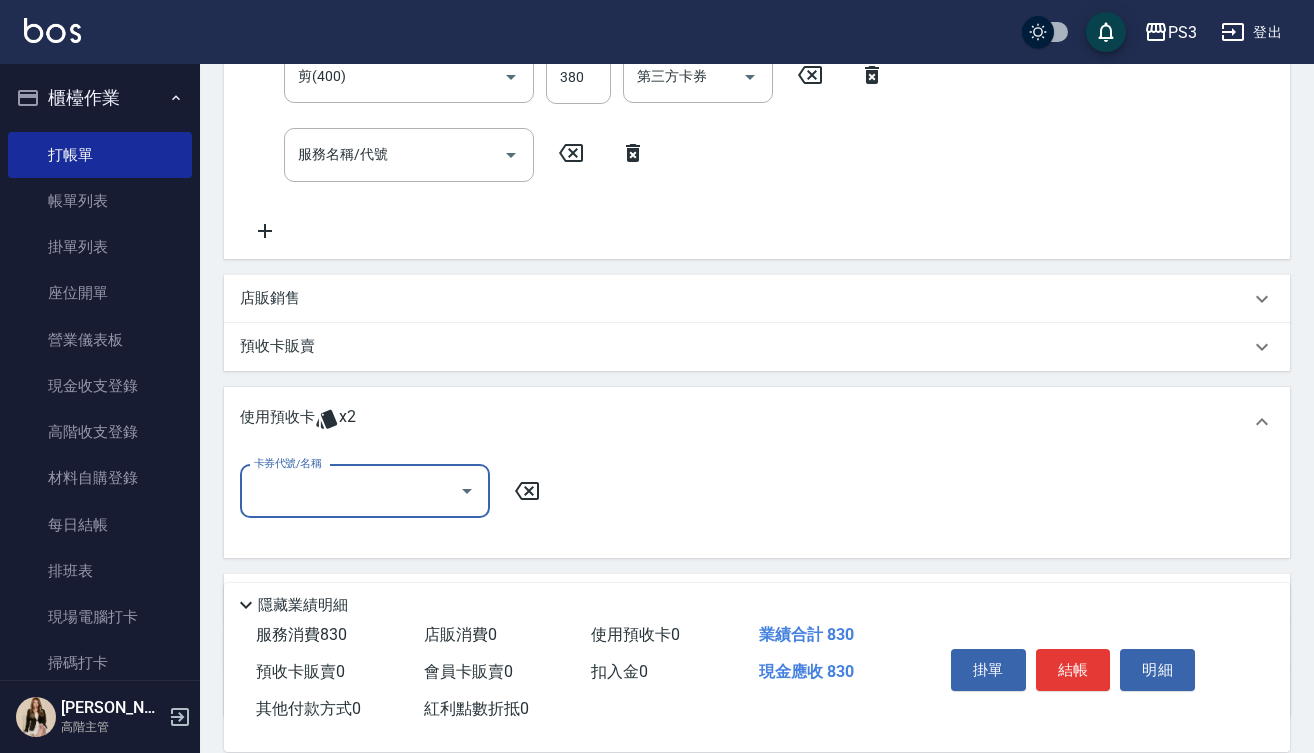scroll, scrollTop: 505, scrollLeft: 0, axis: vertical 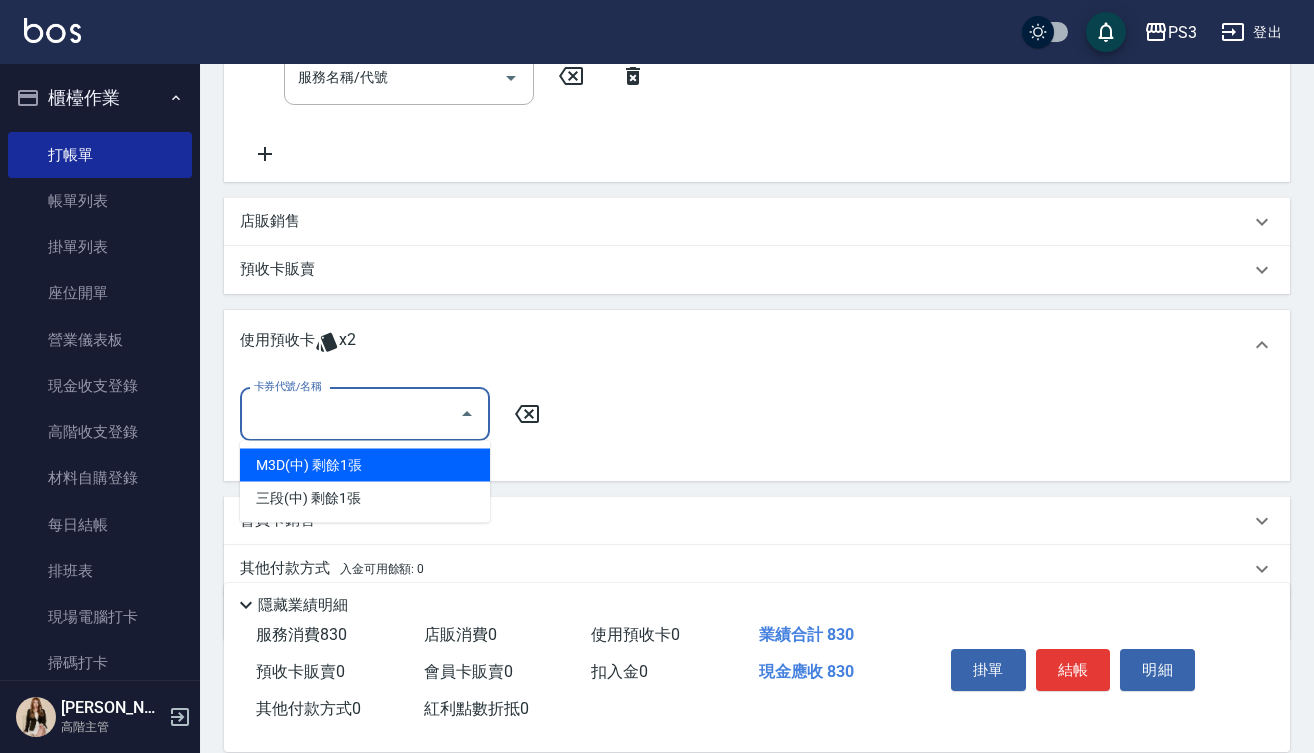 click on "卡券代號/名稱" at bounding box center (350, 414) 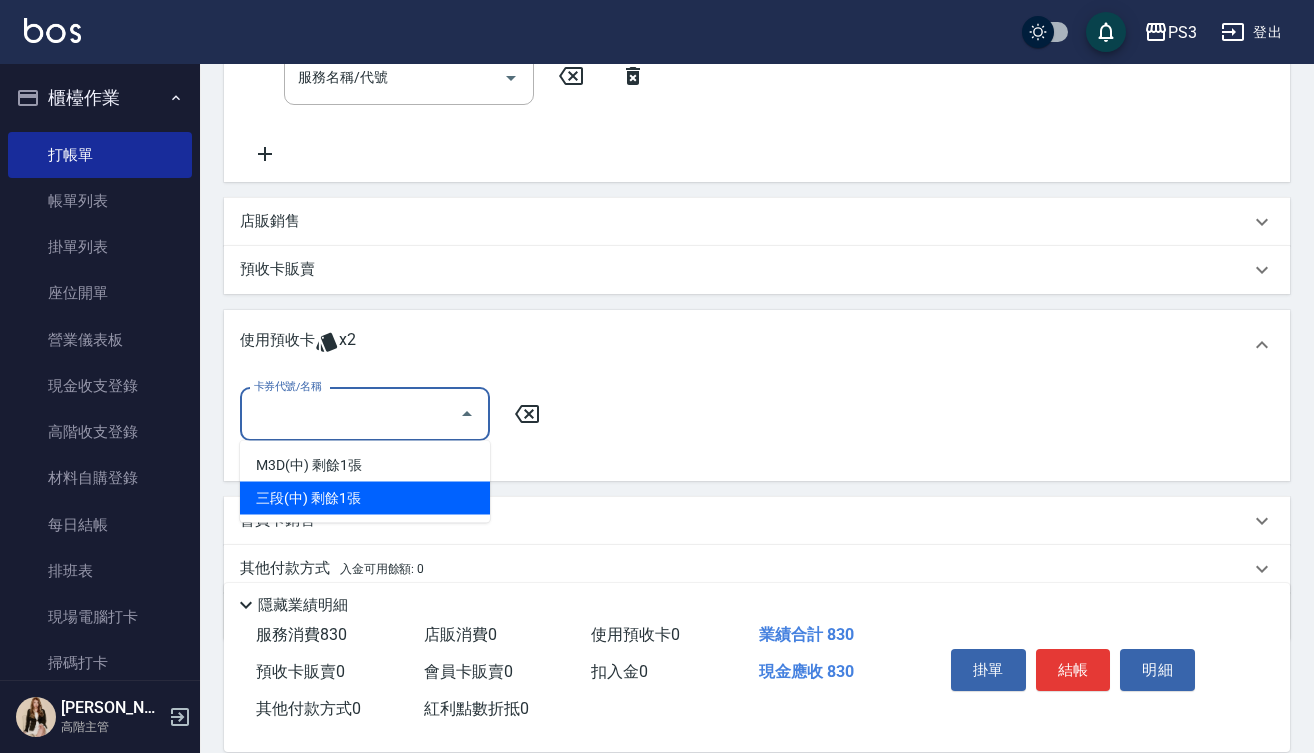 click on "三段(中) 剩餘1張" at bounding box center (365, 498) 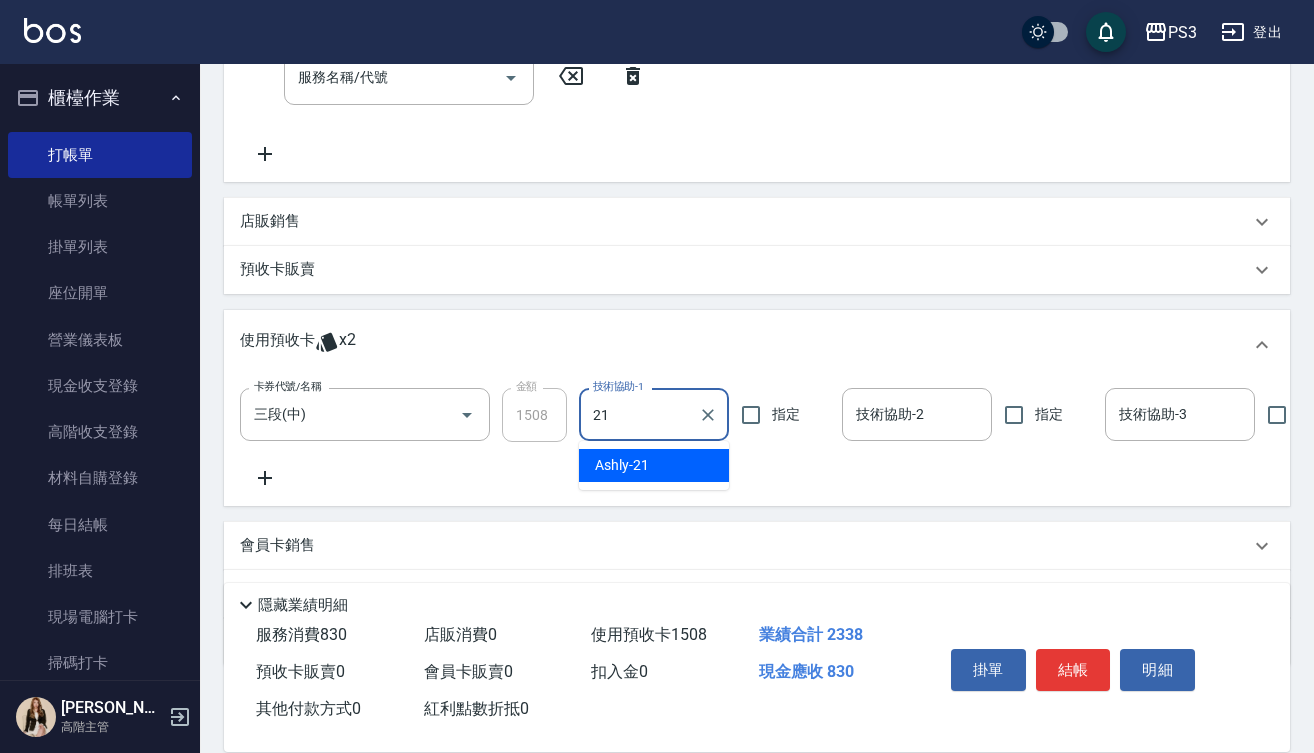 type on "Ashly-21" 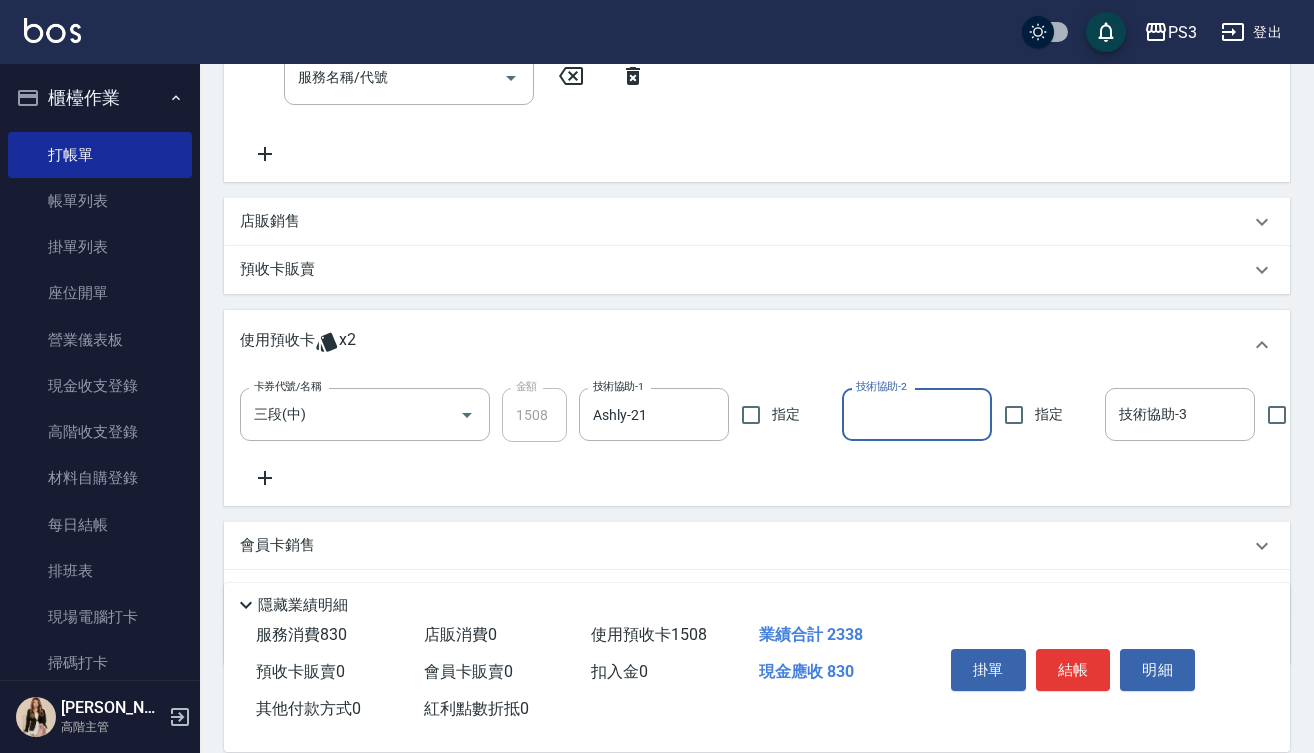 click on "掛單 結帳 明細" at bounding box center [1073, 672] 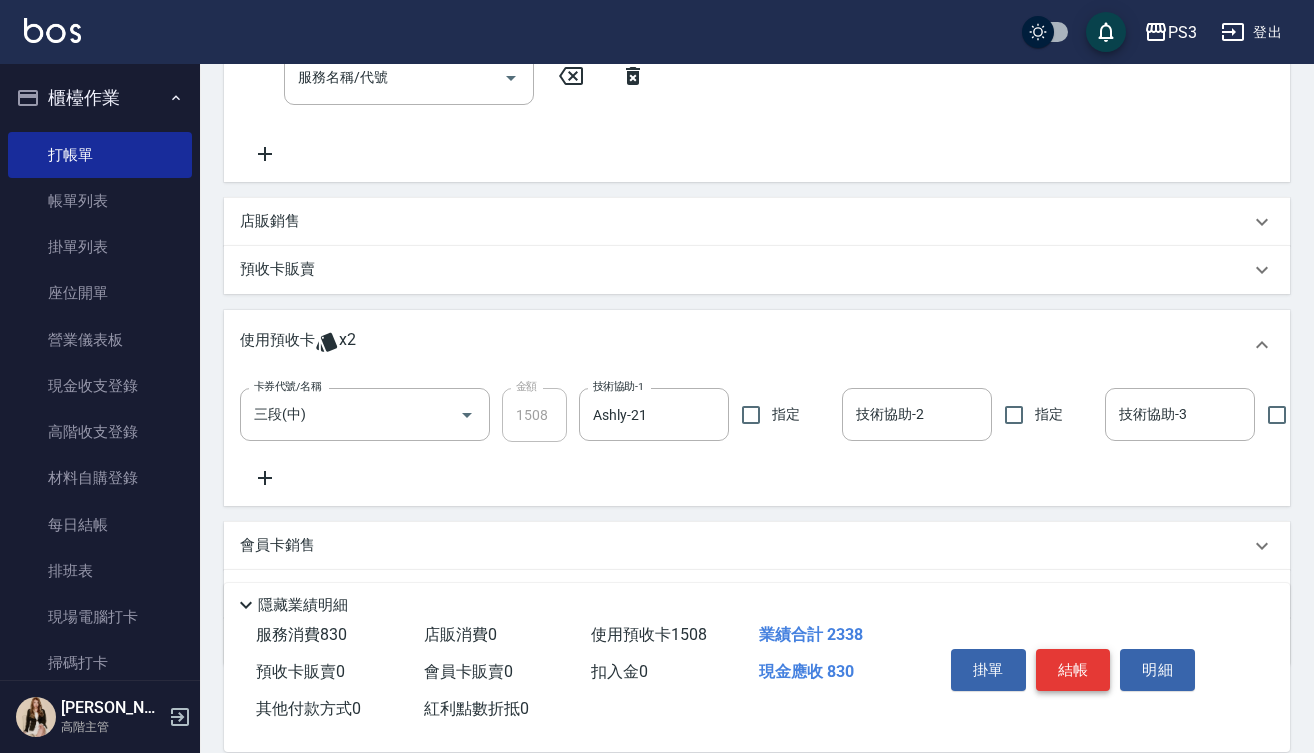 click on "結帳" at bounding box center (1073, 670) 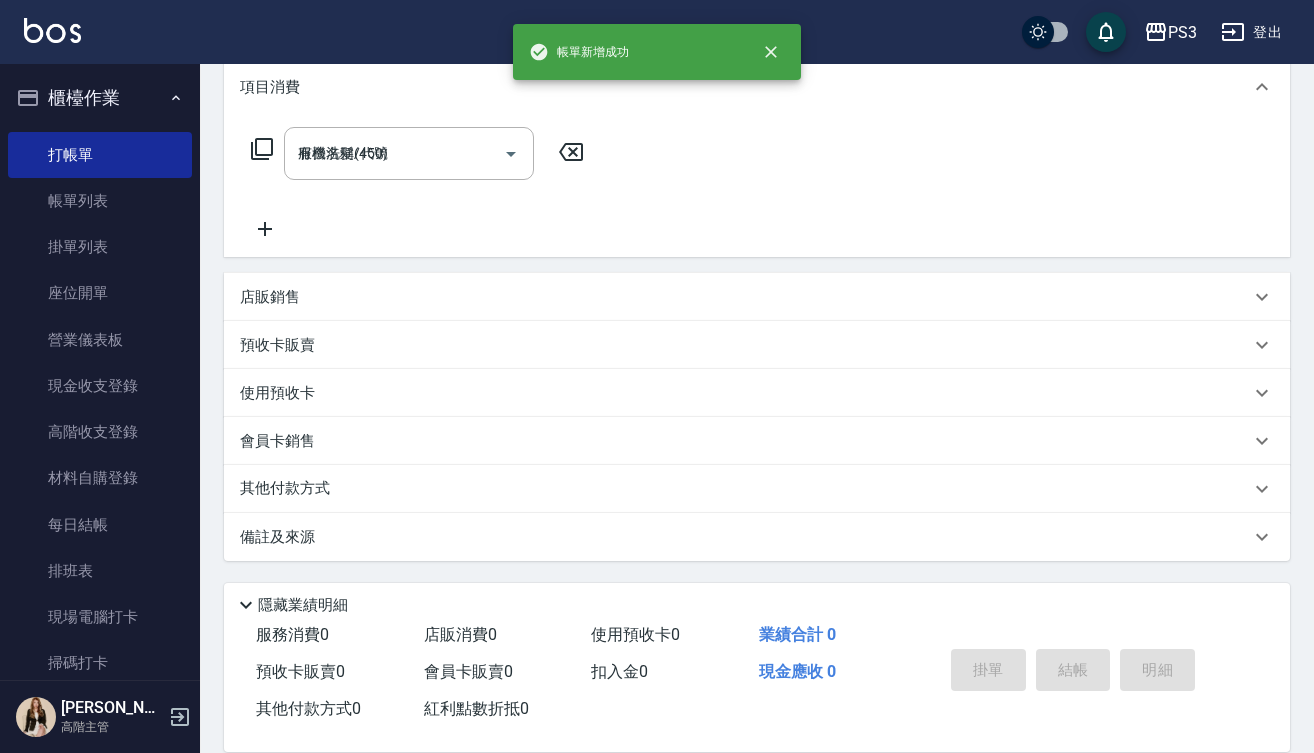 type on "2025/07/12 17:53" 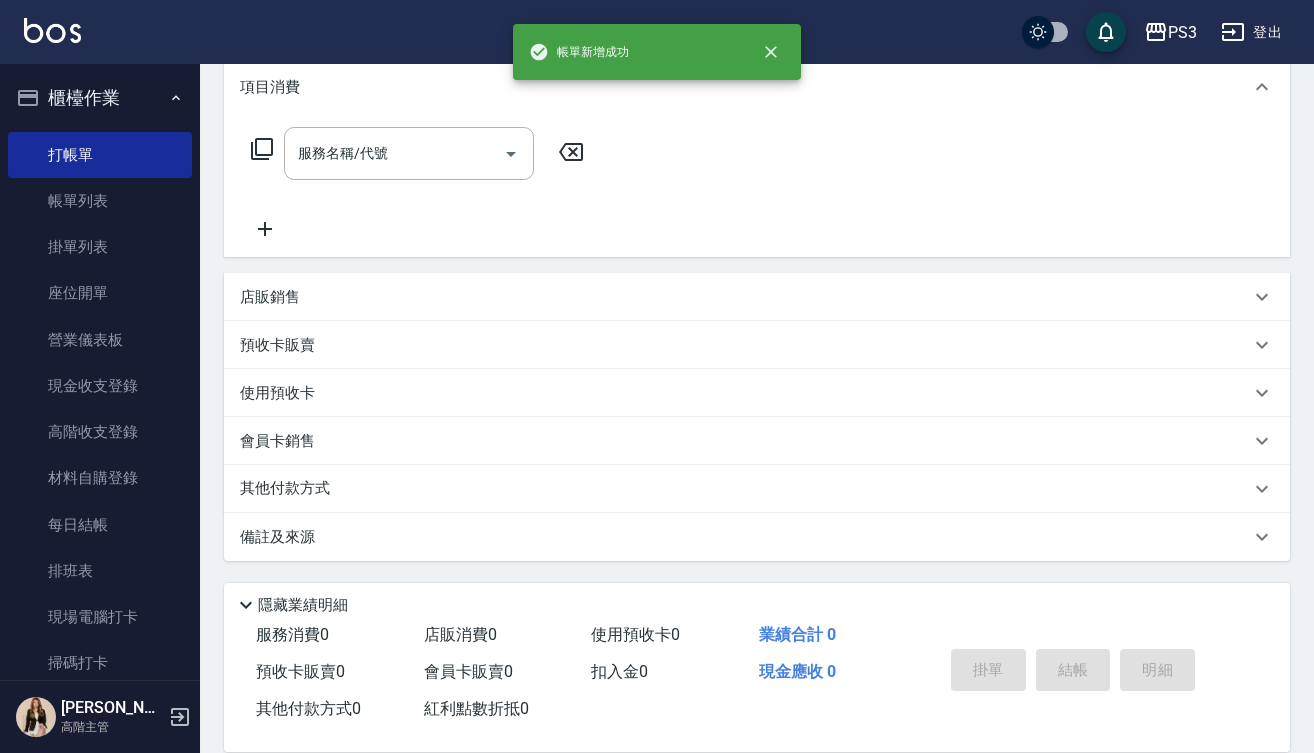 scroll, scrollTop: 0, scrollLeft: 0, axis: both 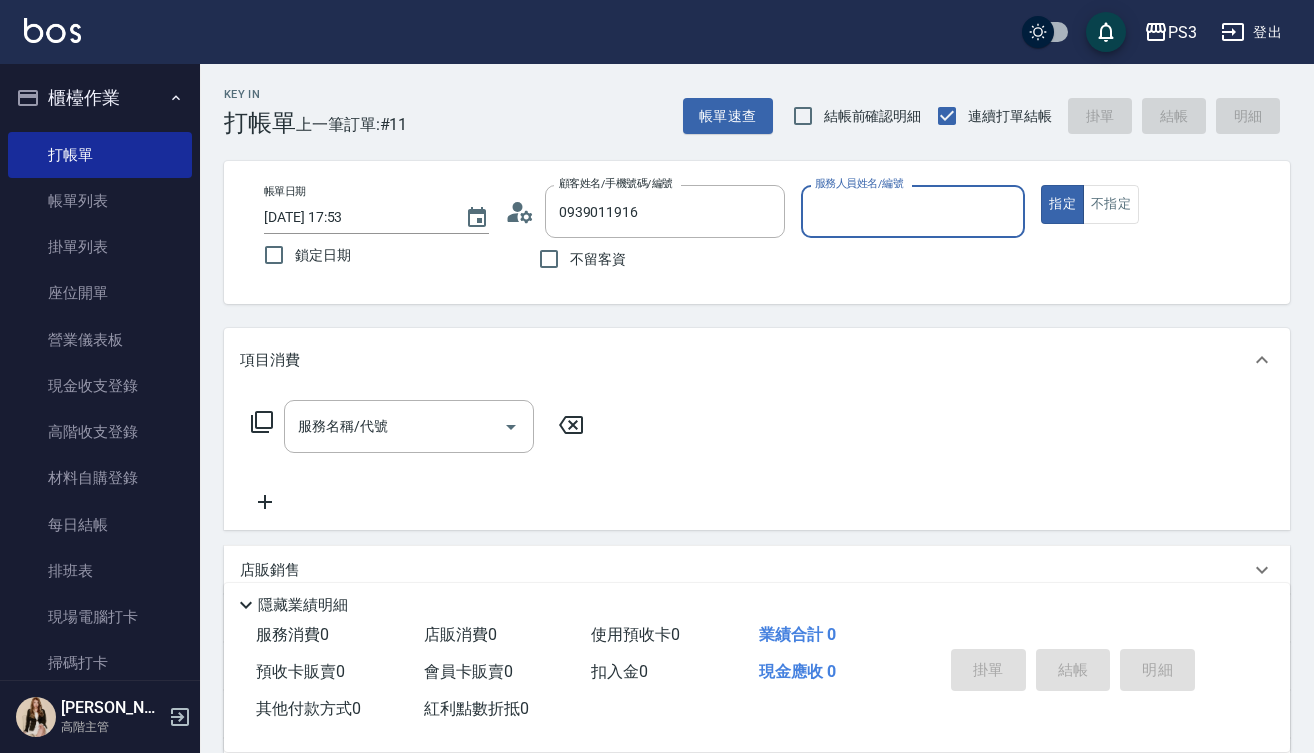 type on "Rabby/0939011916/" 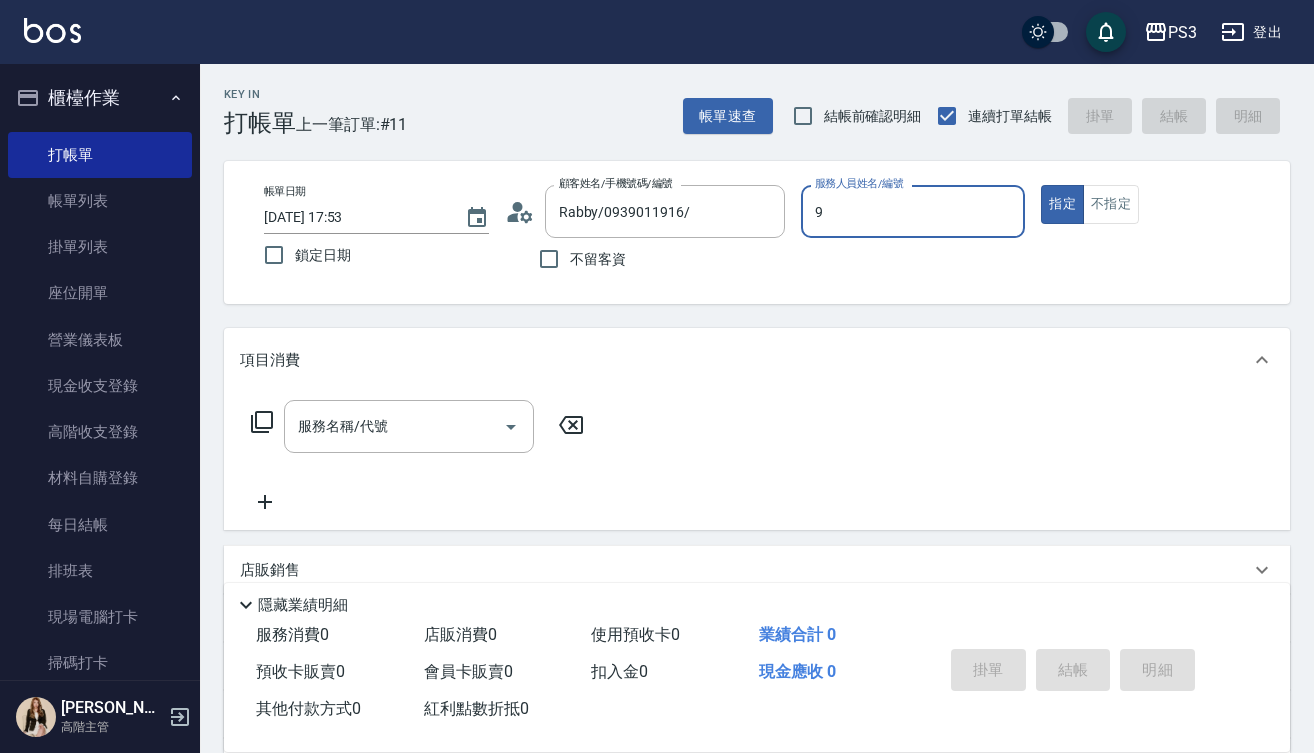type on "[PERSON_NAME]-9" 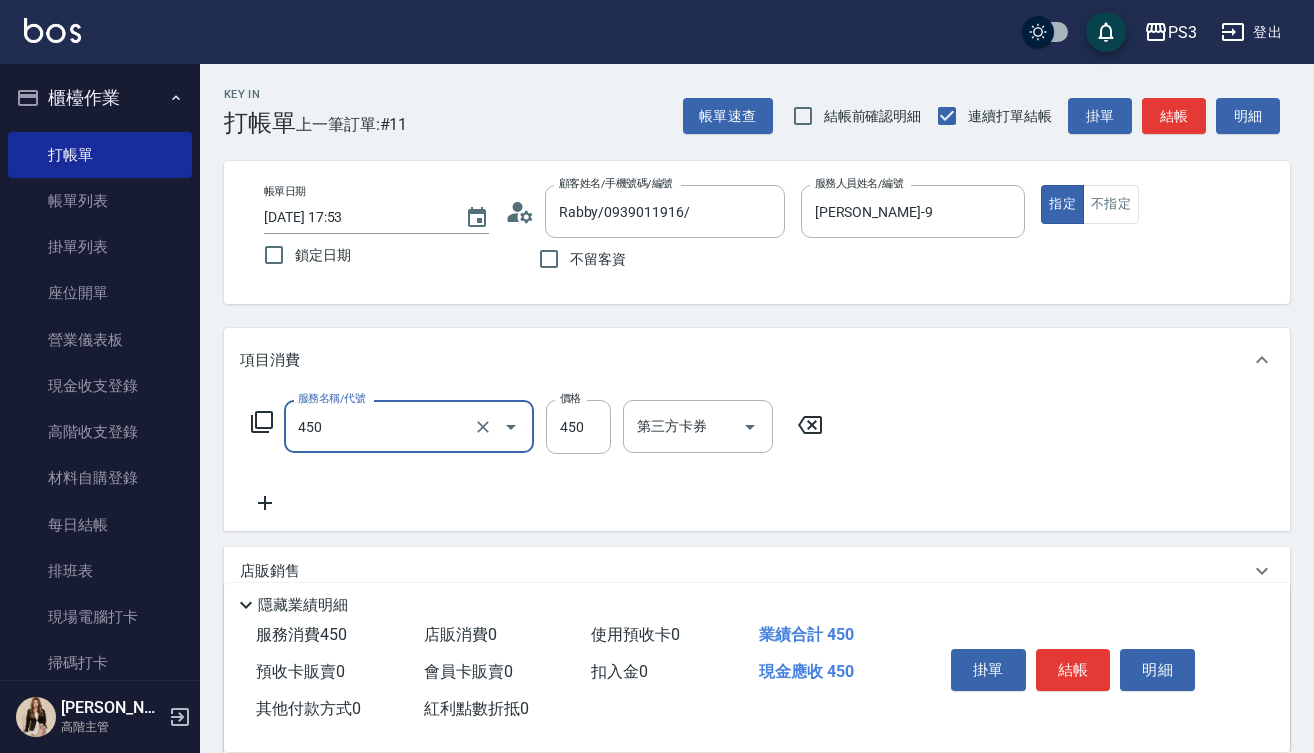 type on "有機洗髮(450)" 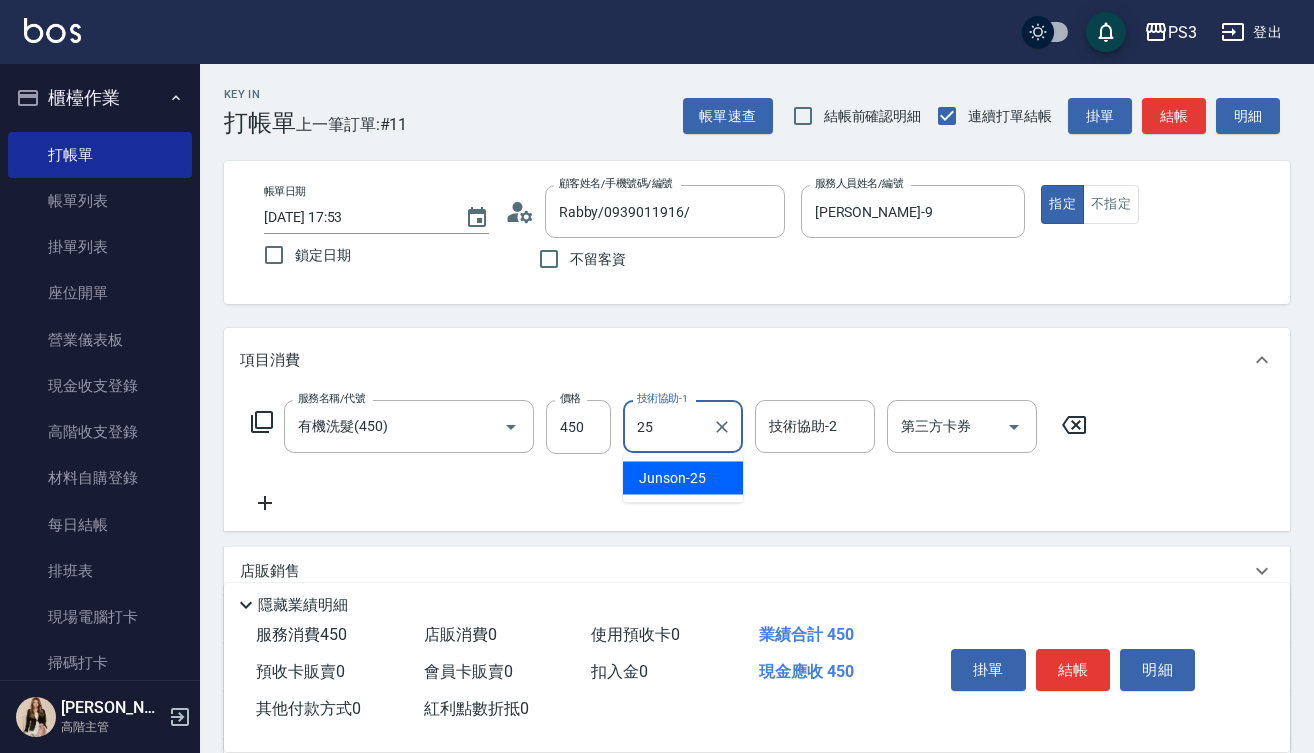 type on "Junson-25" 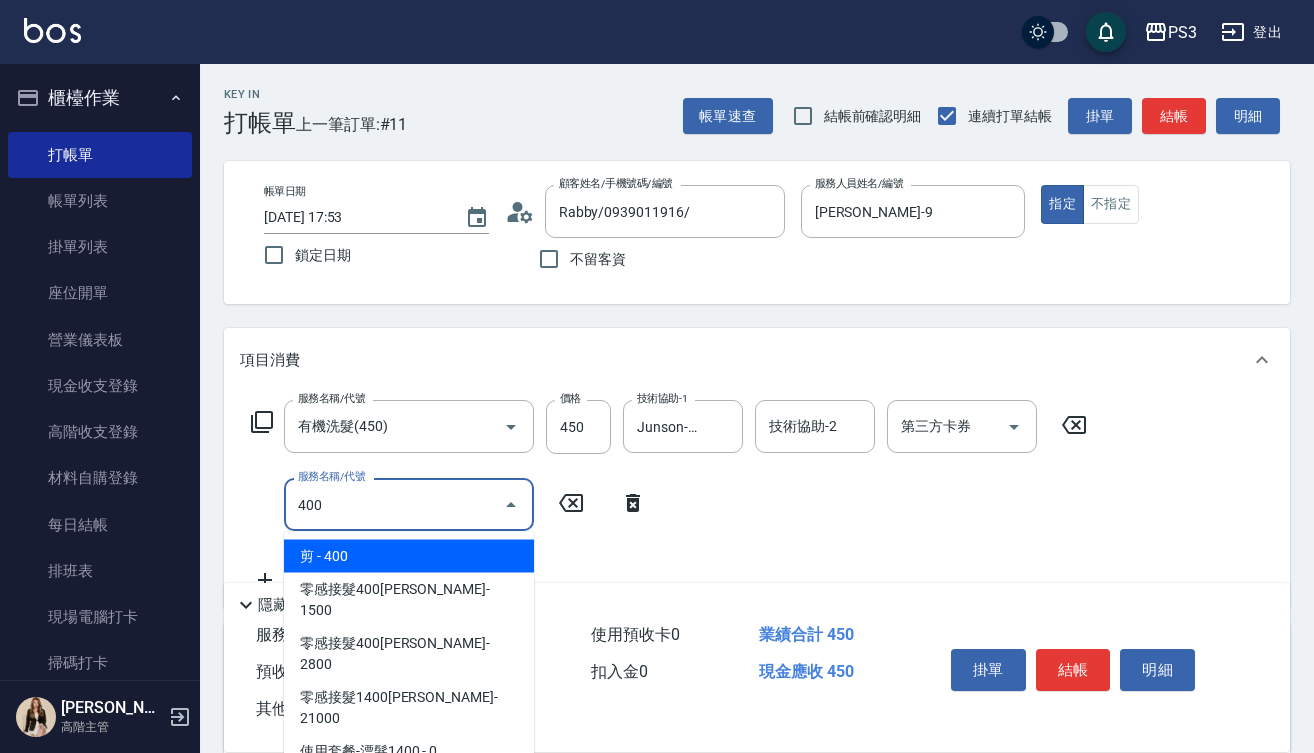 type on "剪(400)" 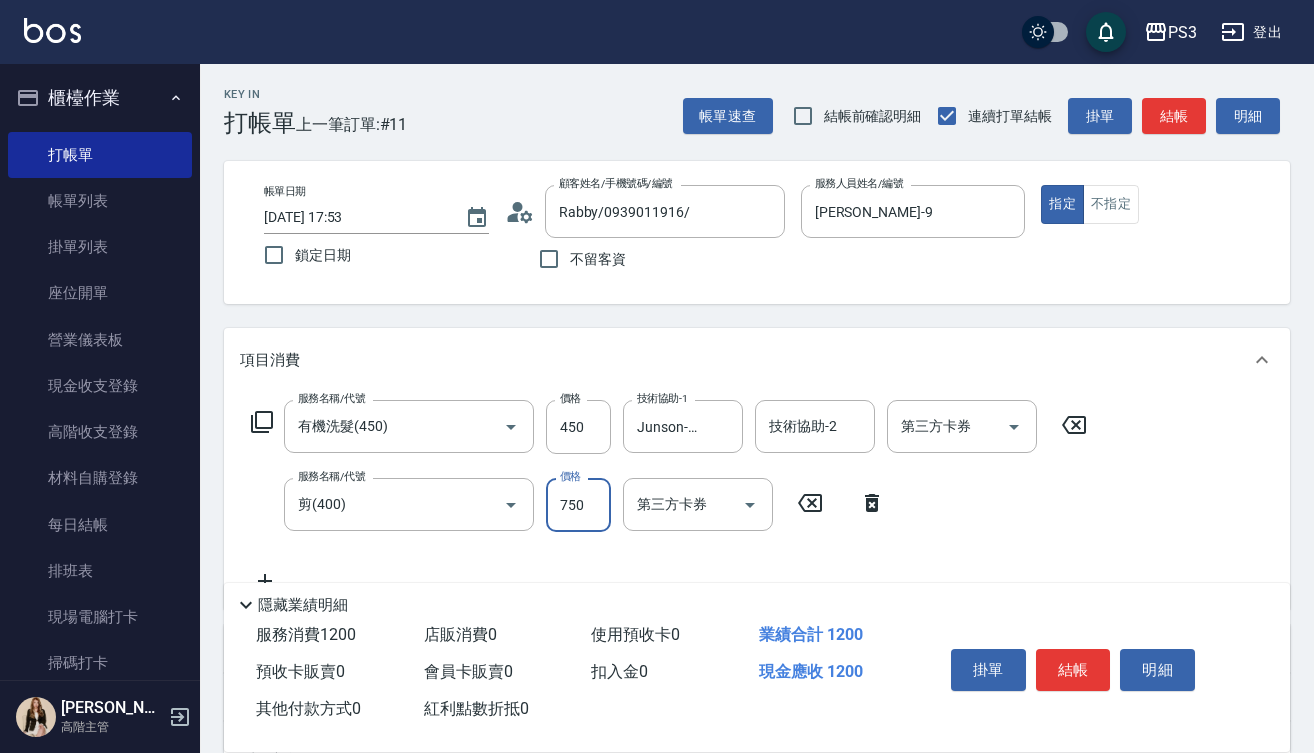 type on "750" 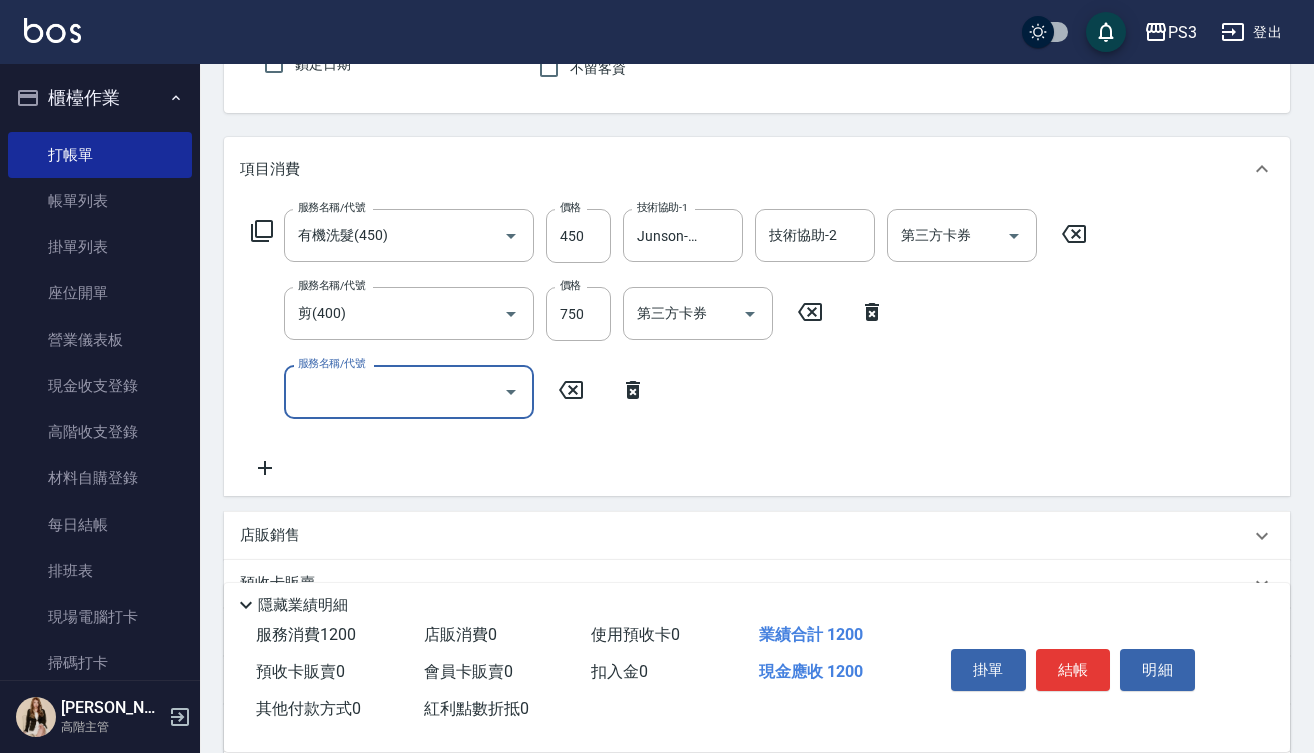 scroll, scrollTop: 192, scrollLeft: 0, axis: vertical 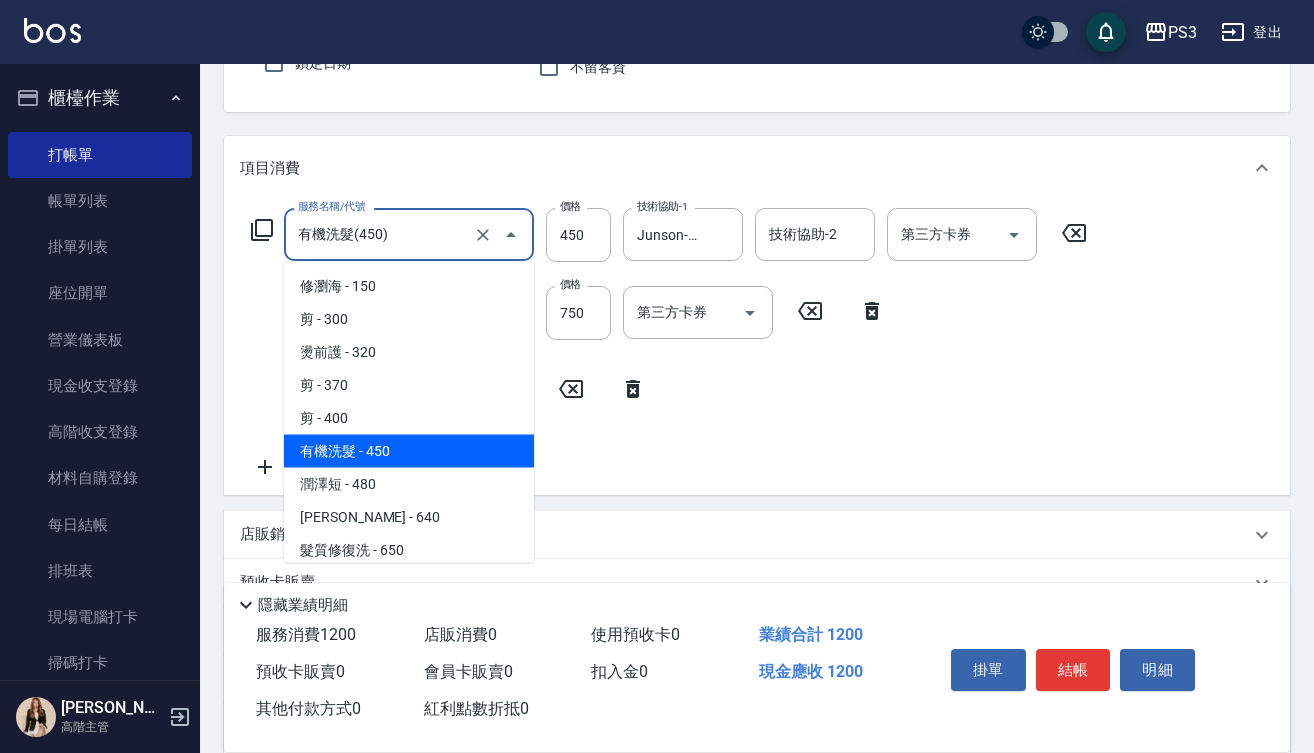 click on "有機洗髮(450)" at bounding box center (381, 234) 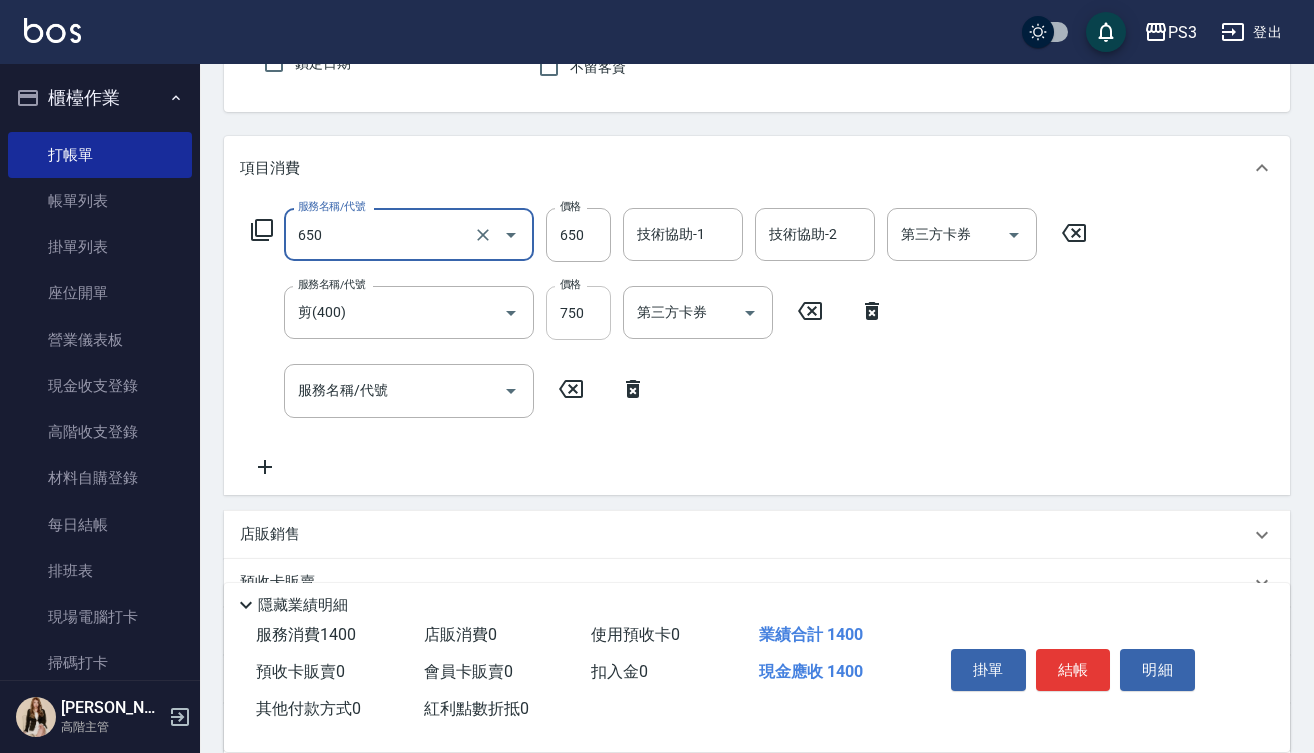 type on "髮質修復洗(650)" 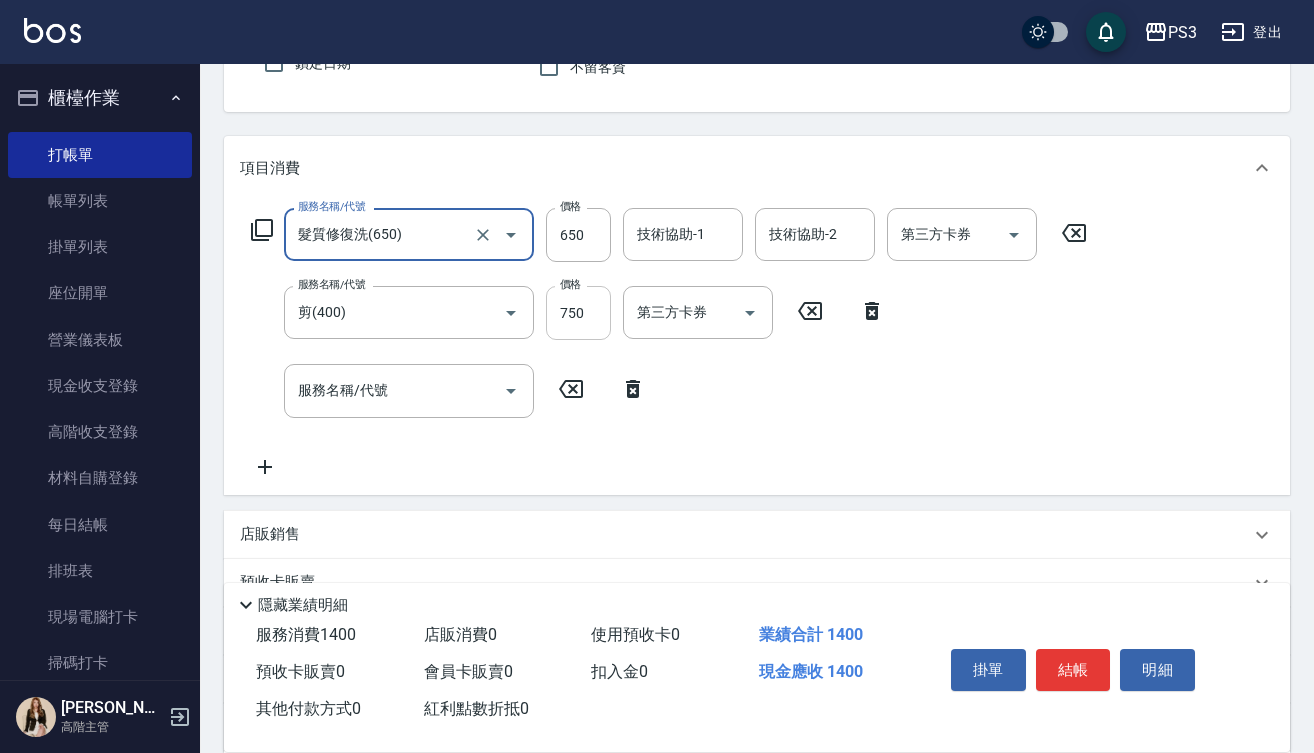 click on "750" at bounding box center [578, 313] 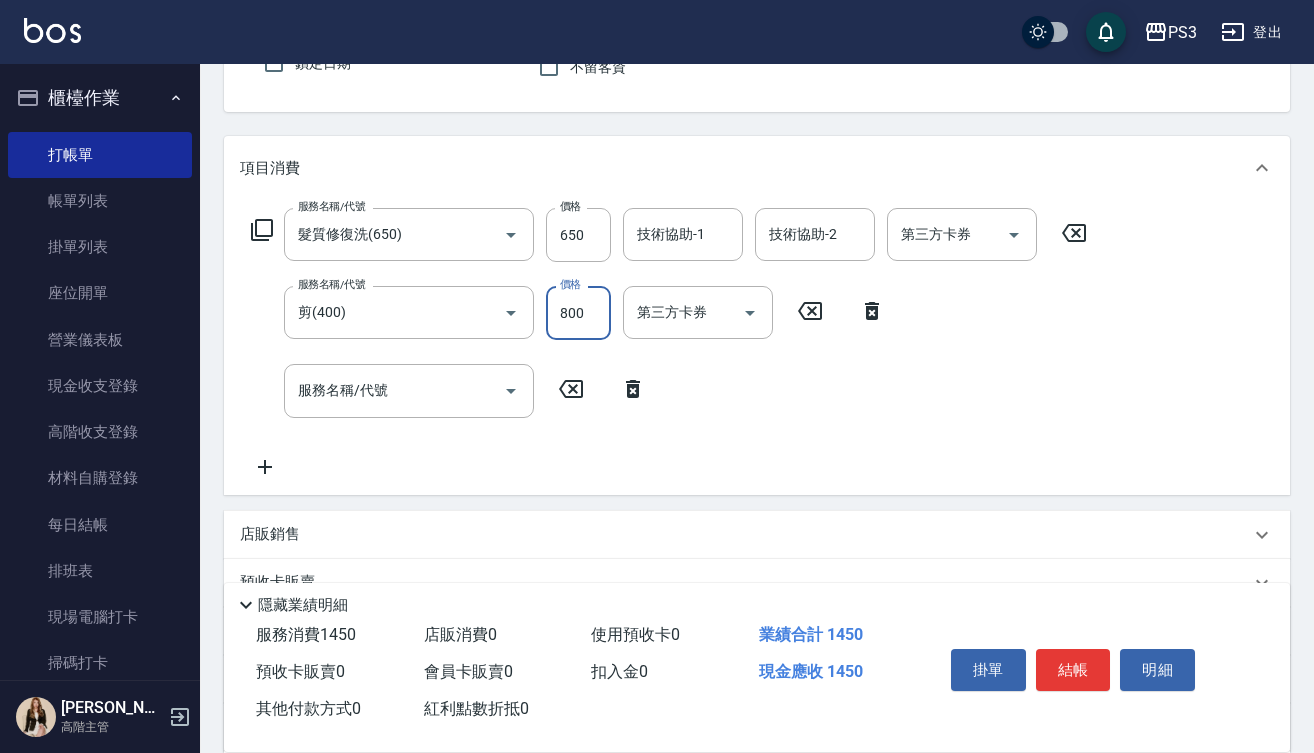 type on "800" 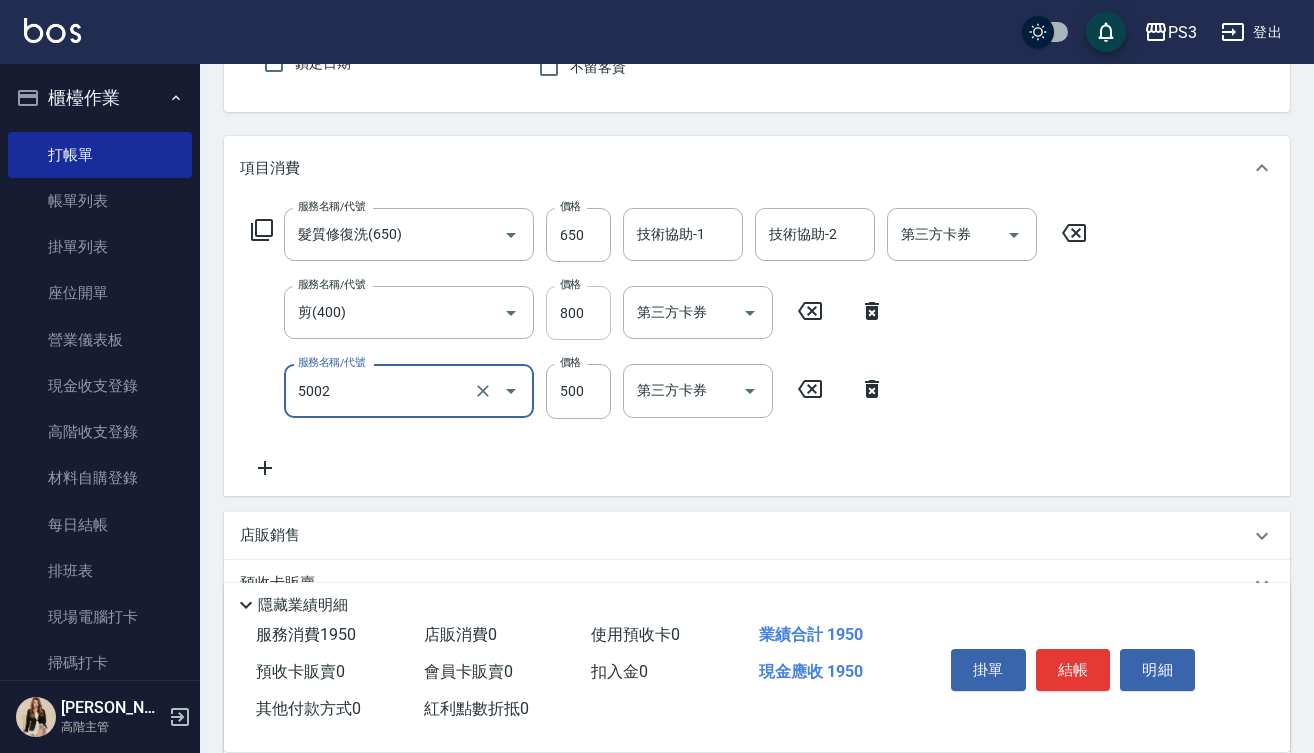 type on "去色短(5002)" 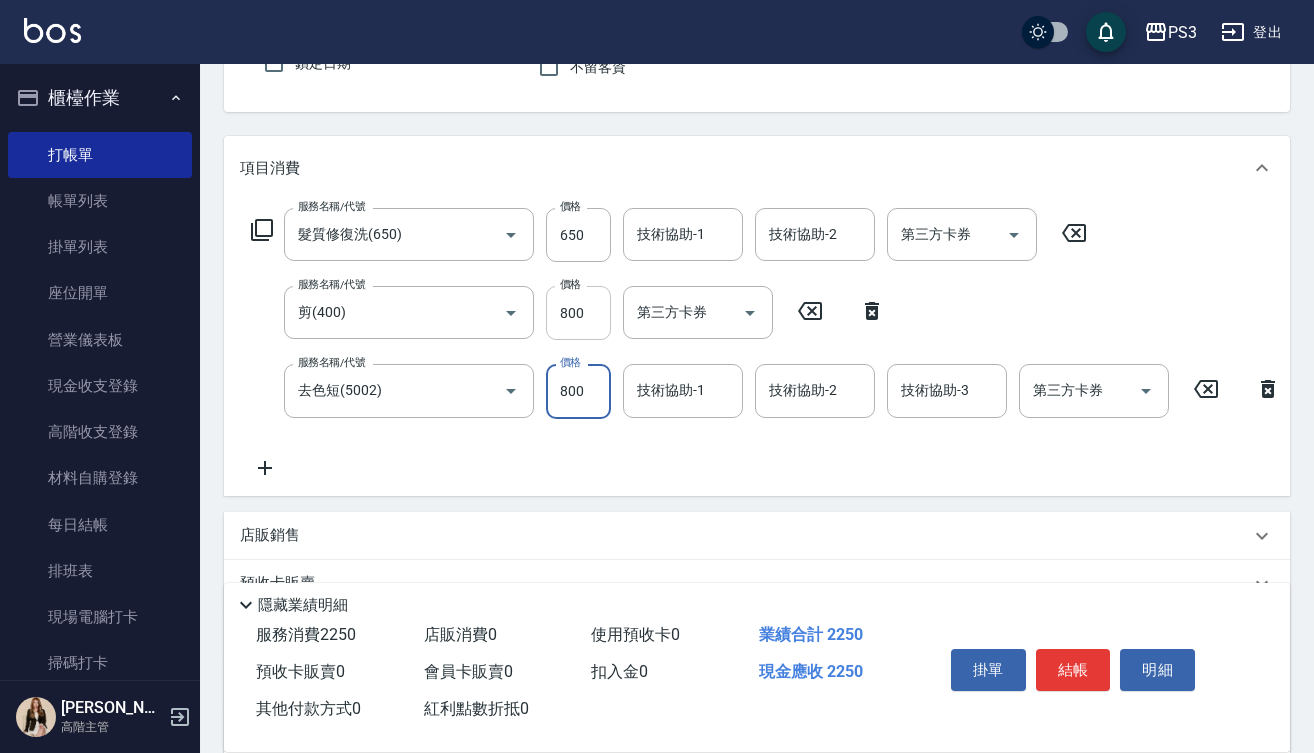 type on "800" 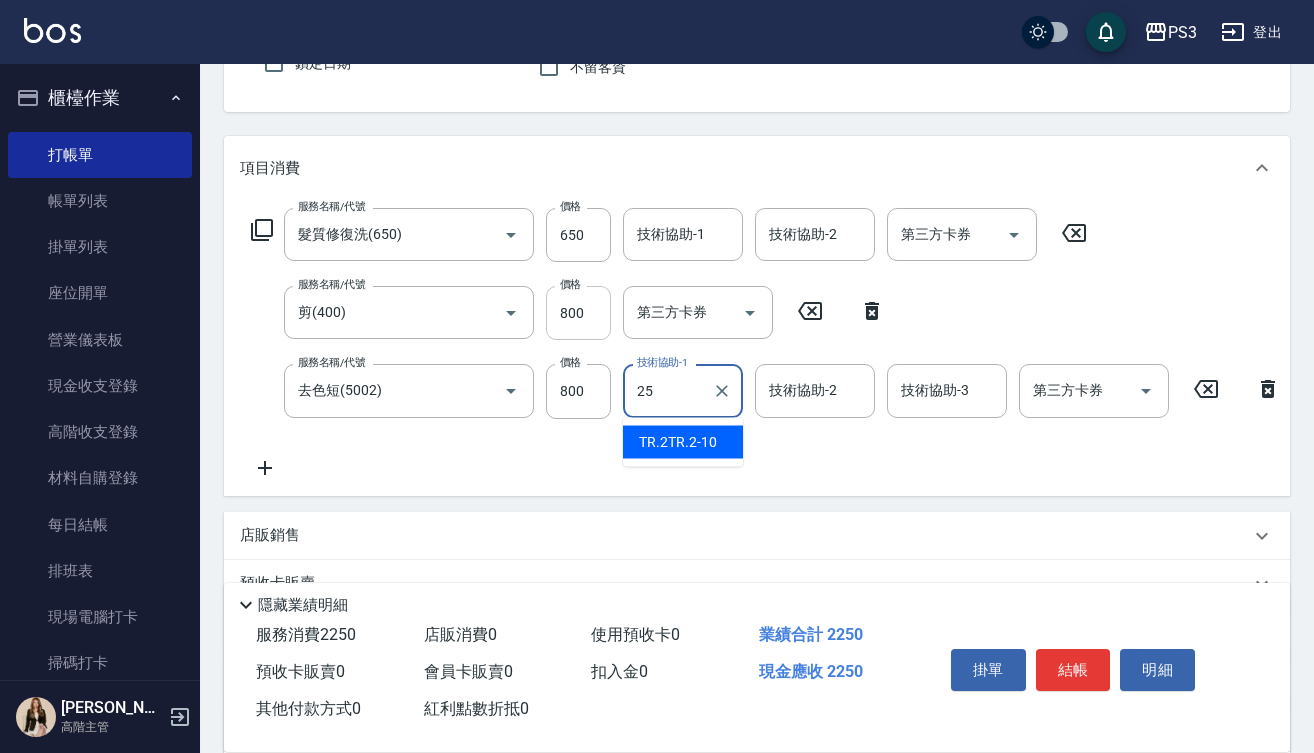 type on "Junson-25" 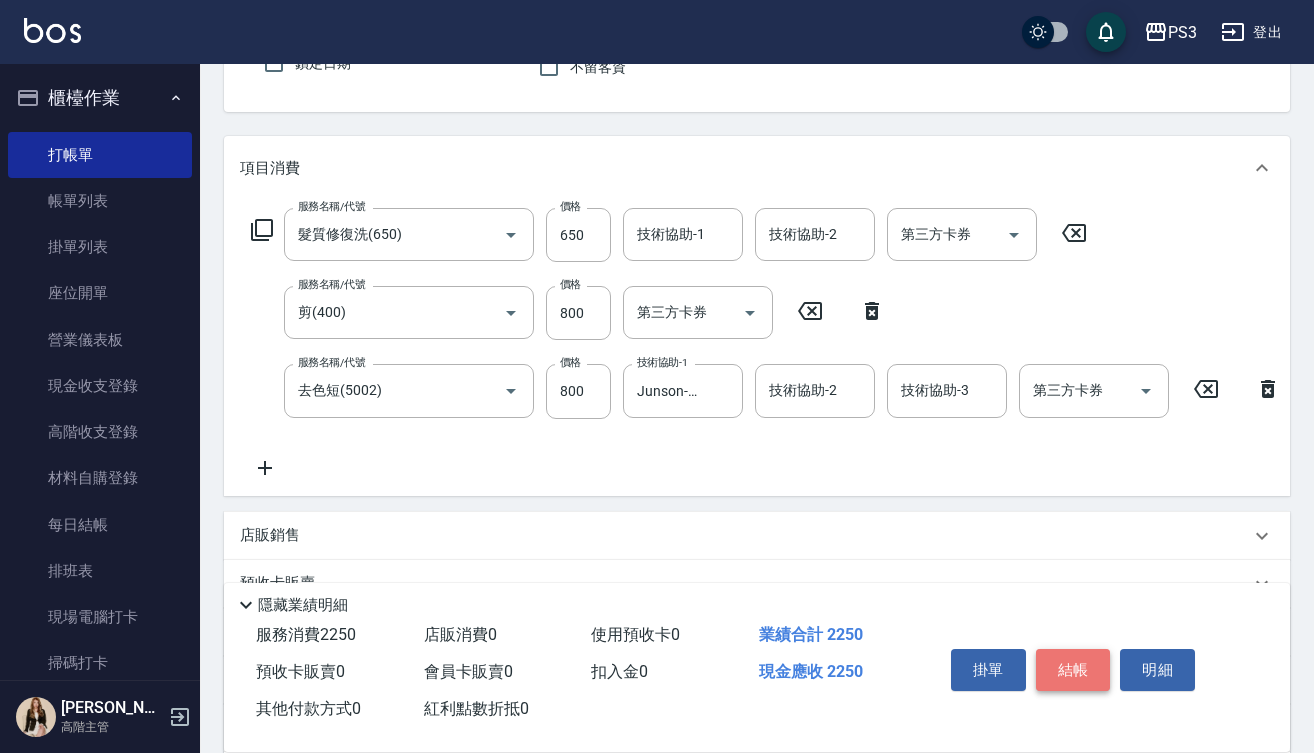 click on "結帳" at bounding box center (1073, 670) 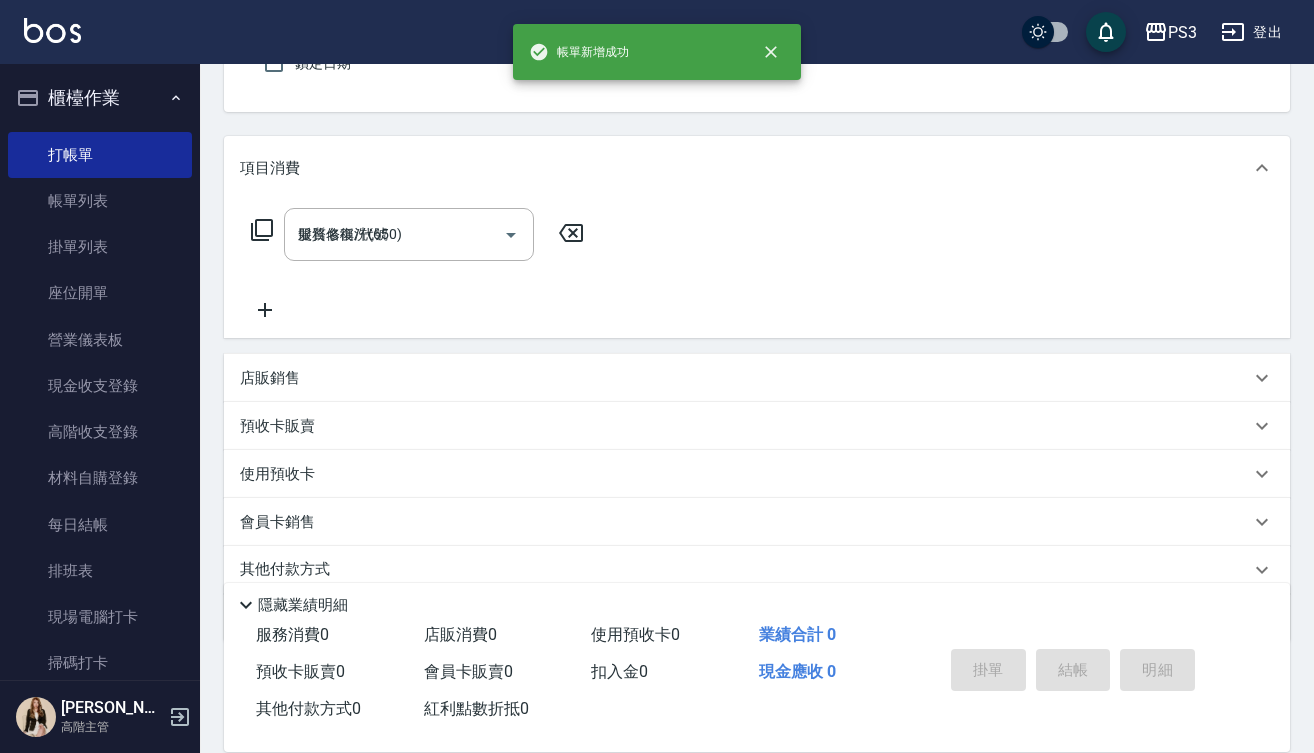 type on "2025/07/12 17:54" 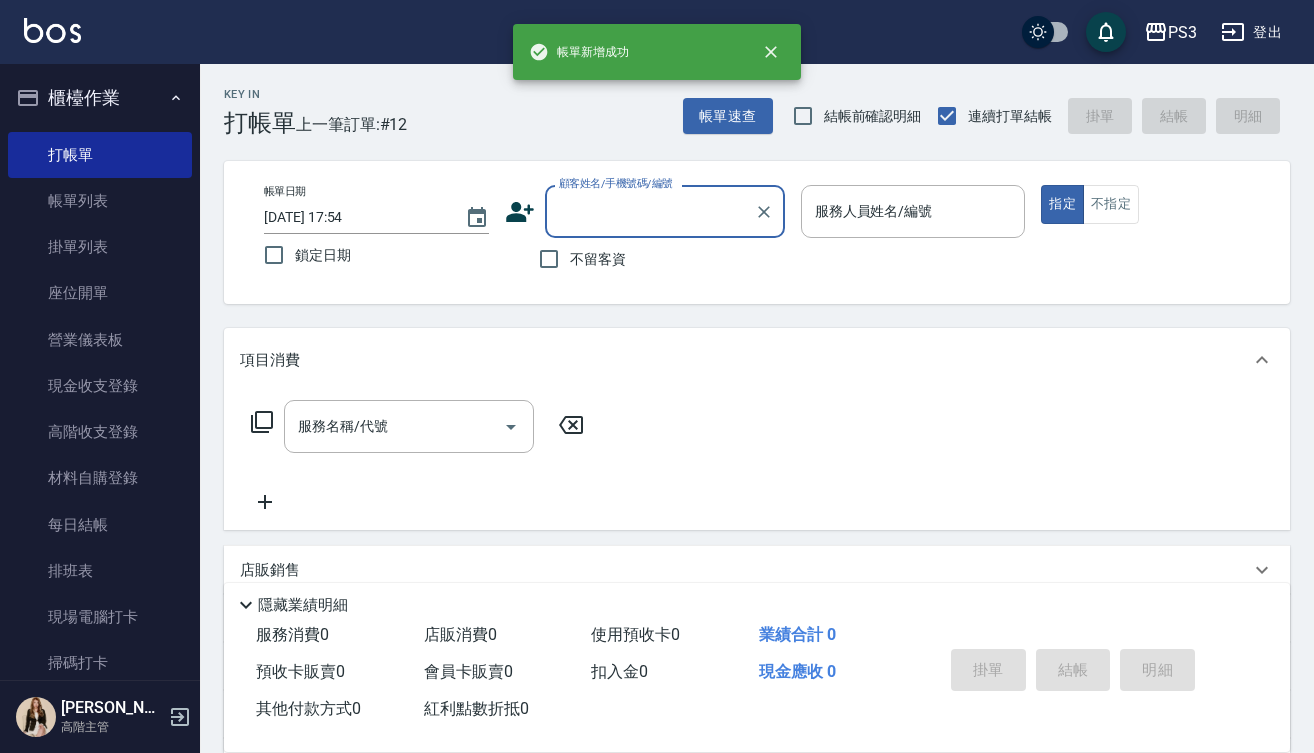 scroll, scrollTop: 0, scrollLeft: 0, axis: both 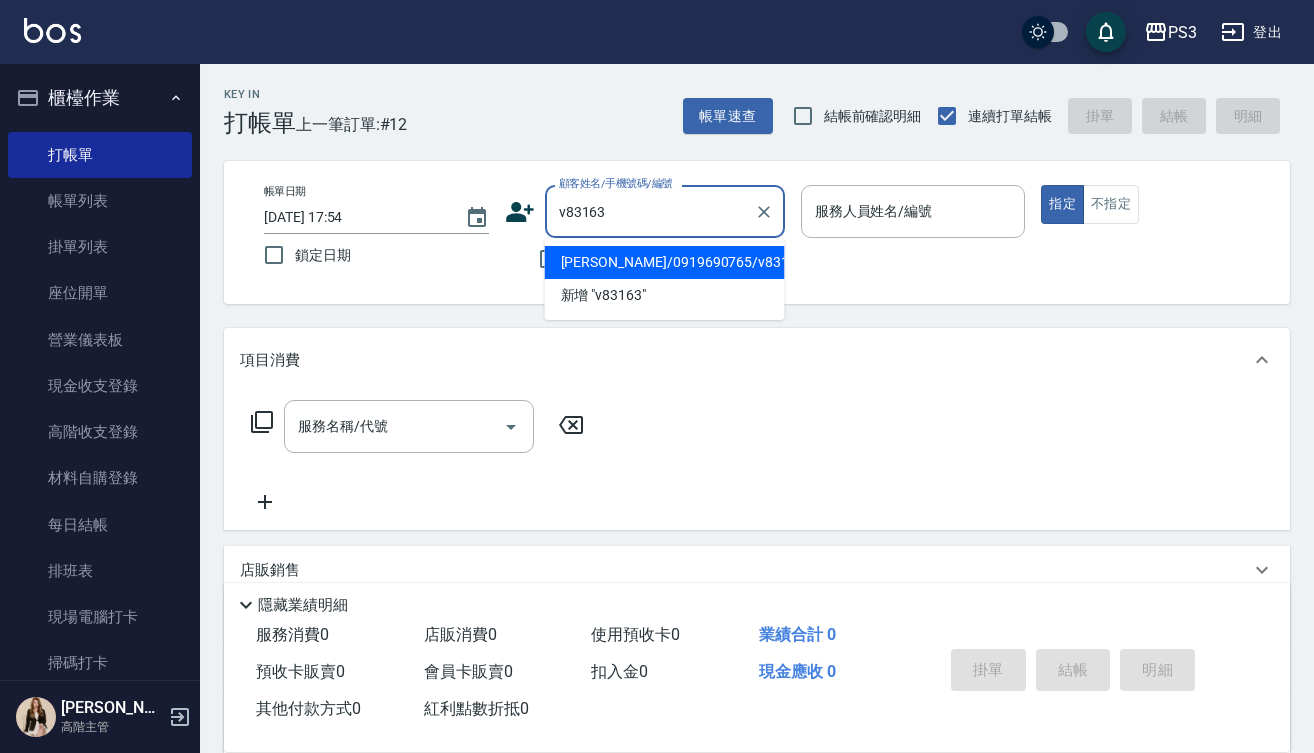type on "簡博嫌/0919690765/v83163" 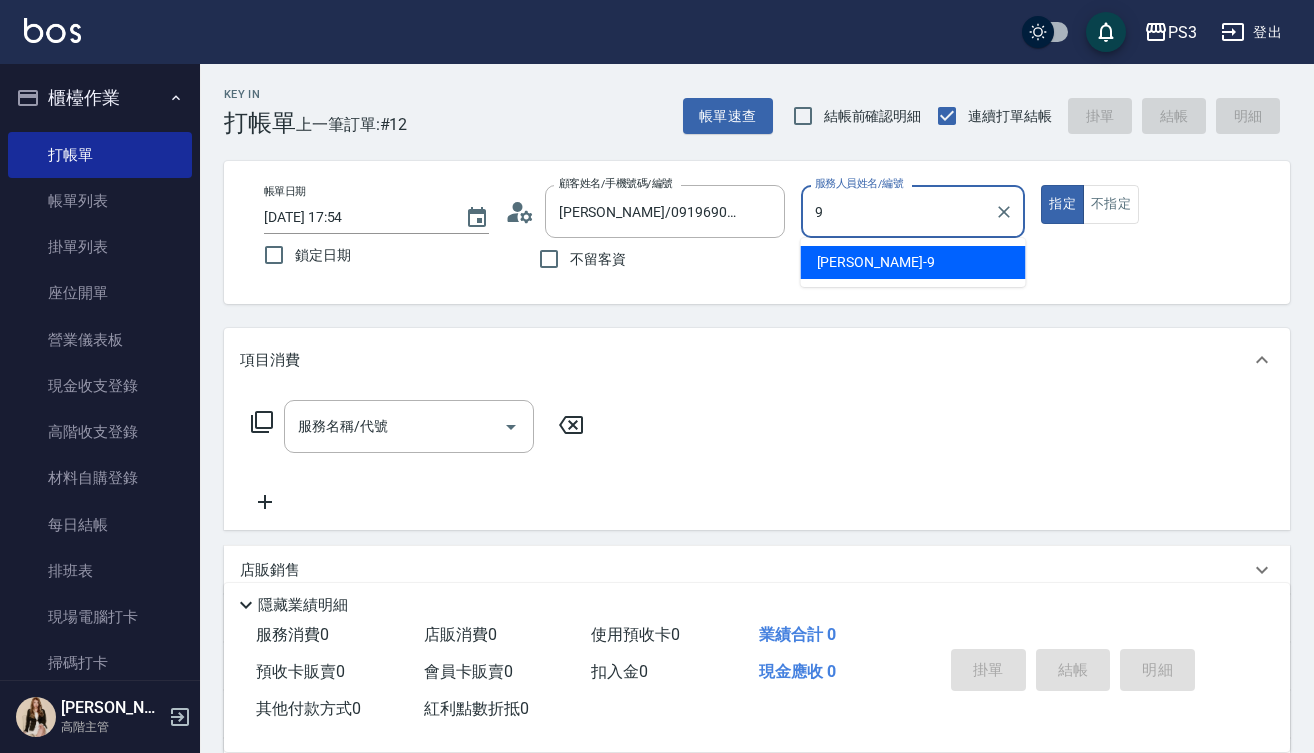 type on "[PERSON_NAME]-9" 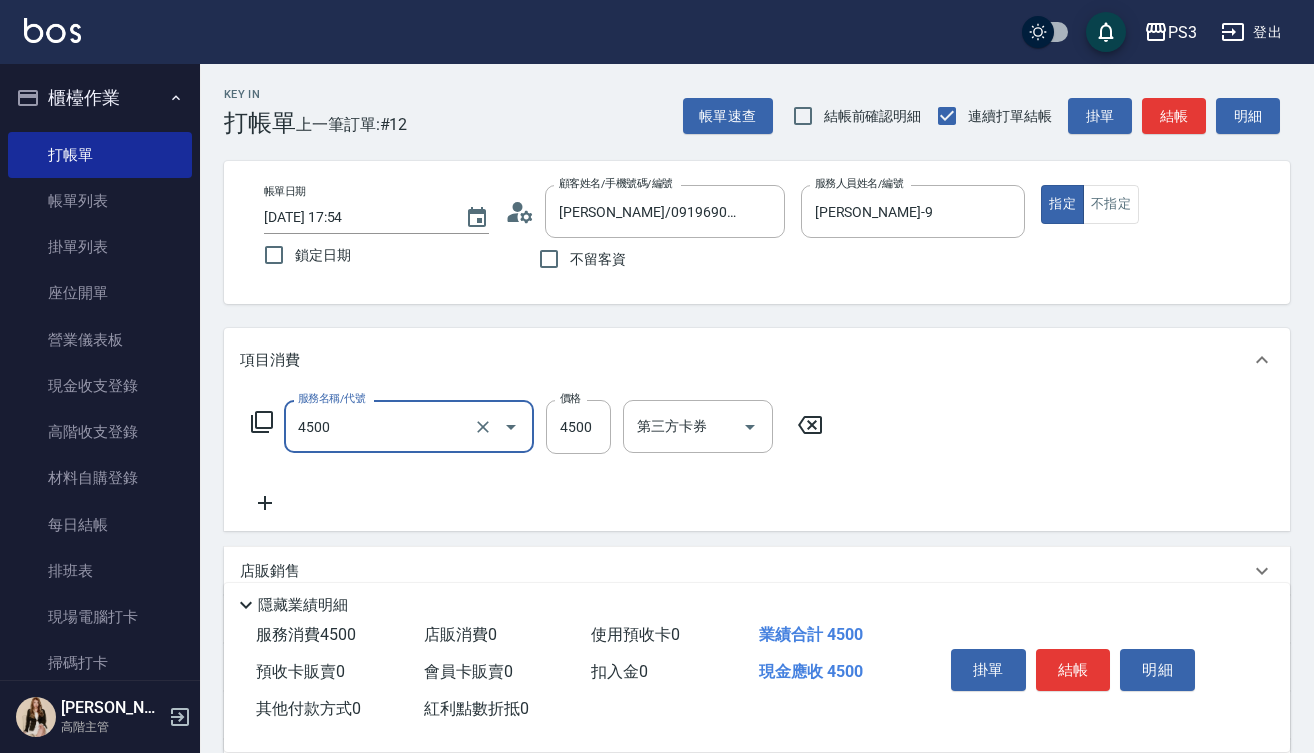 type on "髮洸潦(長)(4500)" 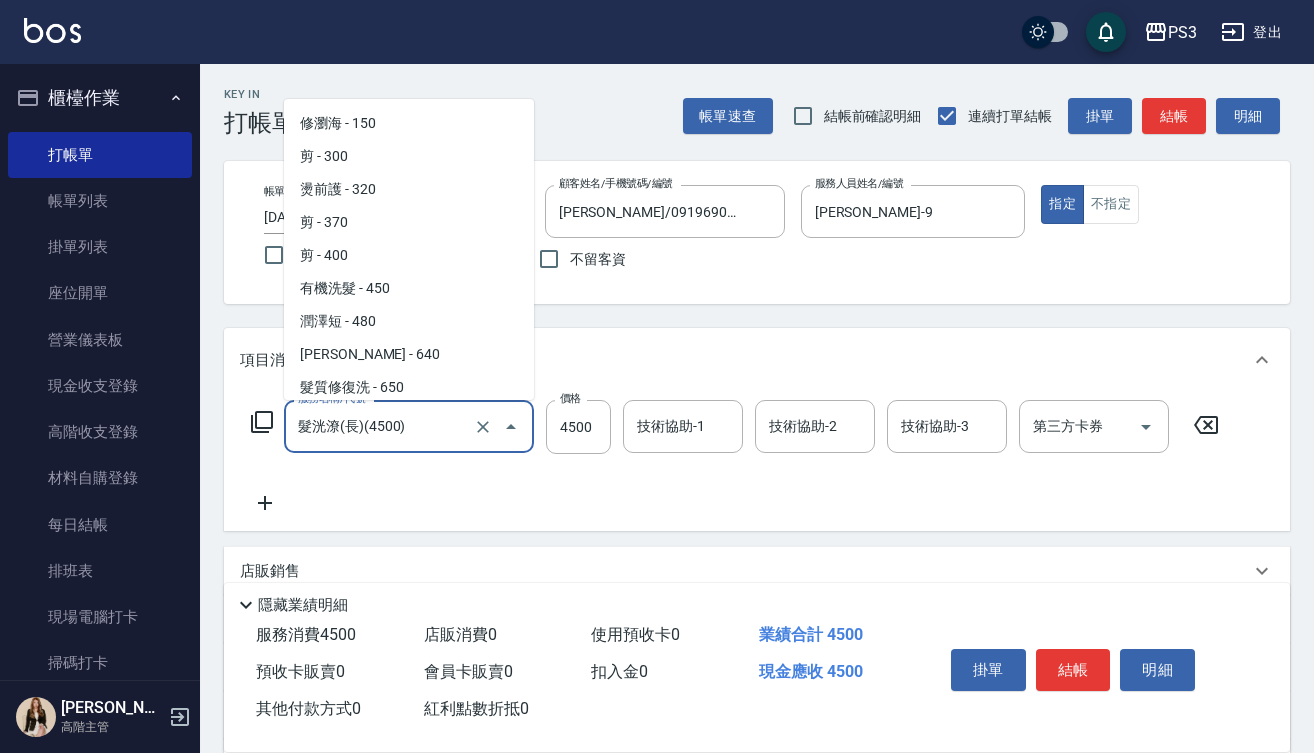 click on "髮洸潦(長)(4500)" at bounding box center (381, 426) 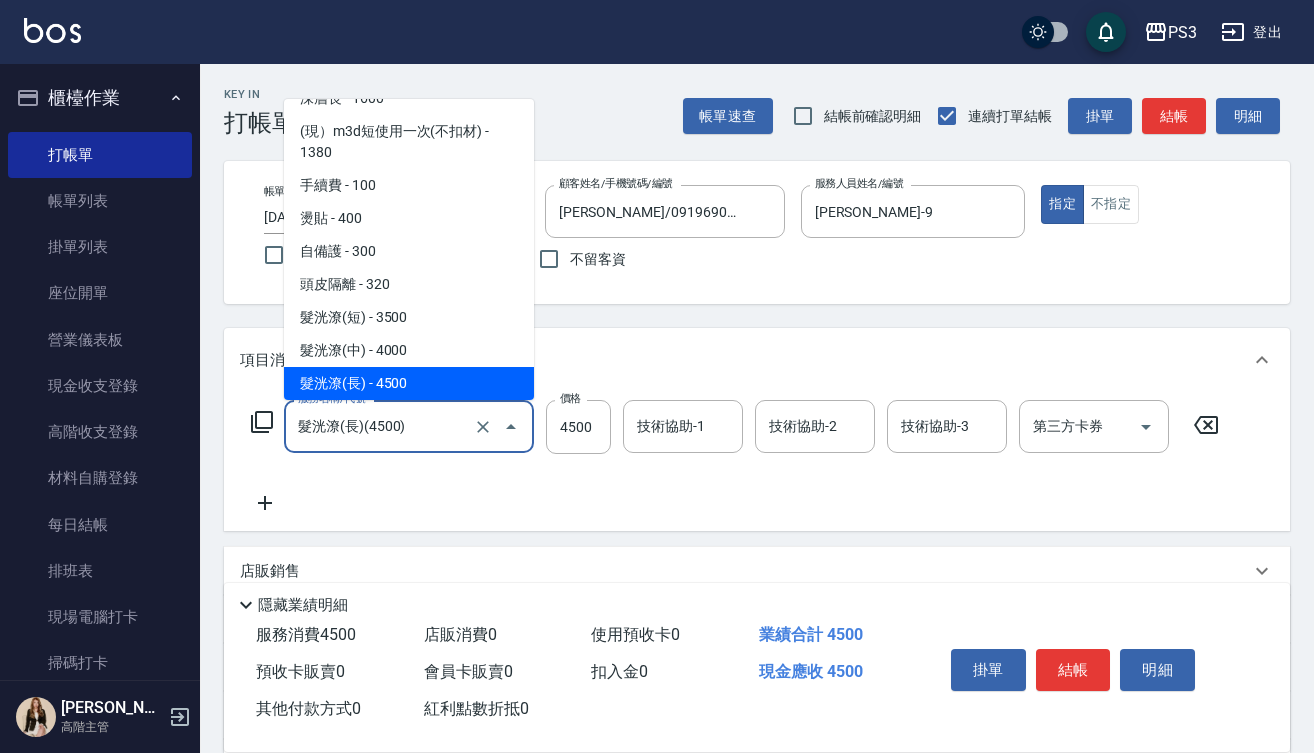 click on "髮洸潦(長)(4500)" at bounding box center [381, 426] 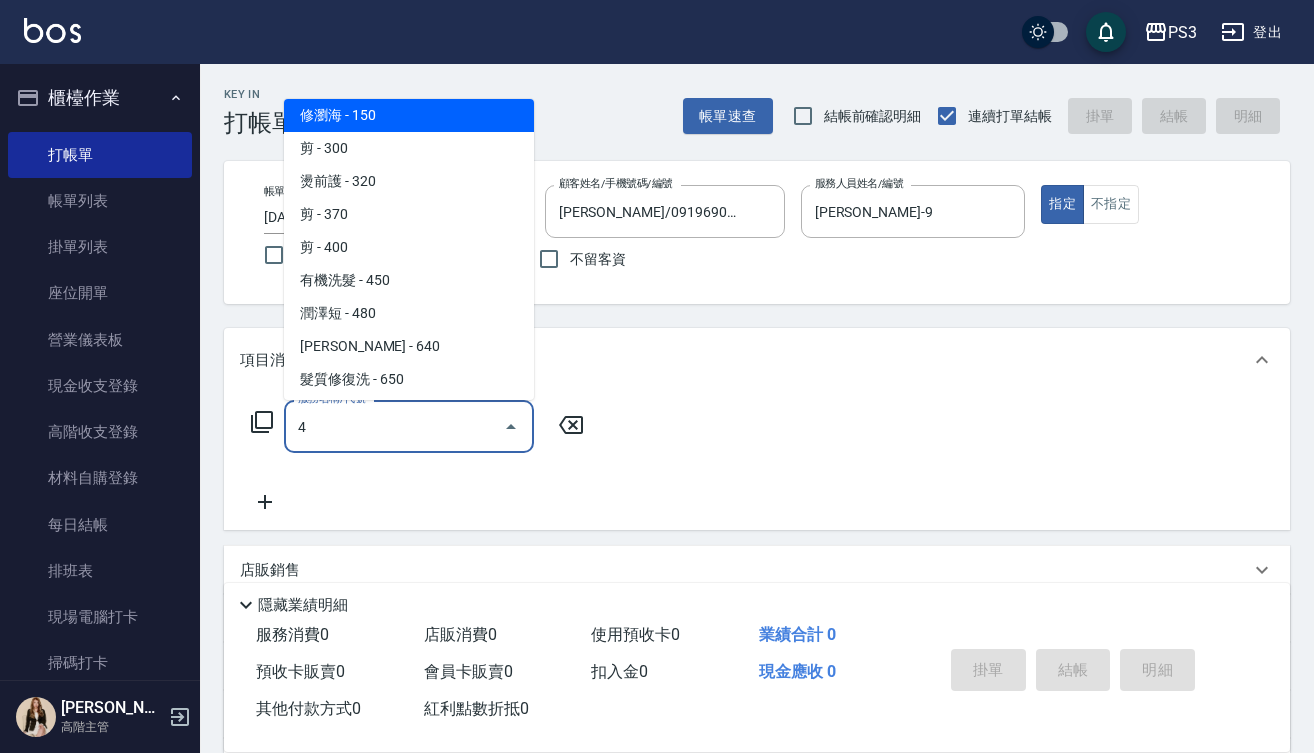 scroll, scrollTop: 0, scrollLeft: 0, axis: both 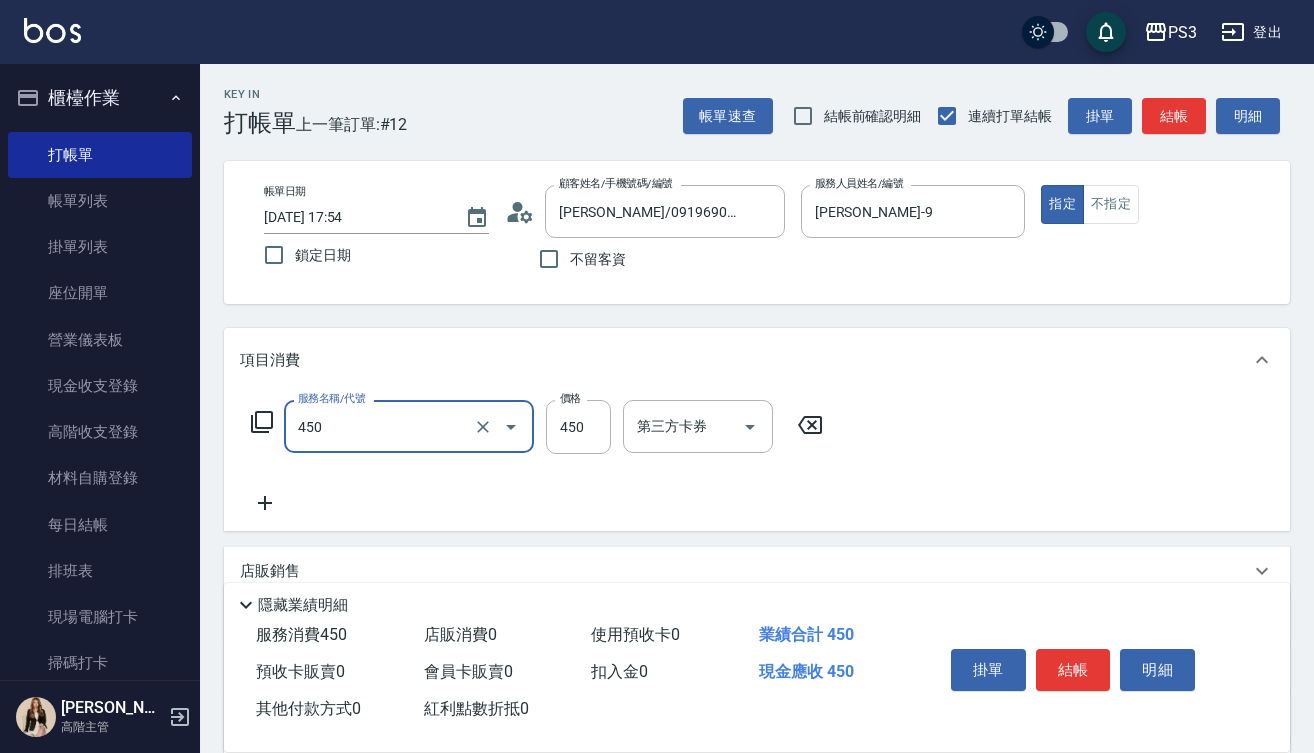 type on "有機洗髮(450)" 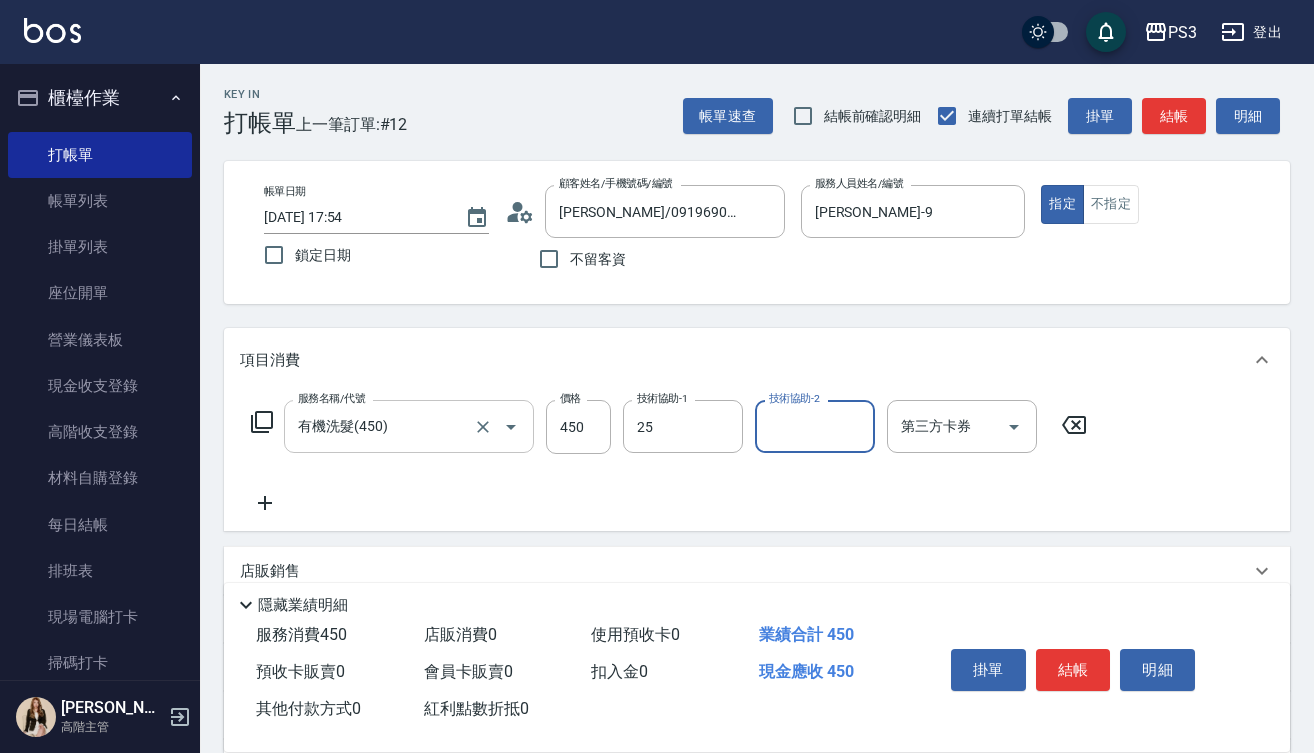 type on "Junson-25" 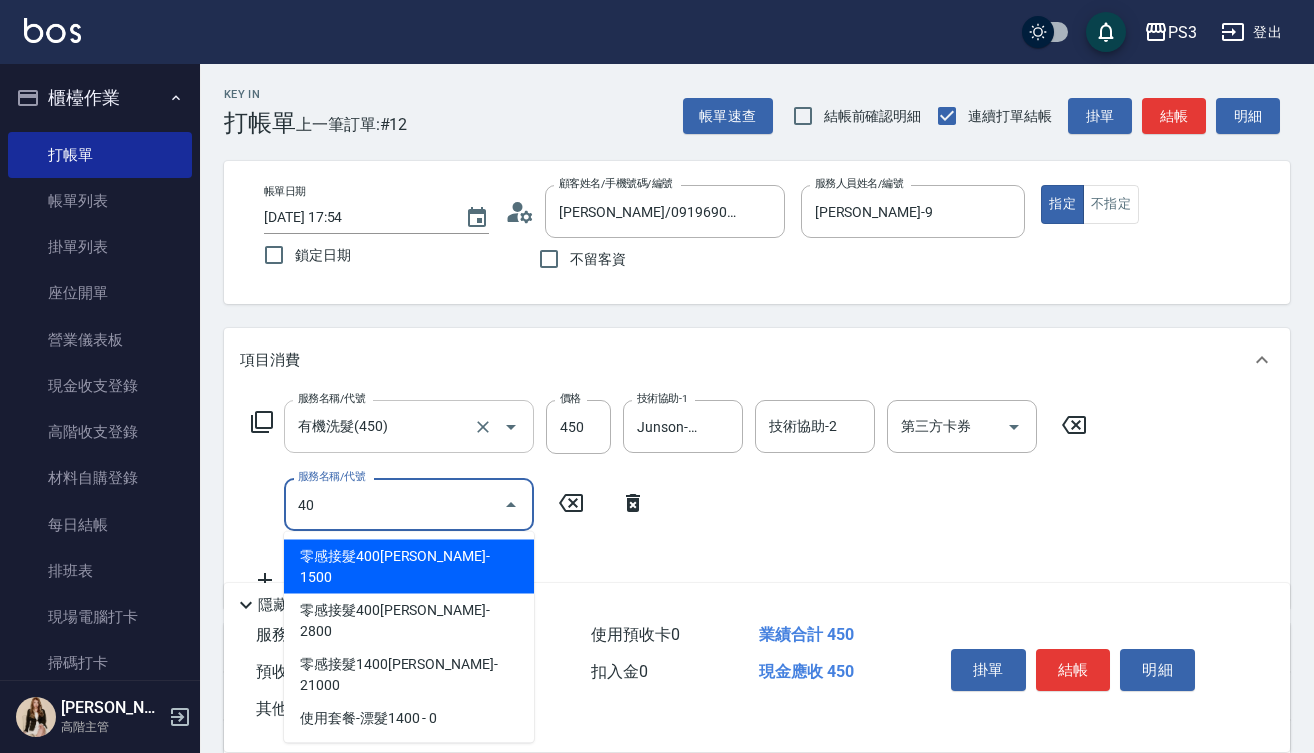 type on "零感接髮400根(6006)" 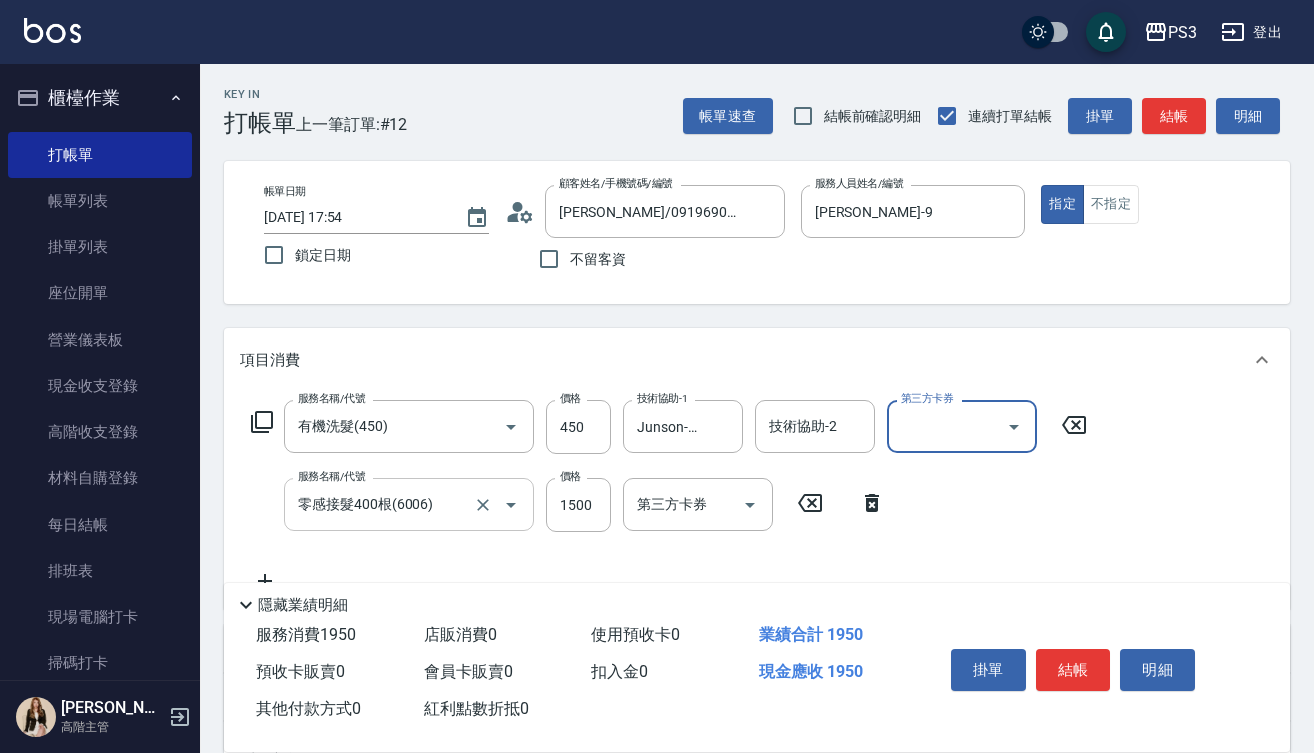click on "零感接髮400根(6006)" at bounding box center [381, 504] 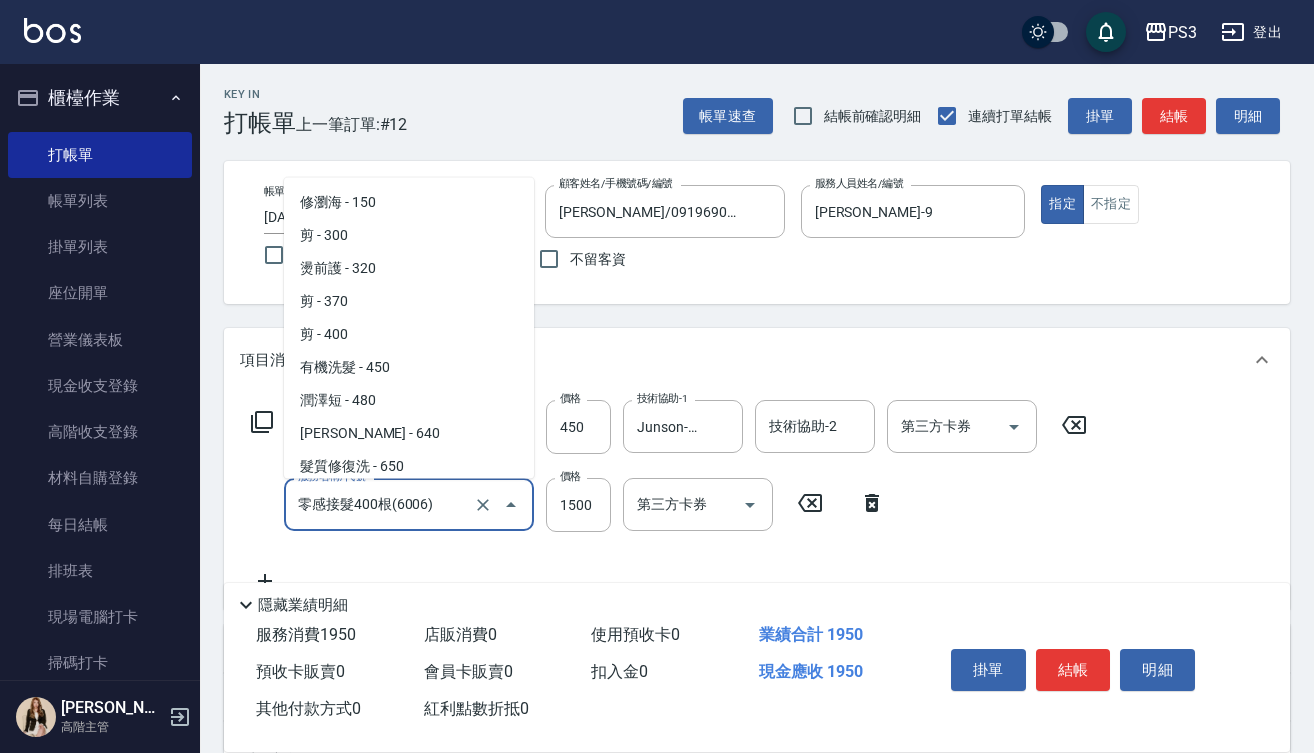 click on "零感接髮400根(6006)" at bounding box center (381, 504) 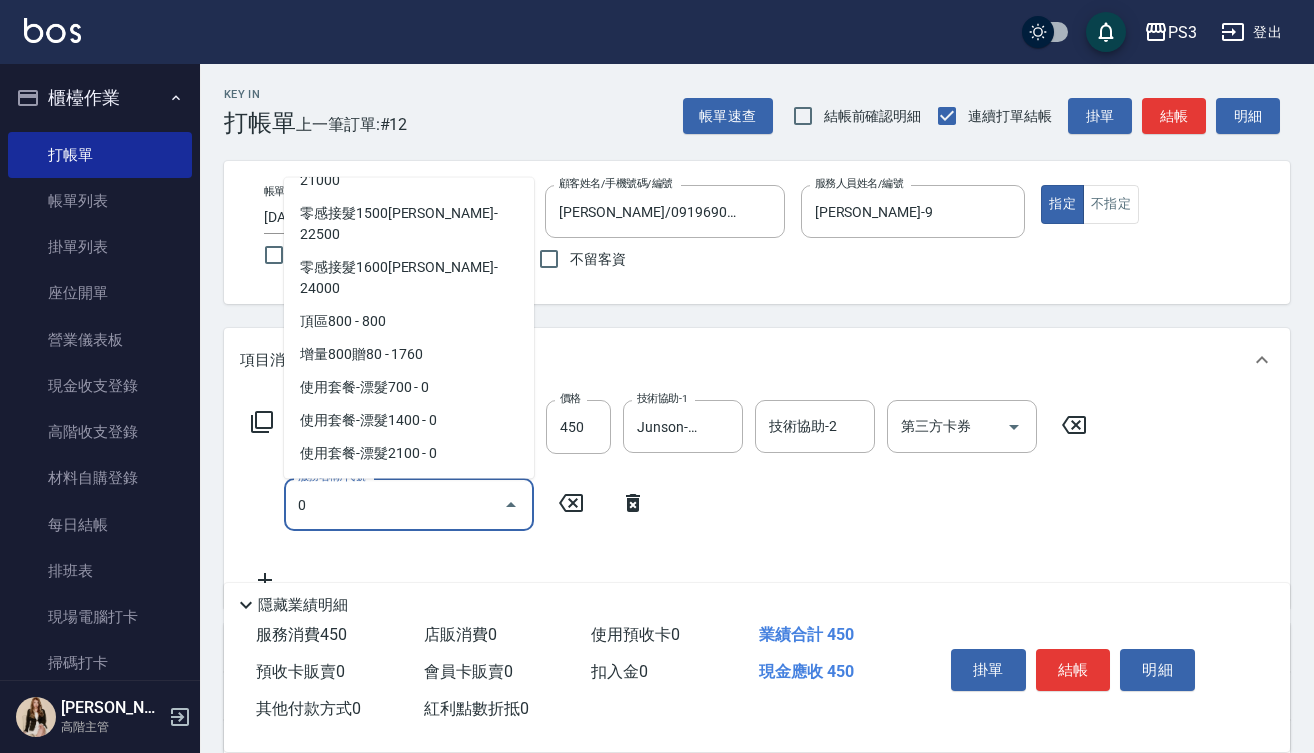 scroll, scrollTop: 0, scrollLeft: 0, axis: both 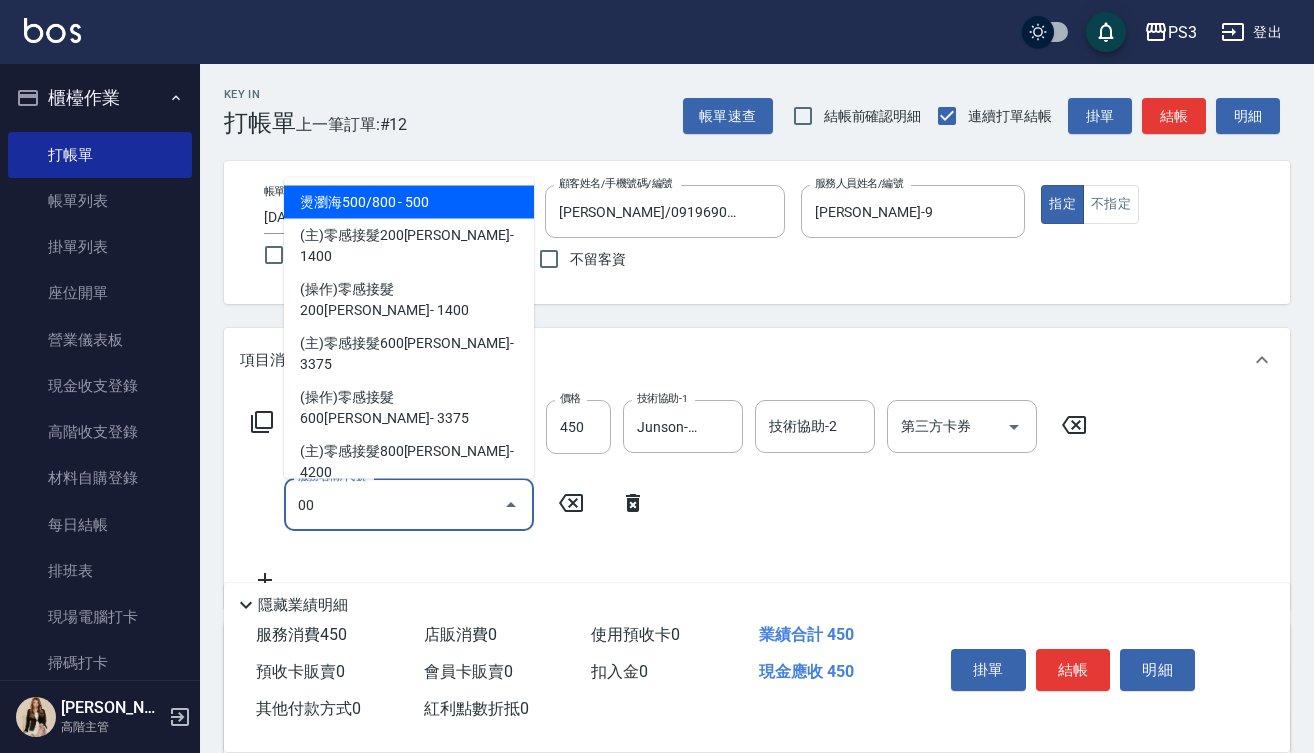 type on "0" 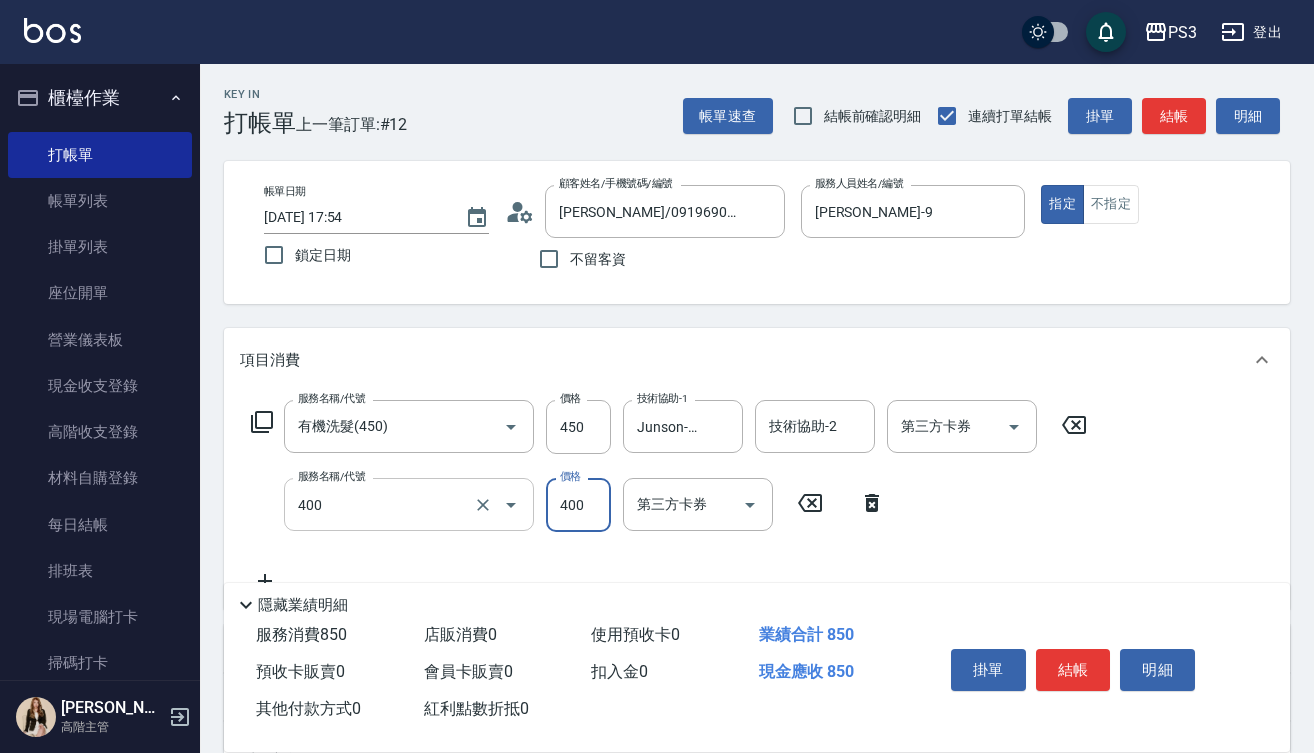 type on "剪(400)" 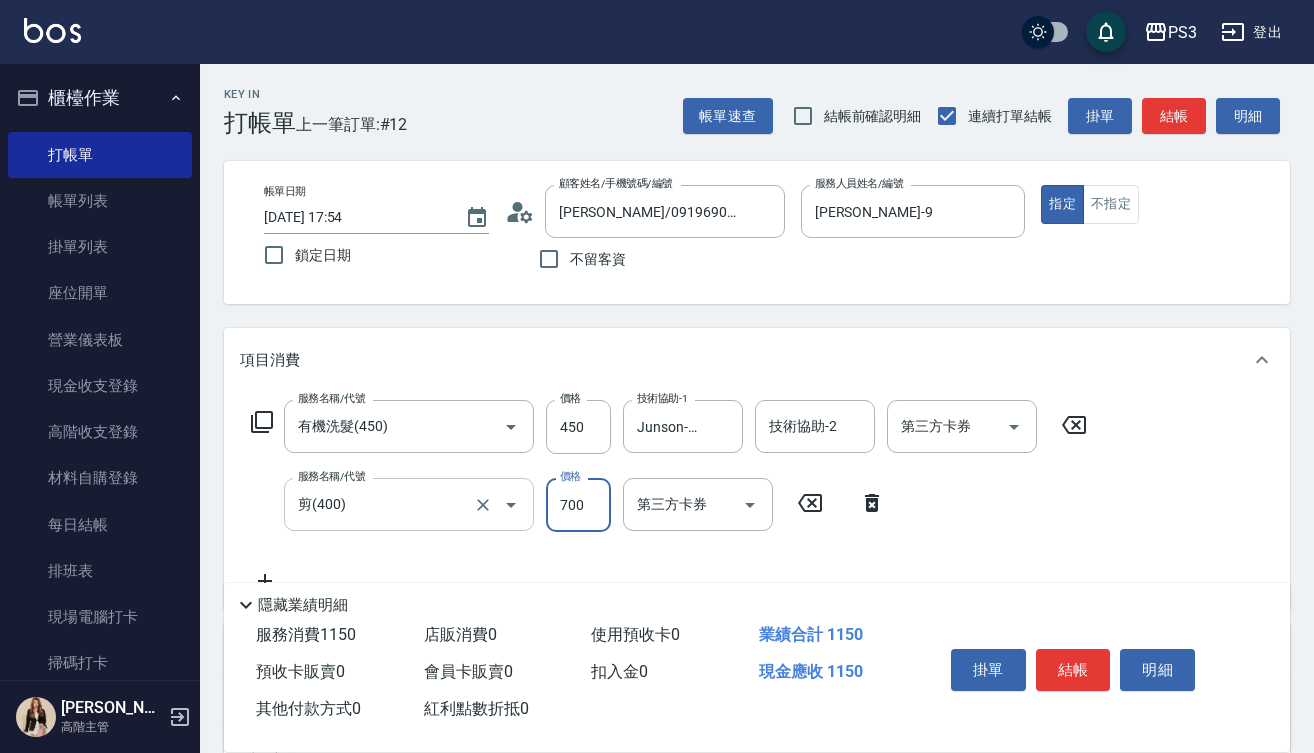 type on "700" 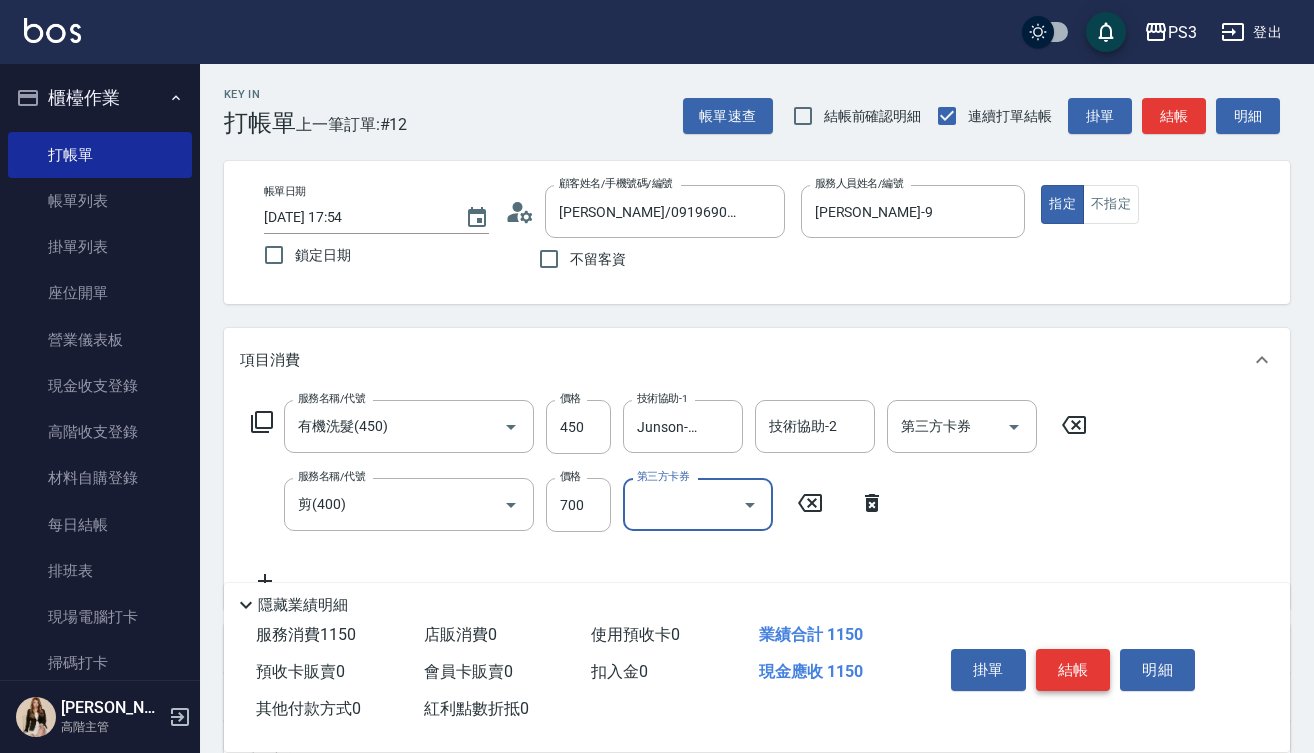 click on "結帳" at bounding box center [1073, 670] 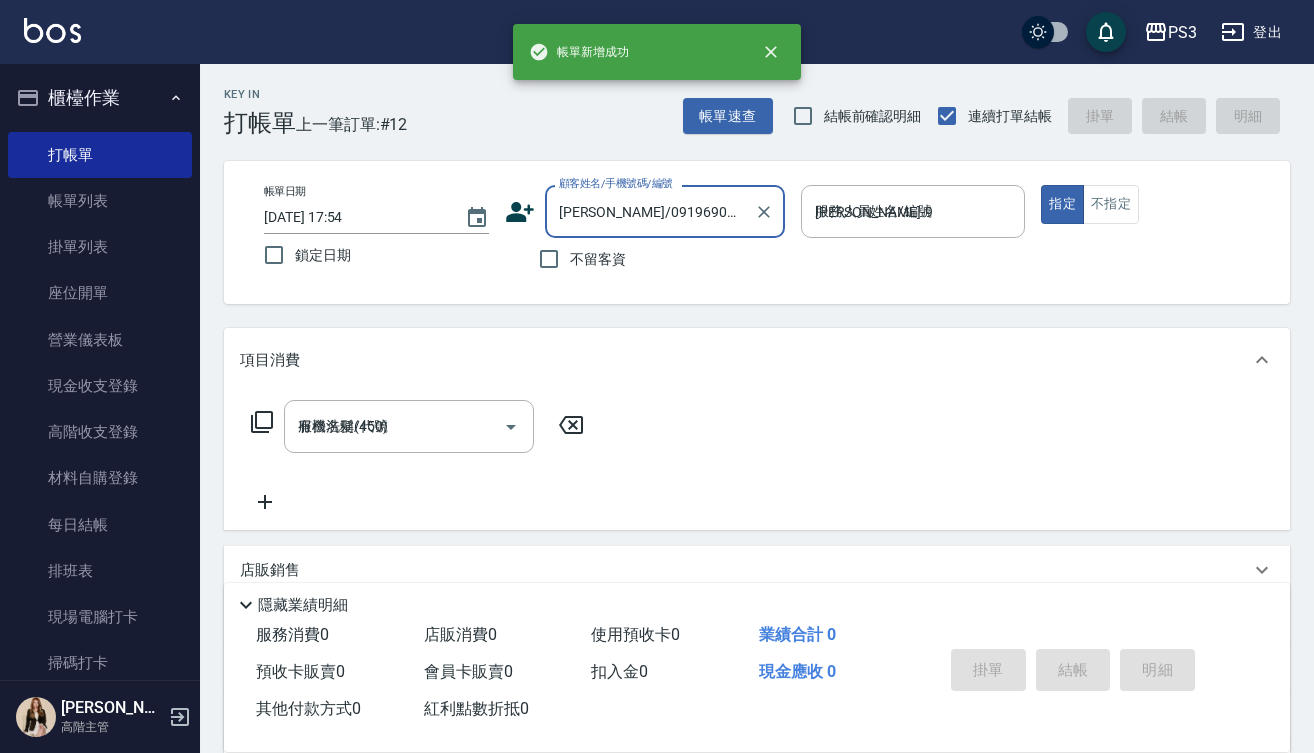 type on "2025/07/12 18:19" 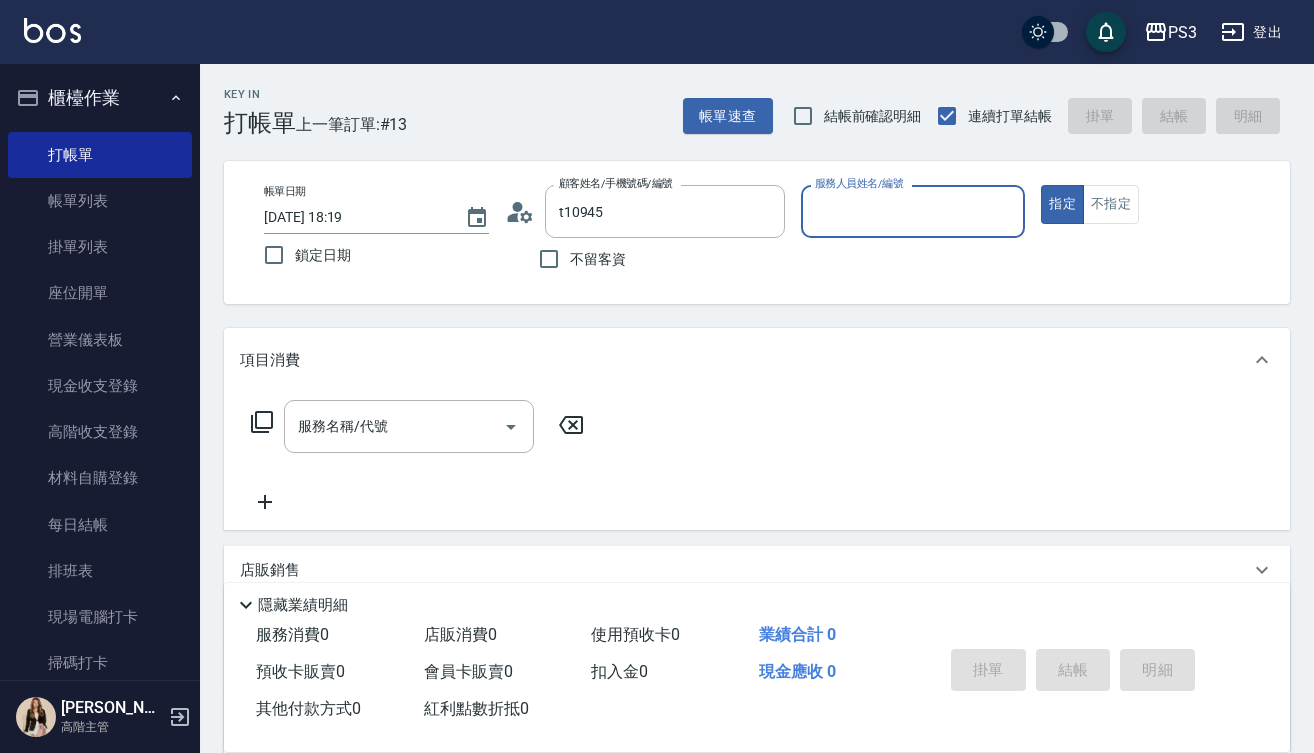 type on "吳逸中/0958531285/T10945" 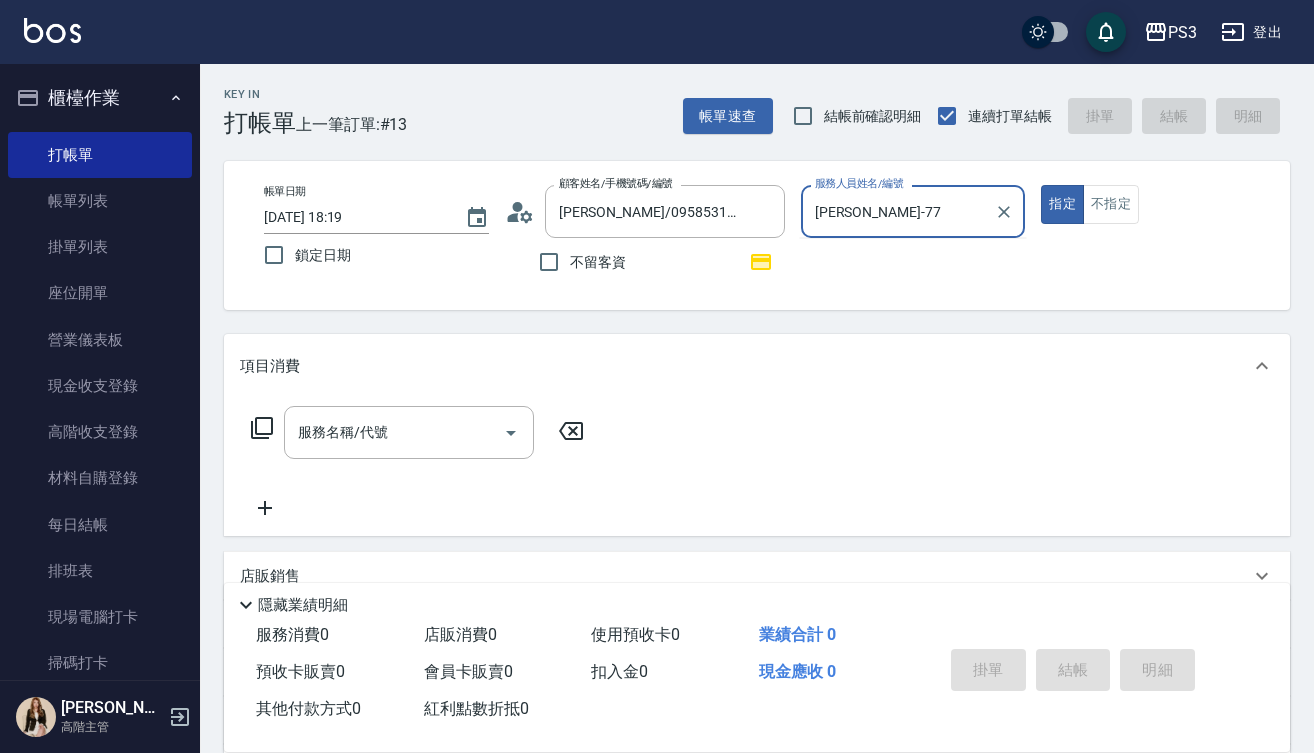 click on "指定" at bounding box center [1062, 204] 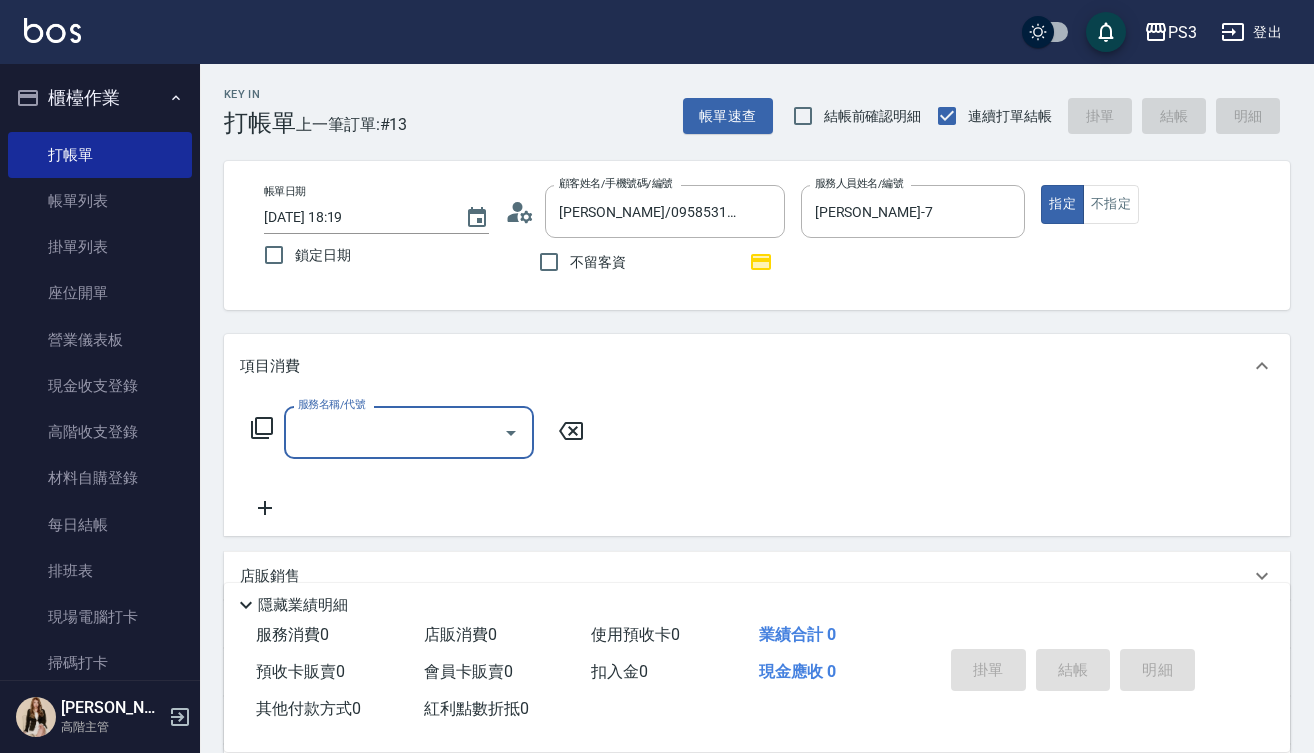 click on "掛單 結帳 明細" at bounding box center (1073, 672) 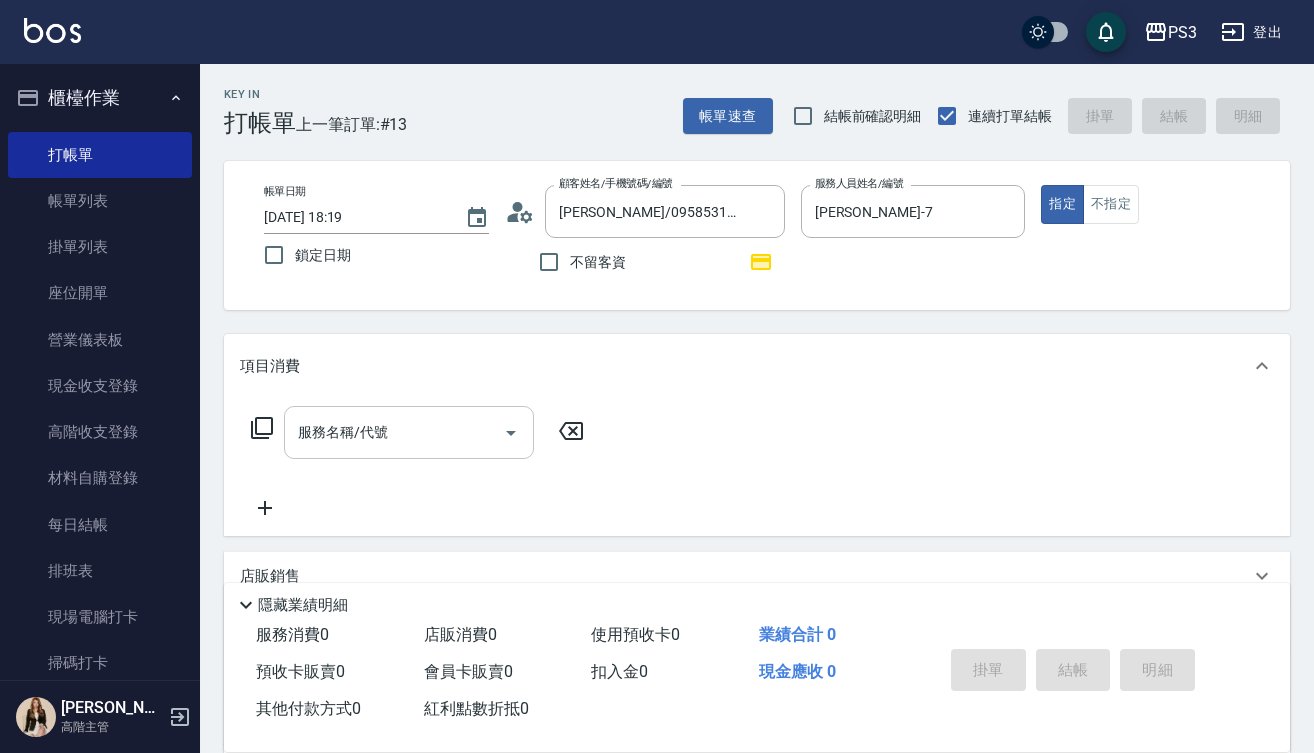 click on "服務名稱/代號" at bounding box center [409, 432] 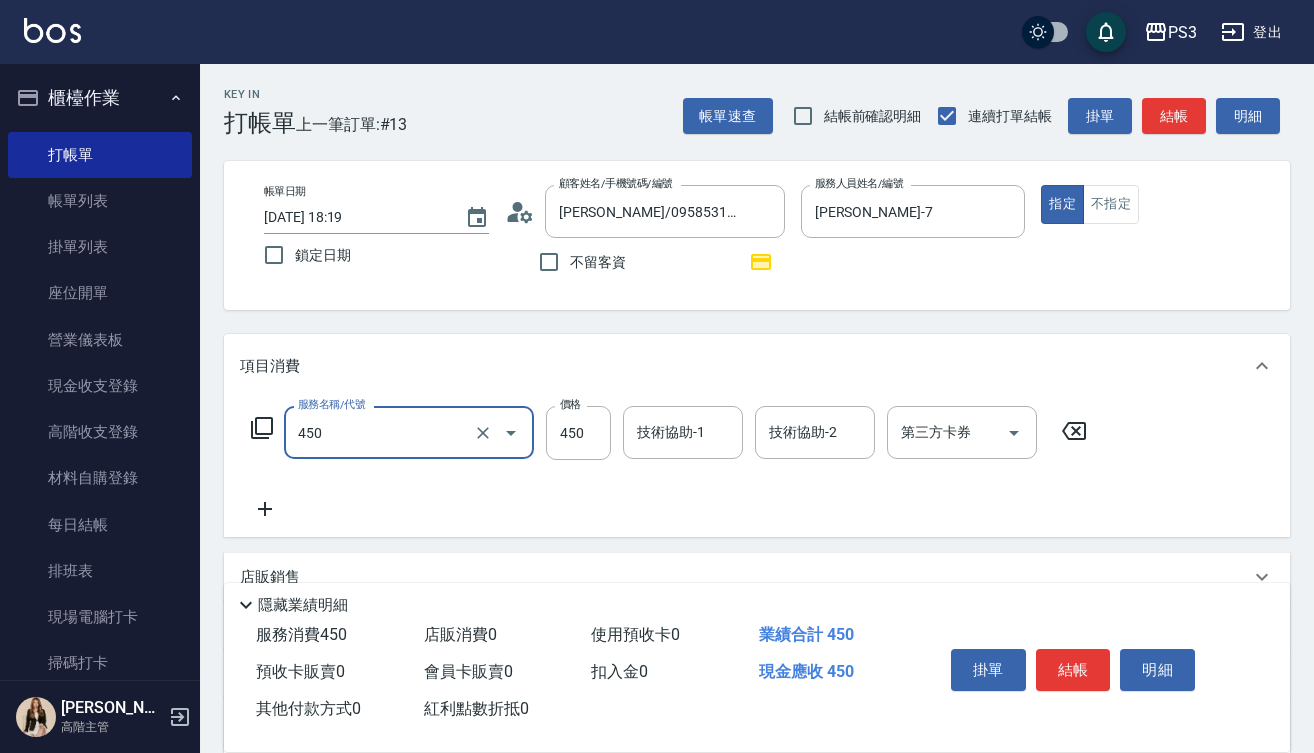 type on "有機洗髮(450)" 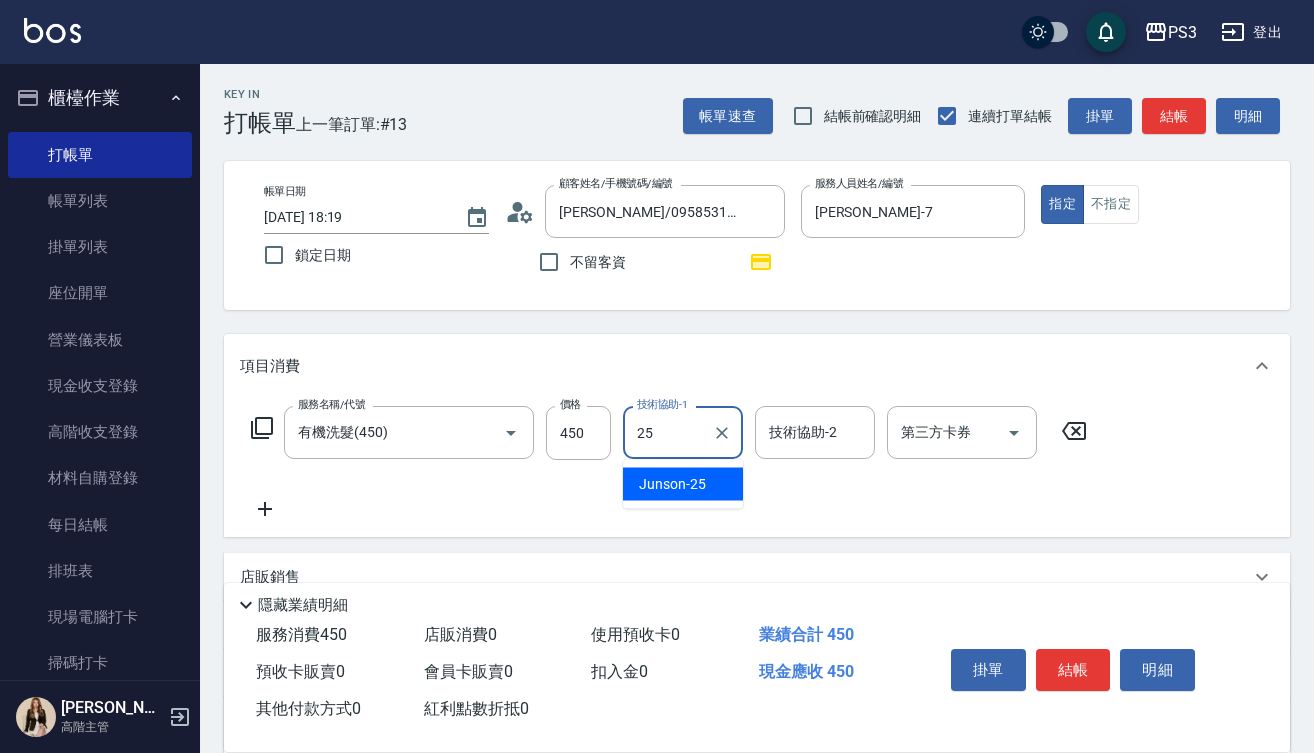 type on "Junson-25" 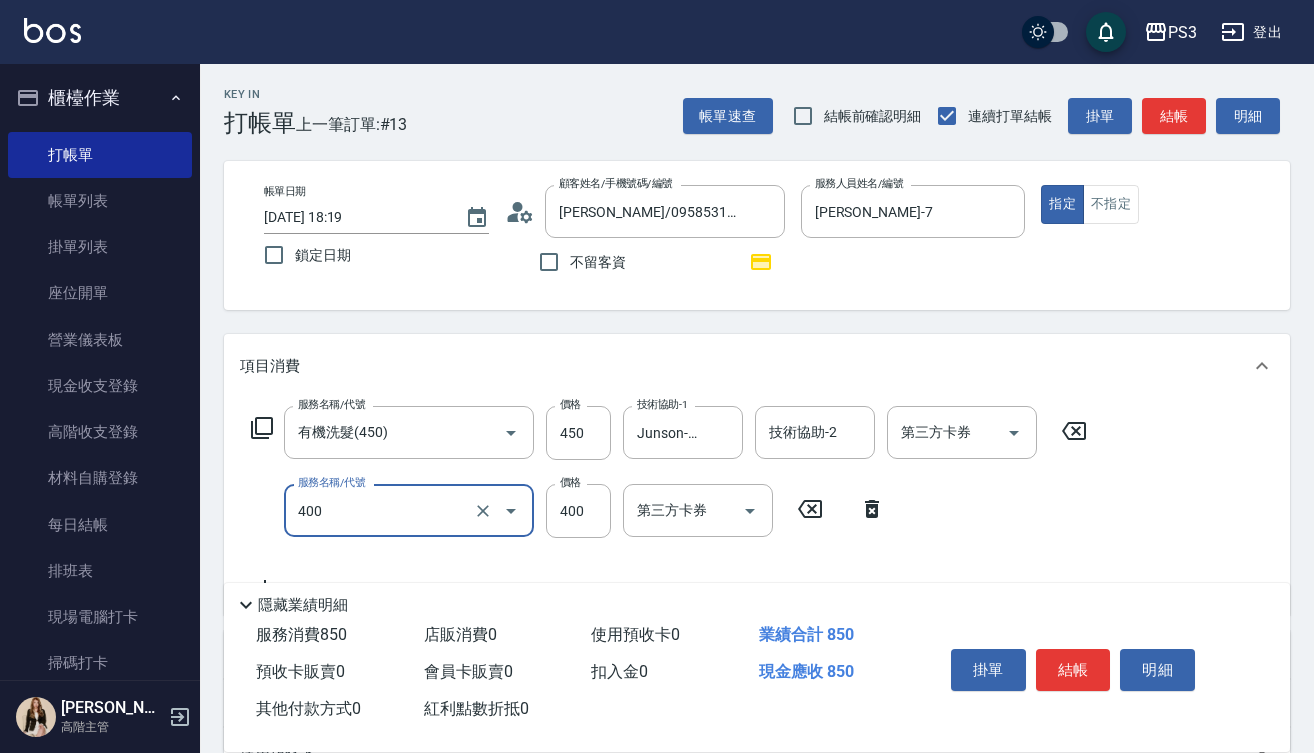 type on "剪(400)" 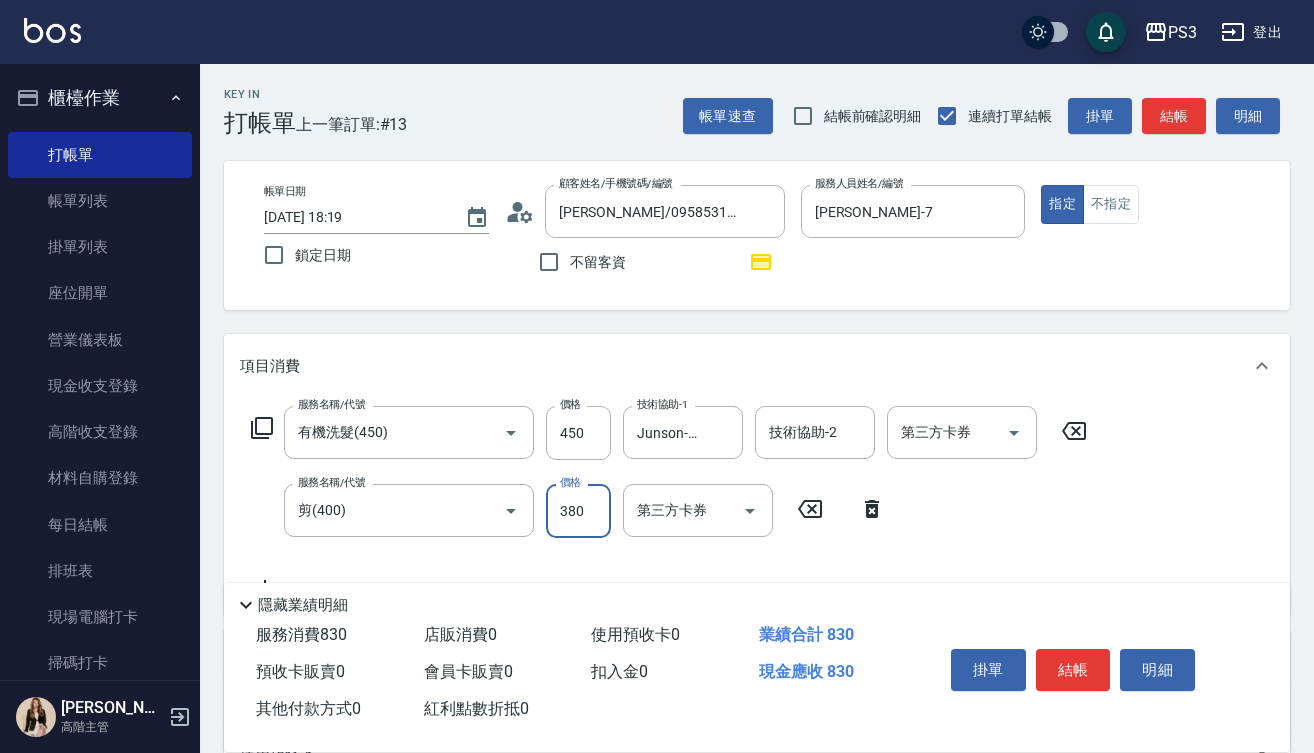 type on "380" 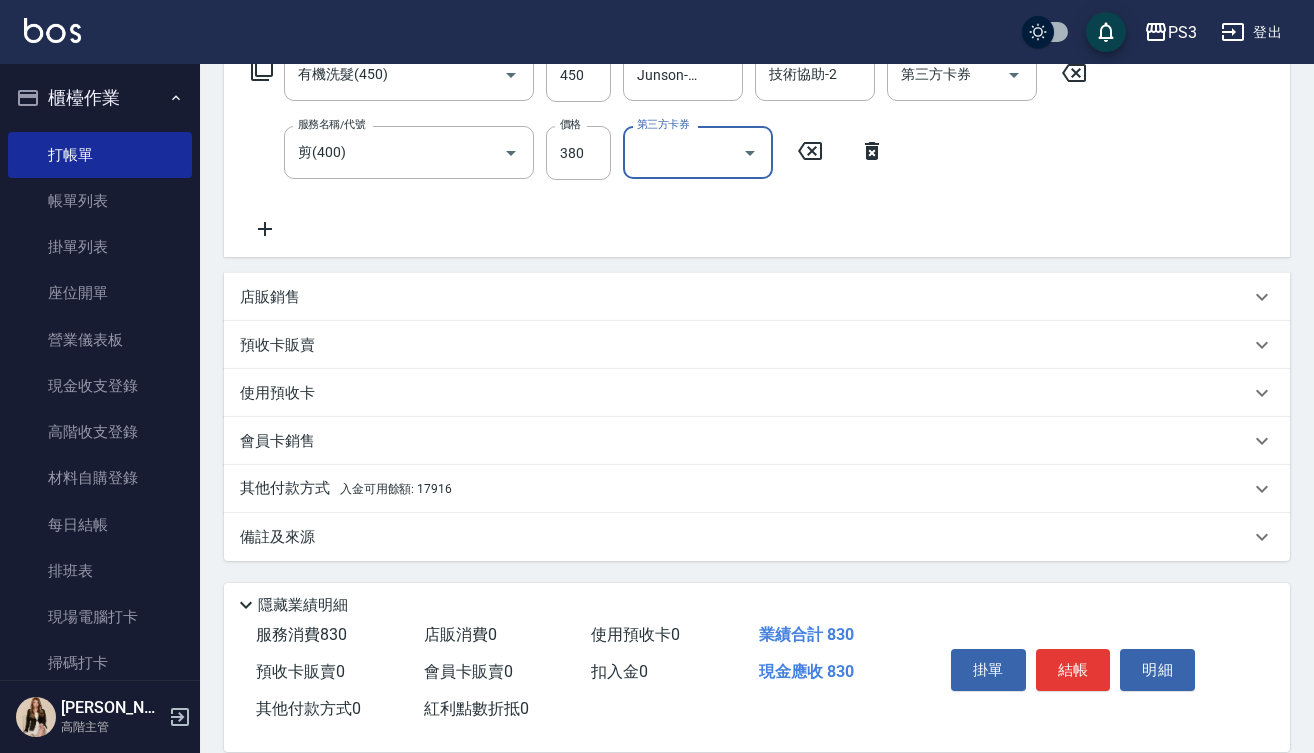 scroll, scrollTop: 358, scrollLeft: 0, axis: vertical 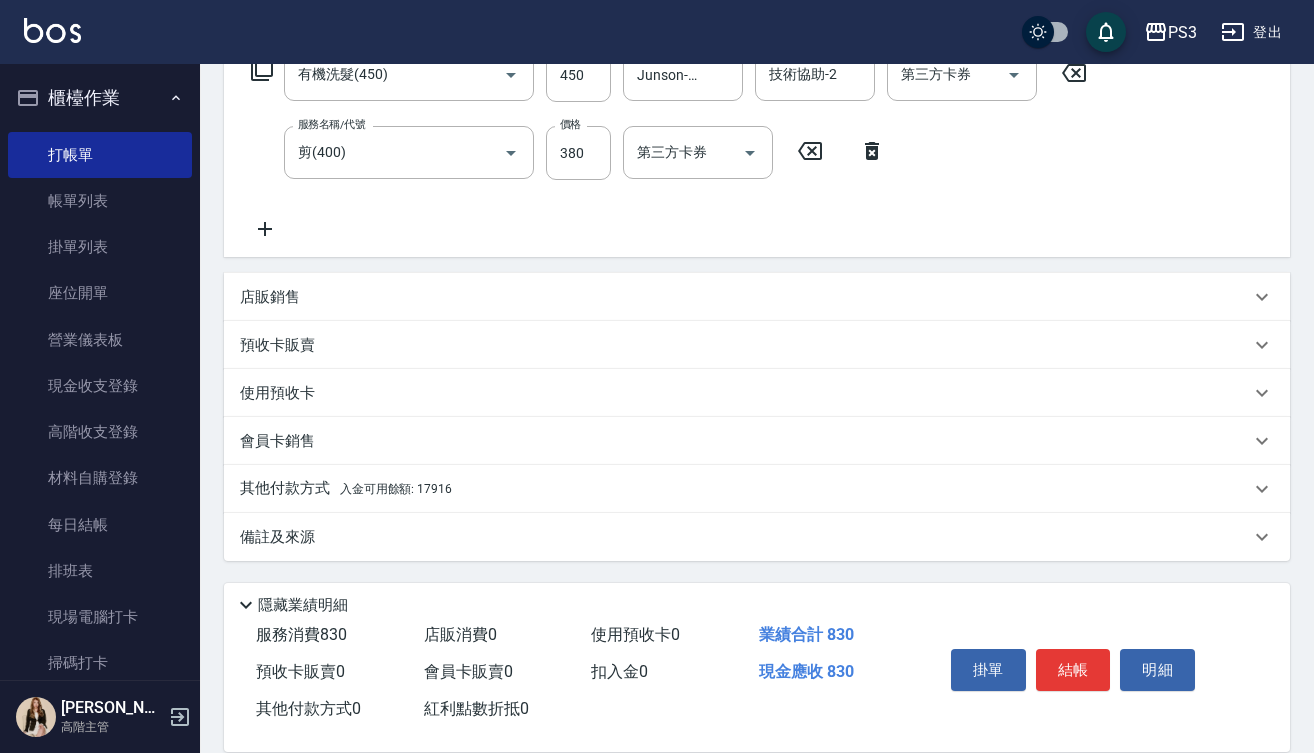 click on "店販銷售" at bounding box center (745, 297) 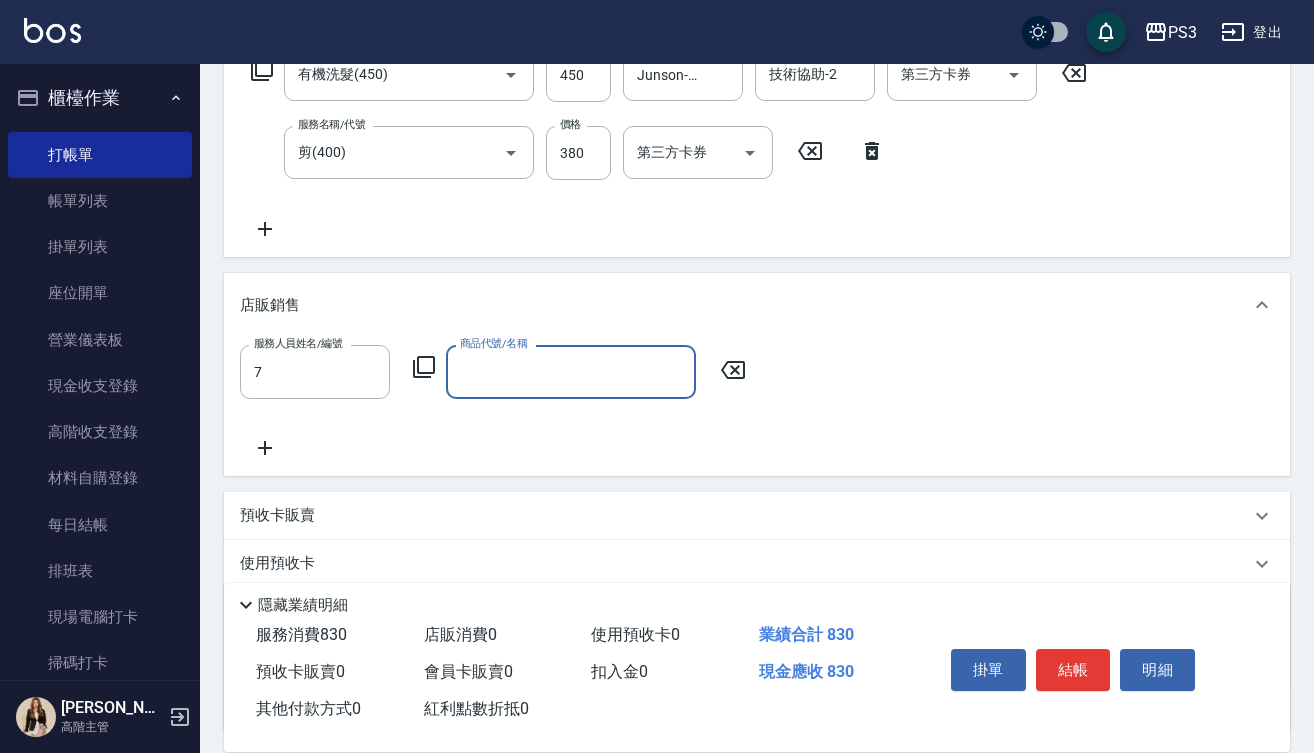 type on "[PERSON_NAME]-7" 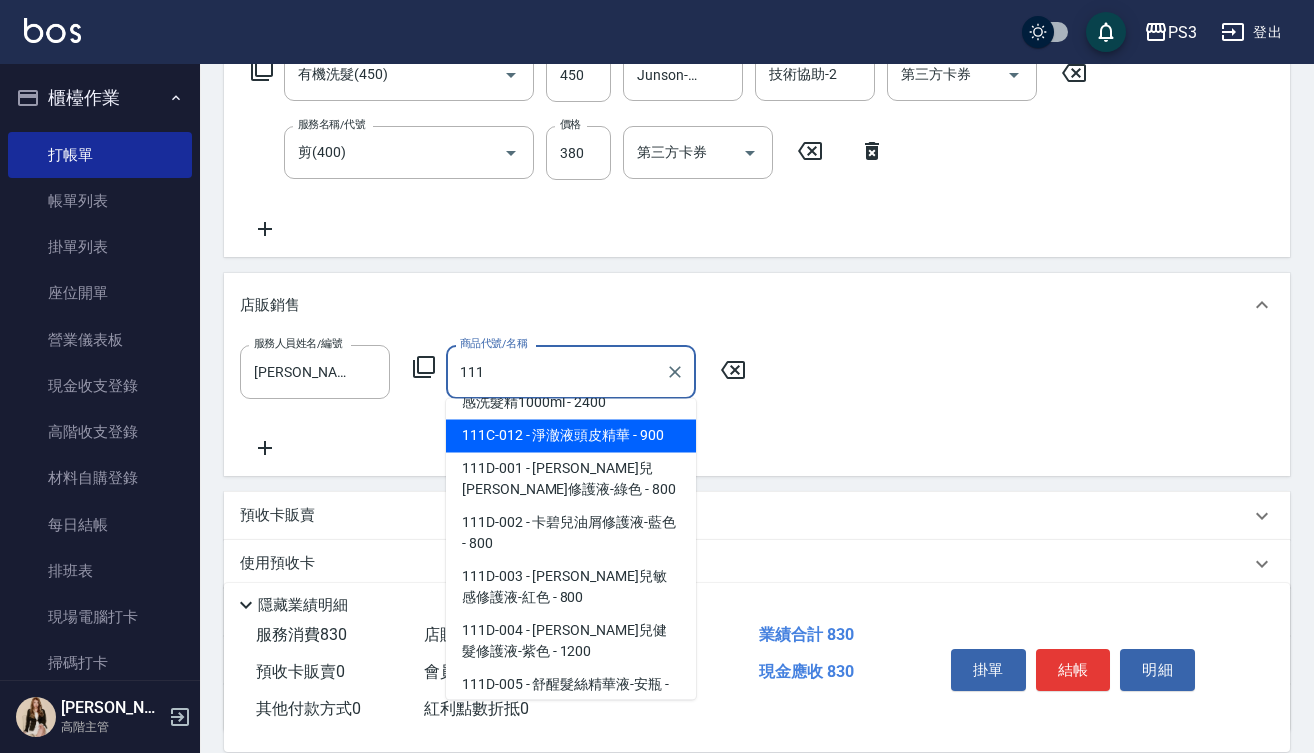 scroll, scrollTop: 602, scrollLeft: 0, axis: vertical 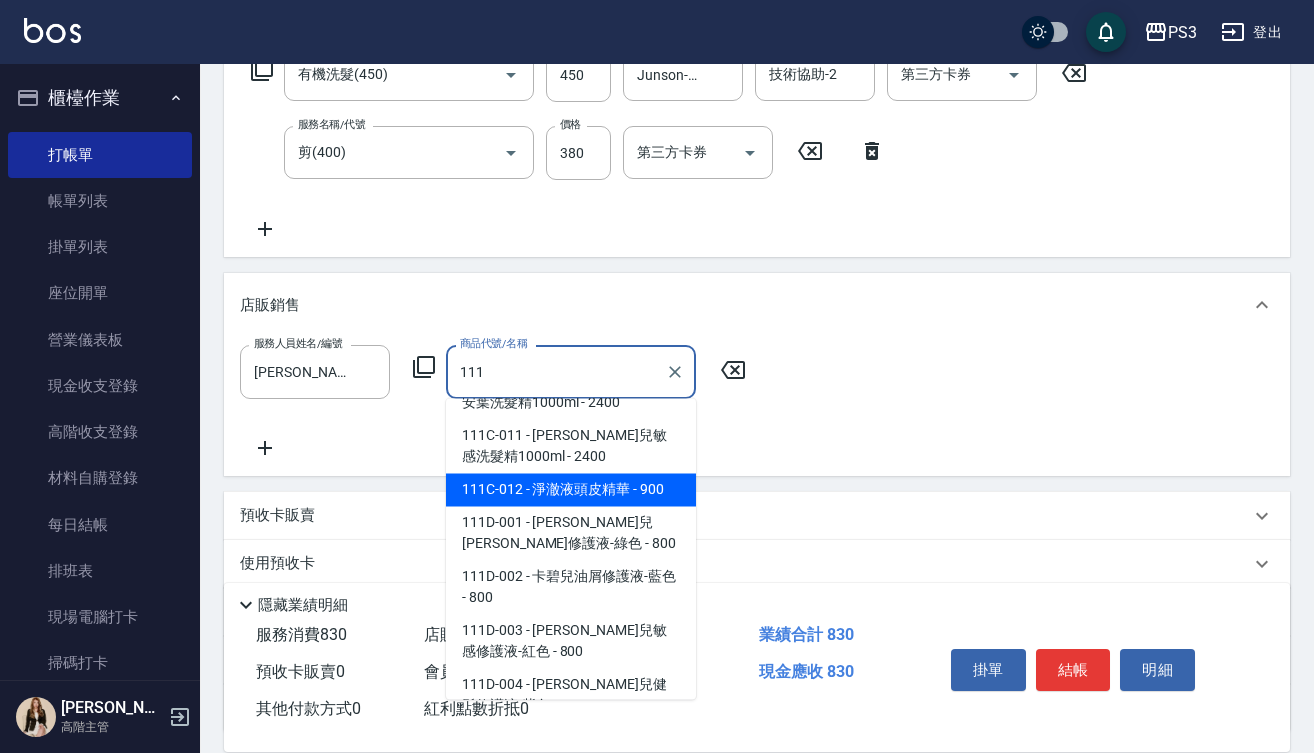 type on "淨澈液頭皮精華" 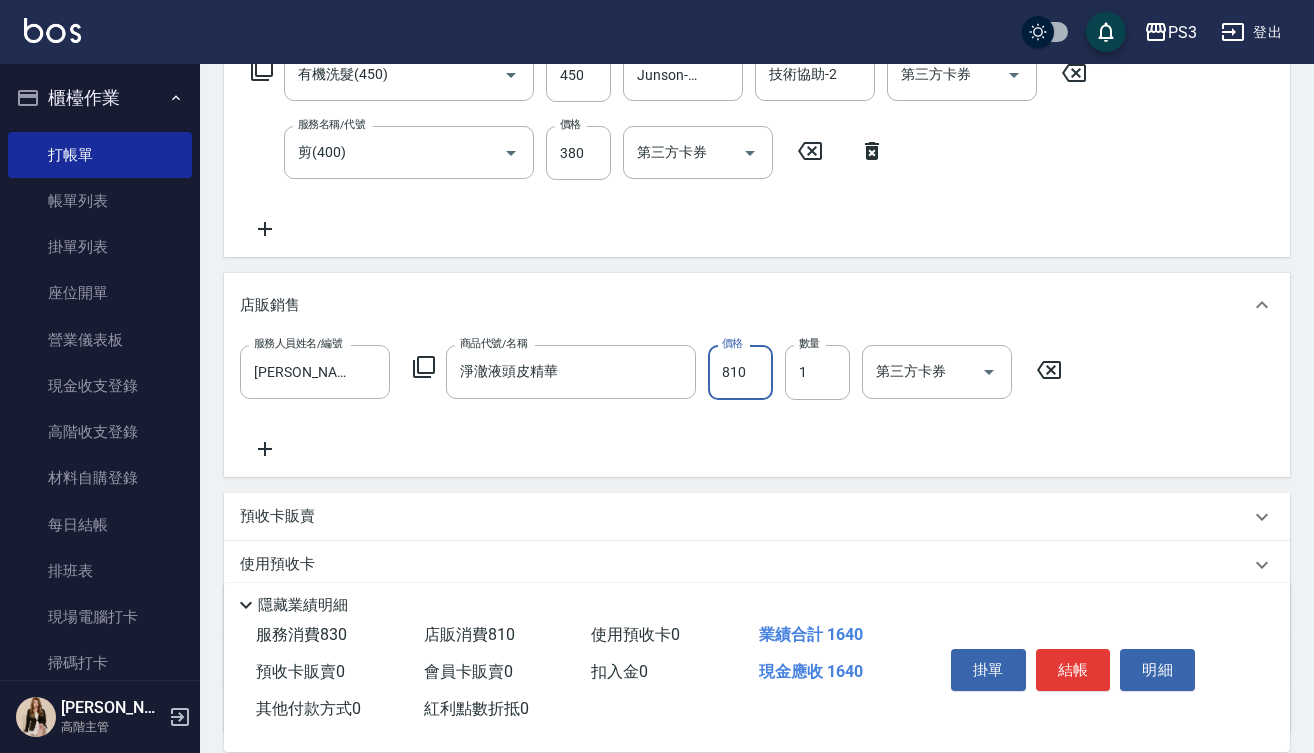 type on "810" 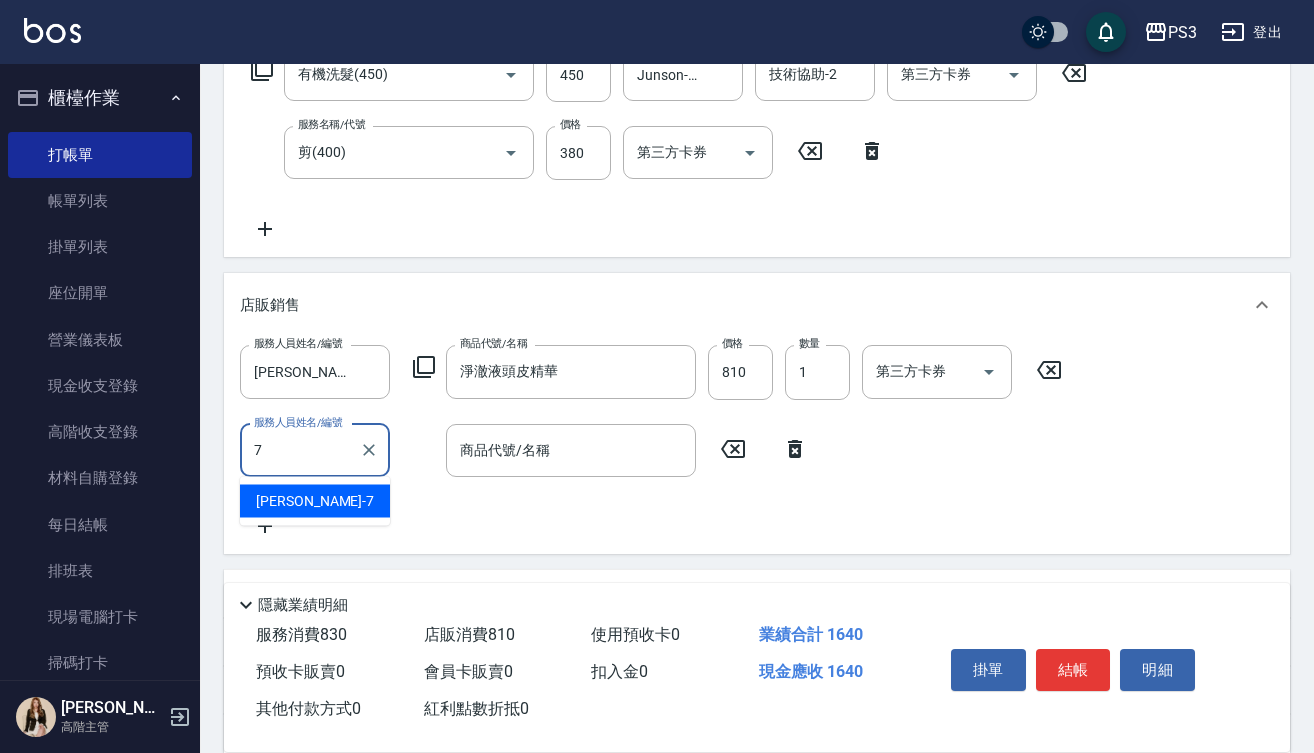 type on "[PERSON_NAME]-7" 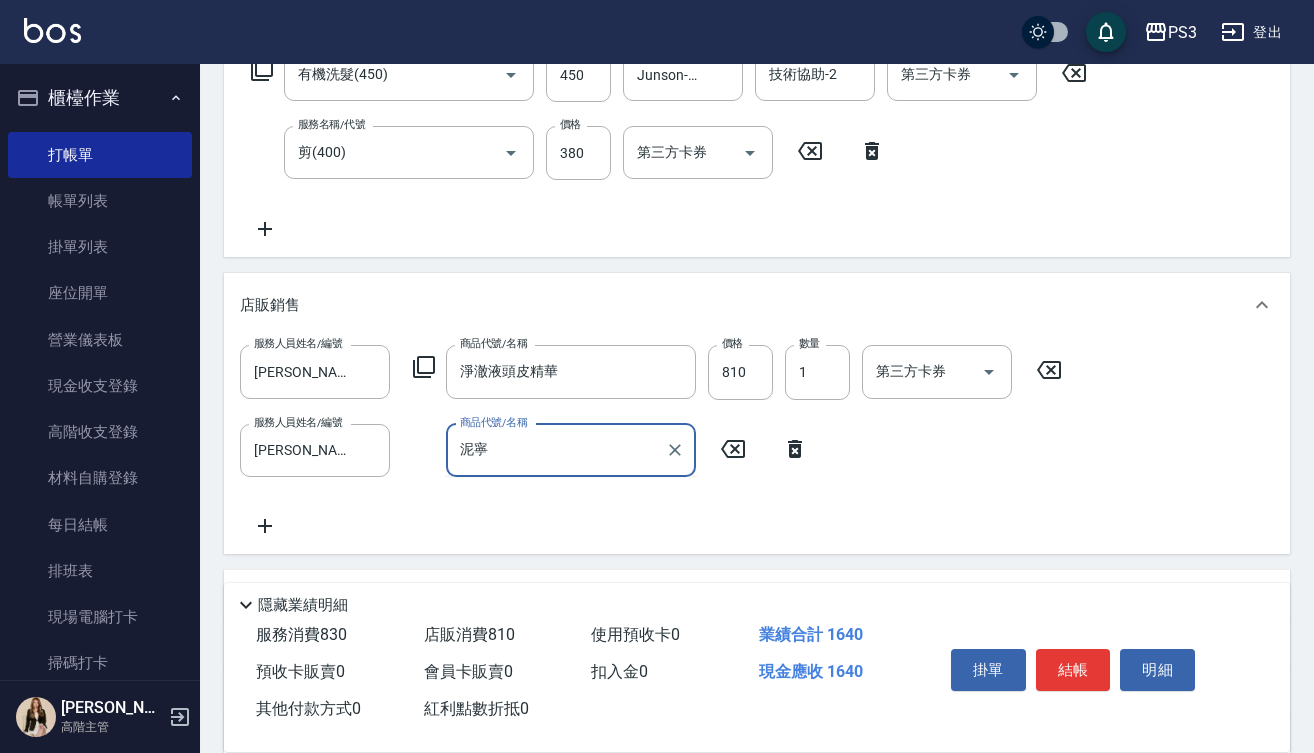 type on "泥" 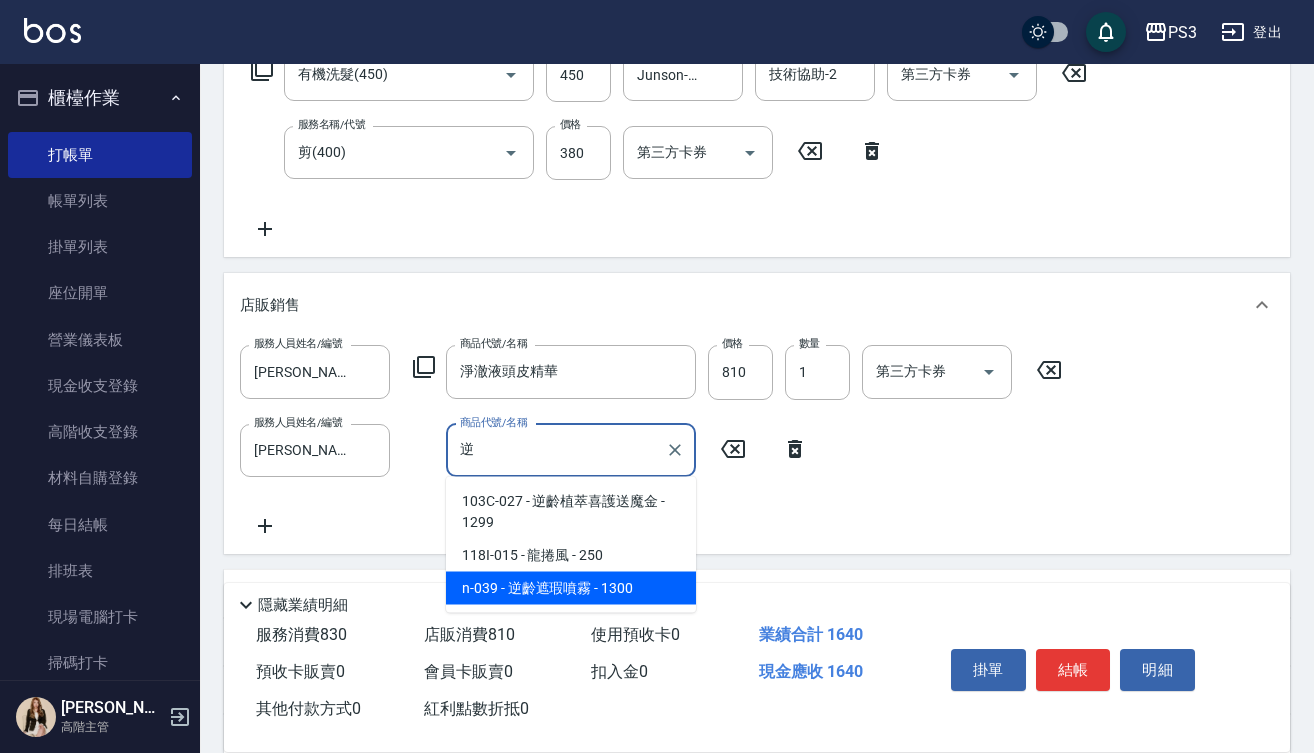 type on "逆齡遮瑕噴霧" 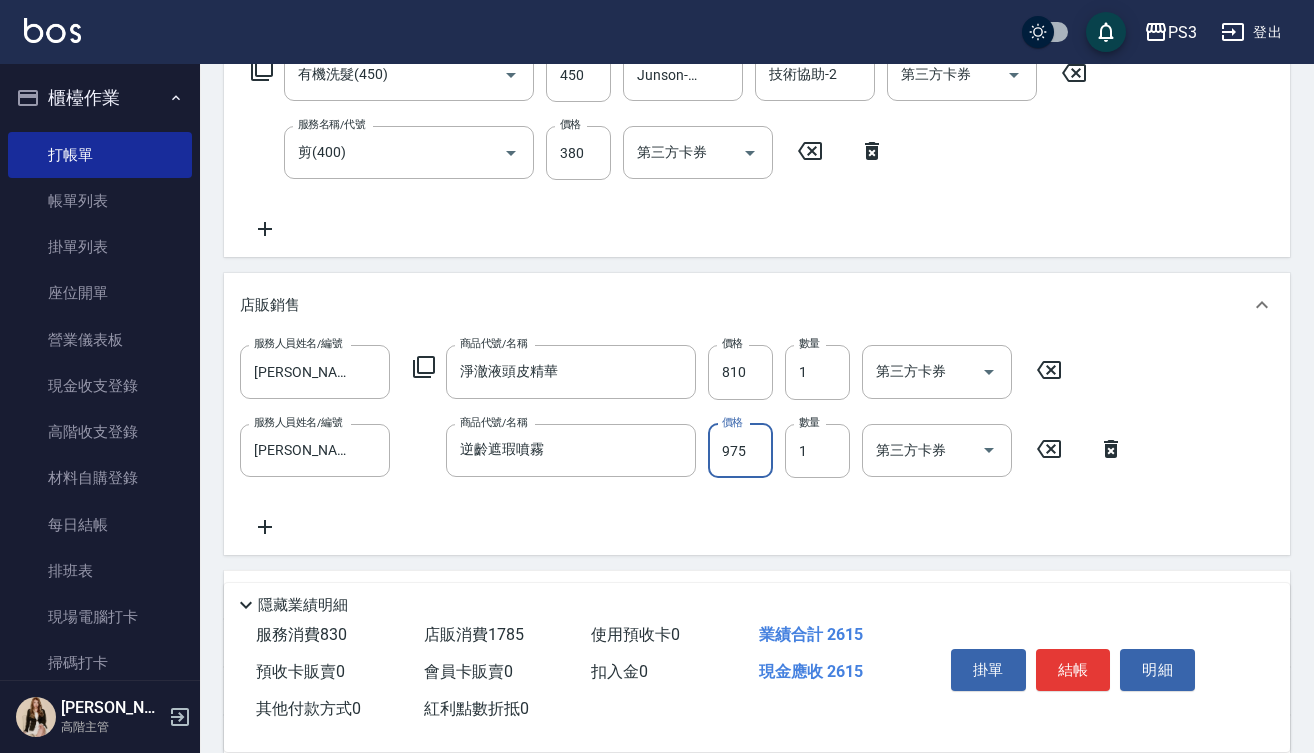 type on "975" 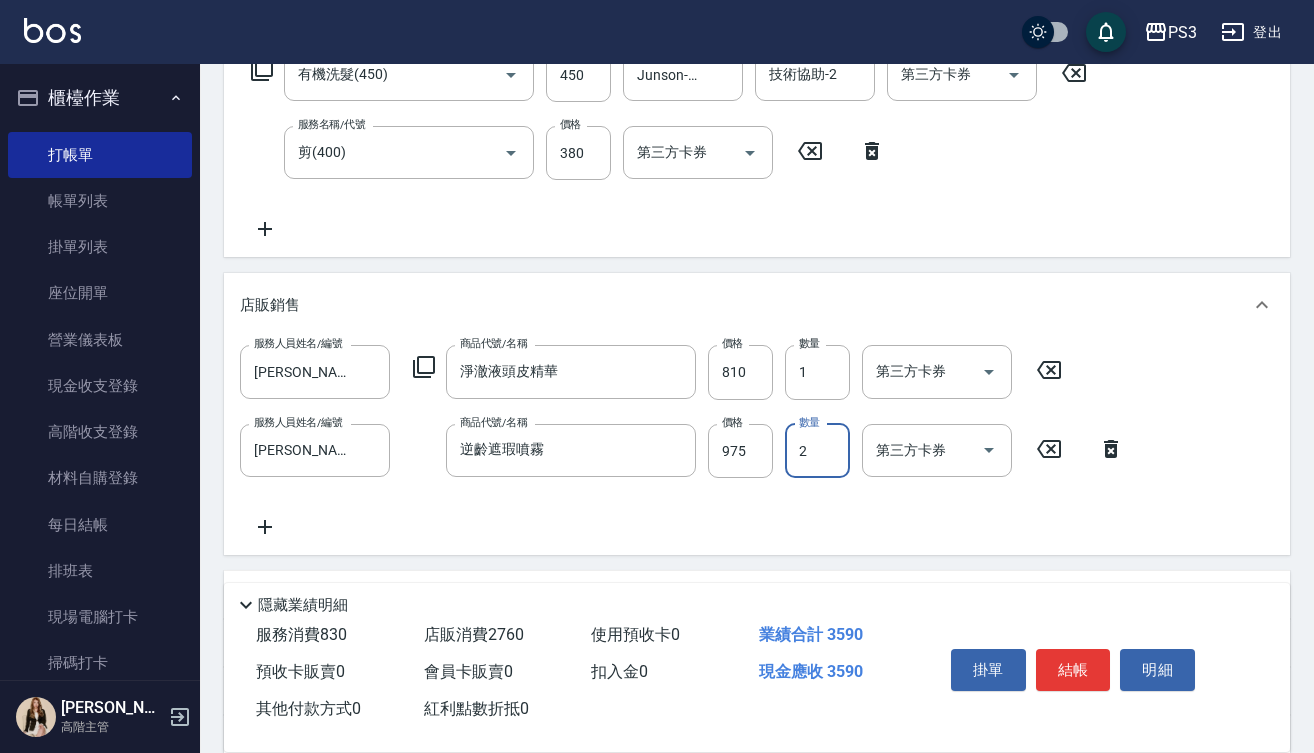type on "2" 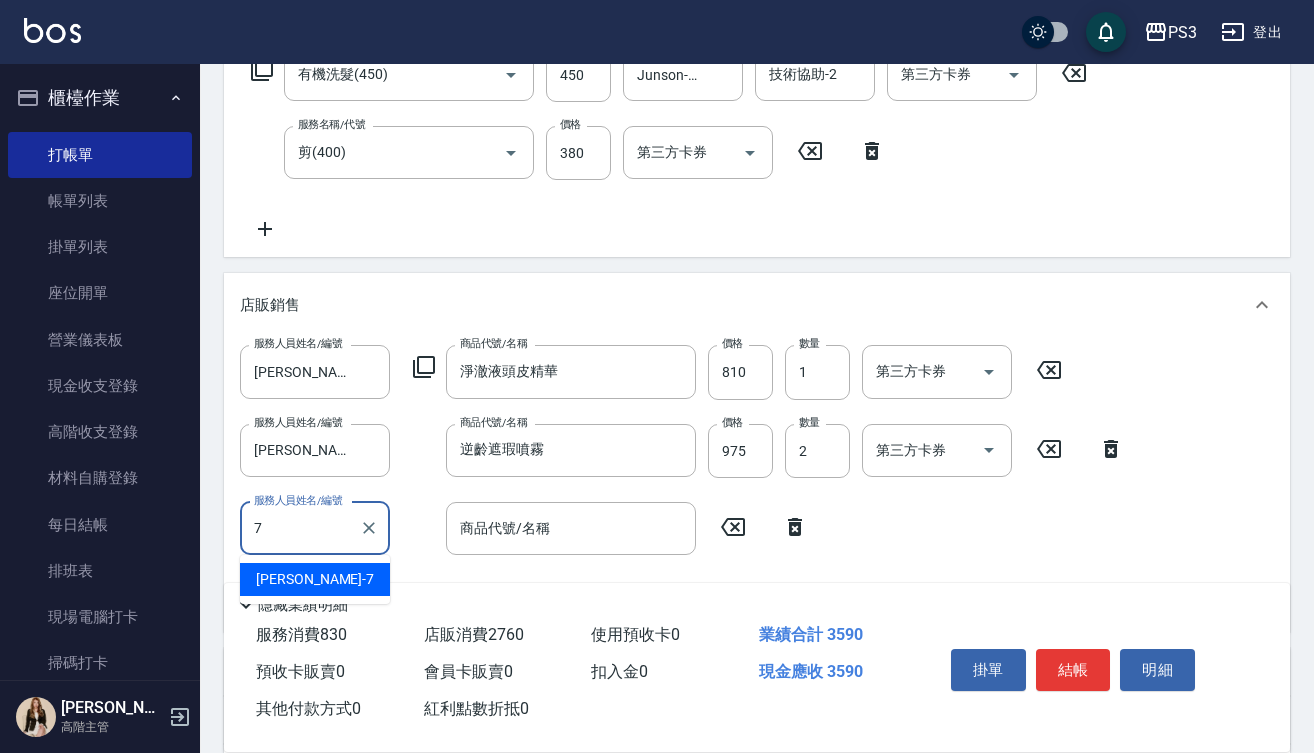 type on "[PERSON_NAME]-7" 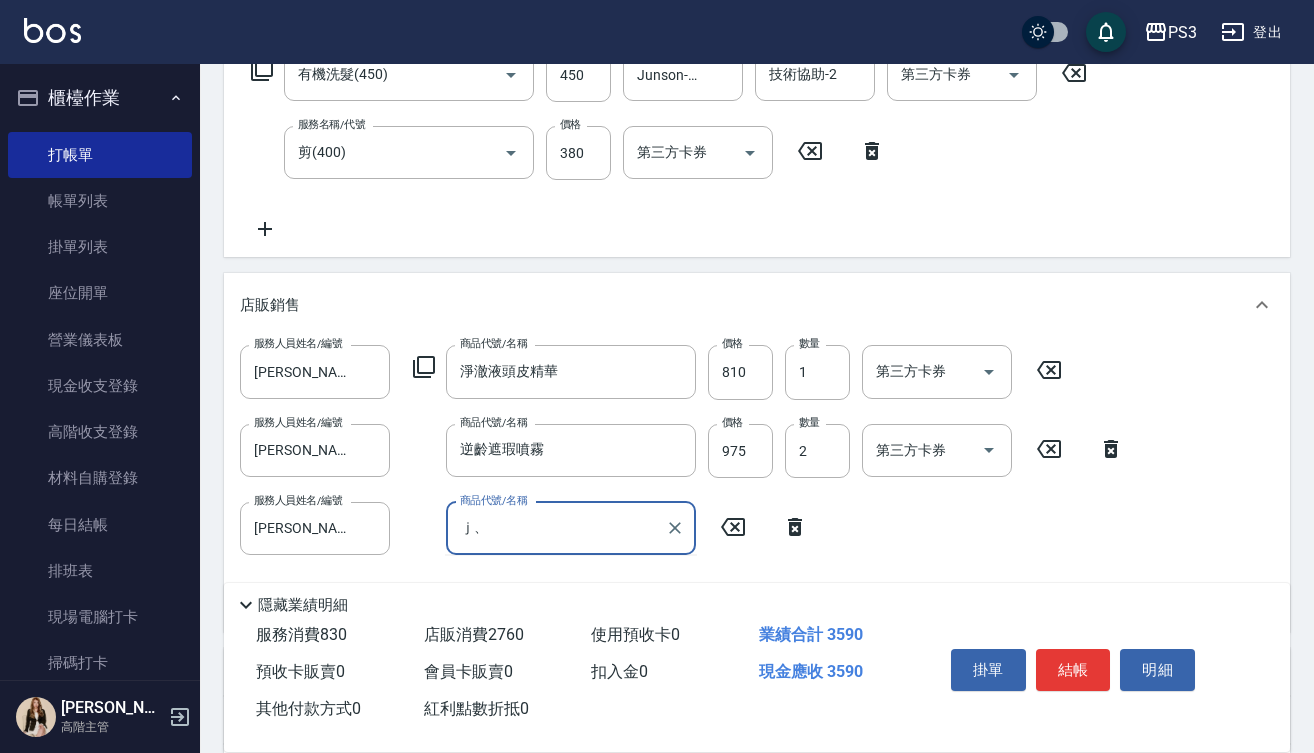 type on "ｊ" 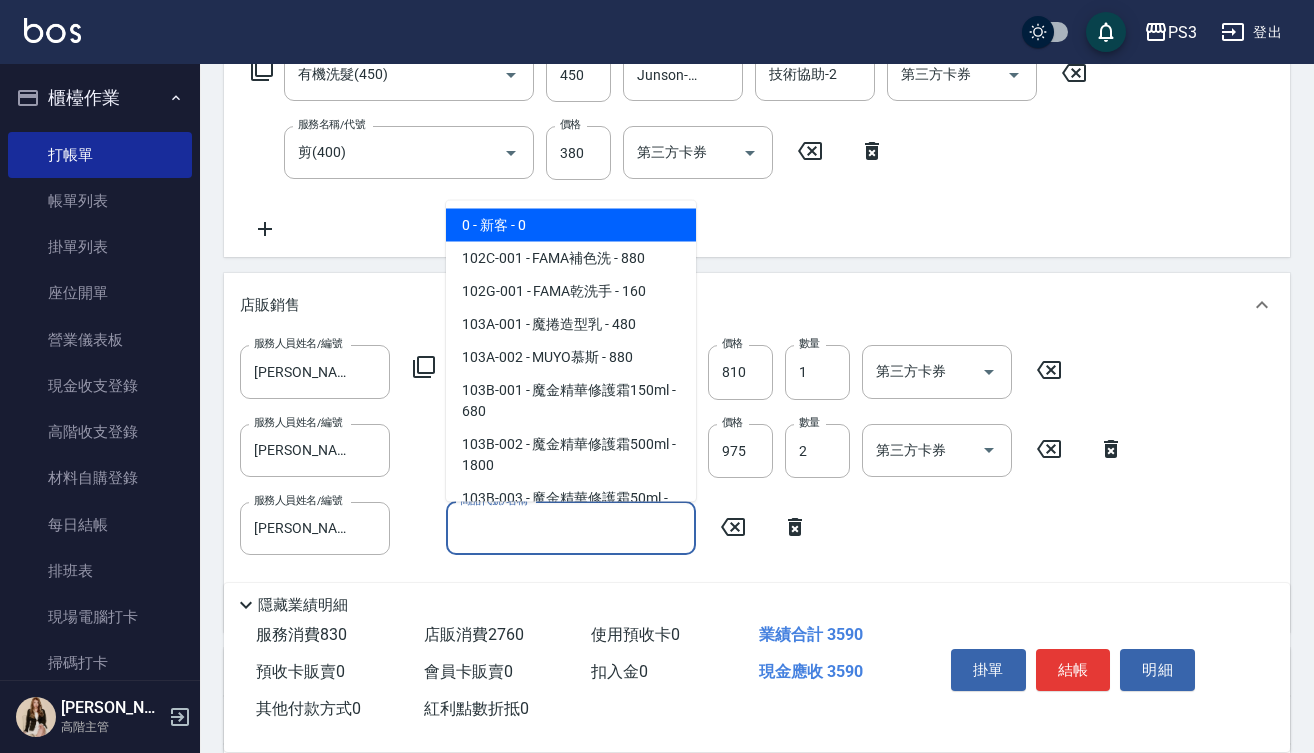 type on "ㄨ" 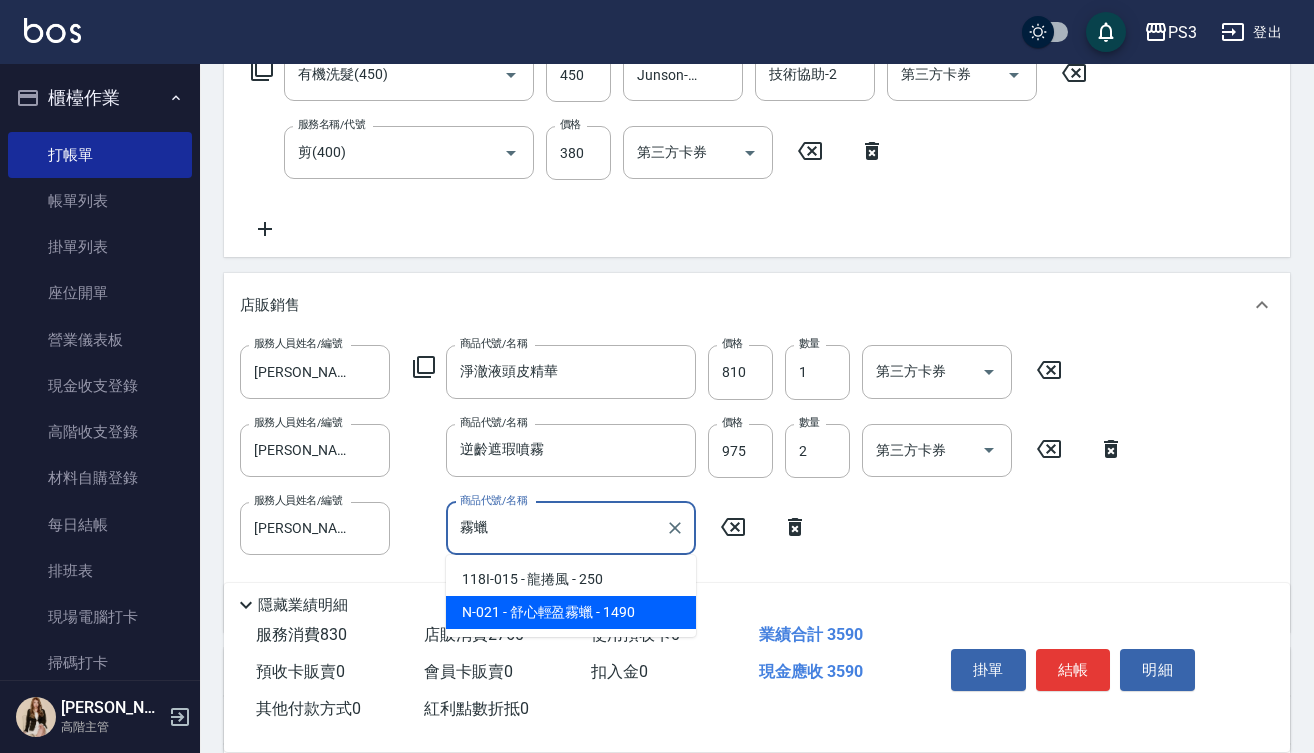 type on "舒心輕盈霧蠟" 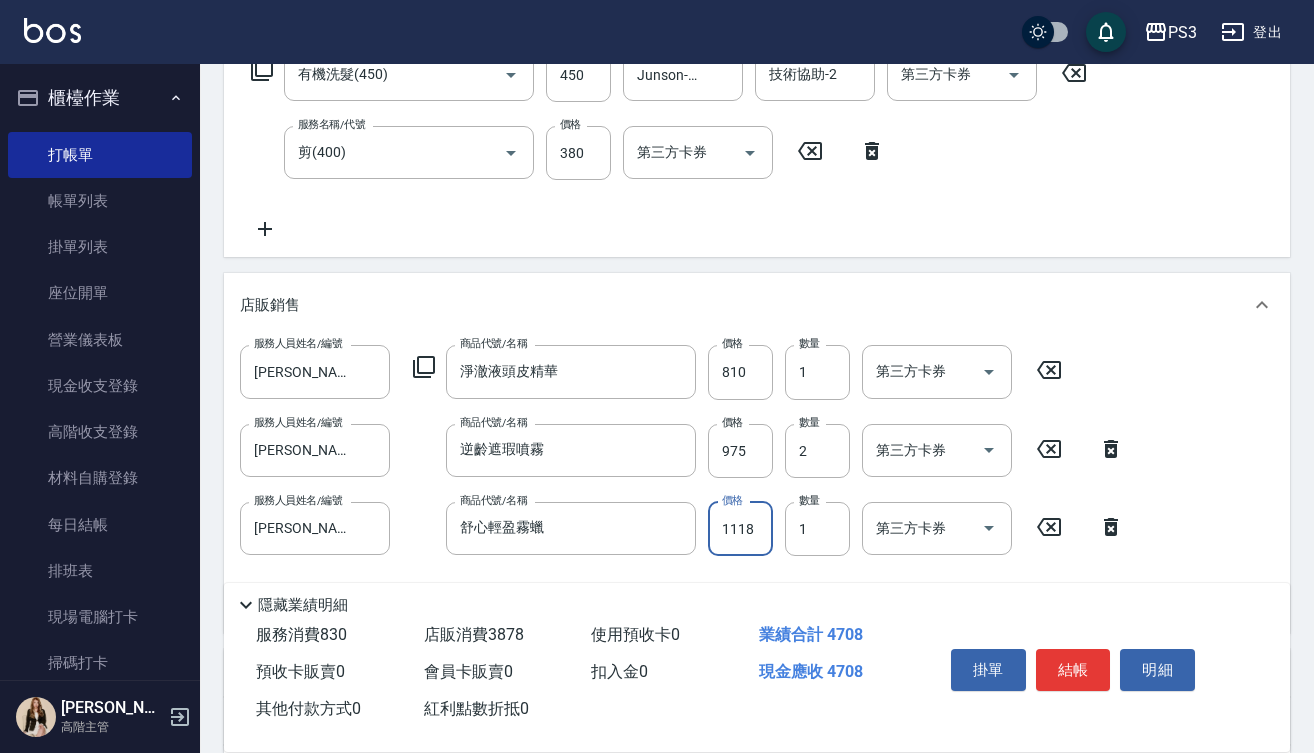 type on "1118" 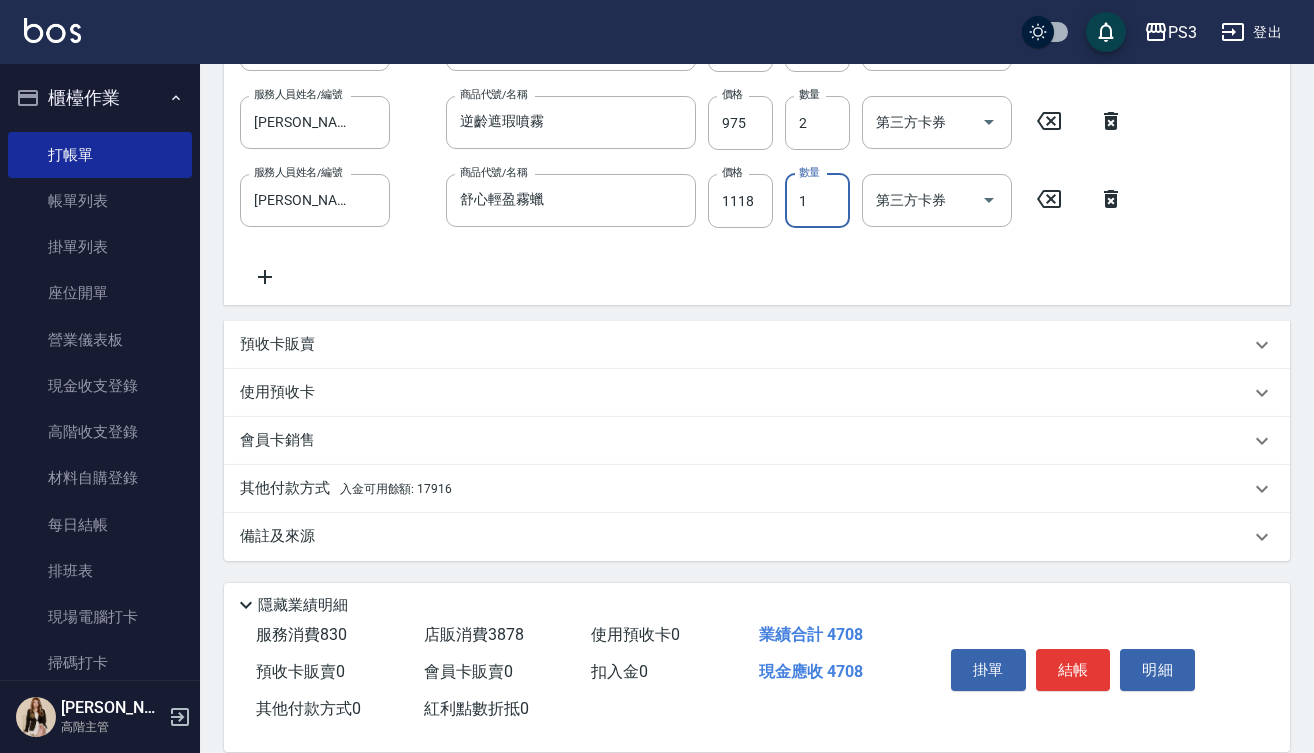 scroll, scrollTop: 686, scrollLeft: 0, axis: vertical 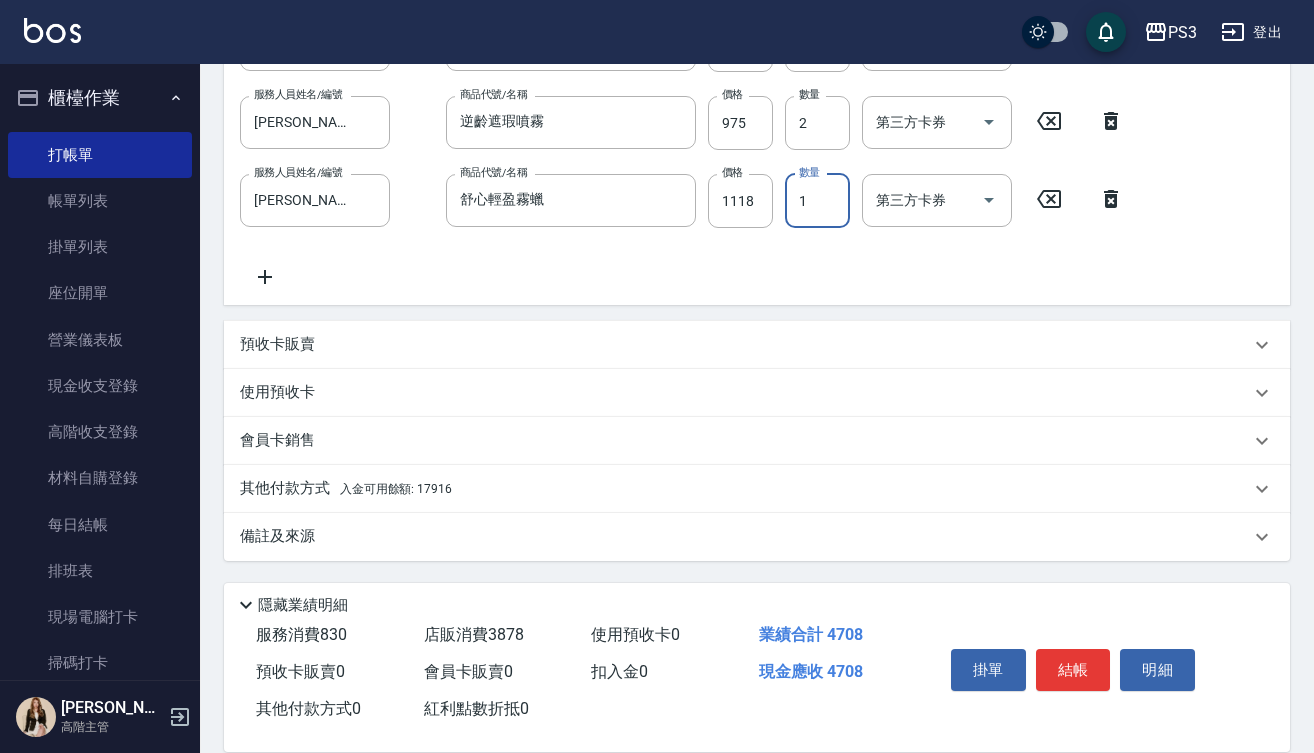click on "其他付款方式 入金可用餘額: 17916" at bounding box center [346, 489] 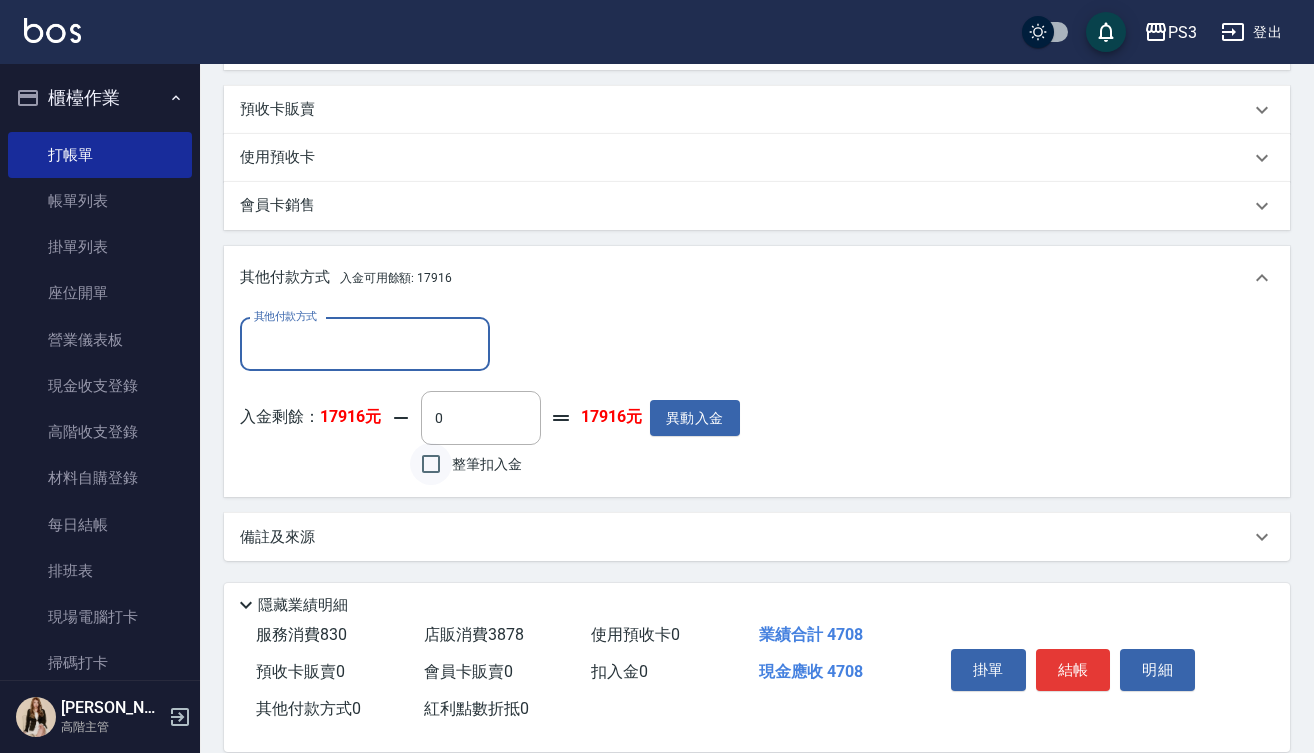scroll, scrollTop: 921, scrollLeft: 0, axis: vertical 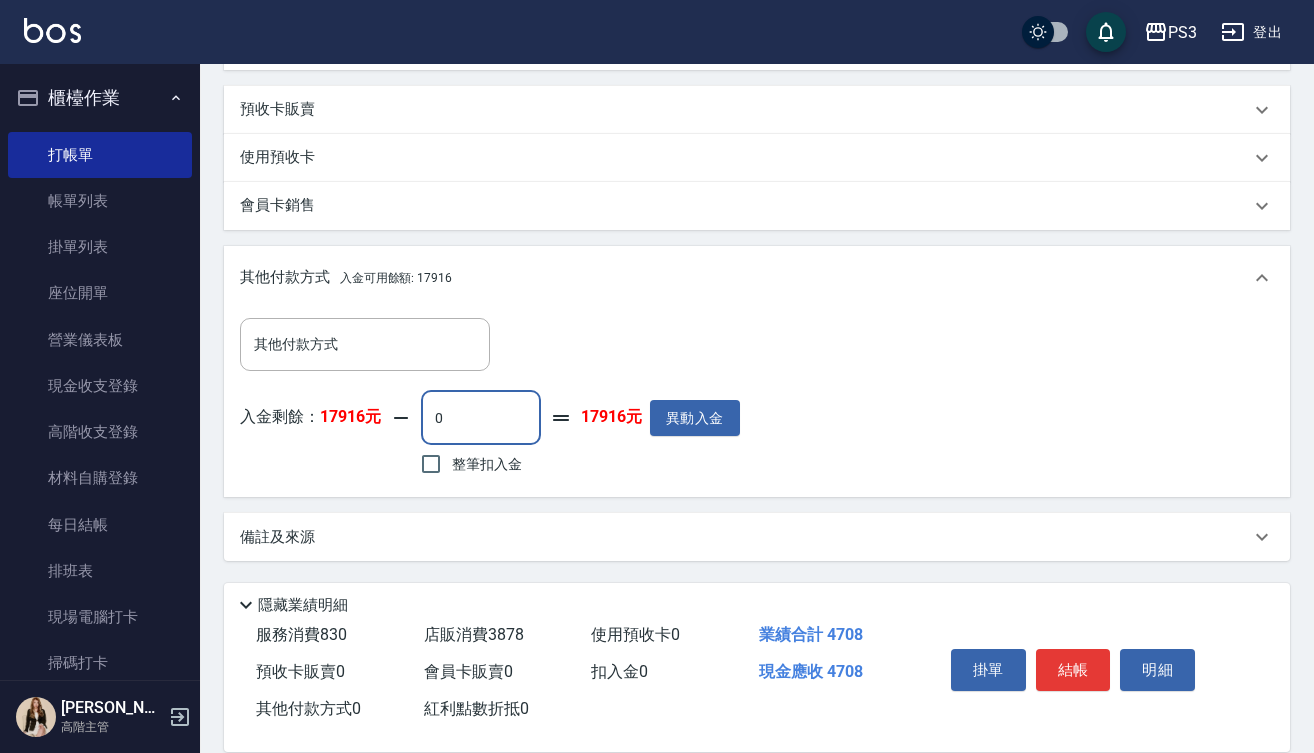 click on "0" at bounding box center [481, 418] 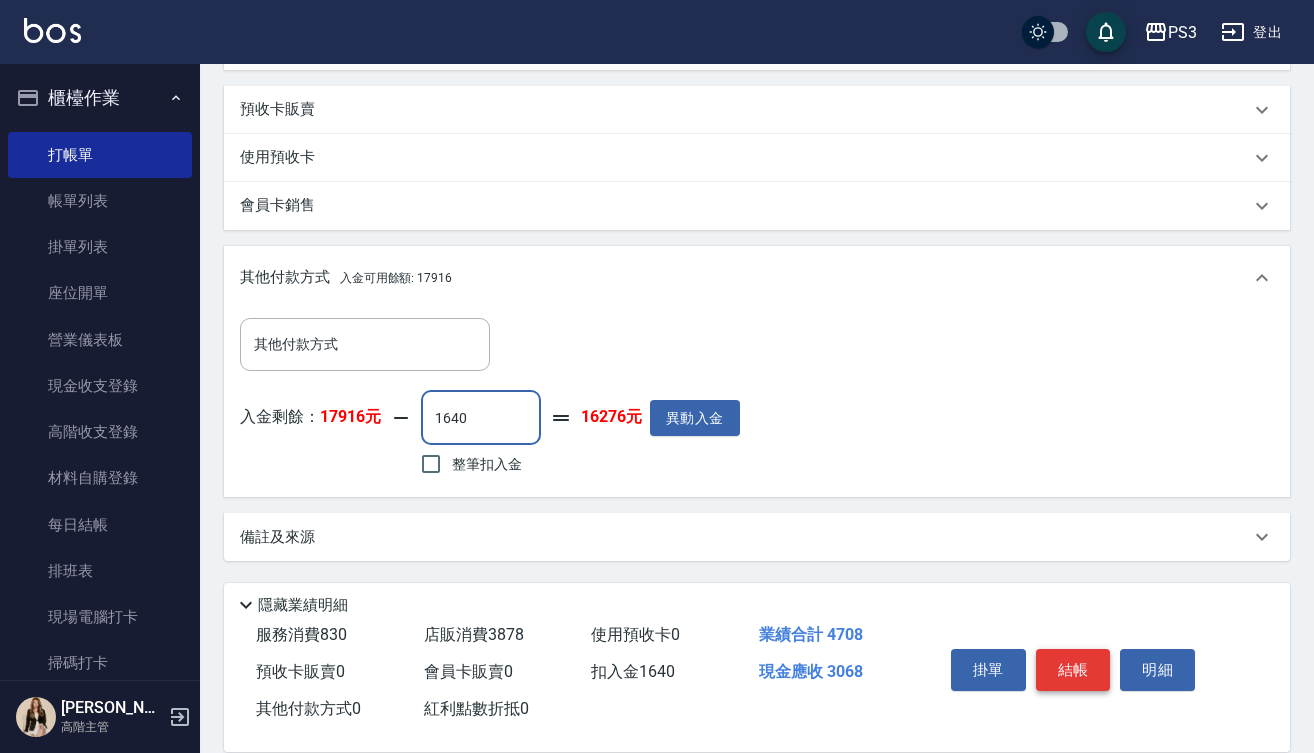 type on "1640" 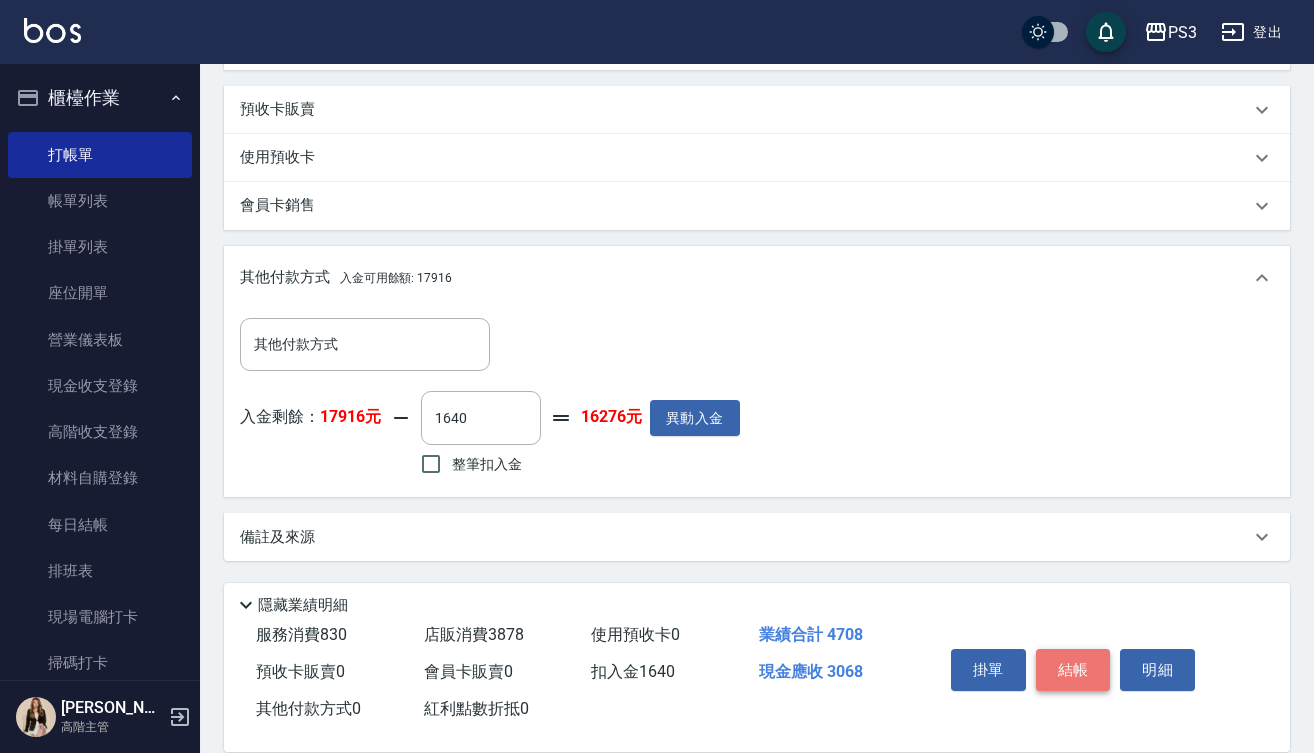 click on "結帳" at bounding box center [1073, 670] 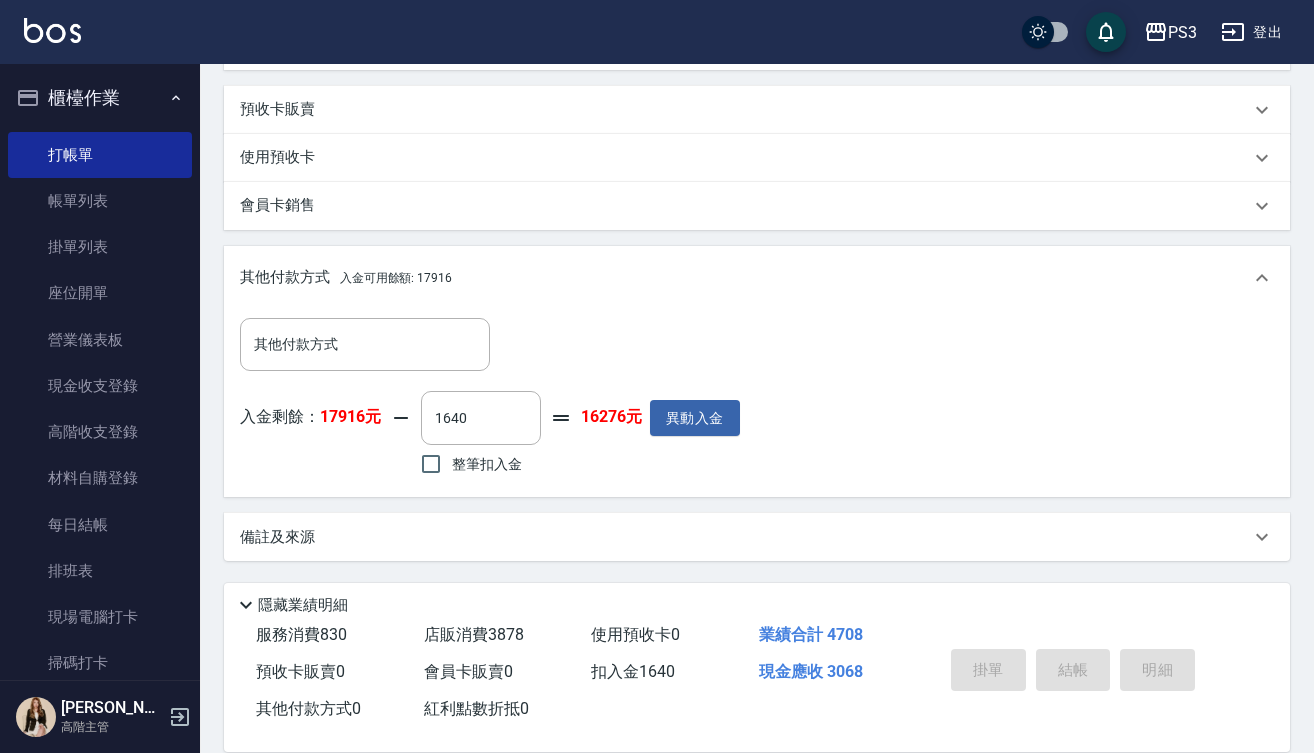 scroll, scrollTop: 0, scrollLeft: 0, axis: both 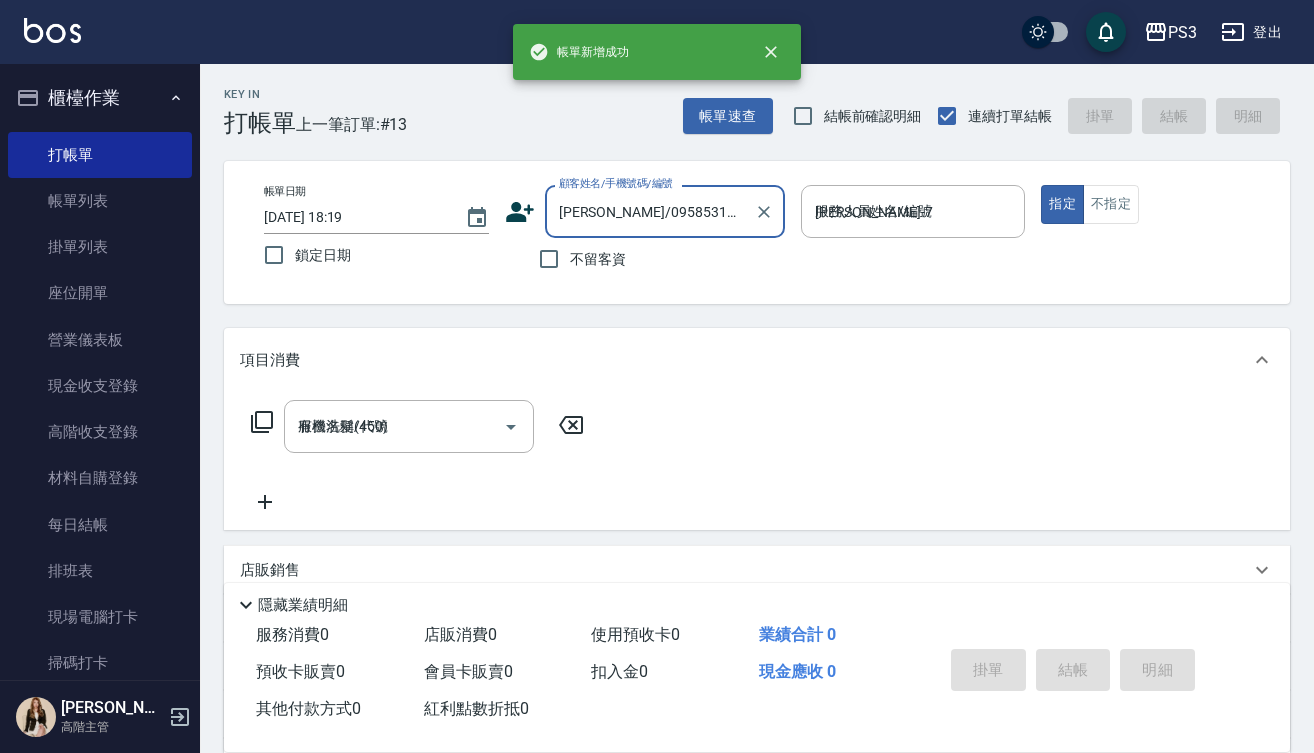 type on "2025/07/12 18:23" 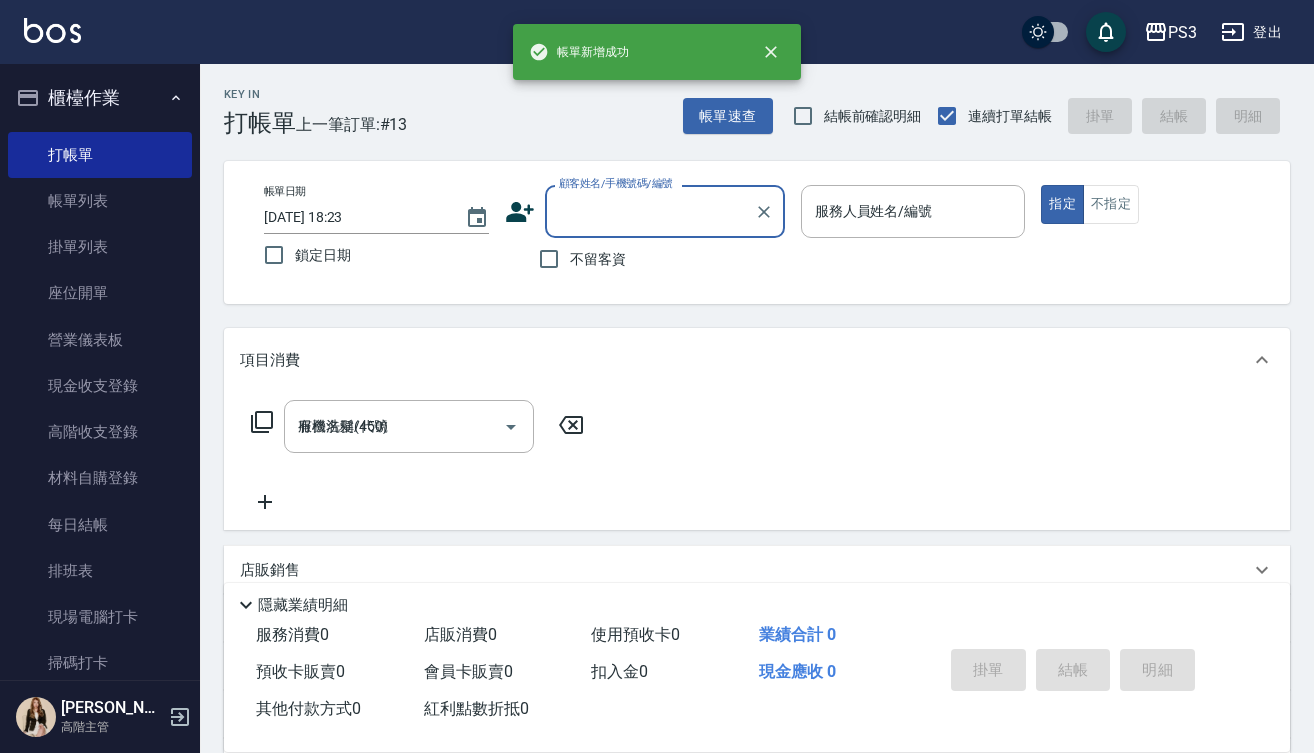 type 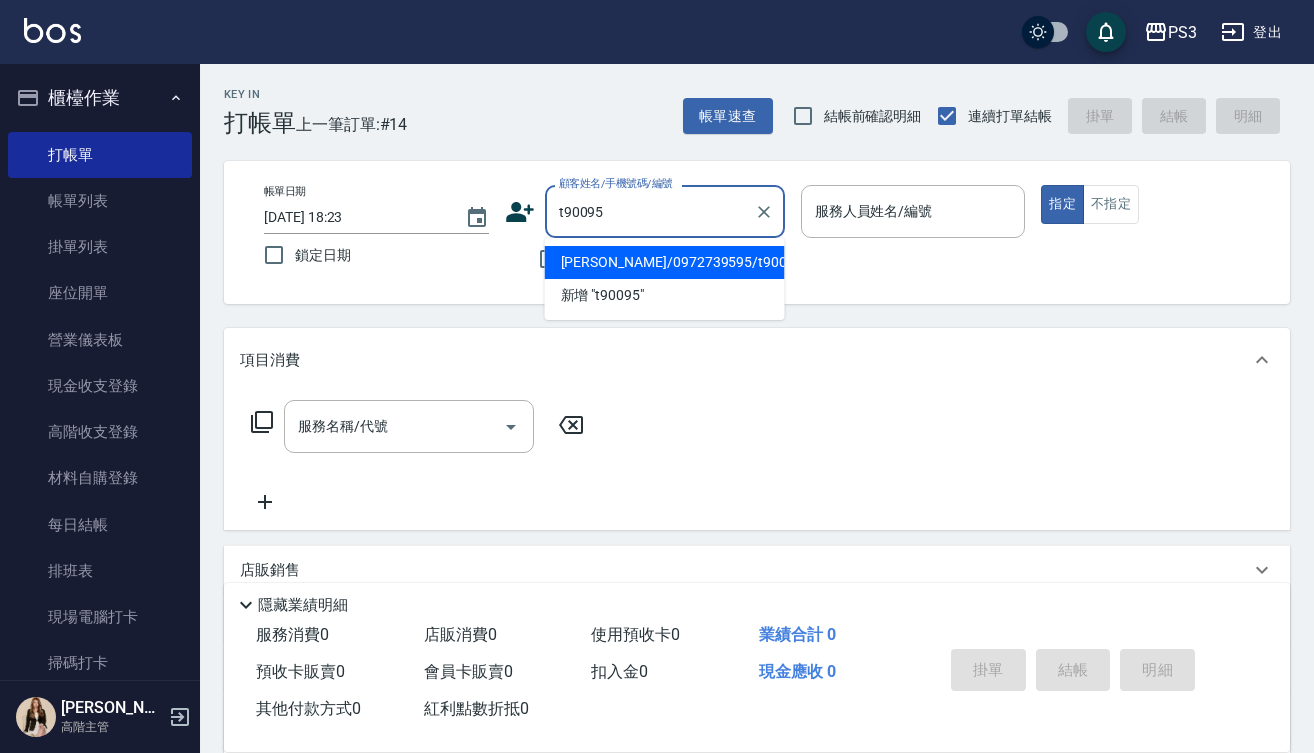 type on "柯琝圻/0972739595/t90095" 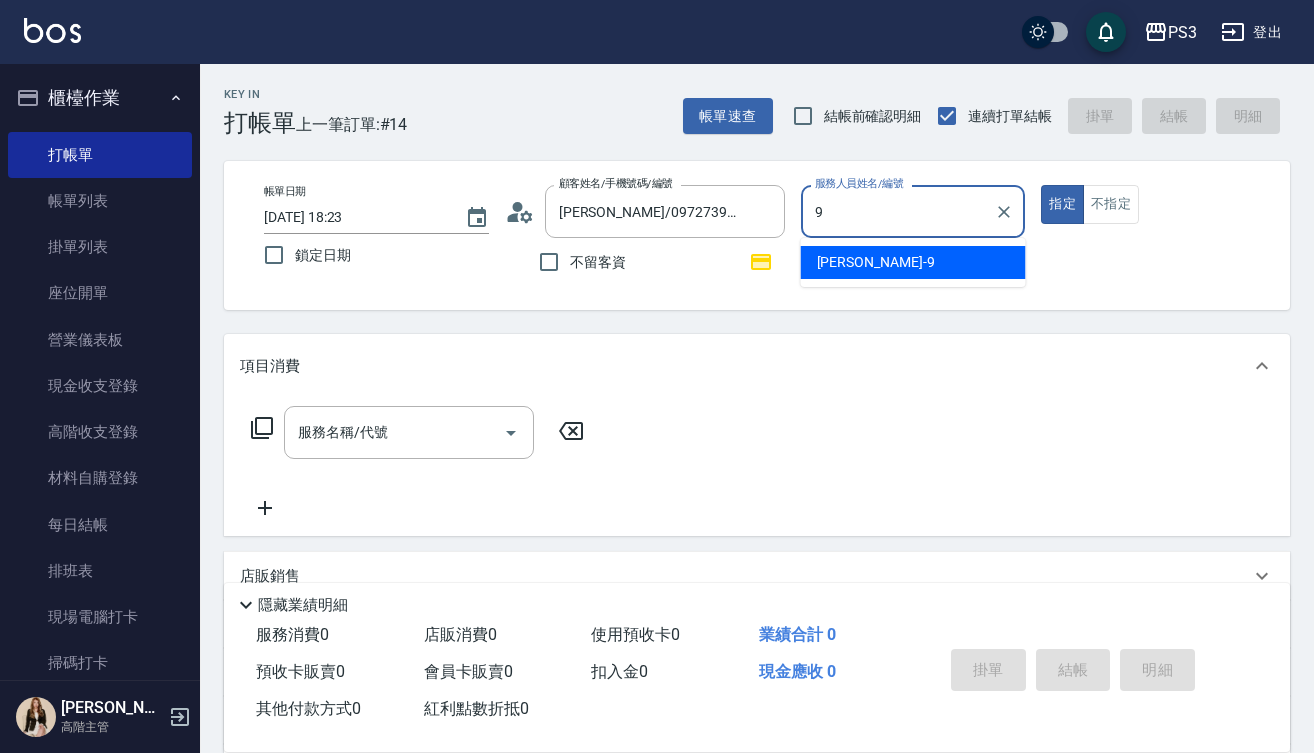 type on "[PERSON_NAME]-9" 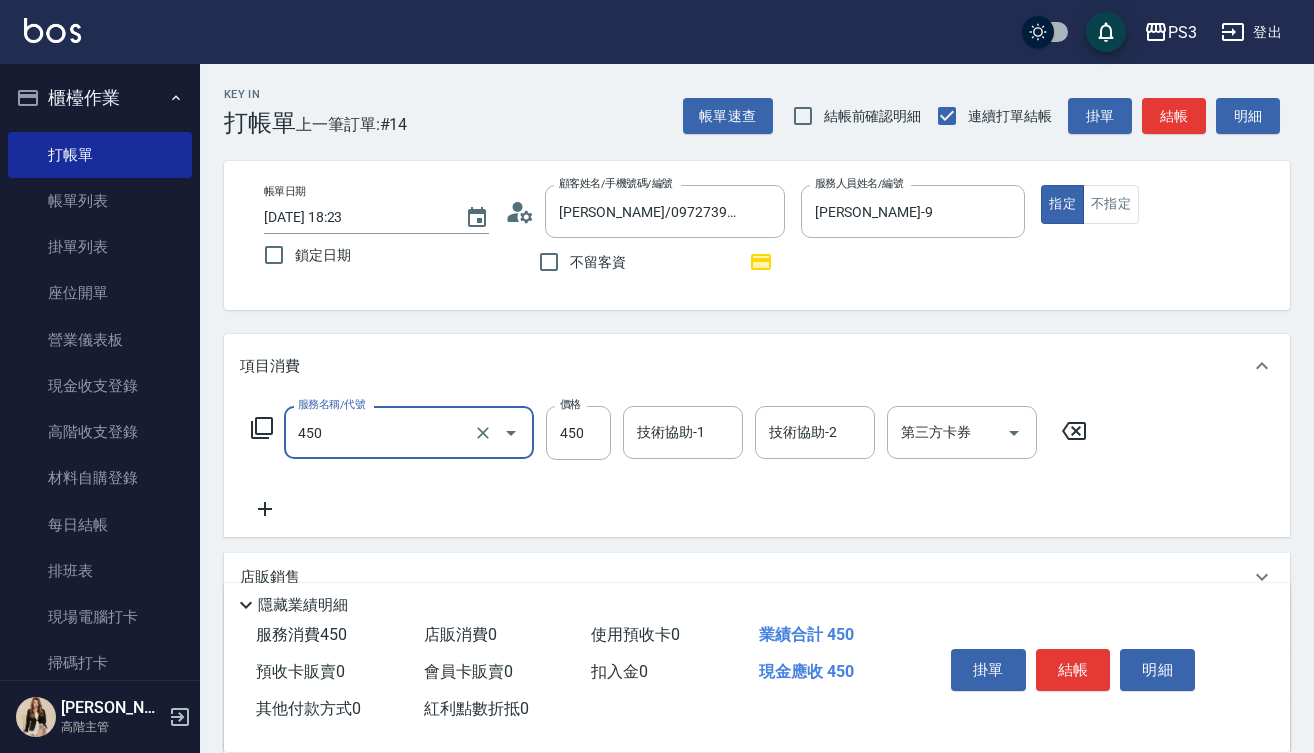 type on "有機洗髮(450)" 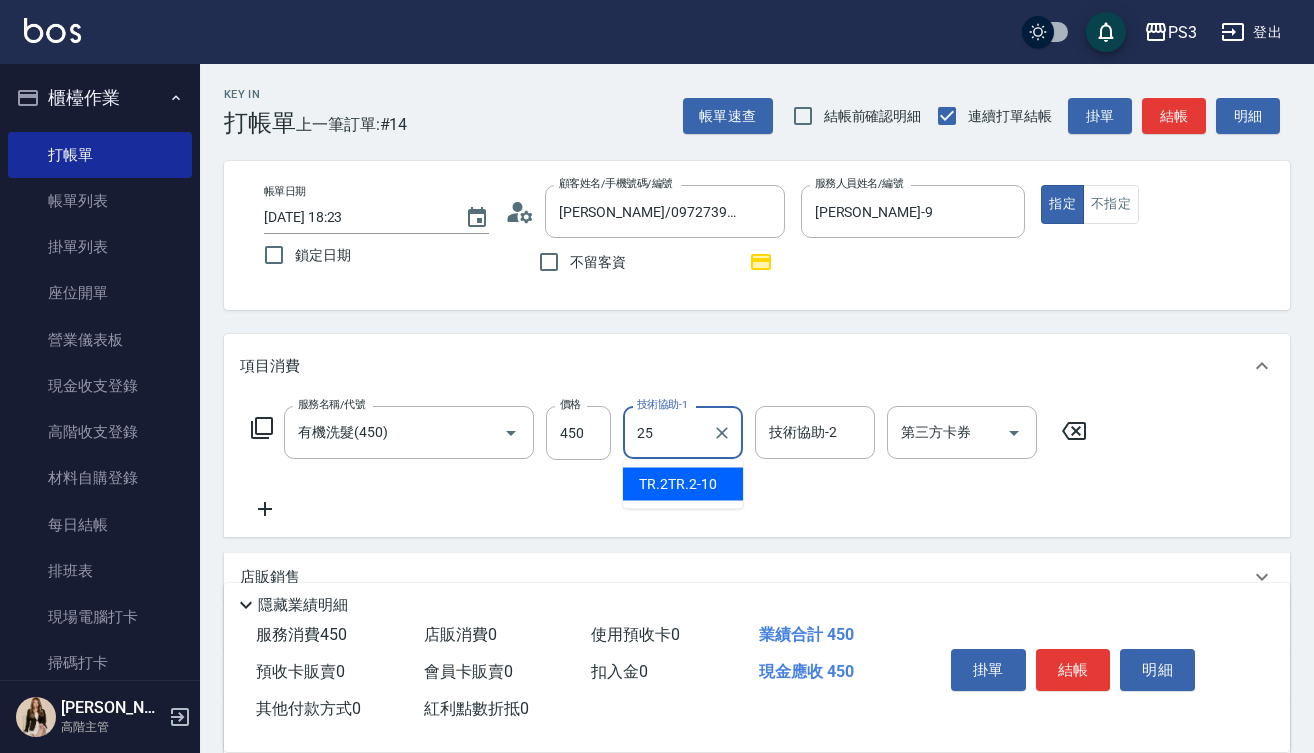 type on "Junson-25" 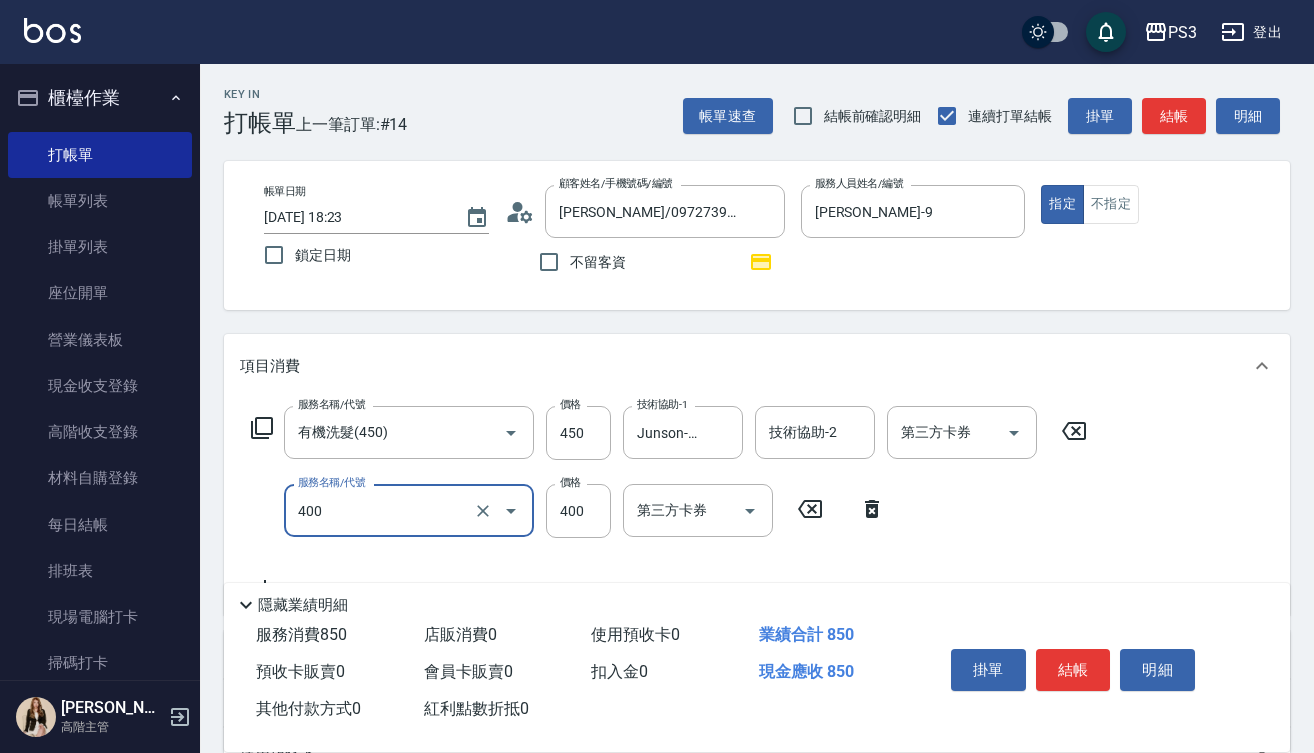 type on "剪(400)" 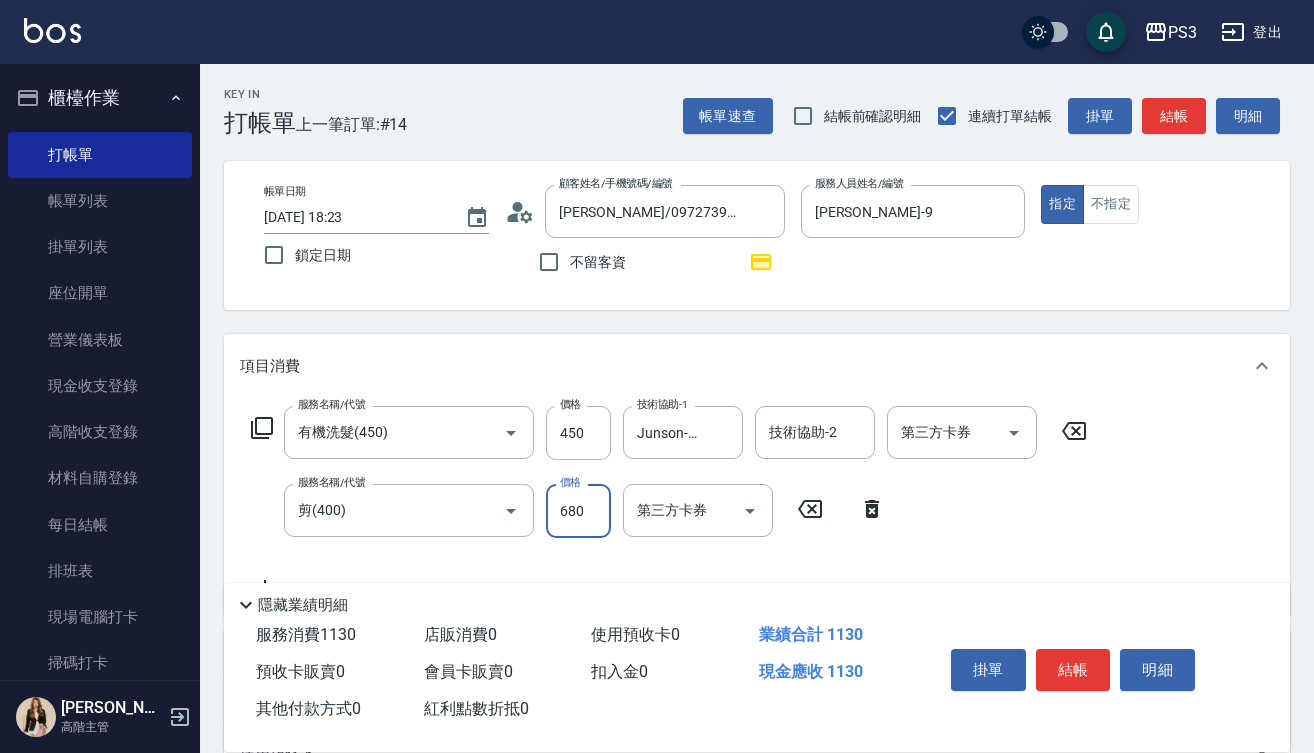 type on "680" 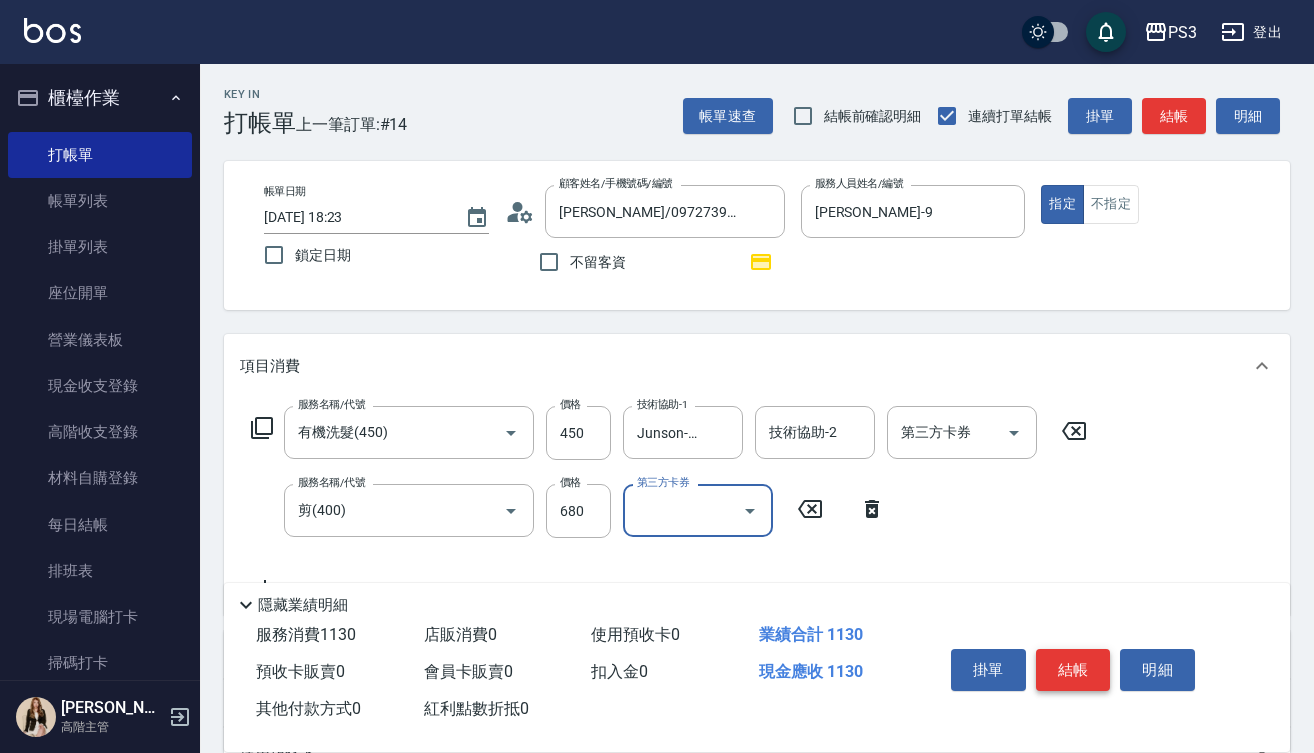 click on "結帳" at bounding box center (1073, 670) 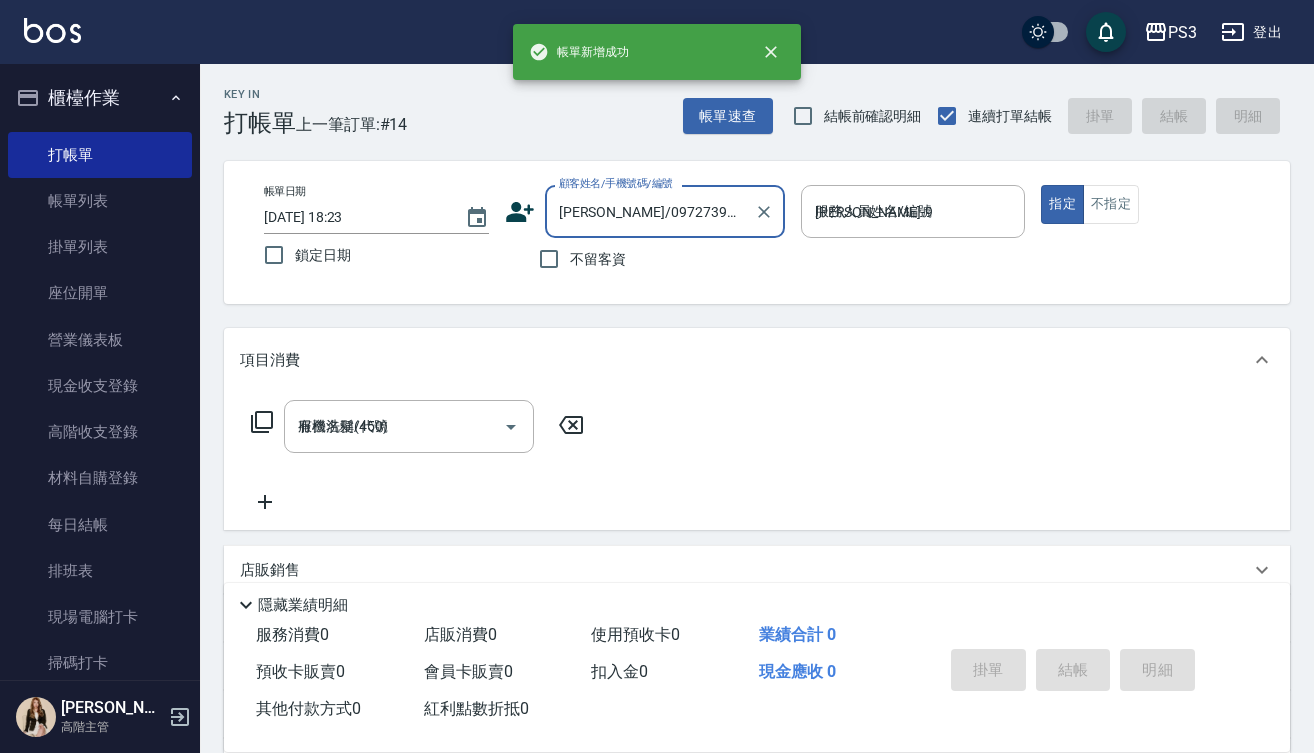 type on "2025/07/12 18:24" 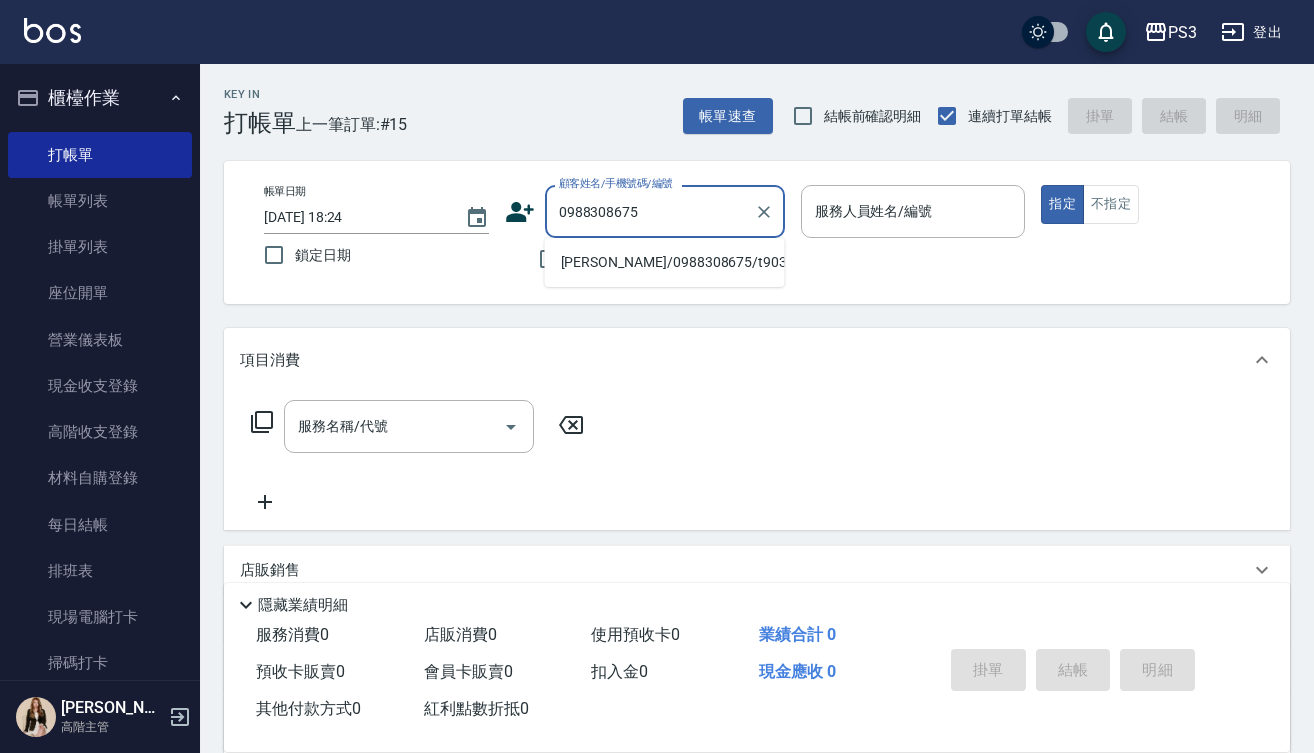 type on "潘俞儒/0988308675/t90316" 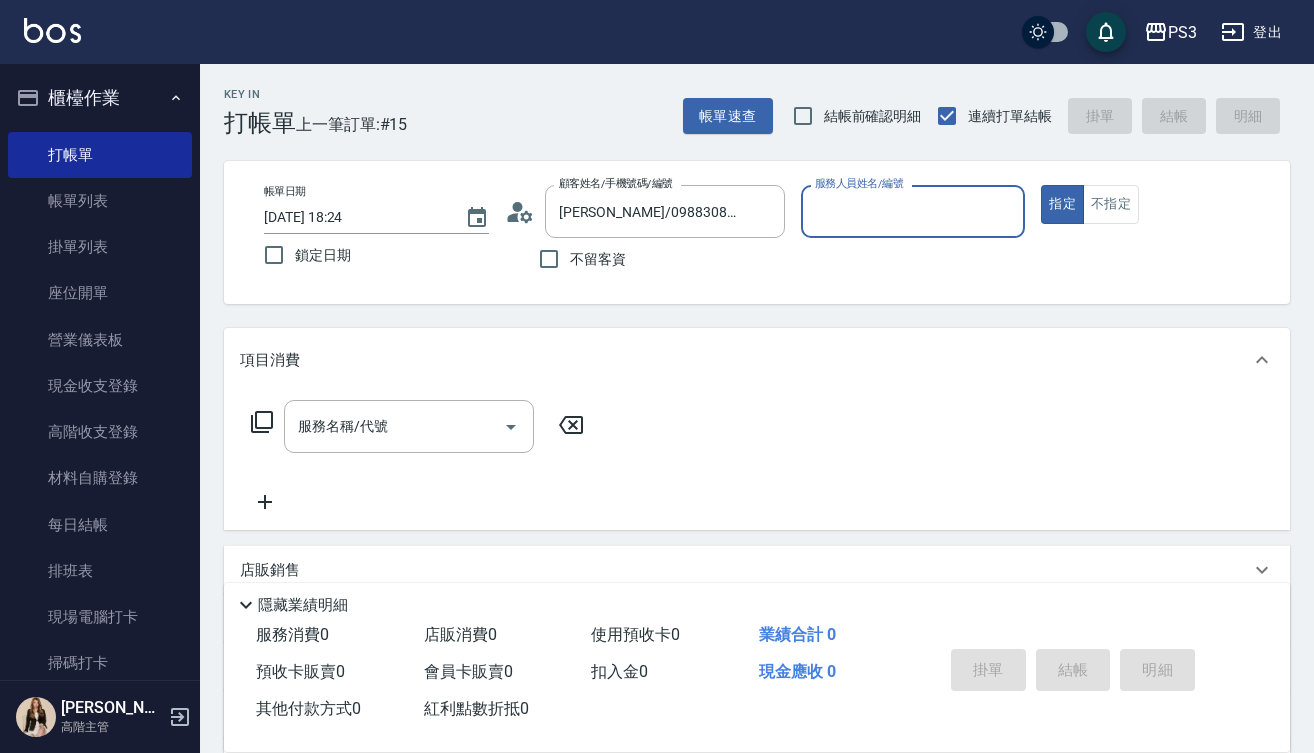 type on "[PERSON_NAME]-7" 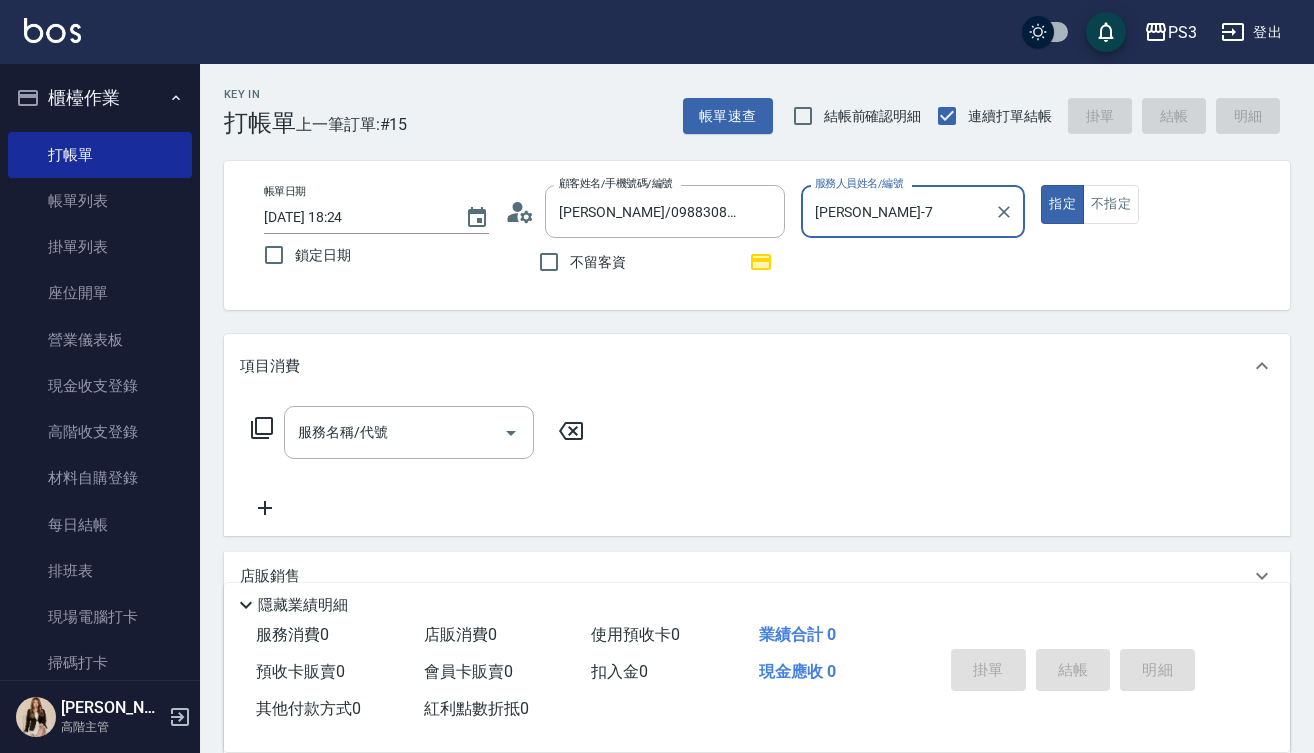 click on "指定" at bounding box center (1062, 204) 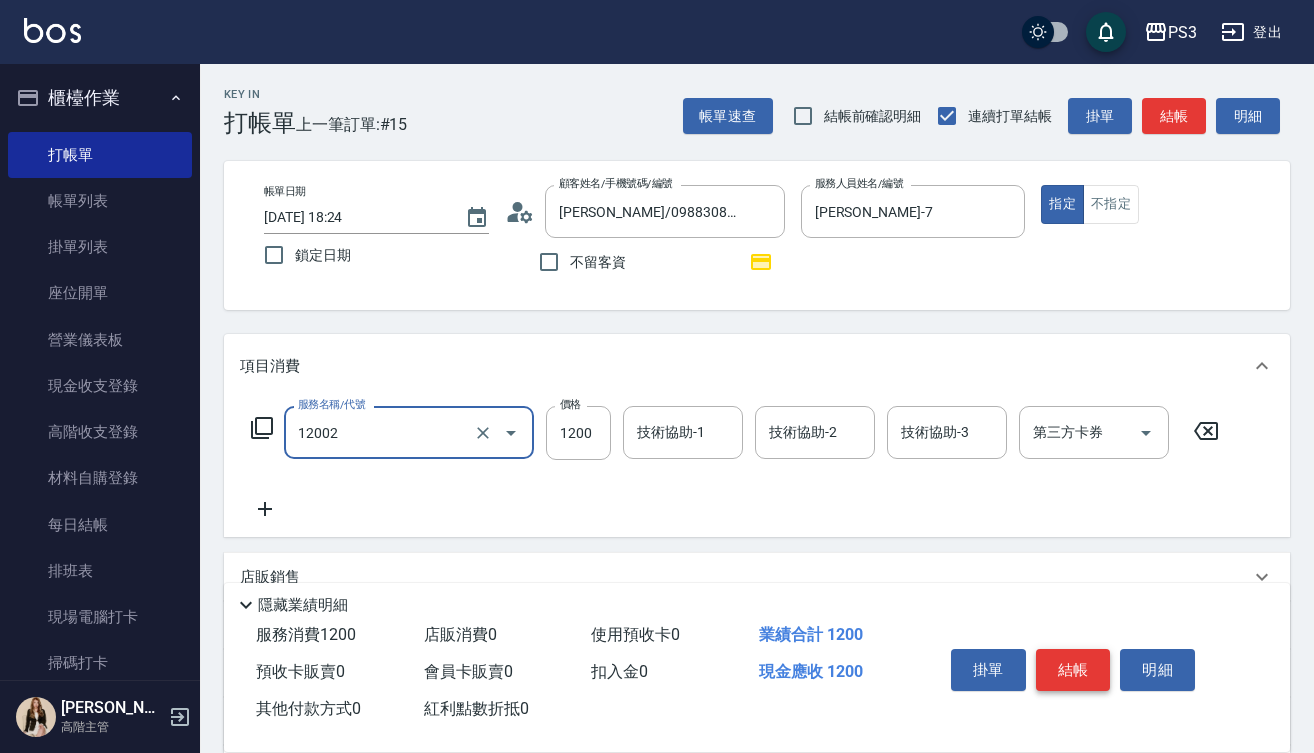 type on "男生染(12002)" 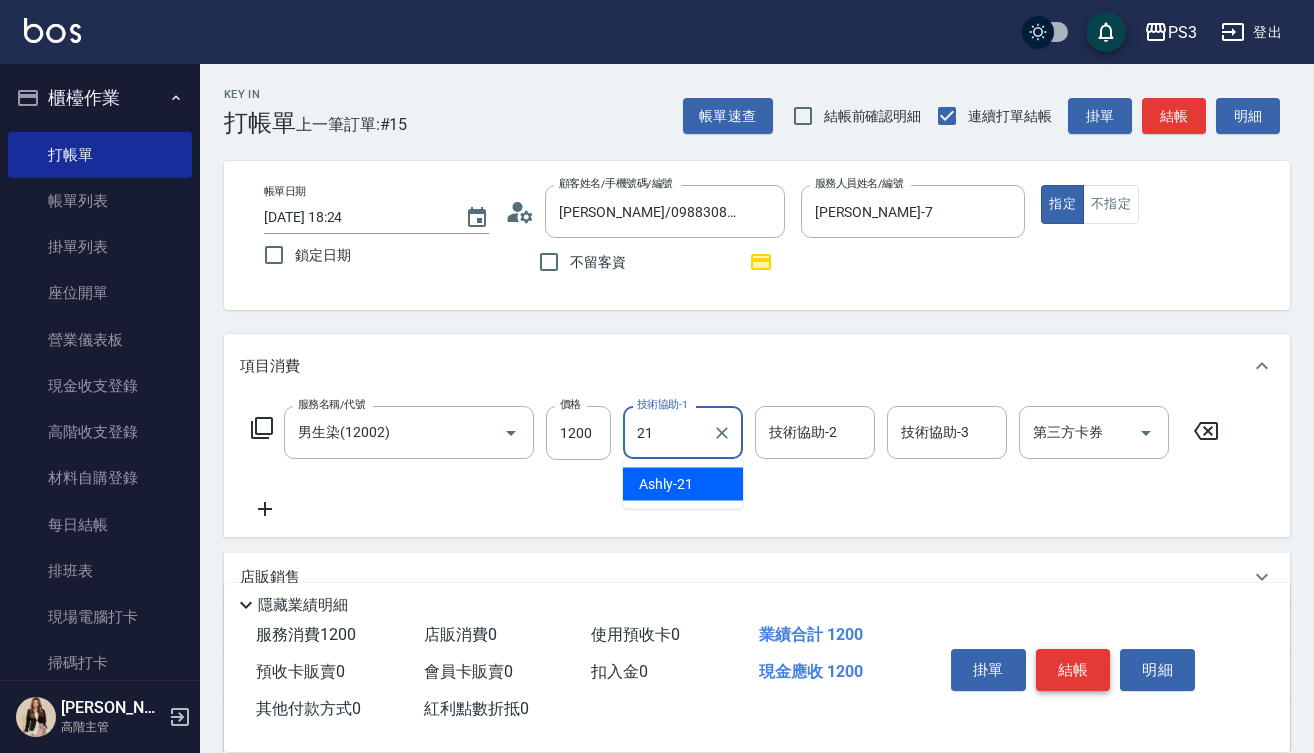 type on "Ashly-21" 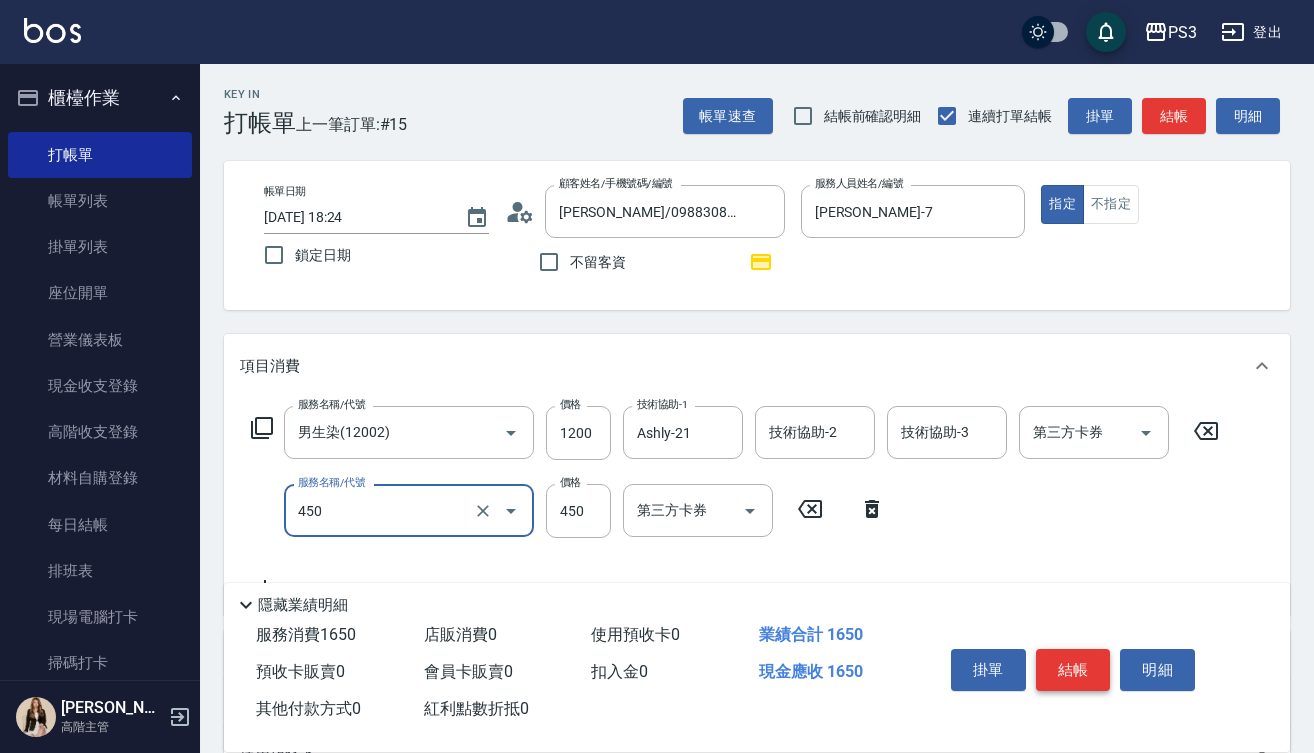 type on "有機洗髮(450)" 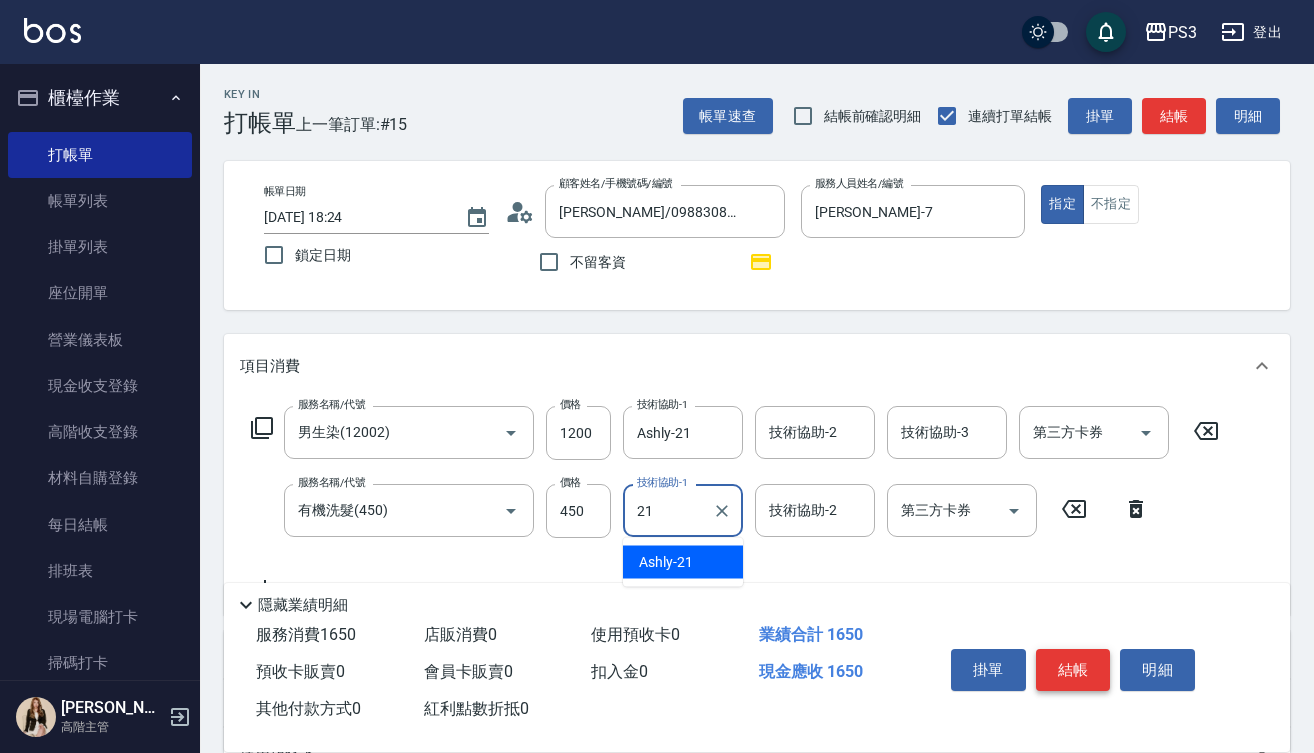 type on "Ashly-21" 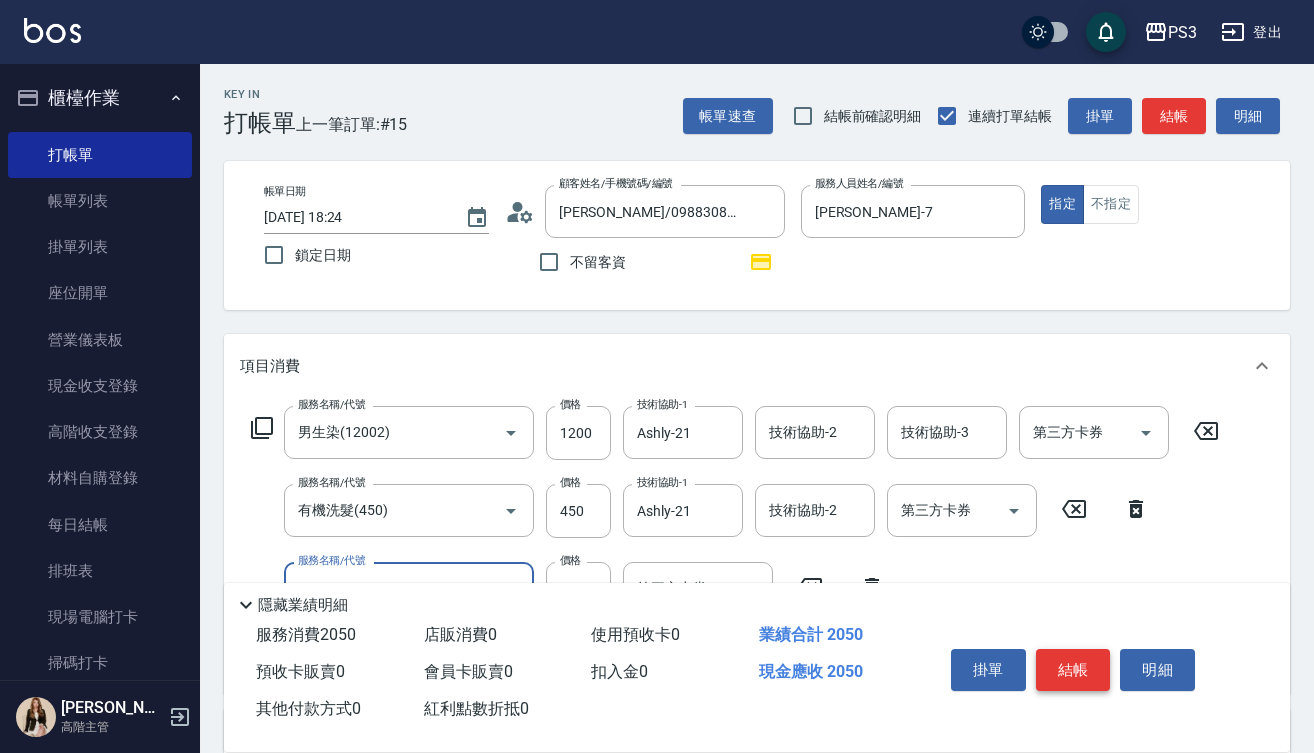 type on "剪(400)" 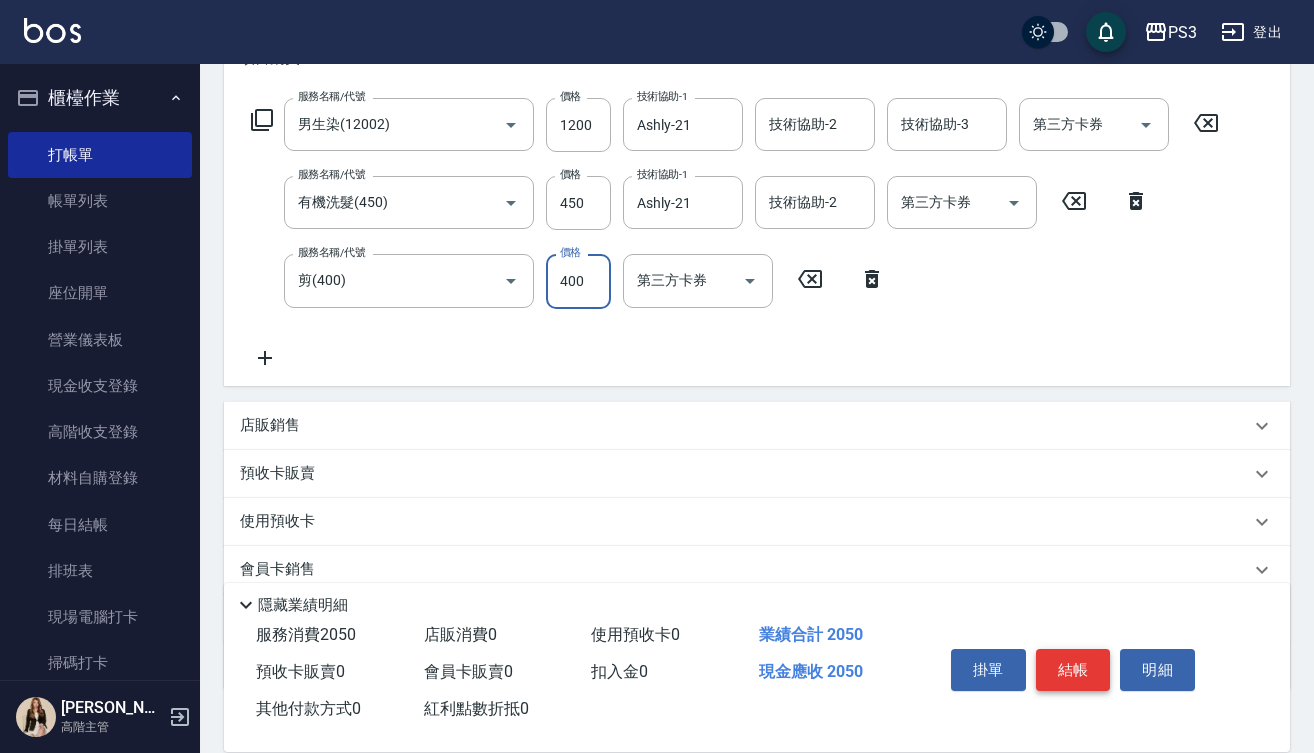 scroll, scrollTop: 312, scrollLeft: 0, axis: vertical 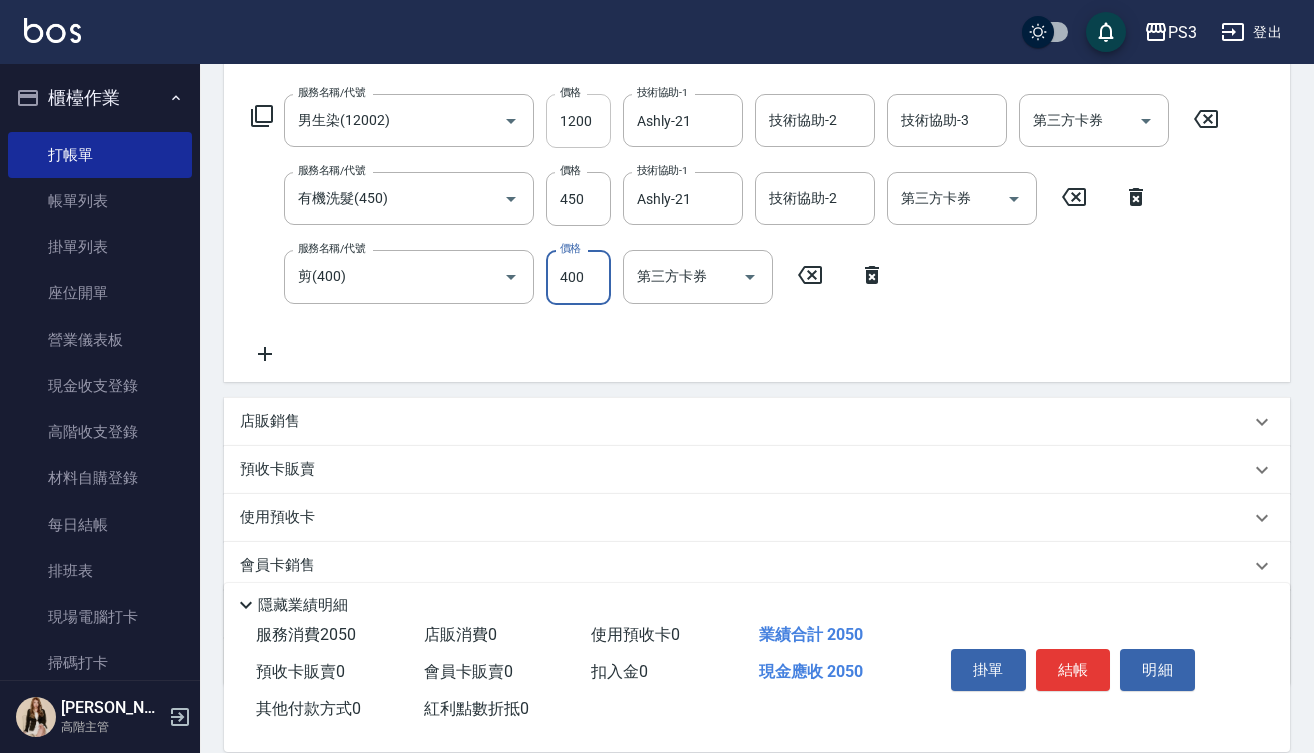 click on "1200" at bounding box center (578, 121) 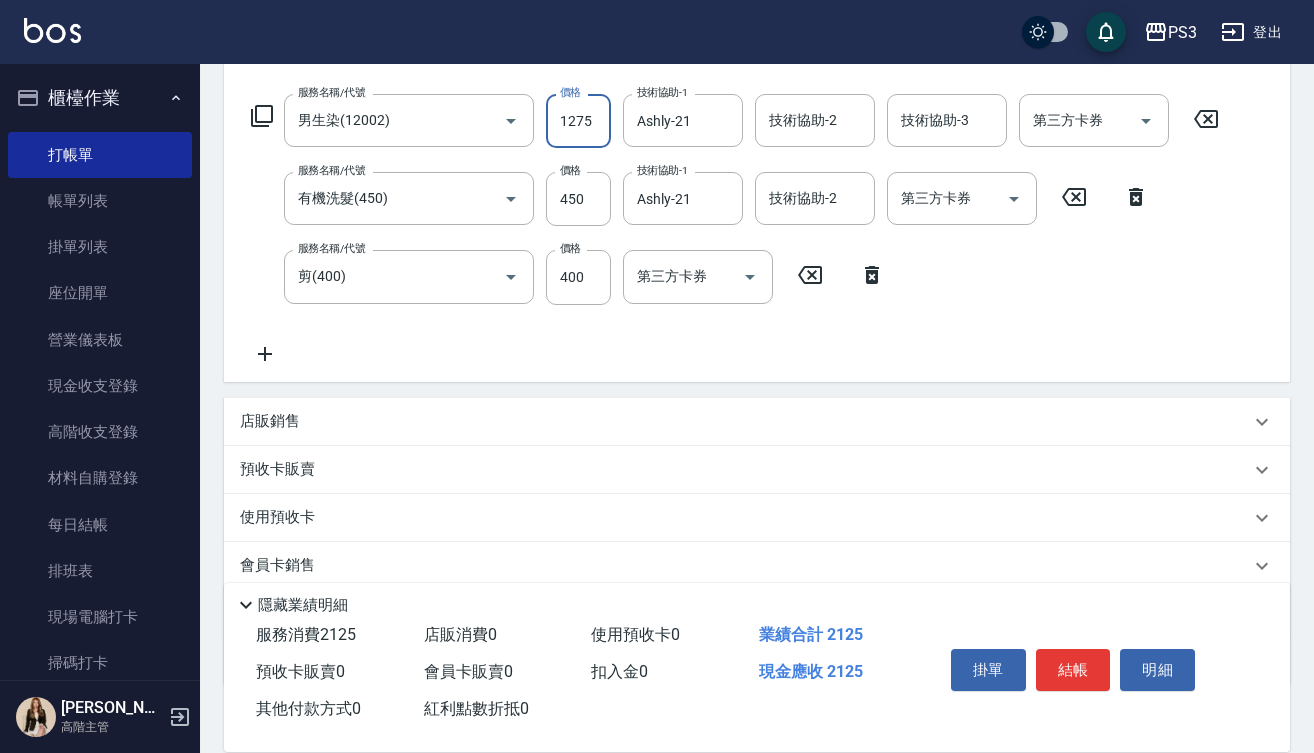 type on "1275" 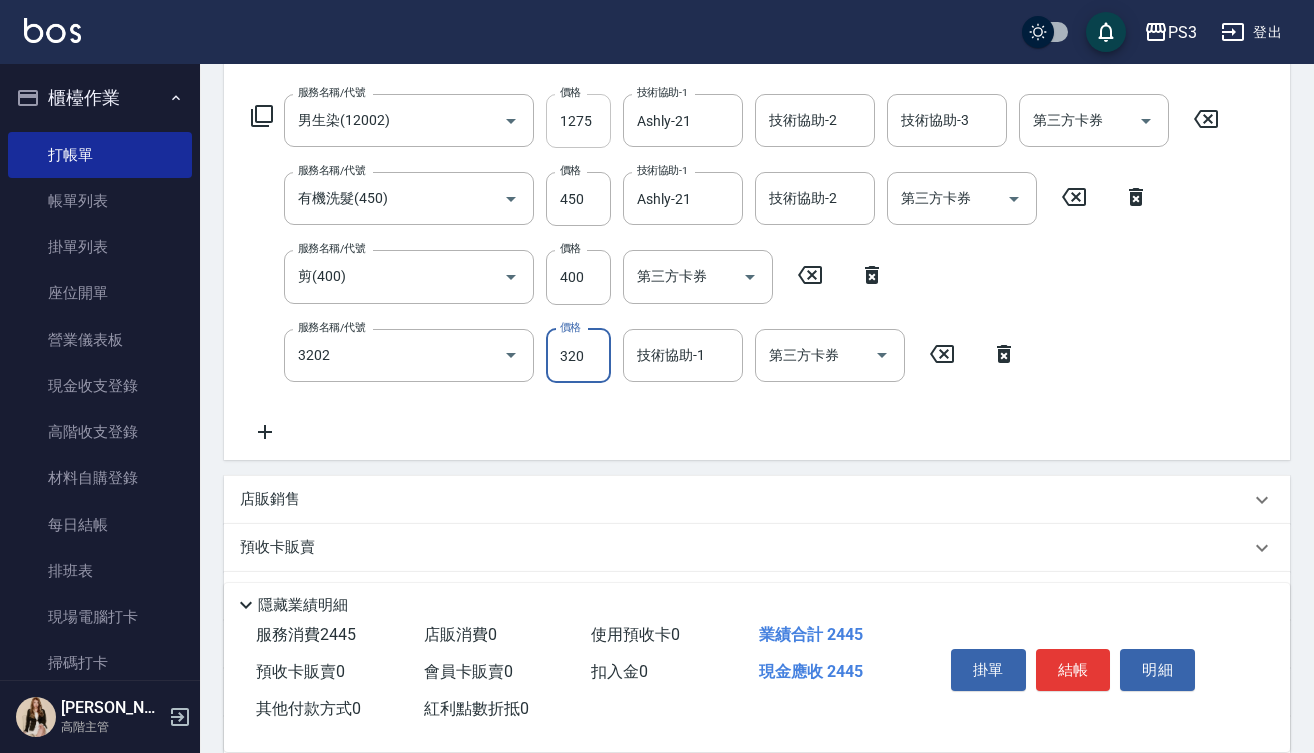 type on "頭皮隔離(3202)" 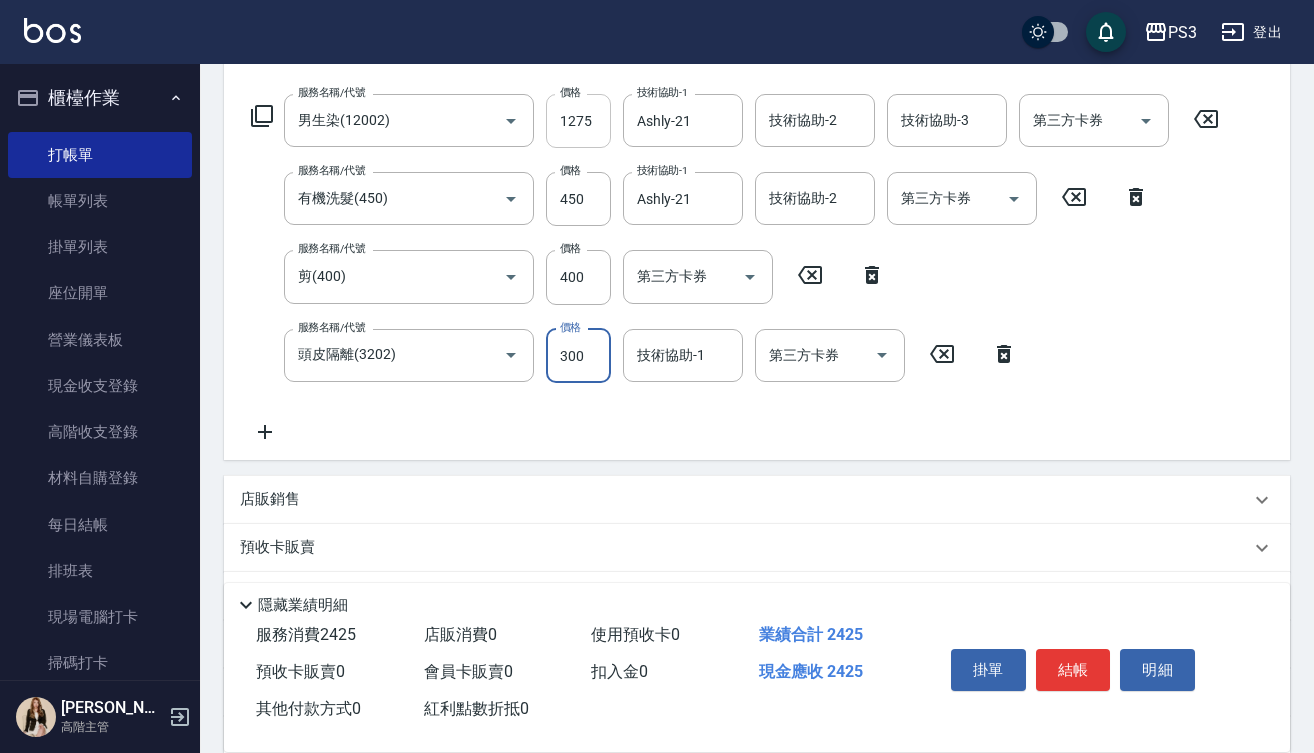 type on "300" 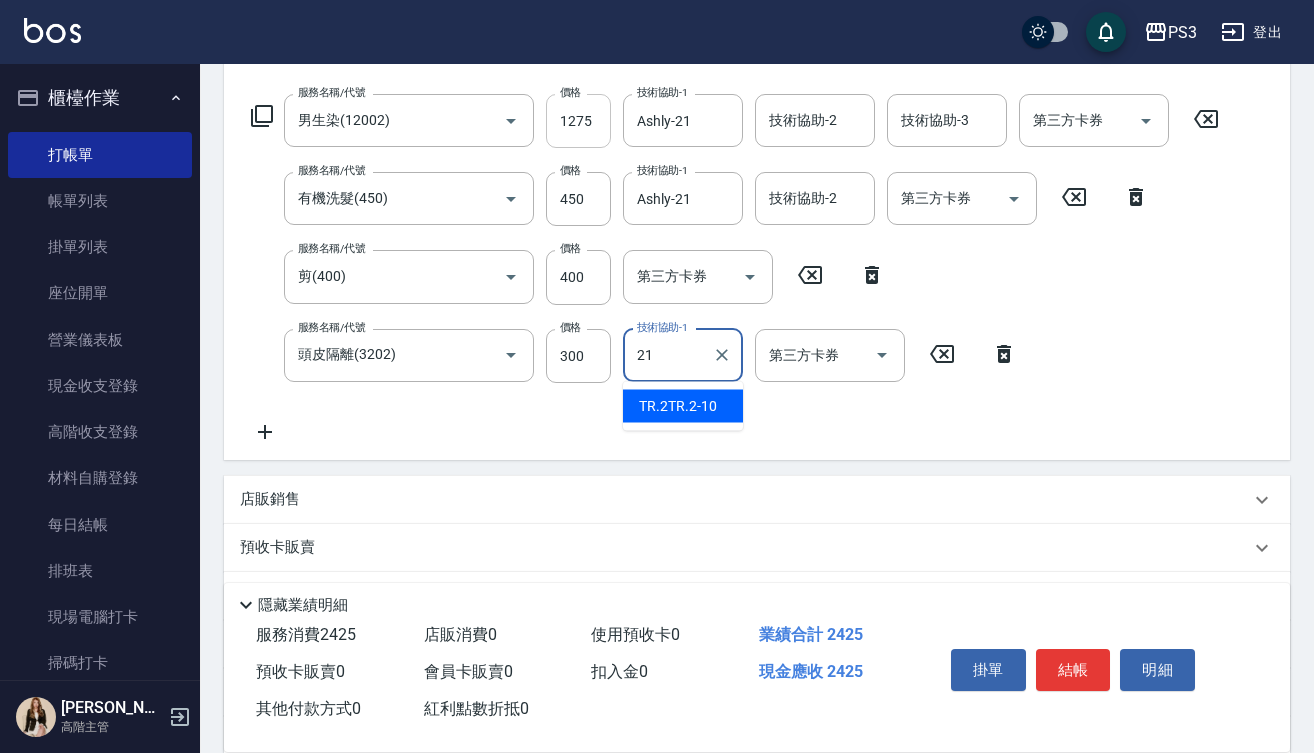 type on "Ashly-21" 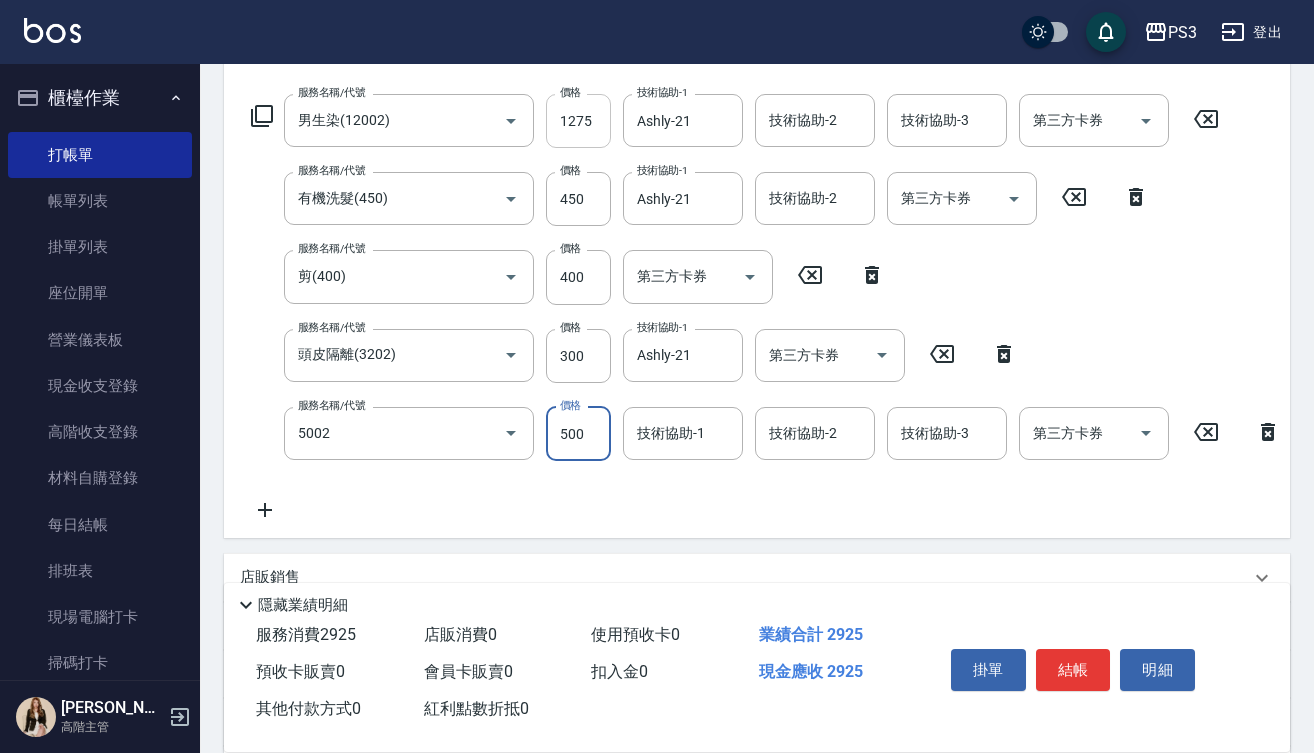 type on "去色短(5002)" 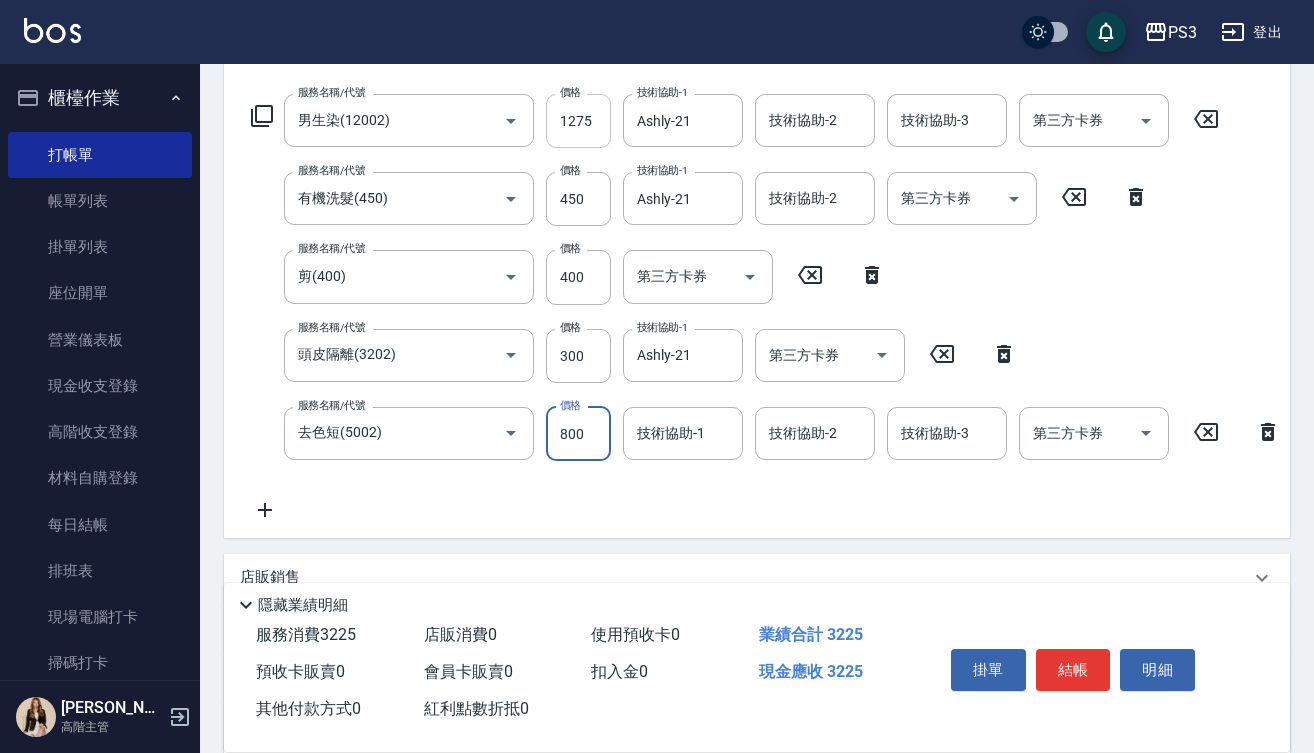 type on "800" 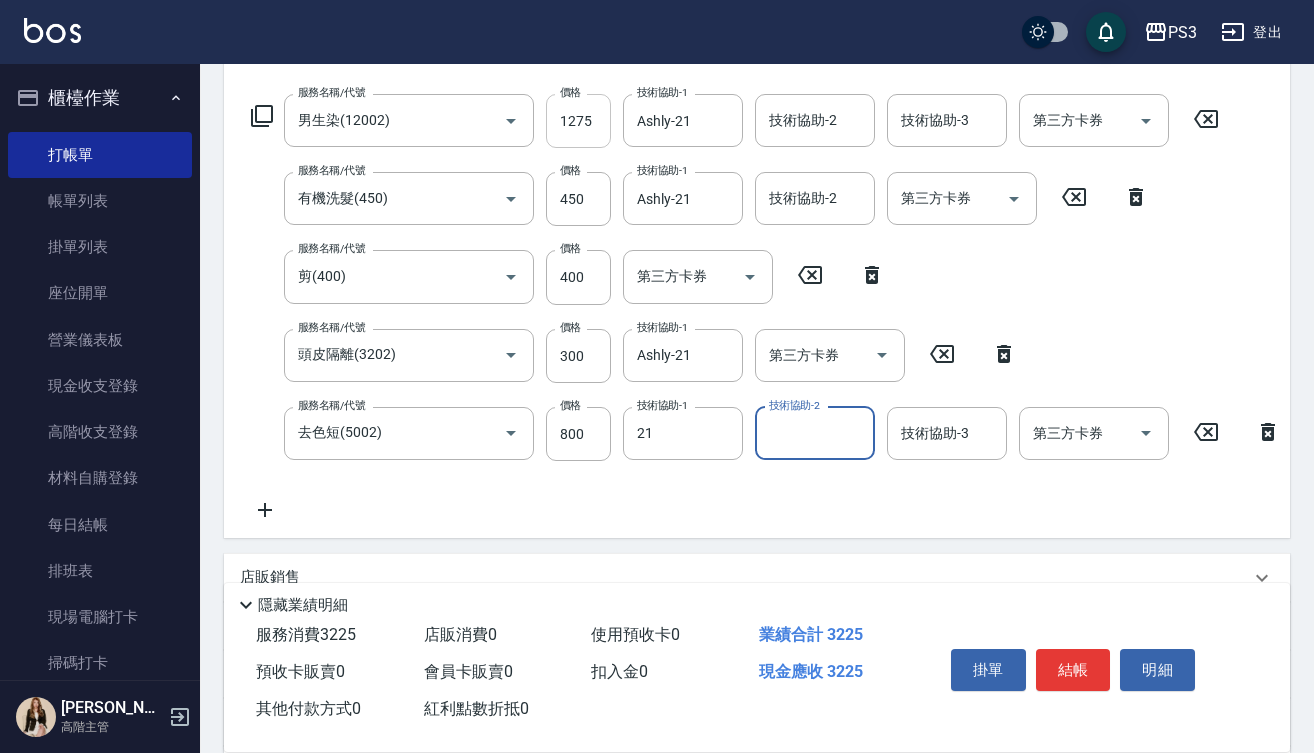 type on "Ashly-21" 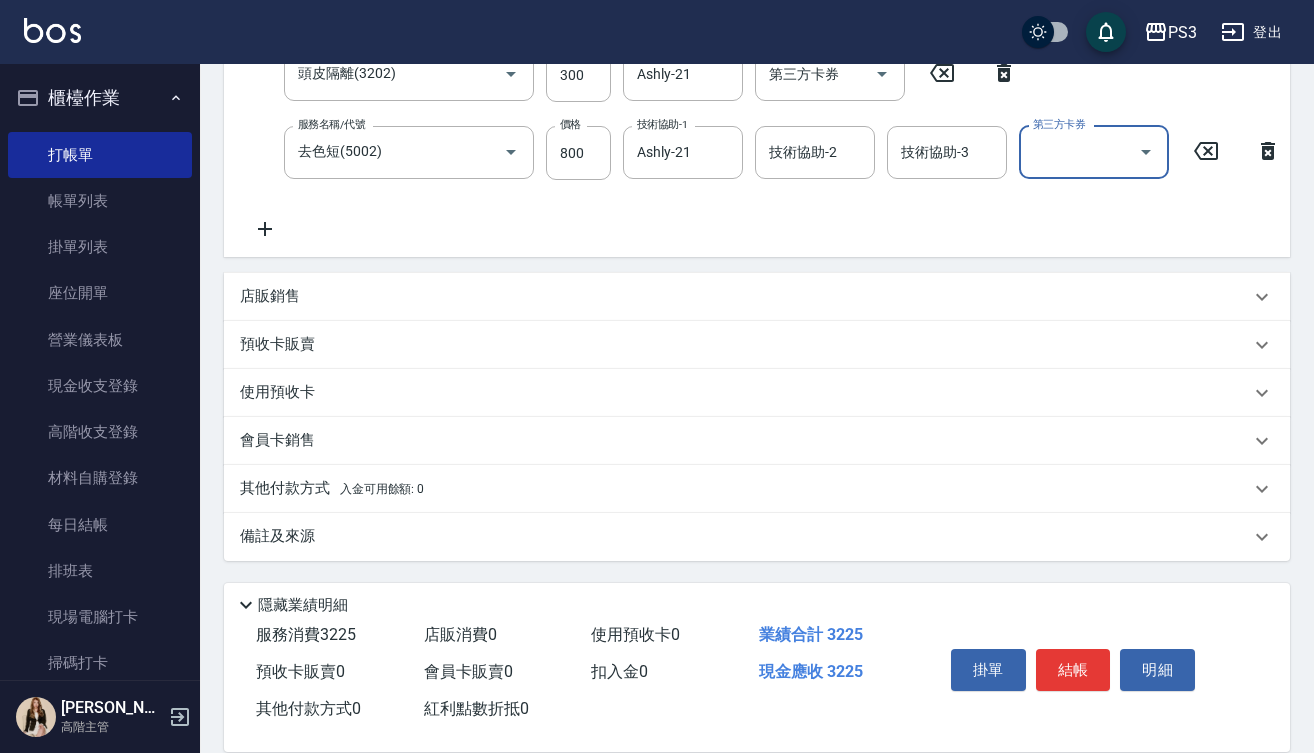 scroll, scrollTop: 609, scrollLeft: 0, axis: vertical 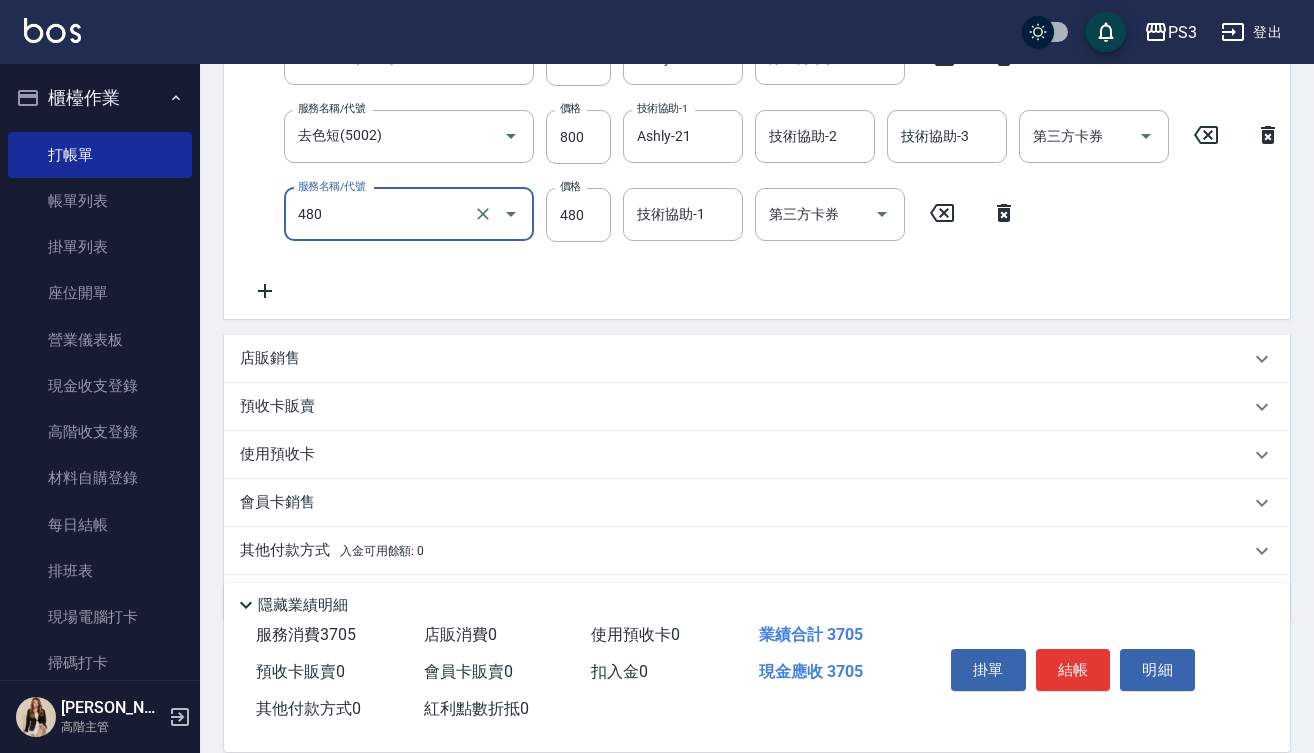 type on "潤澤短(480)" 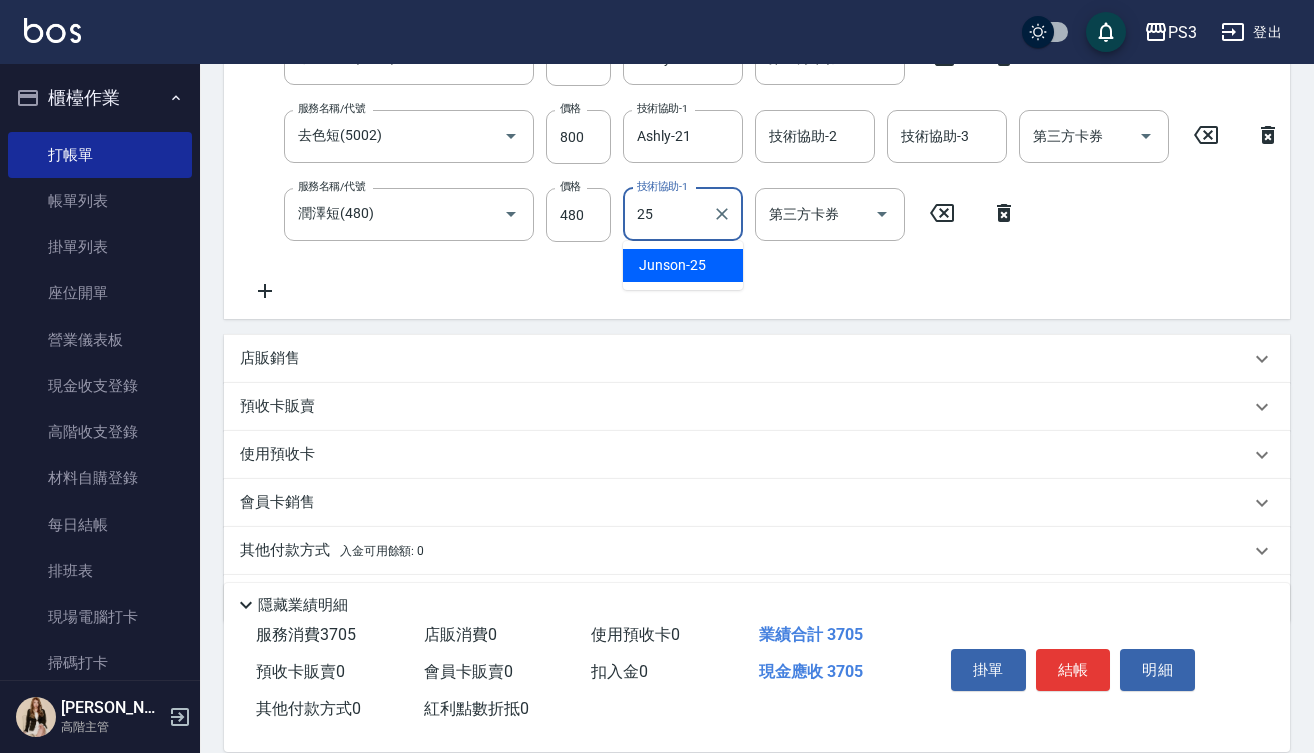type on "Junson-25" 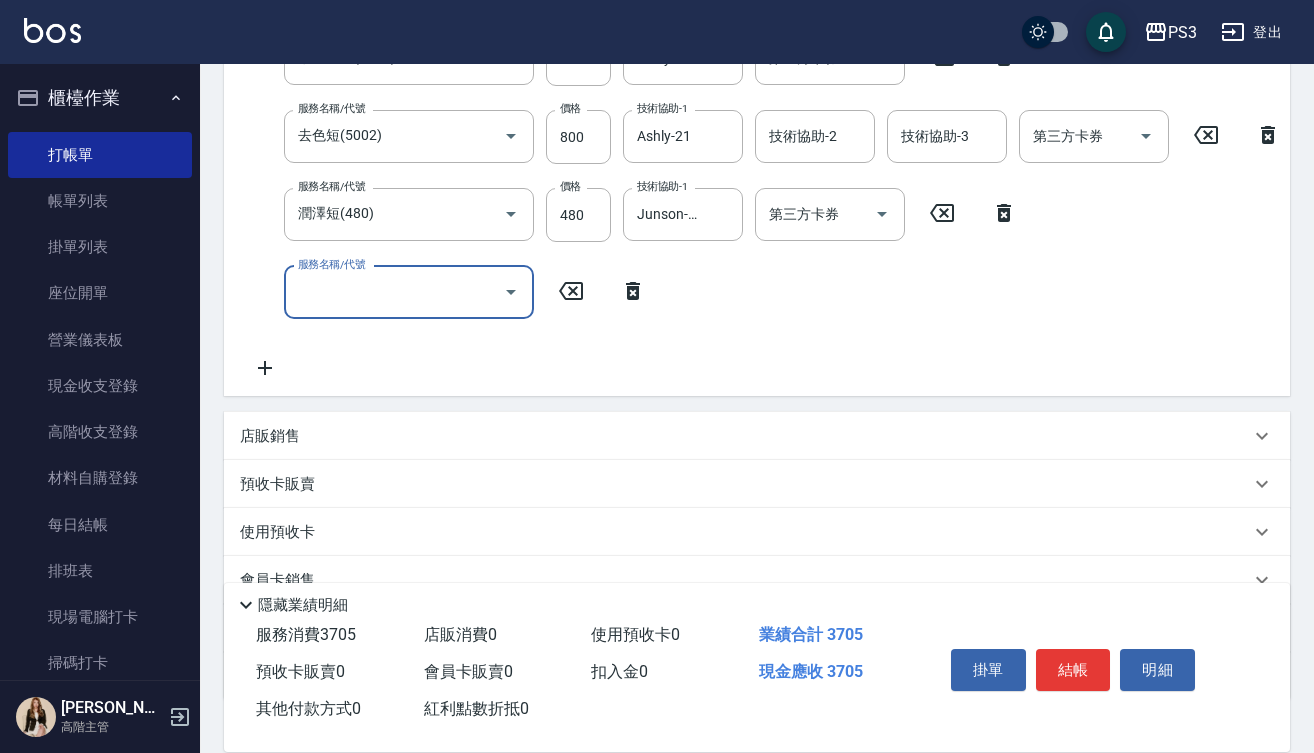 click on "店販銷售" at bounding box center [270, 436] 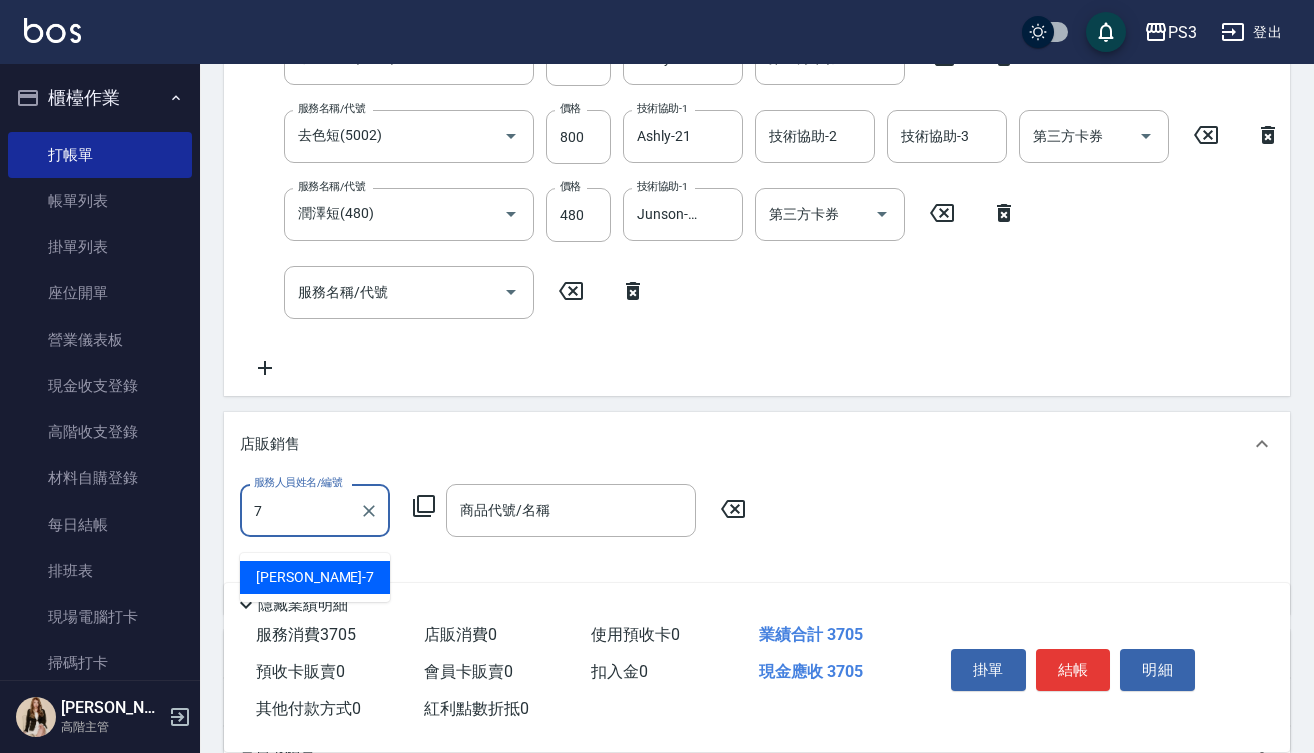 type on "[PERSON_NAME]-7" 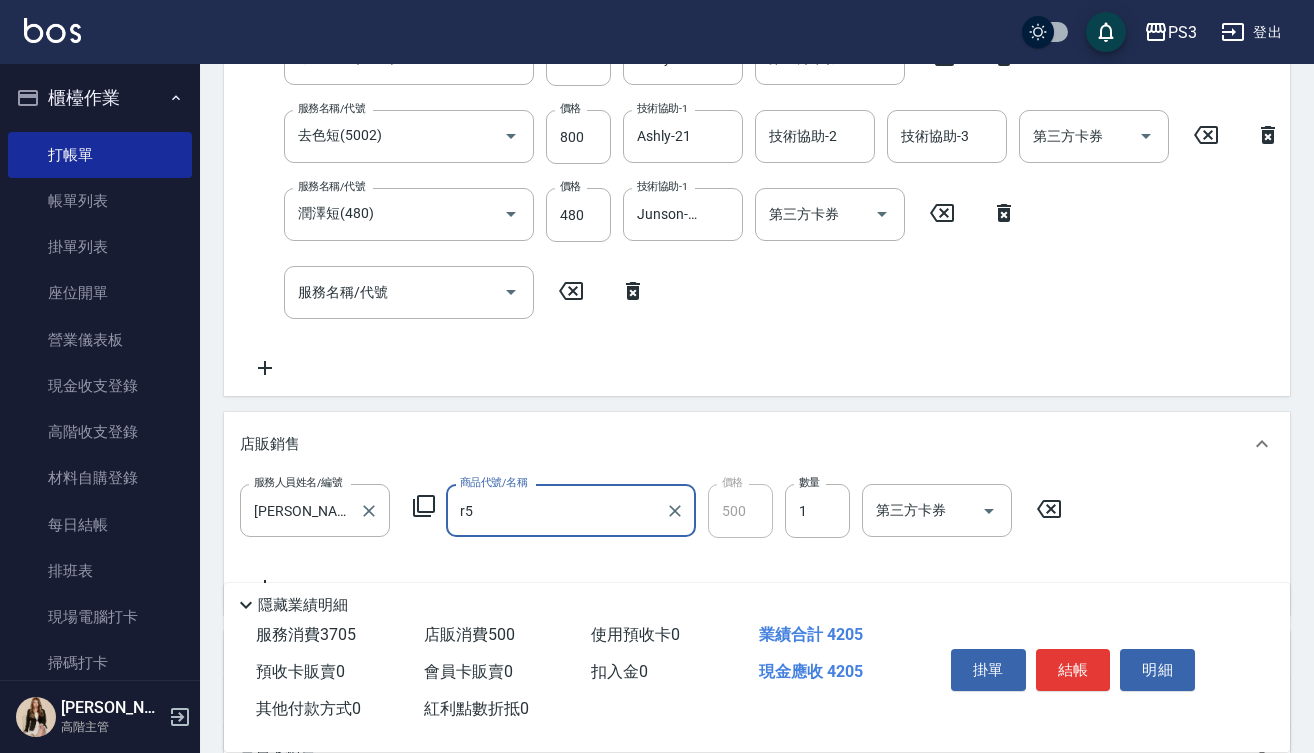 type on "結構染" 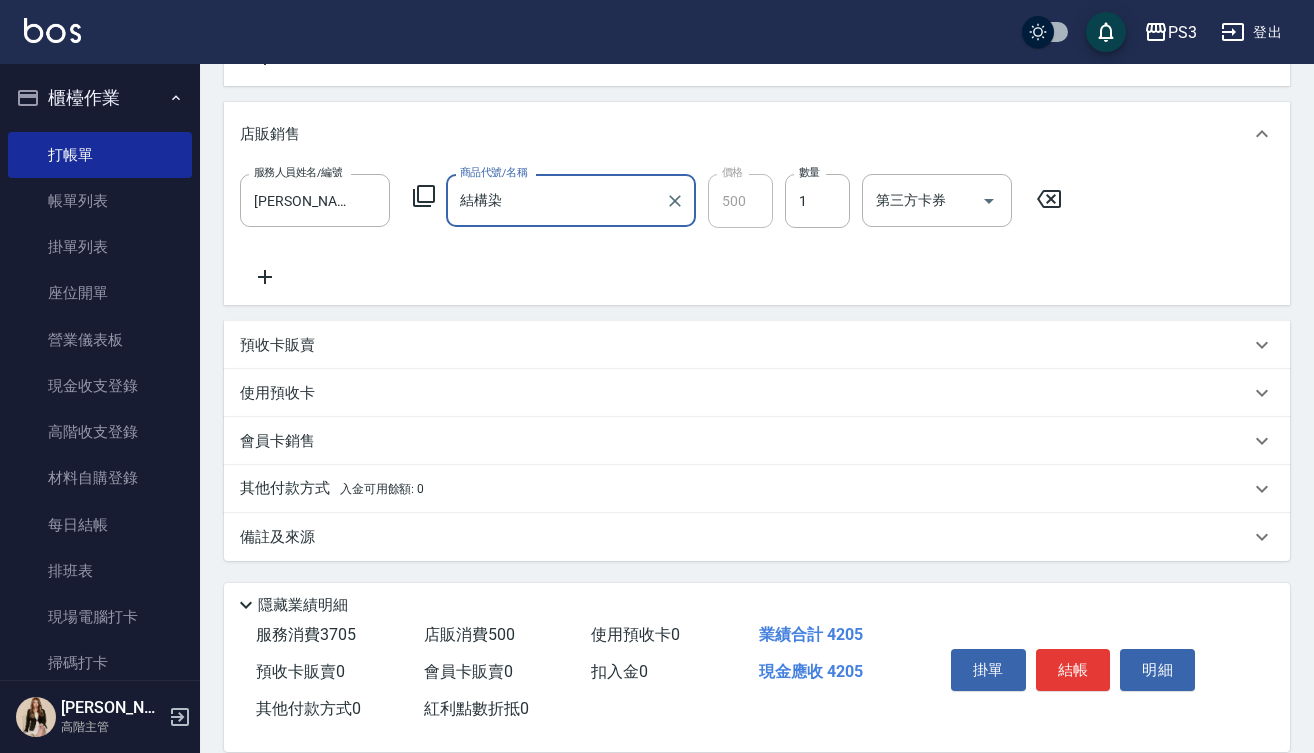 scroll, scrollTop: 935, scrollLeft: 0, axis: vertical 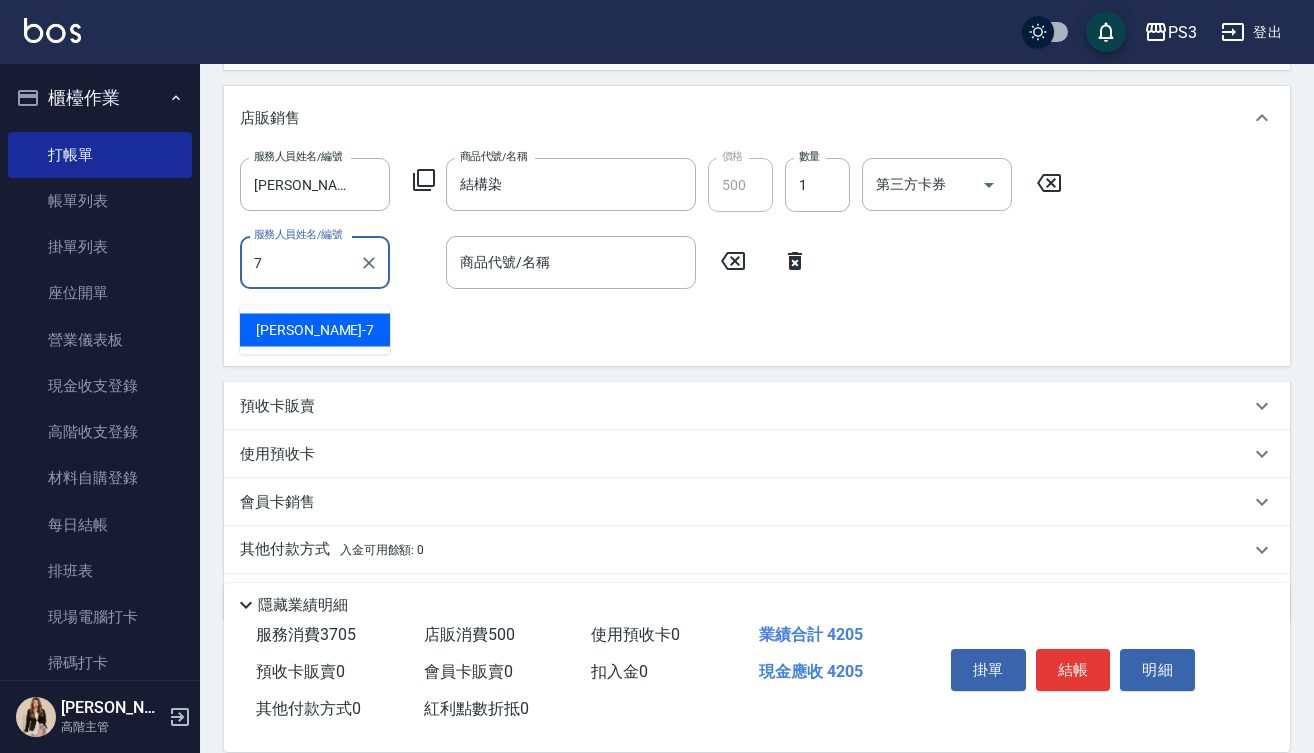 type on "[PERSON_NAME]-7" 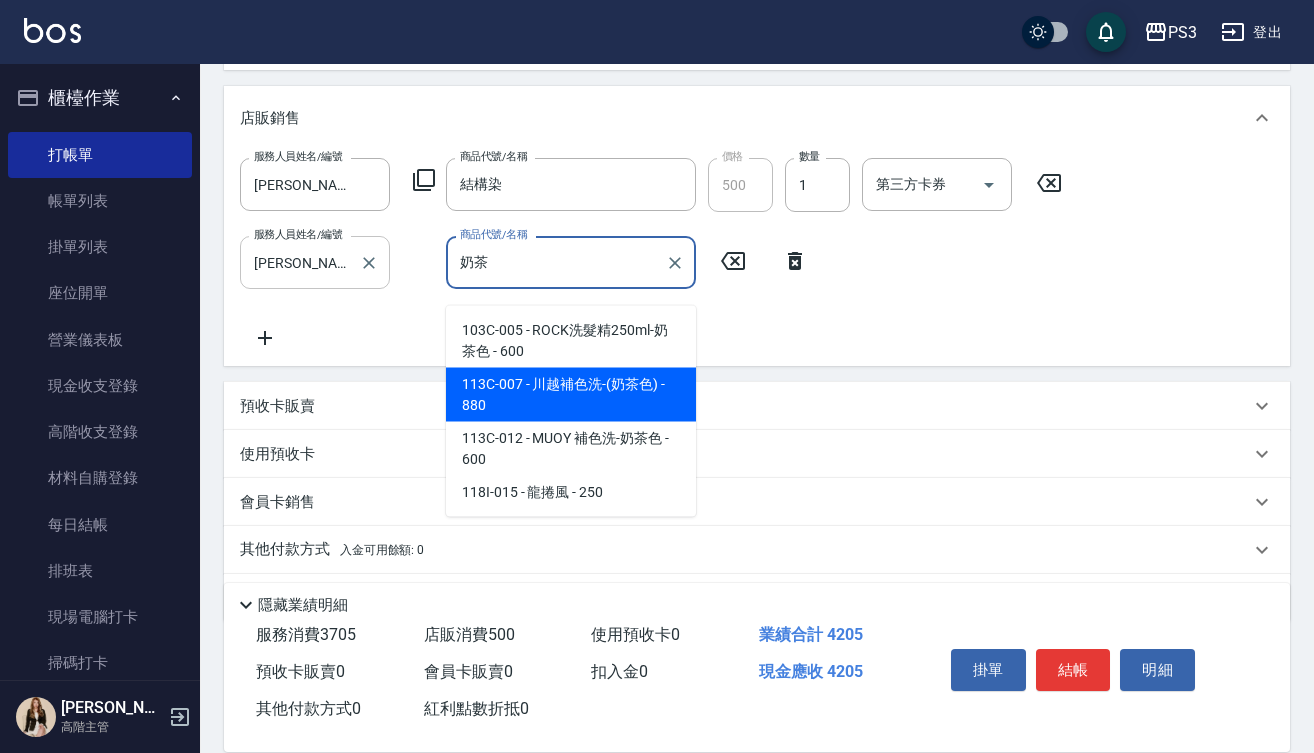 type on "川越補色洗-(奶茶色)" 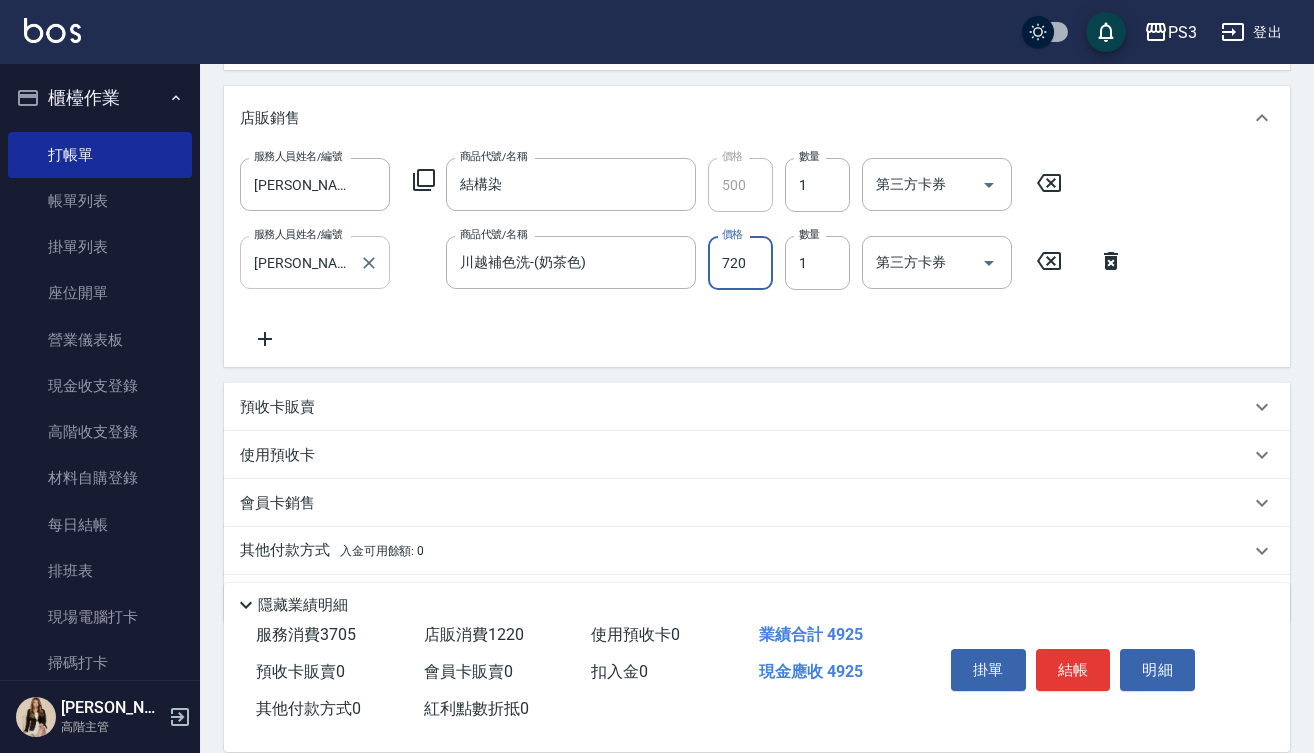type on "720" 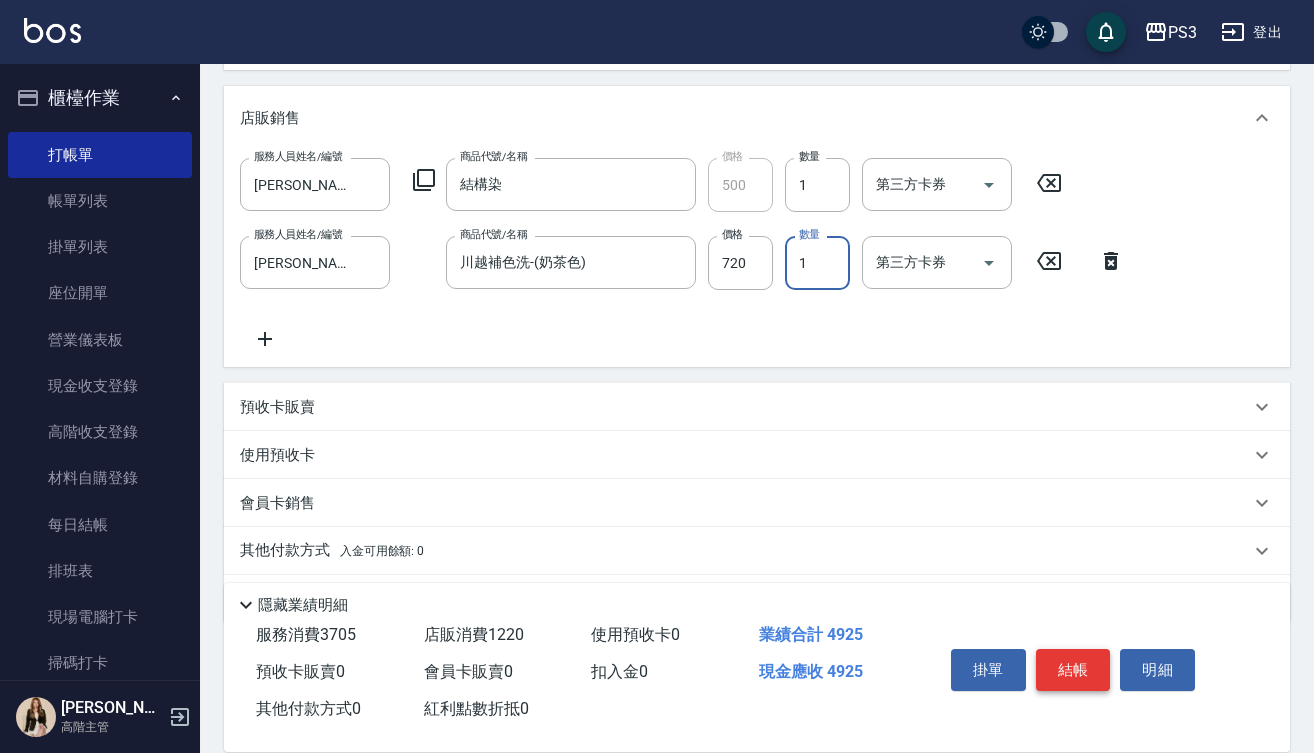 click on "結帳" at bounding box center [1073, 670] 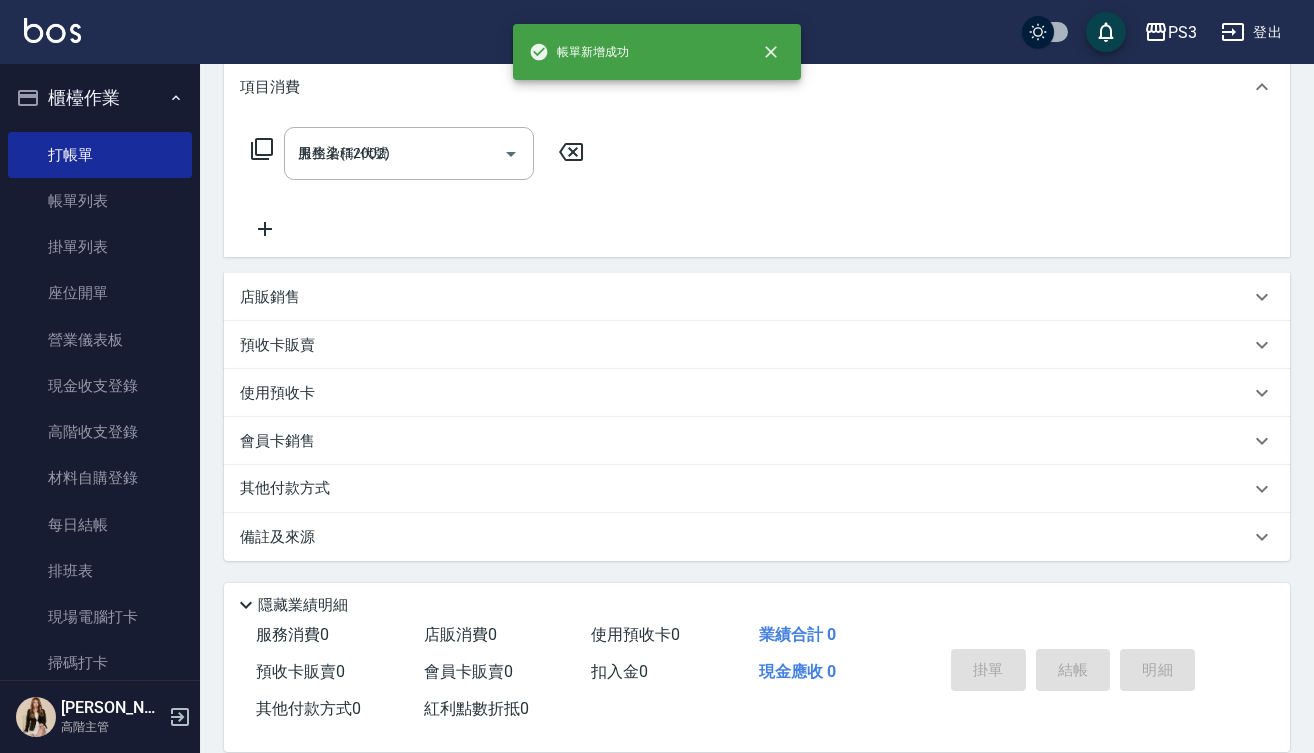 type on "2025/07/12 18:26" 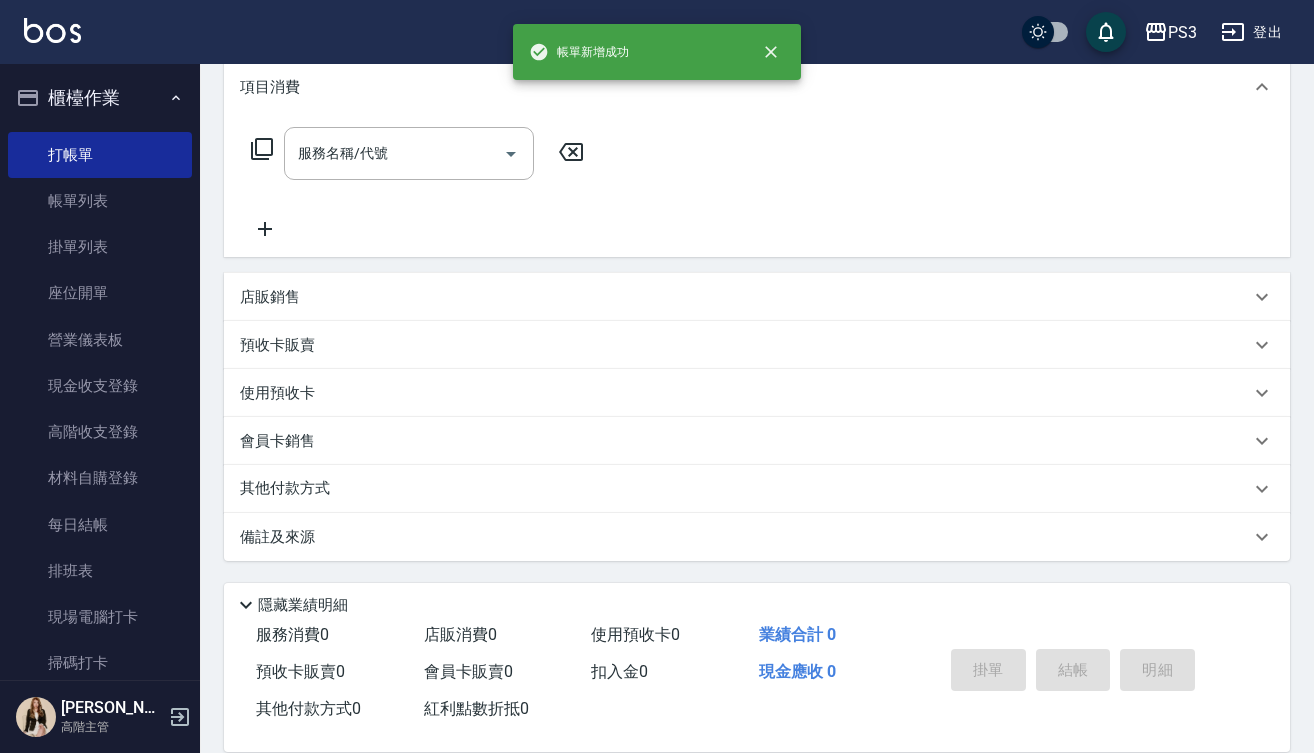 scroll, scrollTop: 0, scrollLeft: 0, axis: both 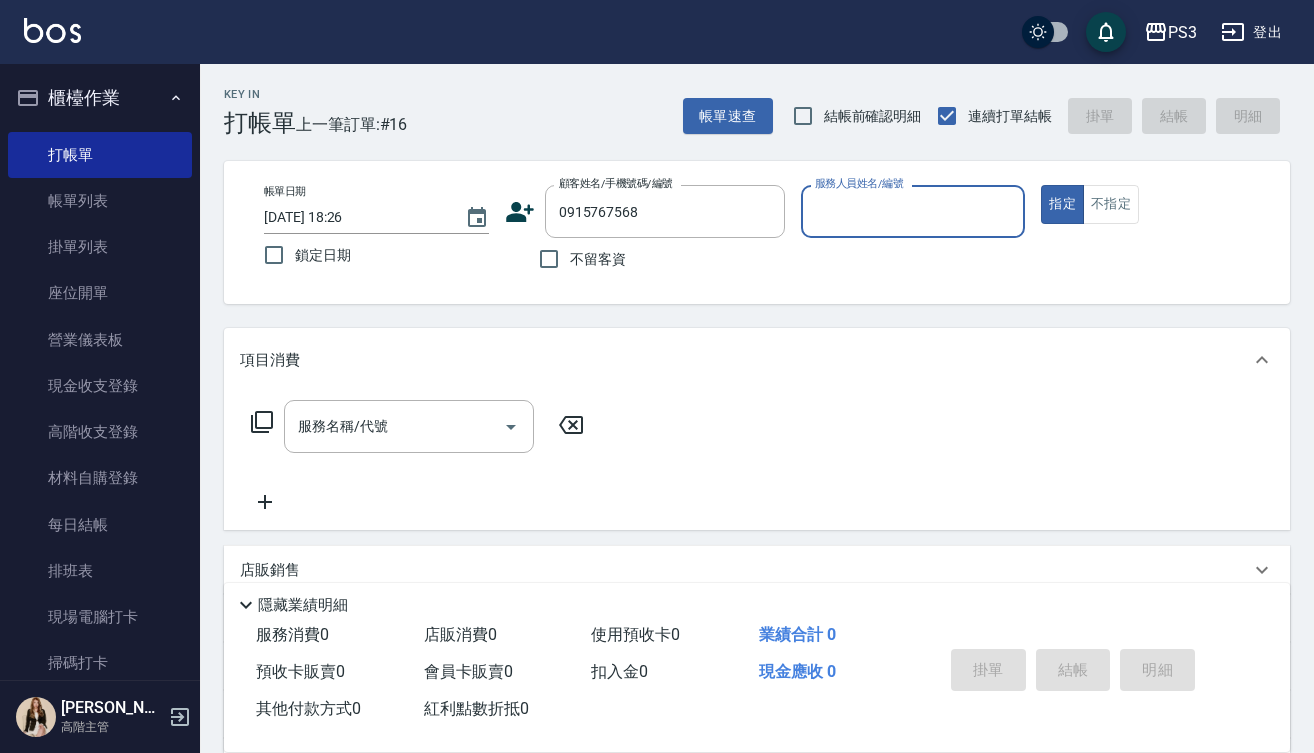 type on "0915767568" 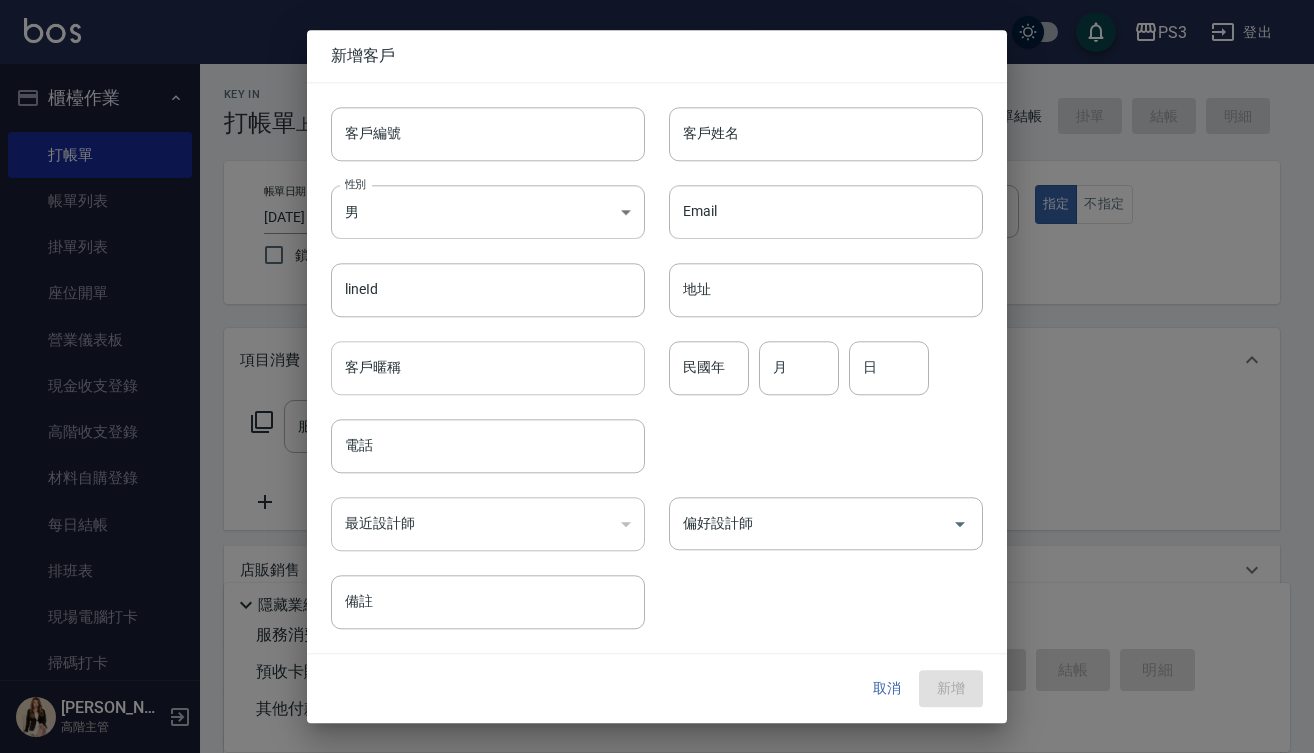 type on "0915767568" 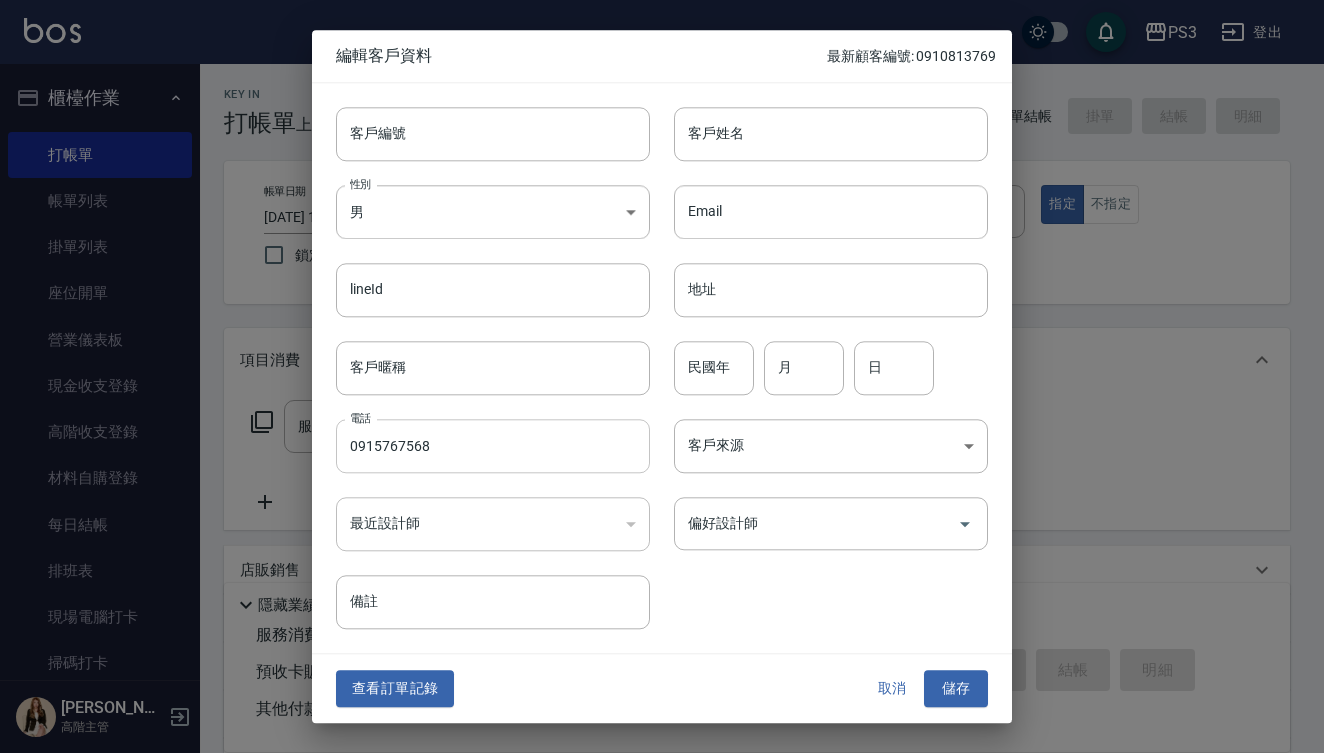 click on "0915767568" at bounding box center [493, 446] 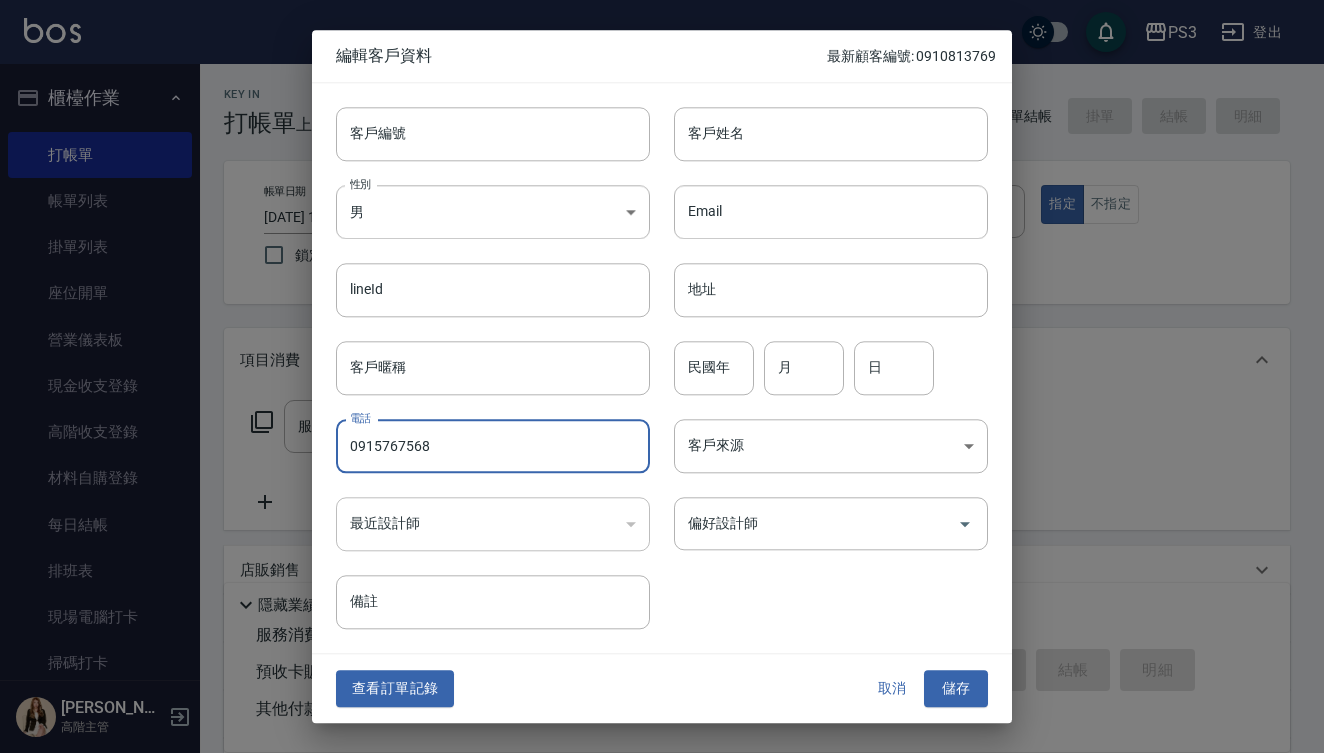 click on "0915767568" at bounding box center [493, 446] 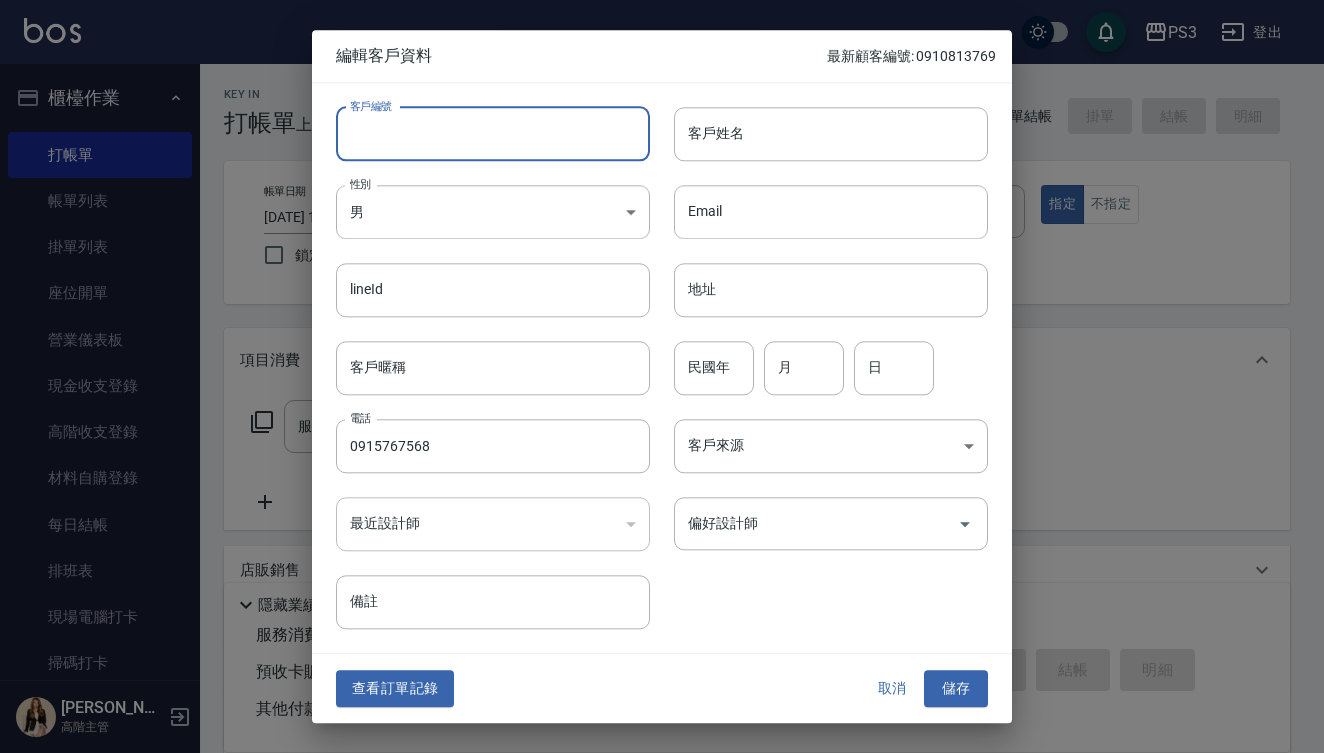 click on "客戶編號" at bounding box center [493, 134] 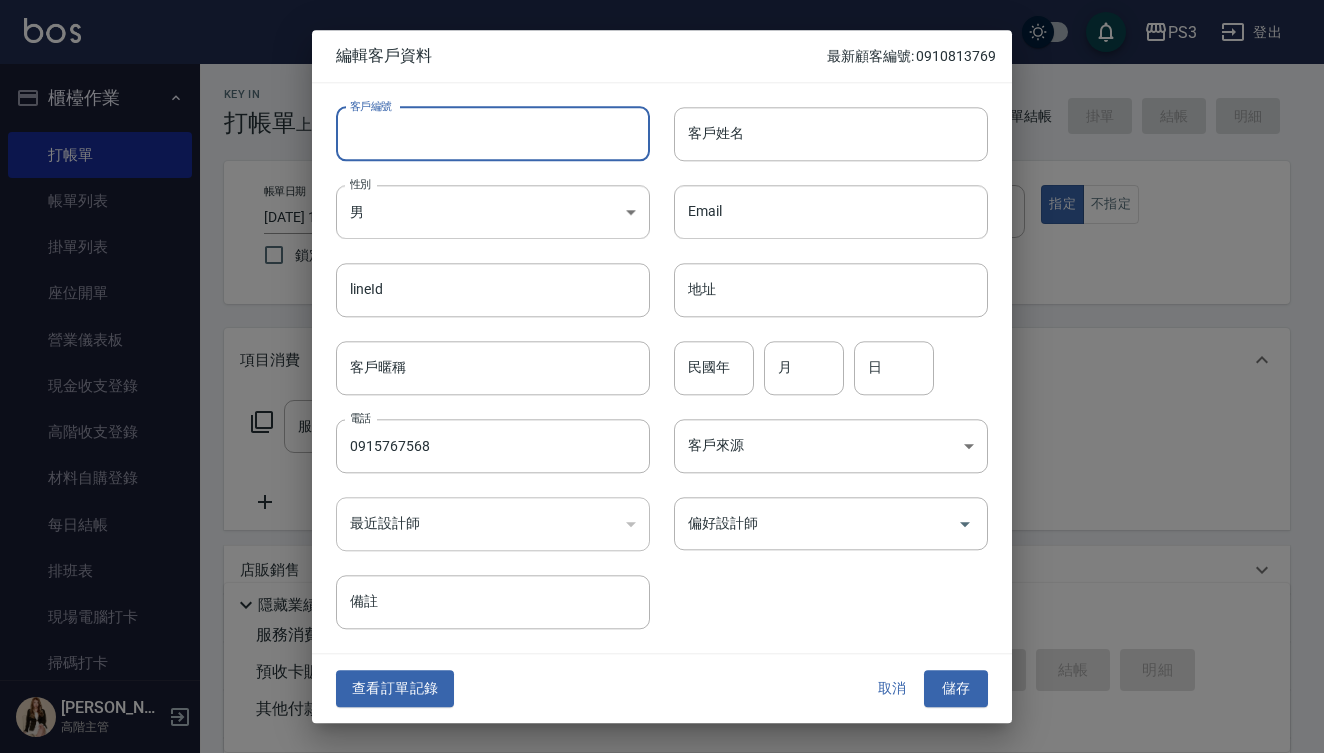 paste on "0915767568" 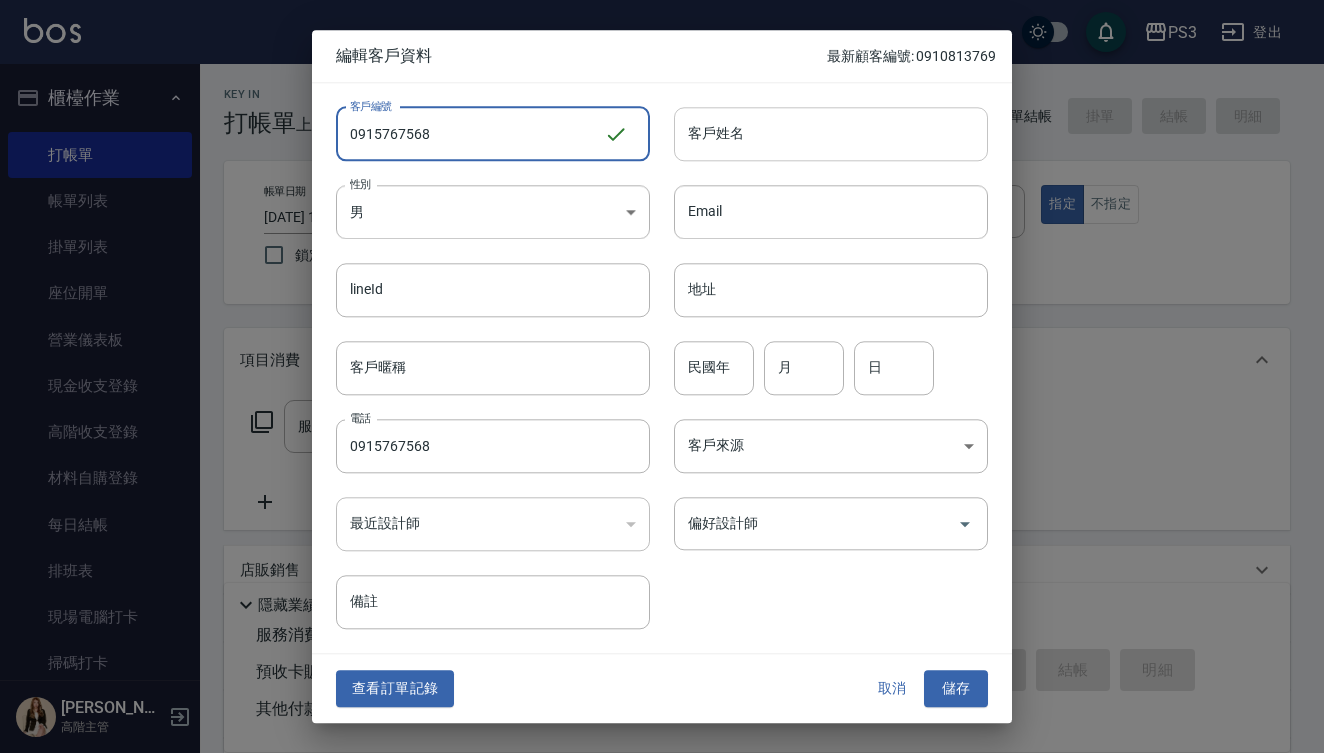 type on "0915767568" 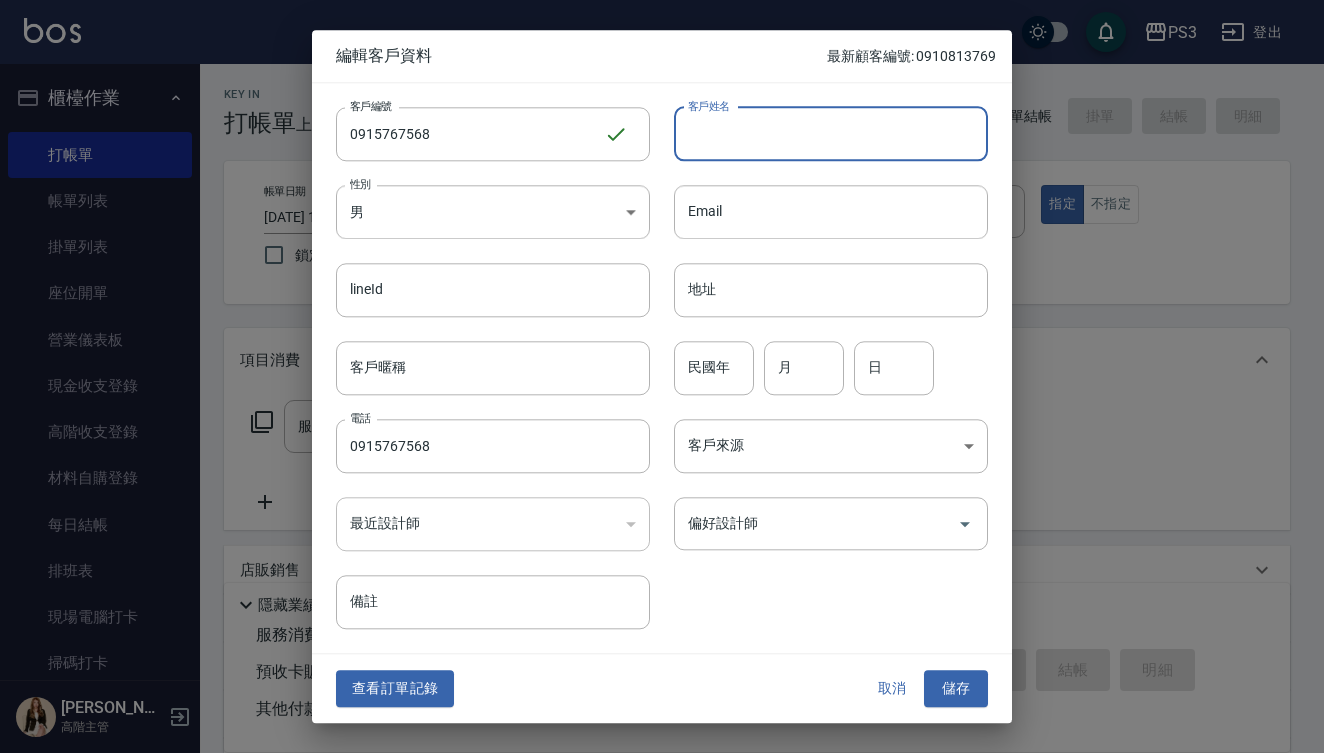 click on "客戶姓名" at bounding box center (831, 134) 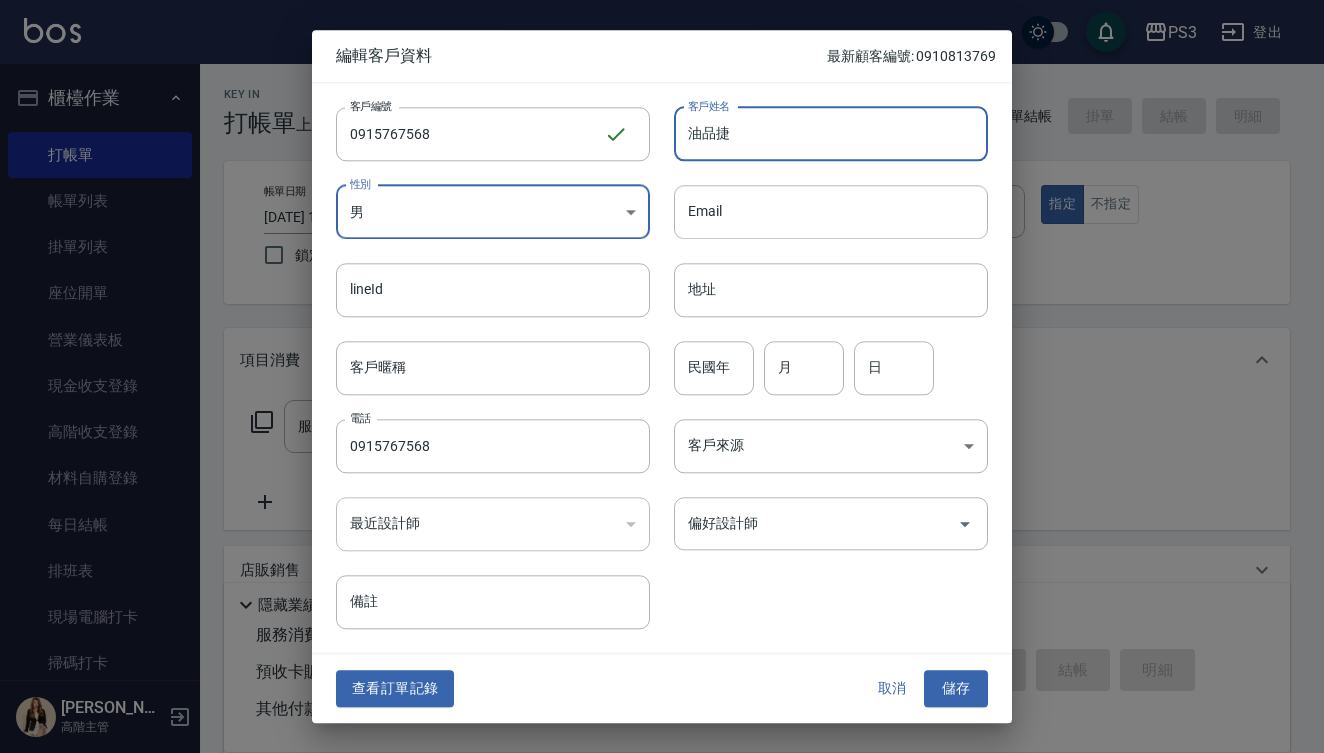 click on "油品捷" at bounding box center [831, 134] 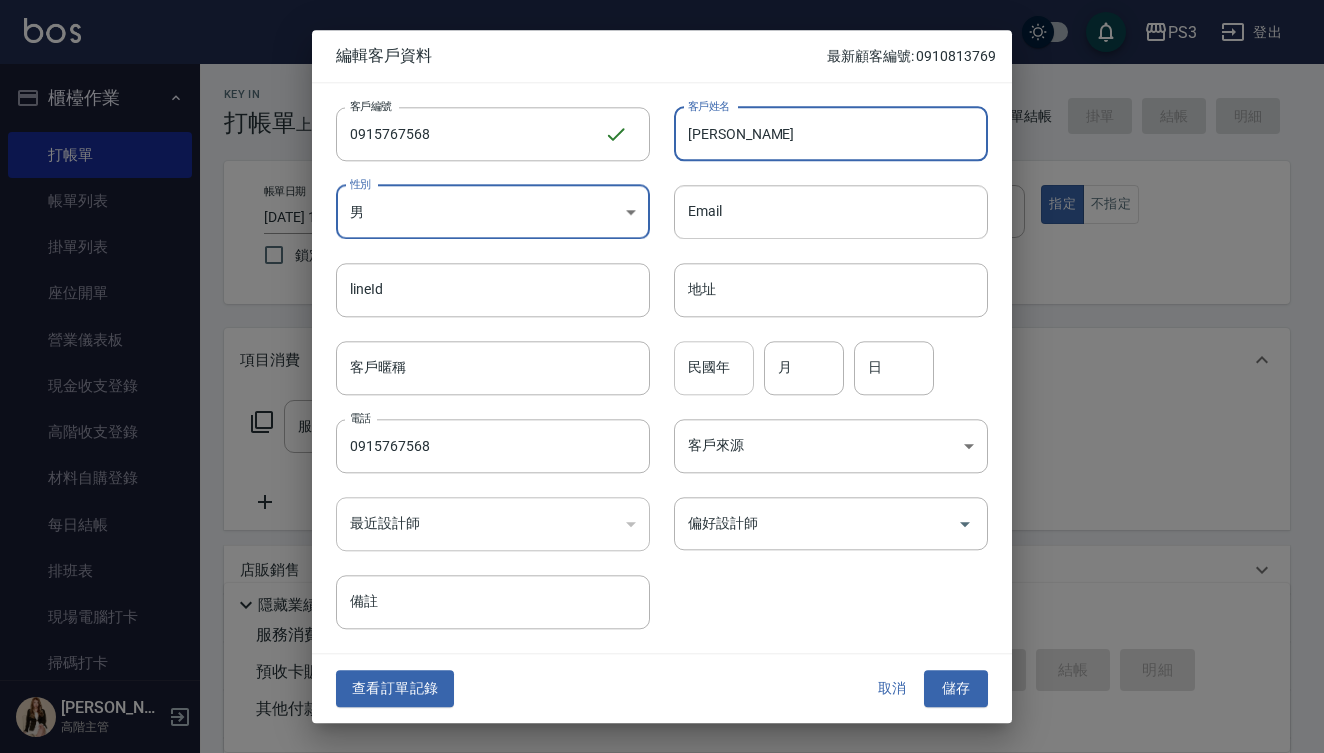 type on "尤品捷" 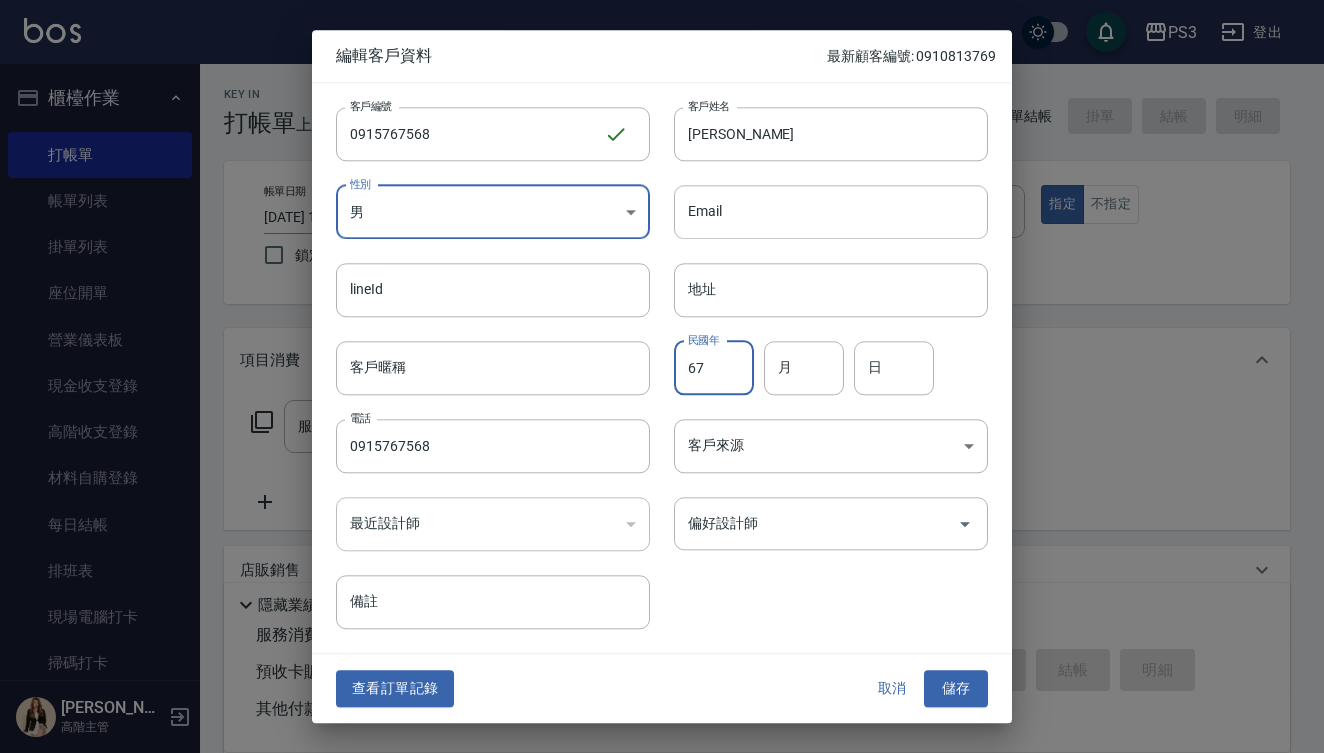 type on "67" 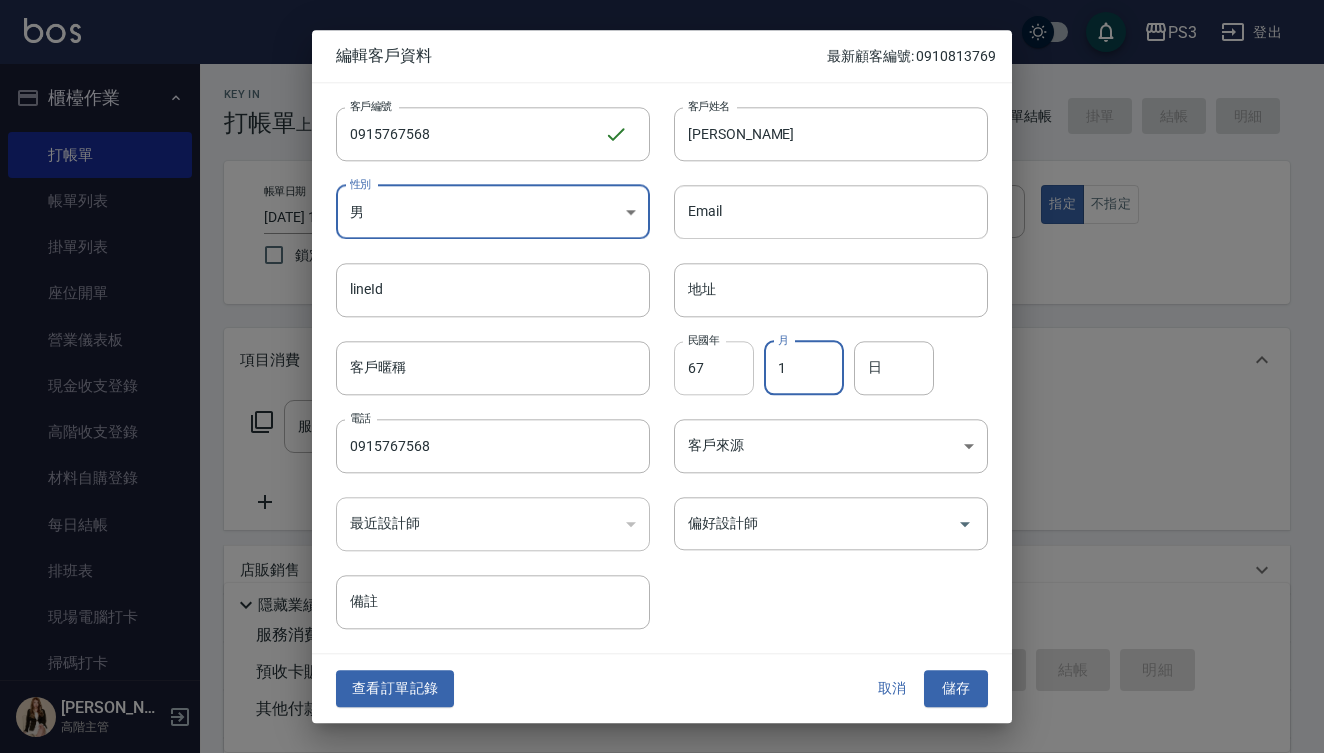 type on "1" 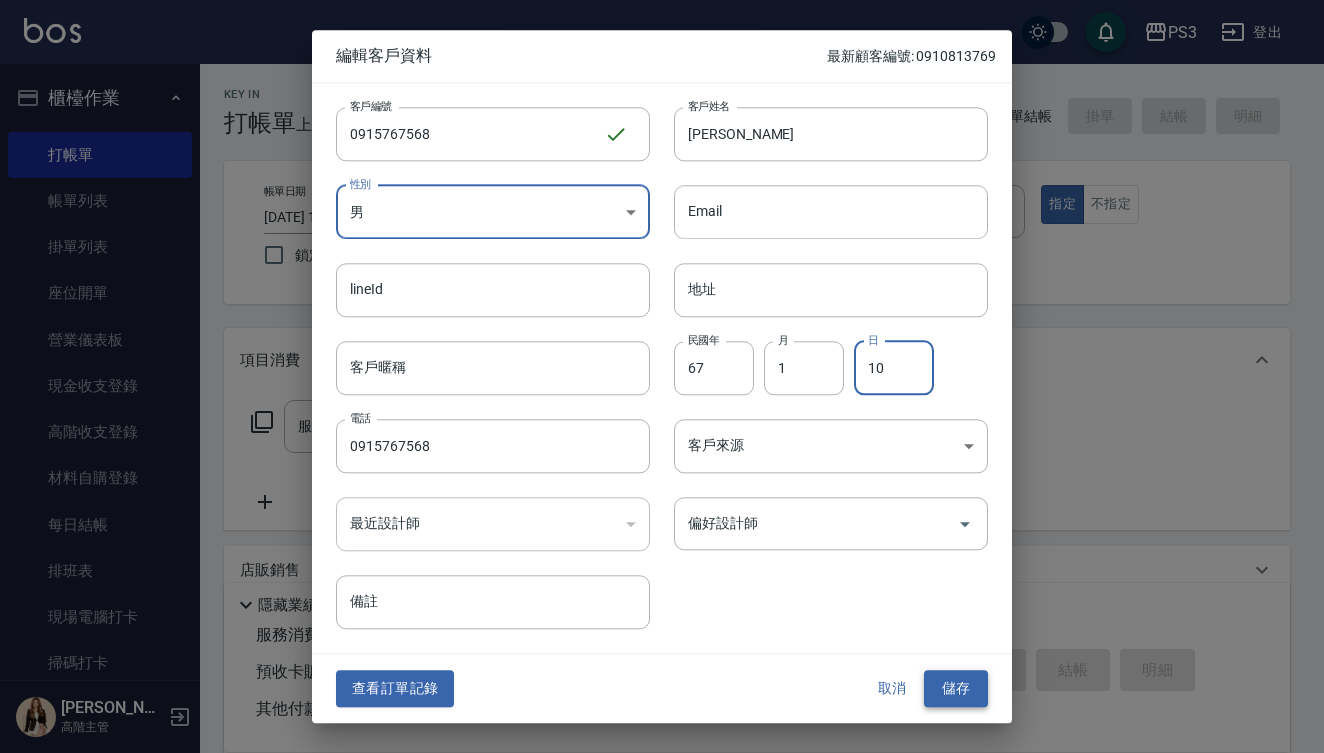 type on "10" 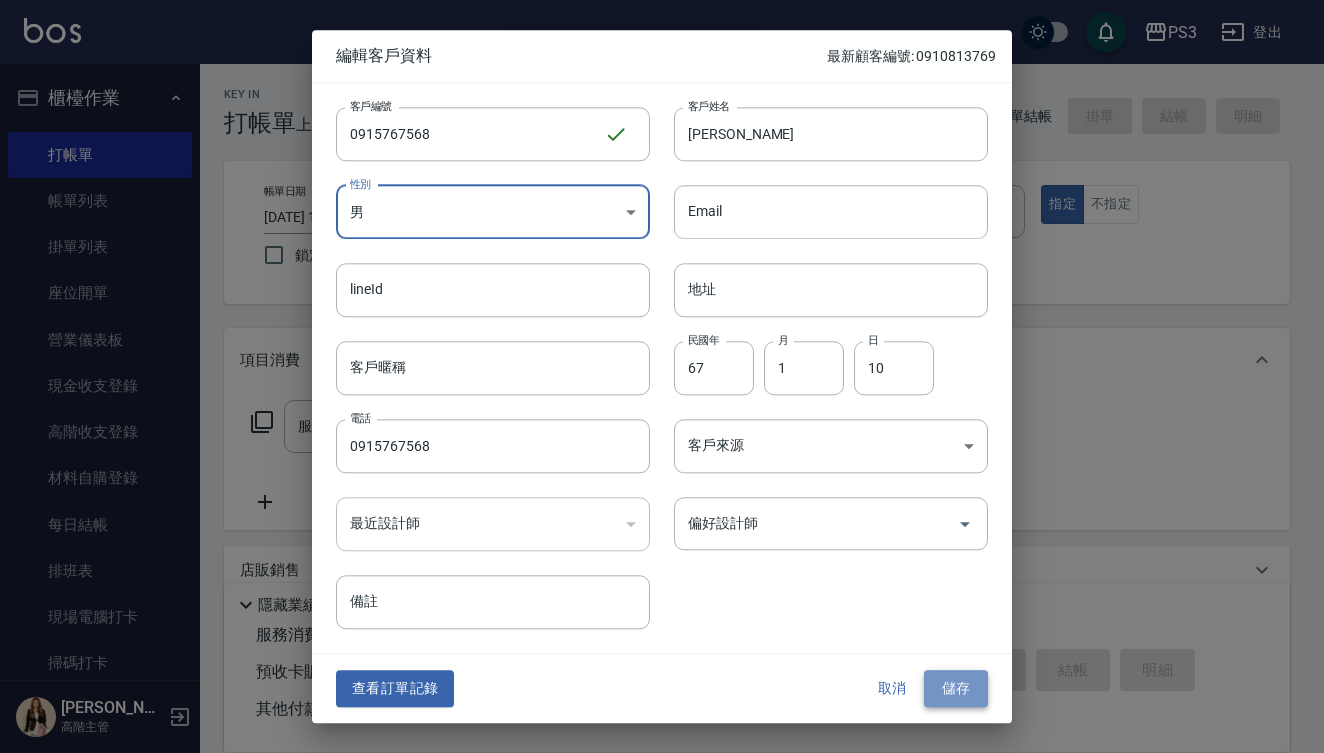 click on "儲存" at bounding box center [956, 689] 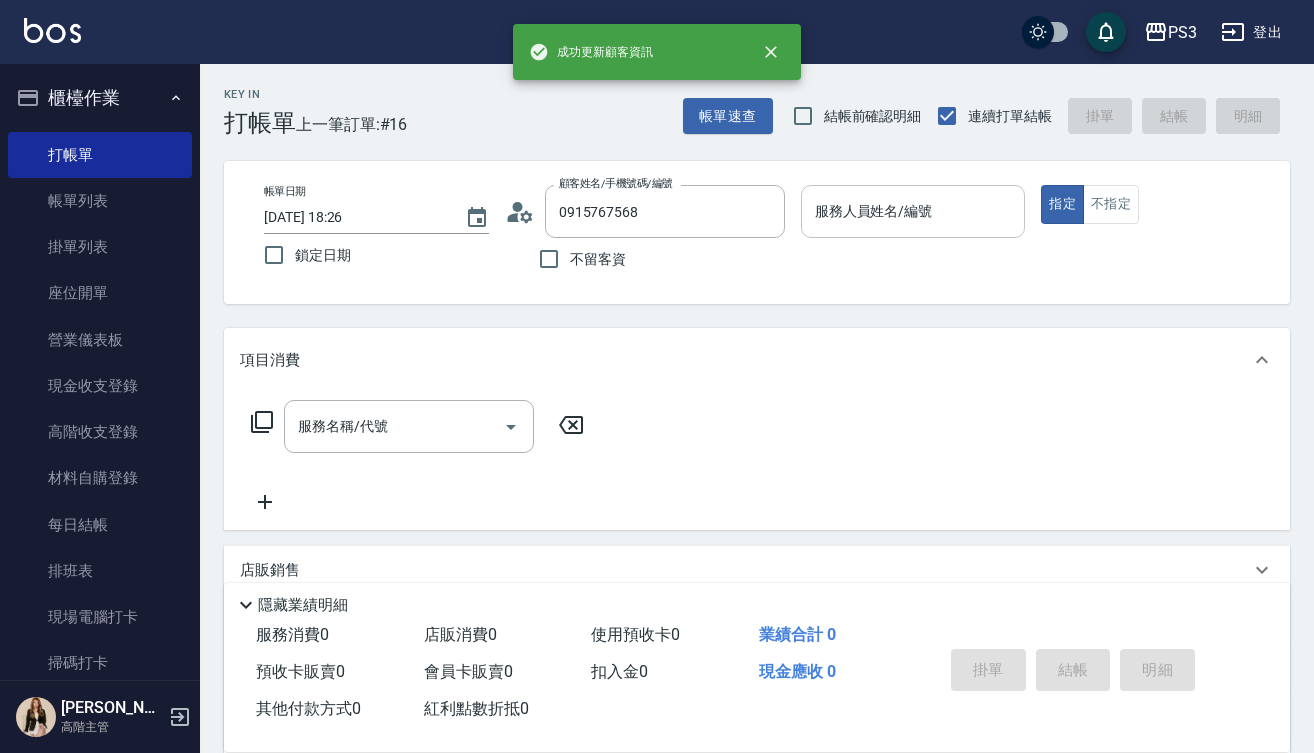 click on "服務人員姓名/編號" at bounding box center (913, 211) 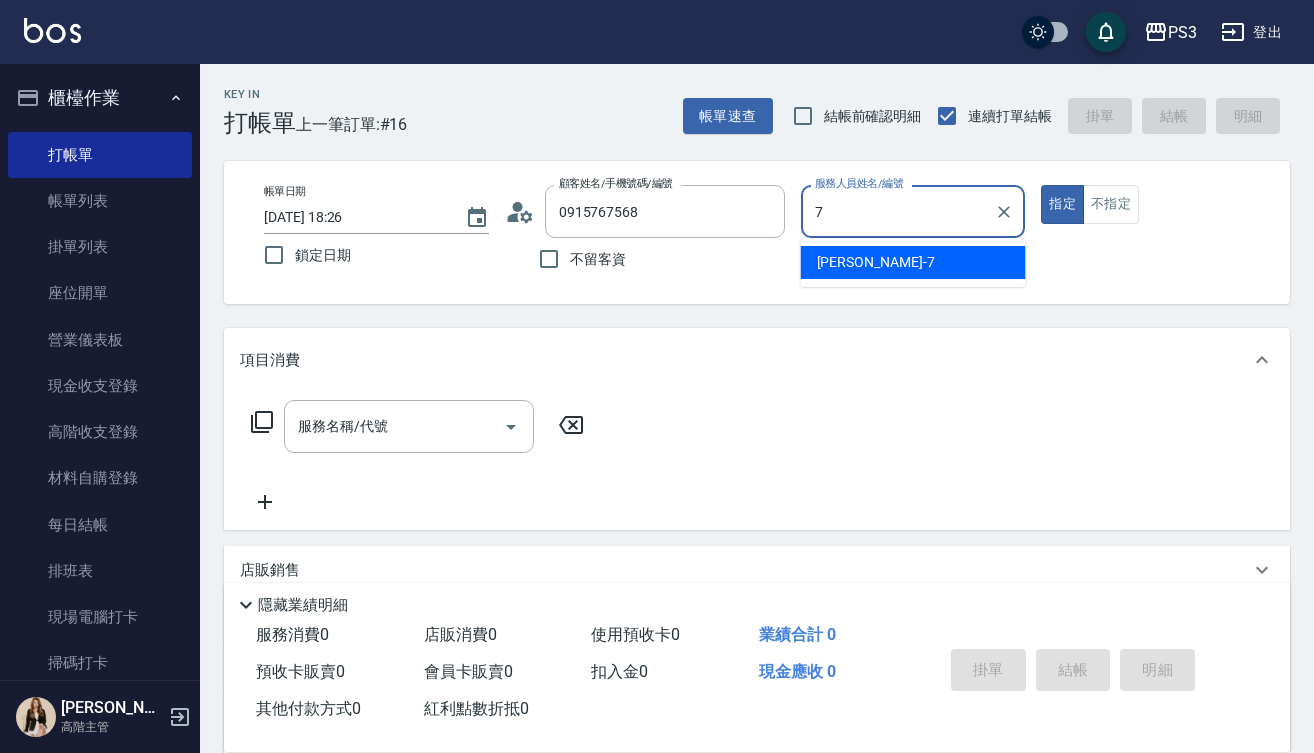 type on "[PERSON_NAME]-7" 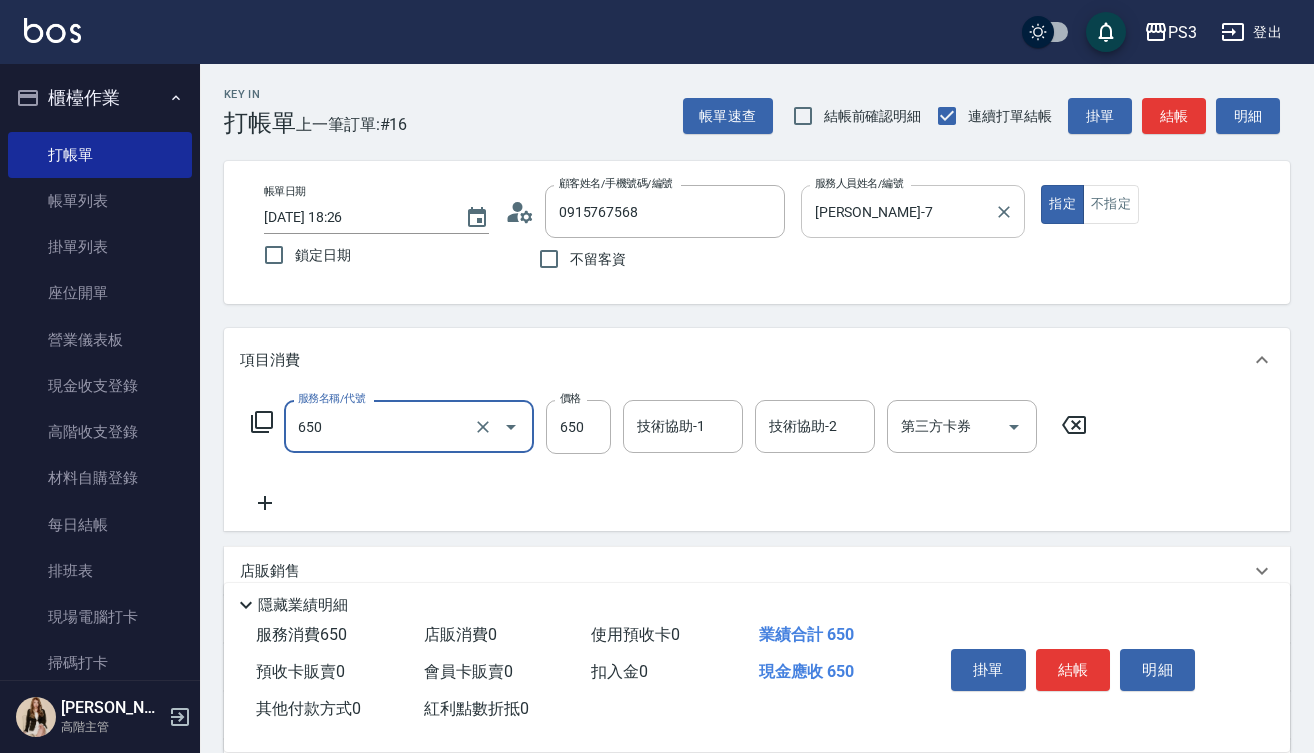 type on "髮質修復洗(650)" 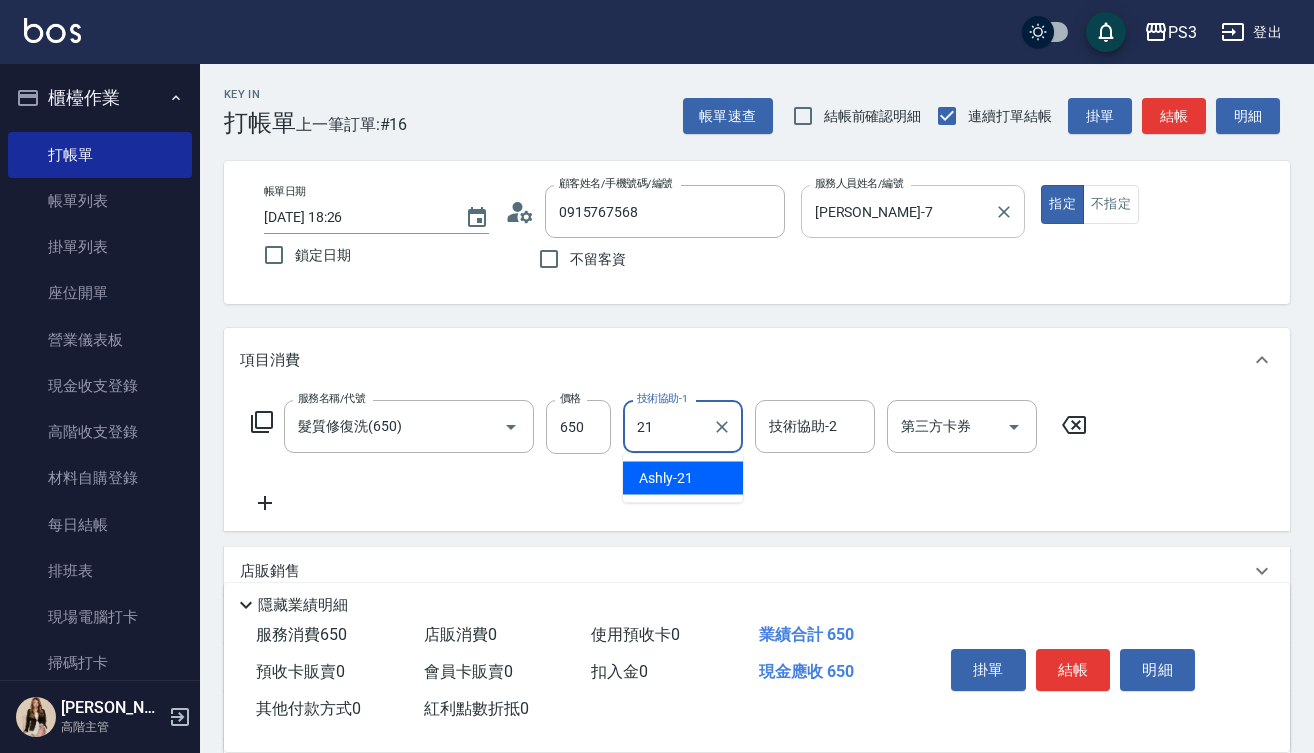 type on "Ashly-21" 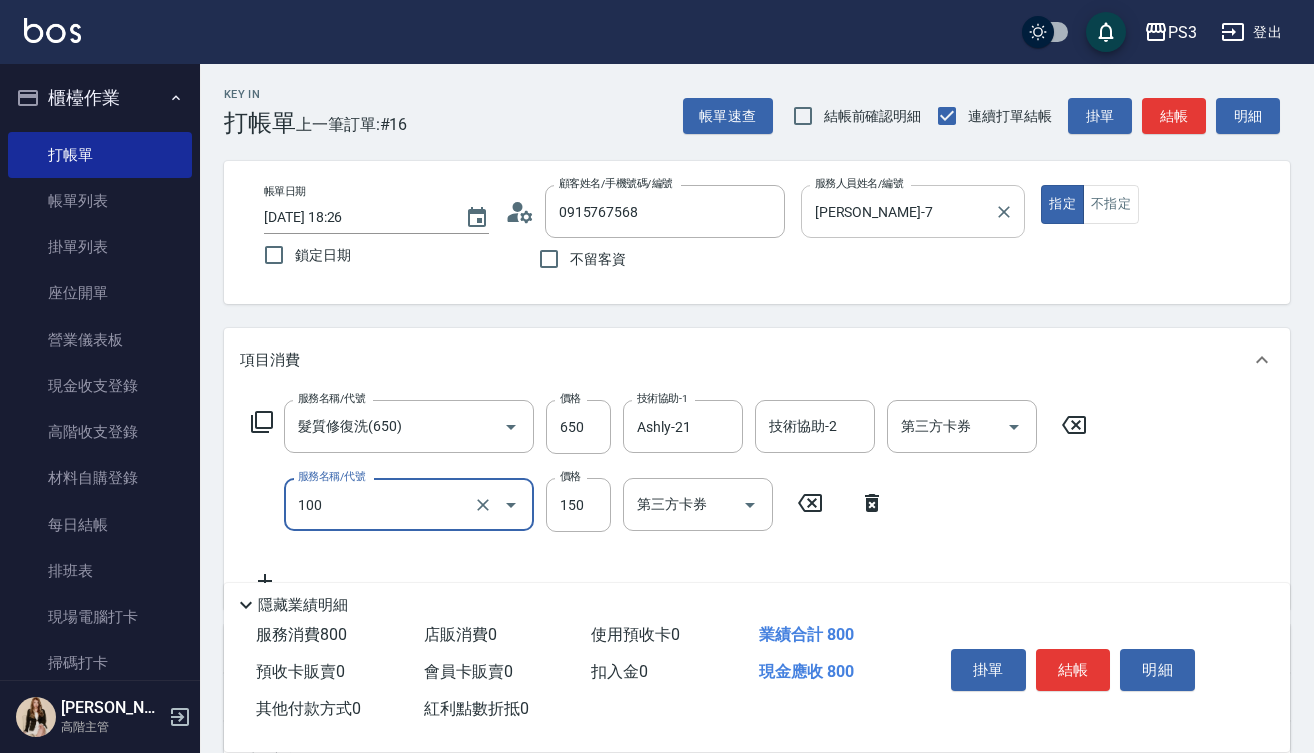 type on "修瀏海(100)" 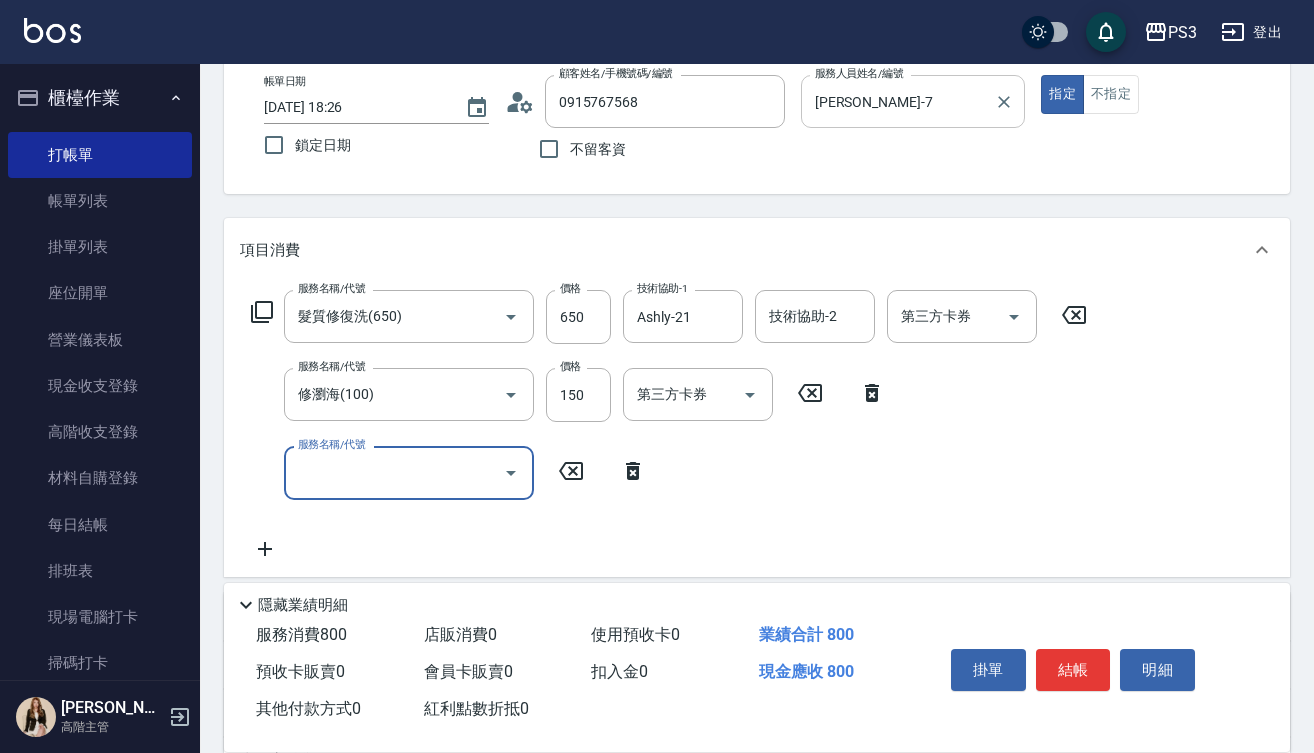 scroll, scrollTop: 116, scrollLeft: 0, axis: vertical 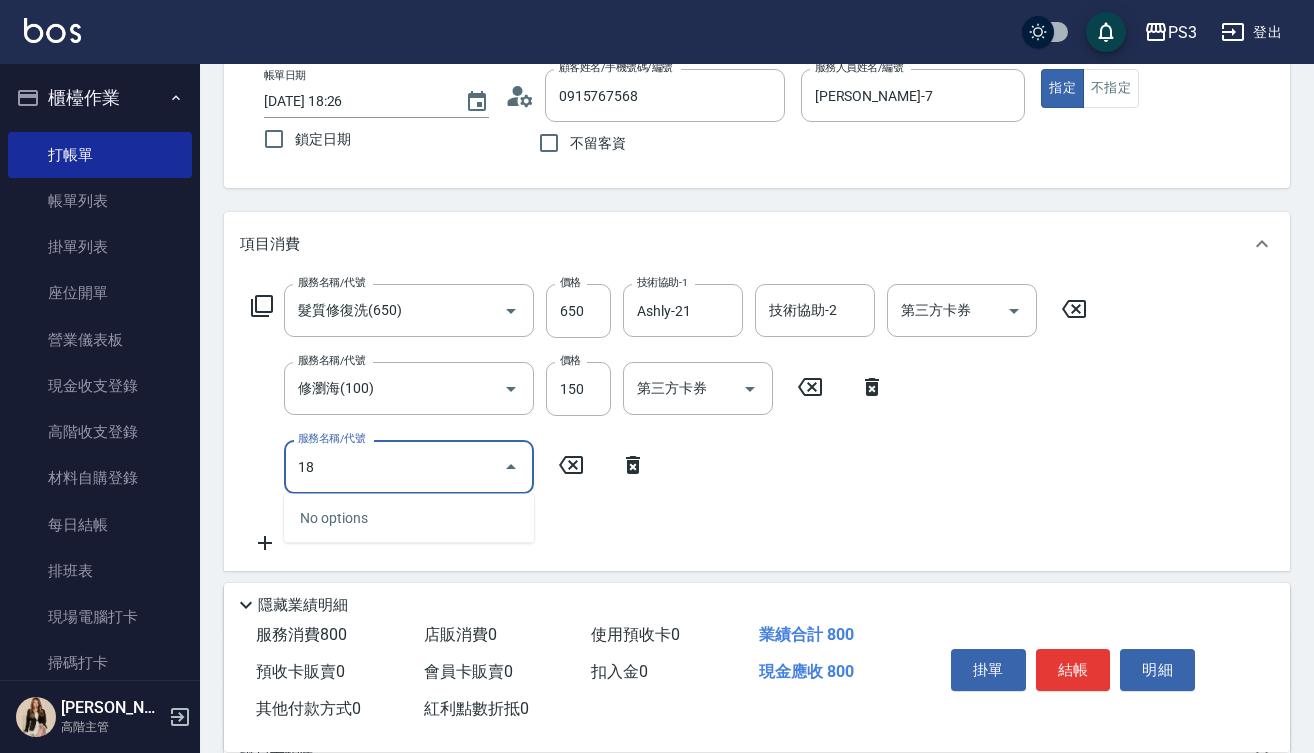 type on "1" 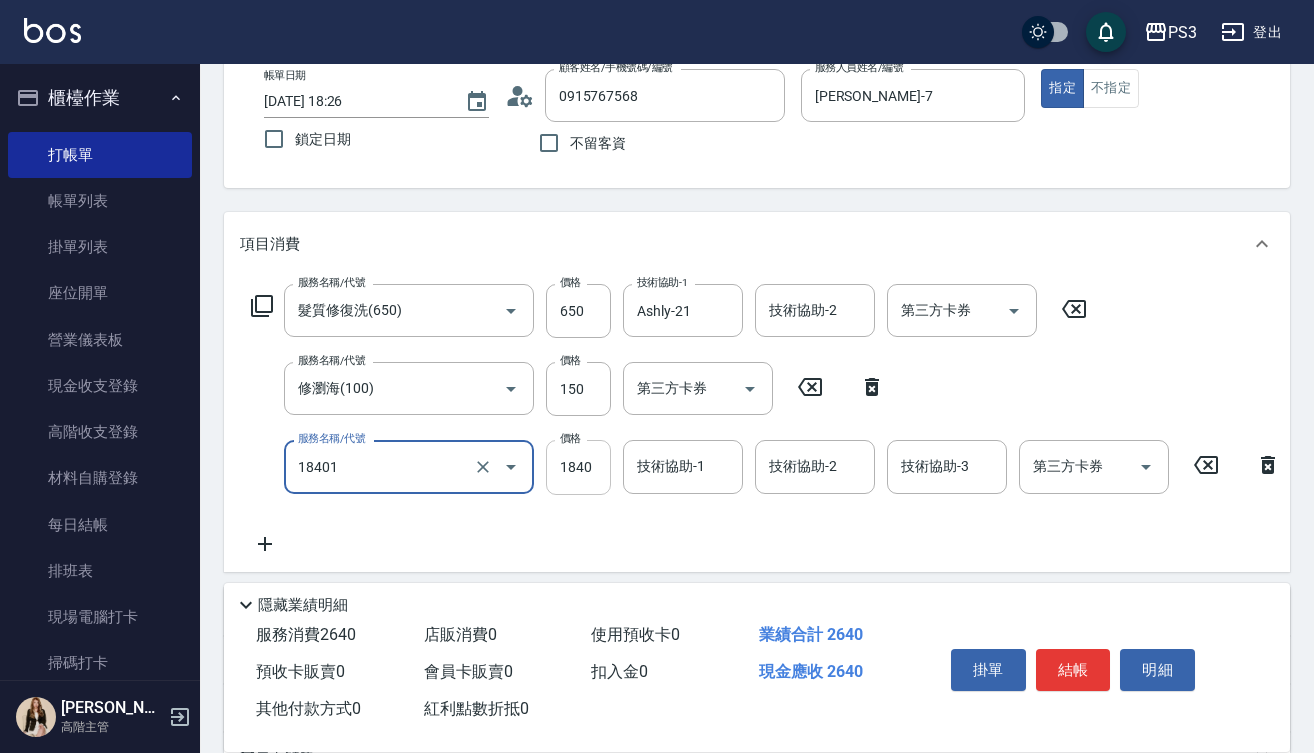 type on "L燙(18401)" 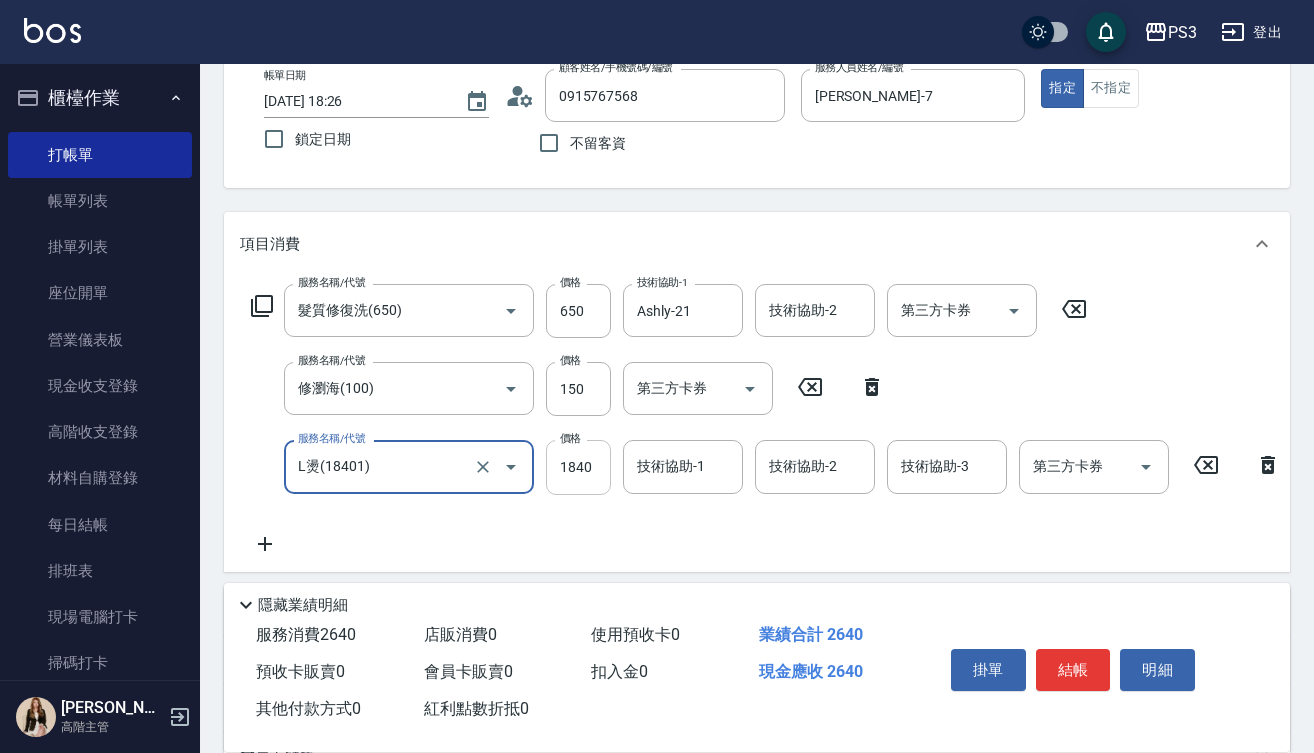 click on "1840" at bounding box center [578, 467] 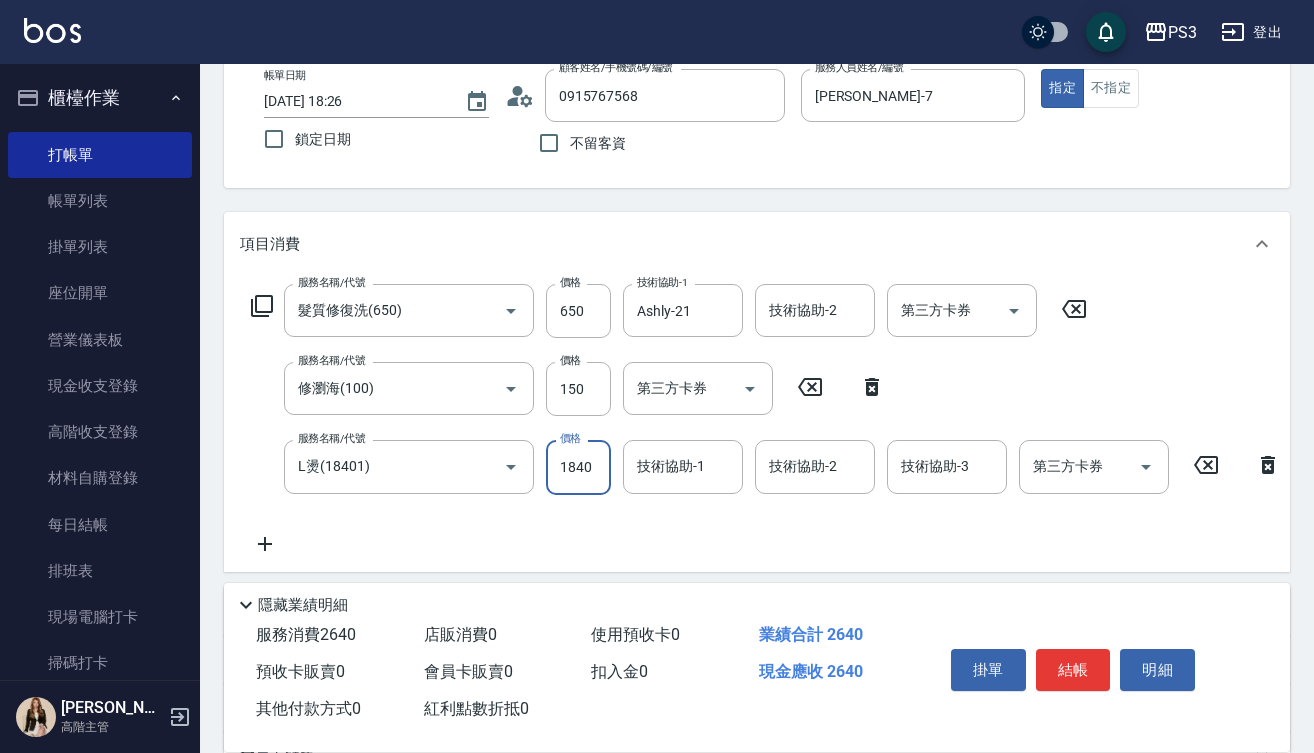 click on "1840" at bounding box center (578, 467) 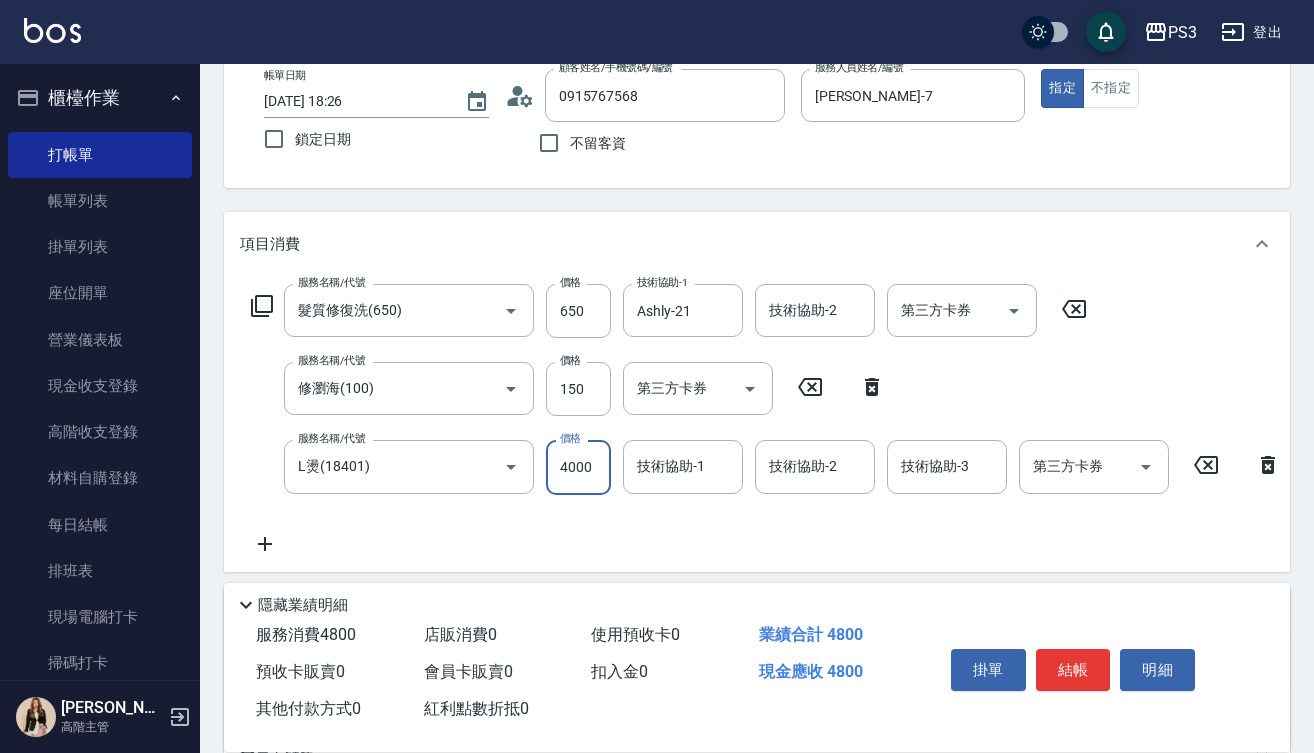 type on "4000" 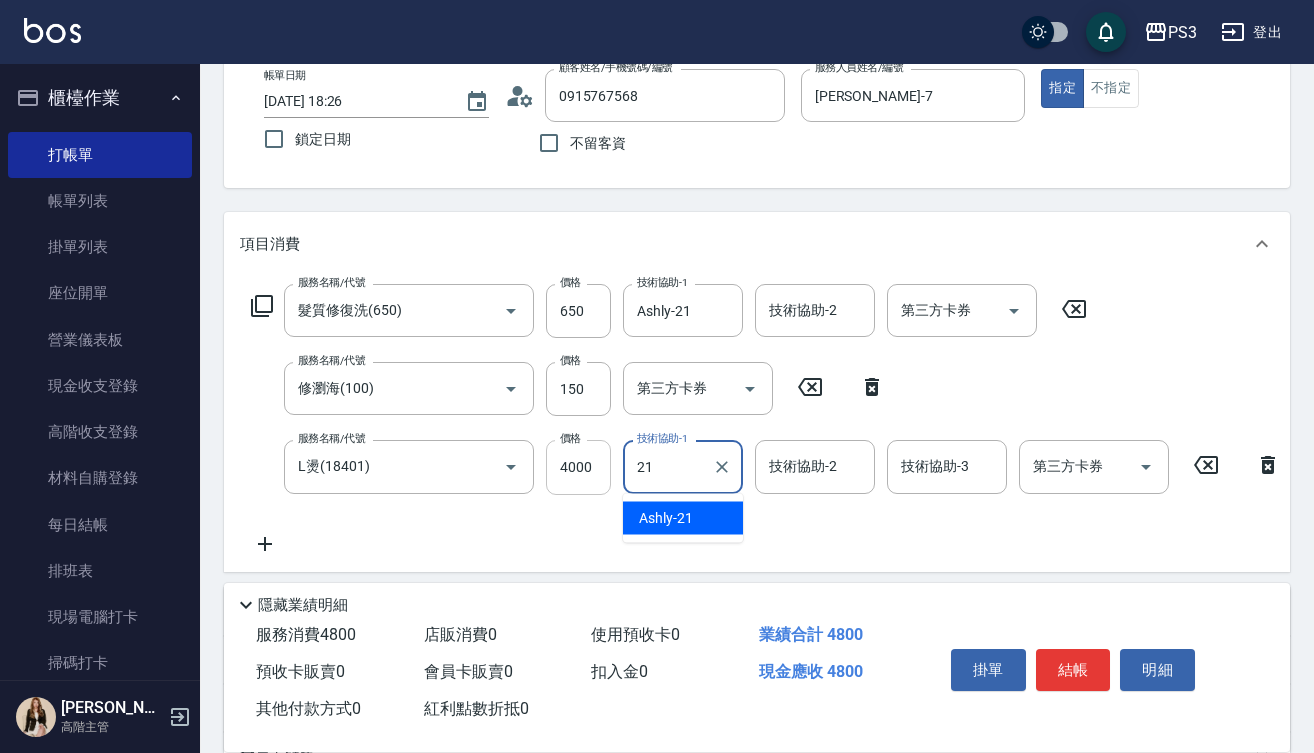 type on "Ashly-21" 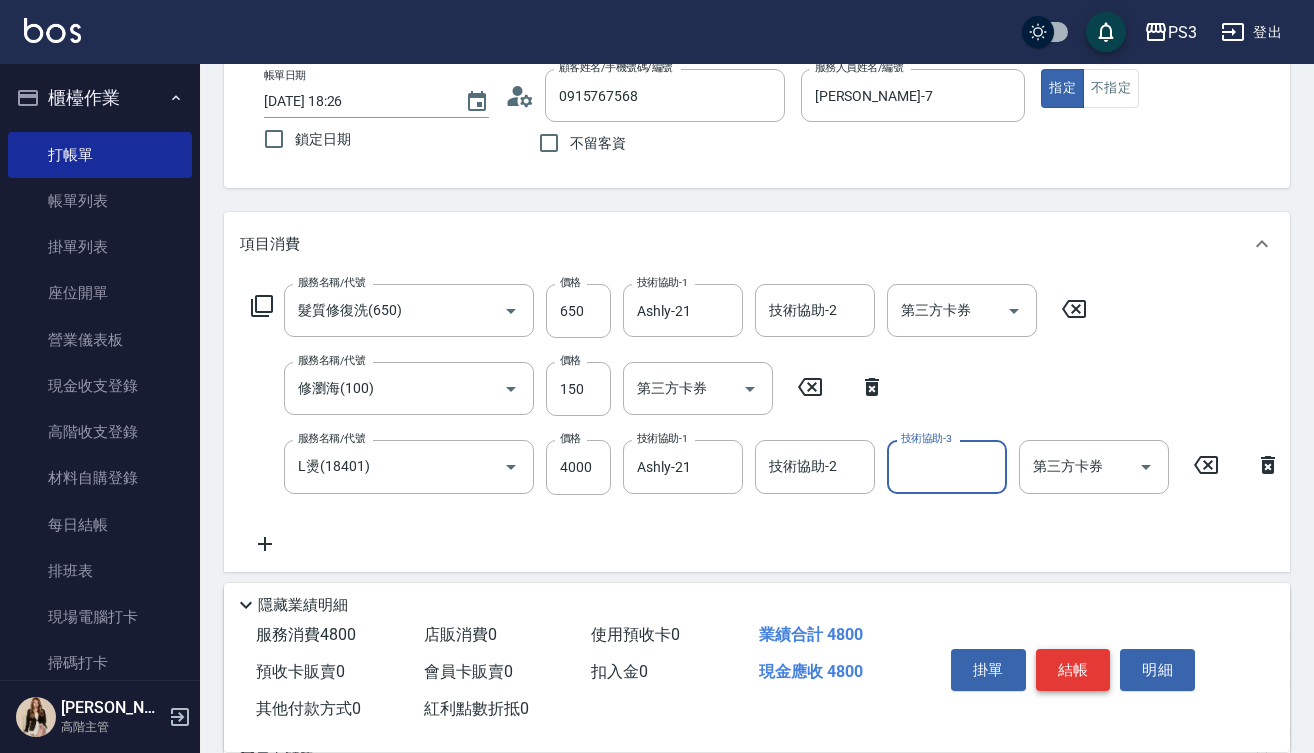 click on "結帳" at bounding box center [1073, 670] 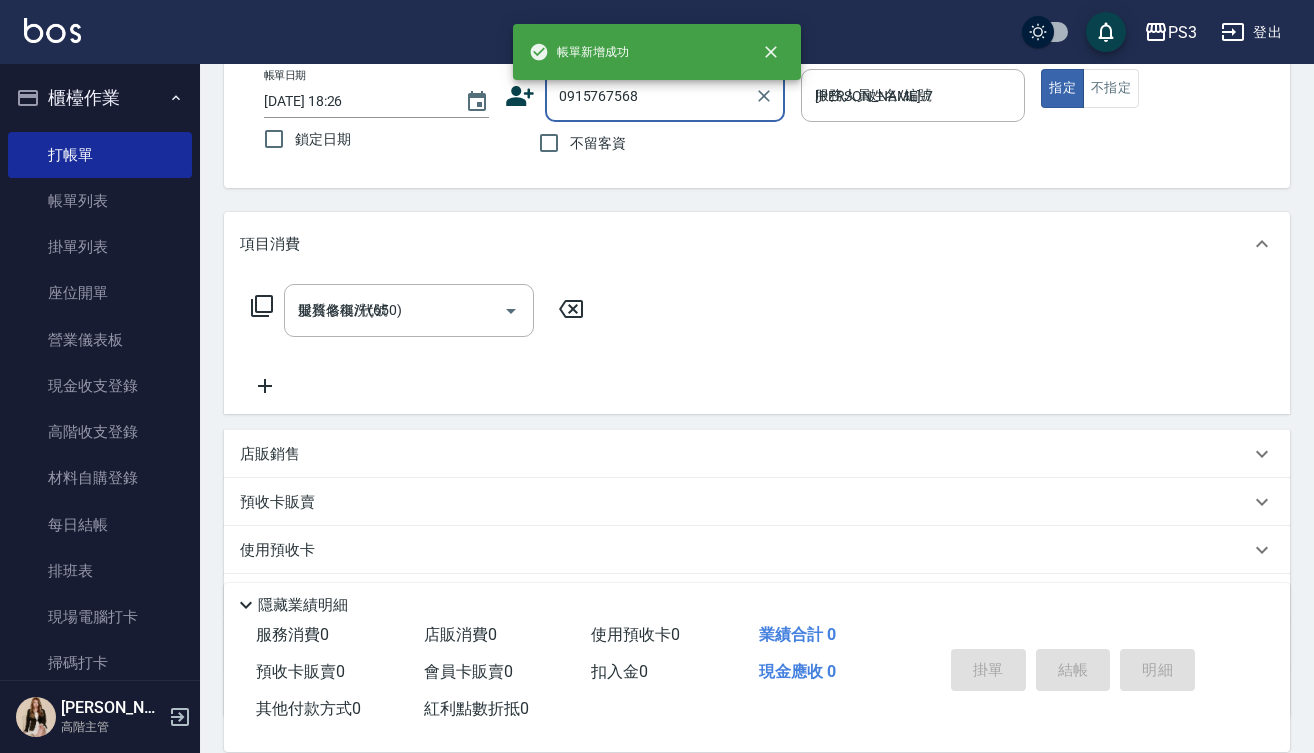 type on "2025/07/12 18:28" 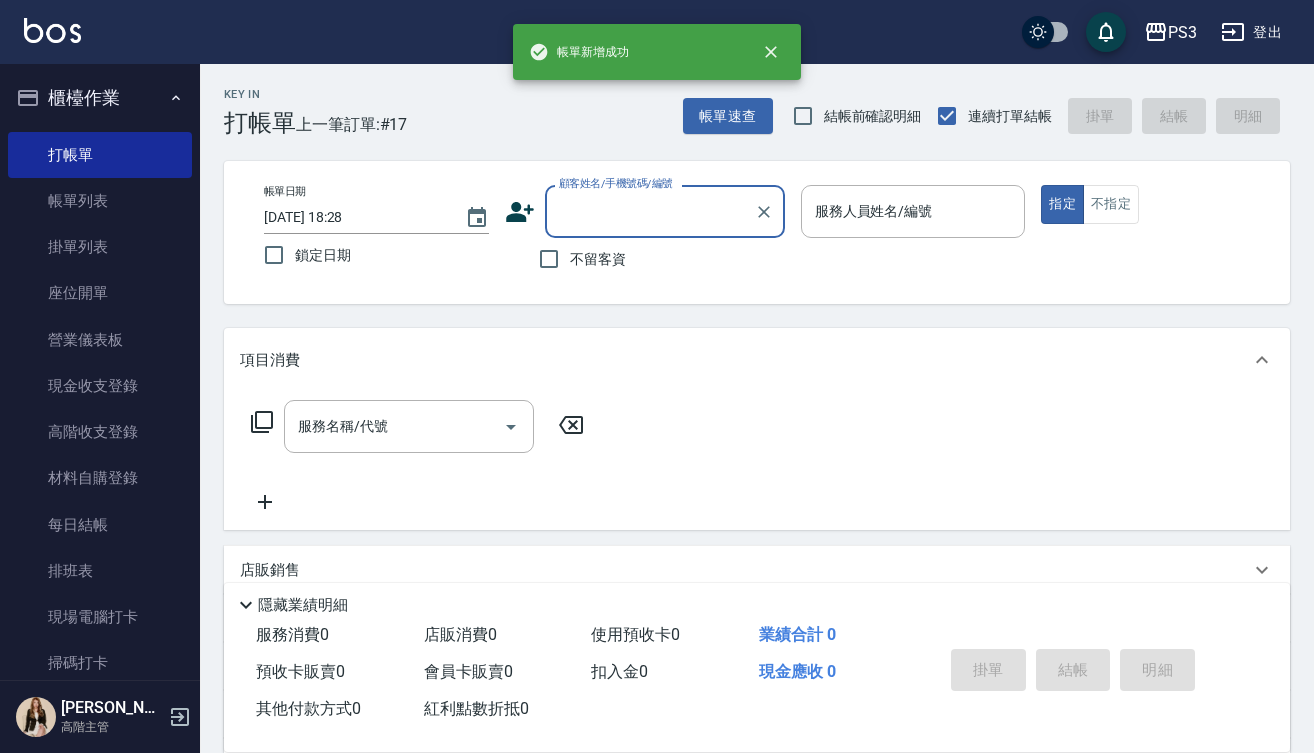 scroll, scrollTop: 0, scrollLeft: 0, axis: both 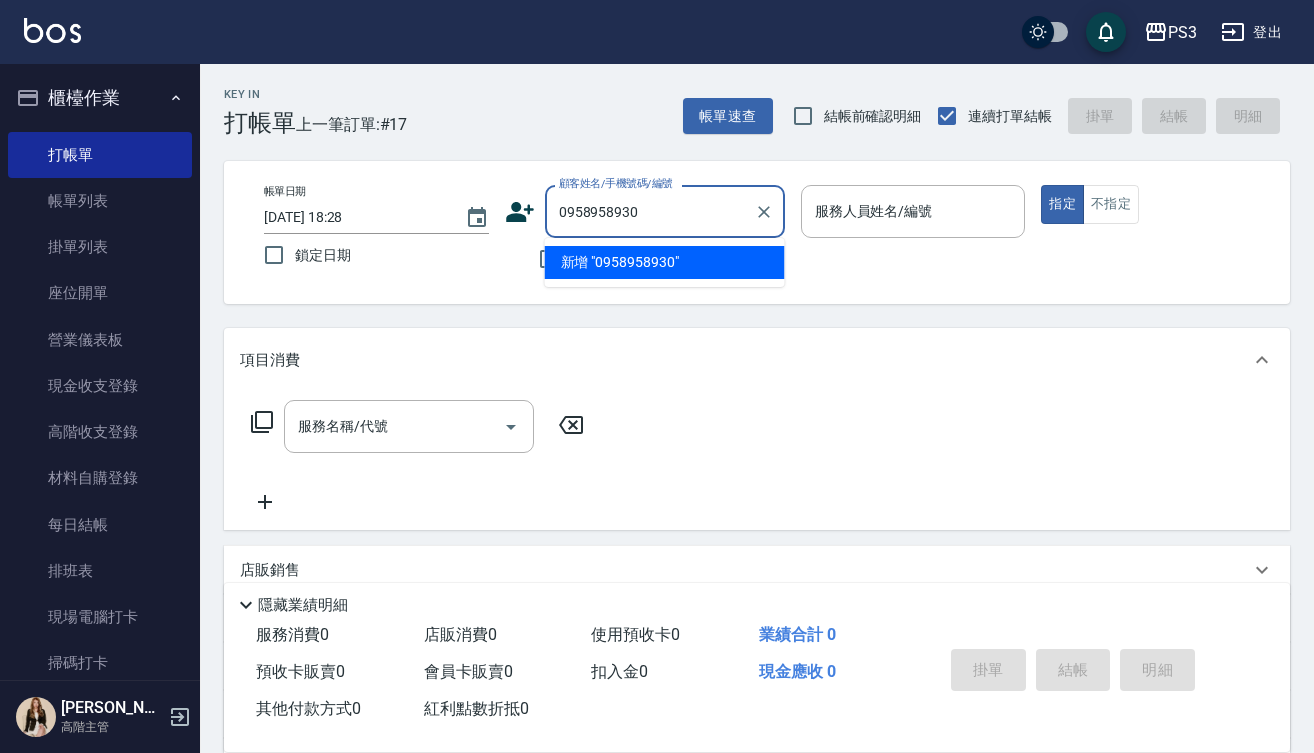 type on "0958958930" 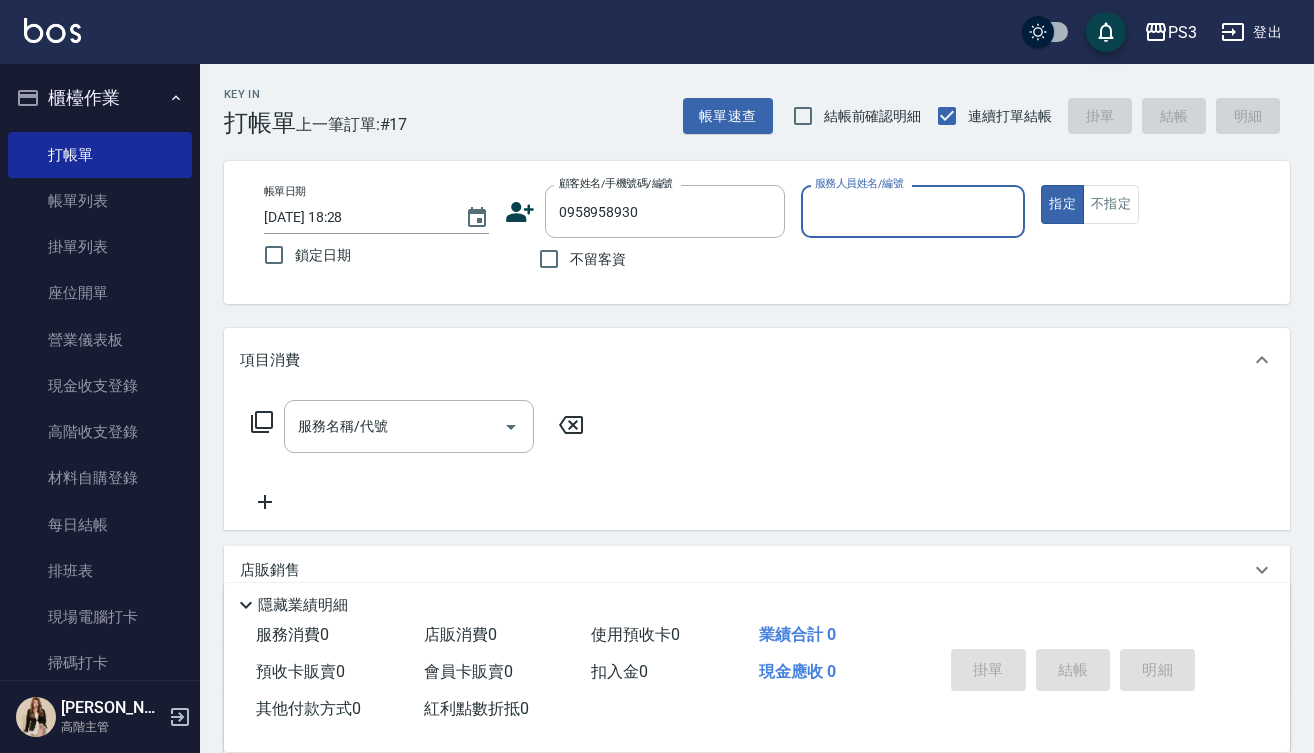 click 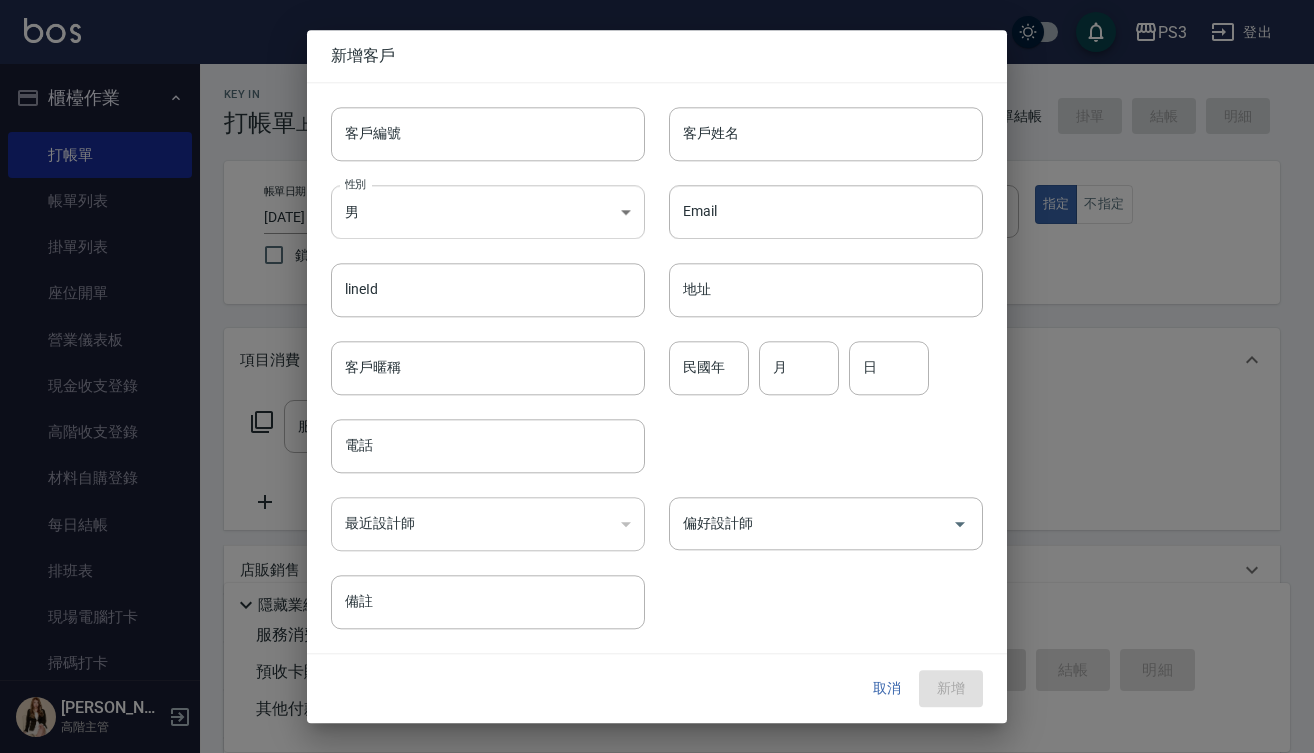 type on "0958958930" 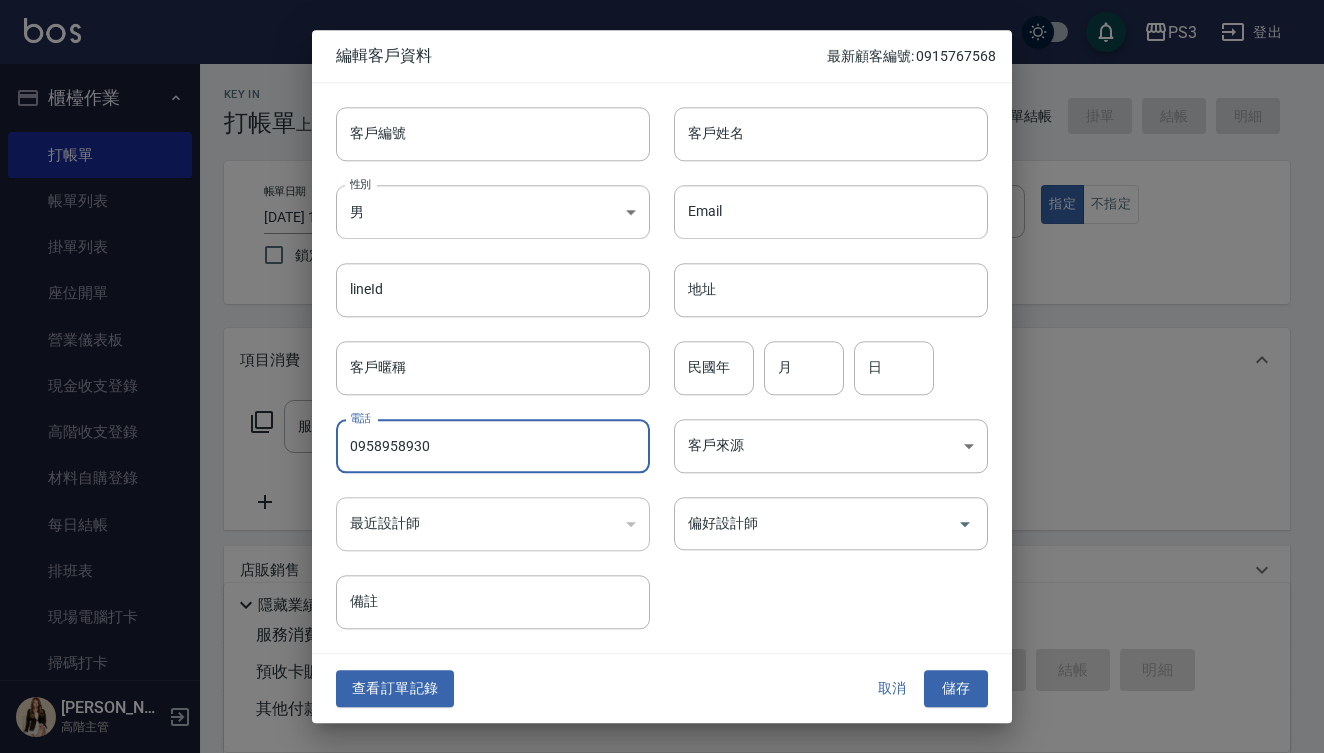 click on "0958958930" at bounding box center (493, 446) 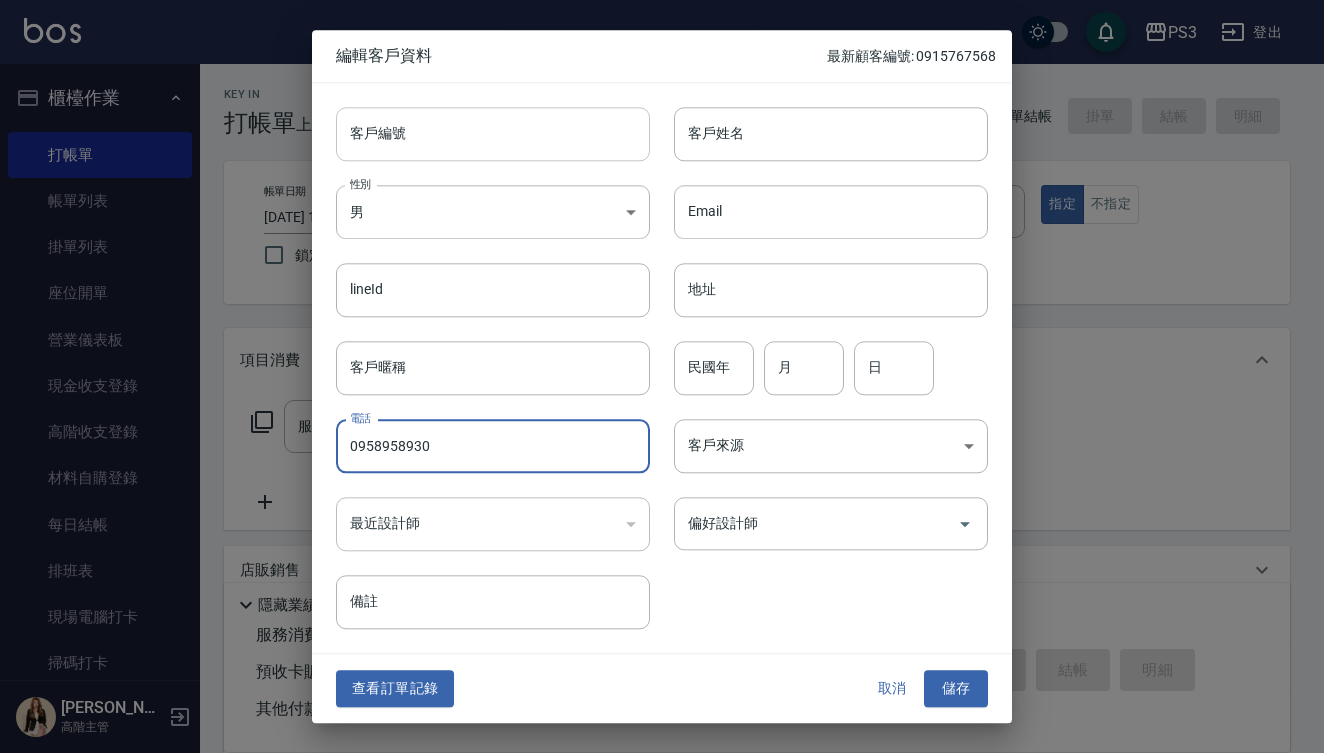 click on "客戶編號" at bounding box center [493, 134] 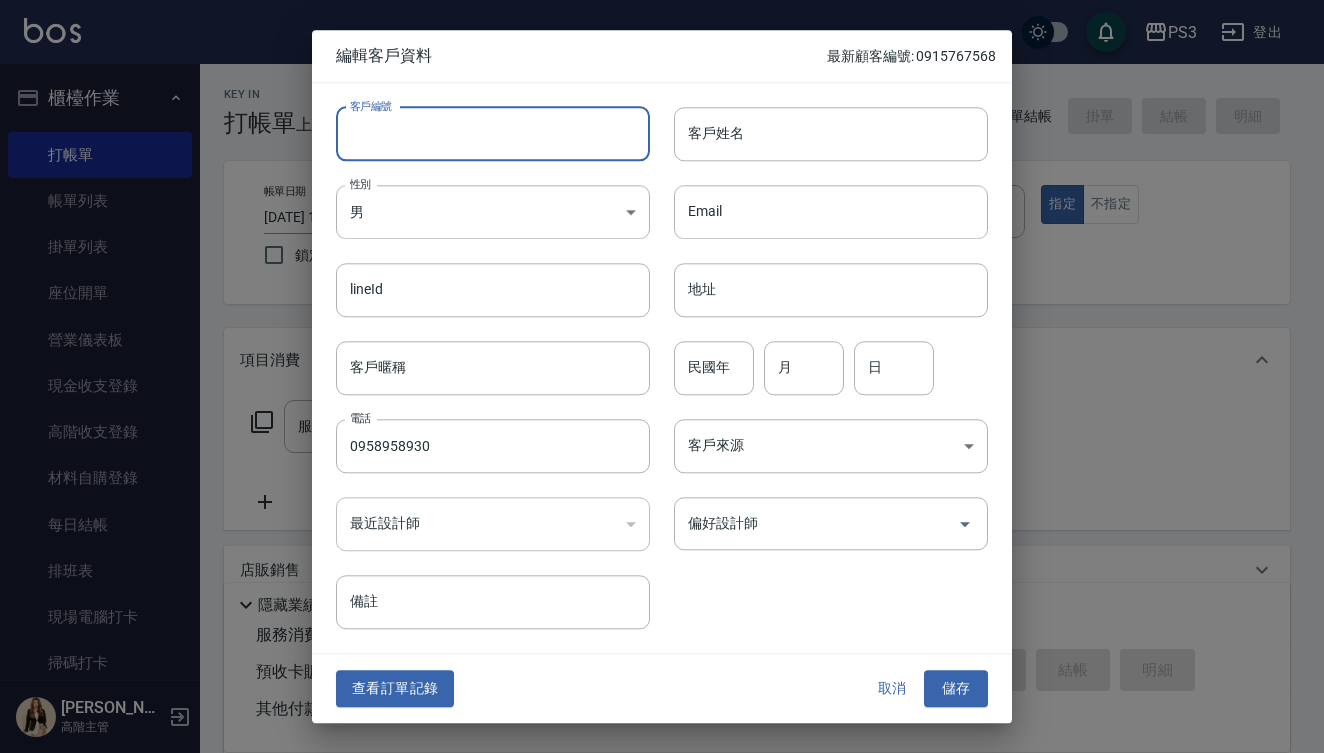 click on "客戶編號" at bounding box center [493, 134] 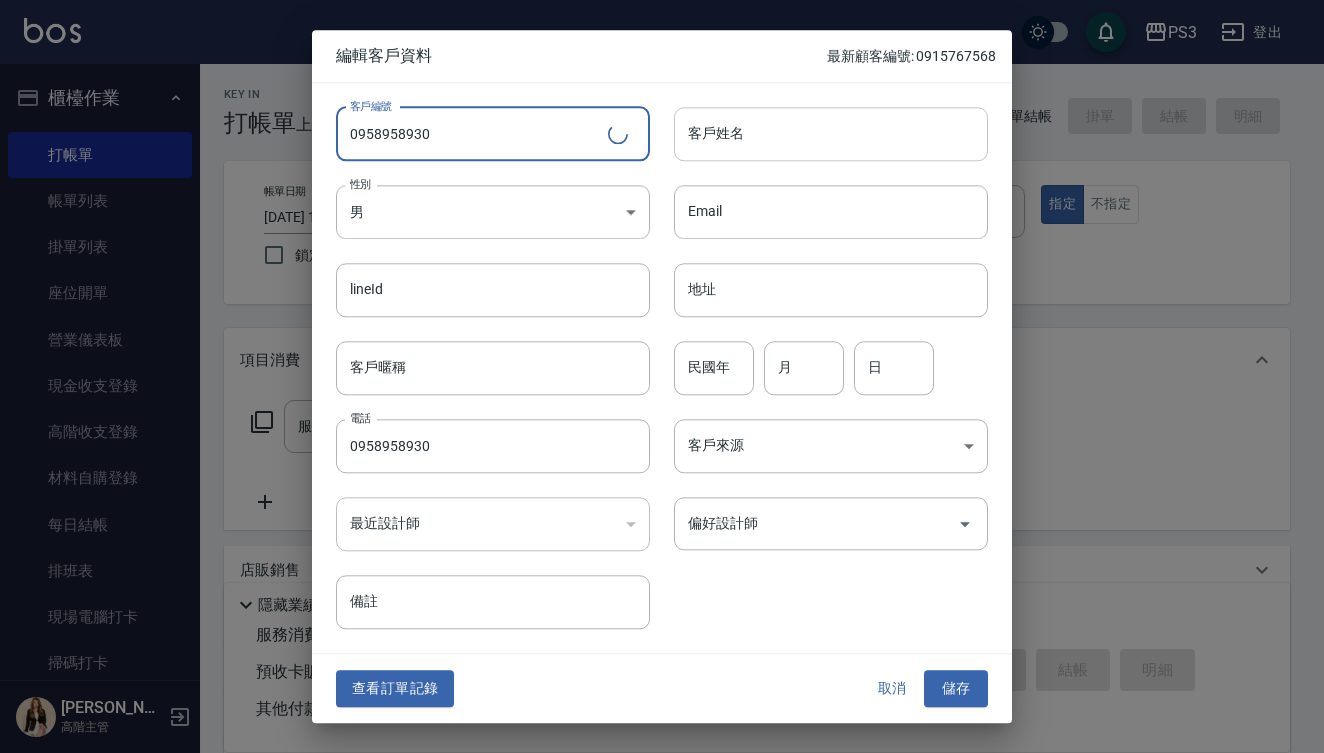 type on "0958958930" 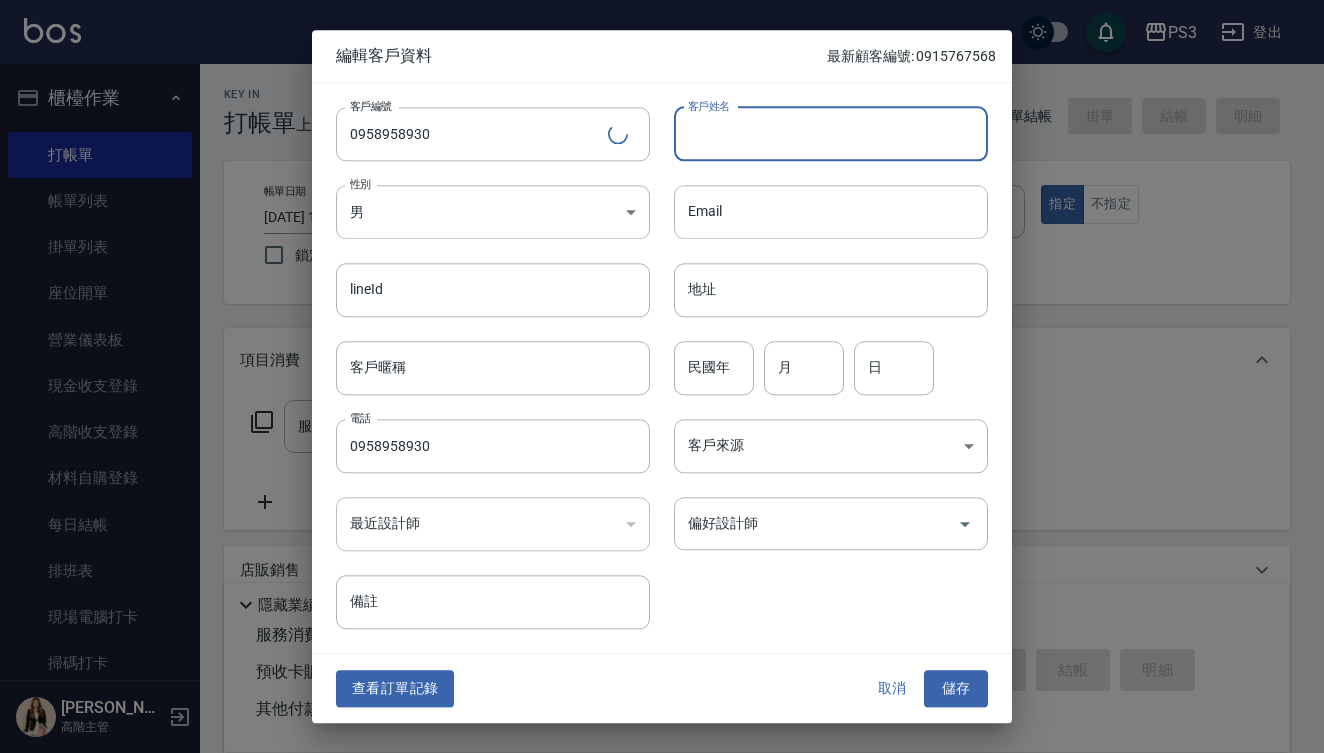 click on "客戶姓名" at bounding box center [831, 134] 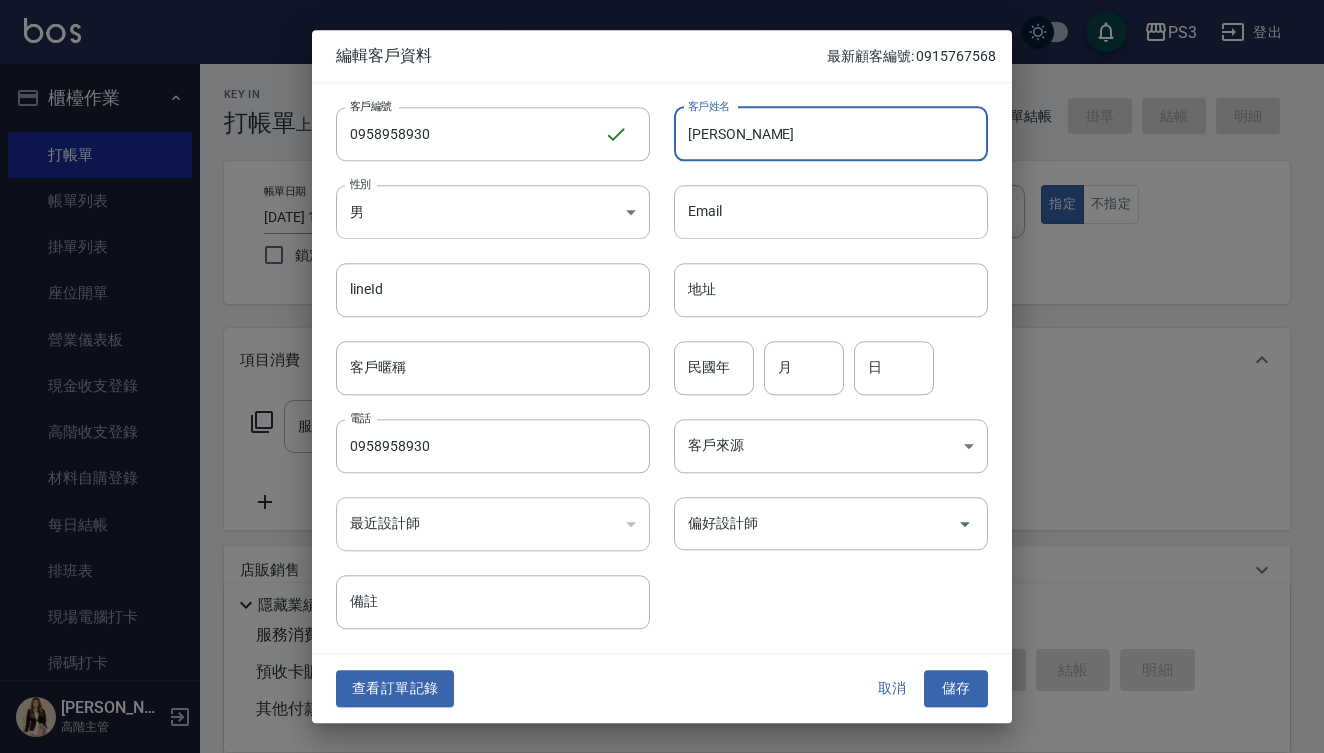 type on "陳家芳" 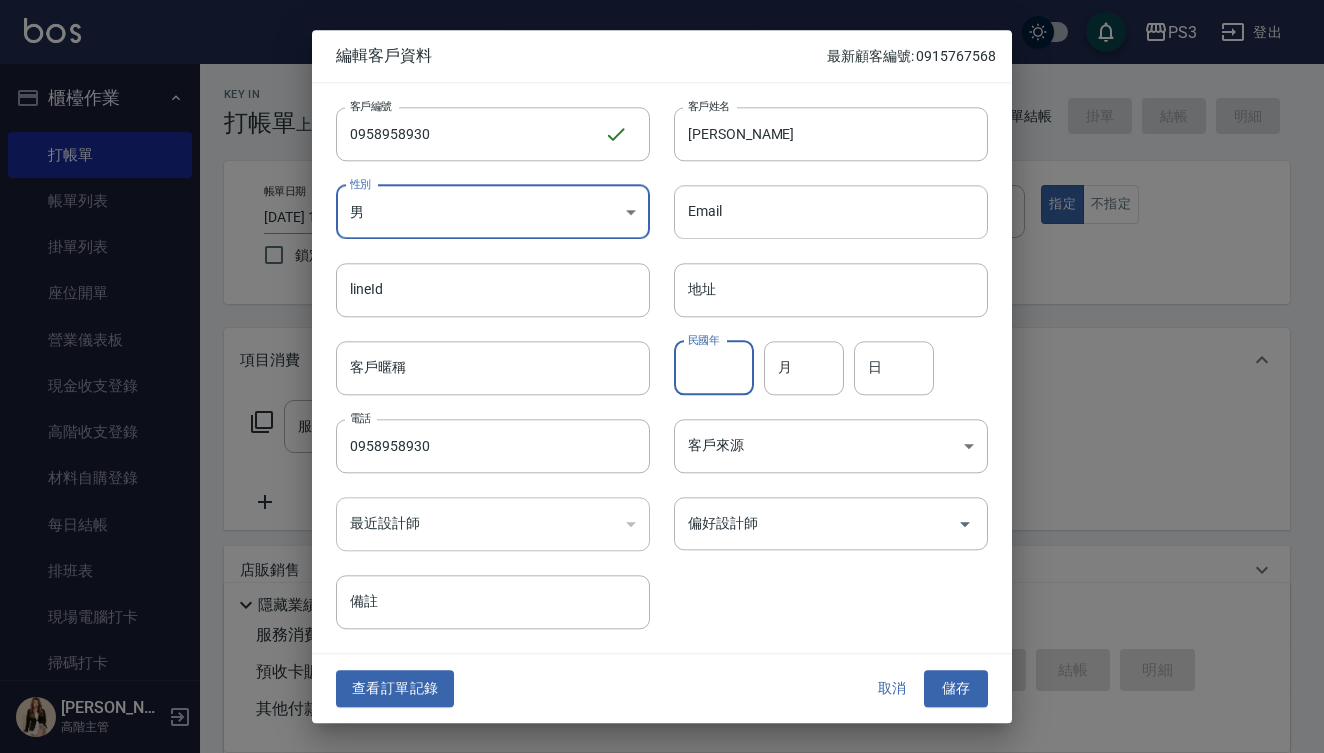 click on "民國年" at bounding box center [714, 368] 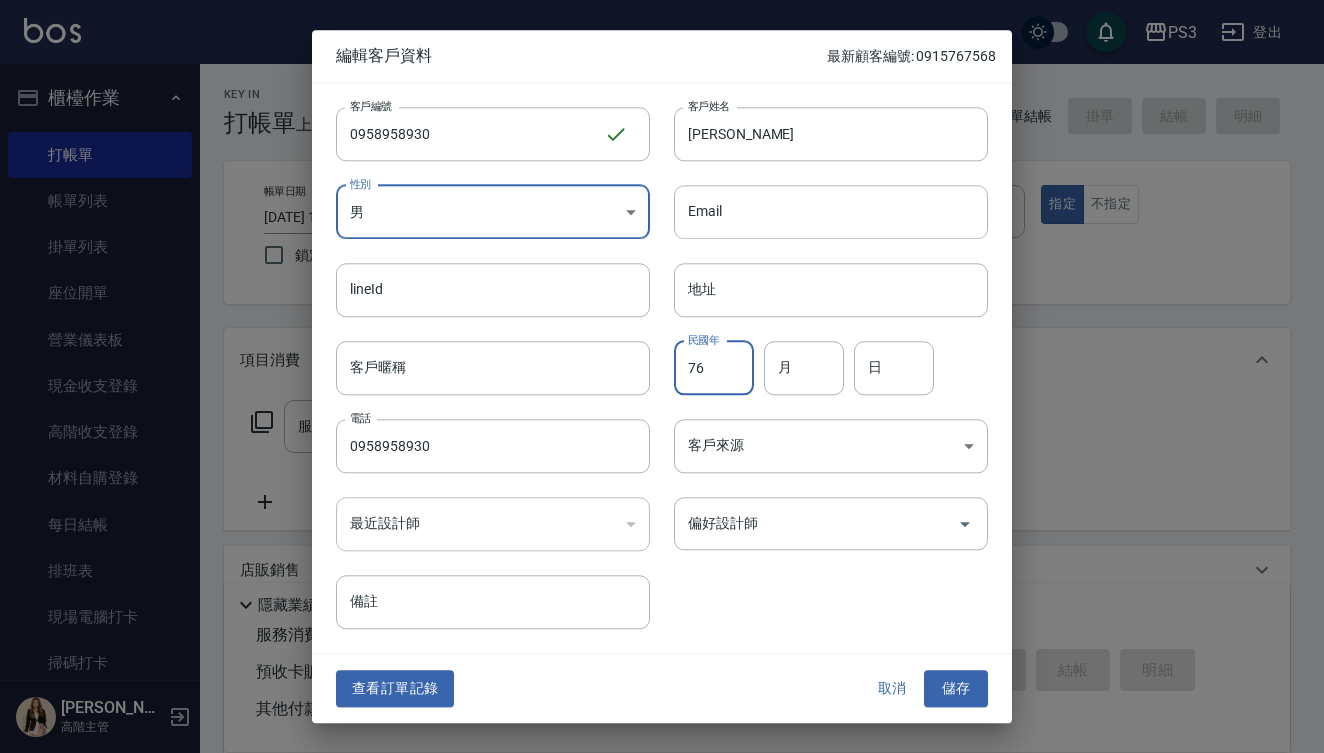 type on "76" 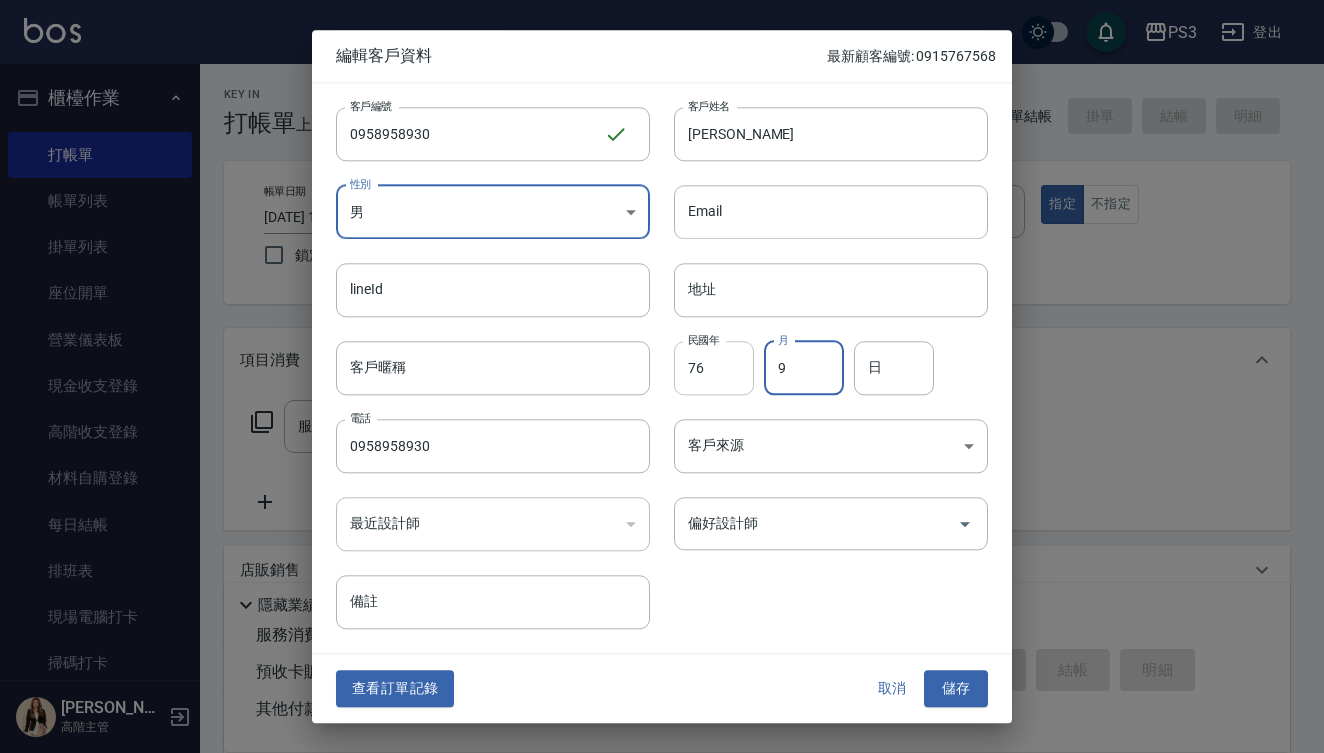 type on "9" 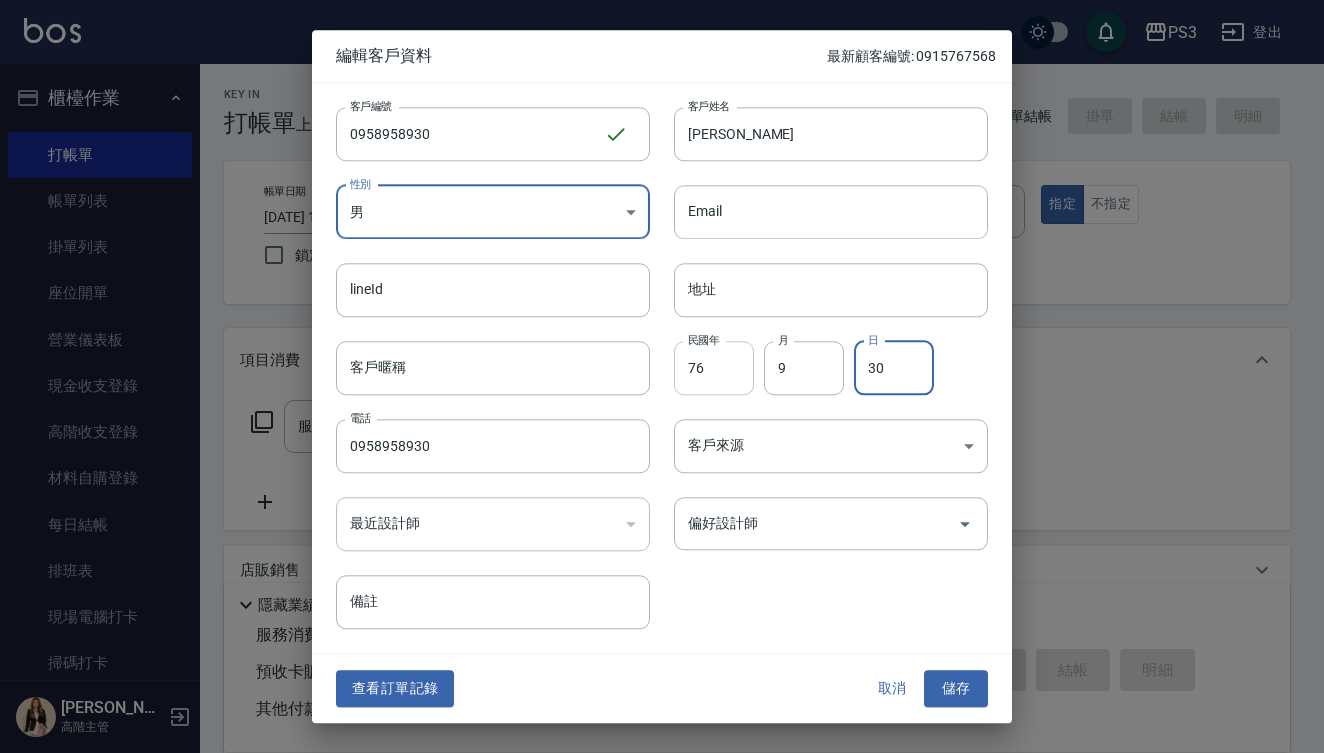 type on "30" 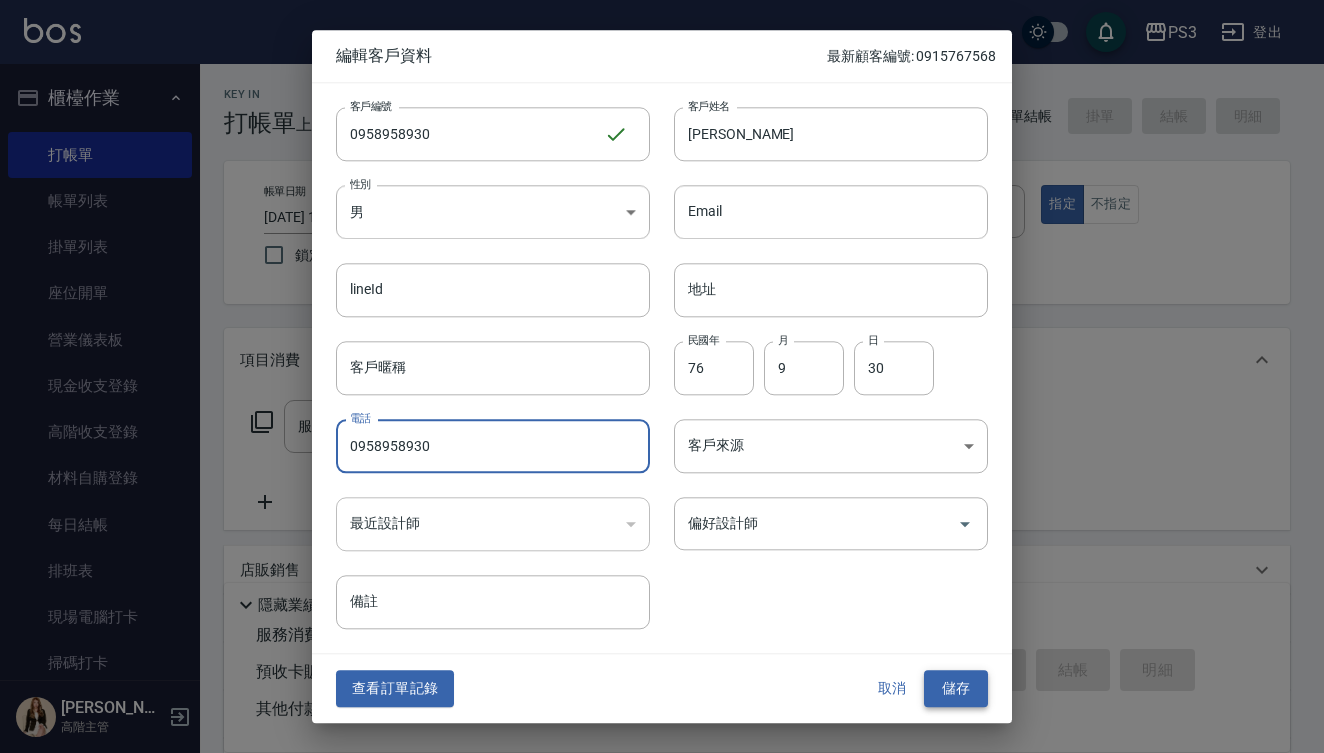 click on "儲存" at bounding box center [956, 689] 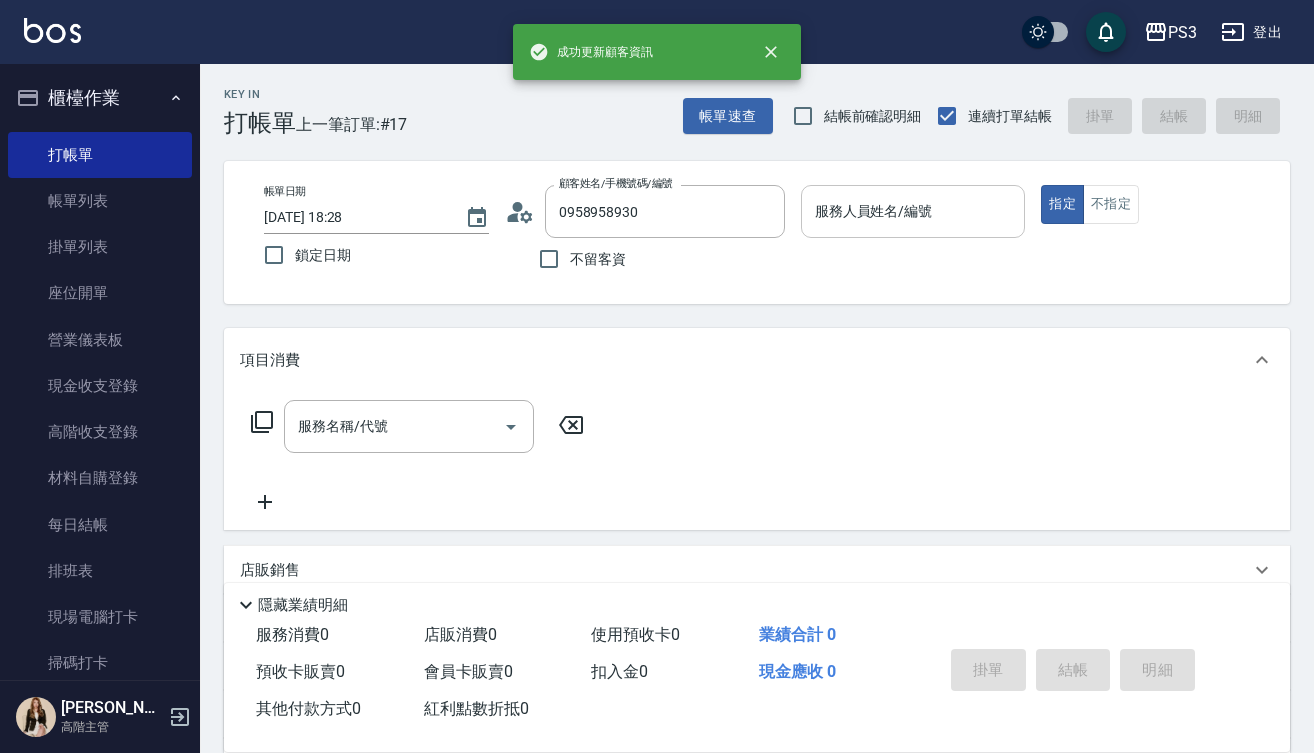 click on "服務人員姓名/編號 服務人員姓名/編號" at bounding box center [913, 211] 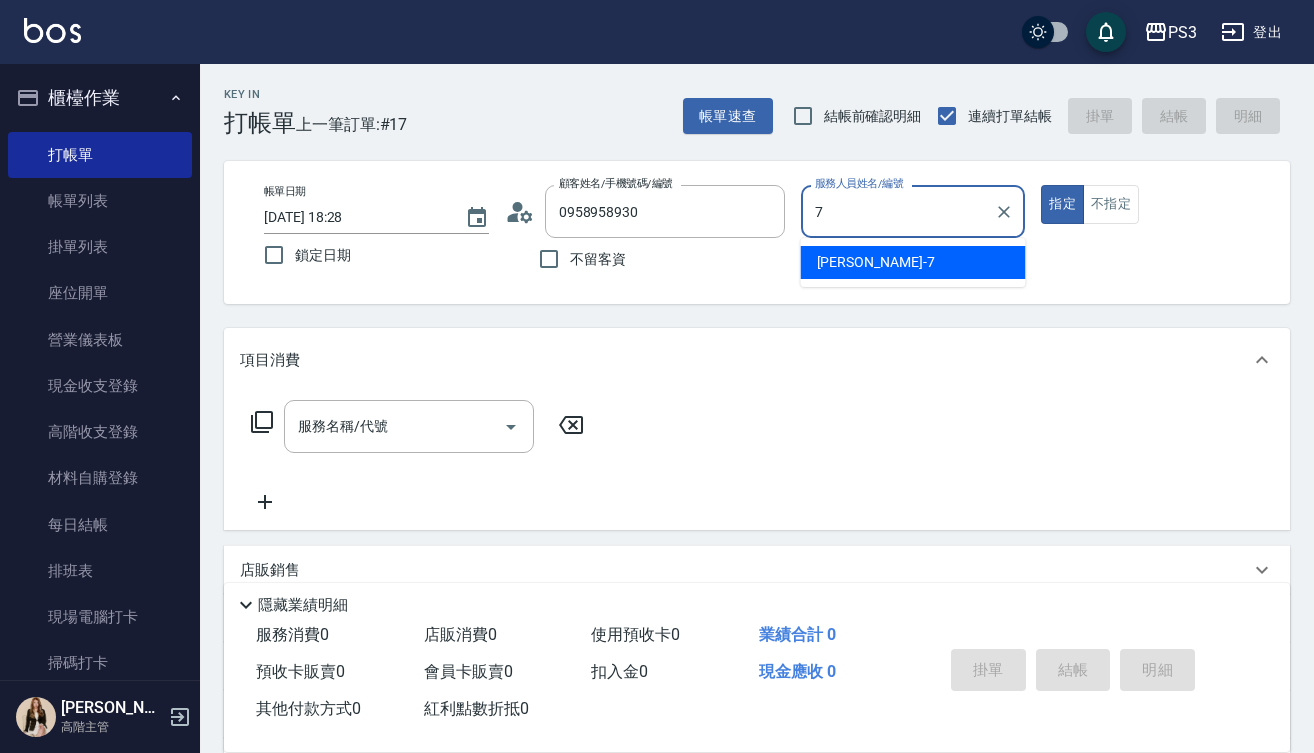 type on "[PERSON_NAME]-7" 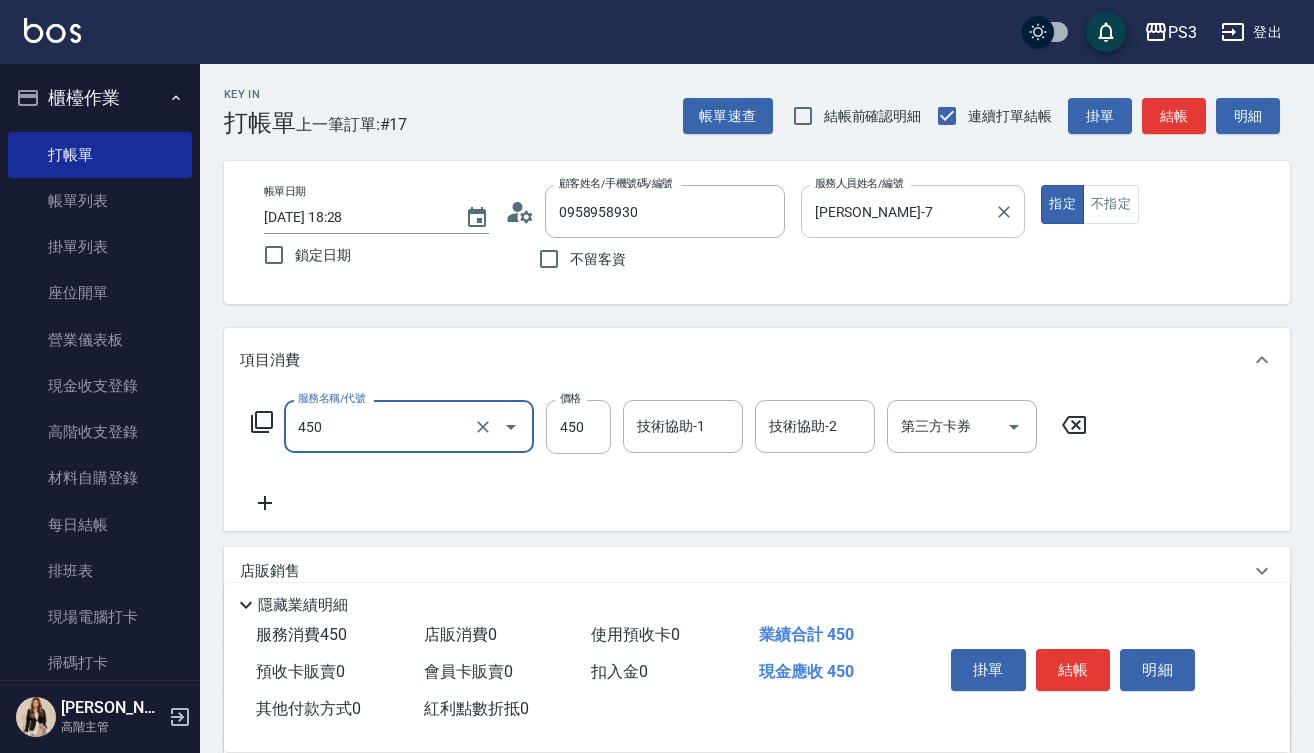 type on "有機洗髮(450)" 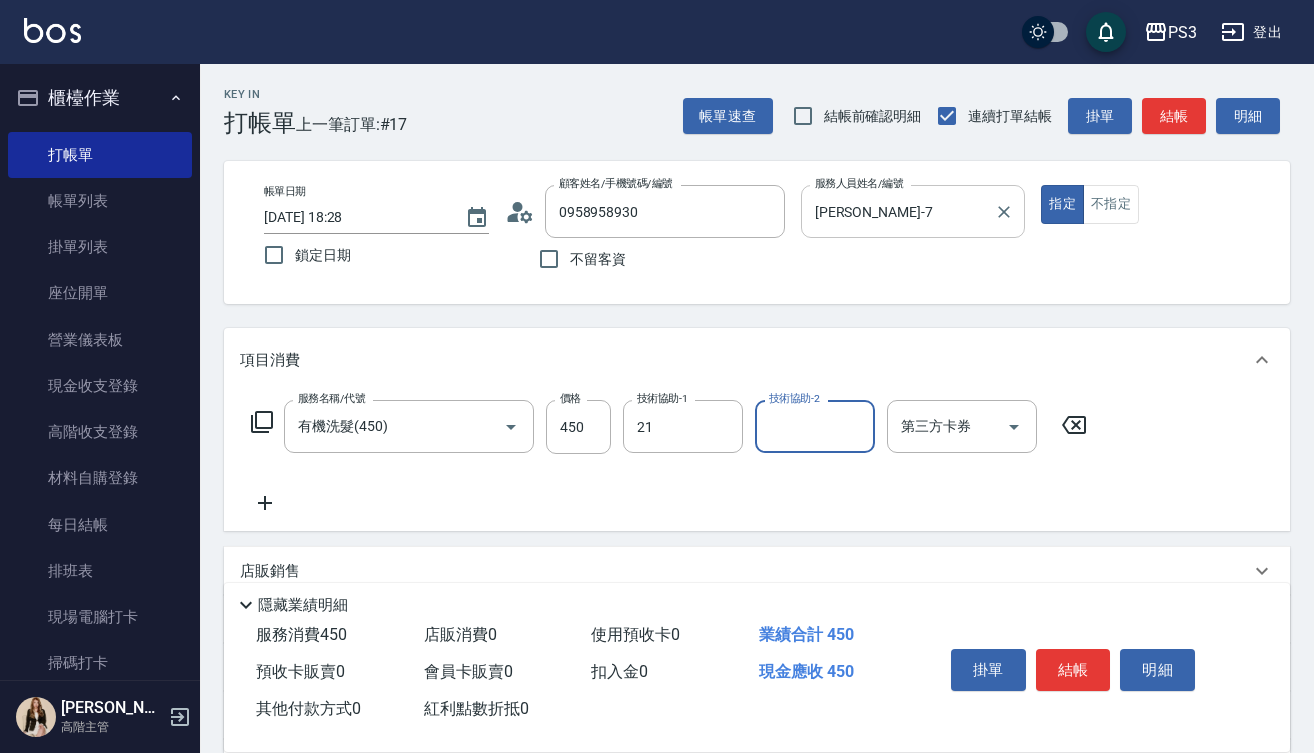 type on "Ashly-21" 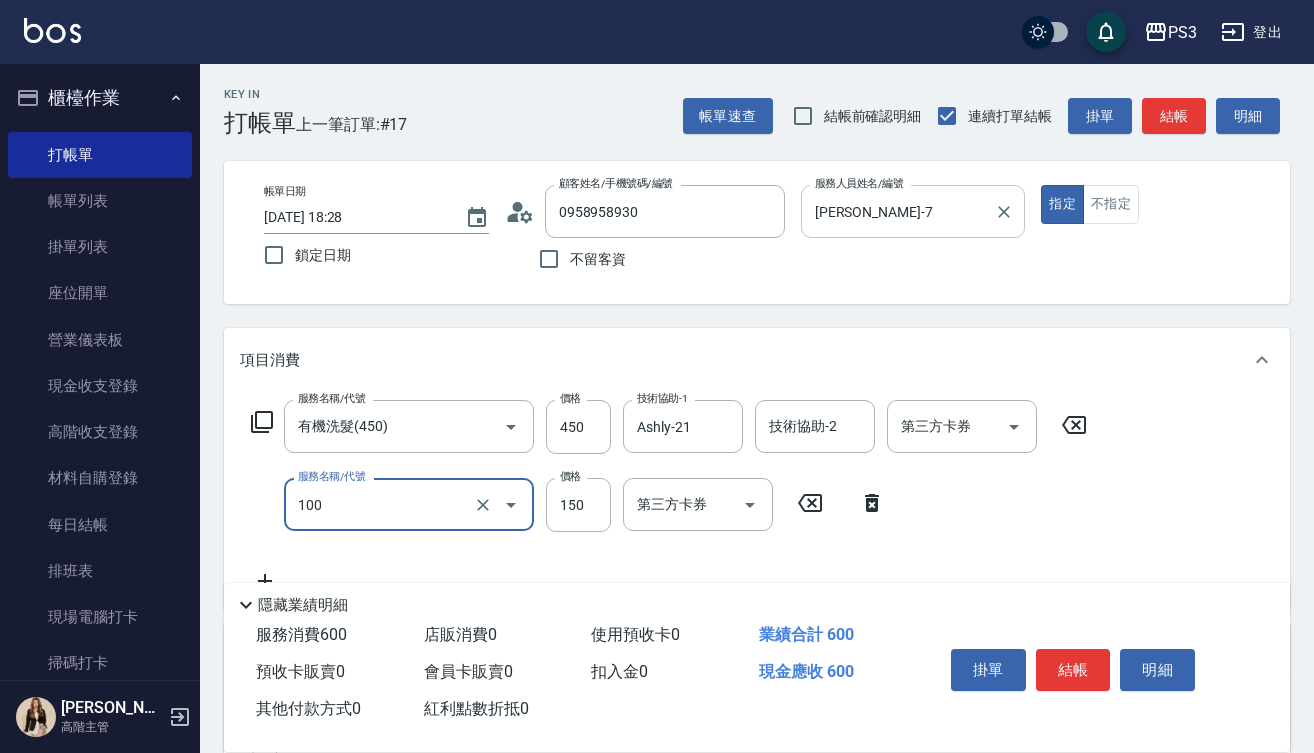 type on "修瀏海(100)" 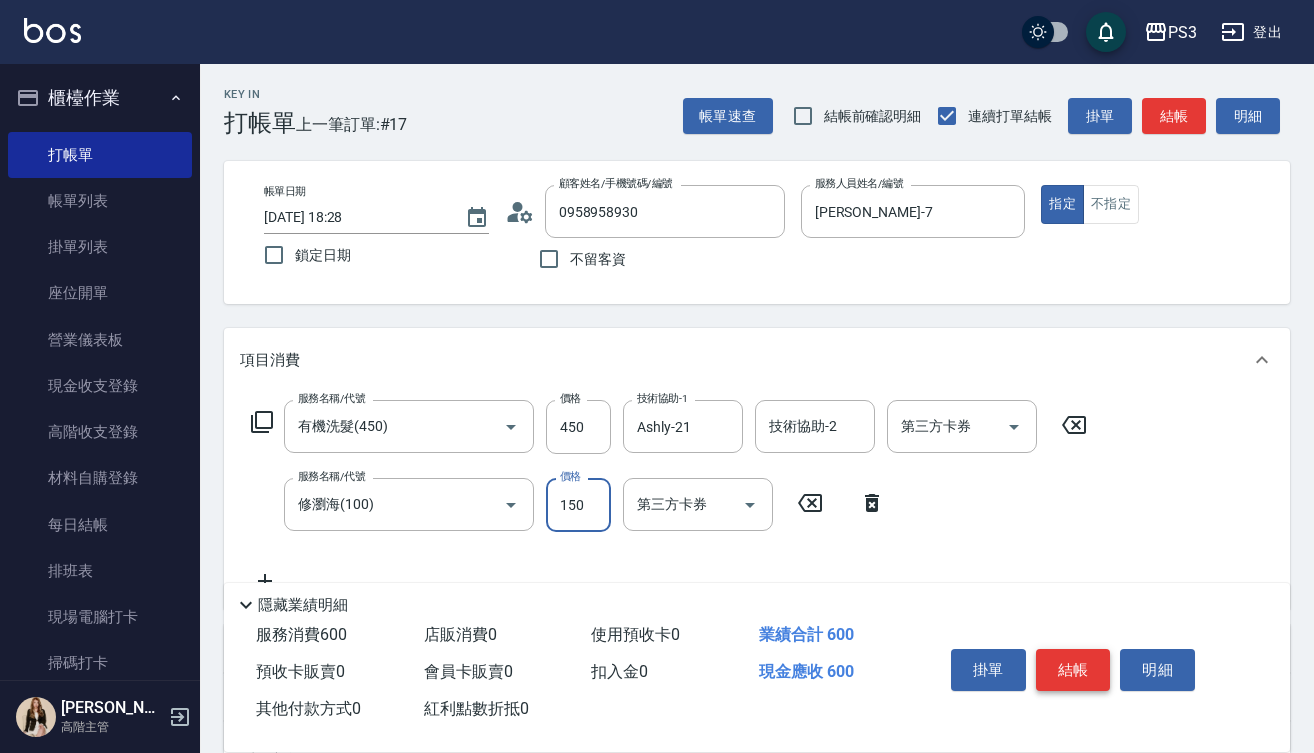 click on "結帳" at bounding box center (1073, 670) 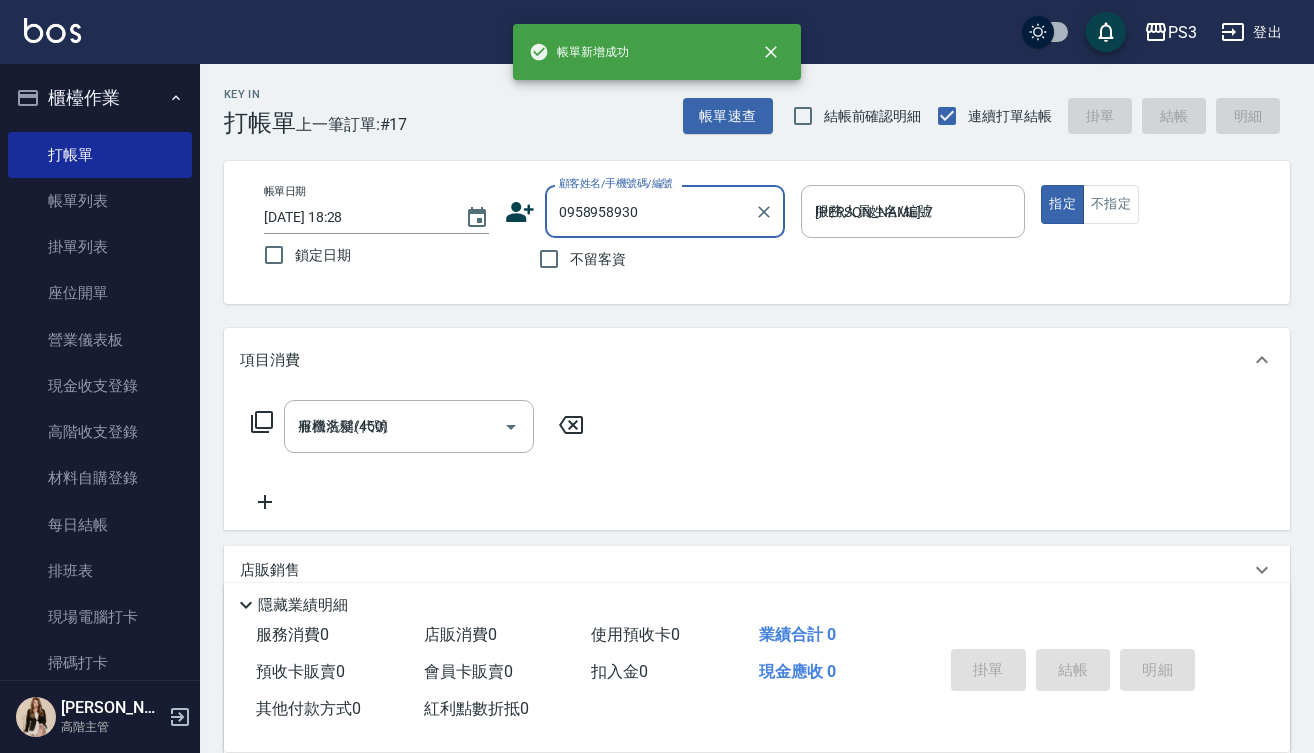 type on "2025/07/12 18:29" 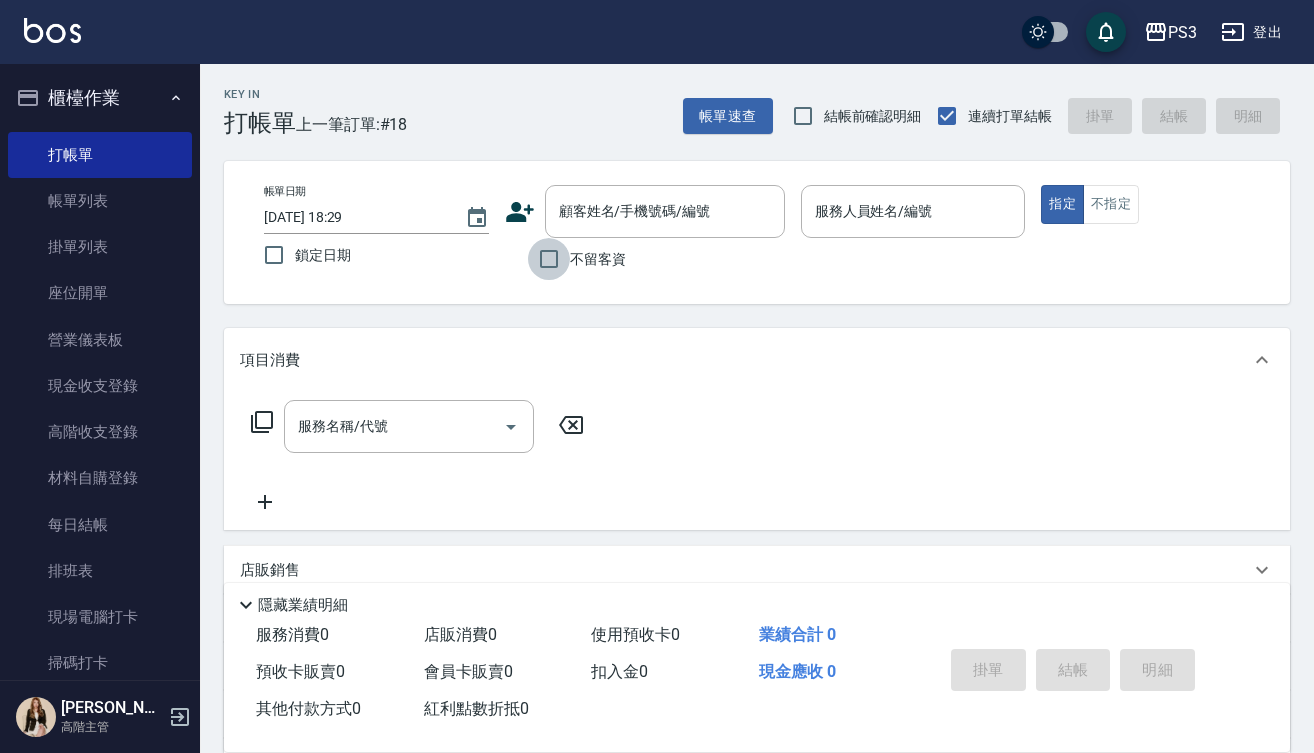 click on "不留客資" at bounding box center (549, 259) 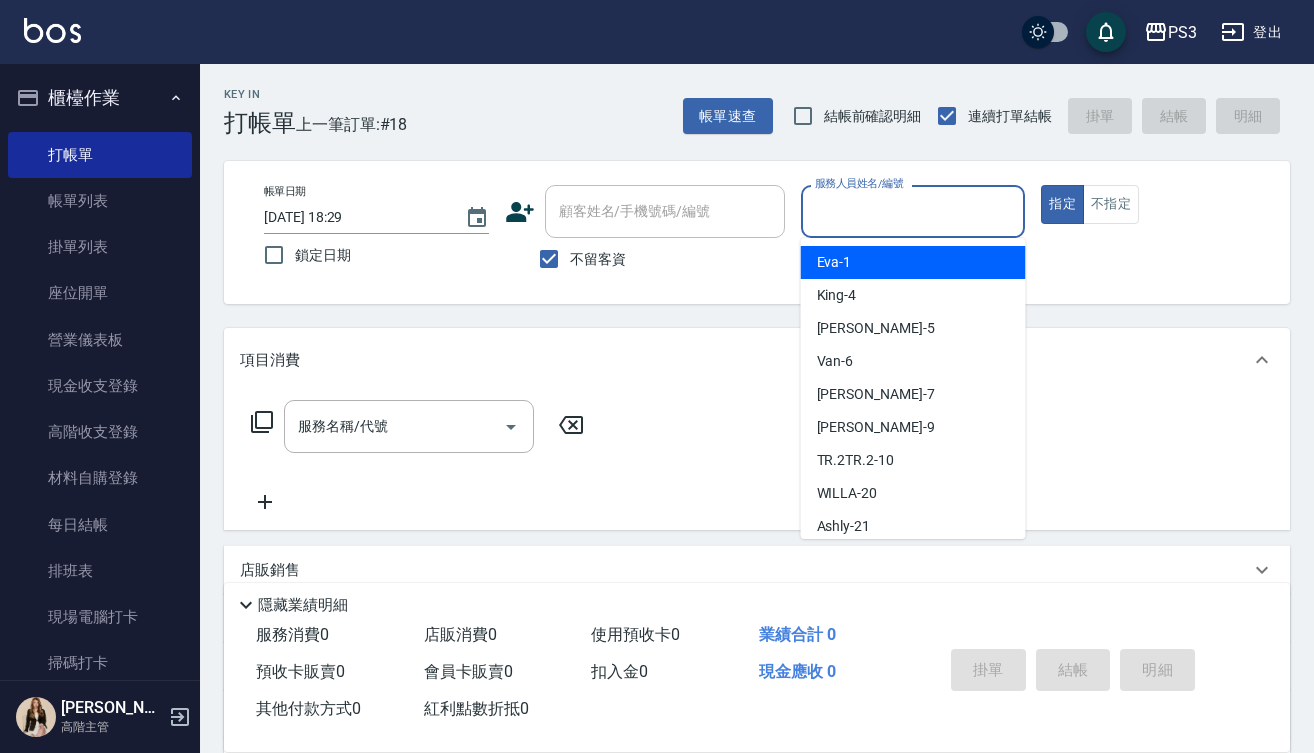 click on "服務人員姓名/編號" at bounding box center [913, 211] 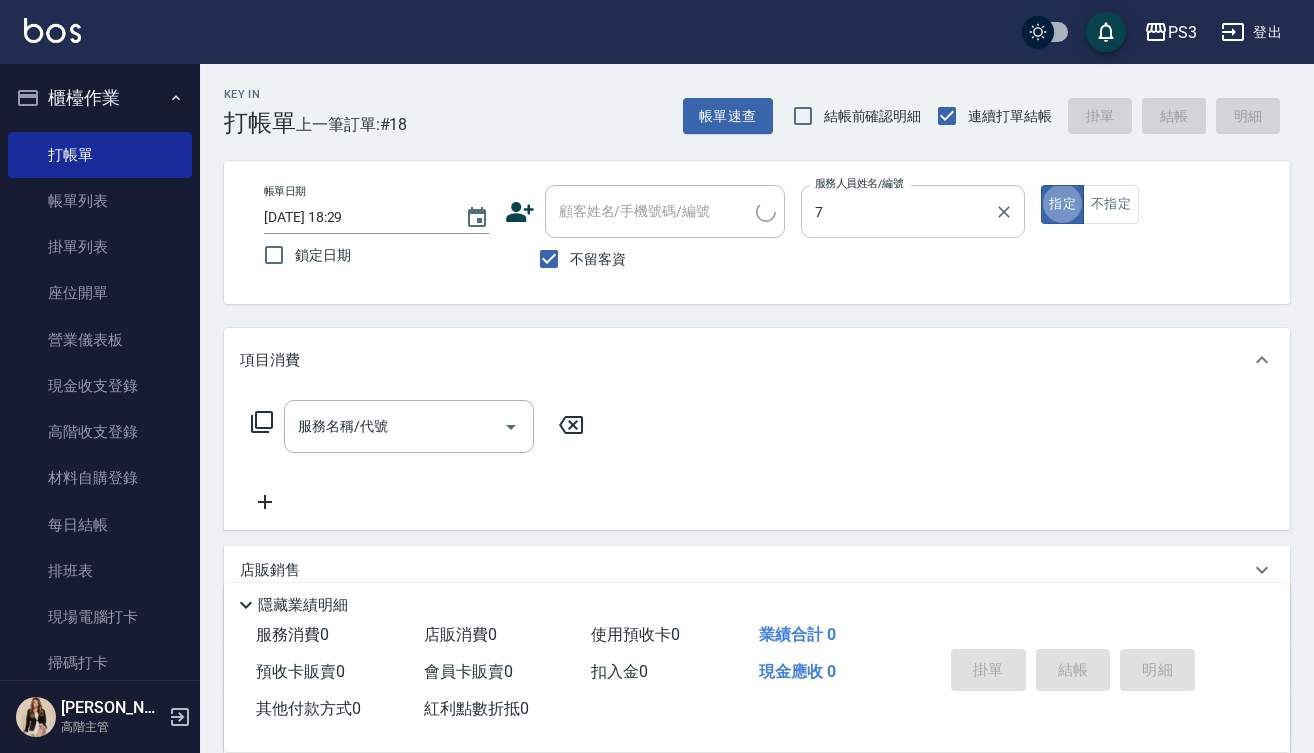 type on "[PERSON_NAME]-7" 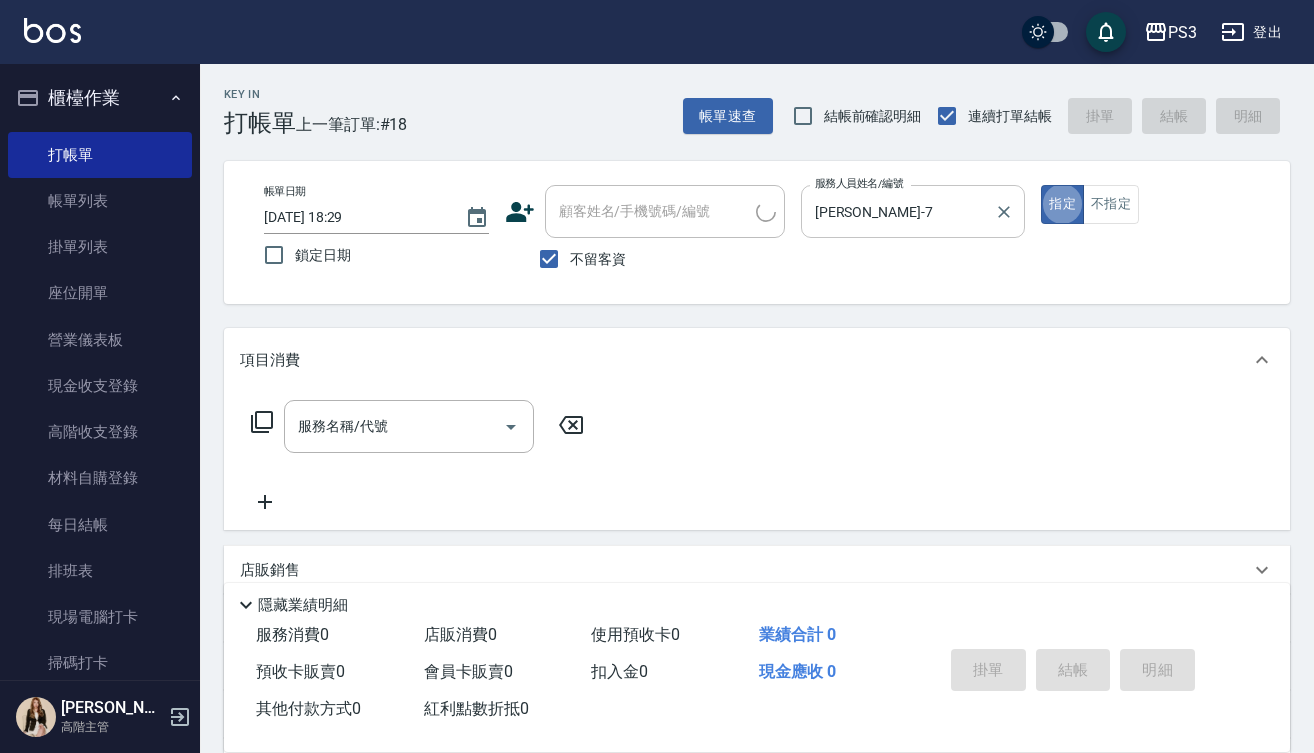 type on "Rabby/0939011916/" 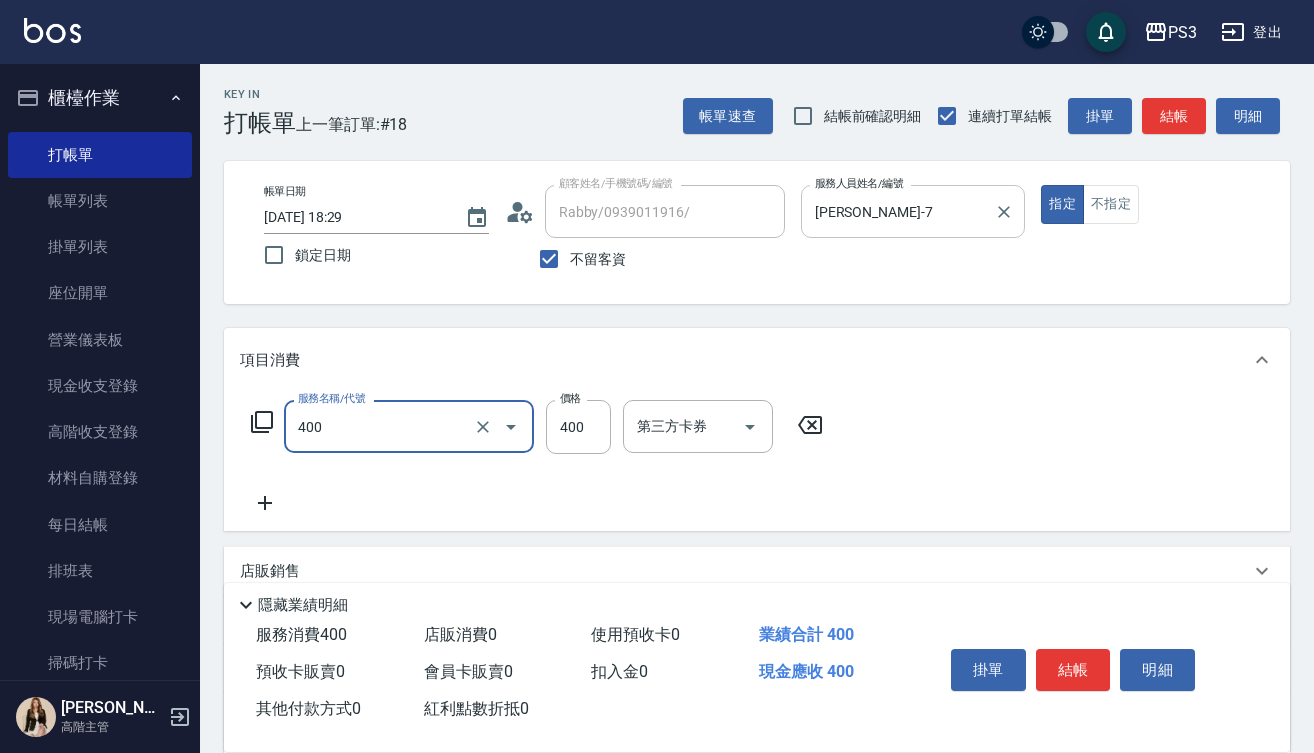 type on "剪(400)" 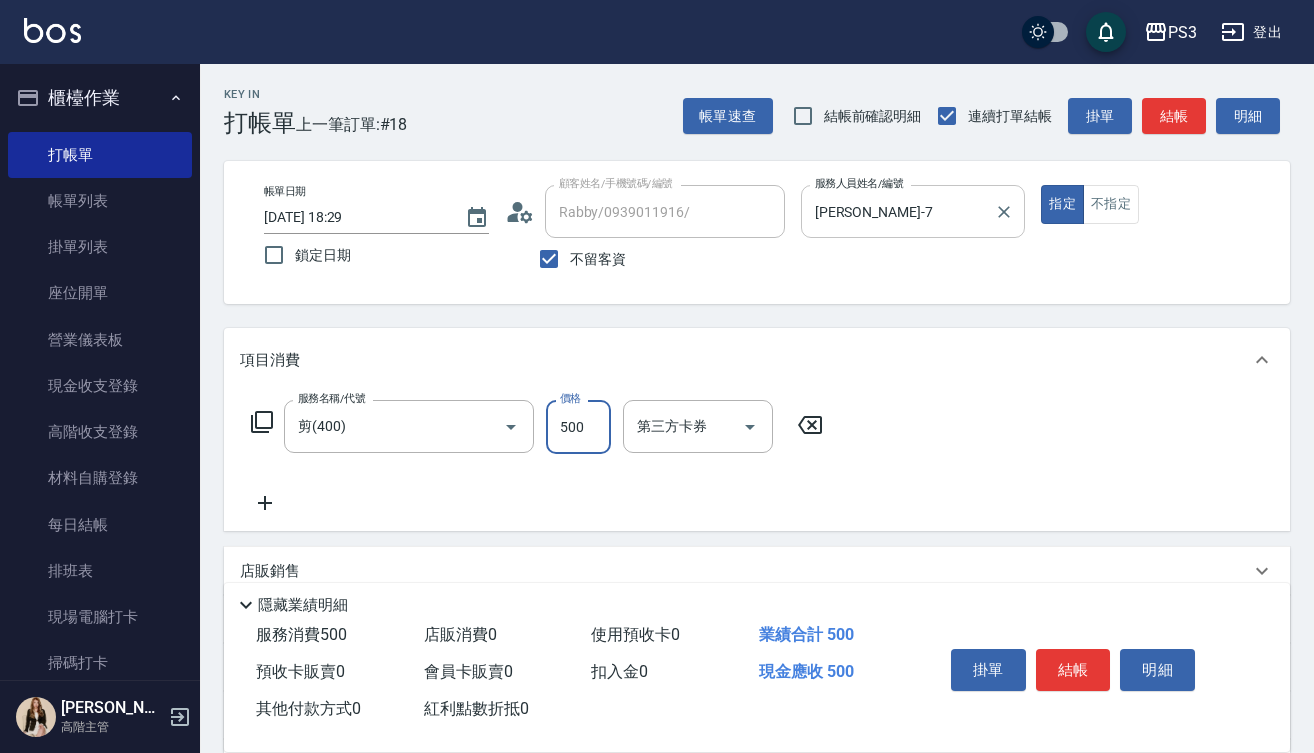 type on "500" 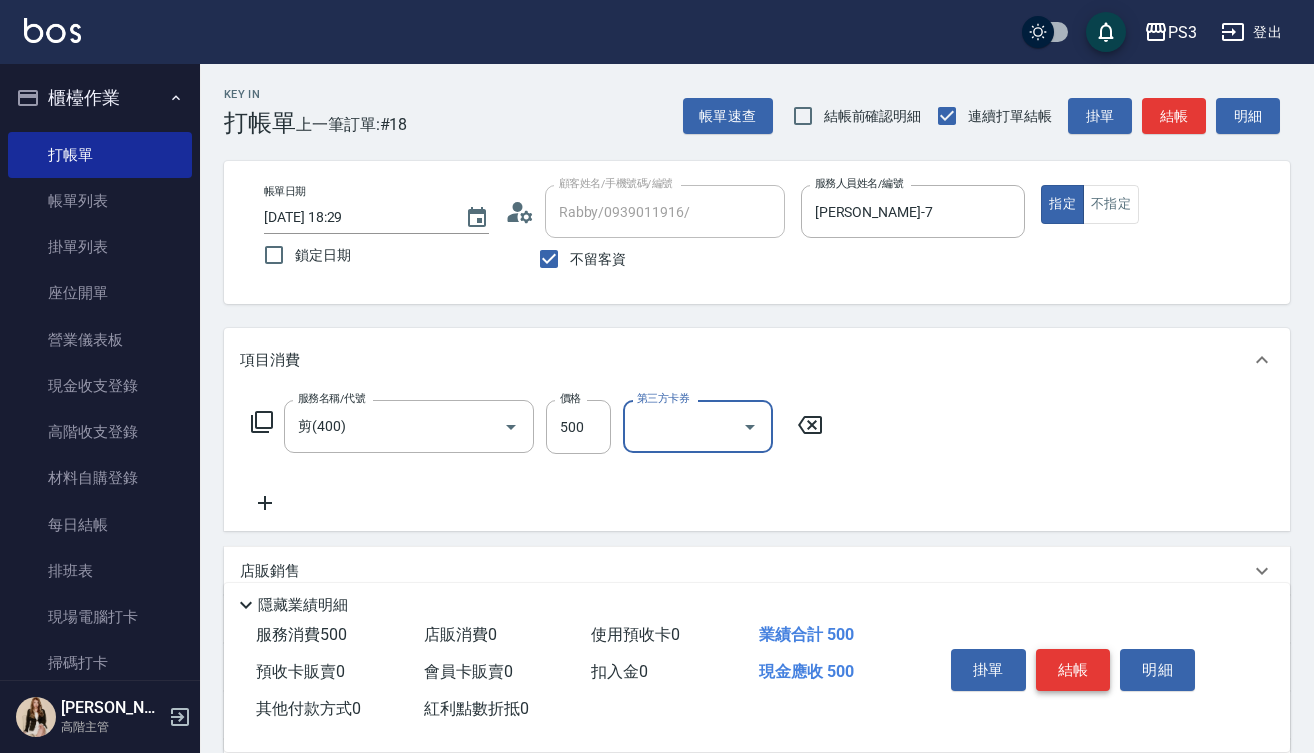 click on "結帳" at bounding box center [1073, 670] 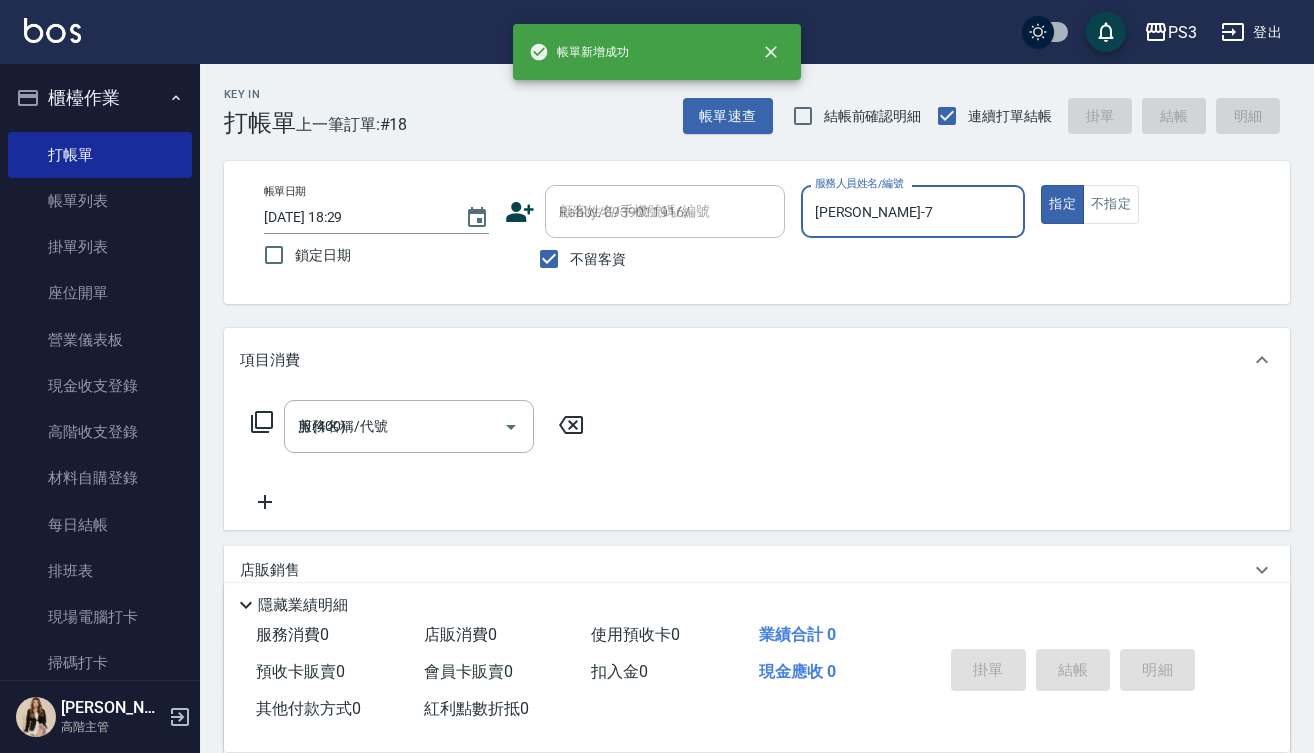 type on "2025/07/12 18:30" 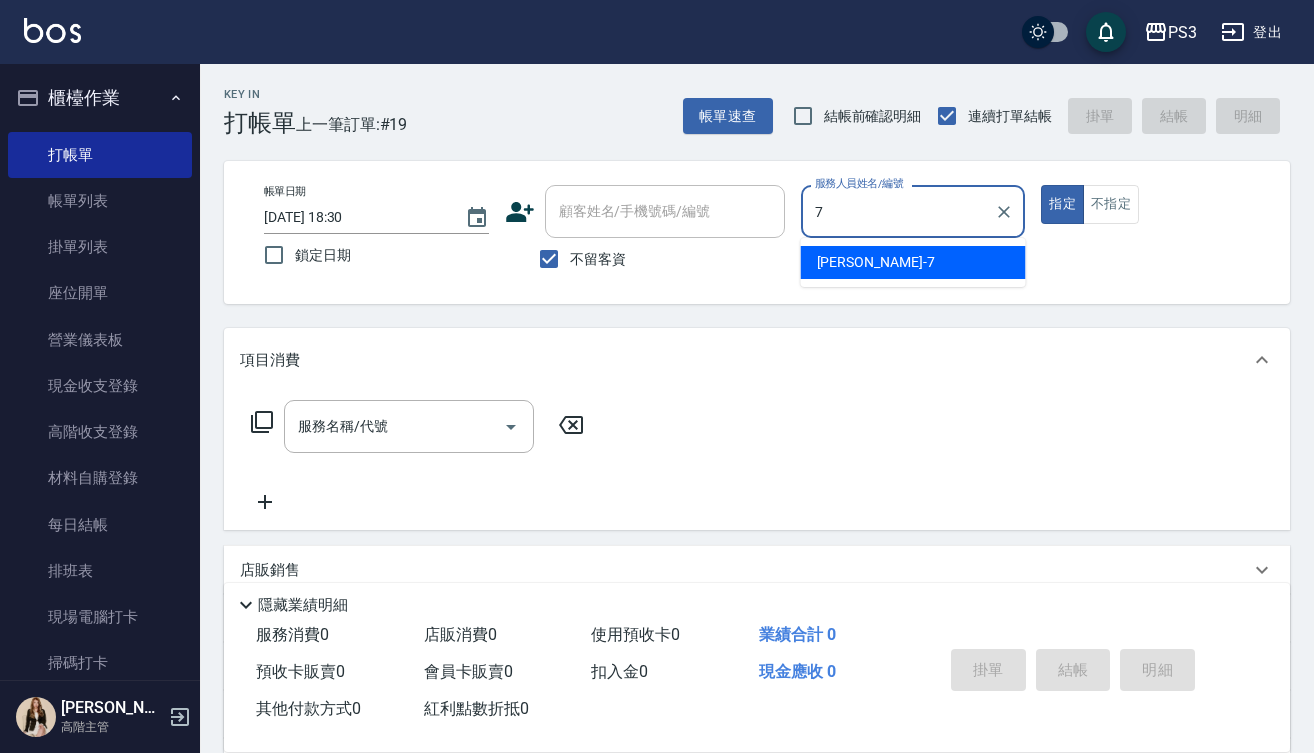 type on "[PERSON_NAME]-7" 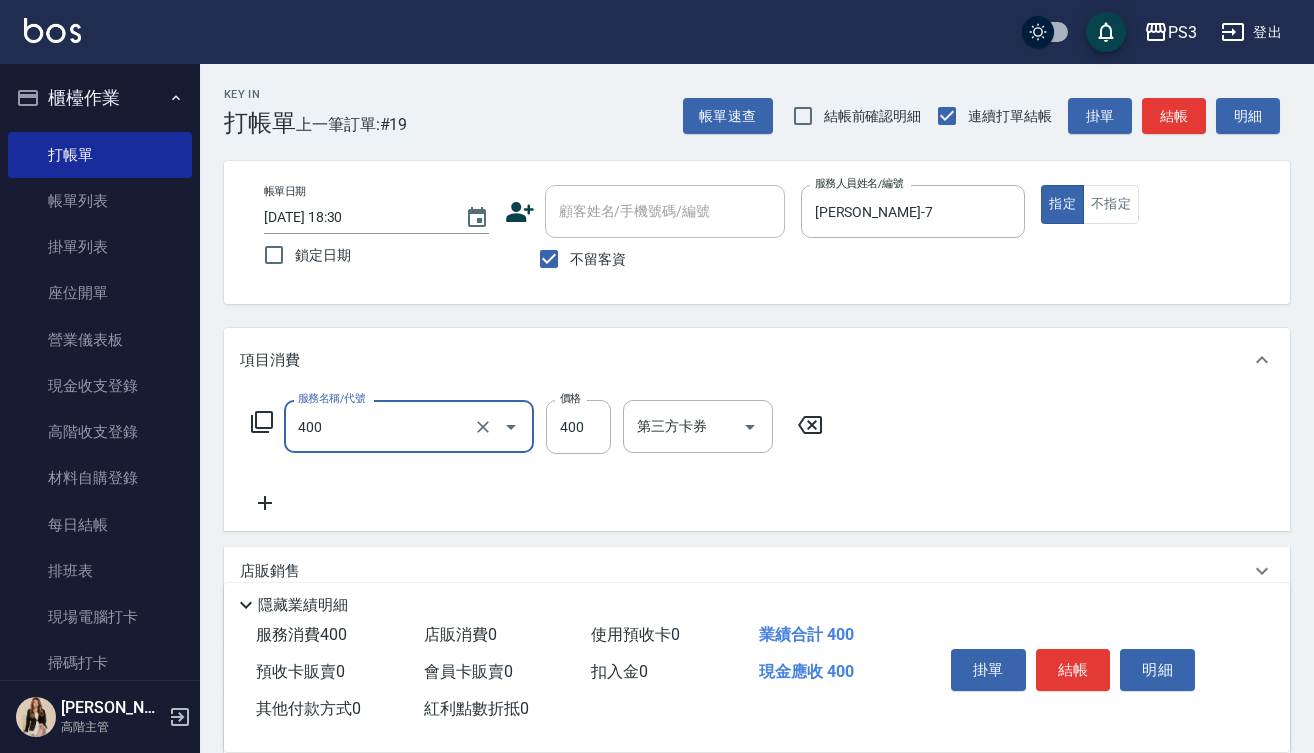 type on "剪(400)" 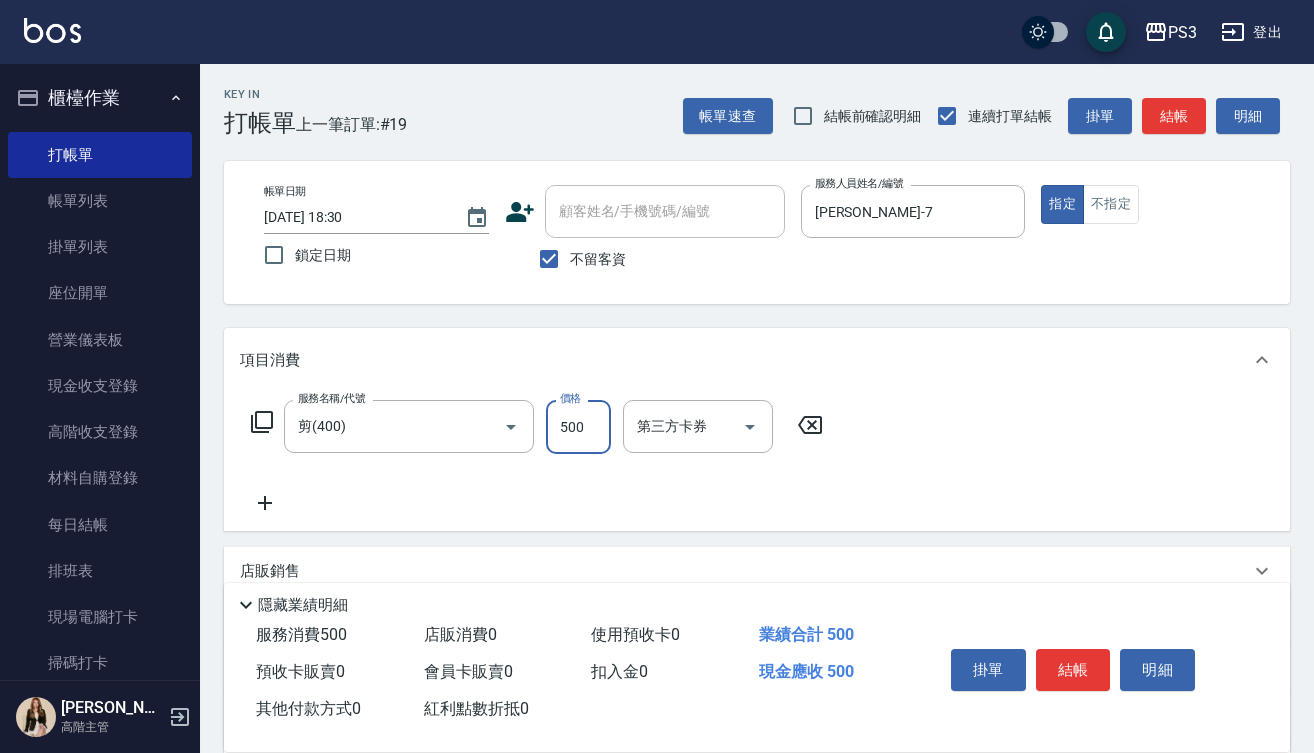 type on "500" 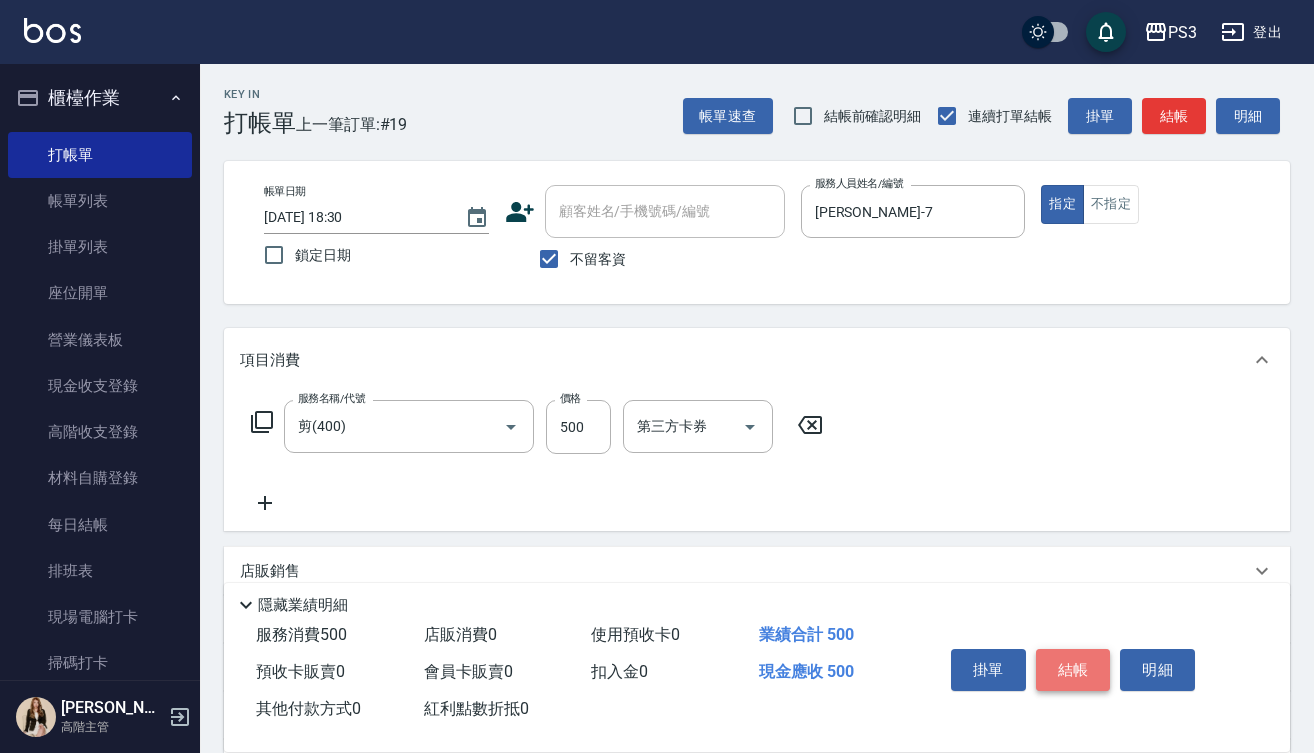 click on "結帳" at bounding box center (1073, 670) 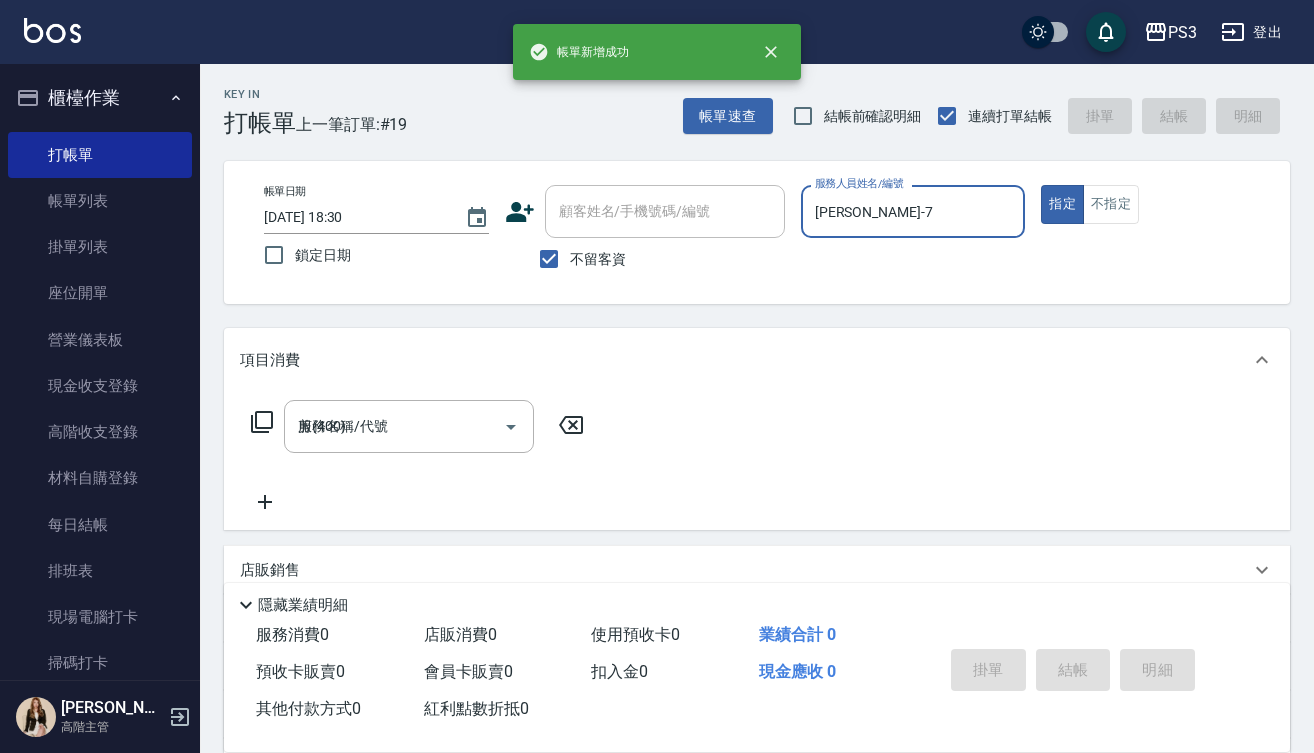 type 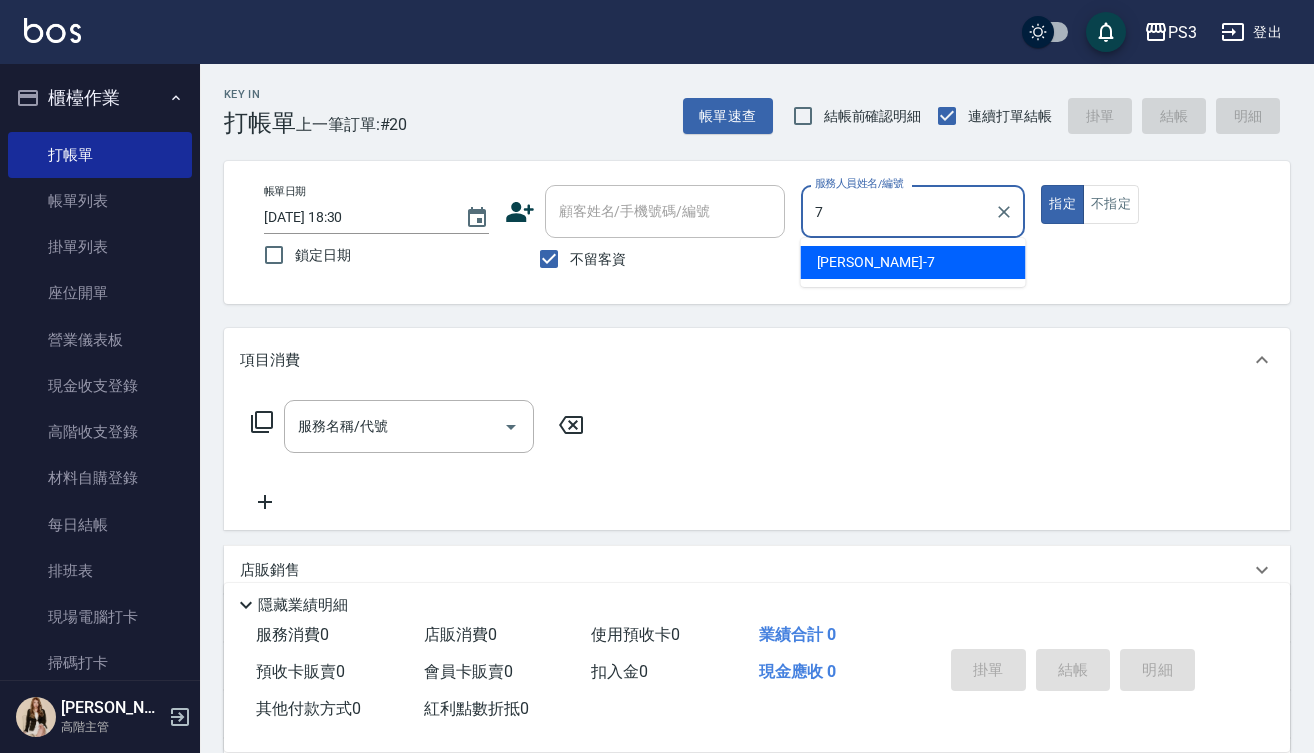 type on "[PERSON_NAME]-7" 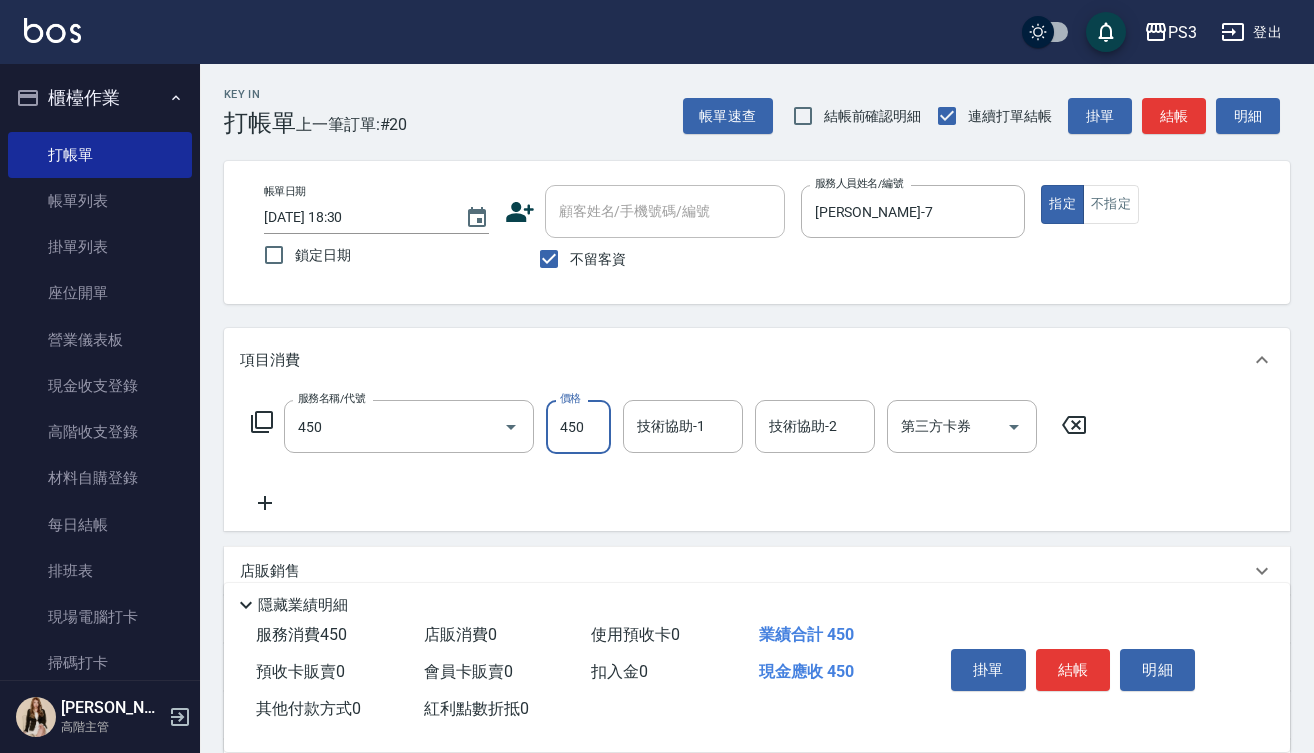 type on "有機洗髮(450)" 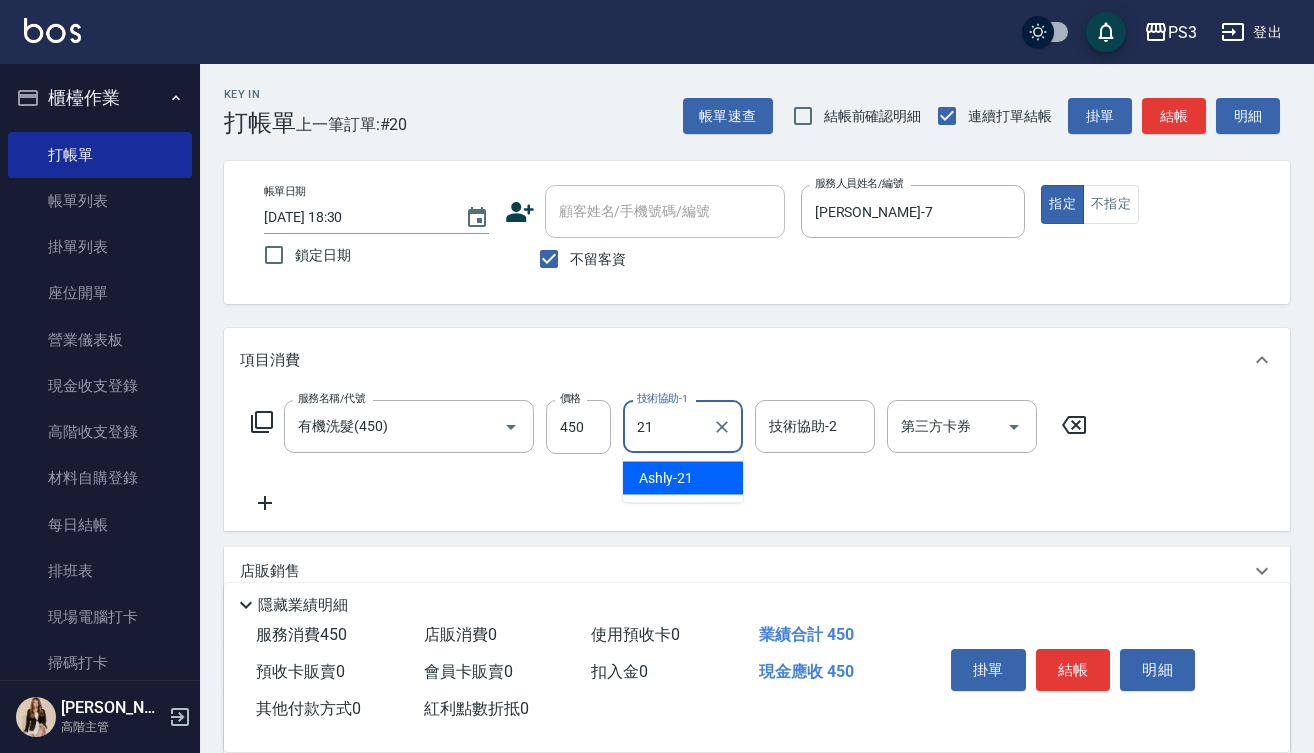 type on "Ashly-21" 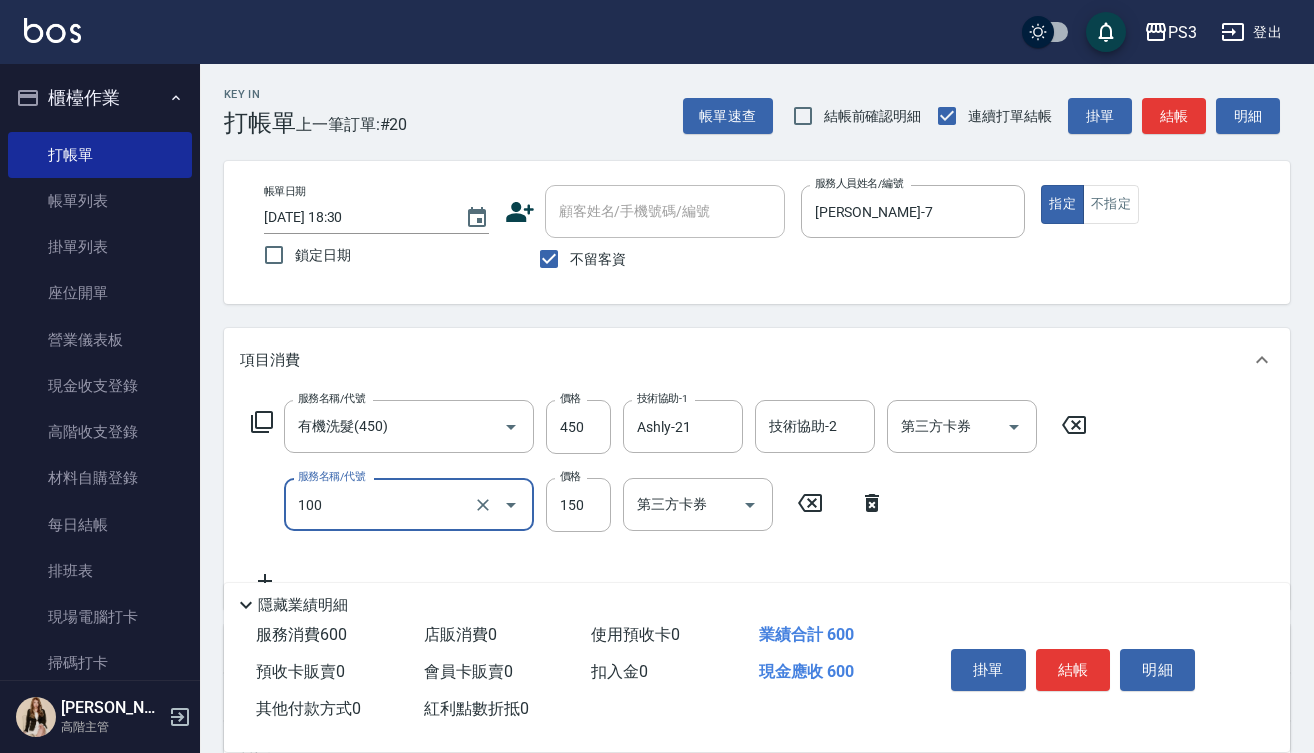 type on "修瀏海(100)" 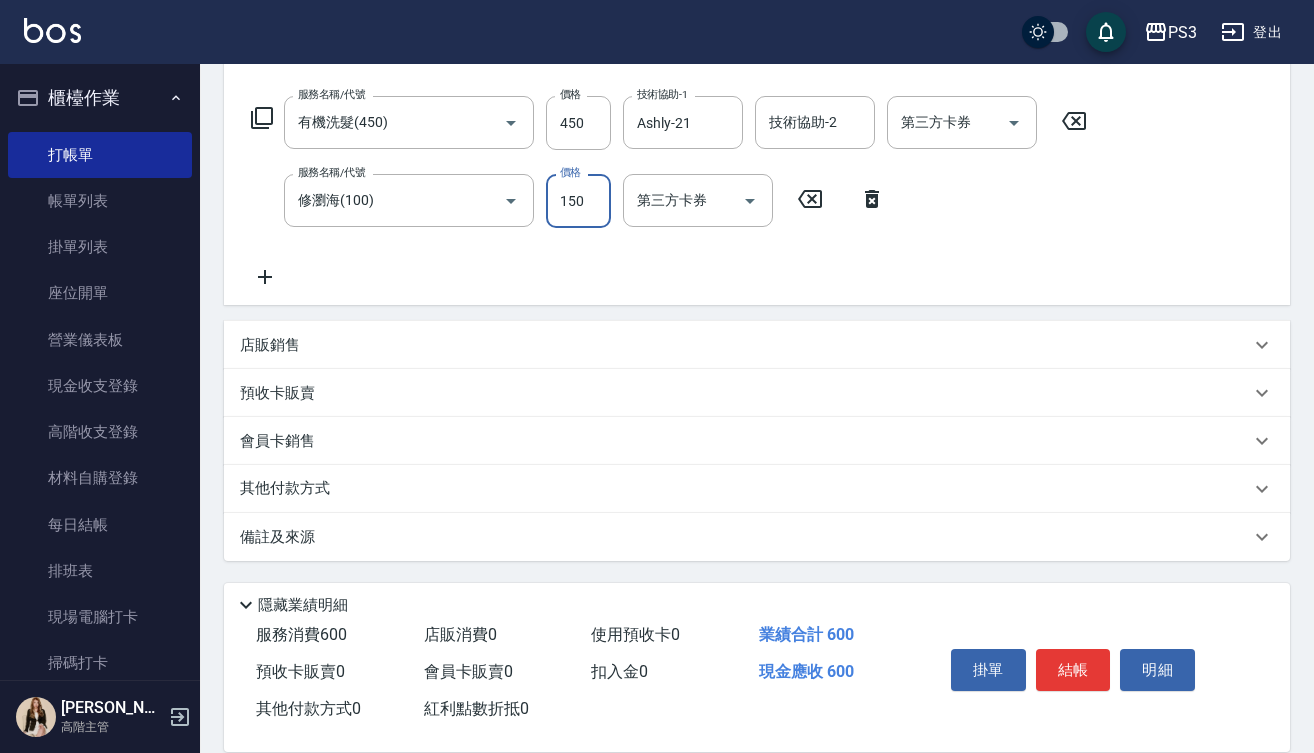 scroll, scrollTop: 304, scrollLeft: 0, axis: vertical 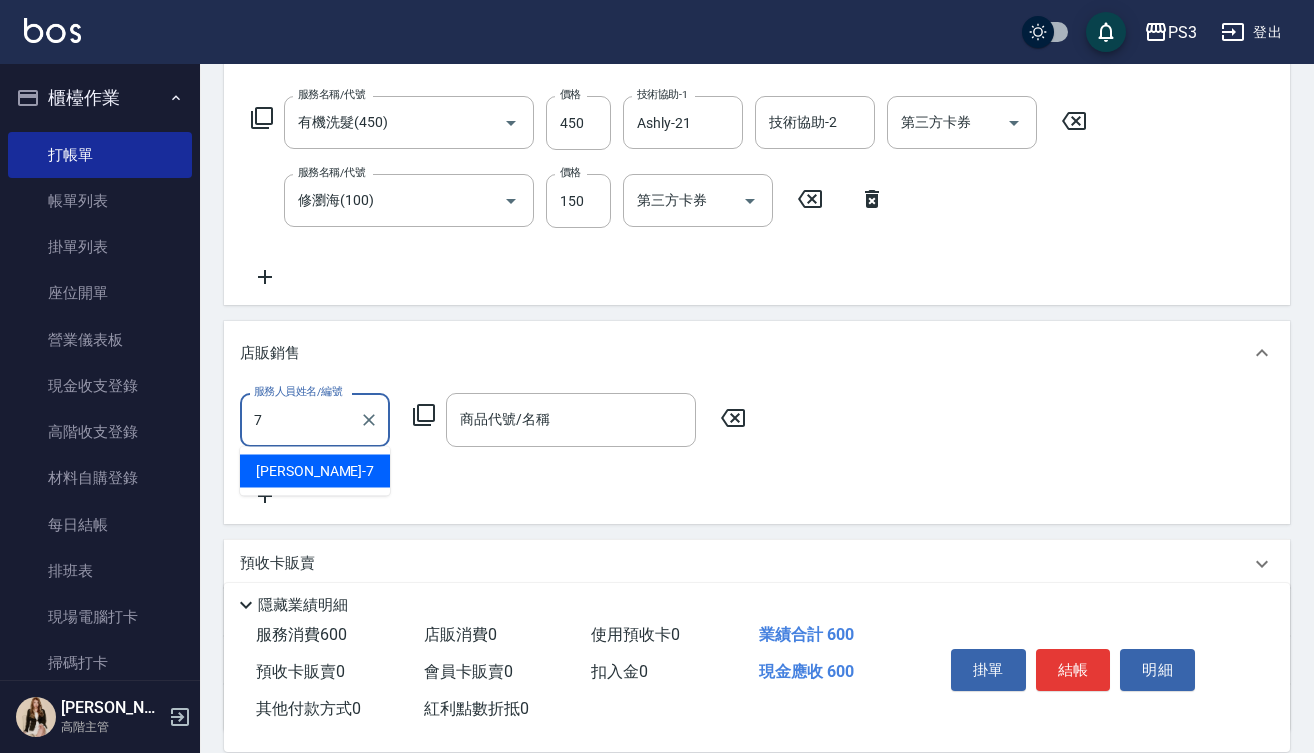 type on "[PERSON_NAME]-7" 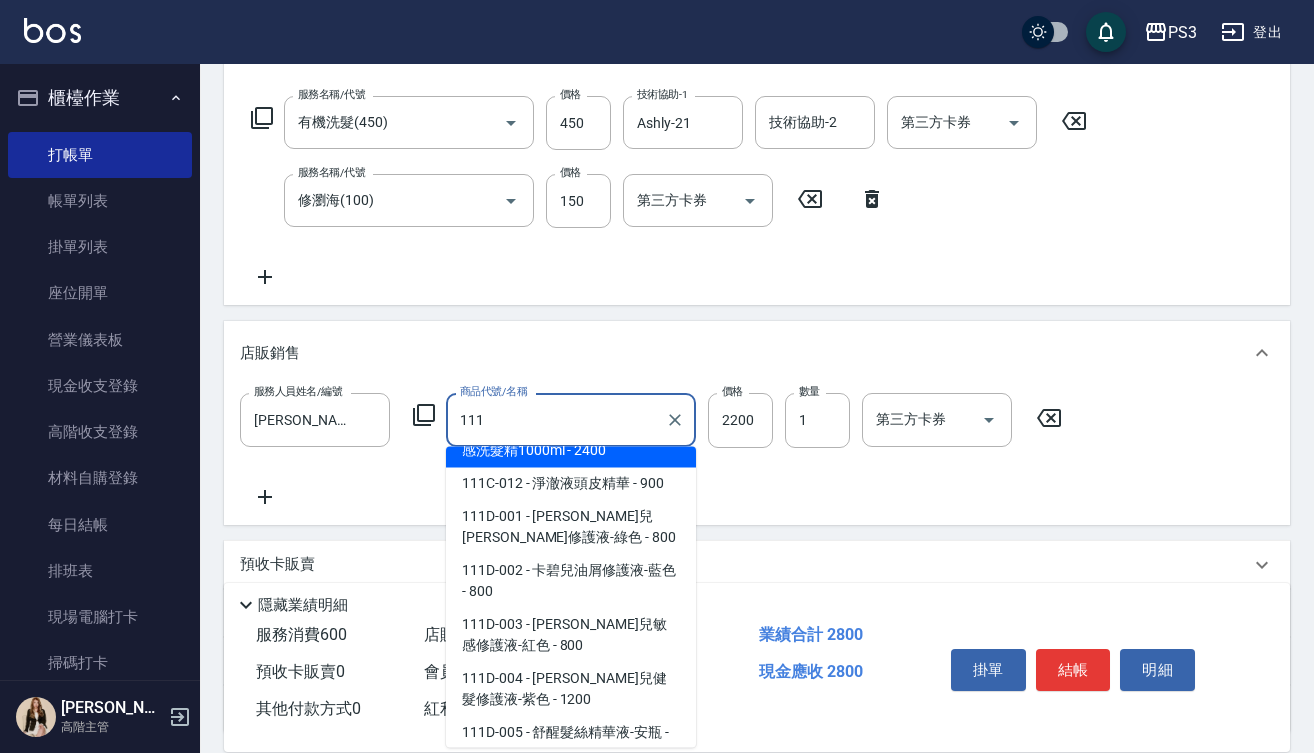 scroll, scrollTop: 602, scrollLeft: 0, axis: vertical 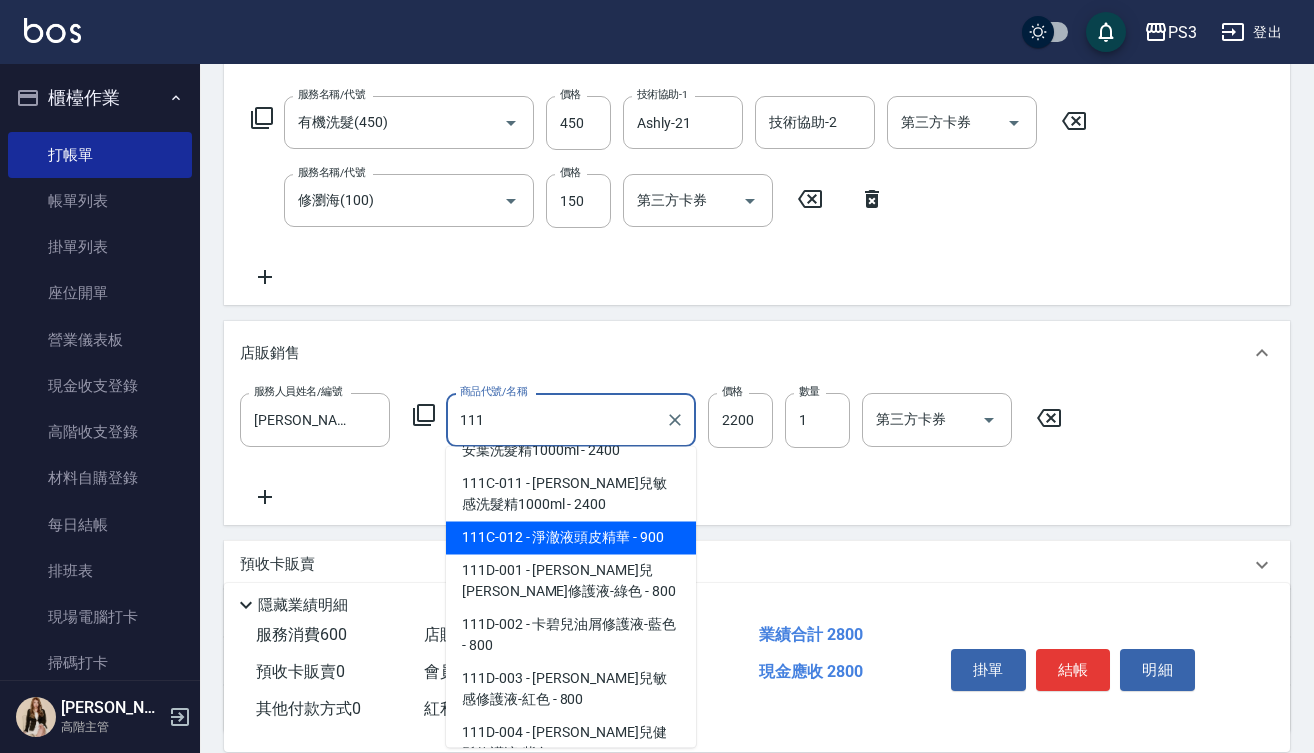 type on "淨澈液頭皮精華" 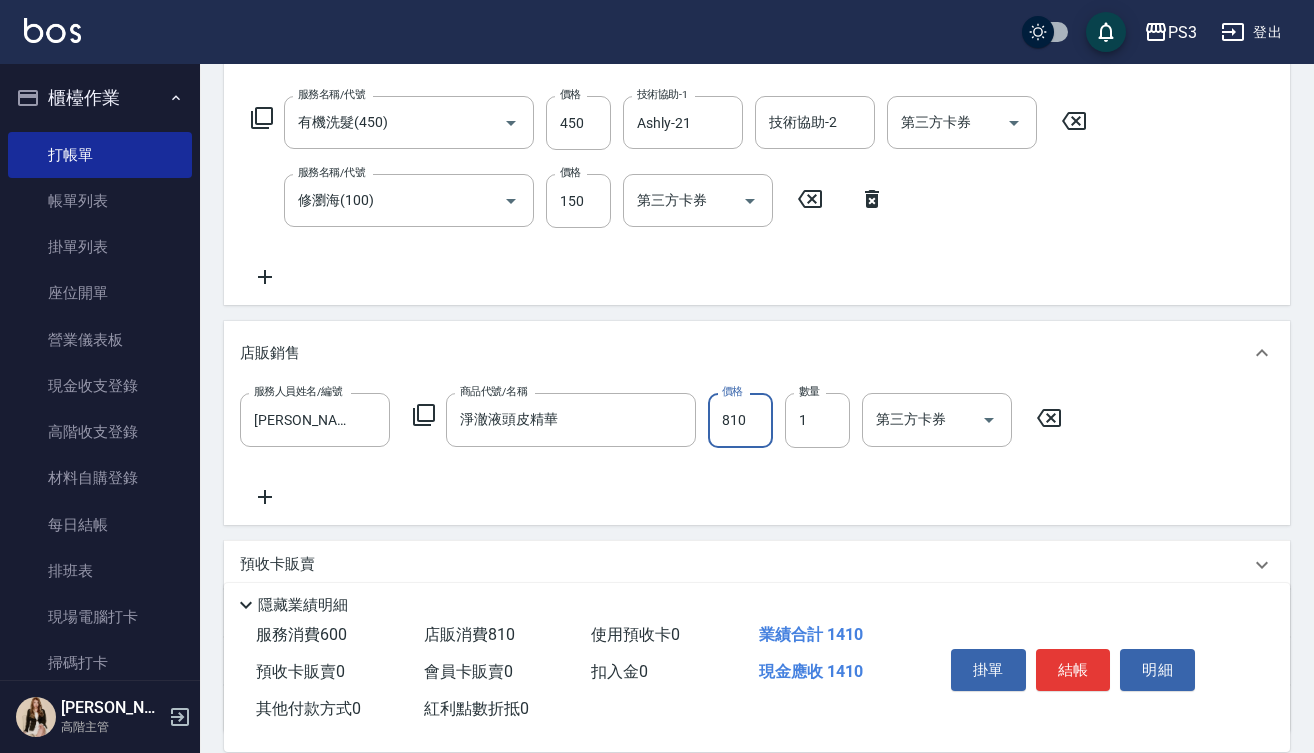 type on "810" 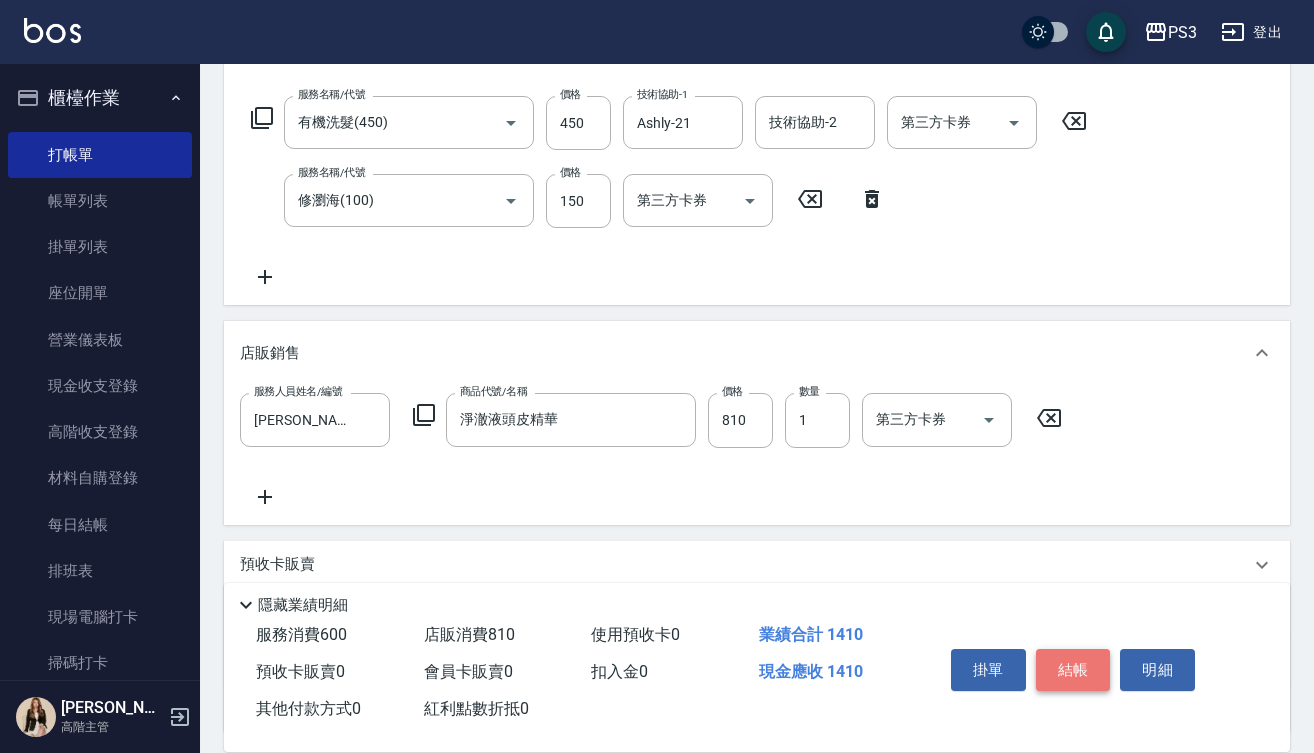 click on "結帳" at bounding box center (1073, 670) 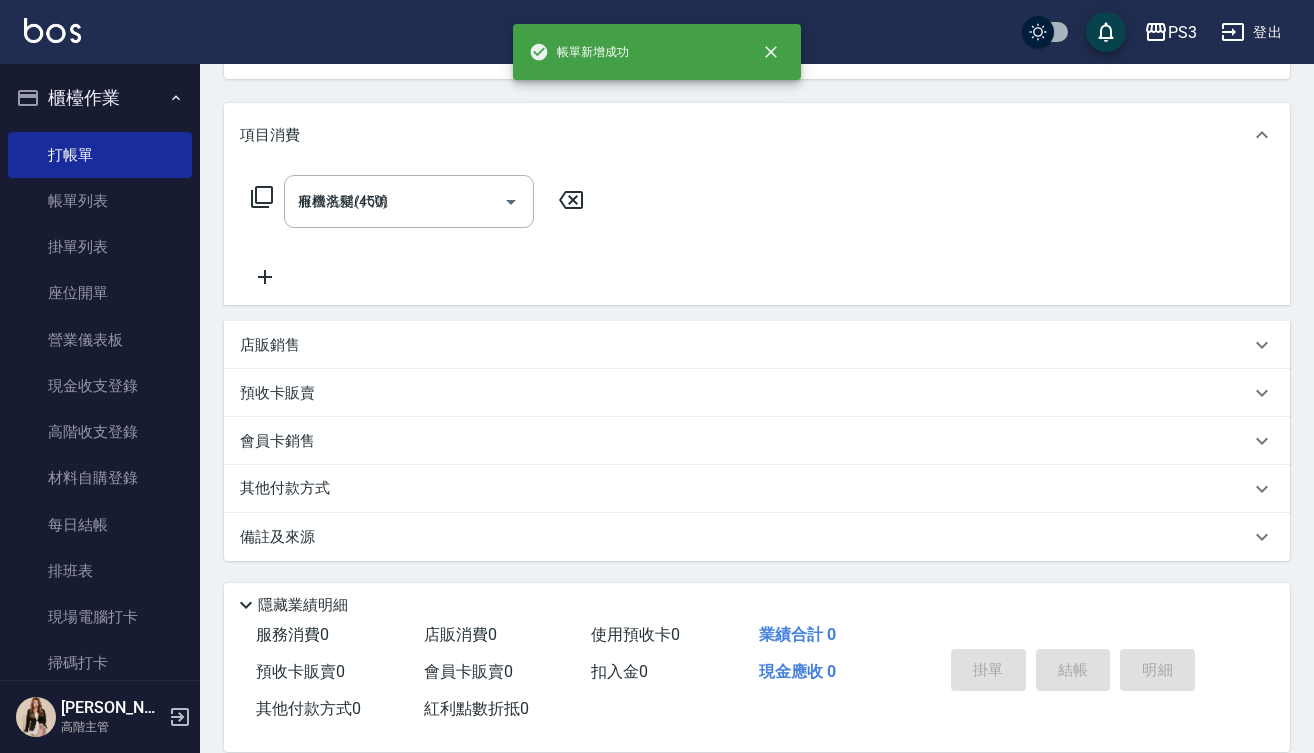 type 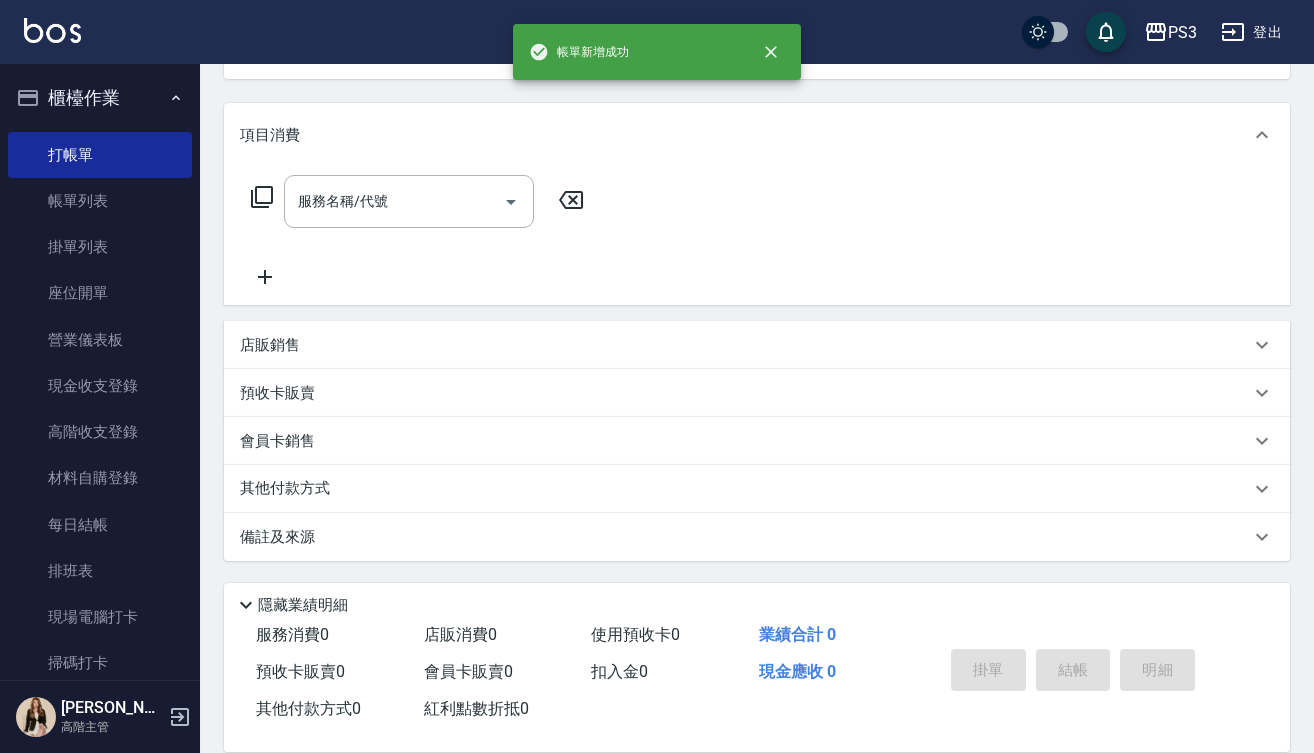 scroll, scrollTop: 0, scrollLeft: 0, axis: both 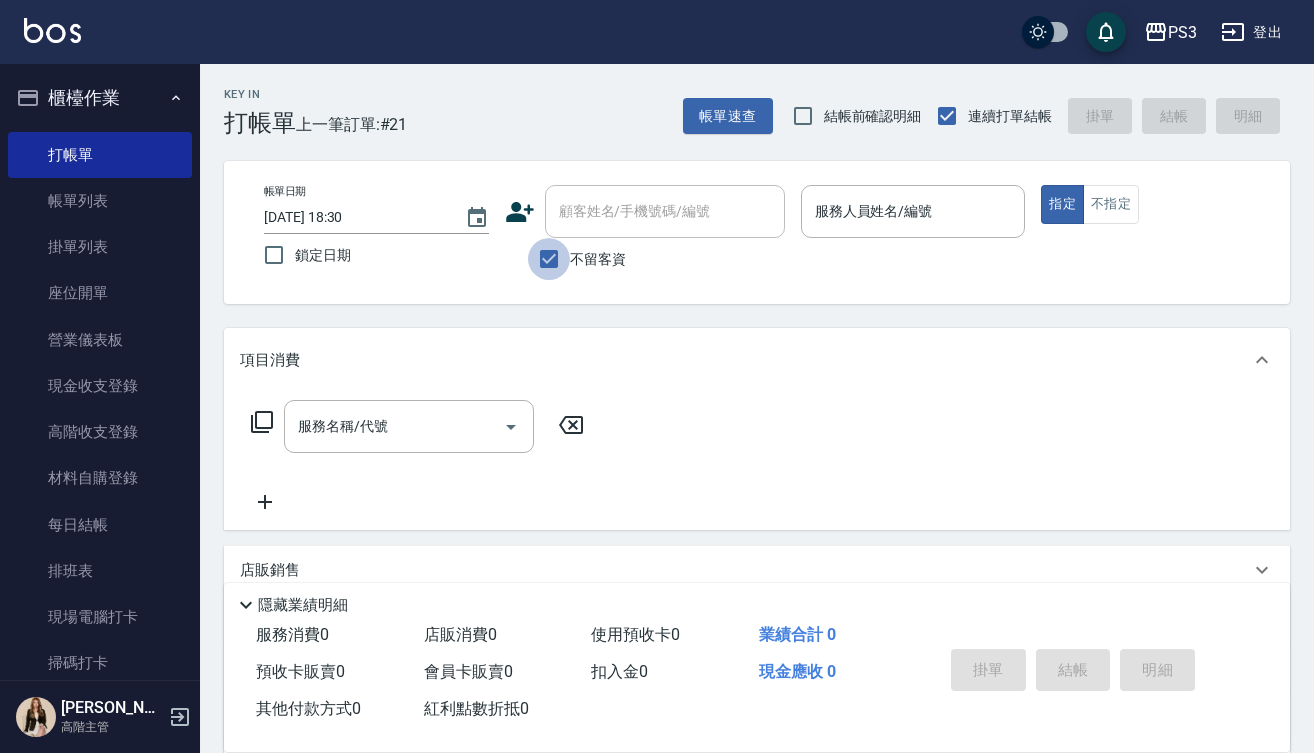 click on "不留客資" at bounding box center [549, 259] 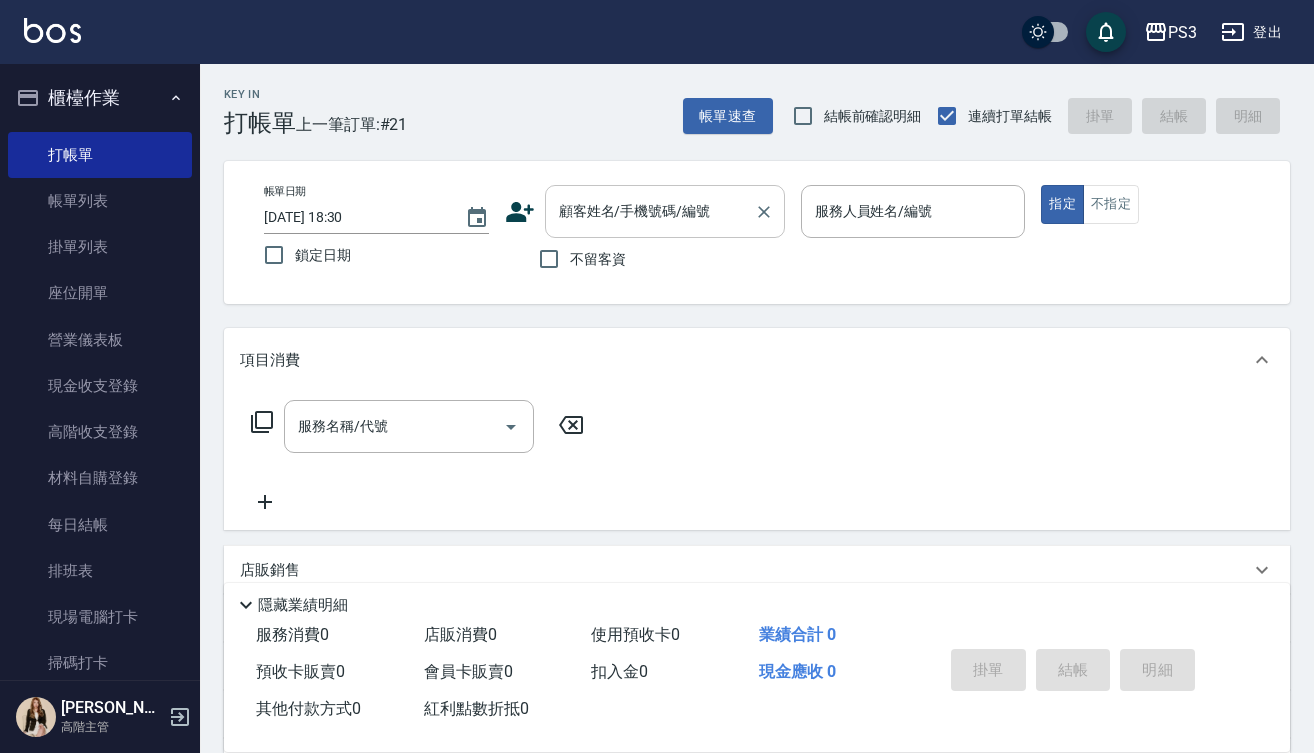 click on "顧客姓名/手機號碼/編號" at bounding box center [650, 211] 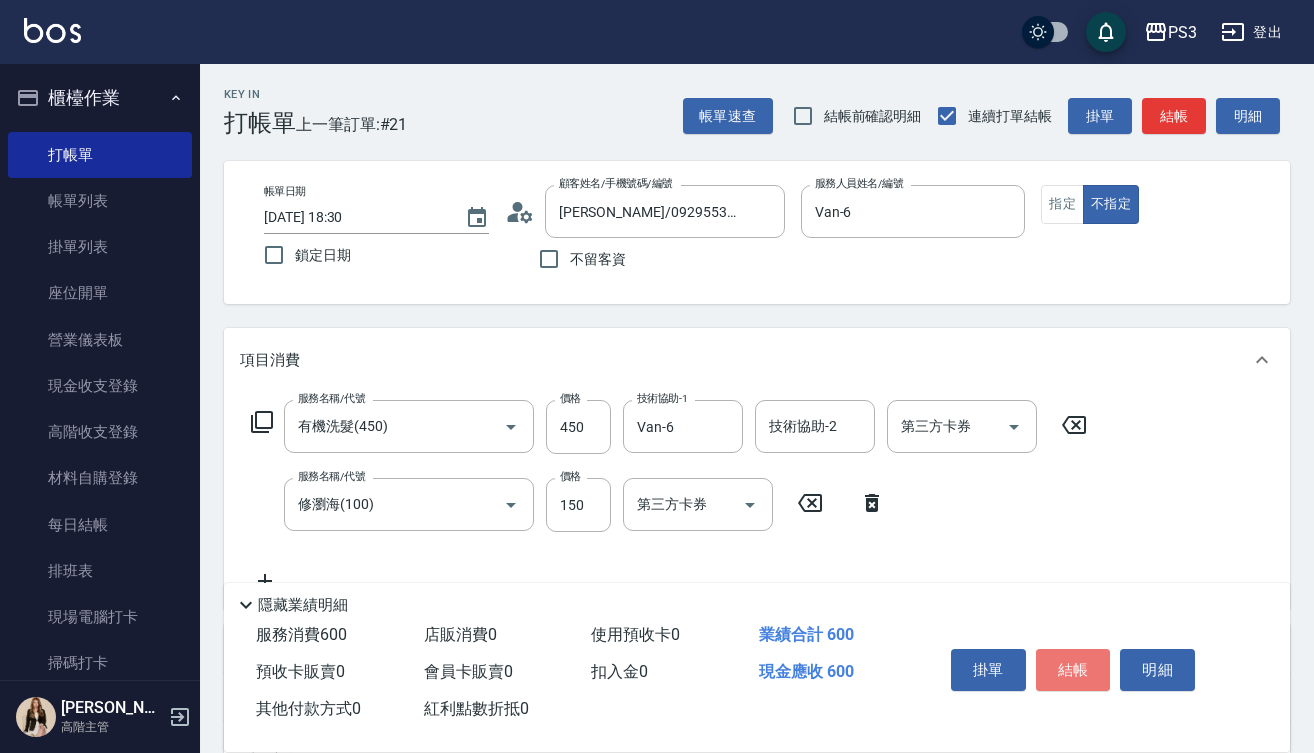 click on "結帳" at bounding box center [1073, 670] 